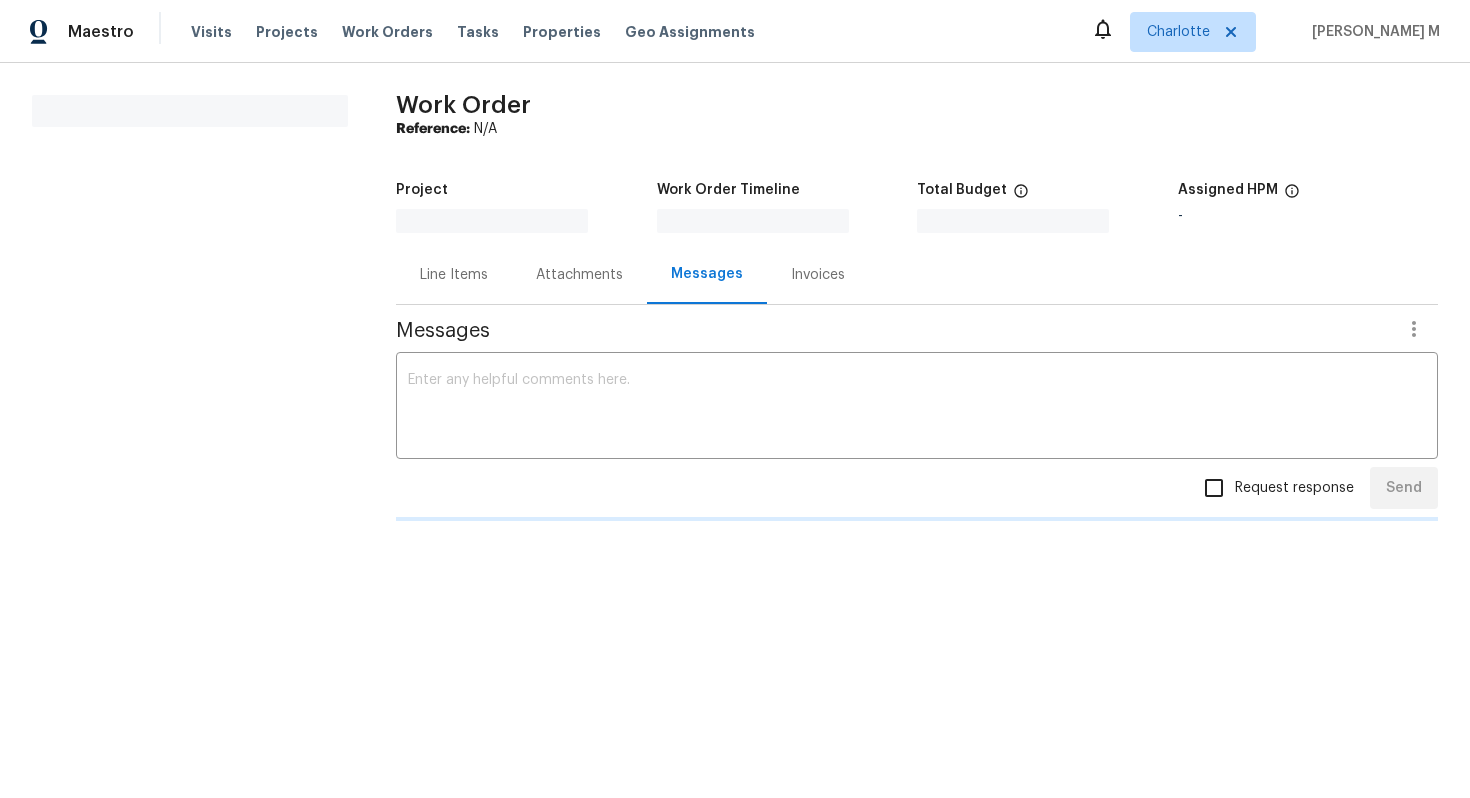 scroll, scrollTop: 0, scrollLeft: 0, axis: both 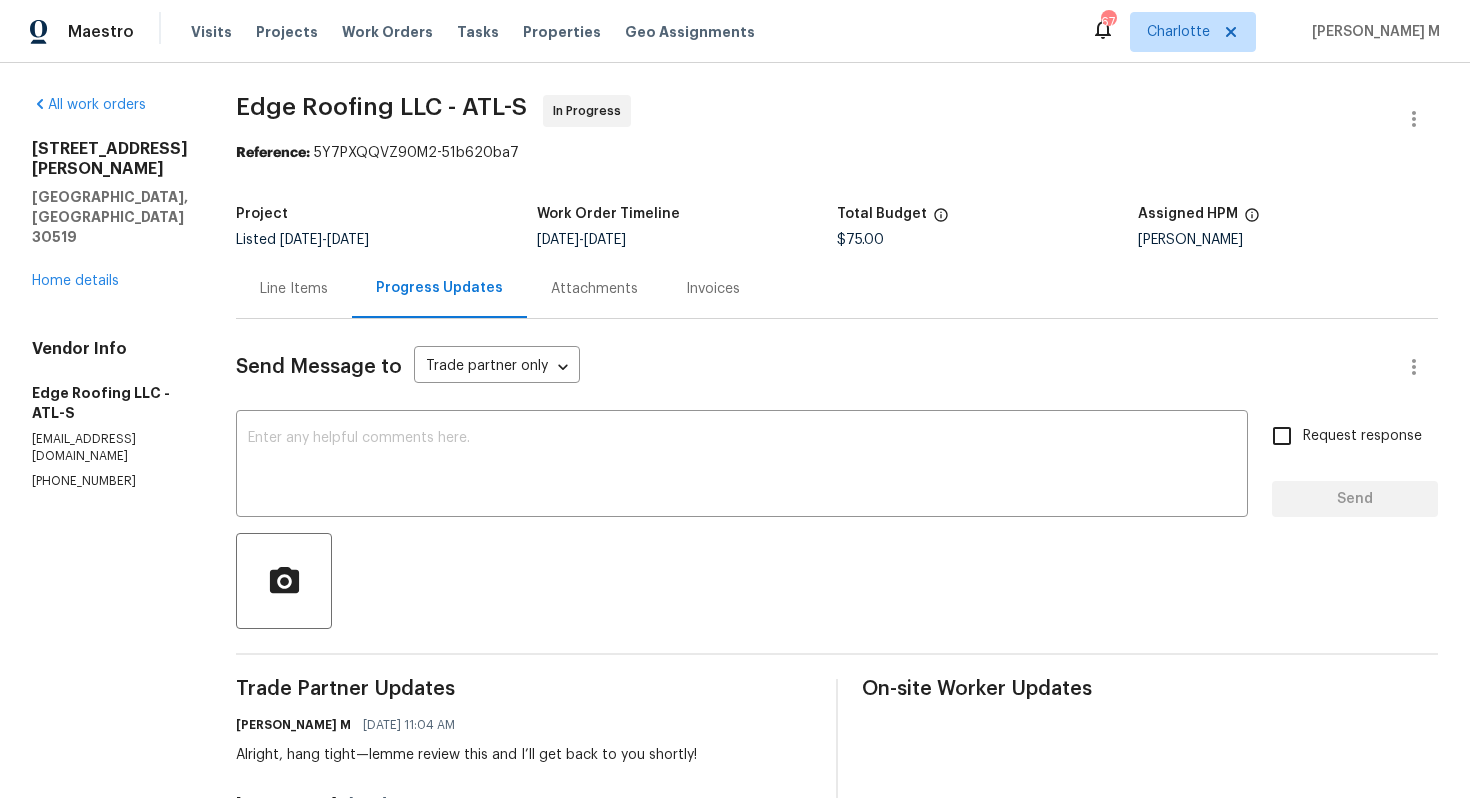click on "Line Items" at bounding box center [294, 288] 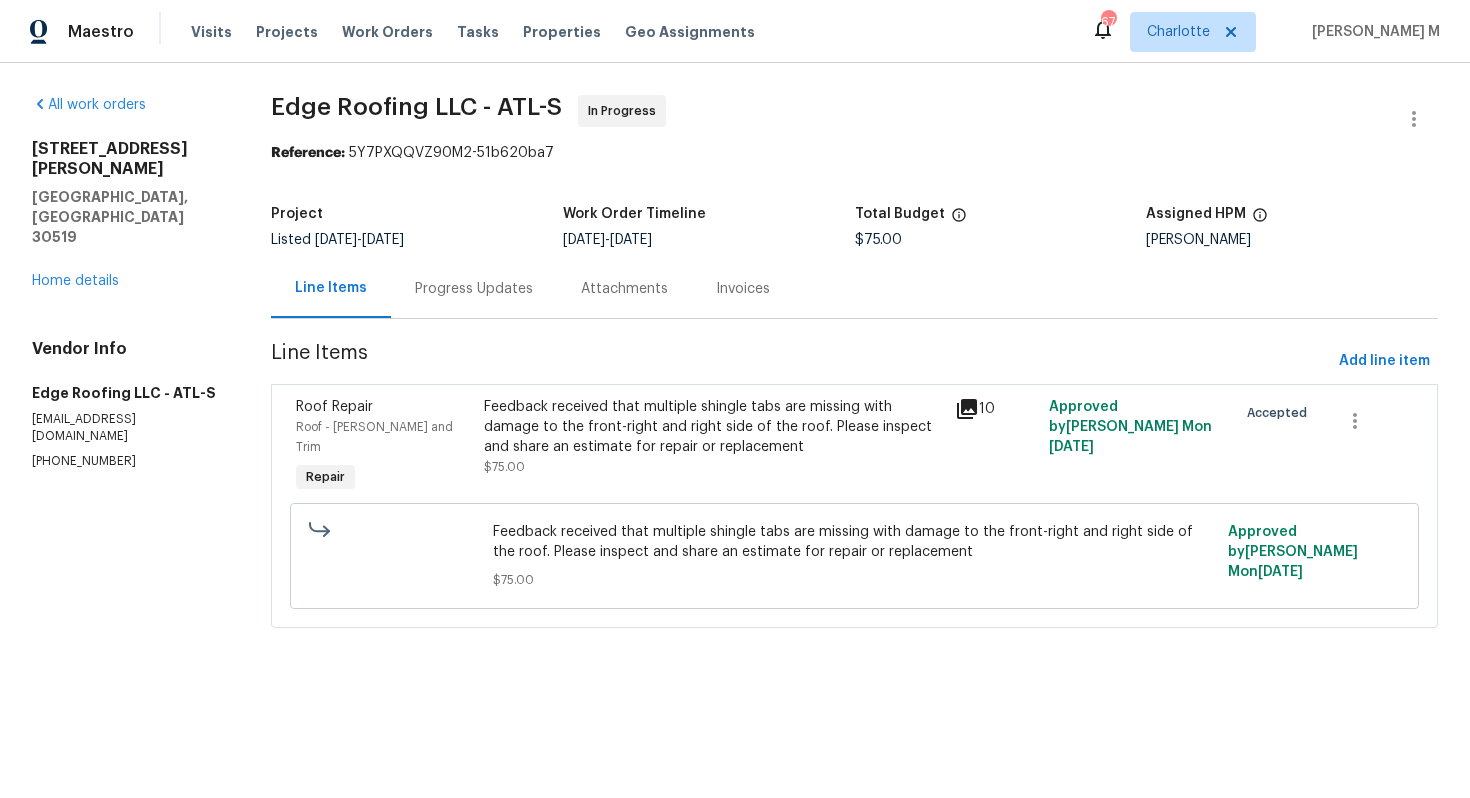 click on "Feedback received that multiple shingle tabs are missing with damage to the front-right and right side of the roof. Please inspect and share an estimate for repair or replacement" at bounding box center (713, 427) 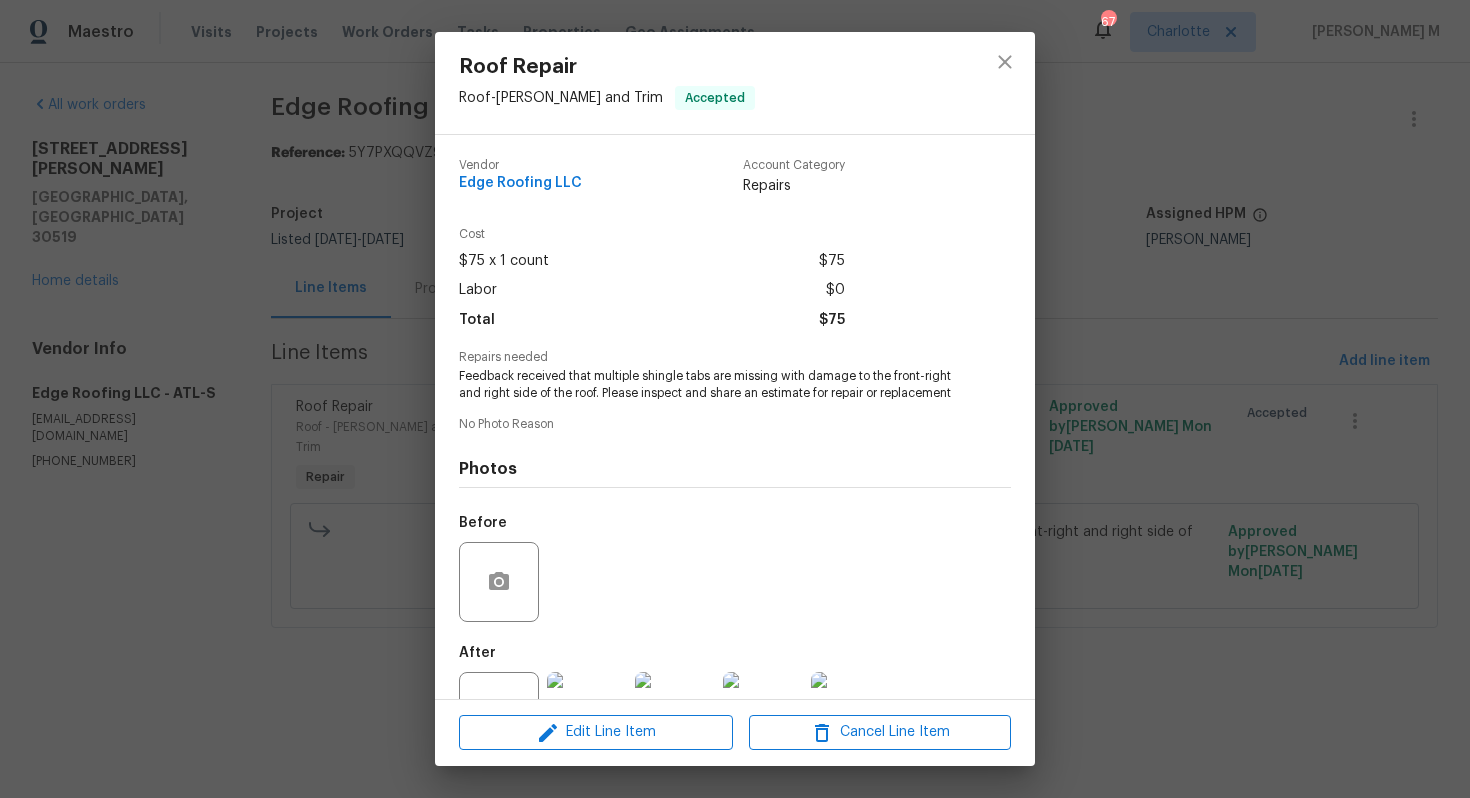 click on "Feedback received that multiple shingle tabs are missing with damage to the front-right and right side of the roof. Please inspect and share an estimate for repair or replacement" at bounding box center [707, 385] 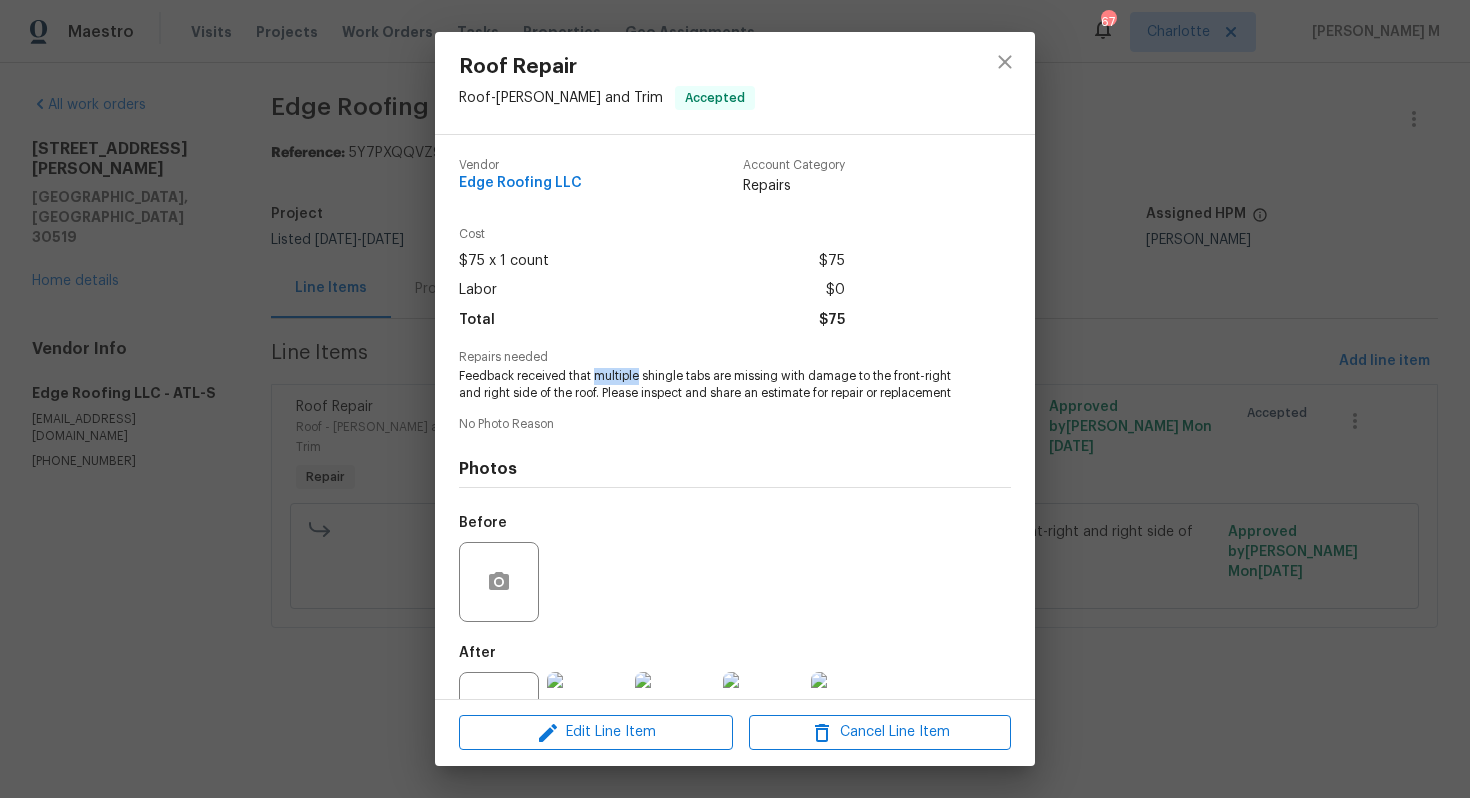 click on "Feedback received that multiple shingle tabs are missing with damage to the front-right and right side of the roof. Please inspect and share an estimate for repair or replacement" at bounding box center [707, 385] 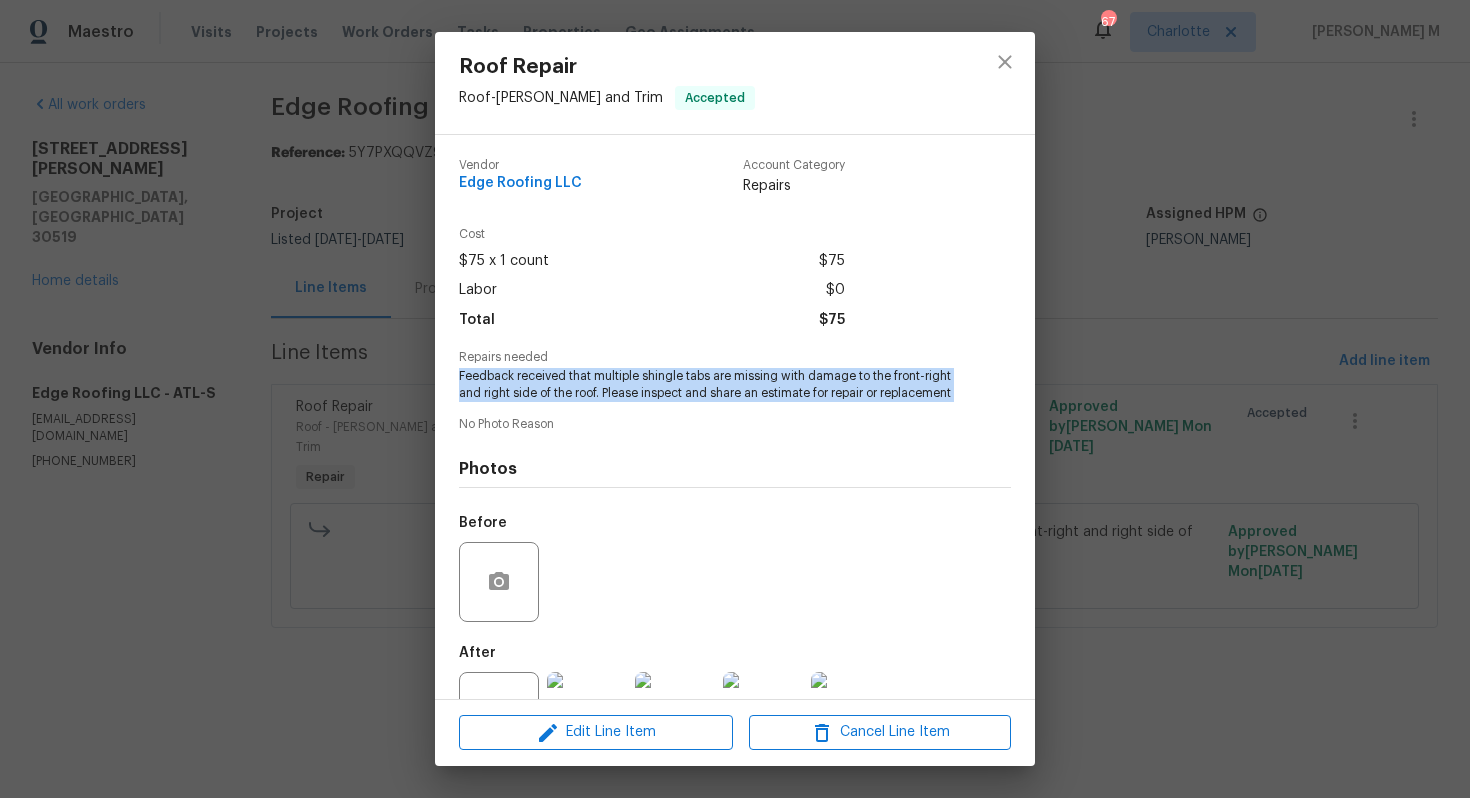 click on "Feedback received that multiple shingle tabs are missing with damage to the front-right and right side of the roof. Please inspect and share an estimate for repair or replacement" at bounding box center (707, 385) 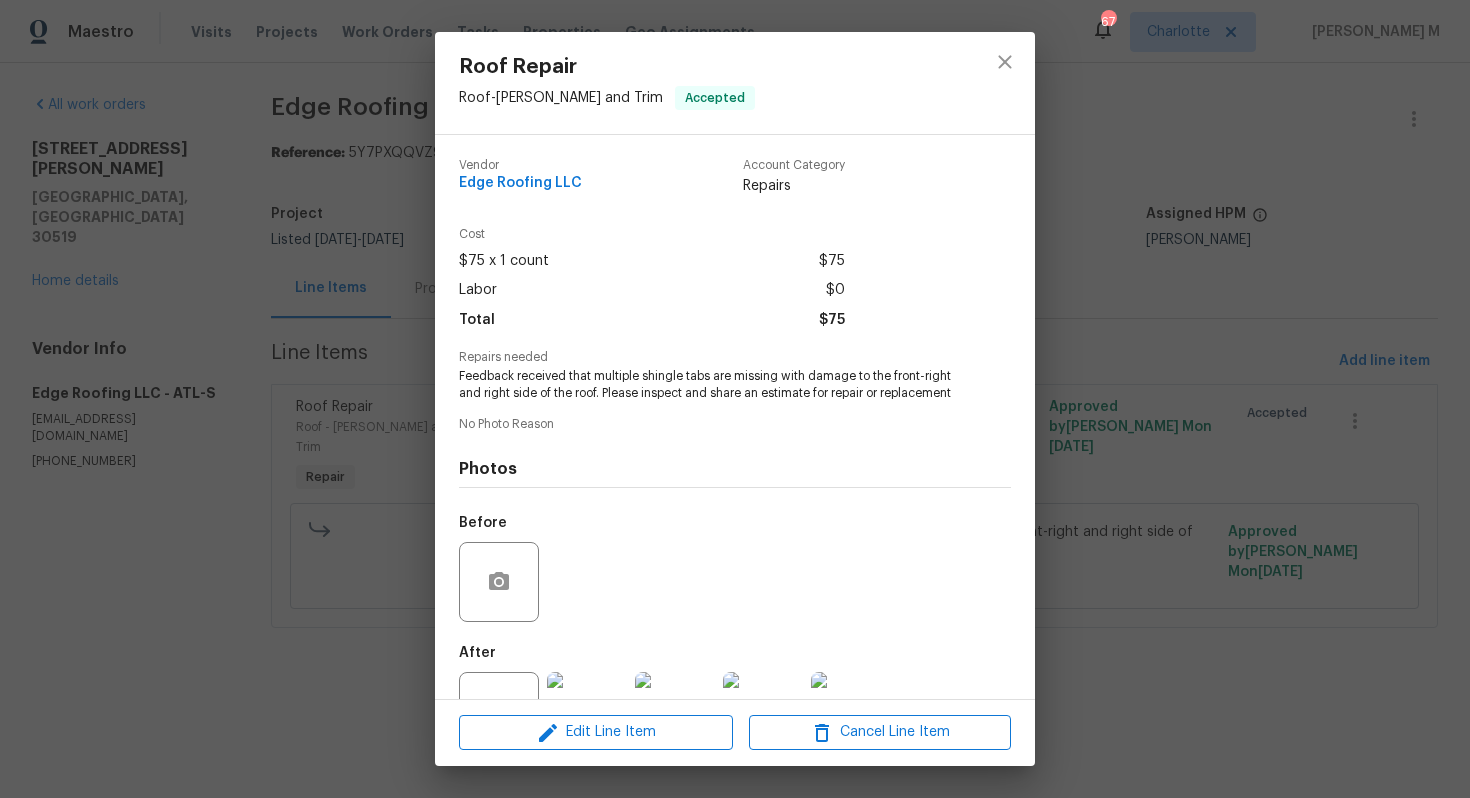 click on "Roof Repair Roof  -  Eaves and Trim Accepted Vendor Edge Roofing LLC Account Category Repairs Cost $75 x 1 count $75 Labor $0 Total $75 Repairs needed Feedback received that multiple shingle tabs are missing with damage to the front-right and right side of the roof. Please inspect and share an estimate for repair or replacement No Photo Reason   Photos Before After  +6  Edit Line Item  Cancel Line Item" at bounding box center (735, 399) 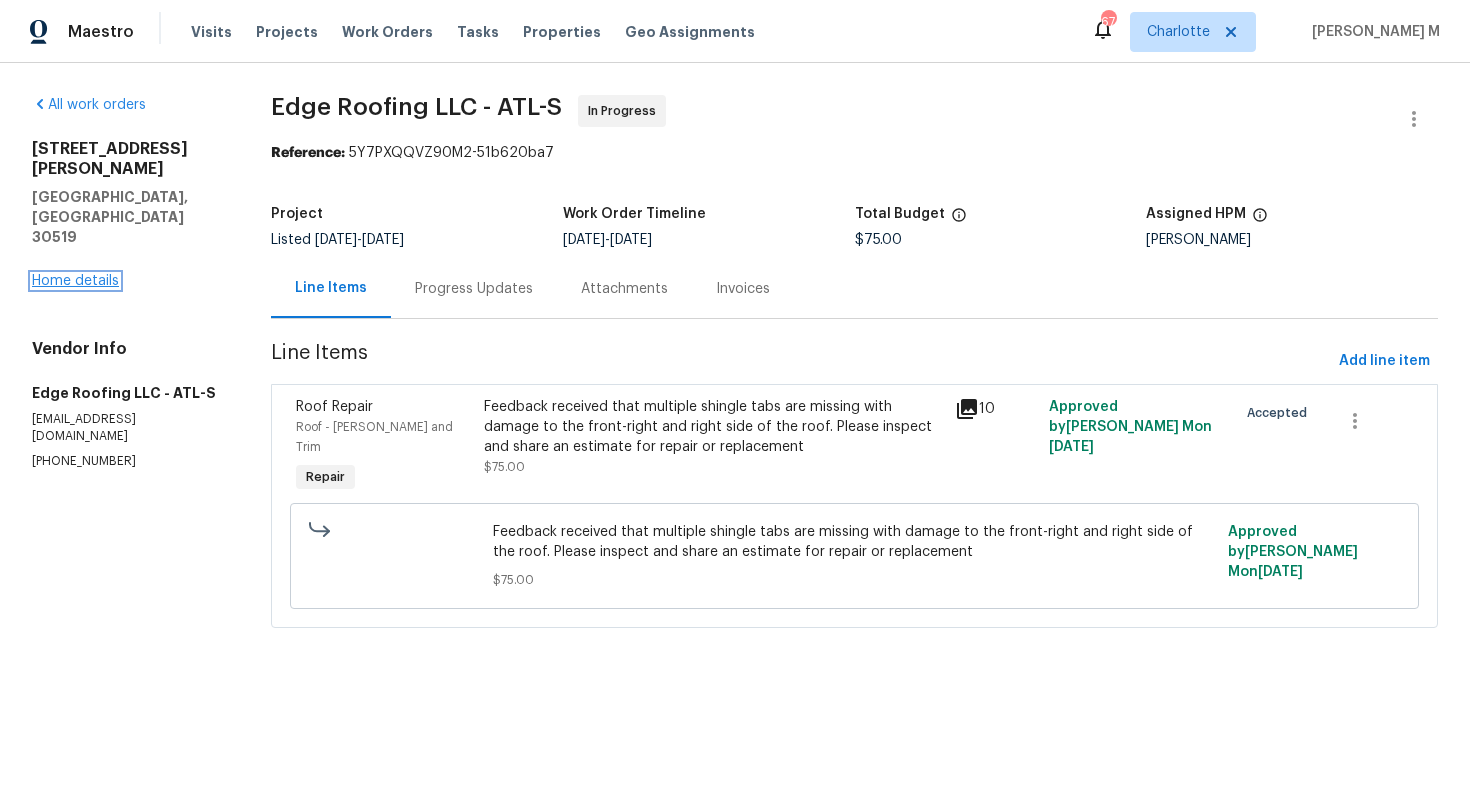 click on "Home details" at bounding box center [75, 281] 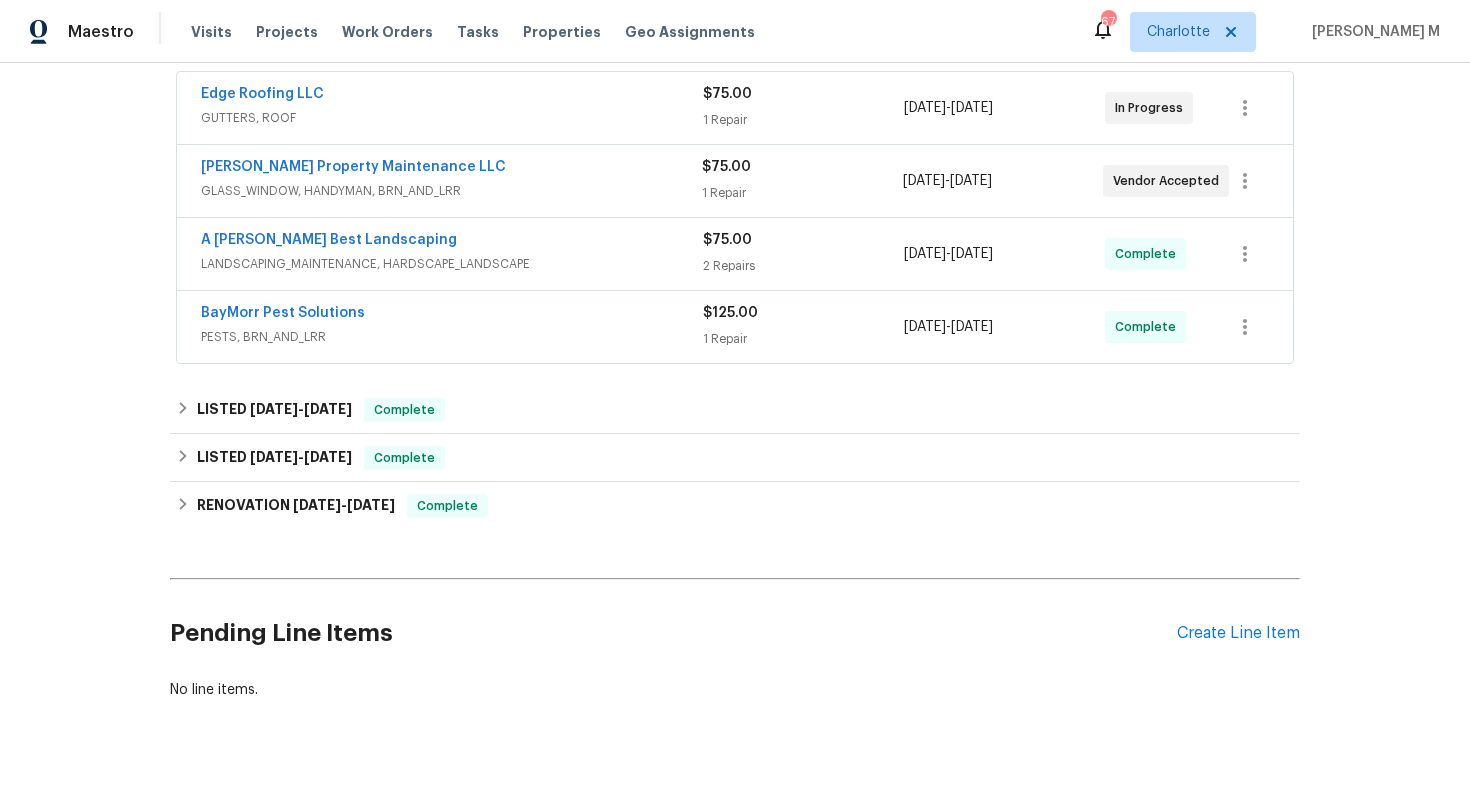 scroll, scrollTop: 380, scrollLeft: 0, axis: vertical 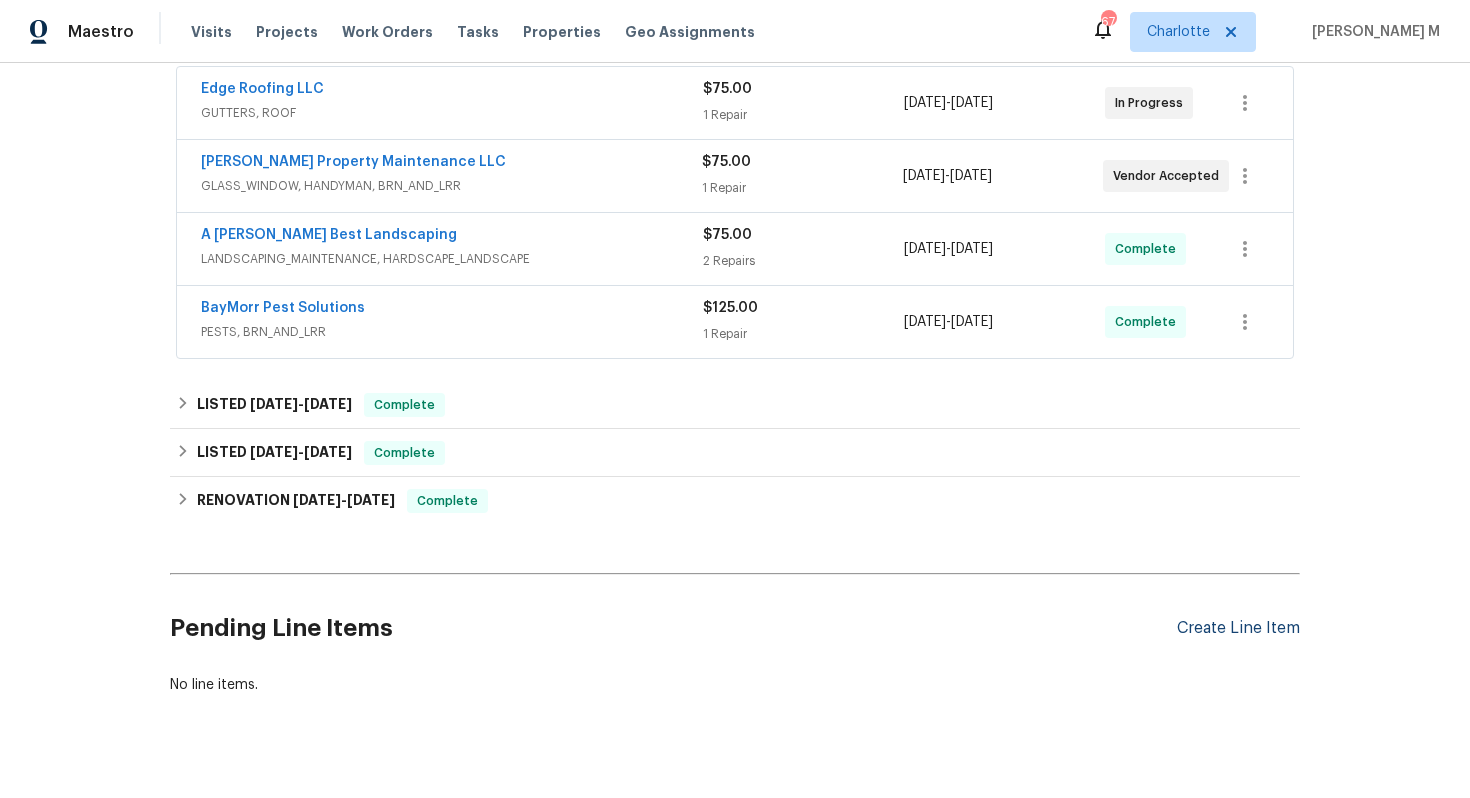 click on "Create Line Item" at bounding box center (1238, 628) 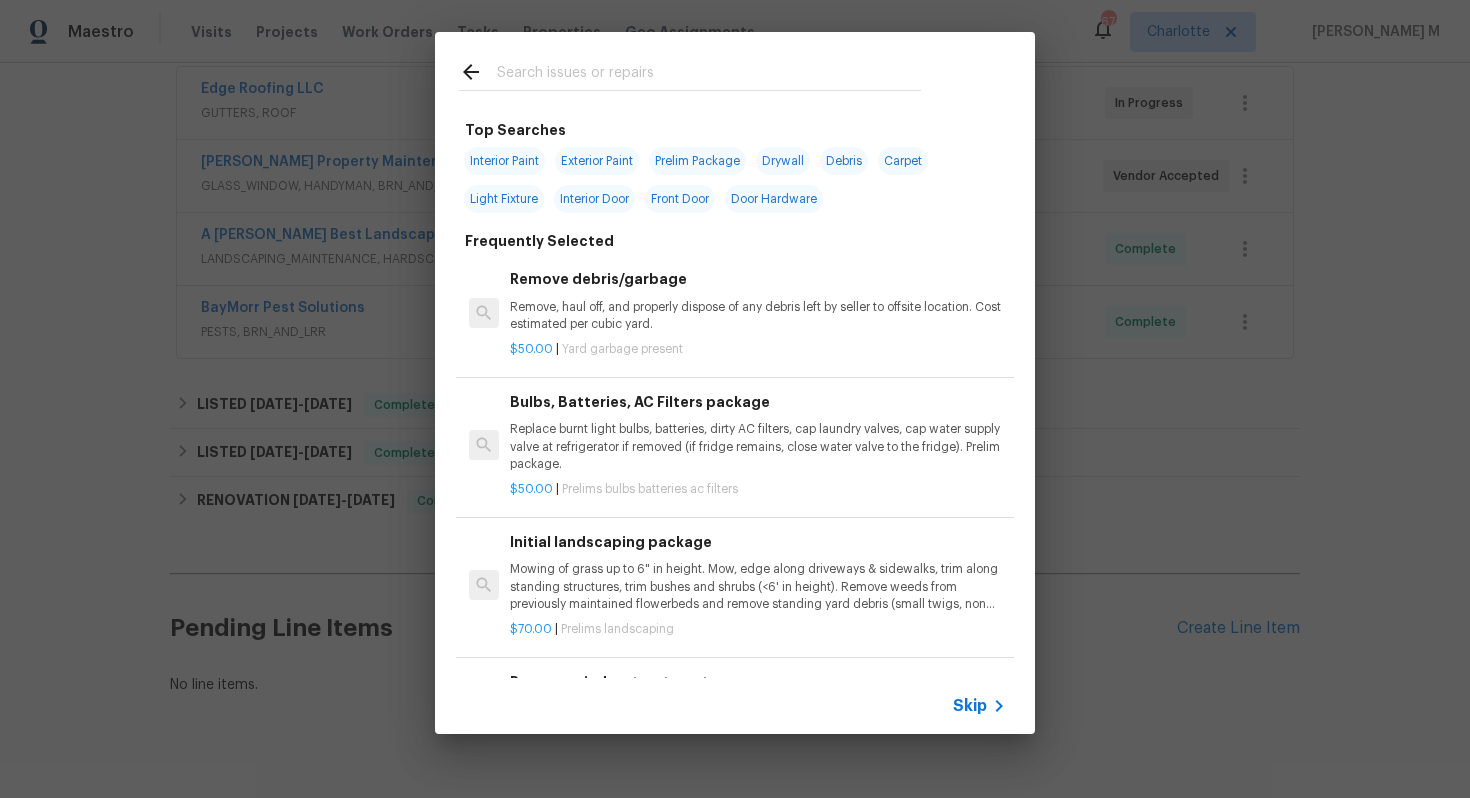 click on "Skip" at bounding box center (970, 706) 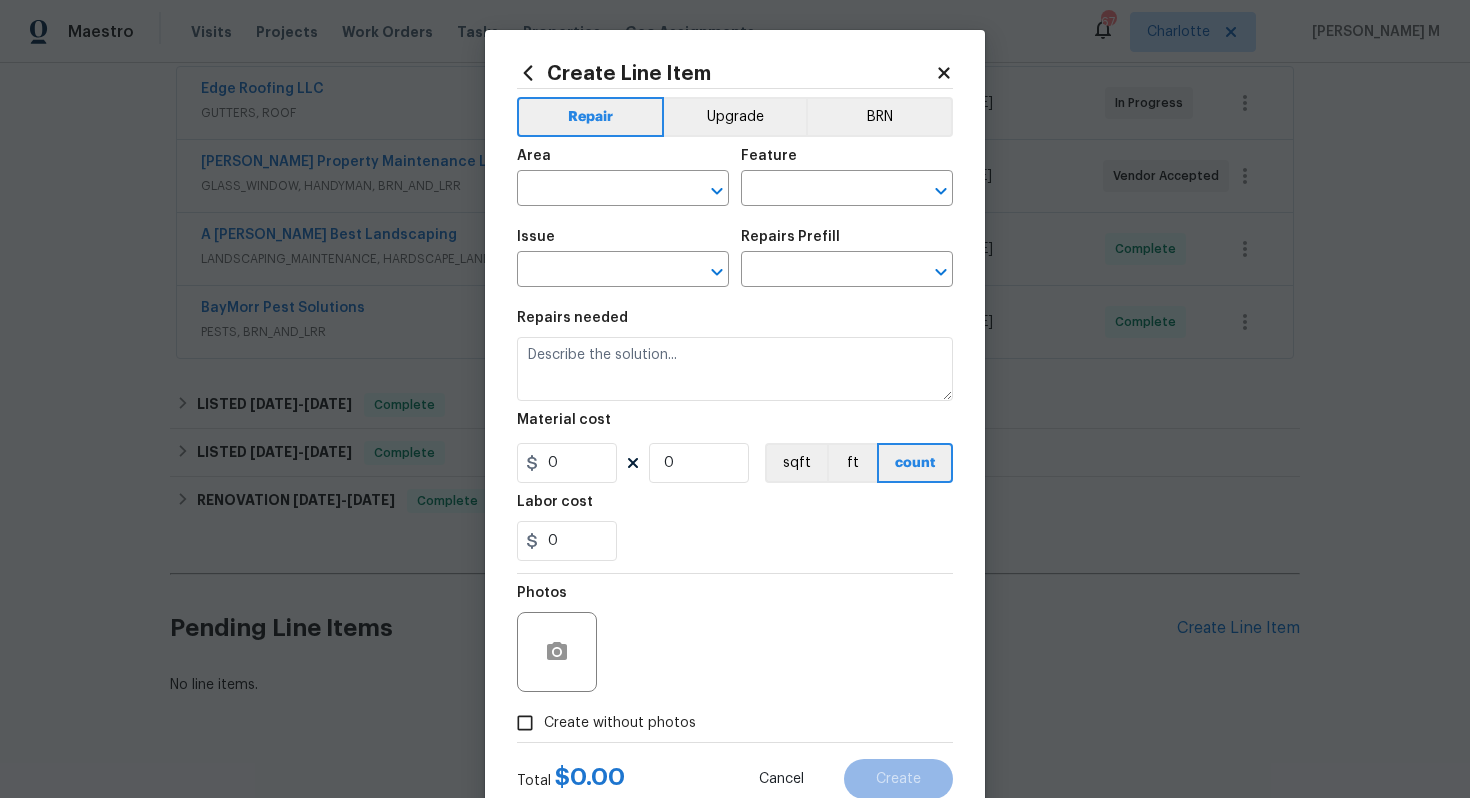 click on "Area ​" at bounding box center (623, 177) 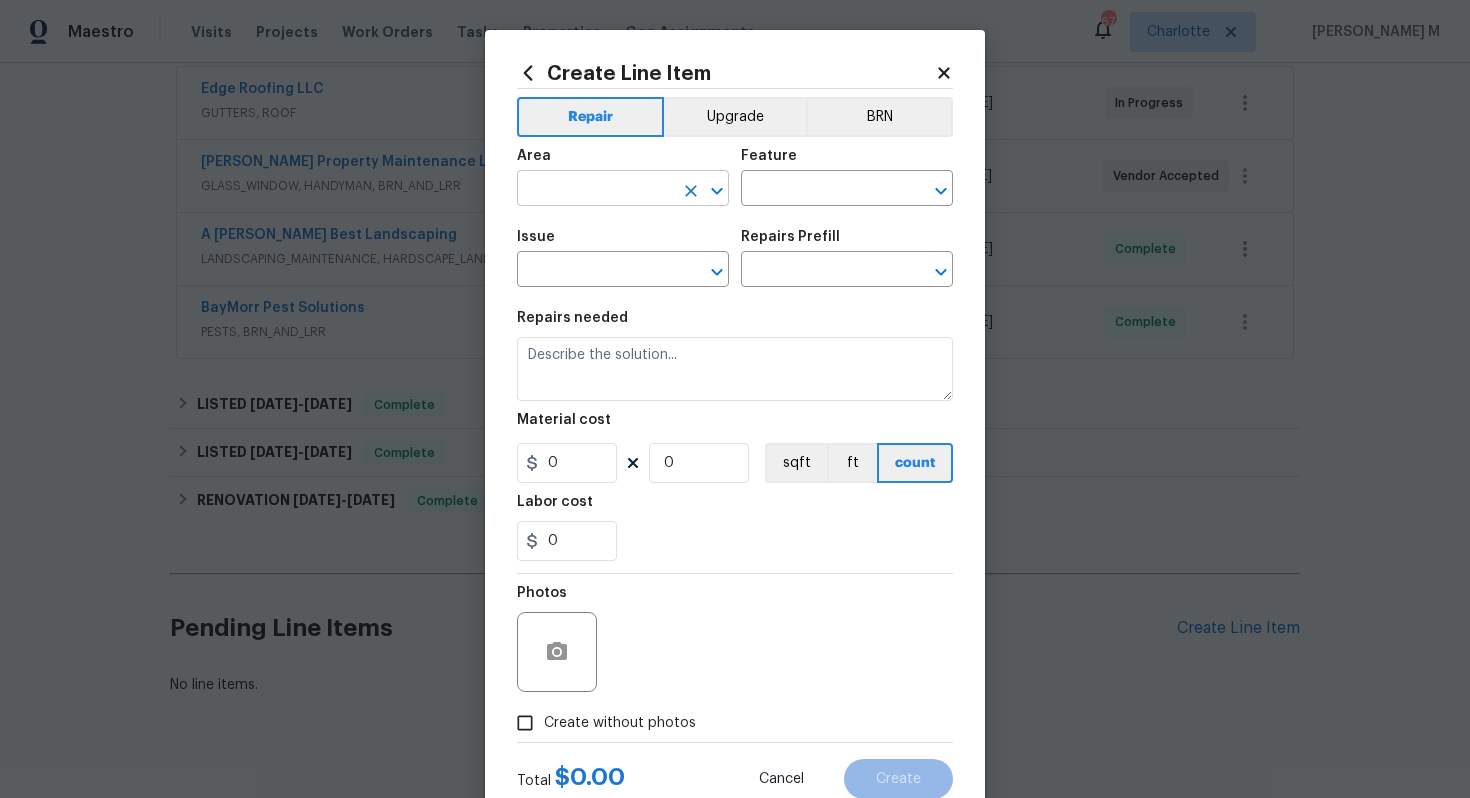 click at bounding box center [595, 190] 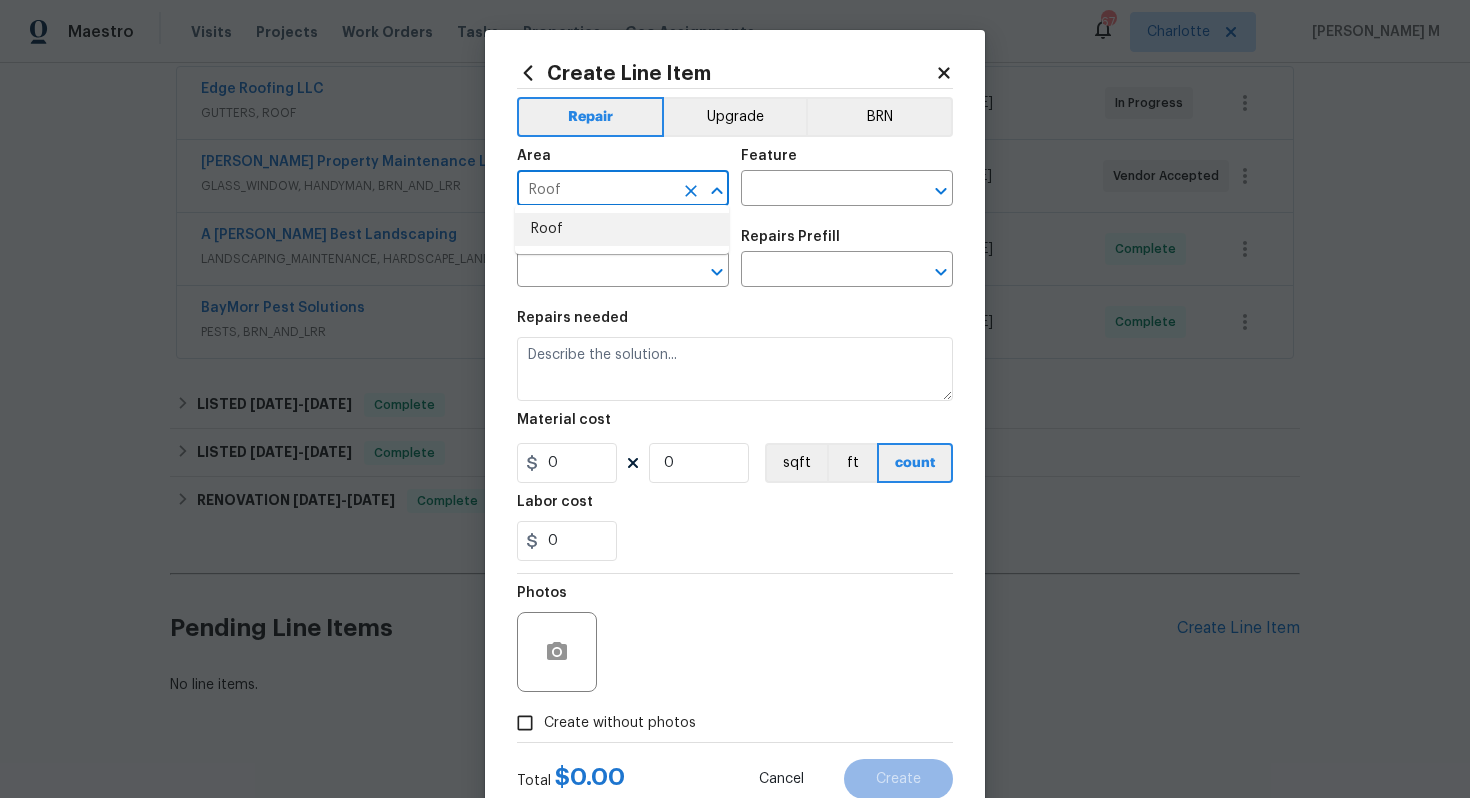 click on "Roof" at bounding box center [622, 229] 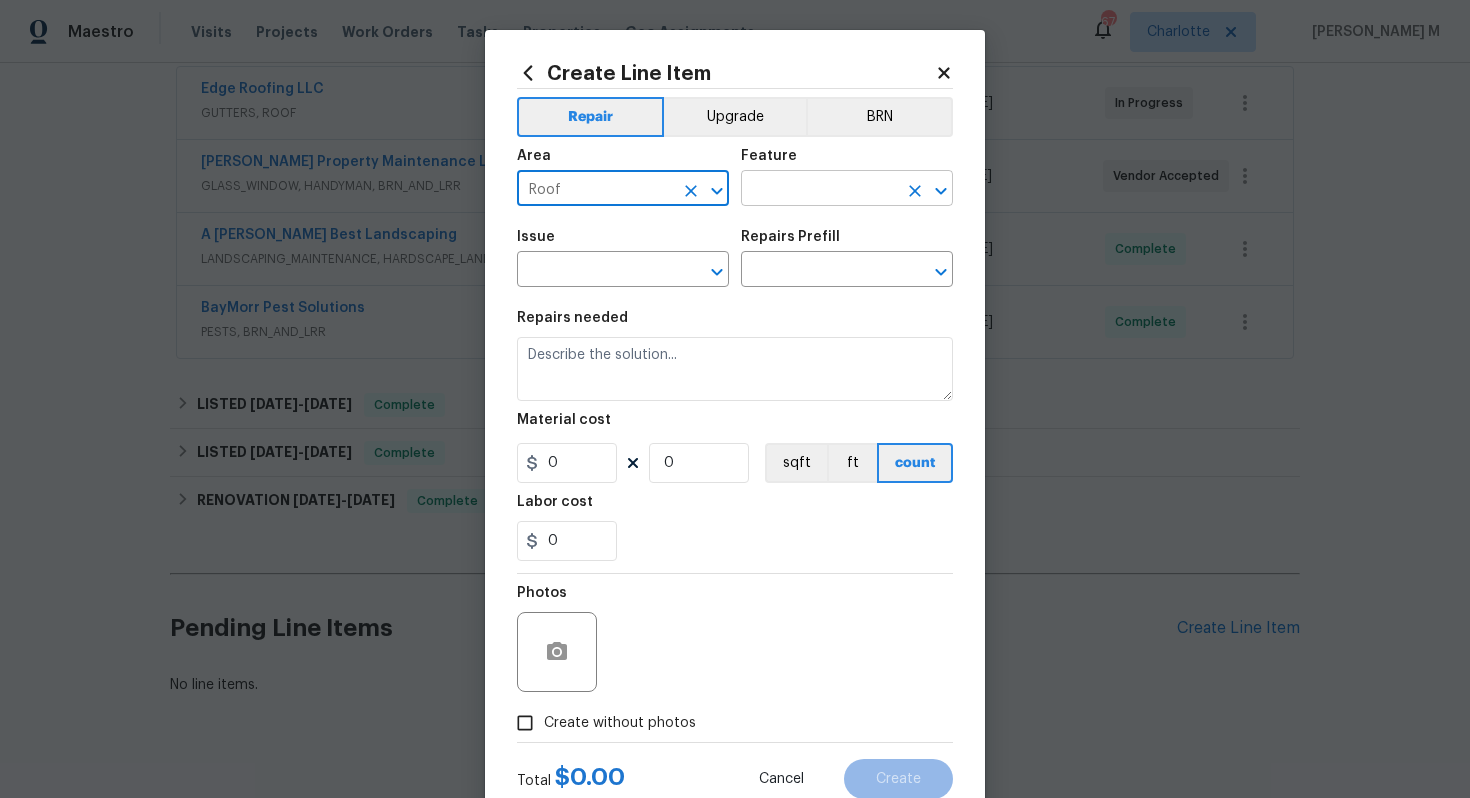 type on "Roof" 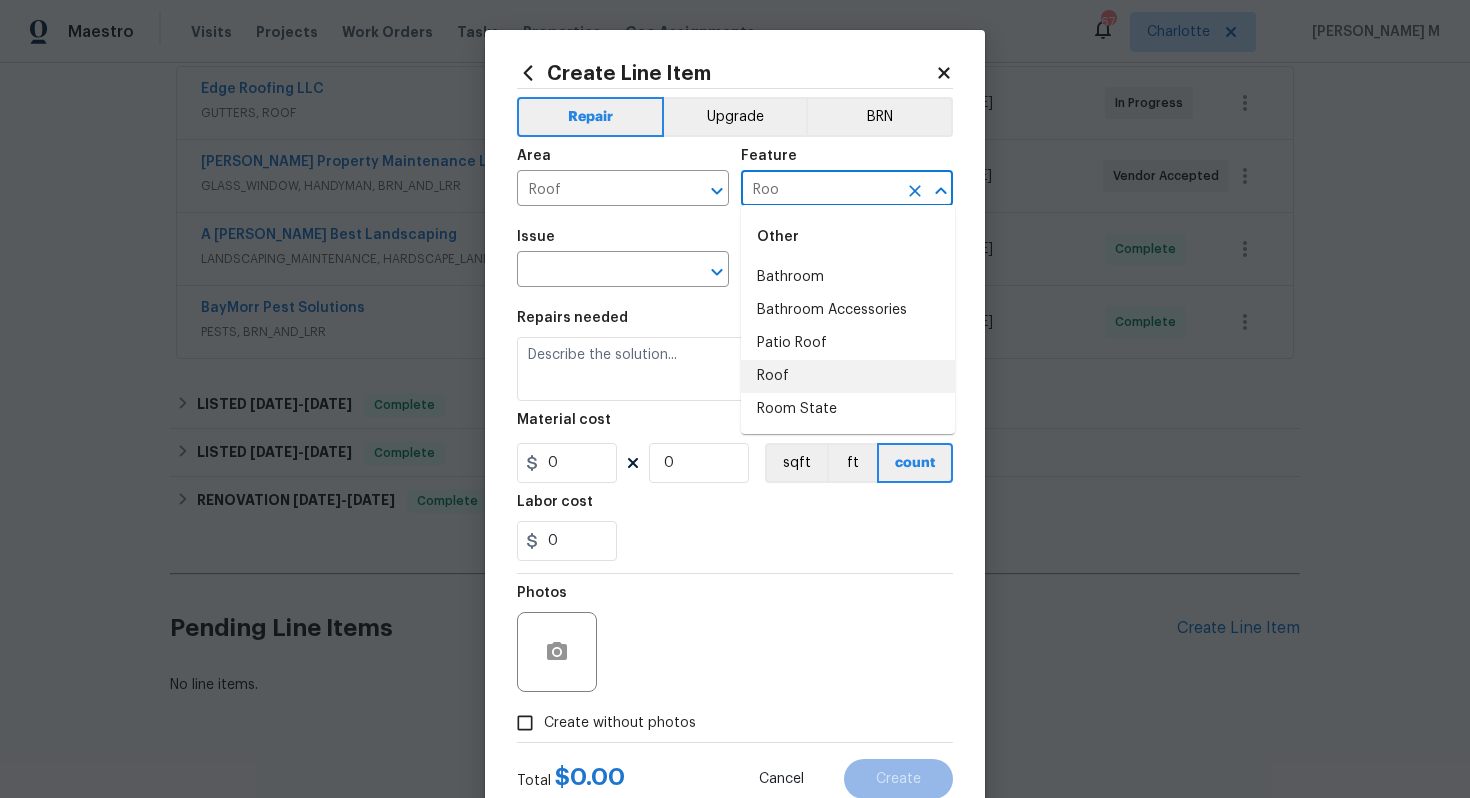 click on "Roof" at bounding box center (848, 376) 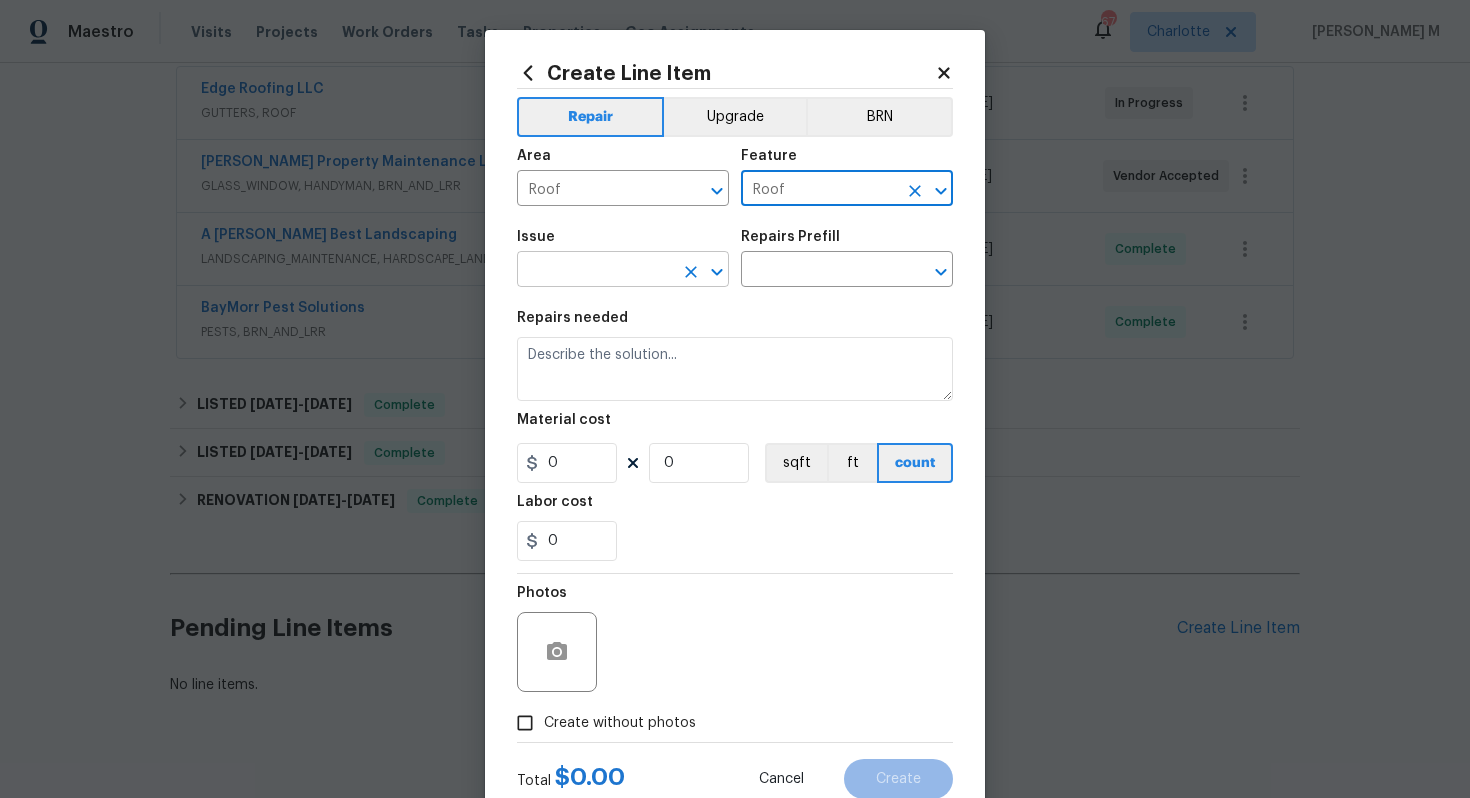 type on "Roof" 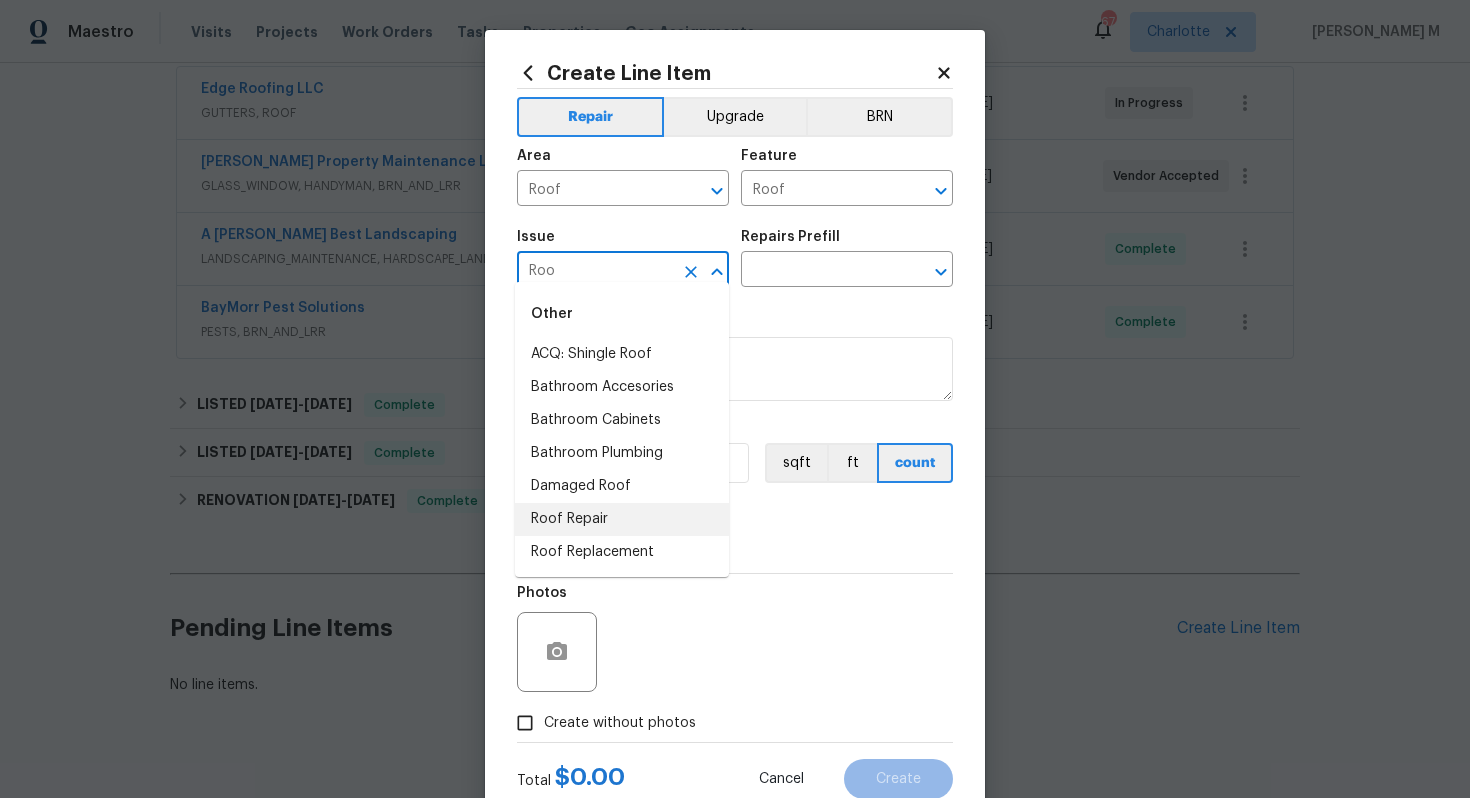 click on "Roof Repair" at bounding box center (622, 519) 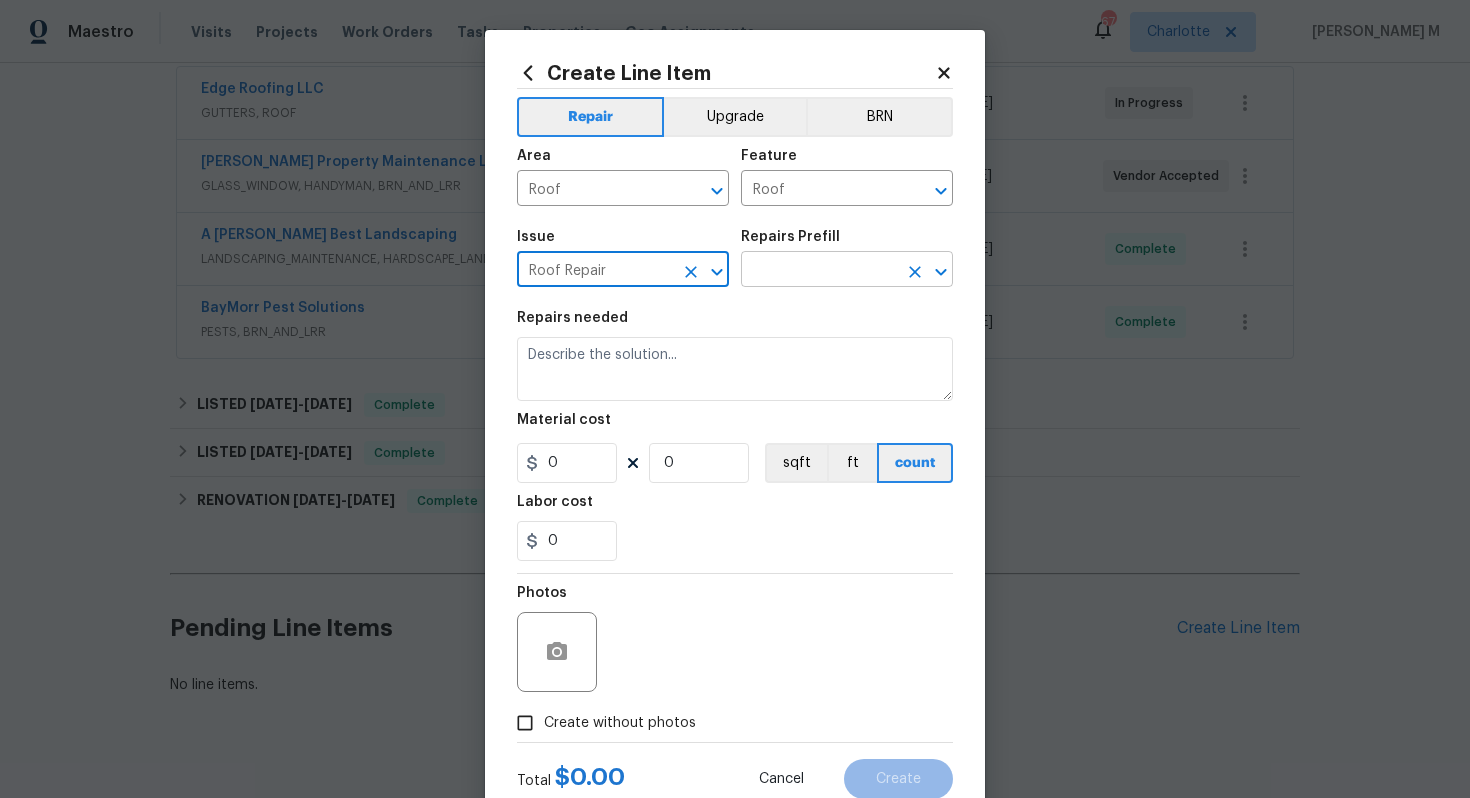type on "Roof Repair" 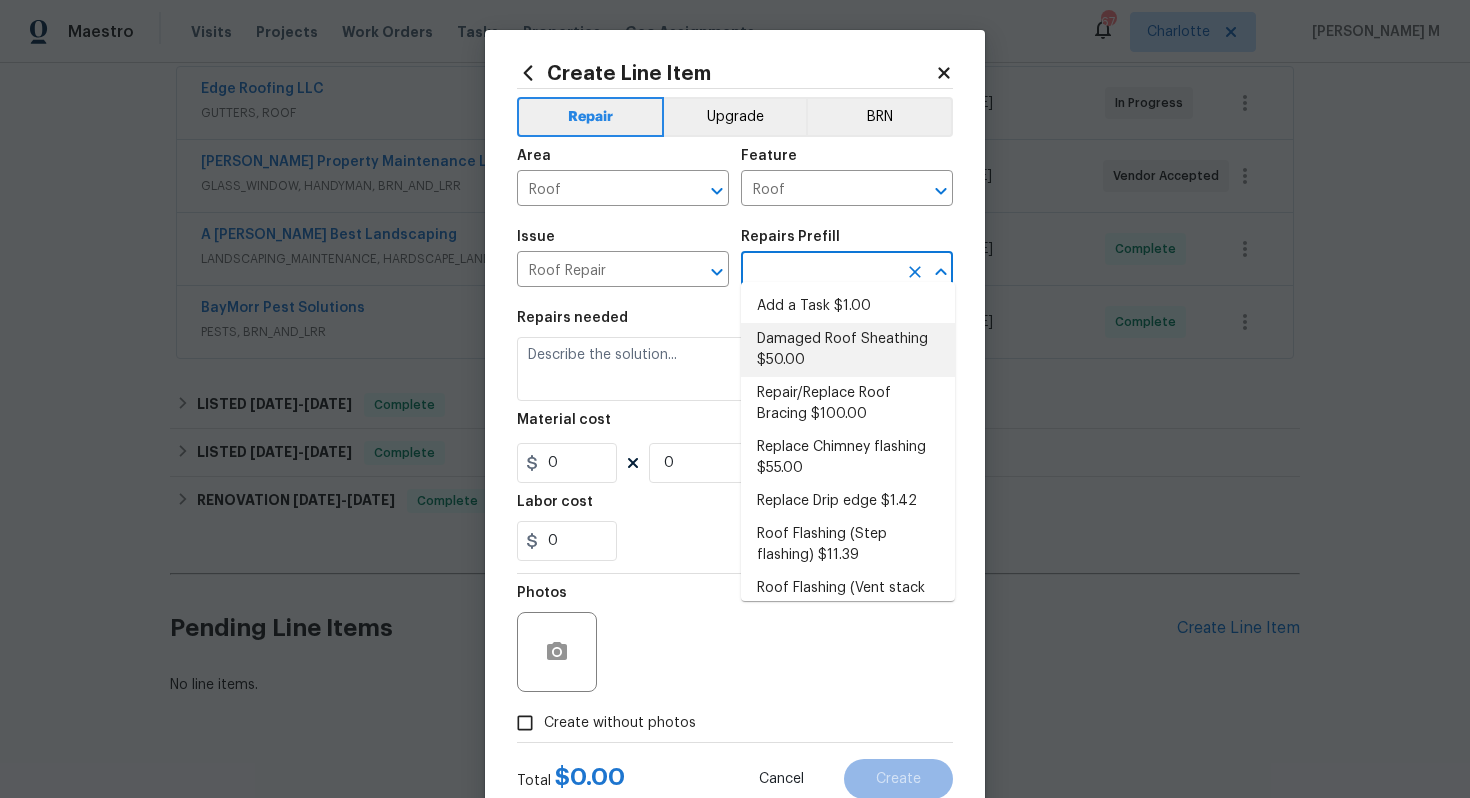 click on "Damaged Roof Sheathing $50.00" at bounding box center [848, 350] 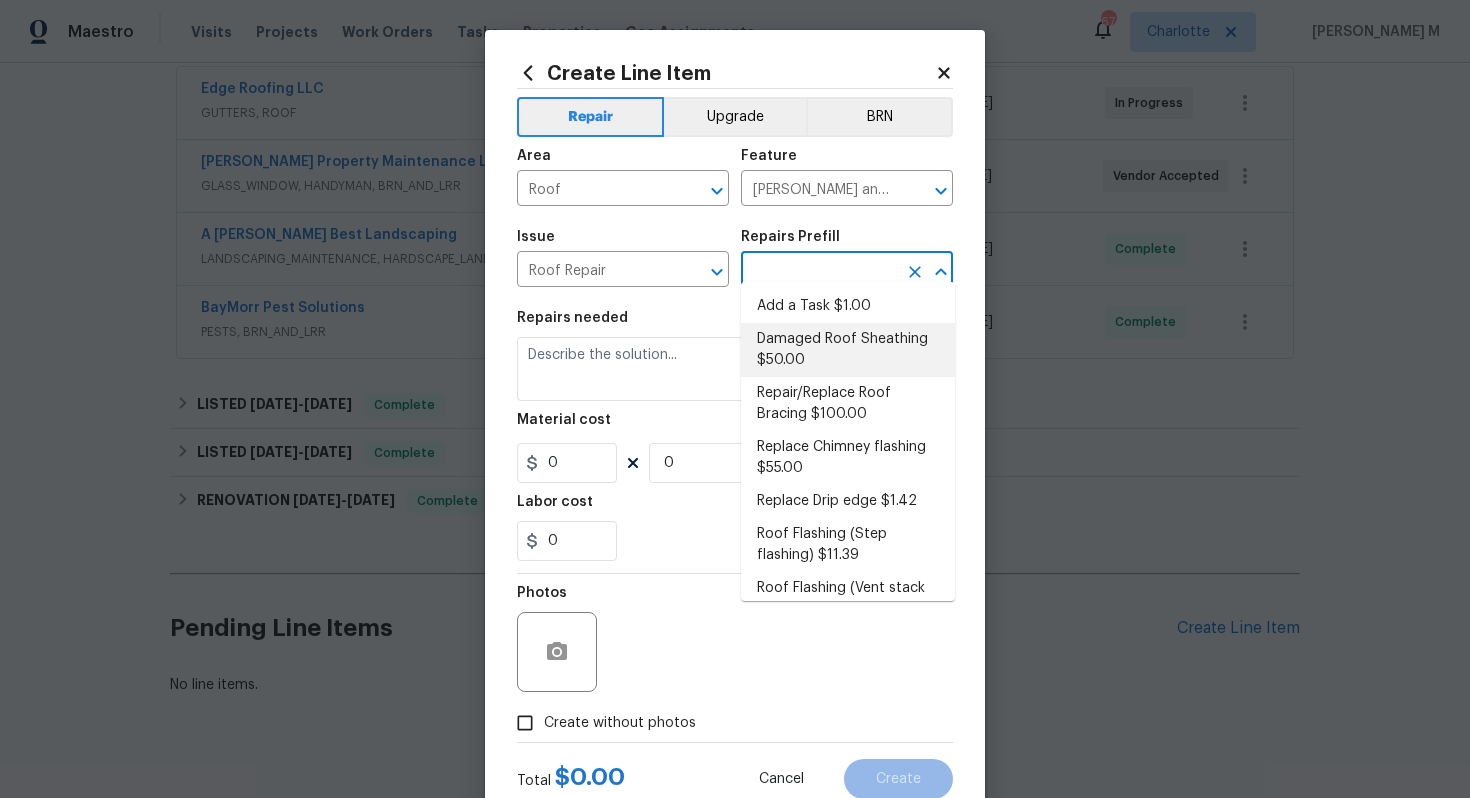 type on "Damaged Roof Sheathing $50.00" 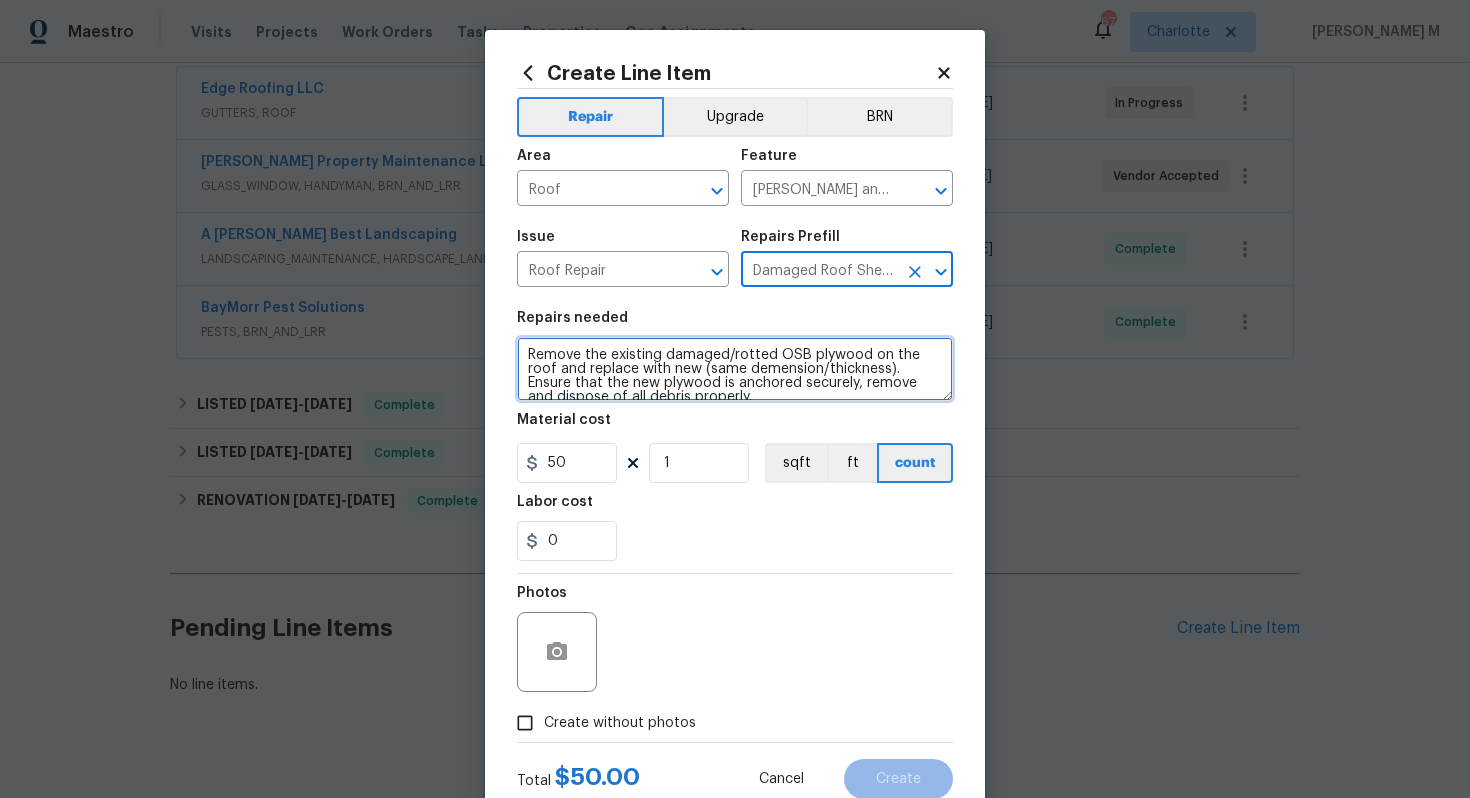 click on "Remove the existing damaged/rotted OSB plywood on the roof and replace with new (same demension/thickness). Ensure that the new plywood is anchored securely, remove and dispose of all debris properly." at bounding box center (735, 369) 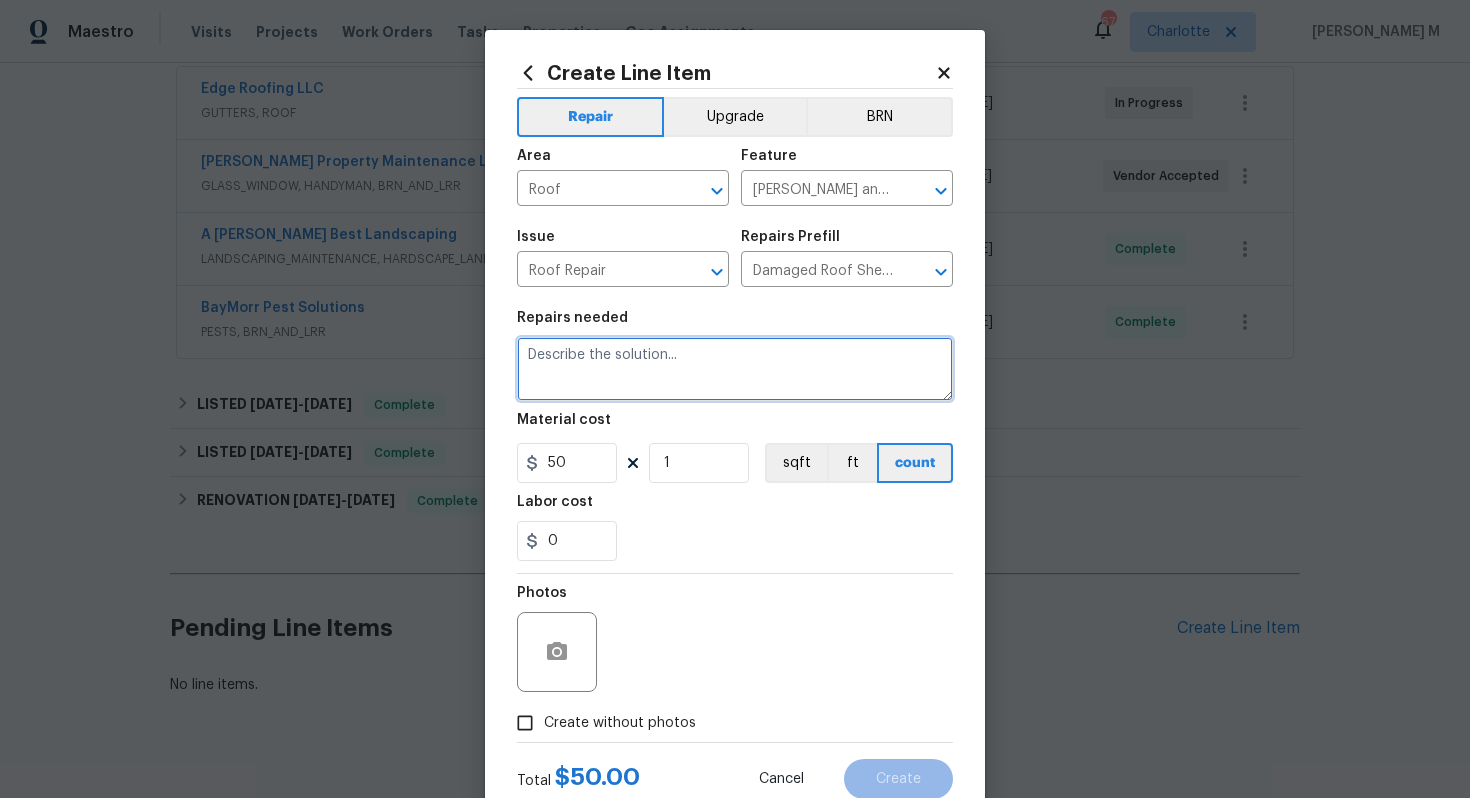 paste on "Feedback received that multiple shingle tabs are missing with damage to the front-right and right side of the roof. Please inspect and share an estimate for repair or replacement" 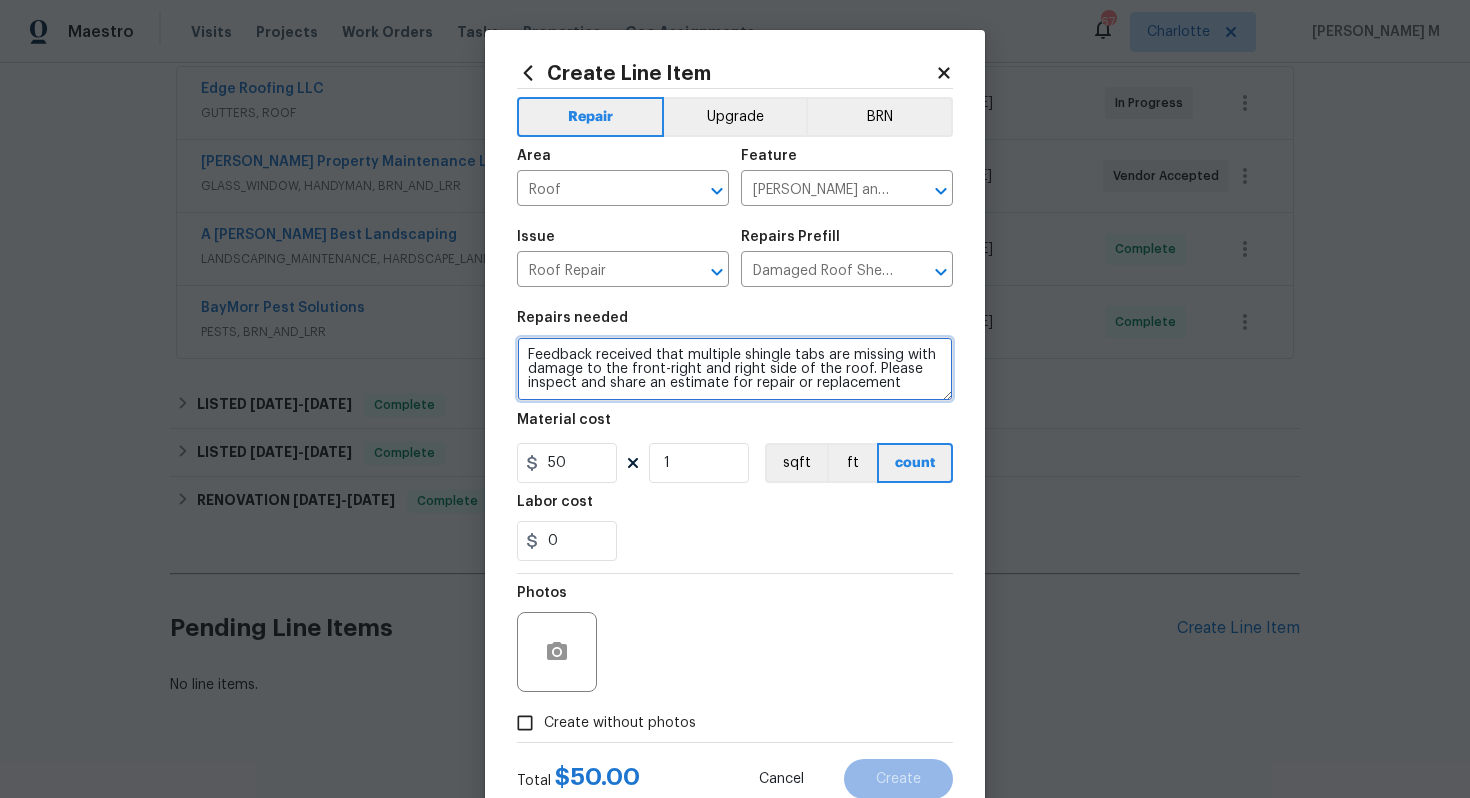 scroll, scrollTop: 4, scrollLeft: 0, axis: vertical 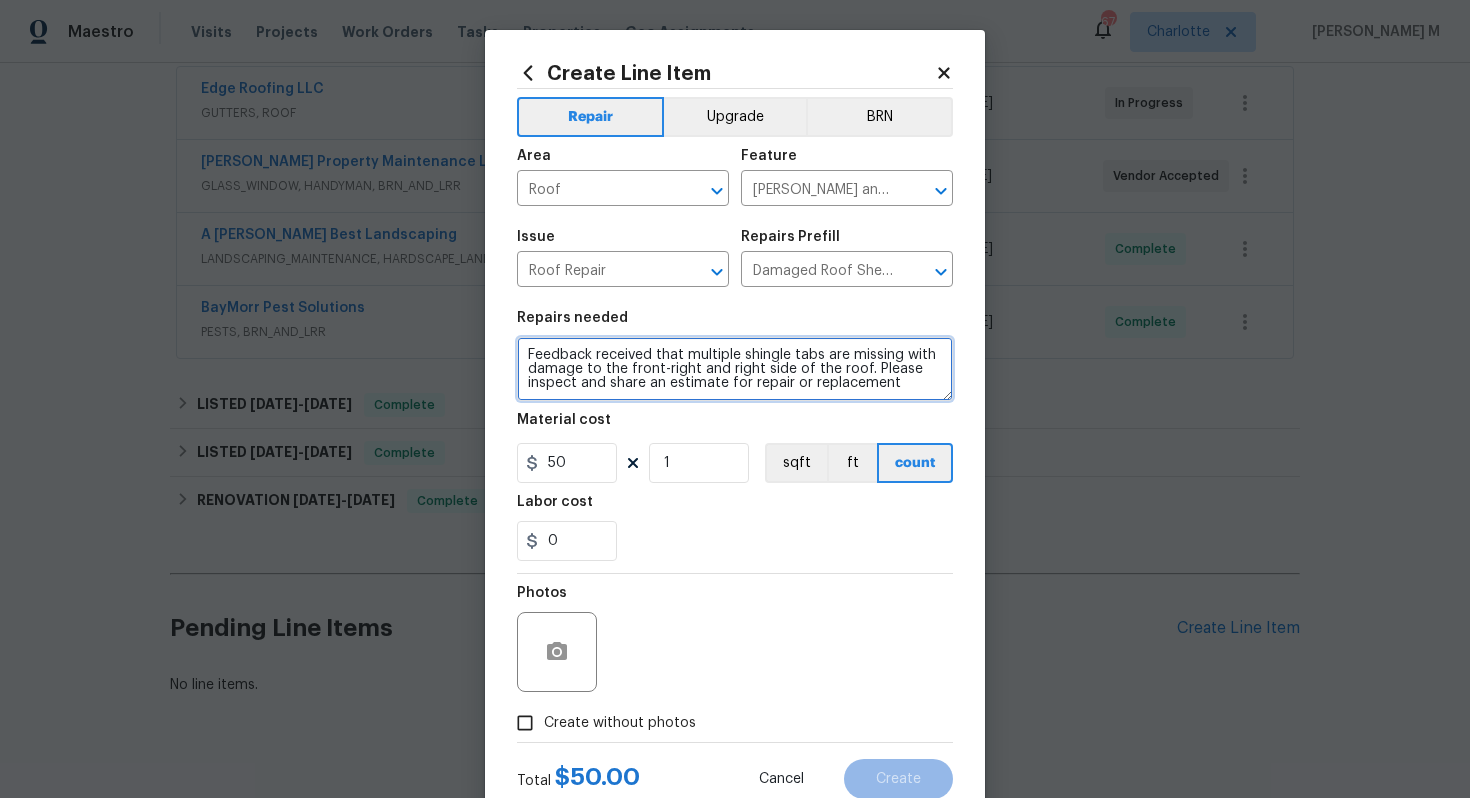 click on "Feedback received that multiple shingle tabs are missing with damage to the front-right and right side of the roof. Please inspect and share an estimate for repair or replacement" at bounding box center [735, 369] 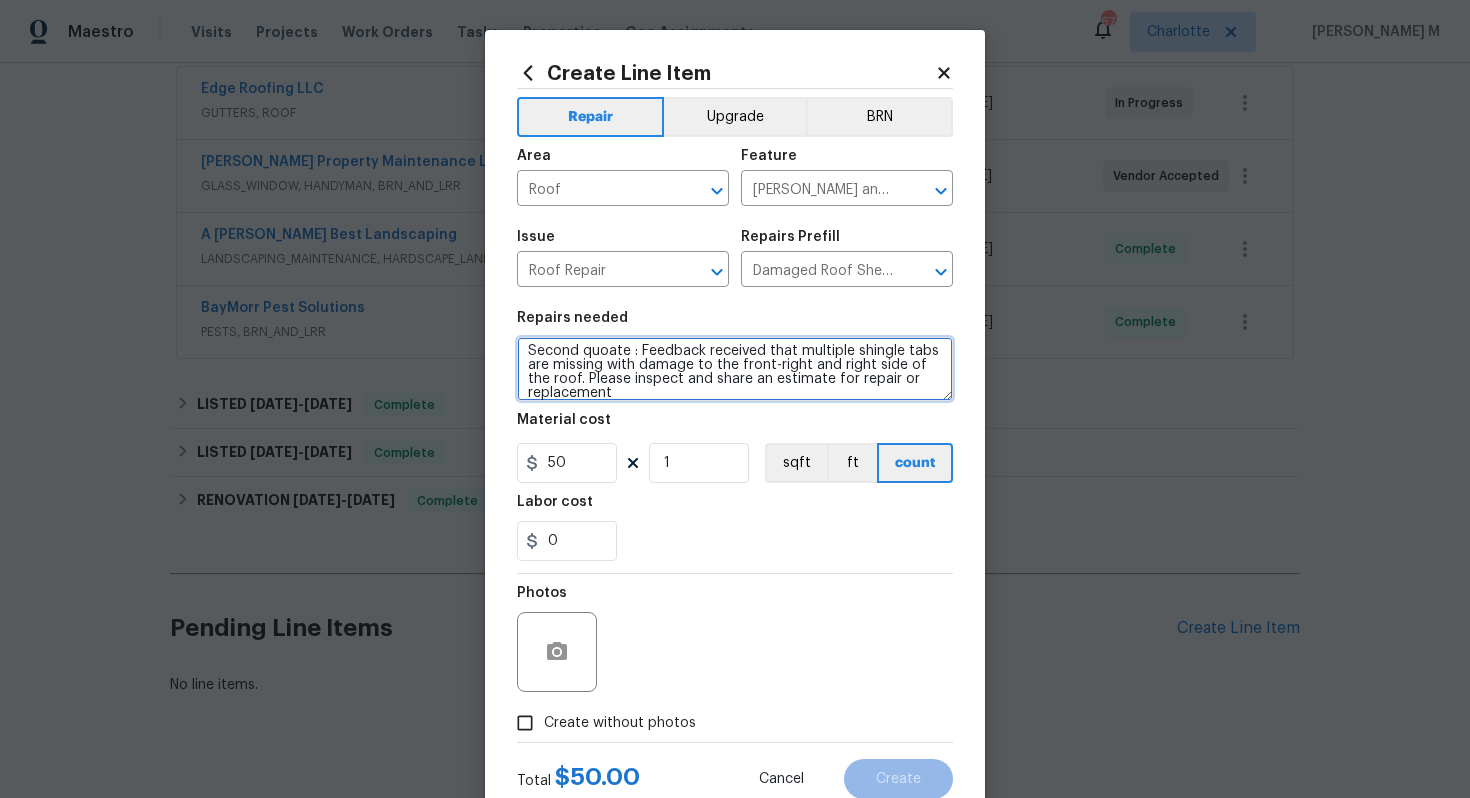 click on "Second quoate : Feedback received that multiple shingle tabs are missing with damage to the front-right and right side of the roof. Please inspect and share an estimate for repair or replacement" at bounding box center (735, 369) 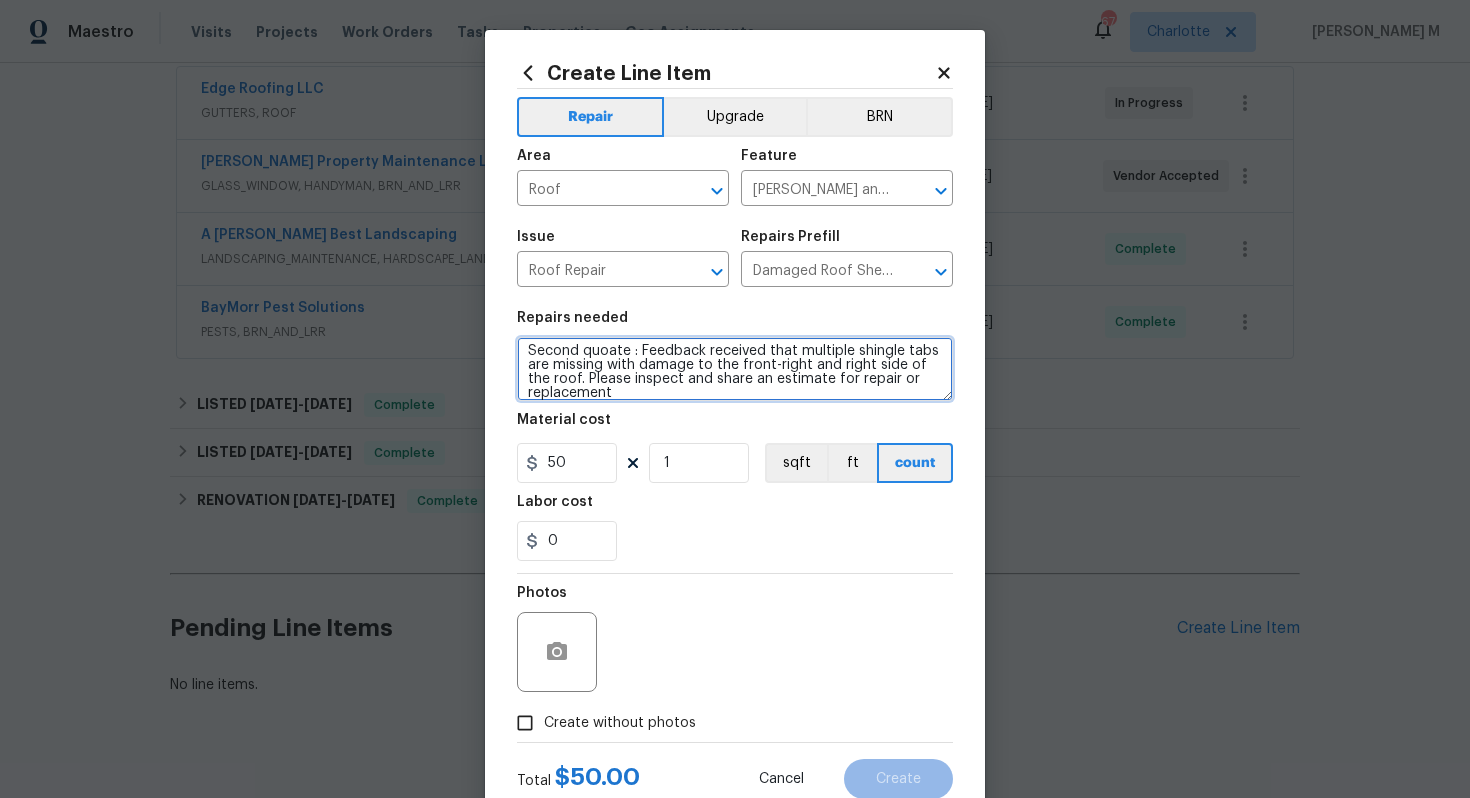 click on "quote" at bounding box center [0, 0] 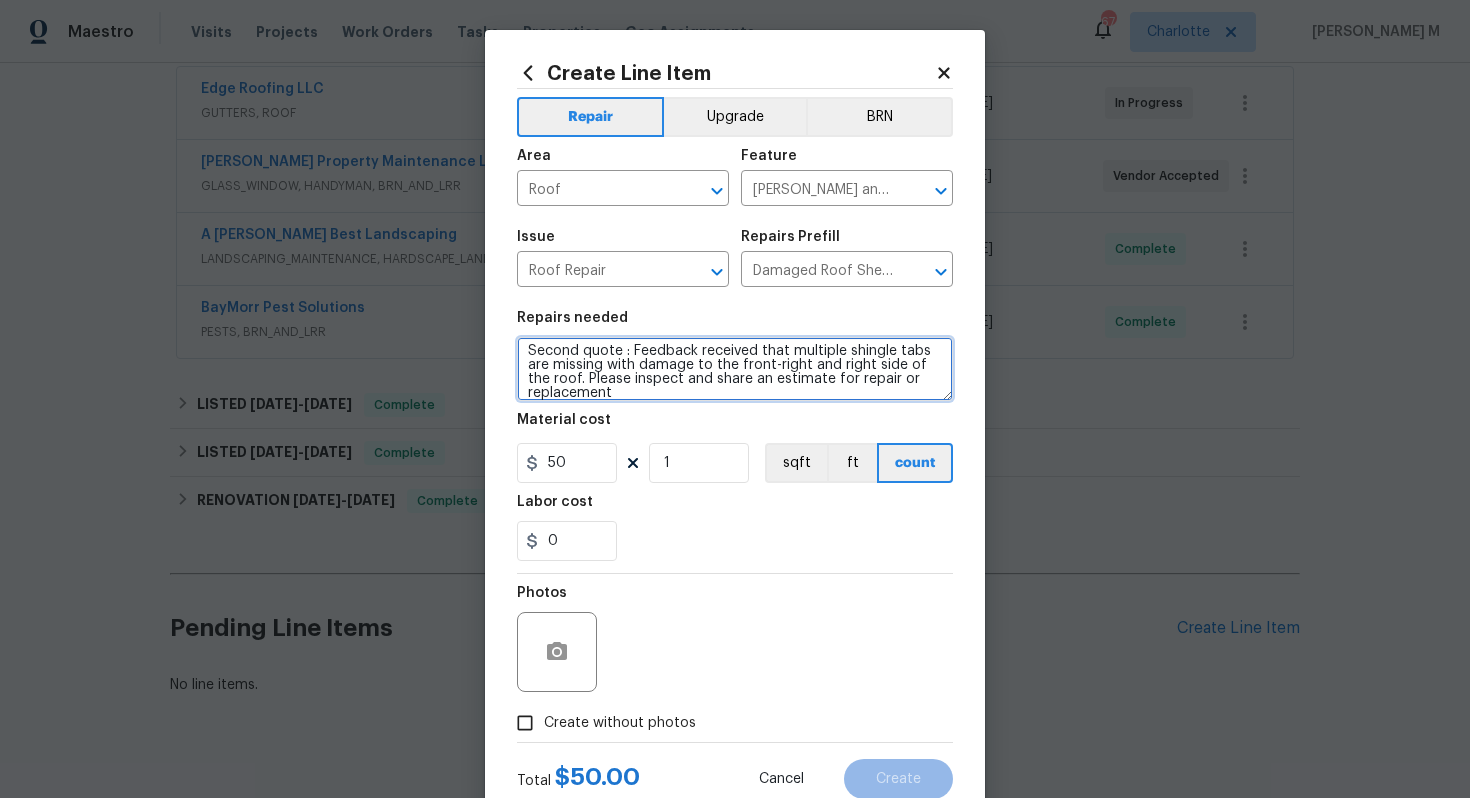 type on "Second quote : Feedback received that multiple shingle tabs are missing with damage to the front-right and right side of the roof. Please inspect and share an estimate for repair or replacement" 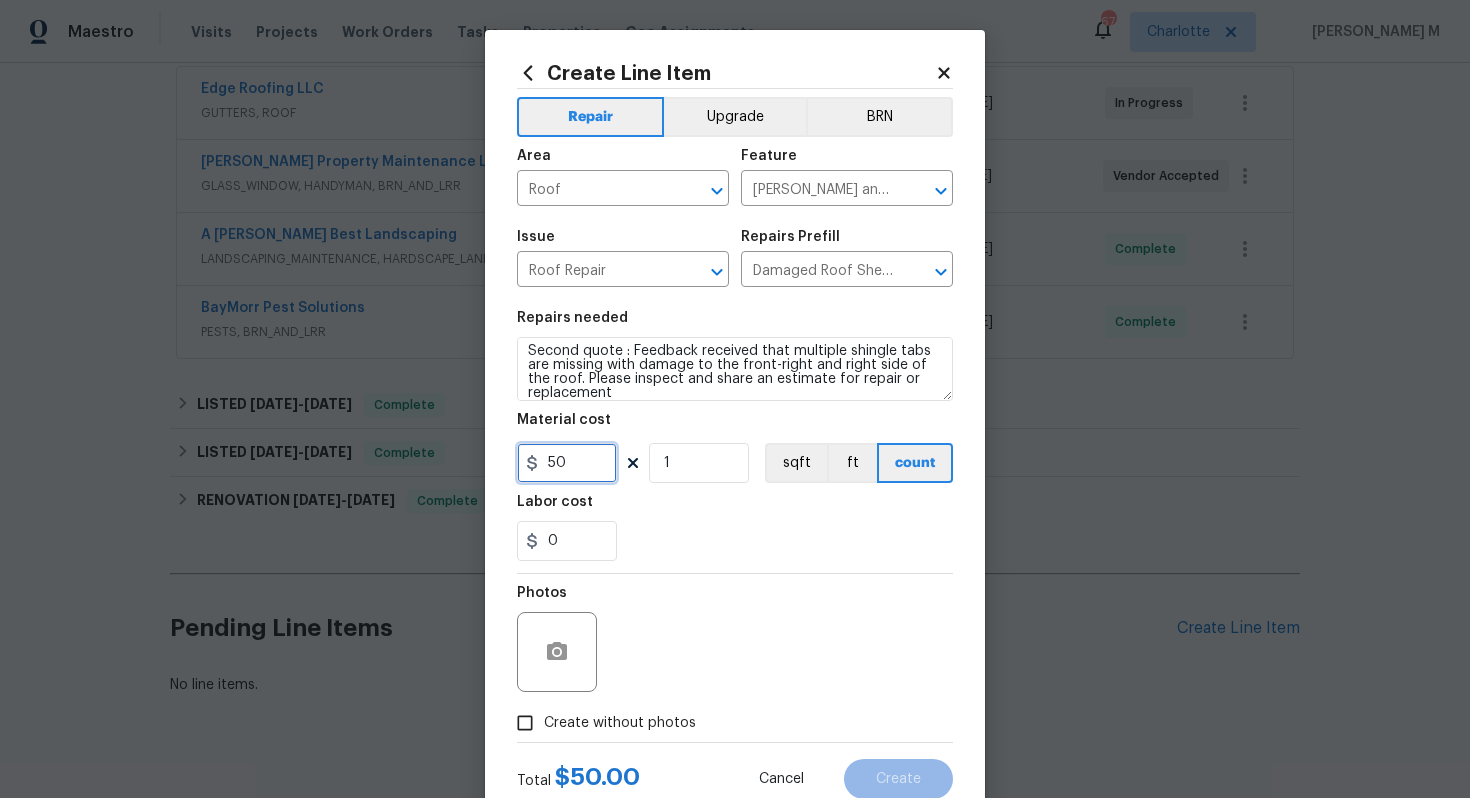 click on "50" at bounding box center (567, 463) 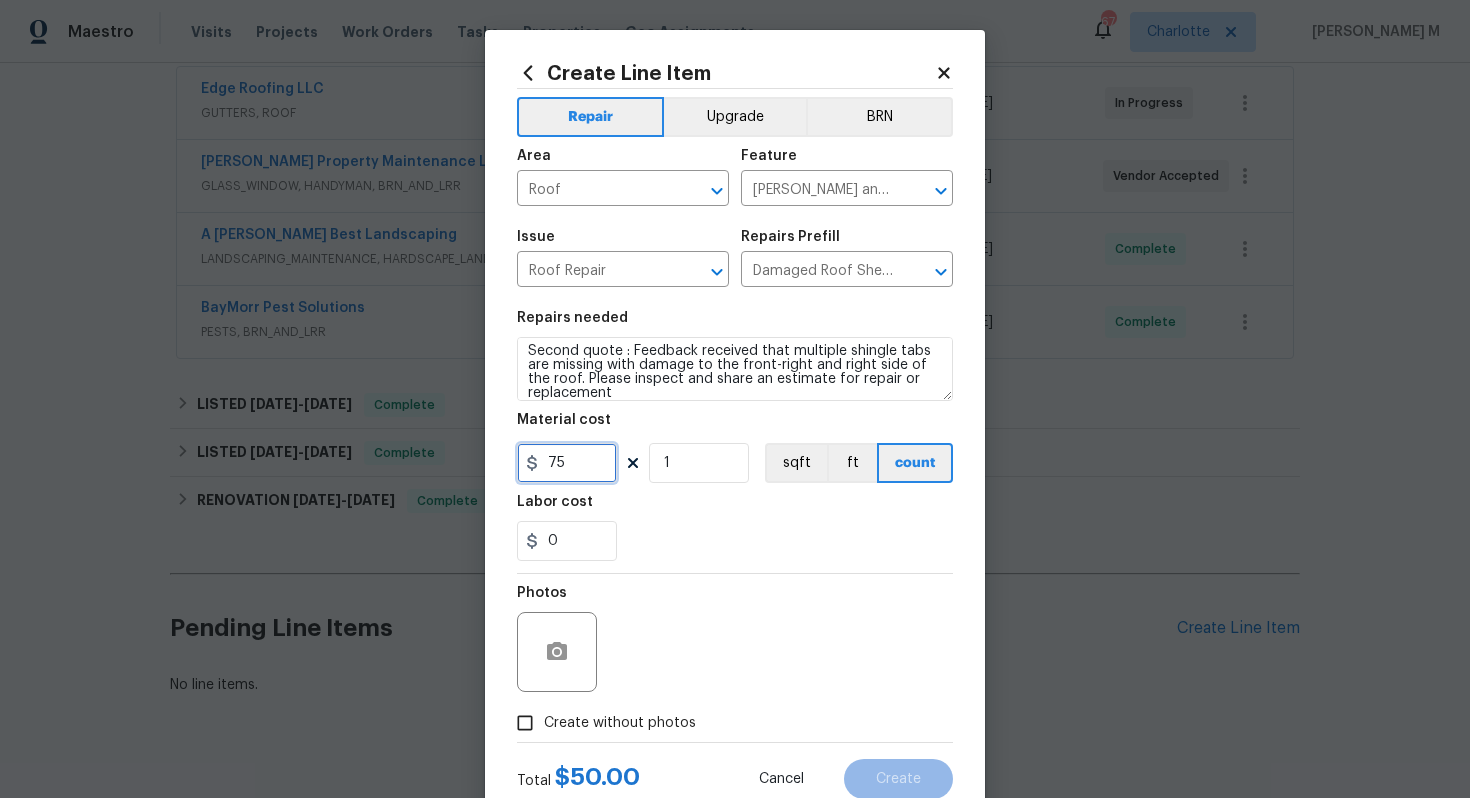 click on "quote" at bounding box center [0, 0] 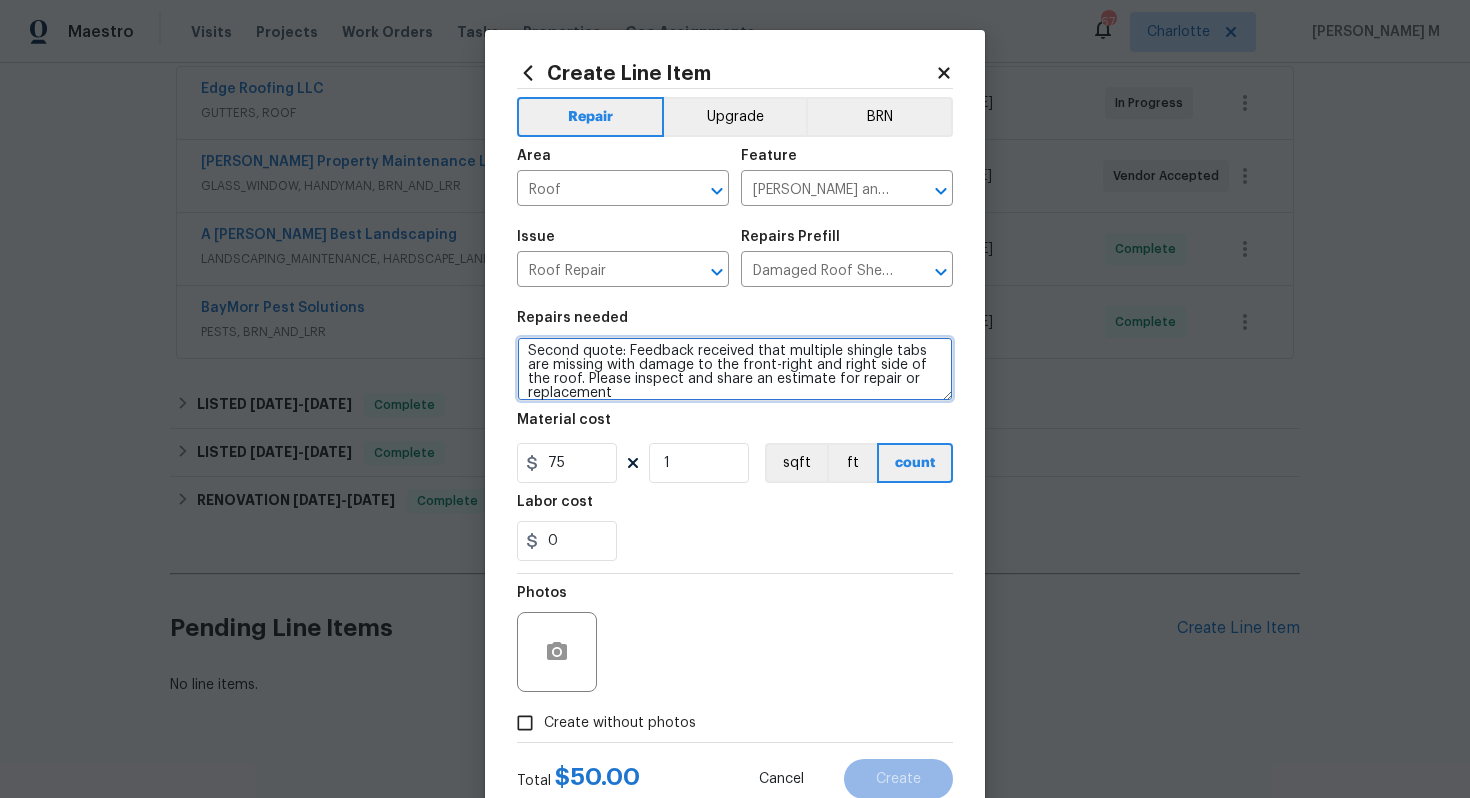 type on "Second quote: Feedback received that multiple shingle tabs are missing with damage to the front-right and right side of the roof. Please inspect and share an estimate for repair or replacement" 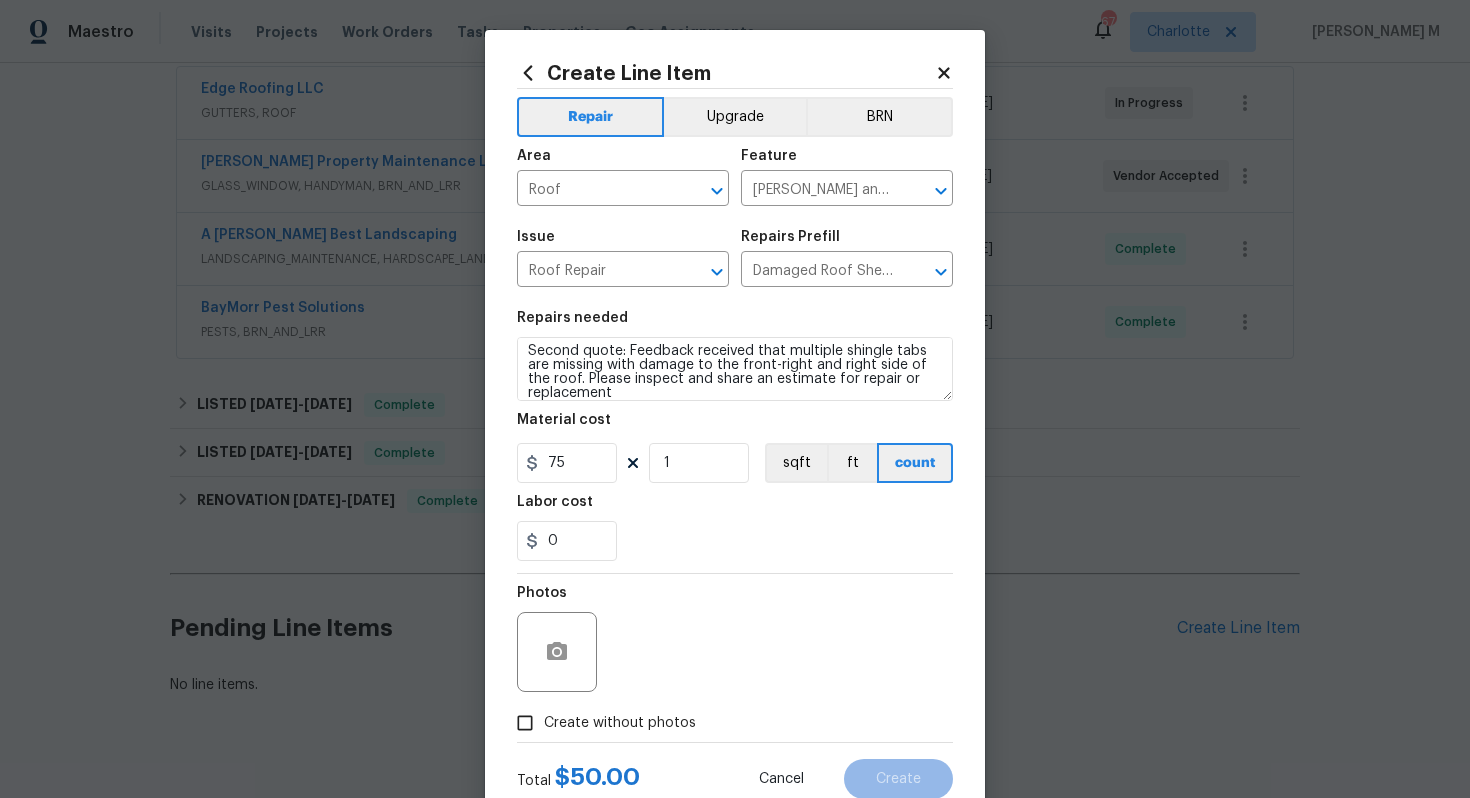 click on "Create without photos" at bounding box center [620, 723] 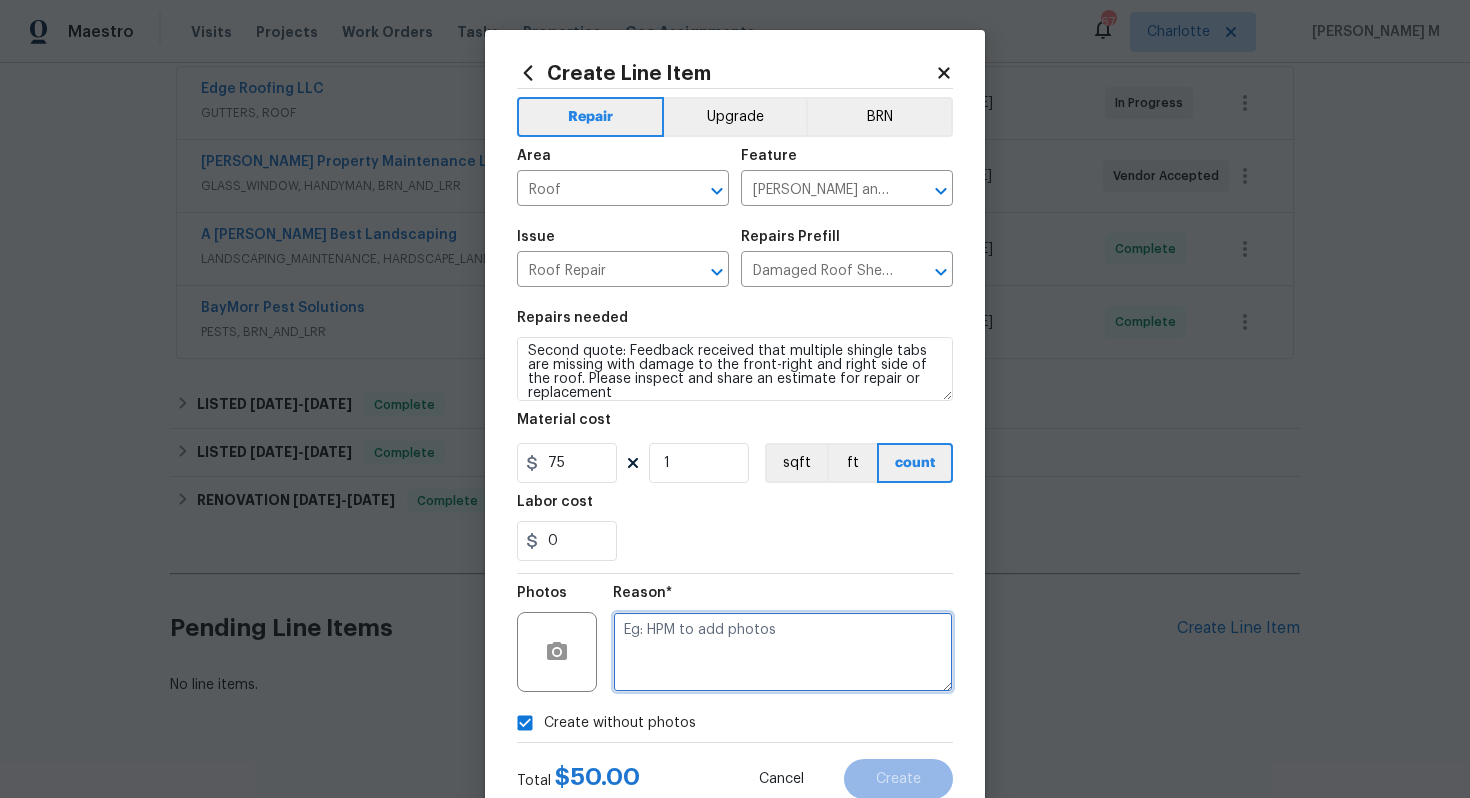 click at bounding box center [783, 652] 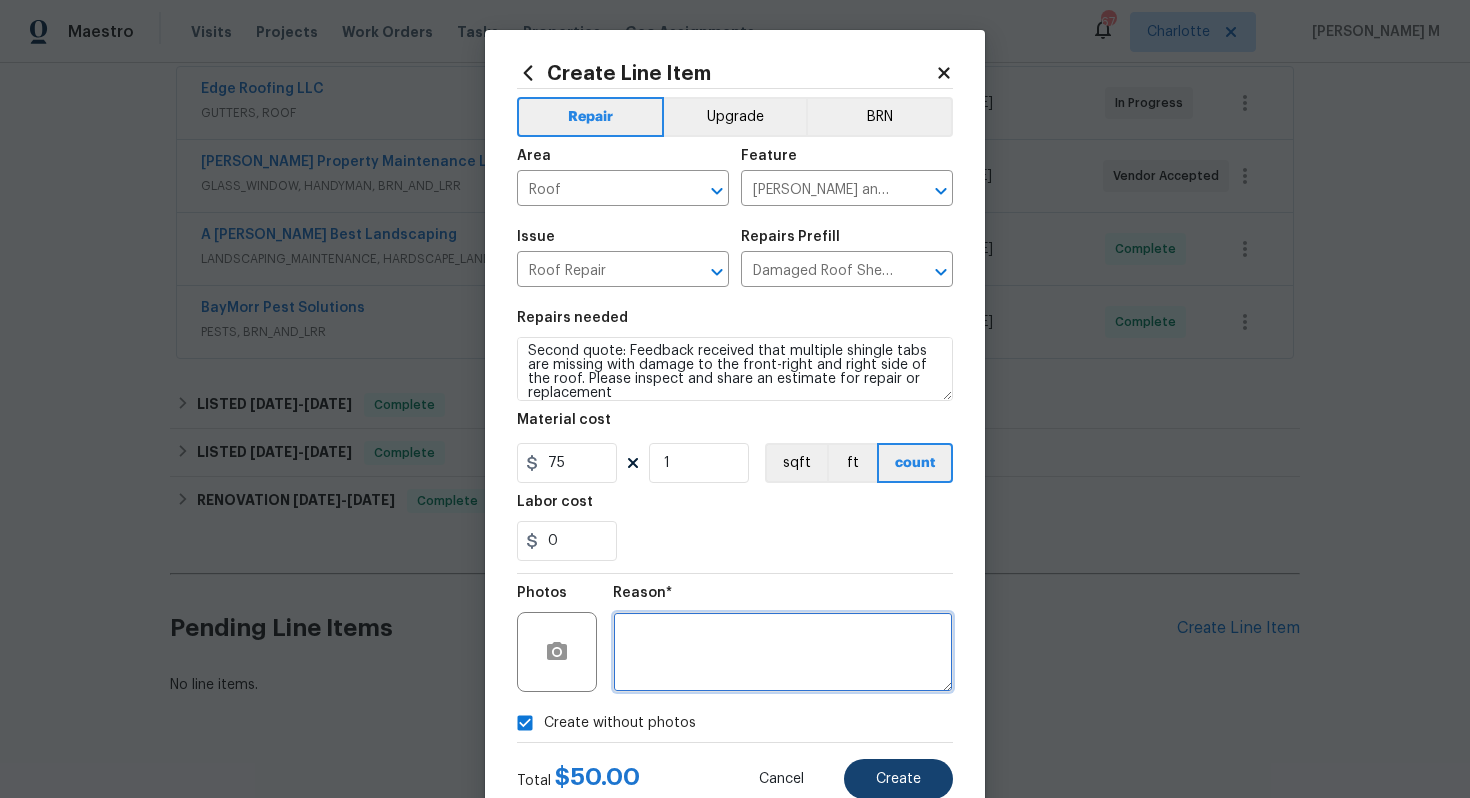 type 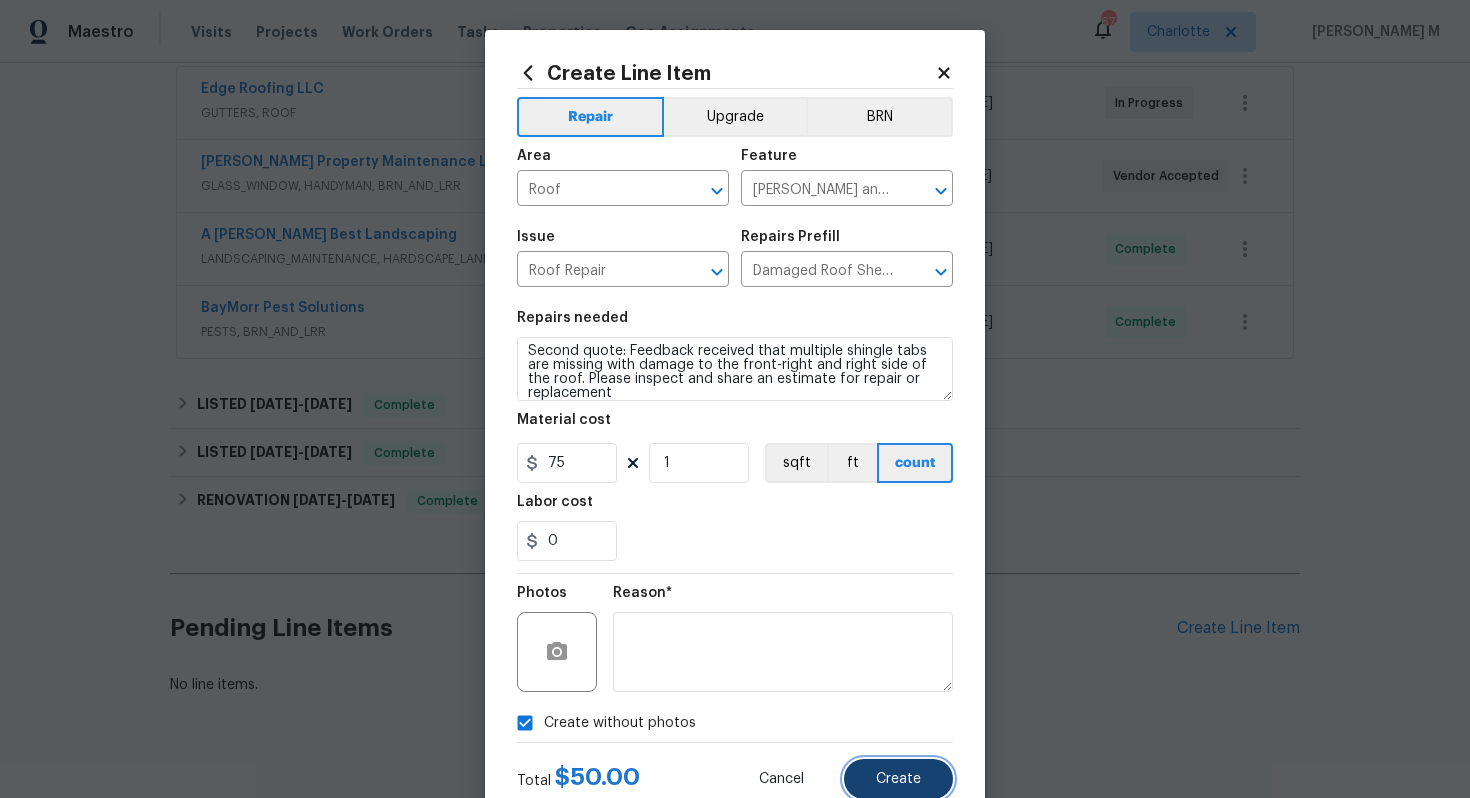 click on "Create" at bounding box center (898, 779) 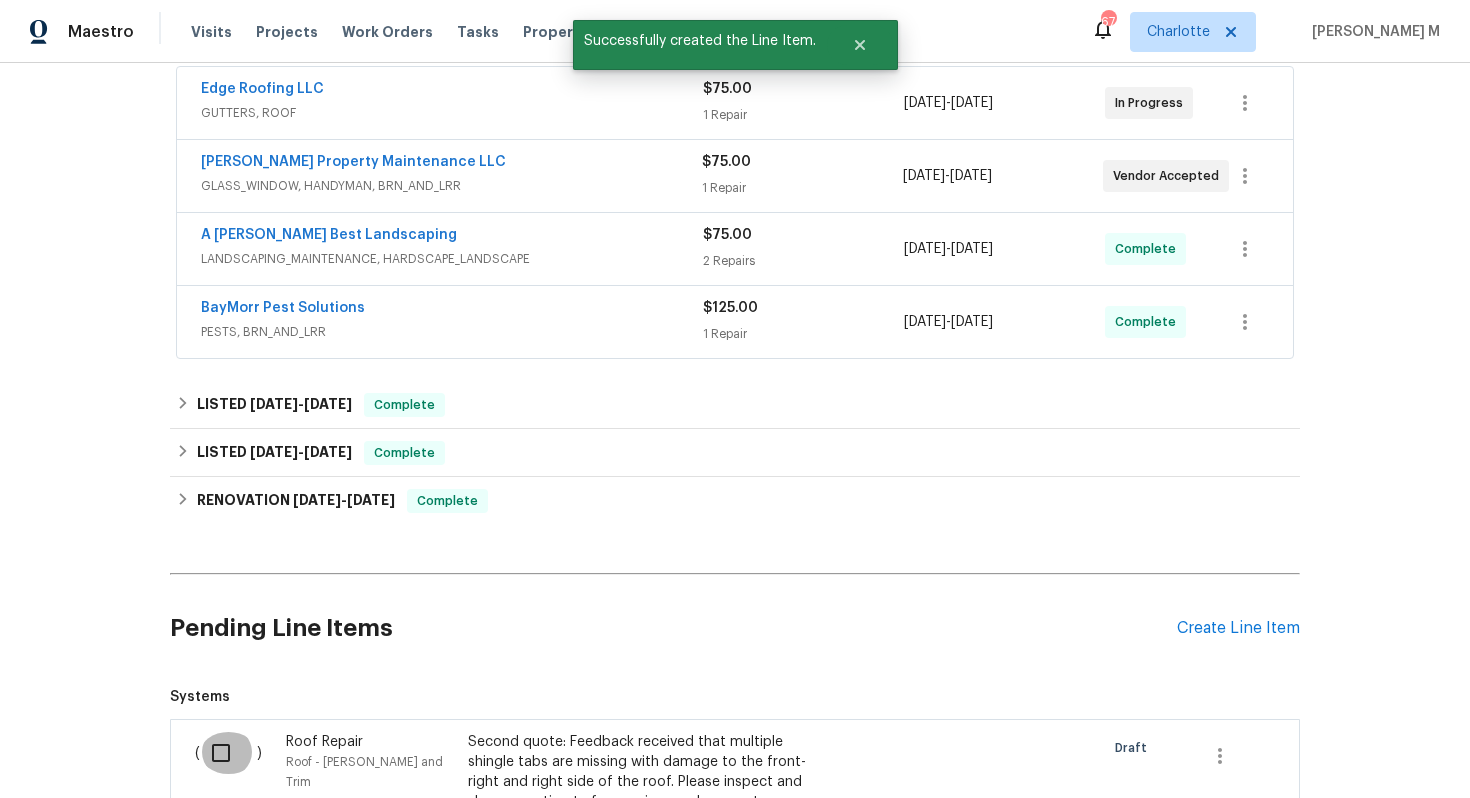 click at bounding box center (228, 753) 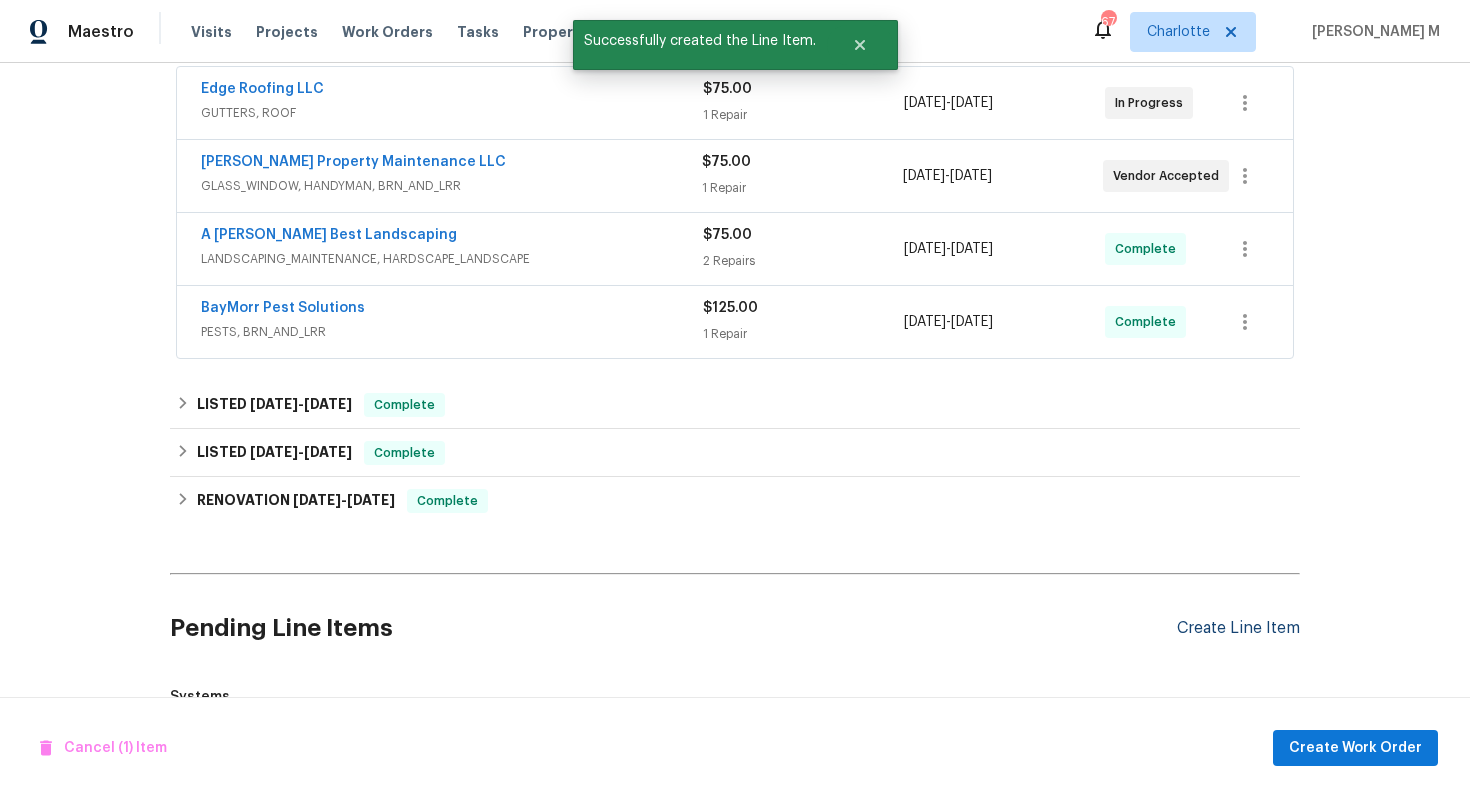 scroll, scrollTop: 643, scrollLeft: 0, axis: vertical 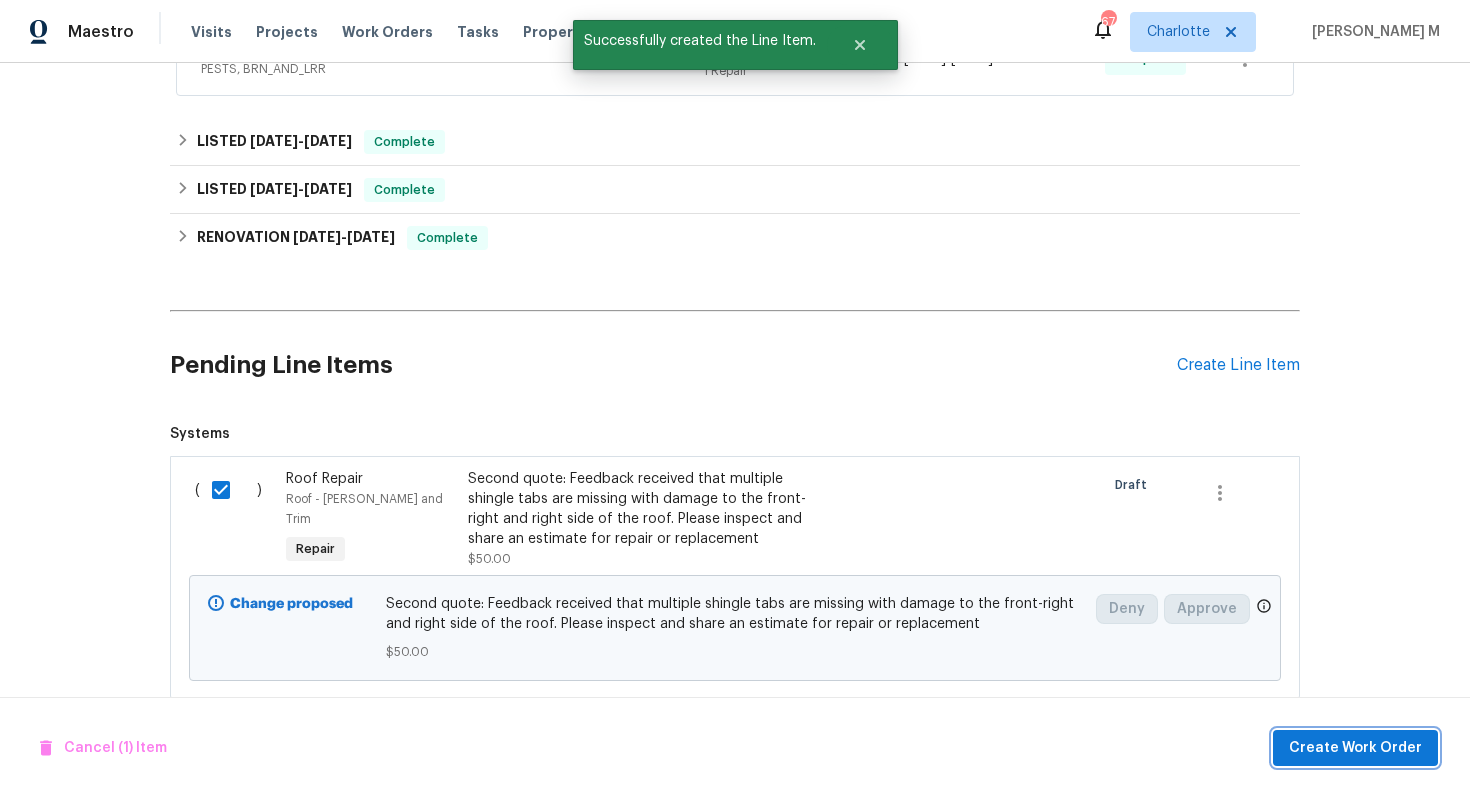 click on "Create Work Order" at bounding box center [1355, 748] 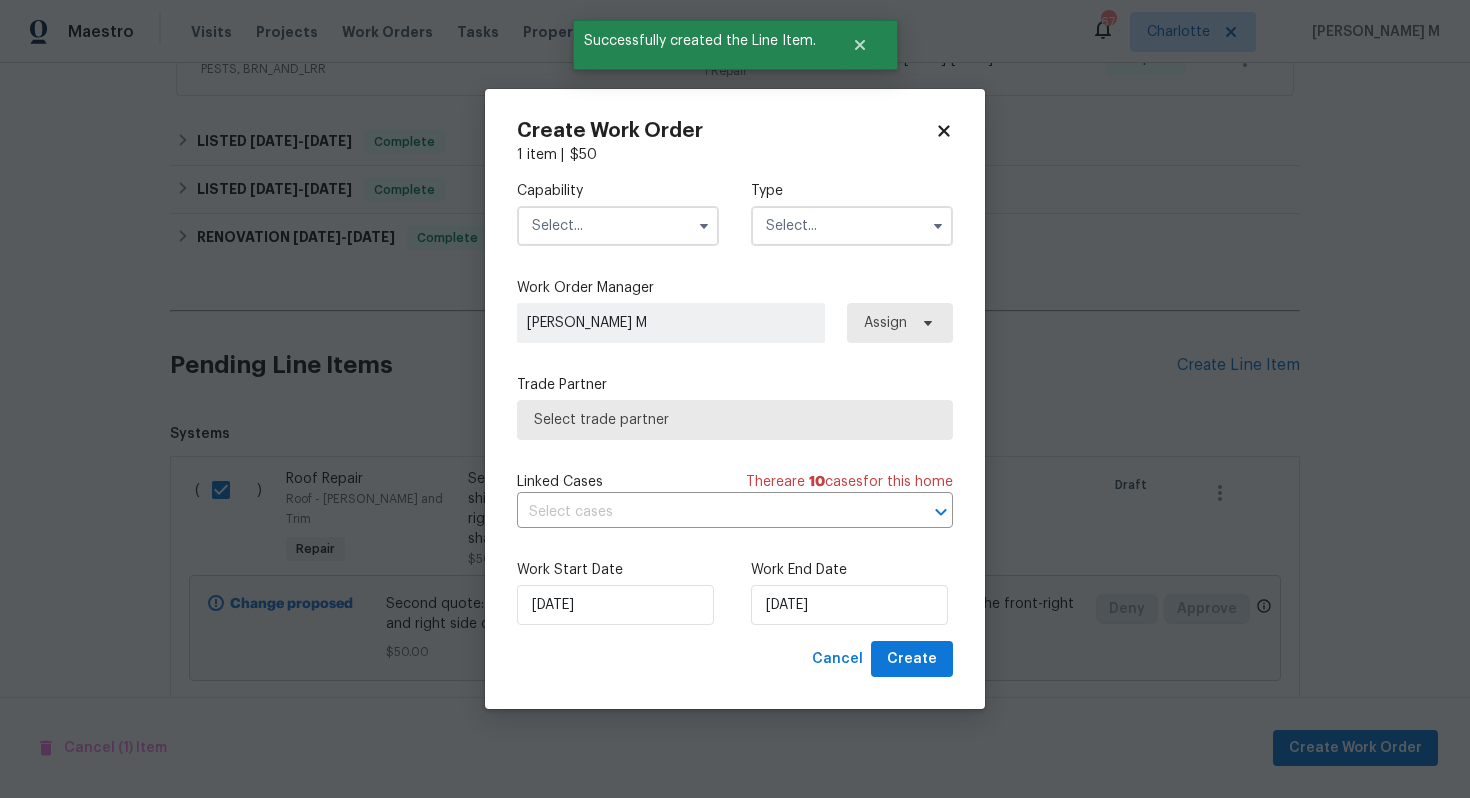 click at bounding box center (618, 226) 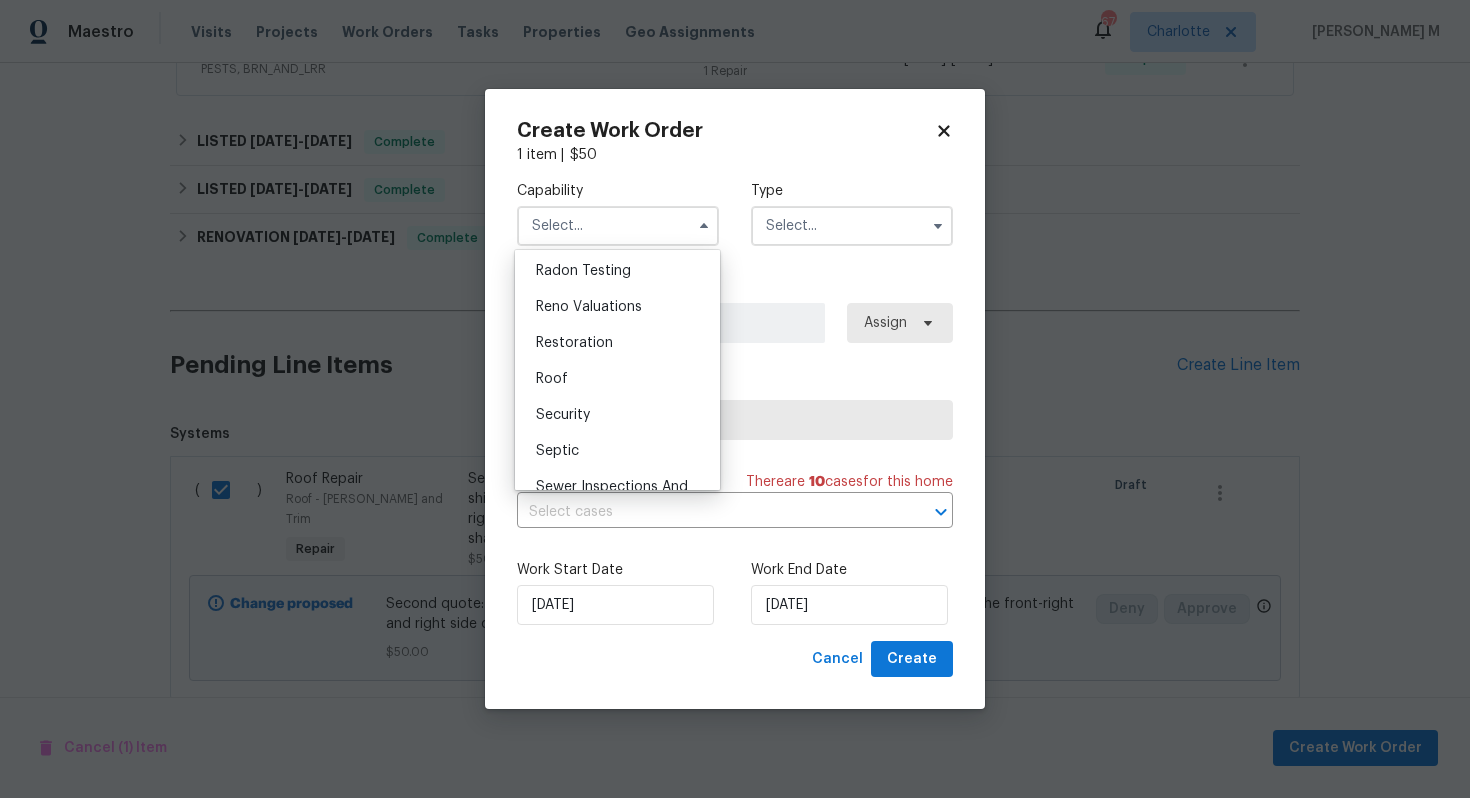 scroll, scrollTop: 1923, scrollLeft: 0, axis: vertical 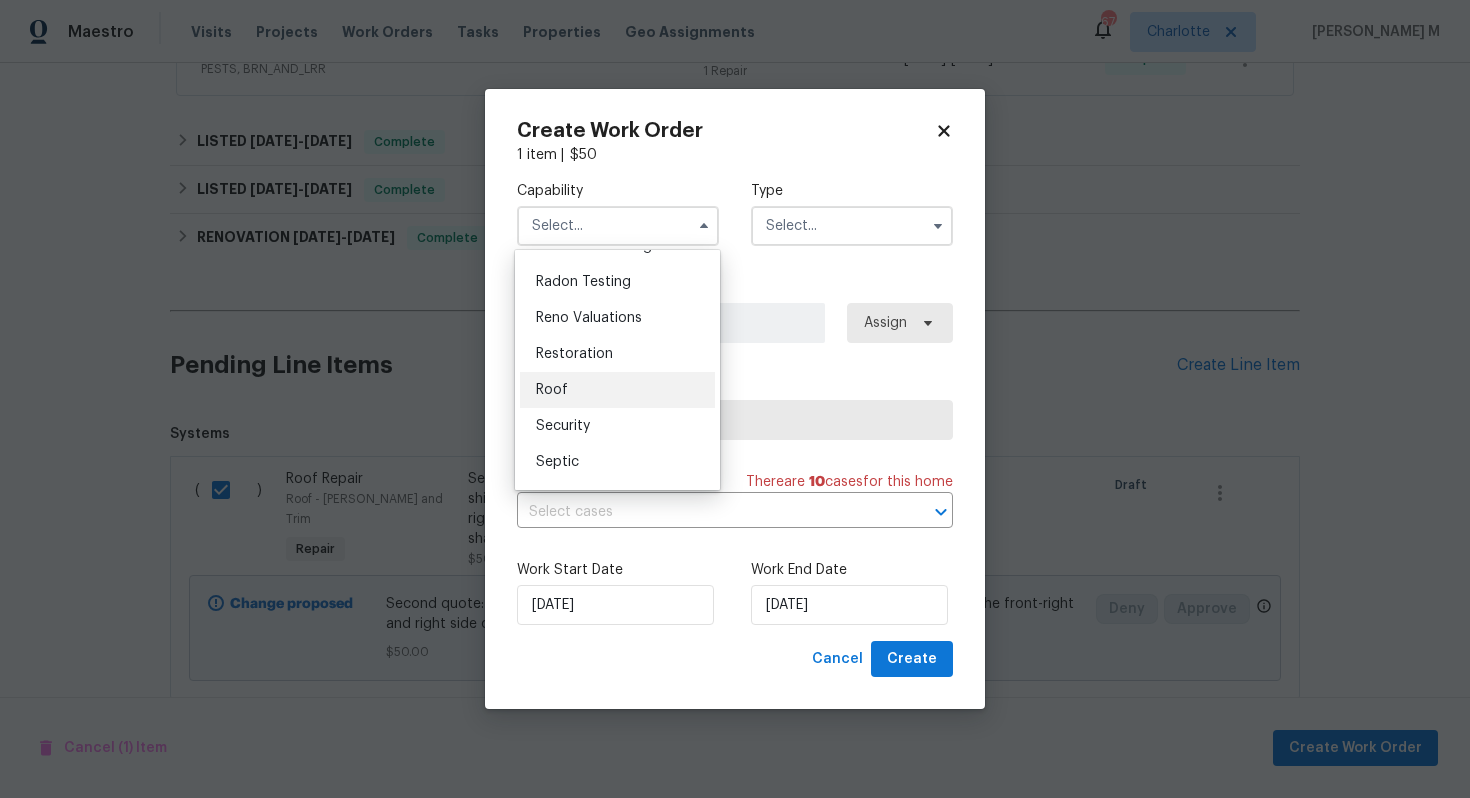 click on "Roof" at bounding box center (617, 390) 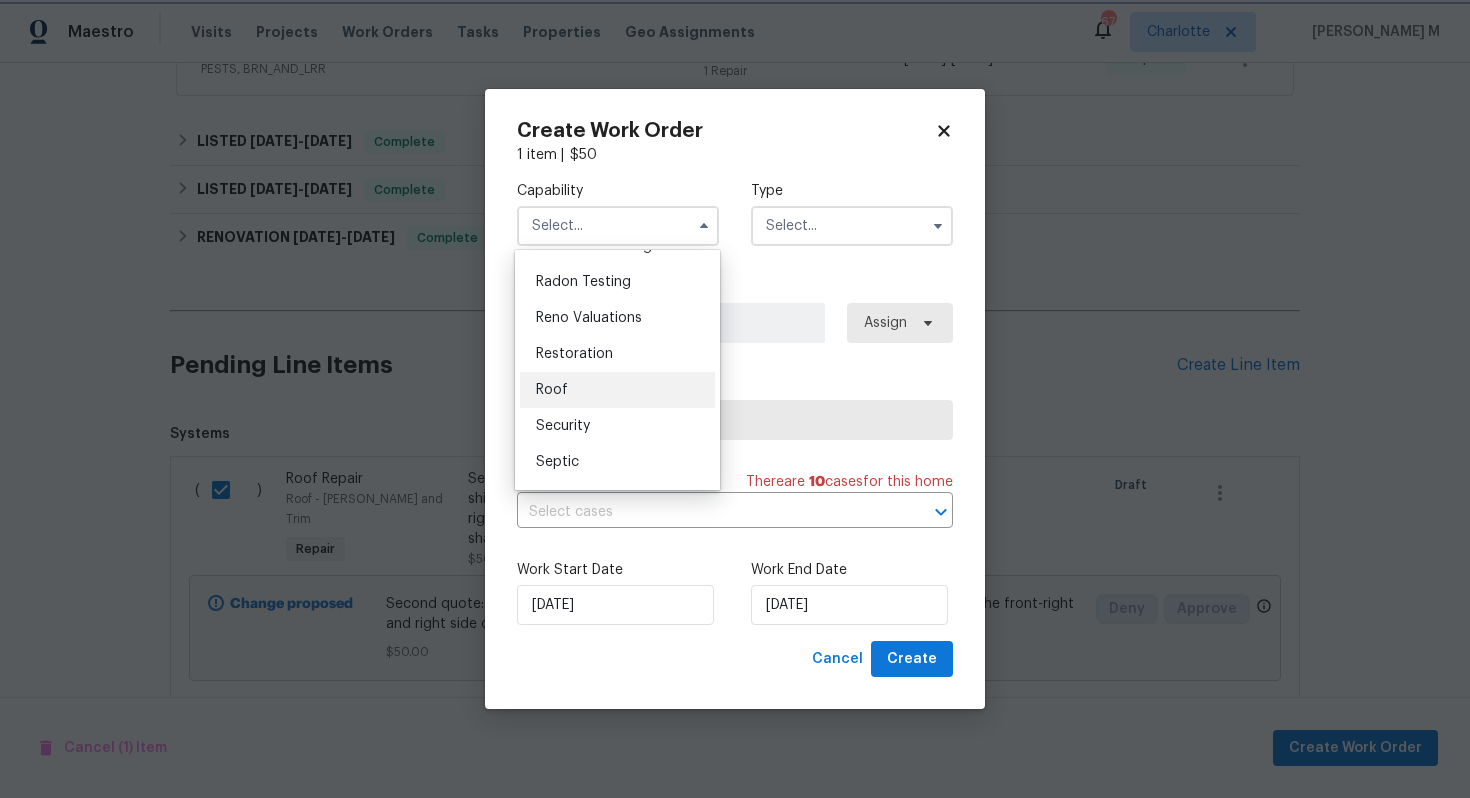 type on "Roof" 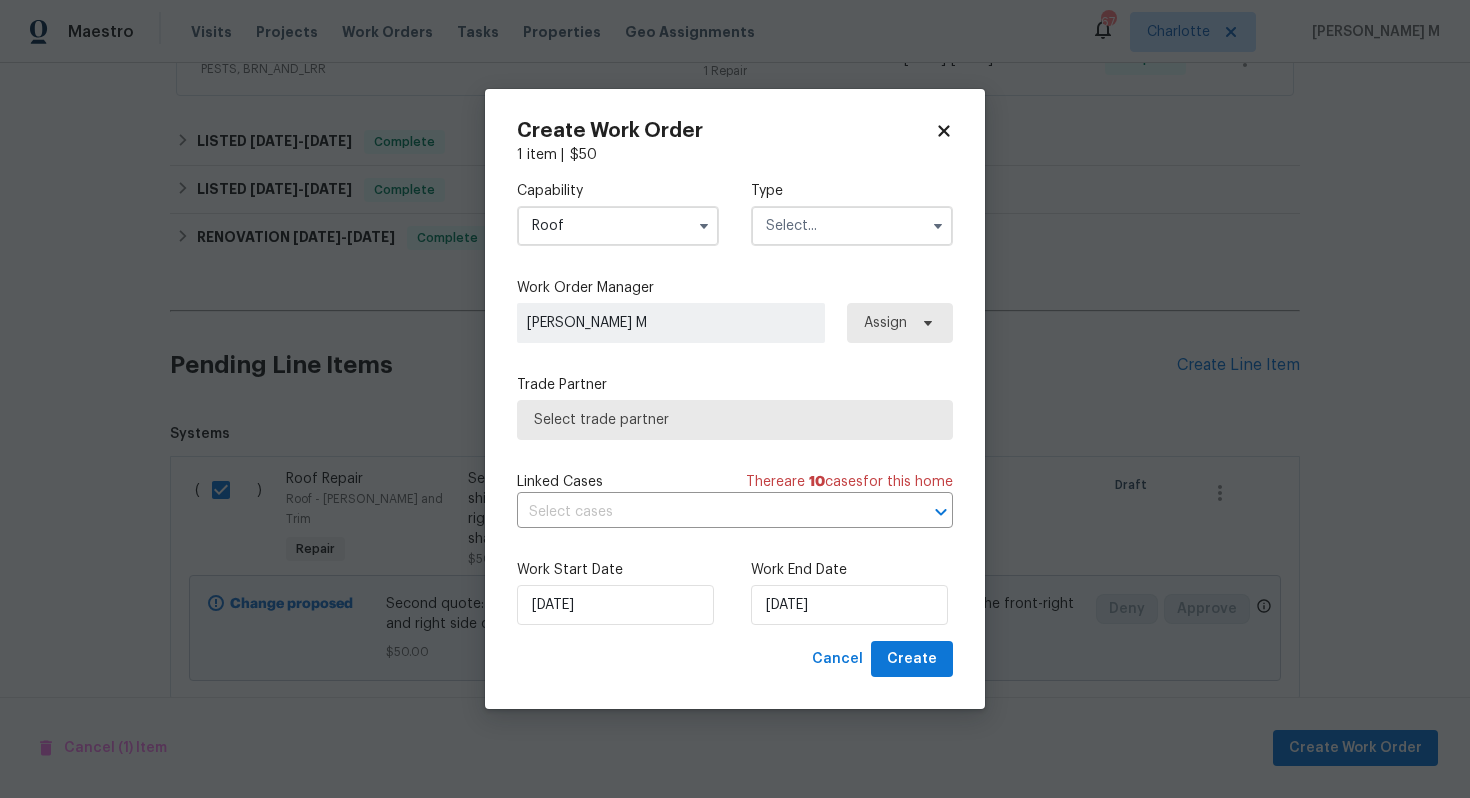 click at bounding box center [852, 226] 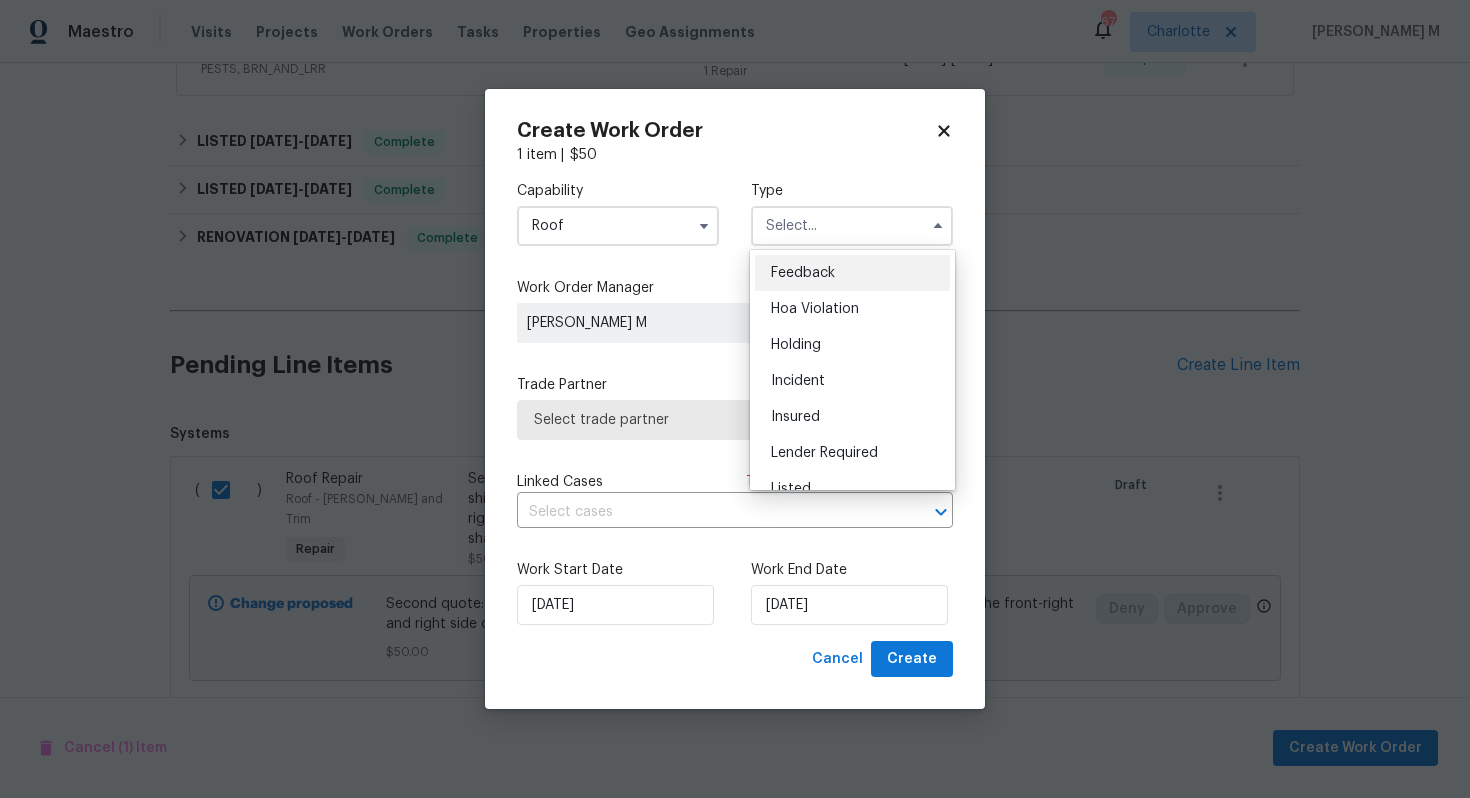 click on "Feedback" at bounding box center [803, 273] 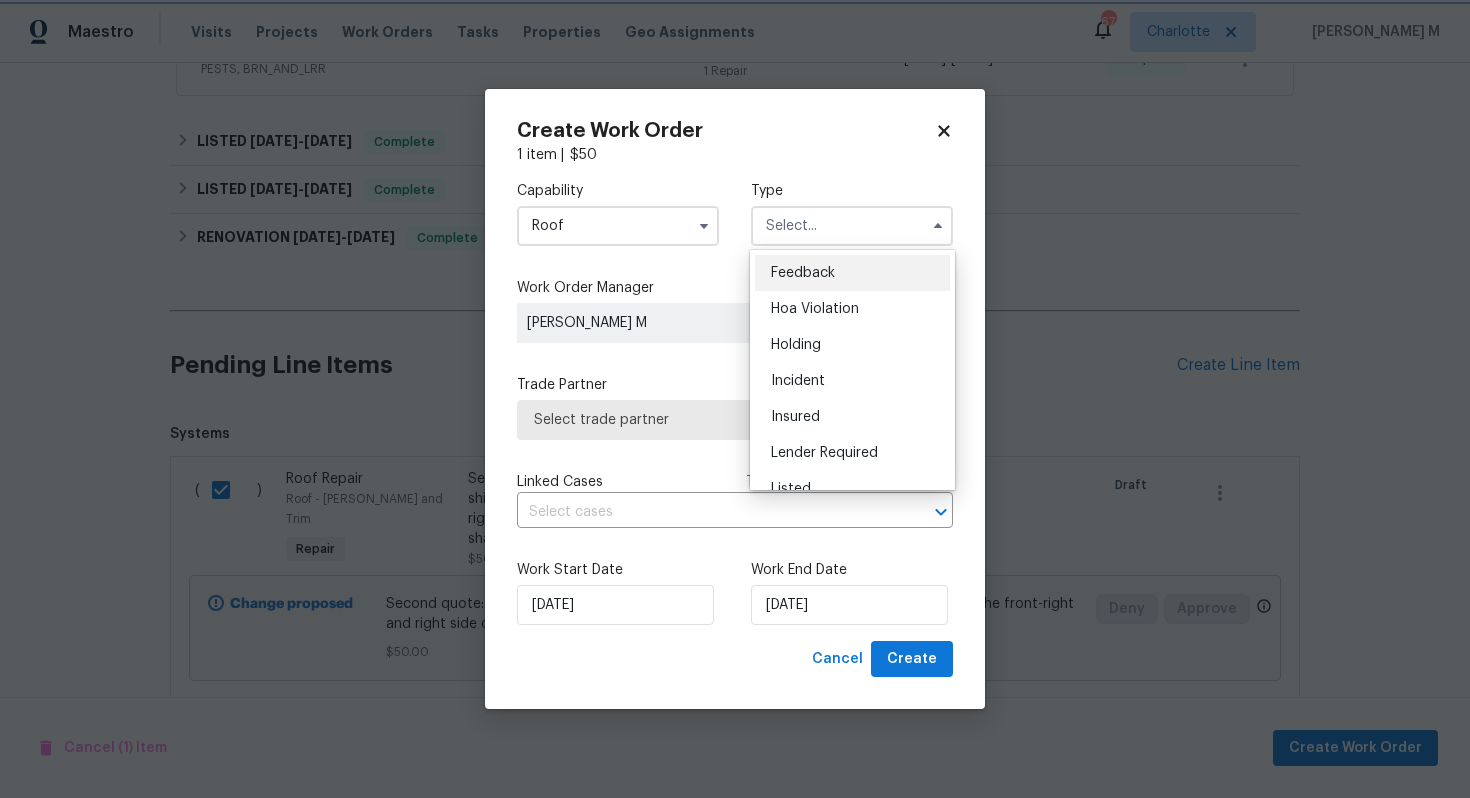 type on "Feedback" 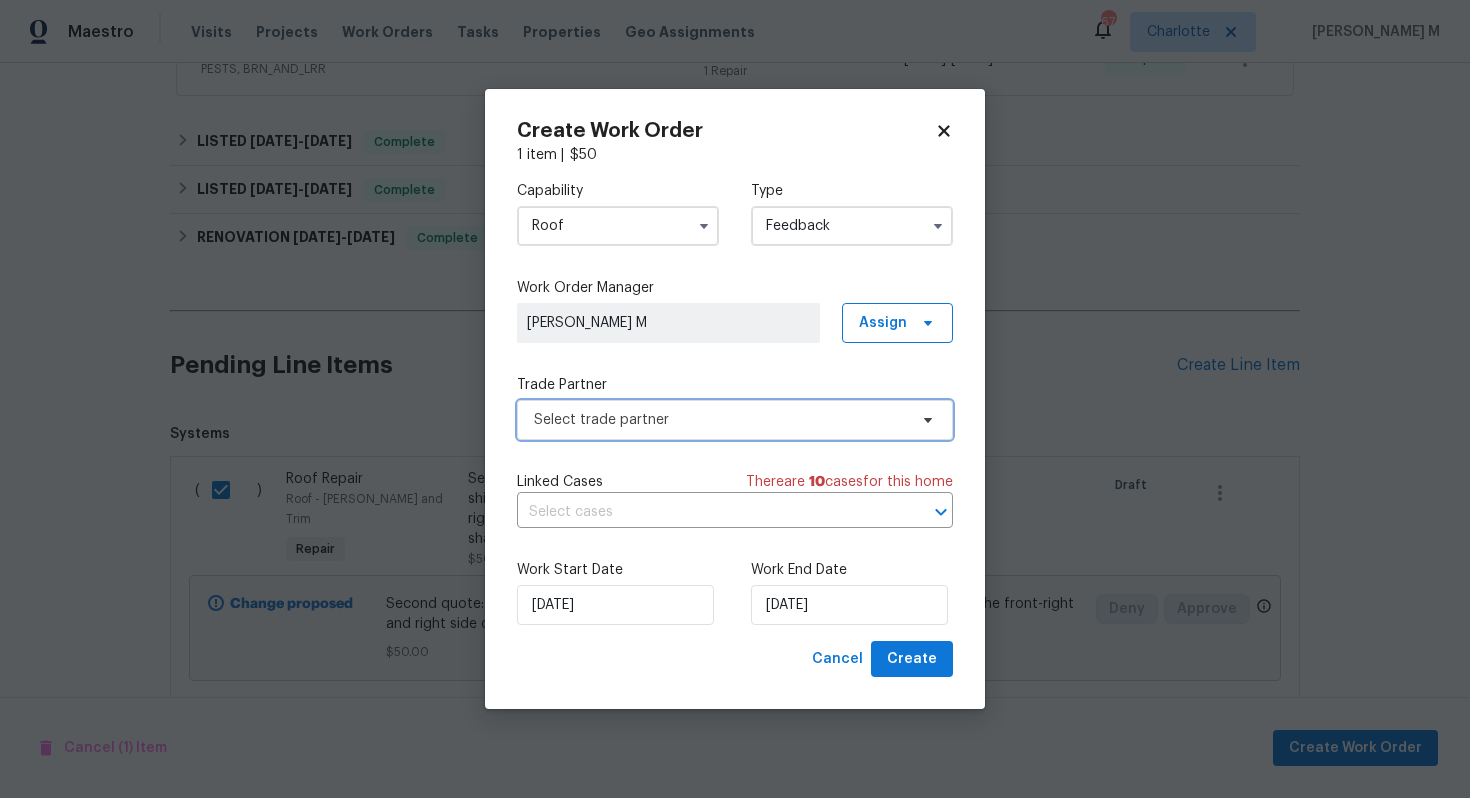 click on "Select trade partner" at bounding box center [735, 420] 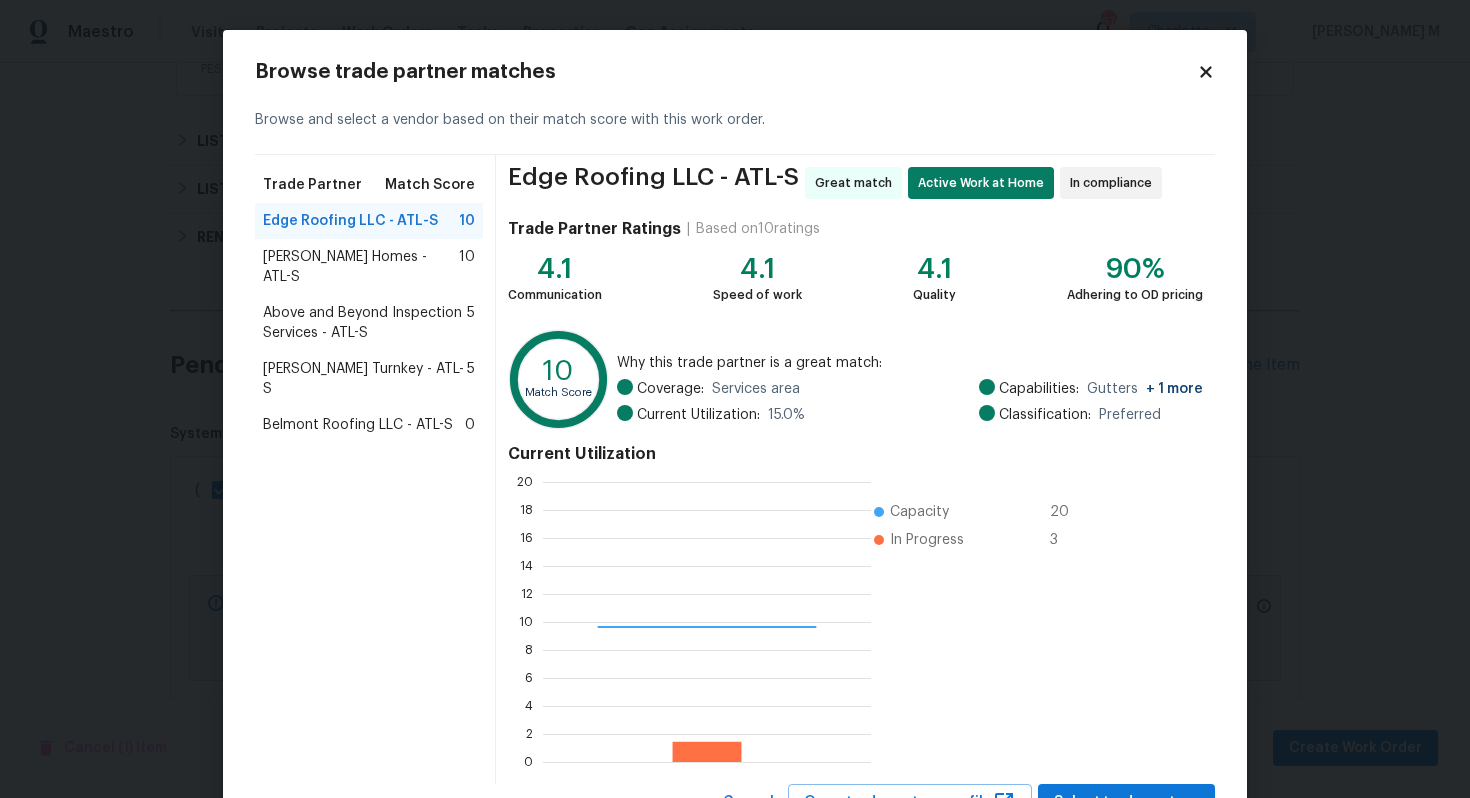 scroll, scrollTop: 2, scrollLeft: 2, axis: both 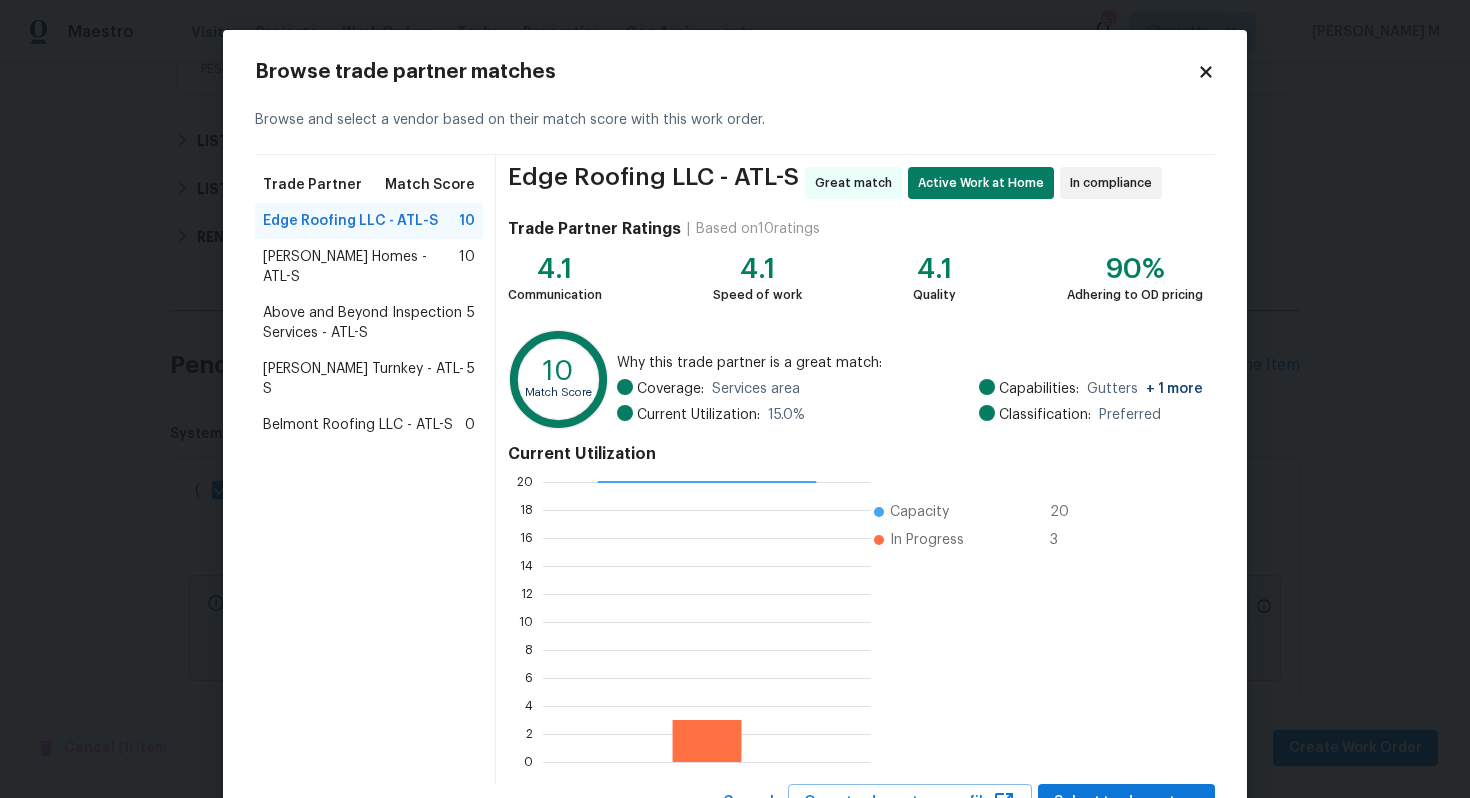 click on "Therrien Homes - ATL-S" at bounding box center (361, 267) 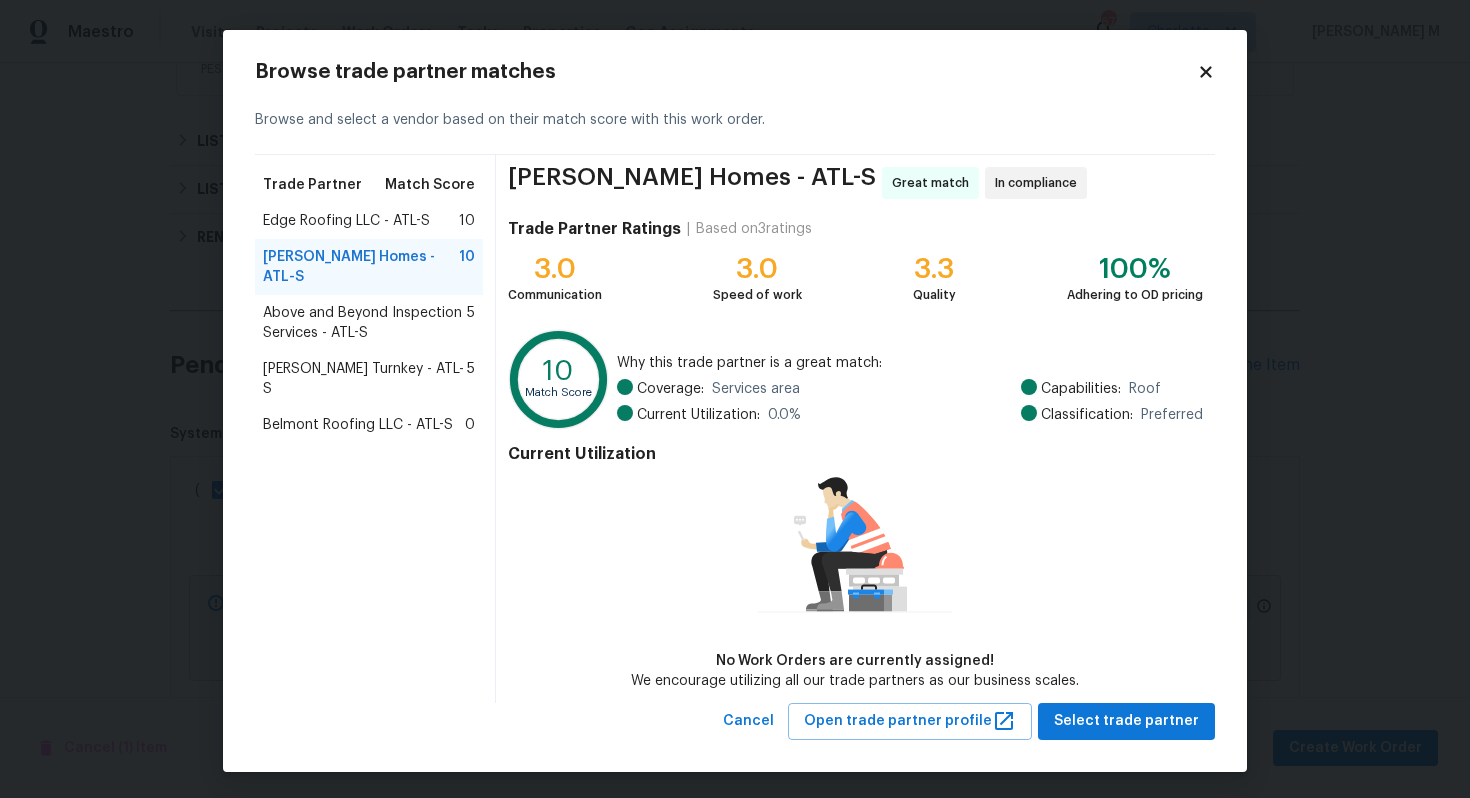 click on "Above and Beyond Inspection Services - ATL-S" at bounding box center [365, 323] 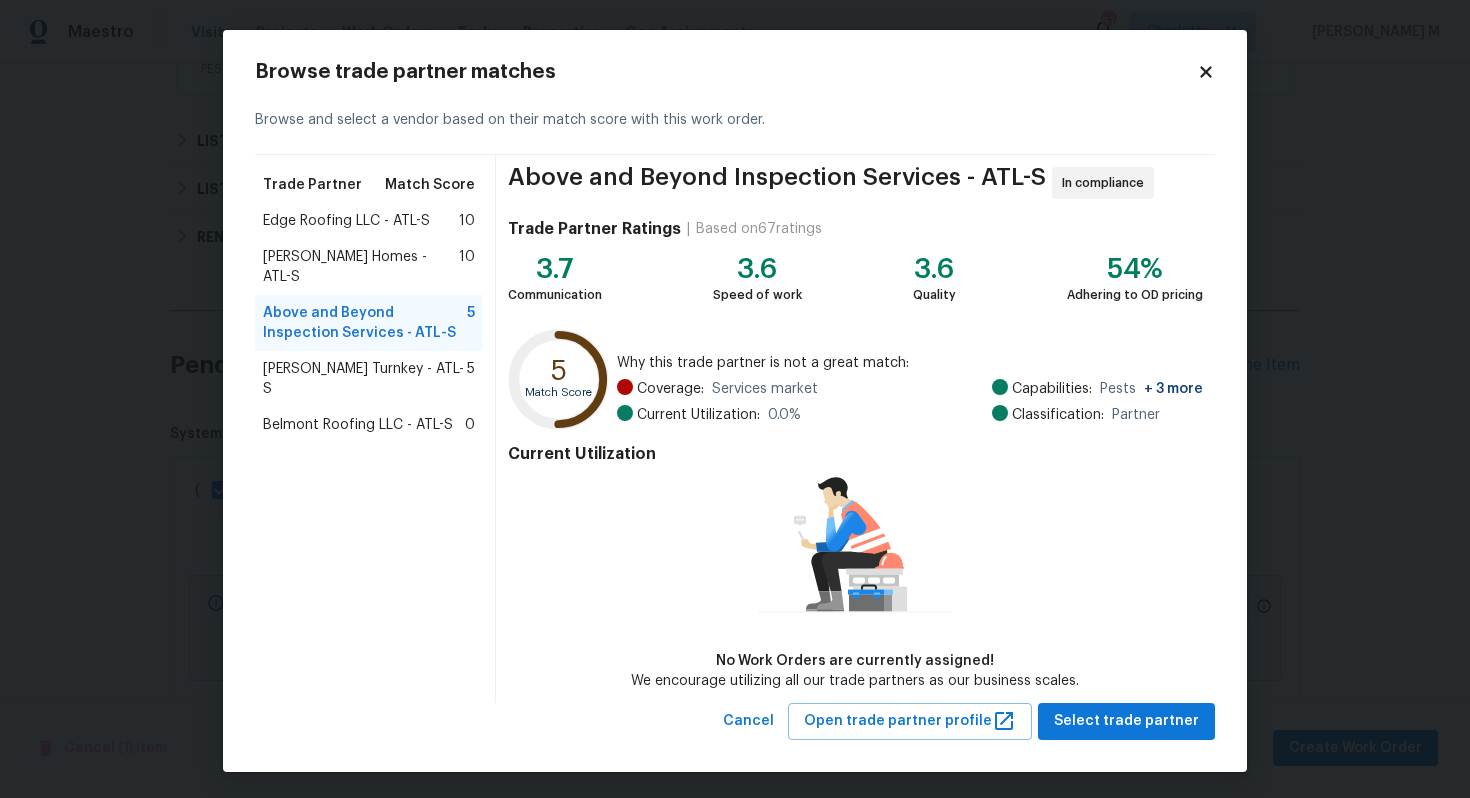 click on "Therrien Homes - ATL-S" at bounding box center [361, 267] 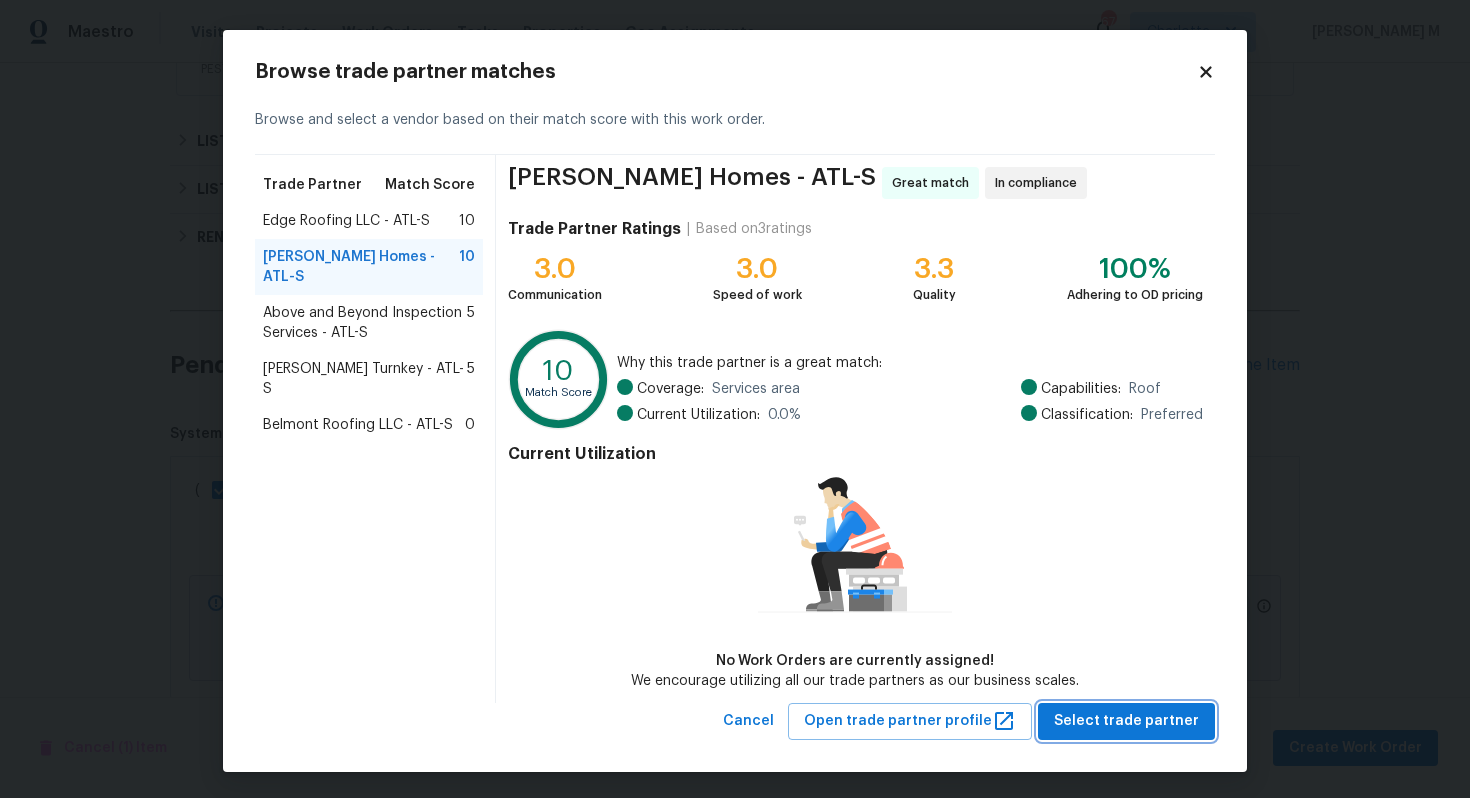 click on "Select trade partner" at bounding box center [1126, 721] 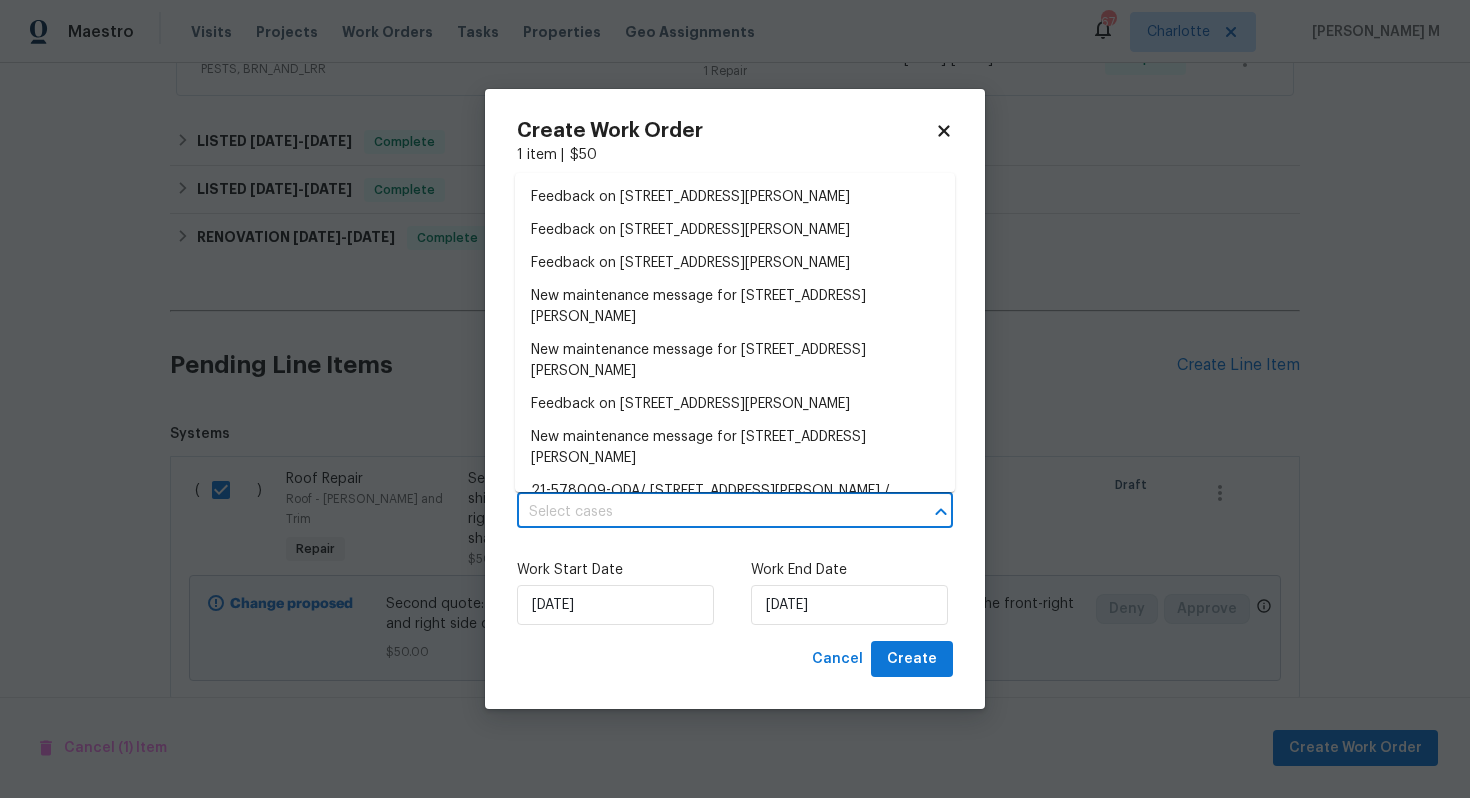 click at bounding box center (707, 512) 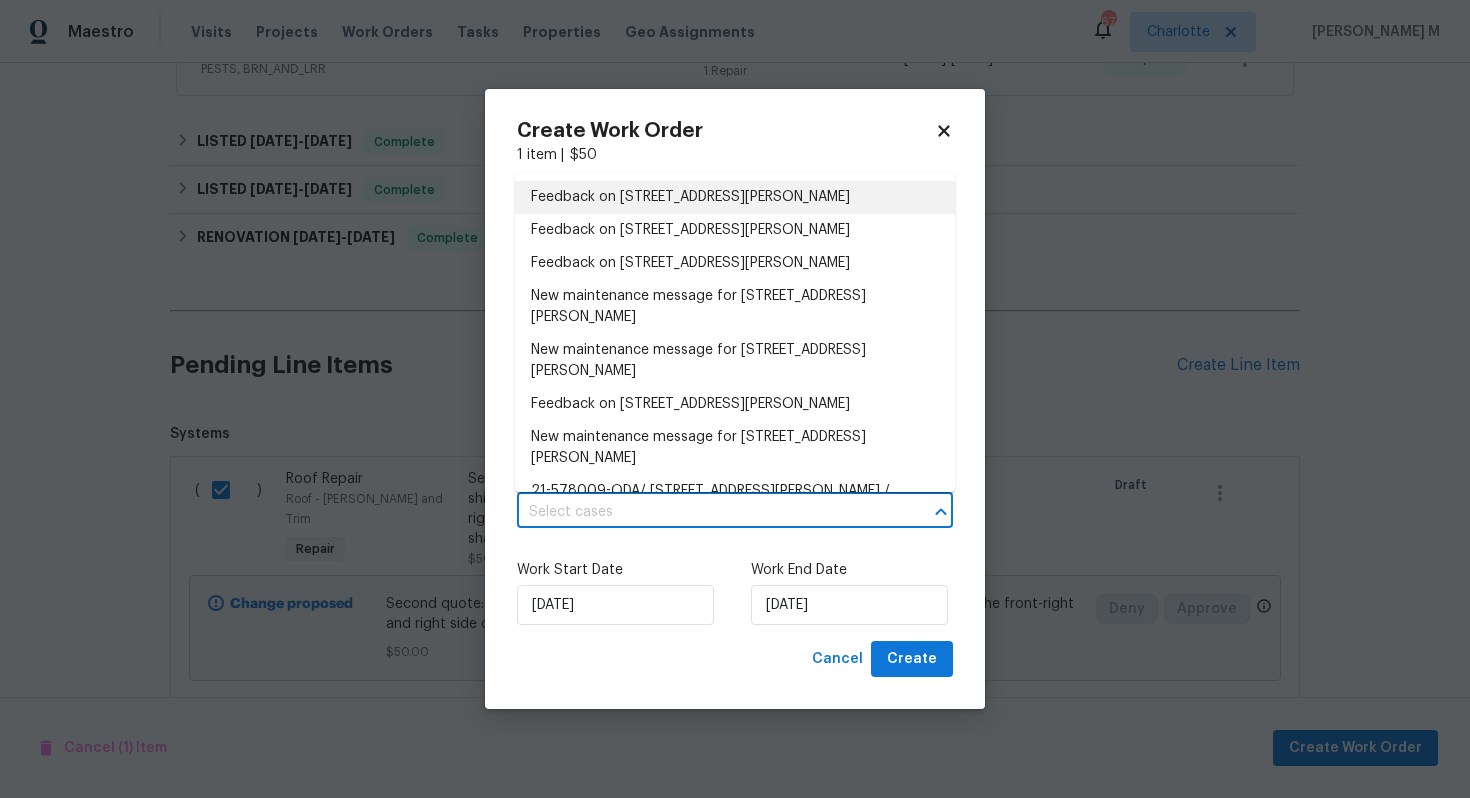 click on "Feedback on 2910 Blake Towers Ln, Buford, GA 30519" at bounding box center (735, 197) 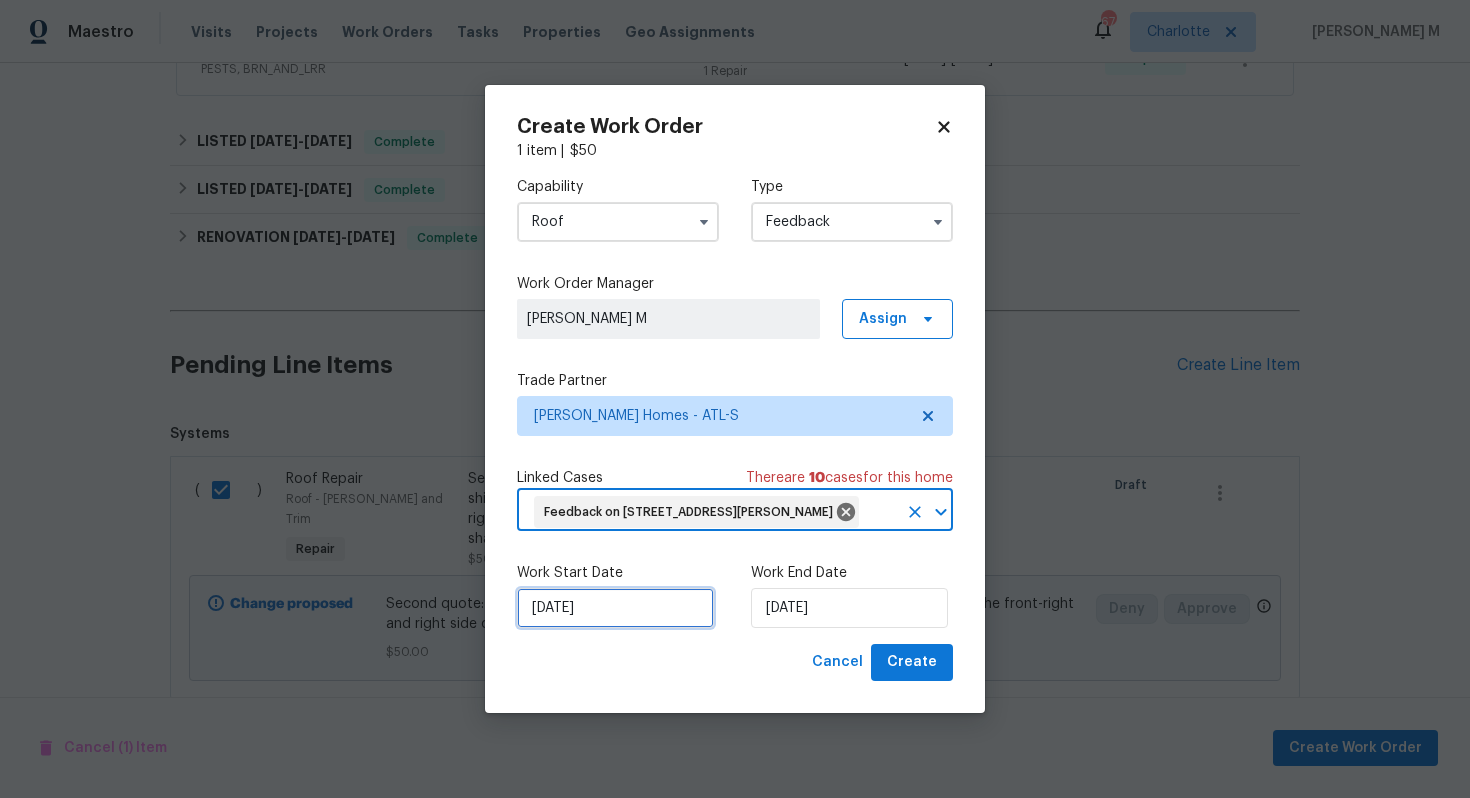 click on "[DATE]" at bounding box center [615, 608] 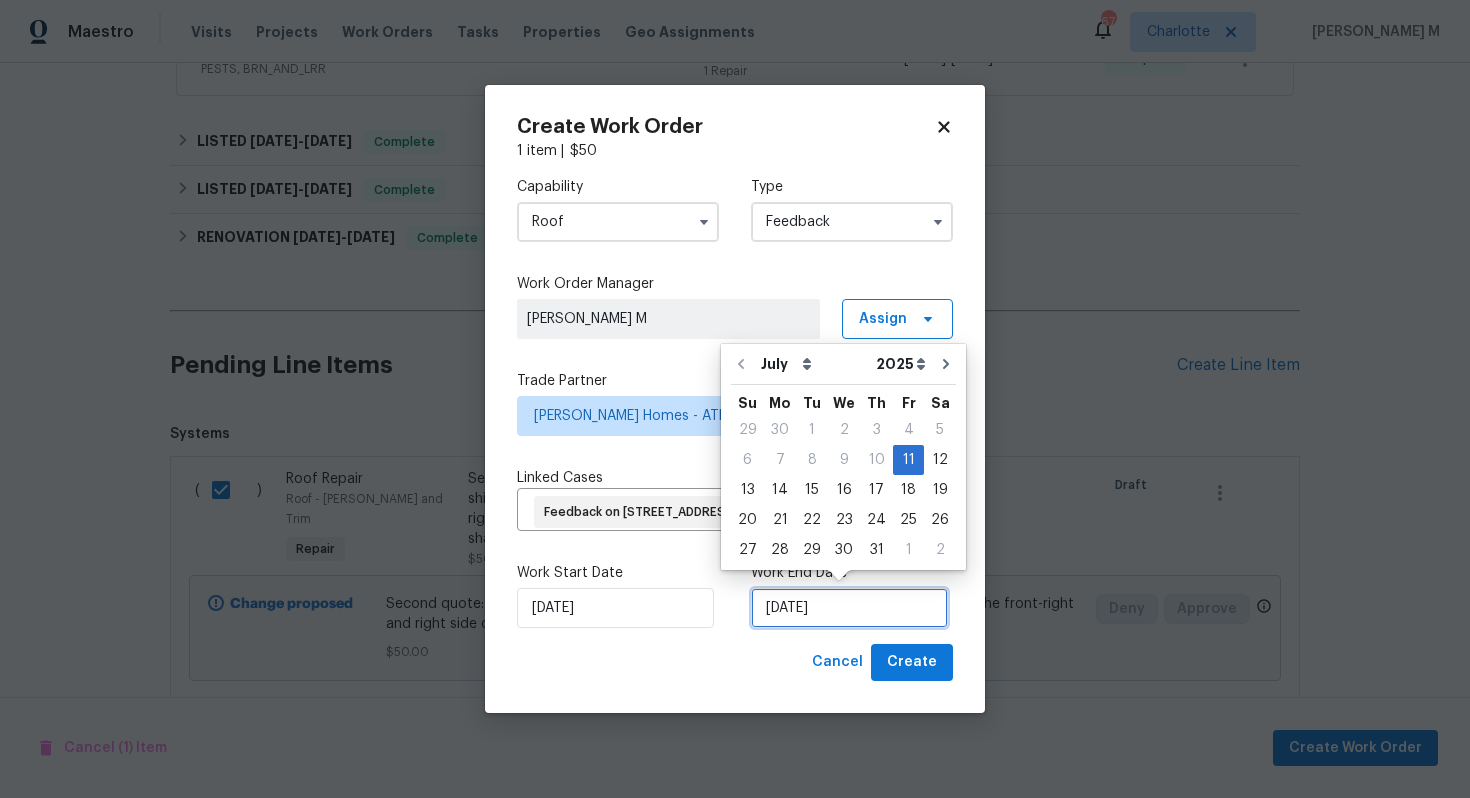 click on "[DATE]" at bounding box center (849, 608) 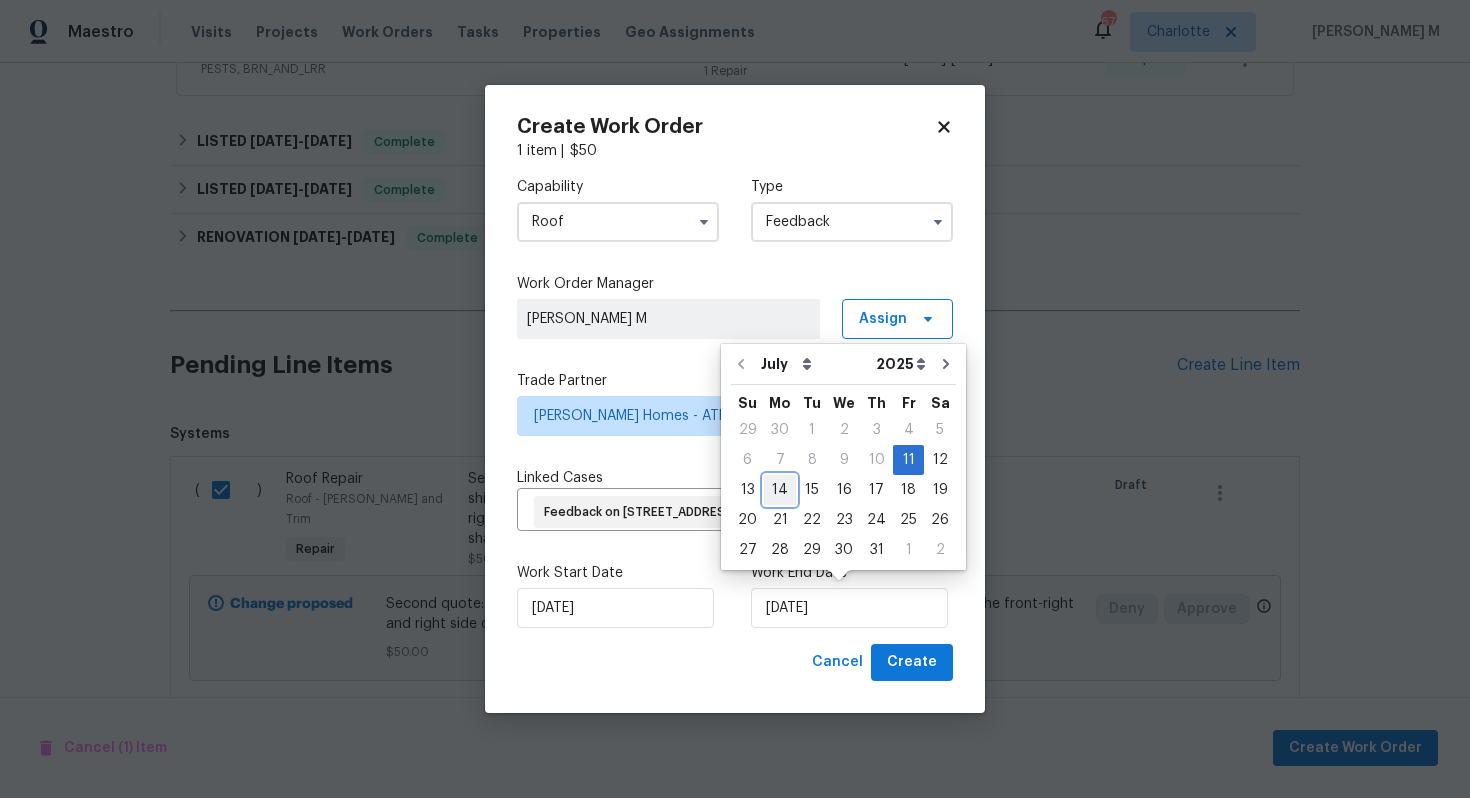 click on "14" at bounding box center [780, 490] 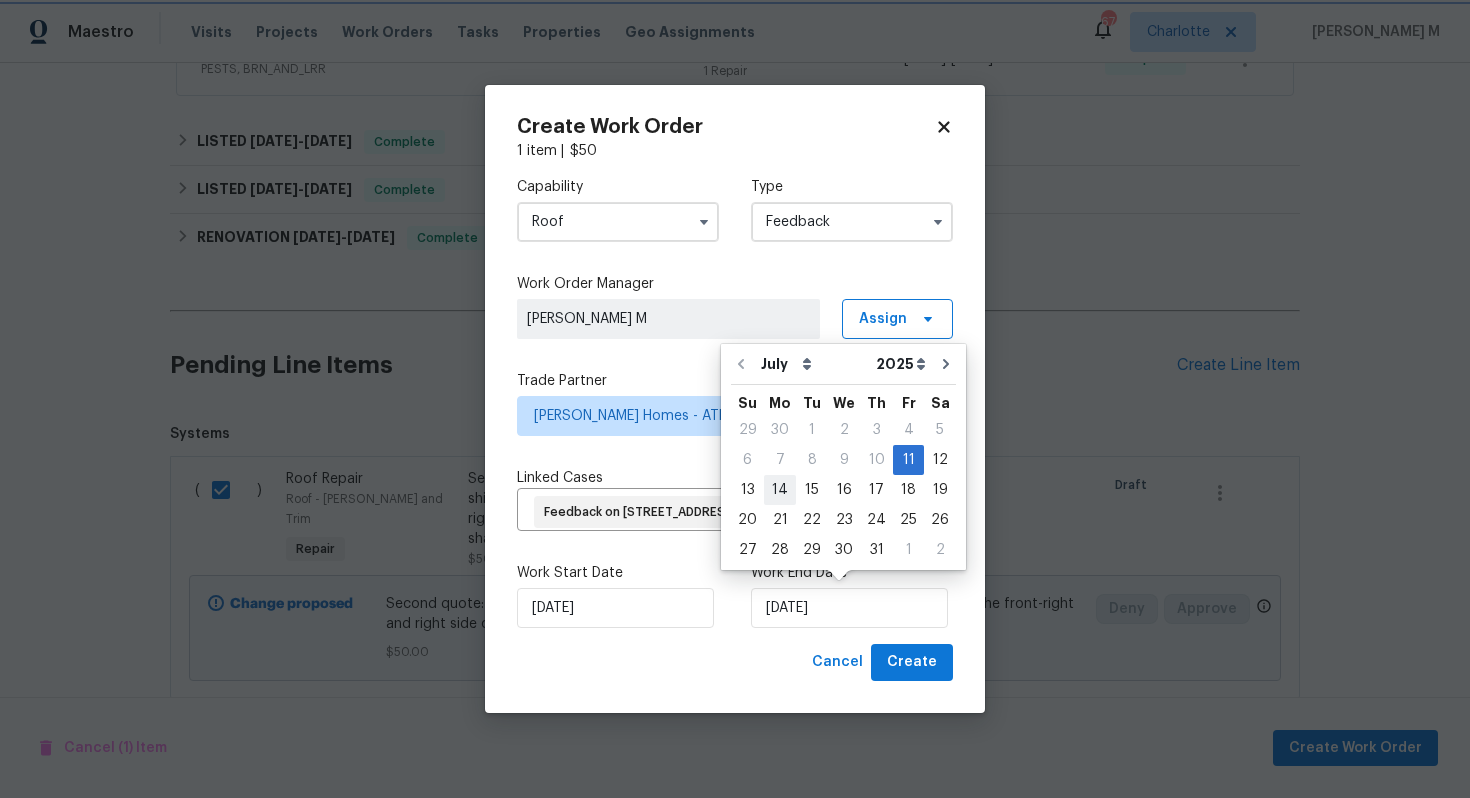 type on "[DATE]" 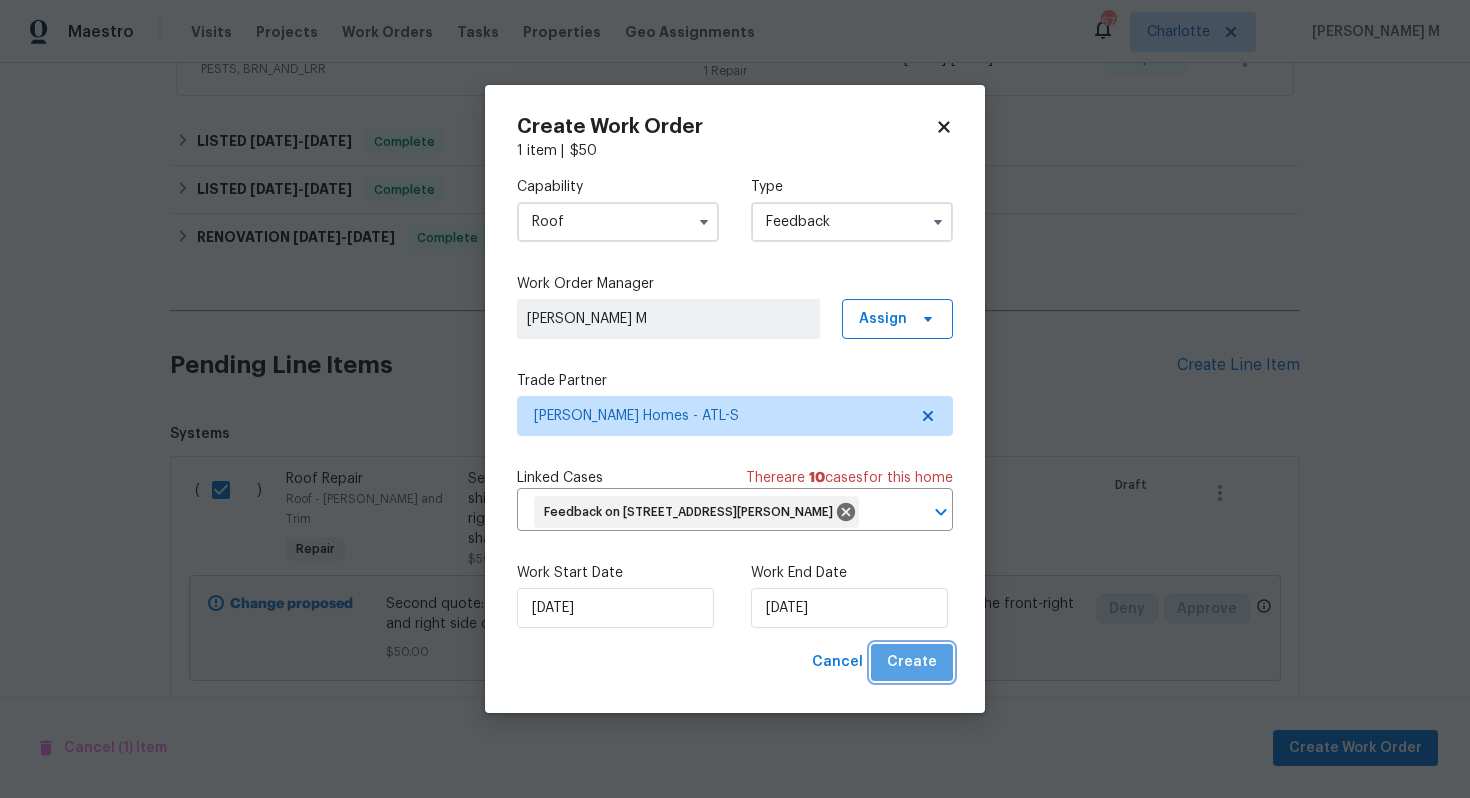 click on "Create" at bounding box center [912, 662] 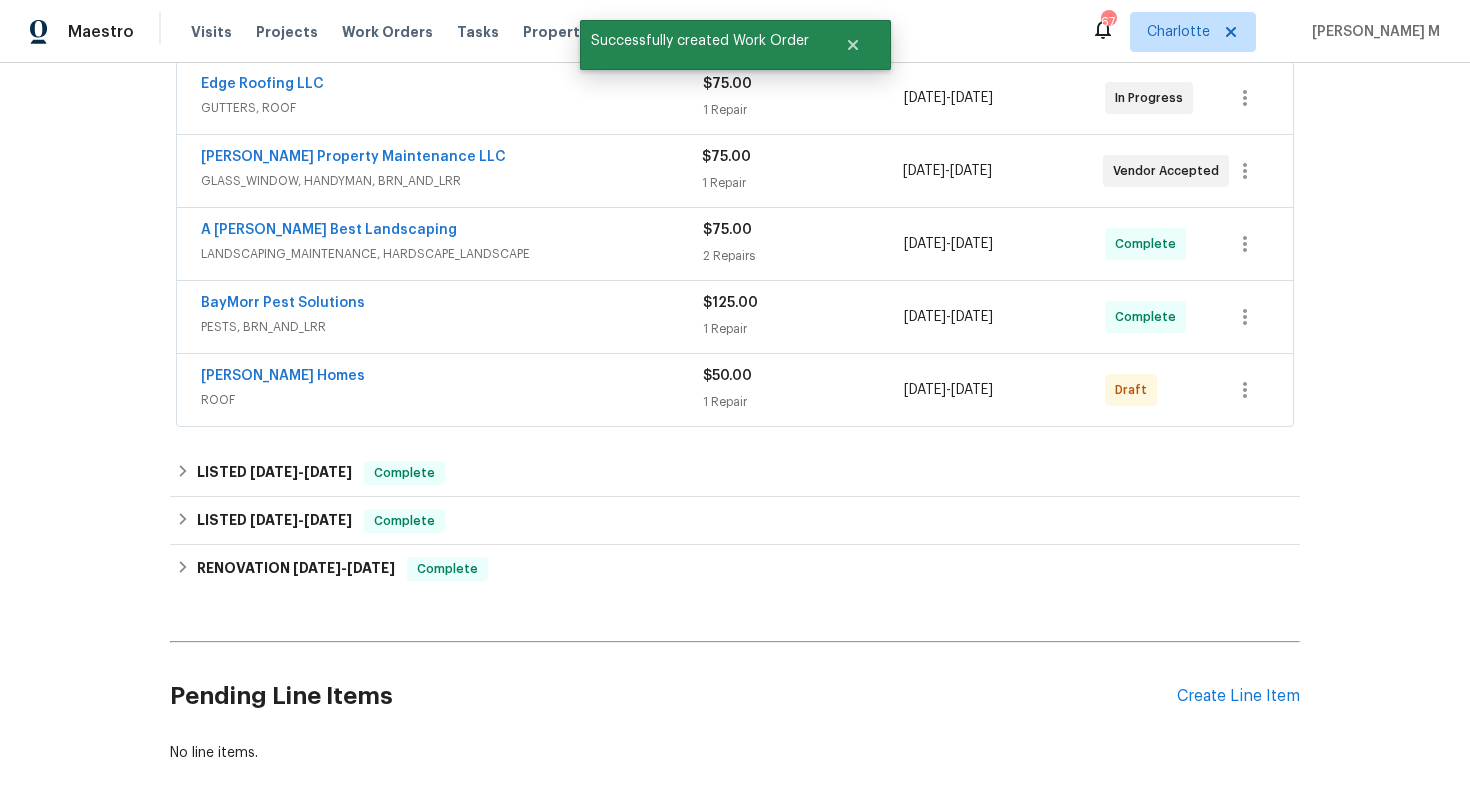 scroll, scrollTop: 293, scrollLeft: 0, axis: vertical 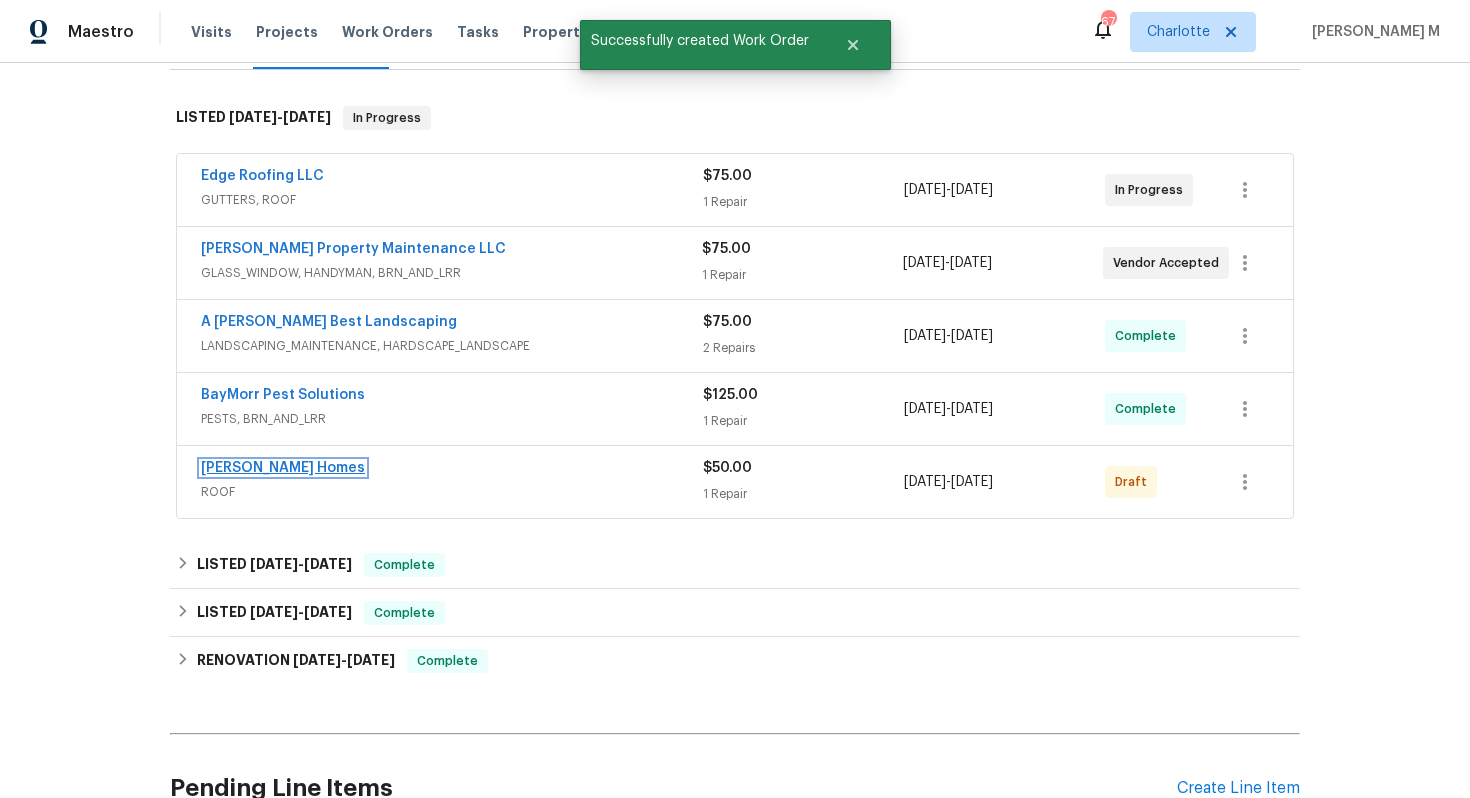click on "Therrien Homes" at bounding box center (283, 468) 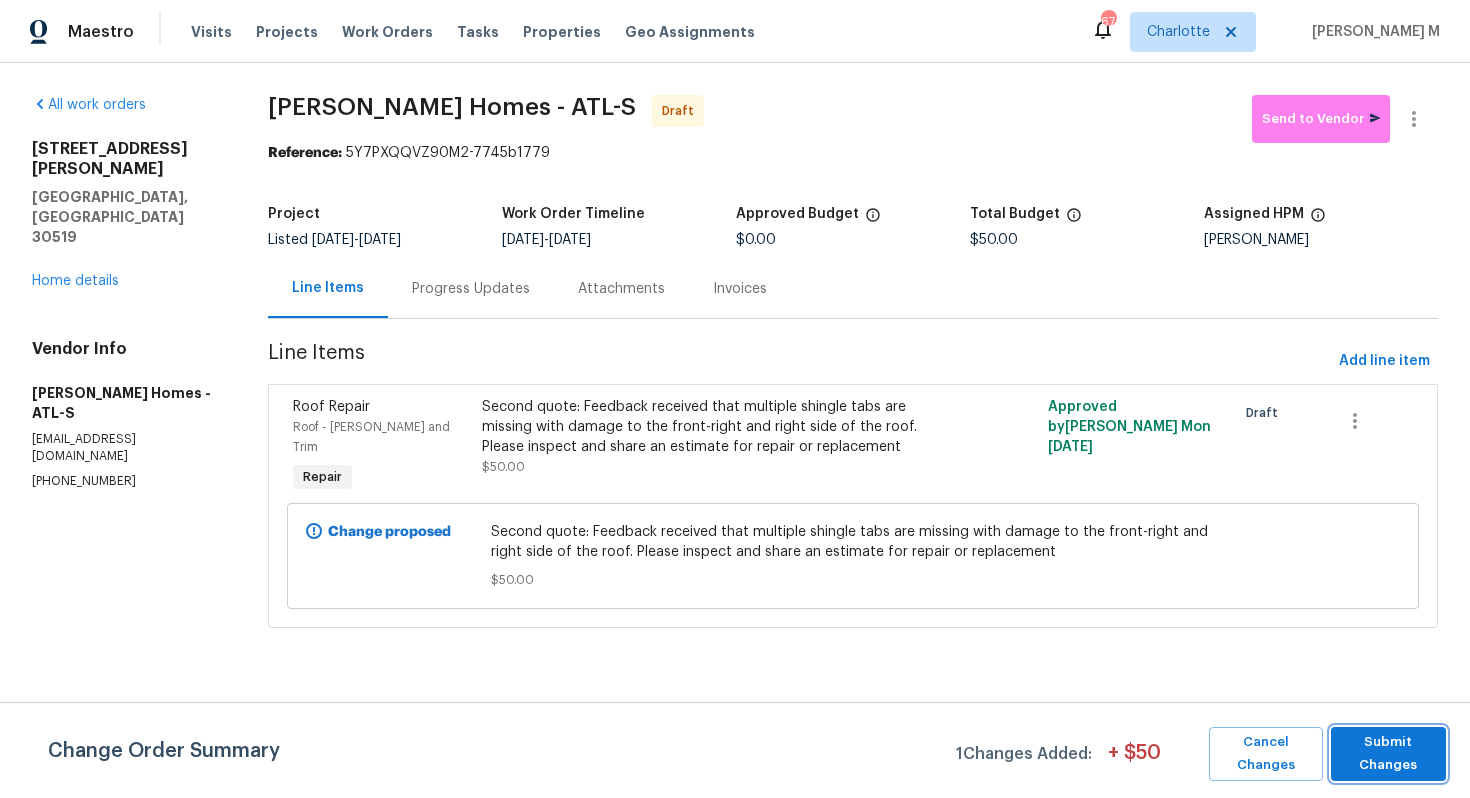 click on "Submit Changes" at bounding box center [1388, 754] 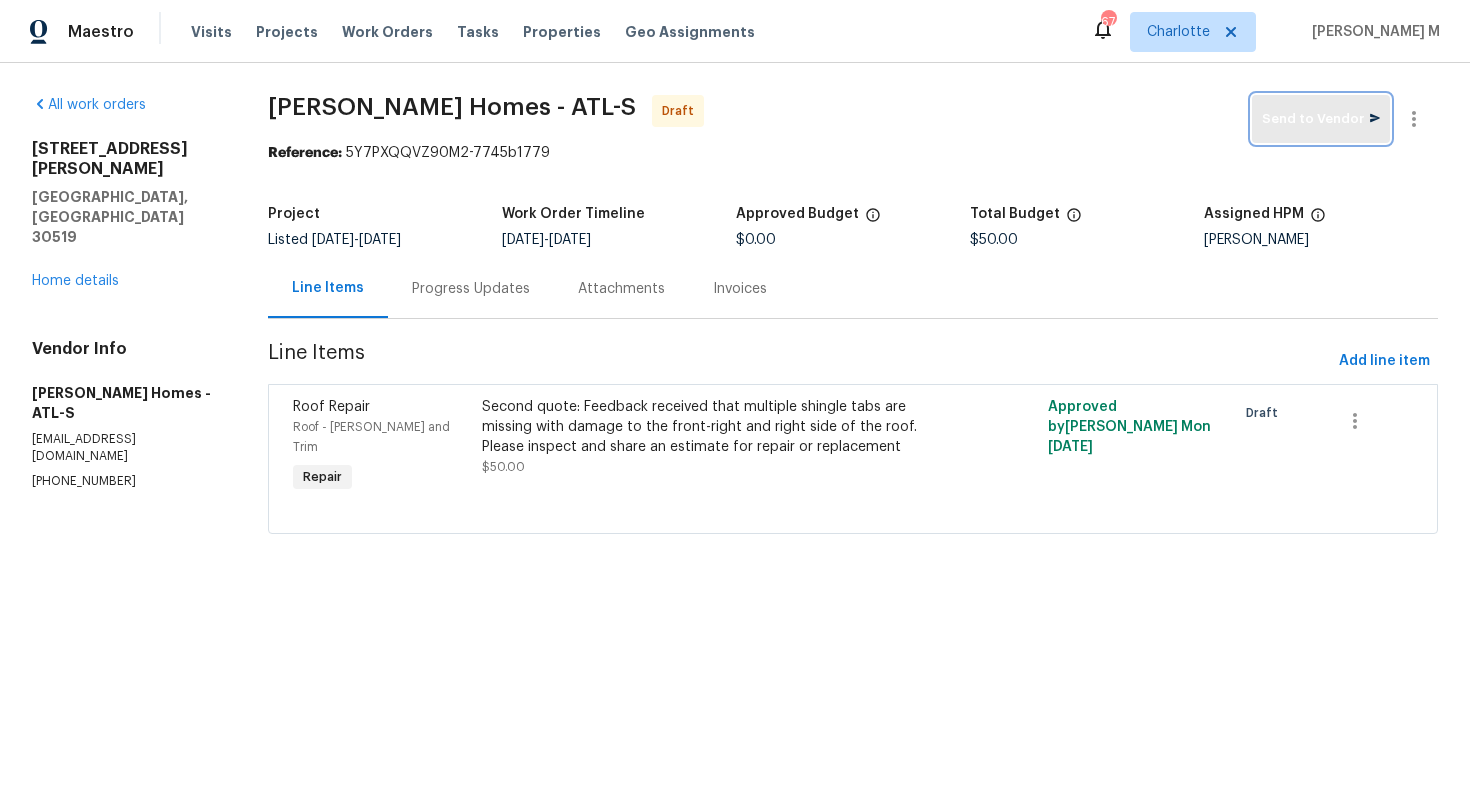 click on "Send to Vendor" at bounding box center (1321, 119) 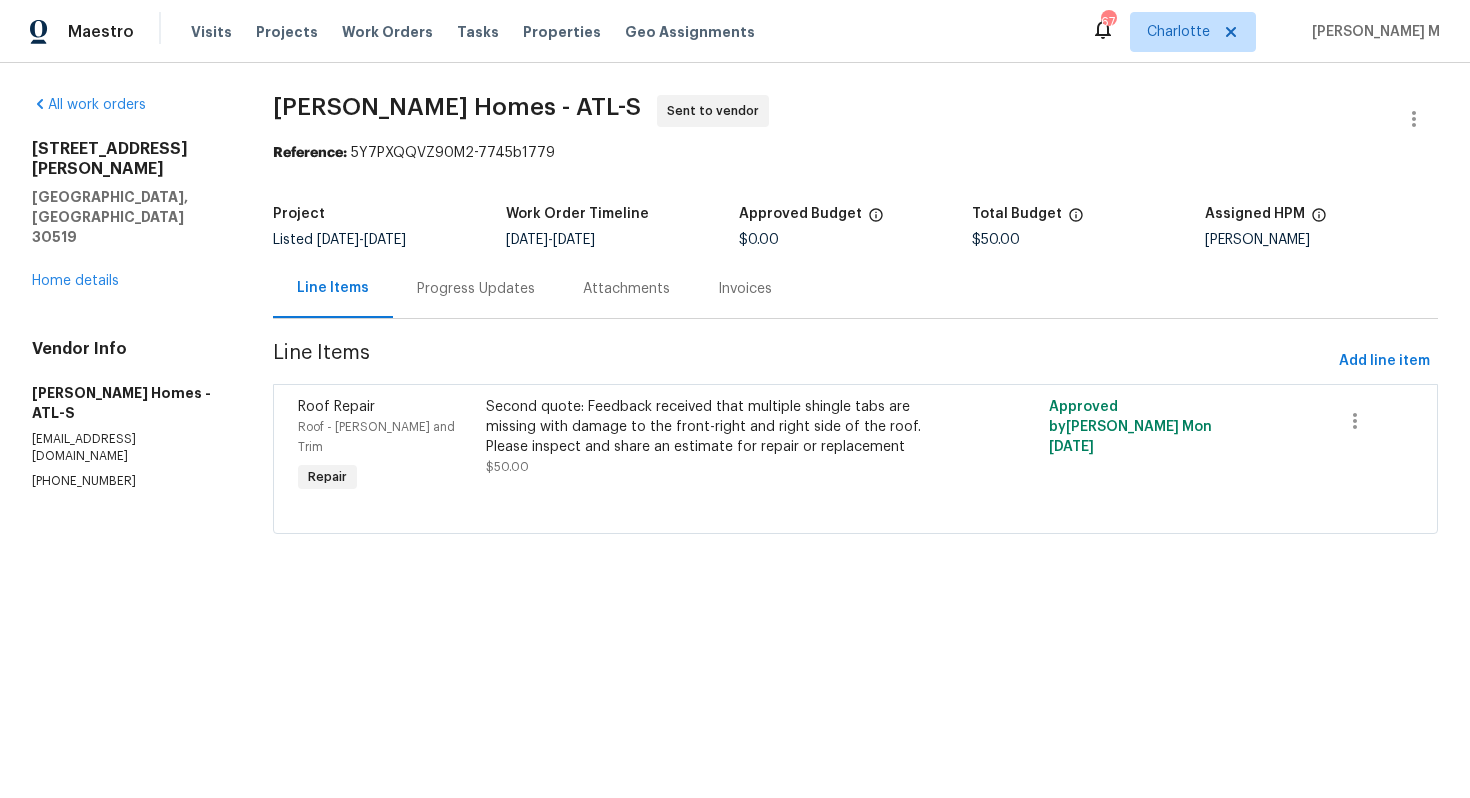 click on "Progress Updates" at bounding box center (476, 289) 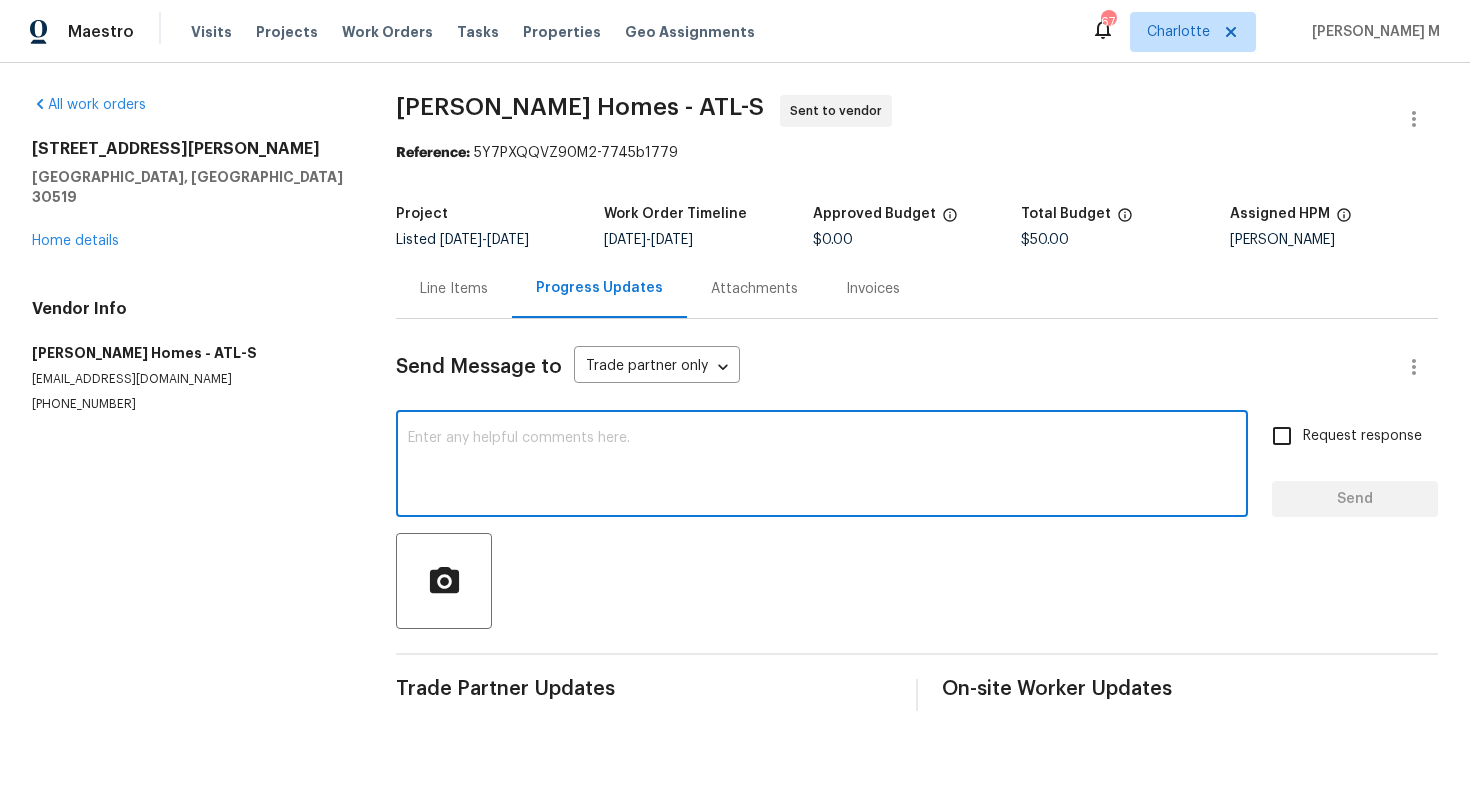 click at bounding box center (822, 466) 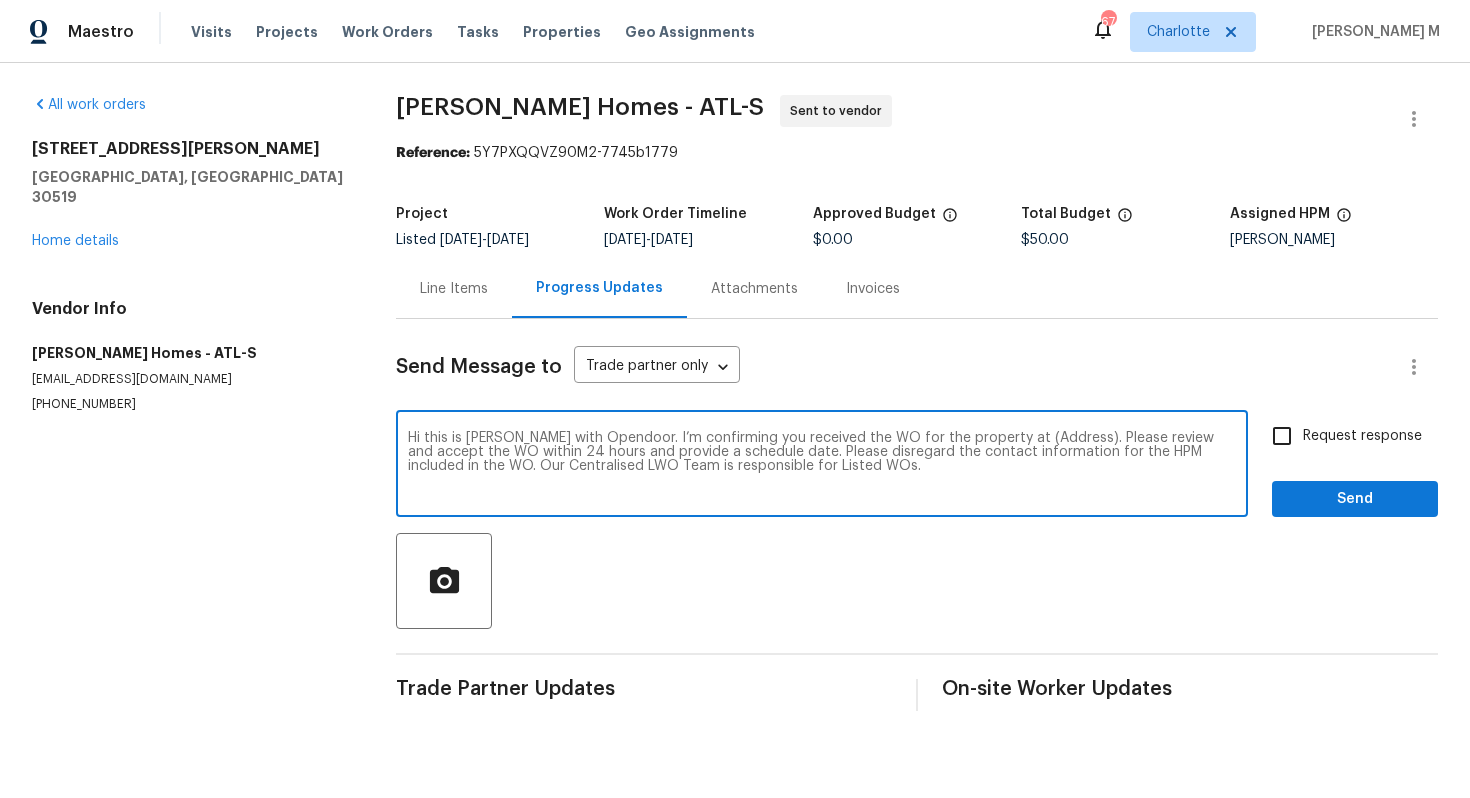 click on "Hi this is [PERSON_NAME] with Opendoor. I’m confirming you received the WO for the property at (Address). Please review and accept the WO within 24 hours and provide a schedule date. Please disregard the contact information for the HPM included in the WO. Our Centralised LWO Team is responsible for Listed WOs." at bounding box center [822, 466] 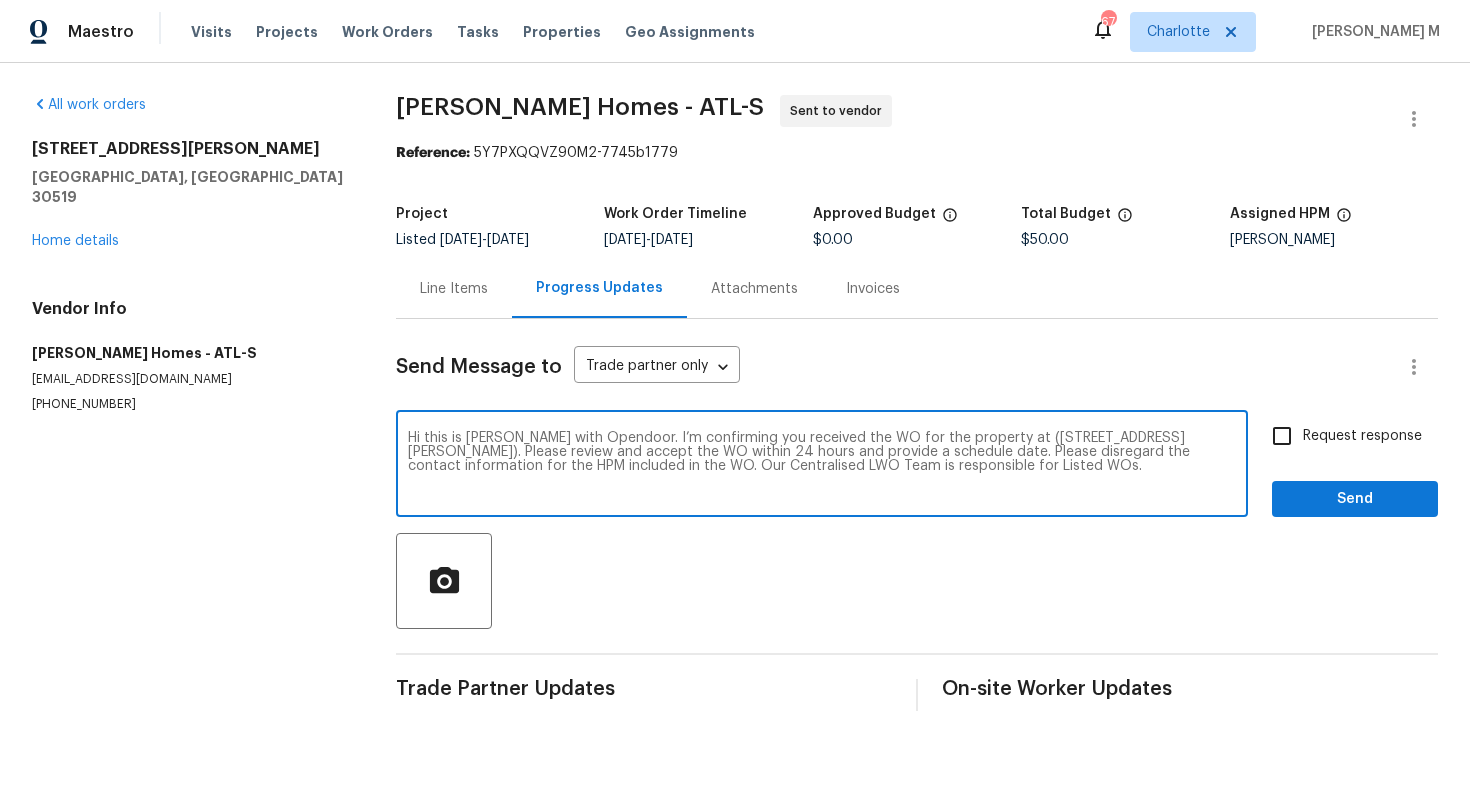 type on "Hi this is Vignesh with Opendoor. I’m confirming you received the WO for the property at (2910 Blake Towers Ln, Buford, GA 30519). Please review and accept the WO within 24 hours and provide a schedule date. Please disregard the contact information for the HPM included in the WO. Our Centralised LWO Team is responsible for Listed WOs." 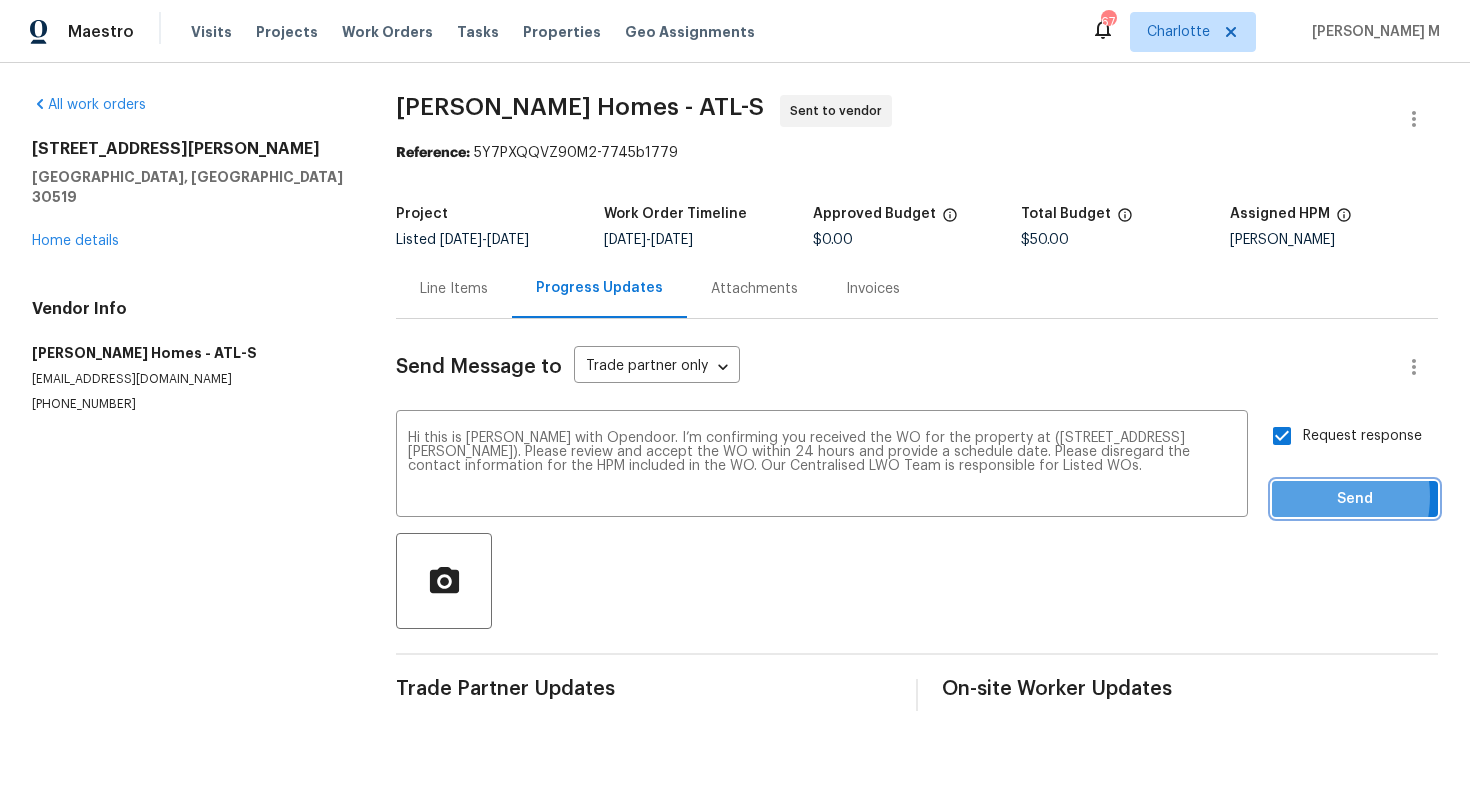 click on "Send" at bounding box center [1355, 499] 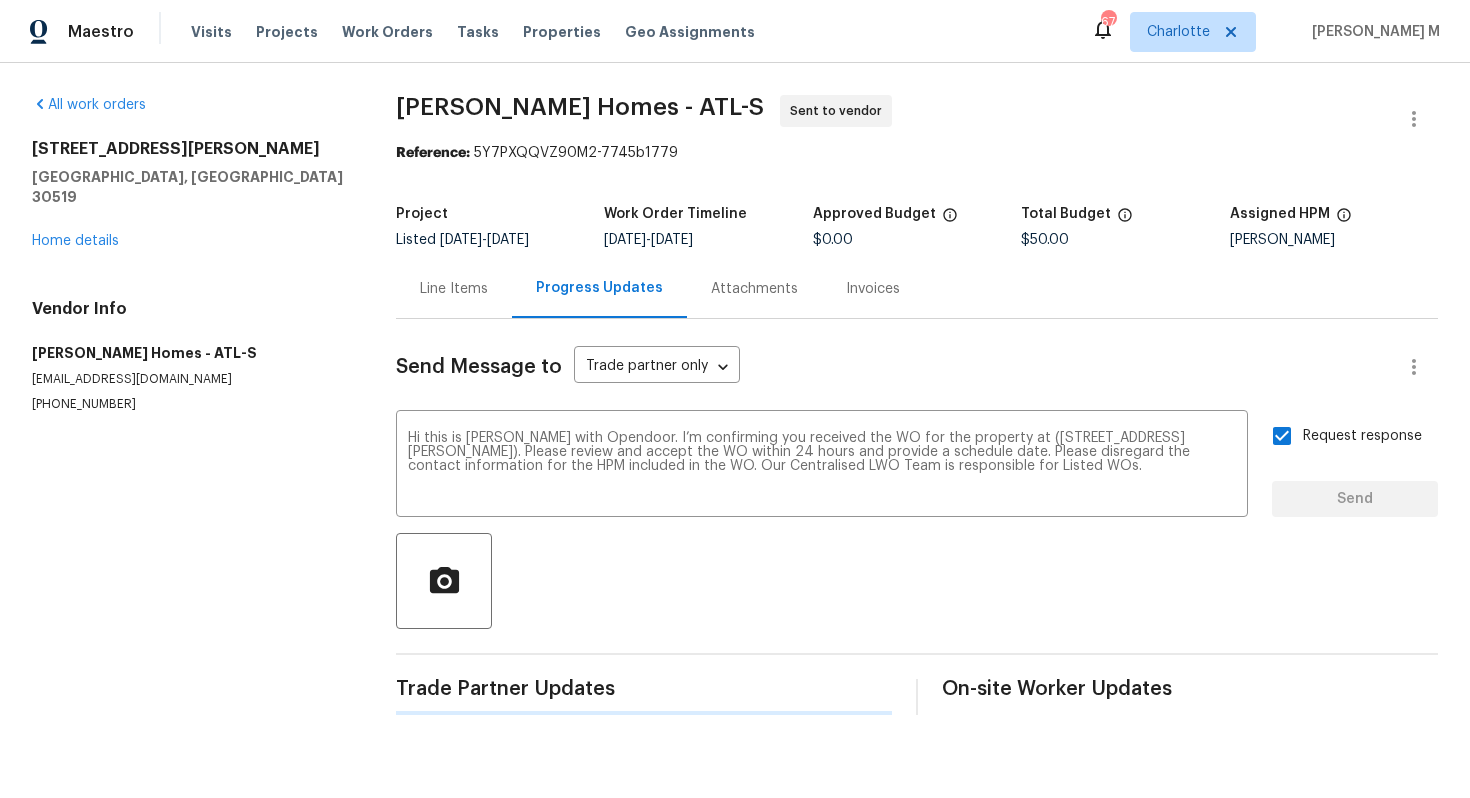 type 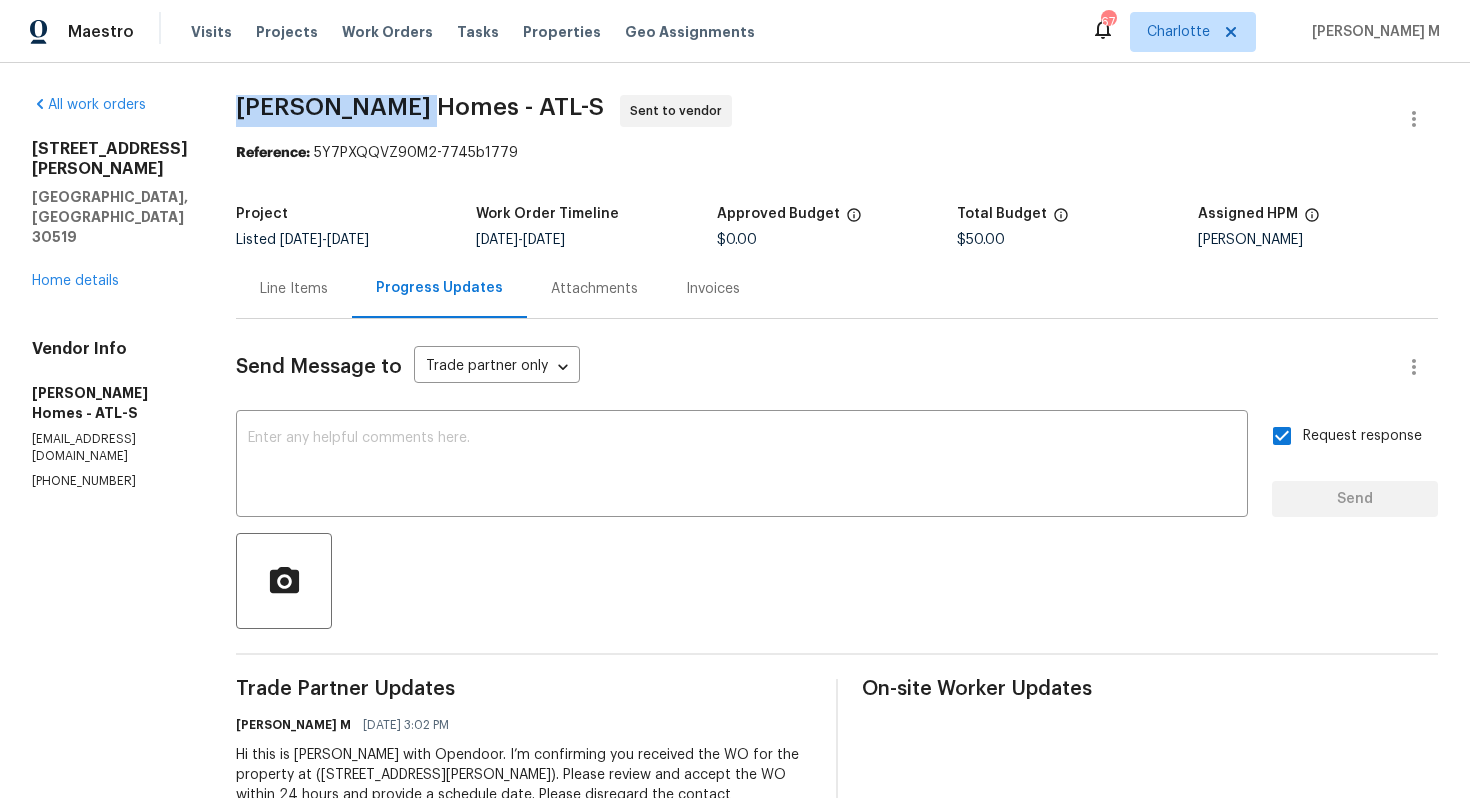 drag, startPoint x: 228, startPoint y: 93, endPoint x: 396, endPoint y: 100, distance: 168.14577 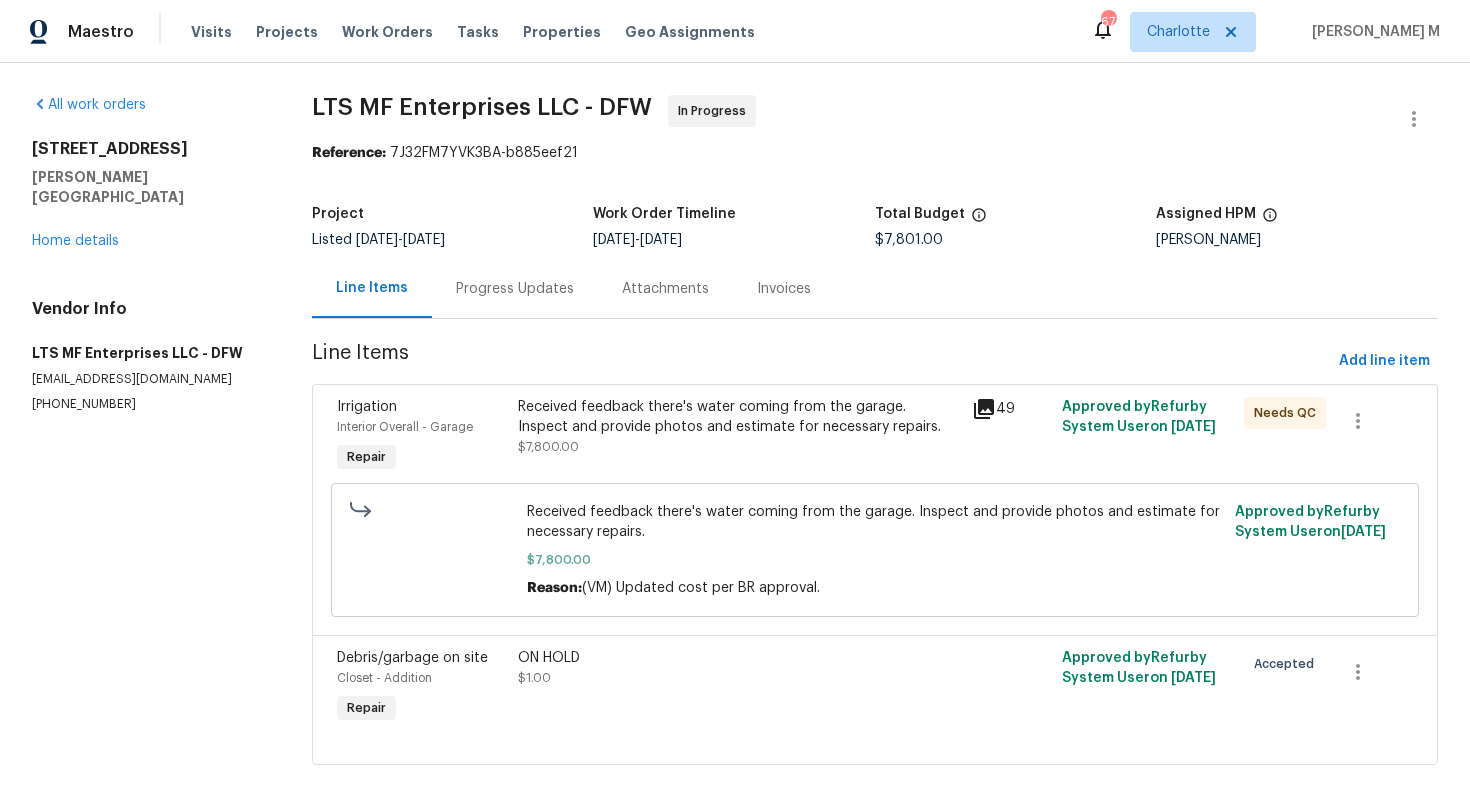 scroll, scrollTop: 0, scrollLeft: 0, axis: both 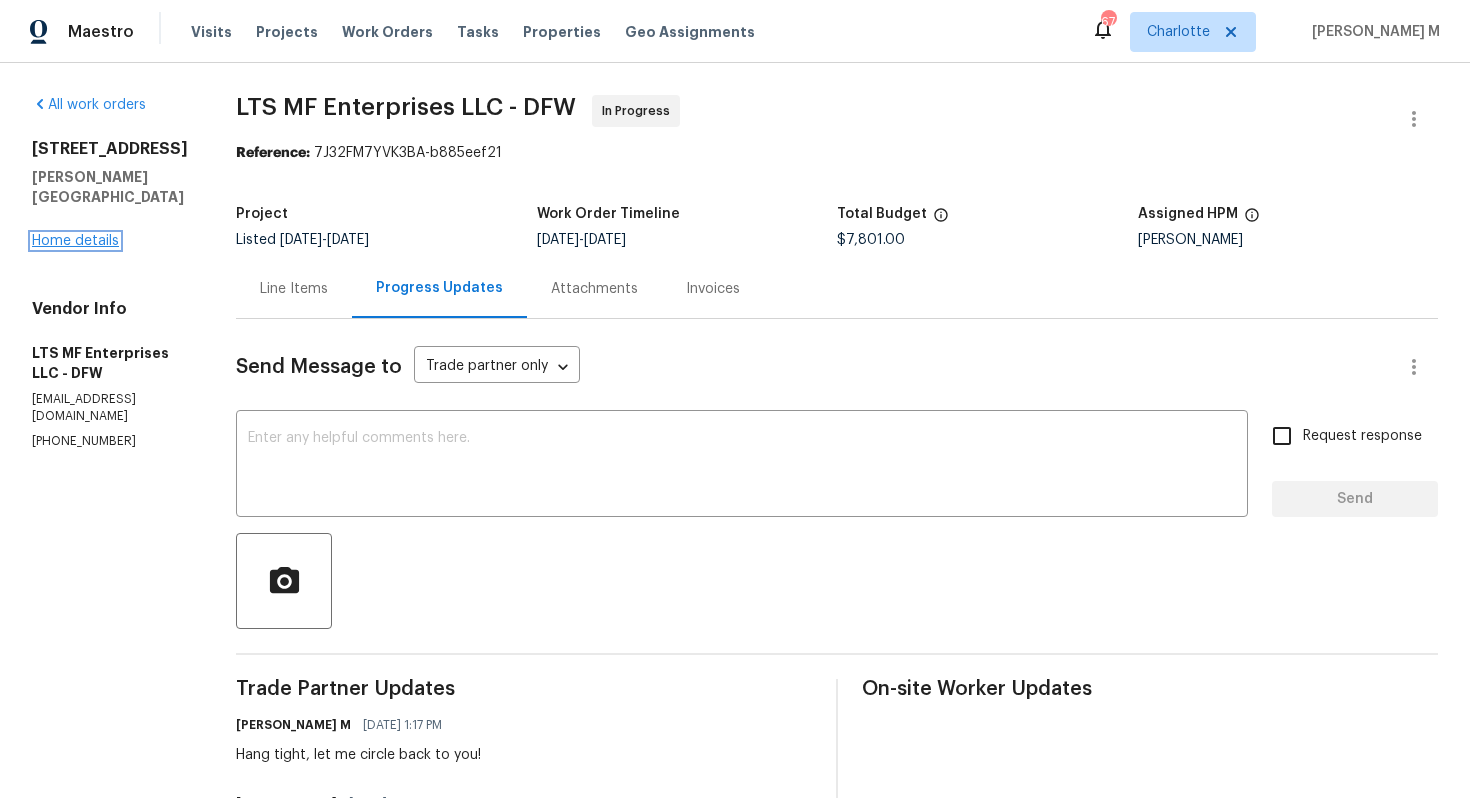 click on "Home details" at bounding box center [75, 241] 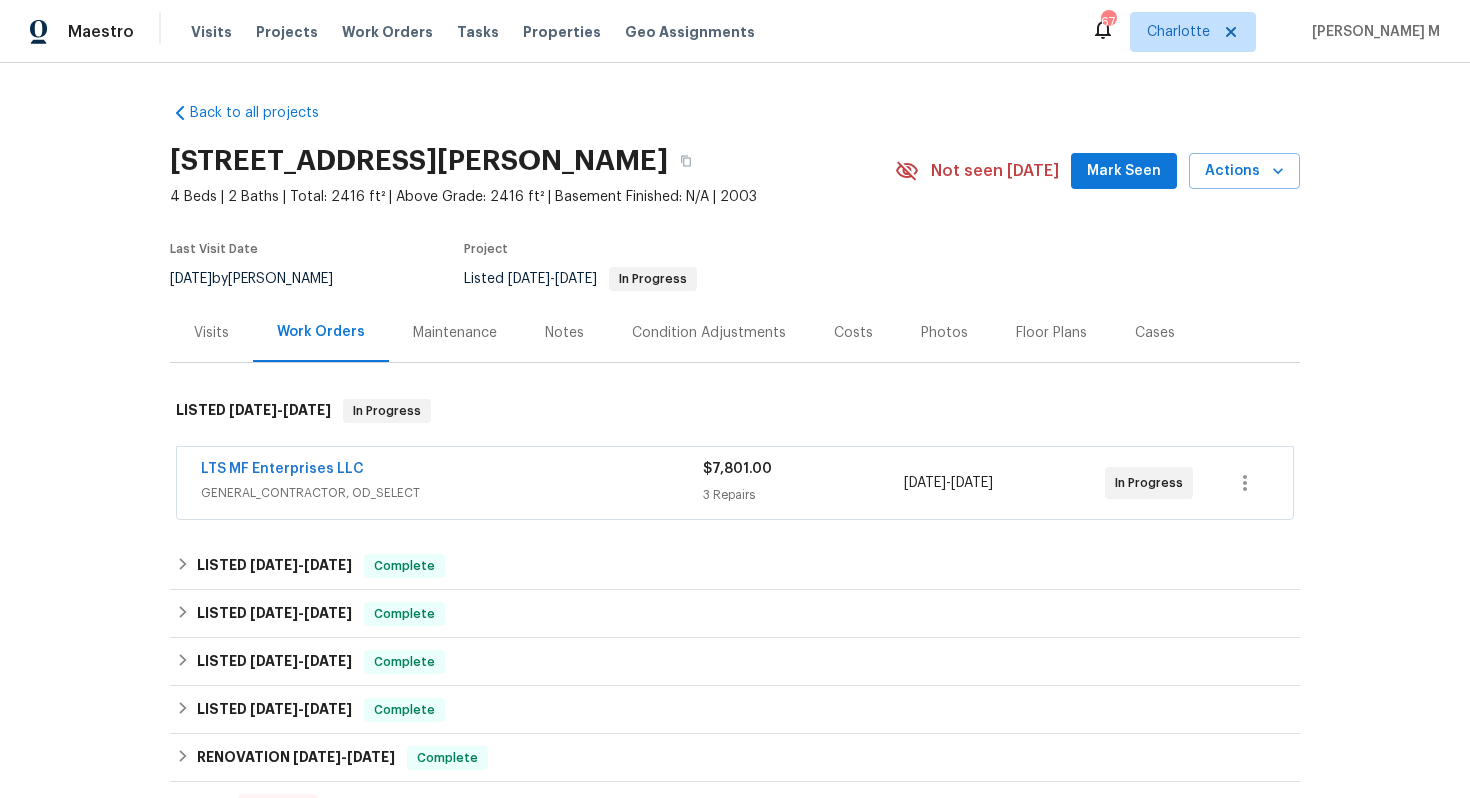 click on "LTS MF Enterprises LLC" at bounding box center [282, 469] 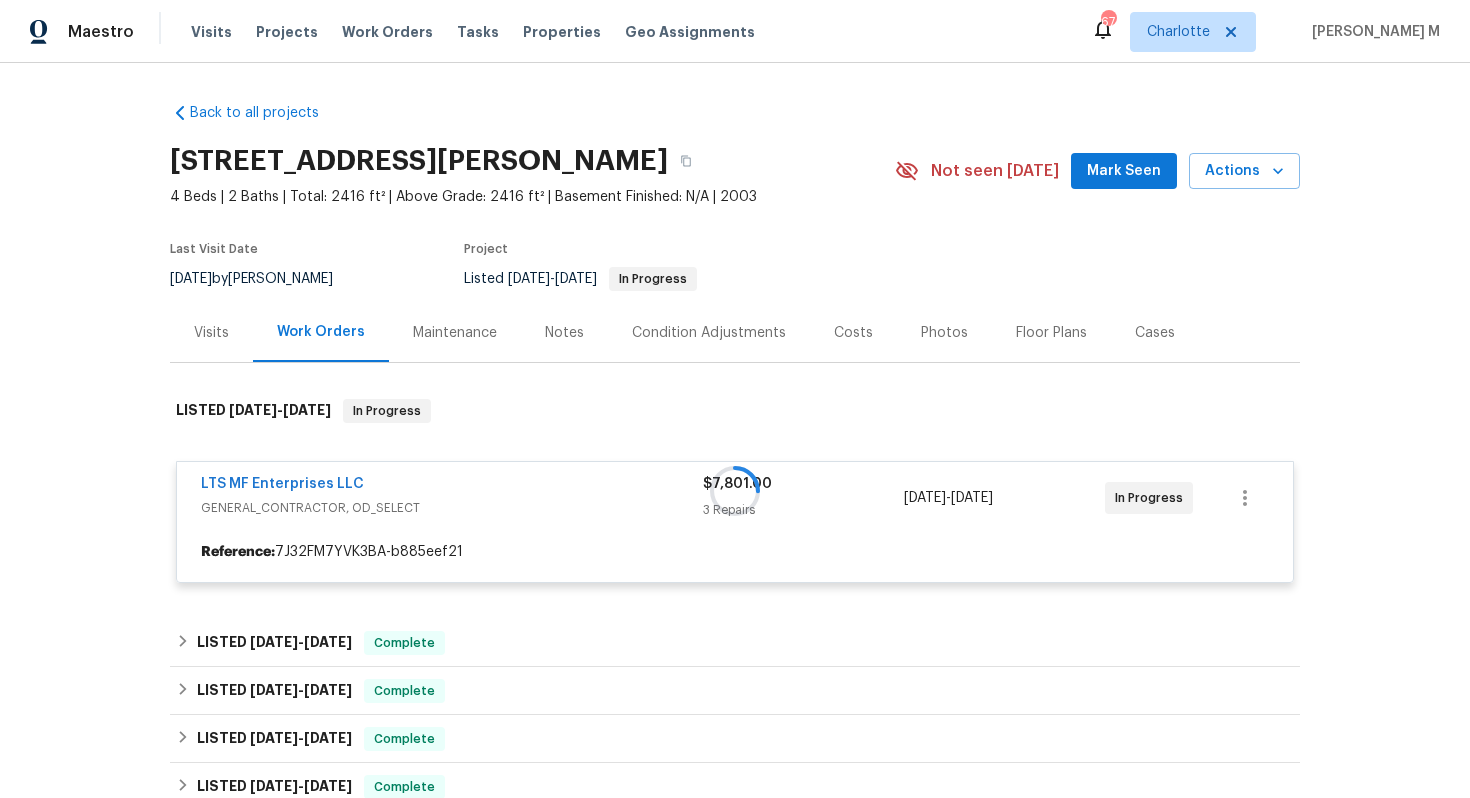 click at bounding box center [735, 491] 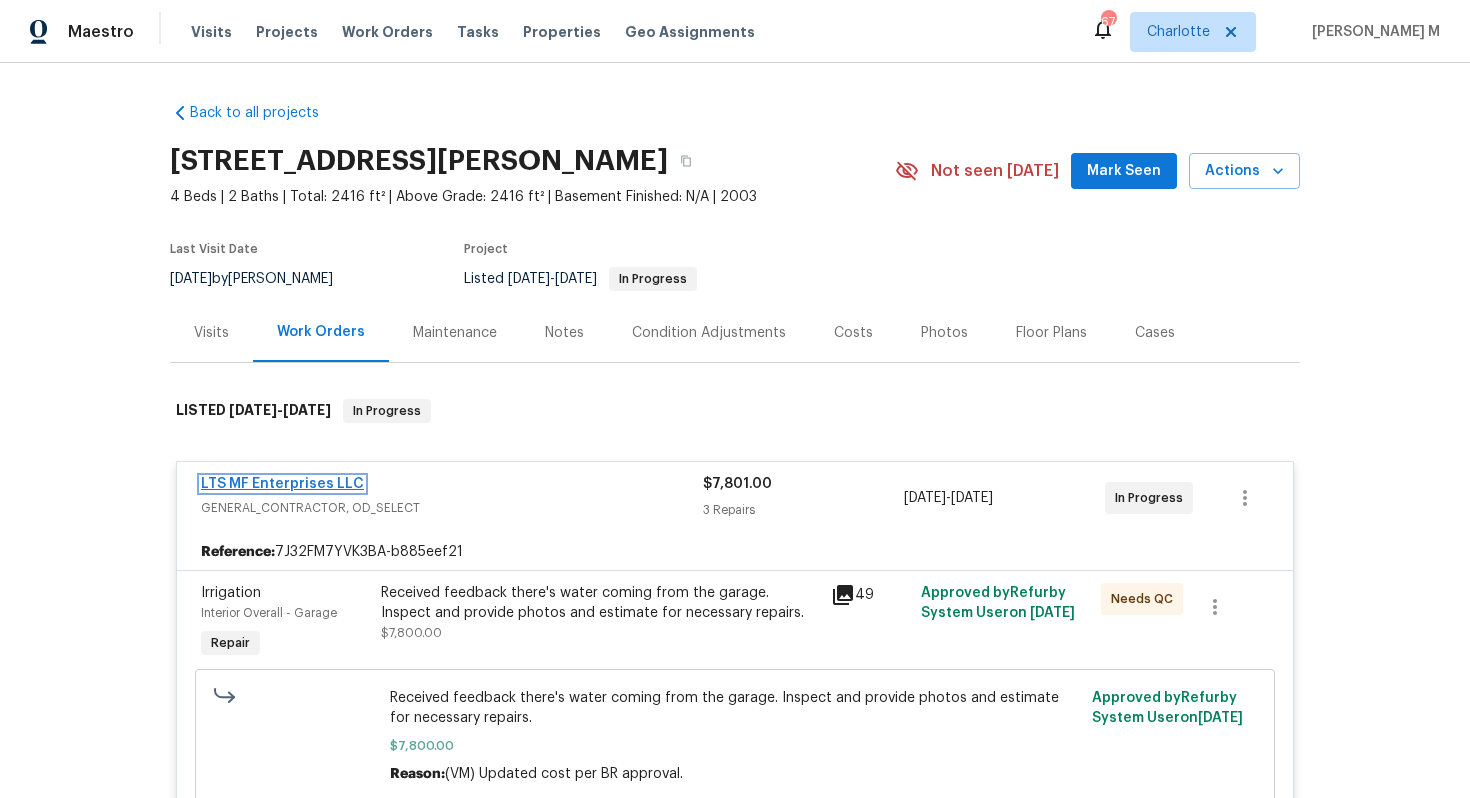 click on "LTS MF Enterprises LLC" at bounding box center [282, 484] 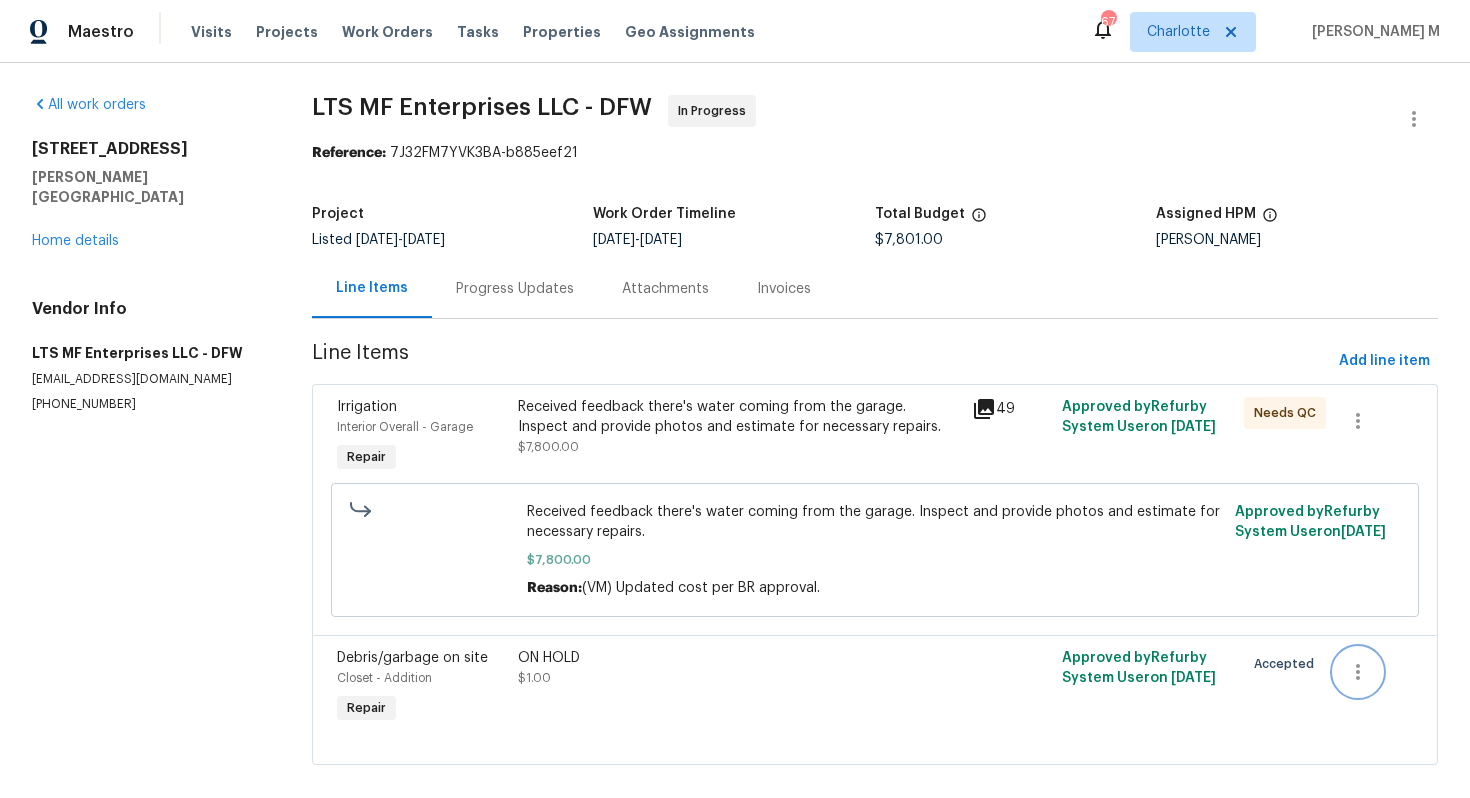 click 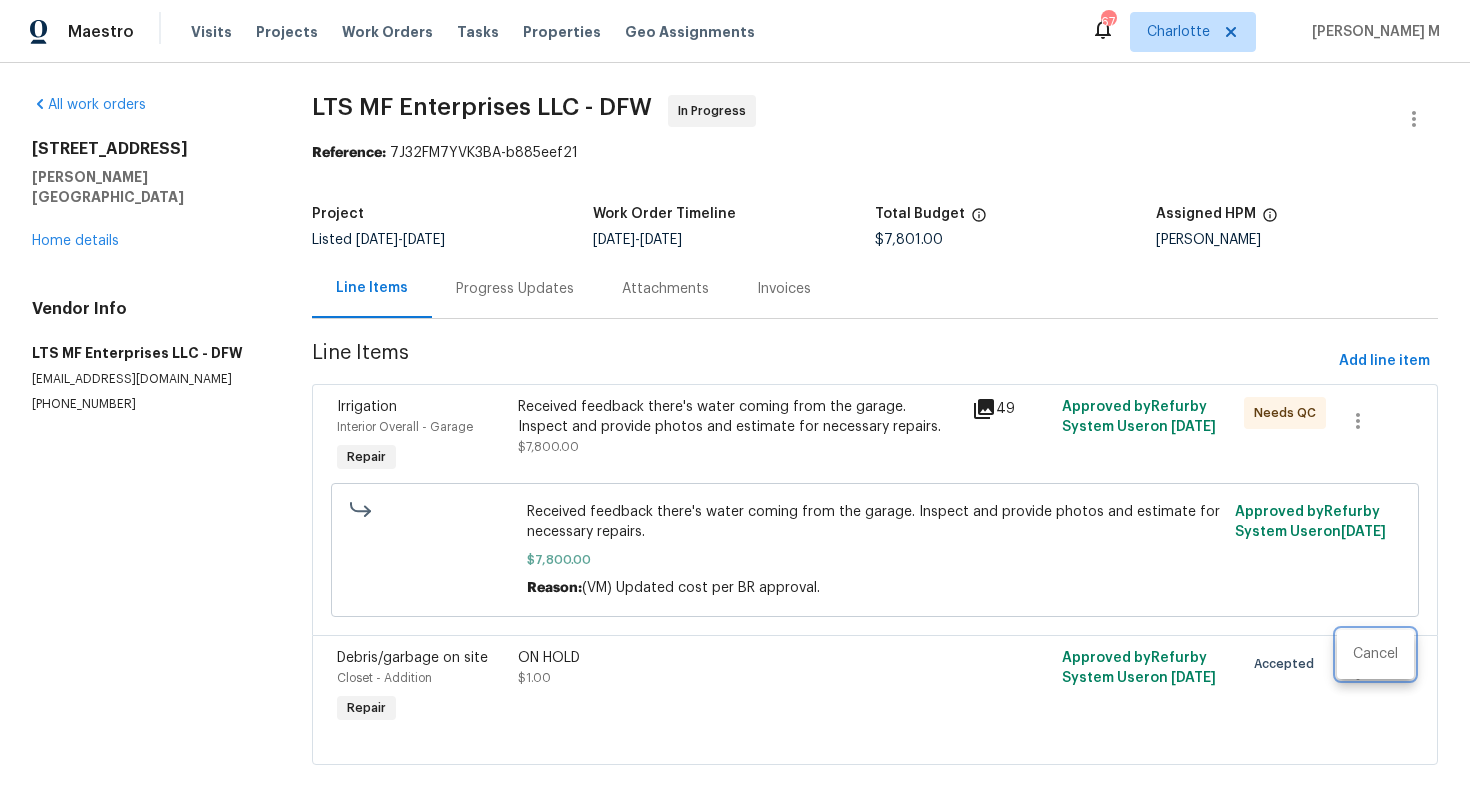 click at bounding box center (735, 399) 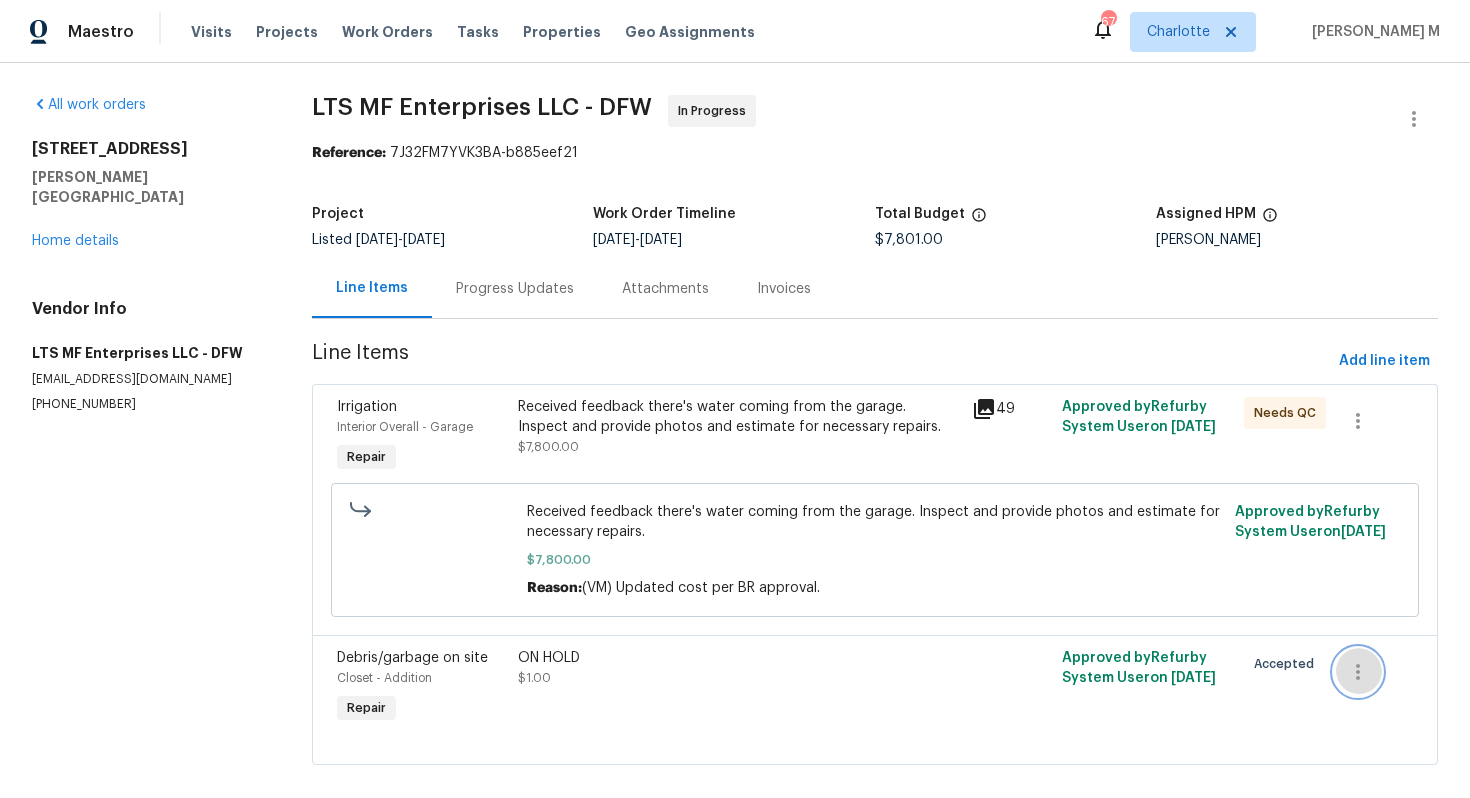 click at bounding box center (1358, 672) 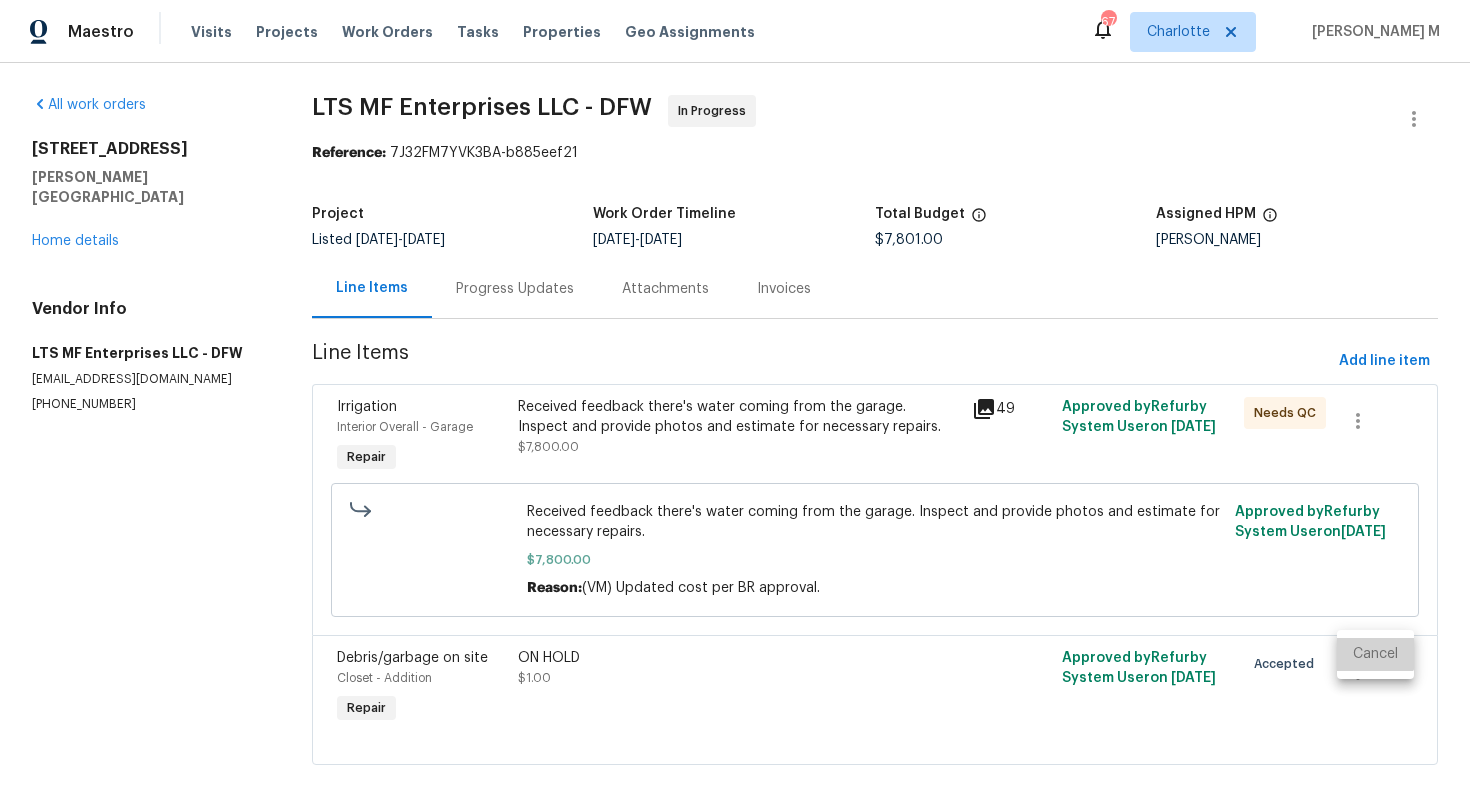 click on "Cancel" at bounding box center (1375, 654) 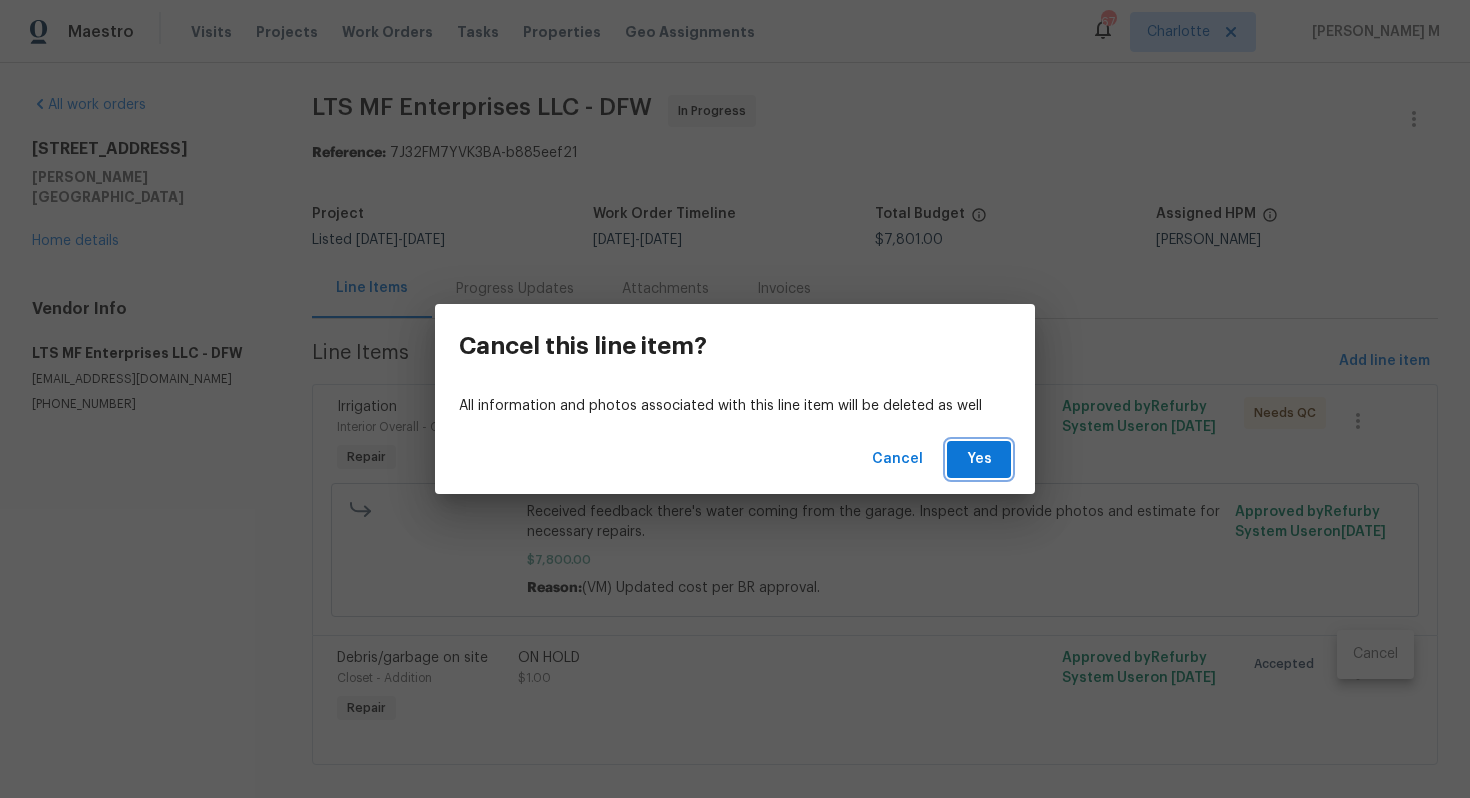 click on "Yes" at bounding box center (979, 459) 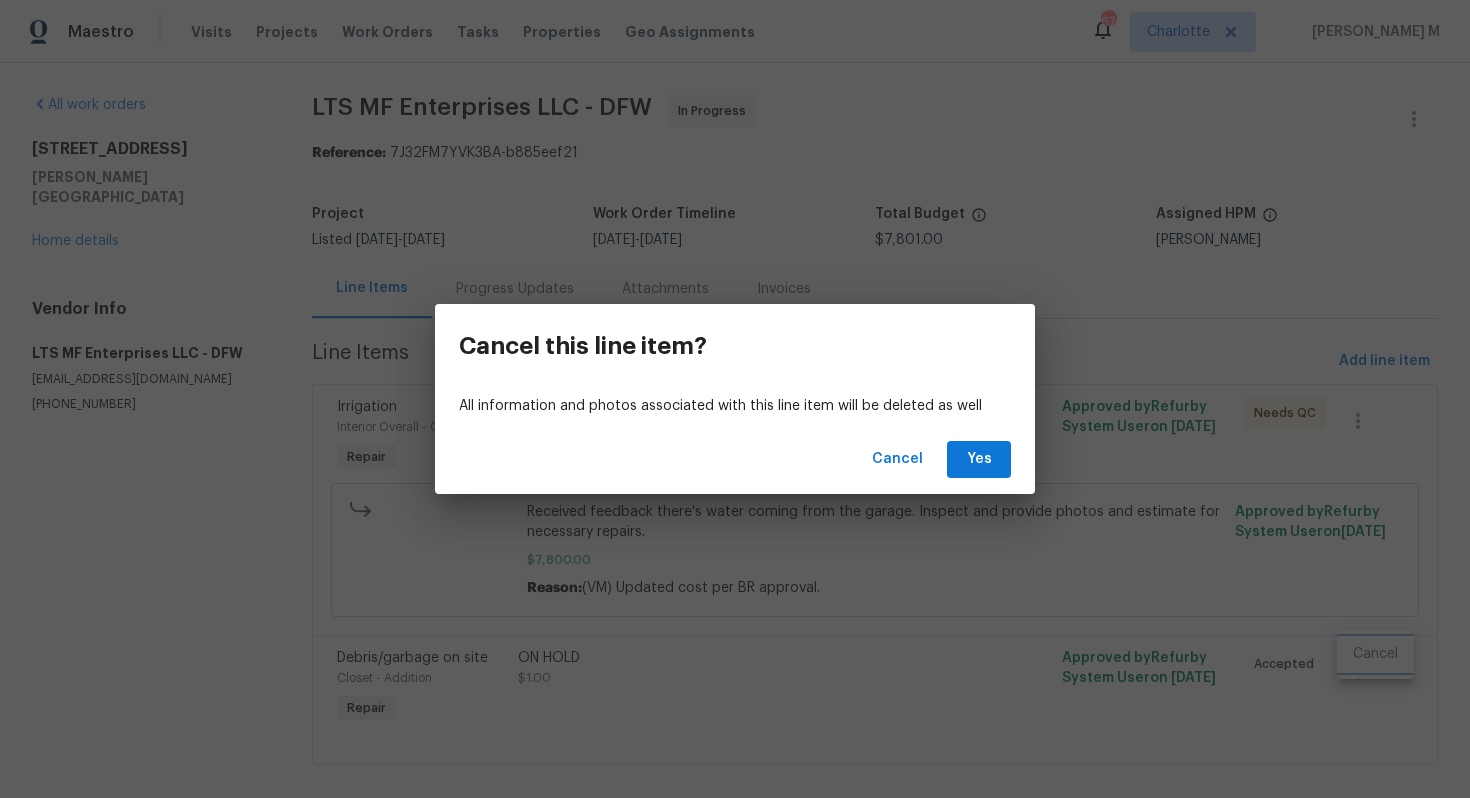 click on "Cancel this line item? All information and photos associated with this line item will be deleted as well Cancel Yes" at bounding box center (735, 399) 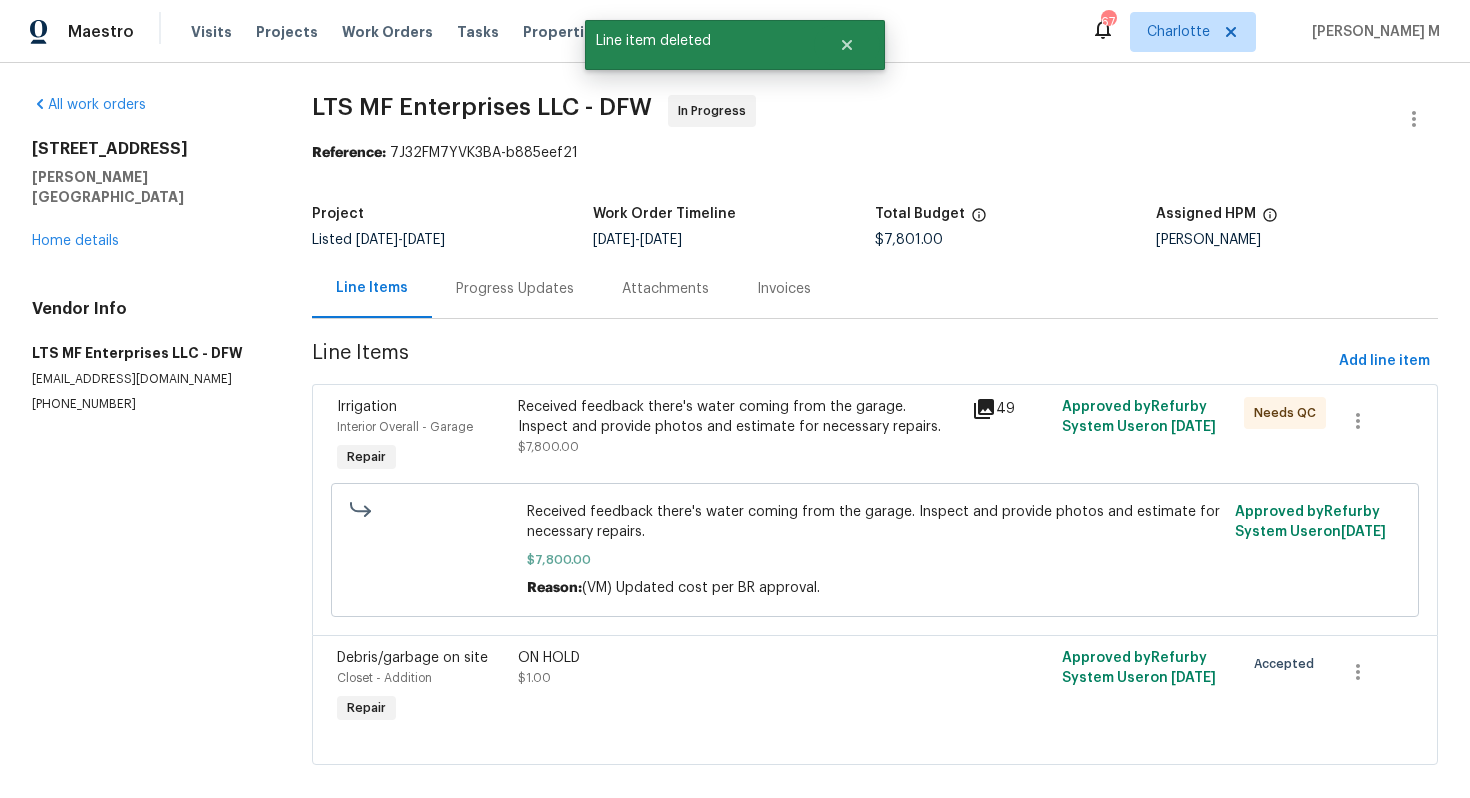 click on "Progress Updates" at bounding box center [515, 289] 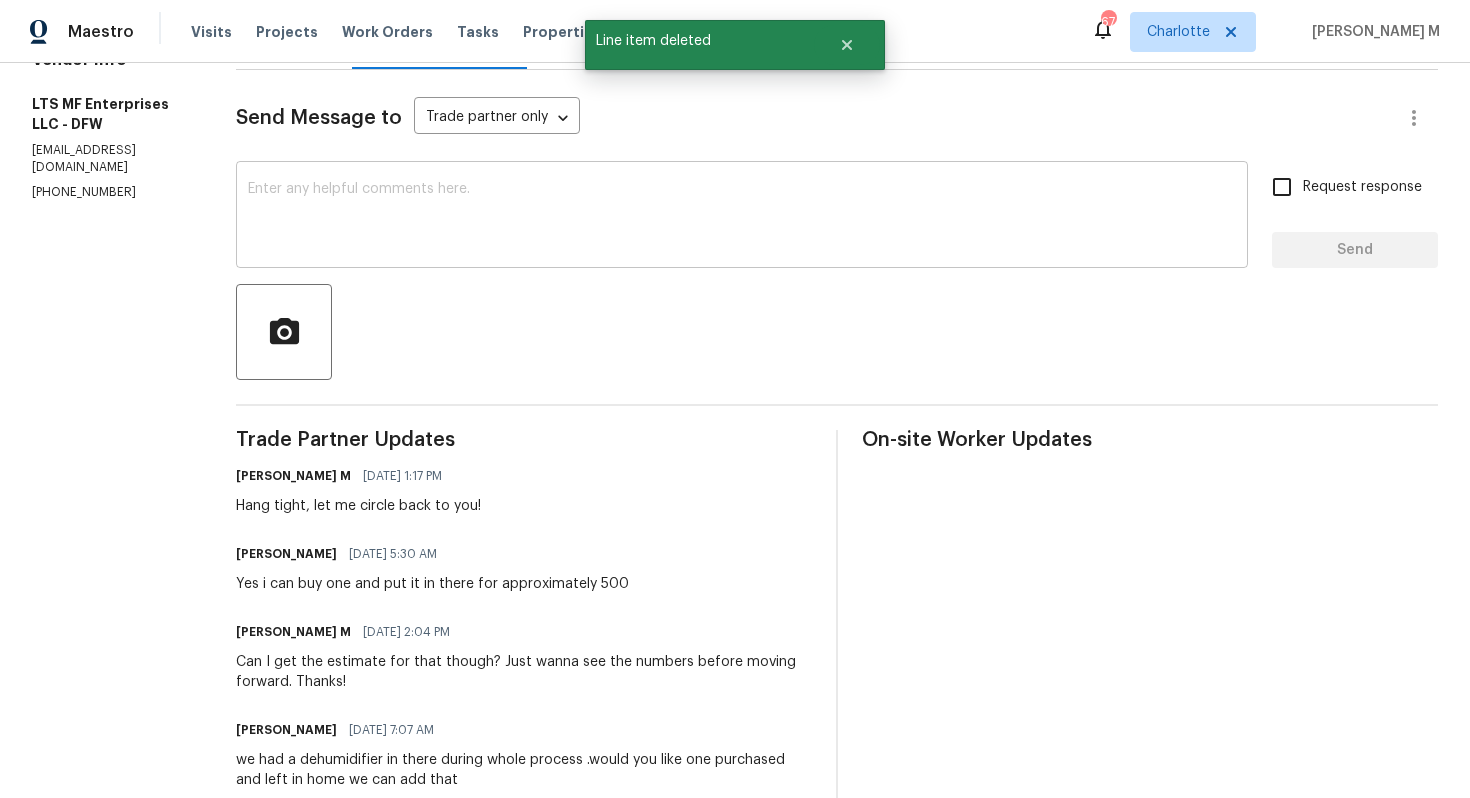 scroll, scrollTop: 261, scrollLeft: 0, axis: vertical 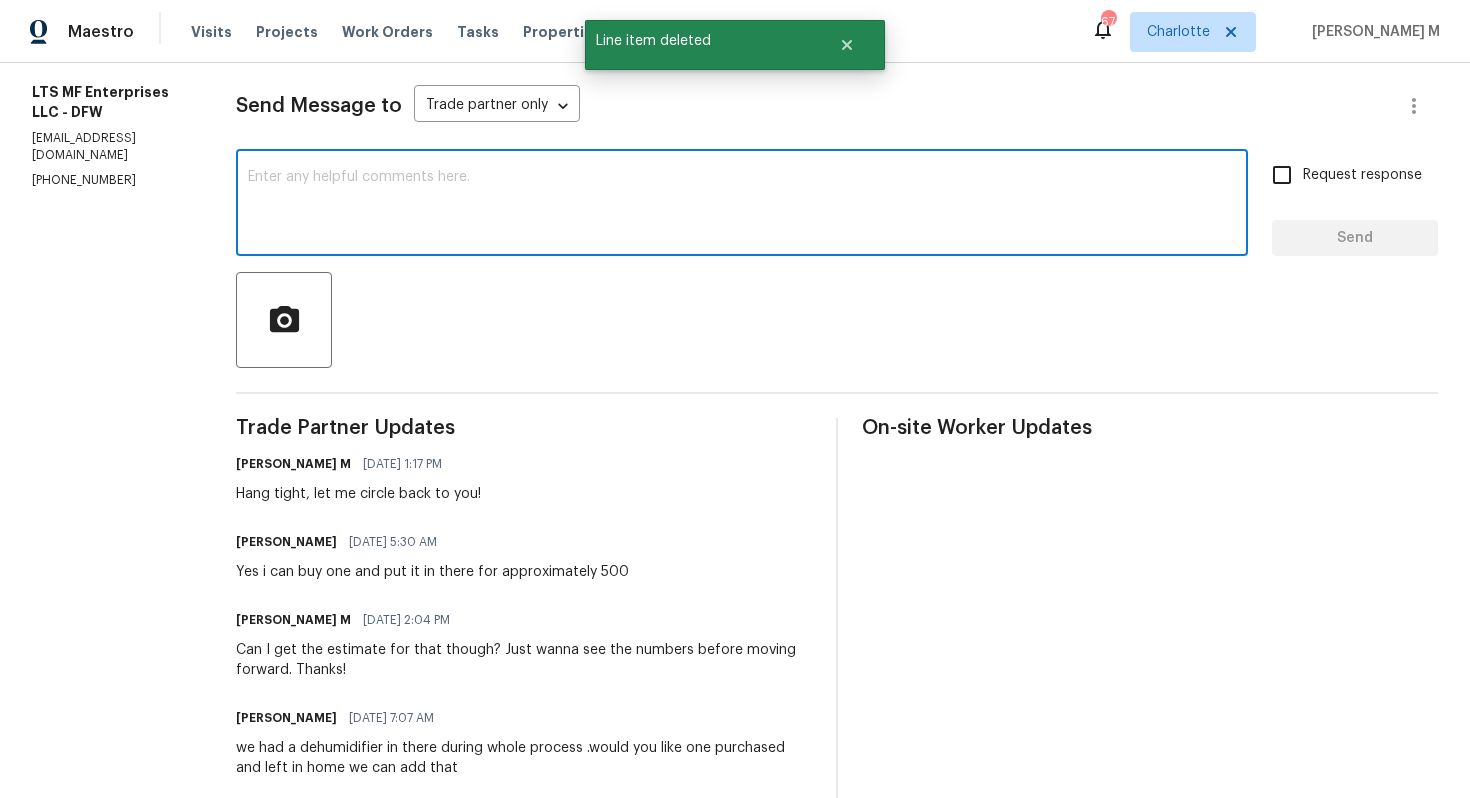 click at bounding box center [742, 205] 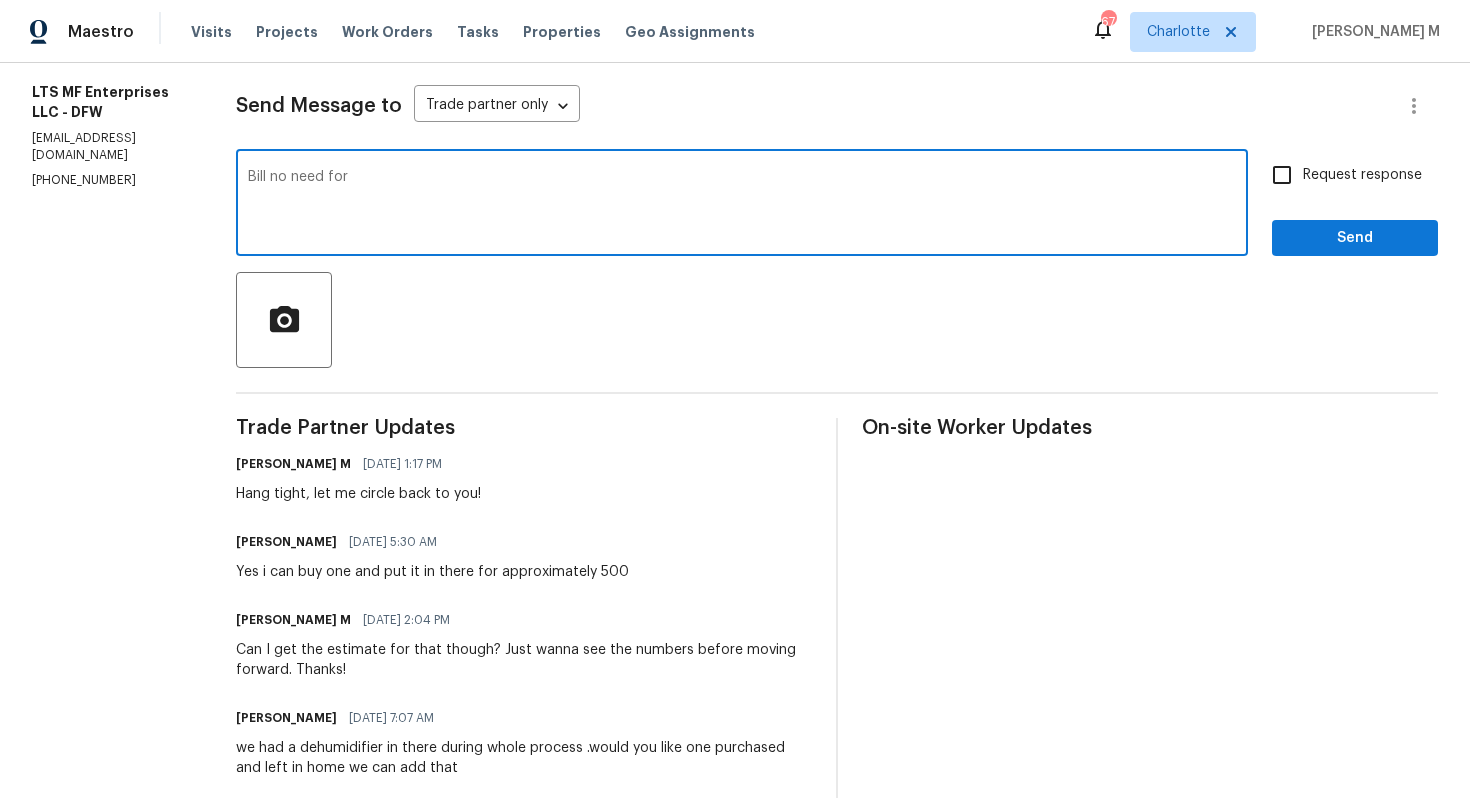 scroll, scrollTop: 304, scrollLeft: 0, axis: vertical 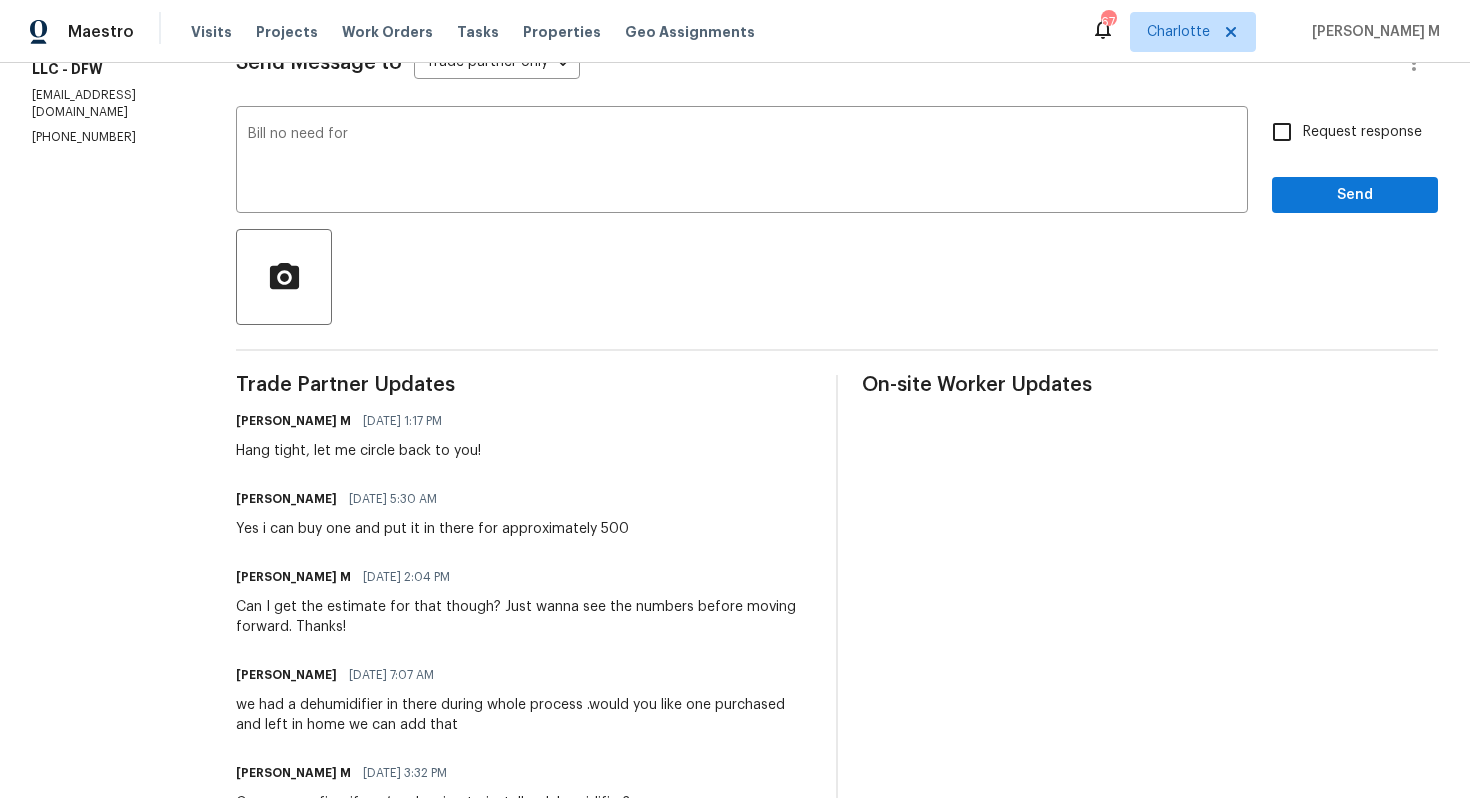 click on "we had a dehumidifier in there during whole process .would you like one purchased and left in home we can add that" at bounding box center [524, 715] 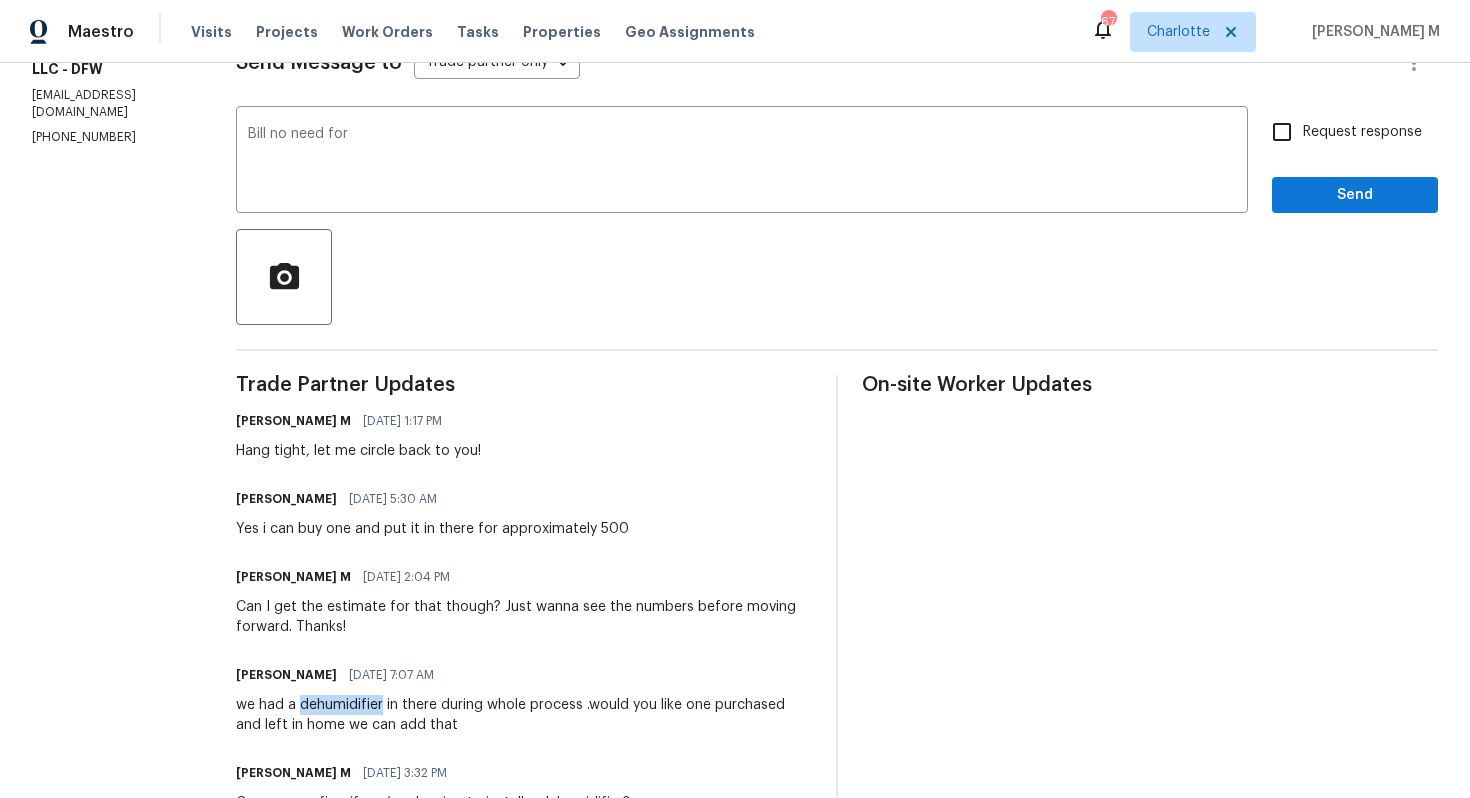 click on "we had a dehumidifier in there during whole process .would you like one purchased and left in home we can add that" at bounding box center (524, 715) 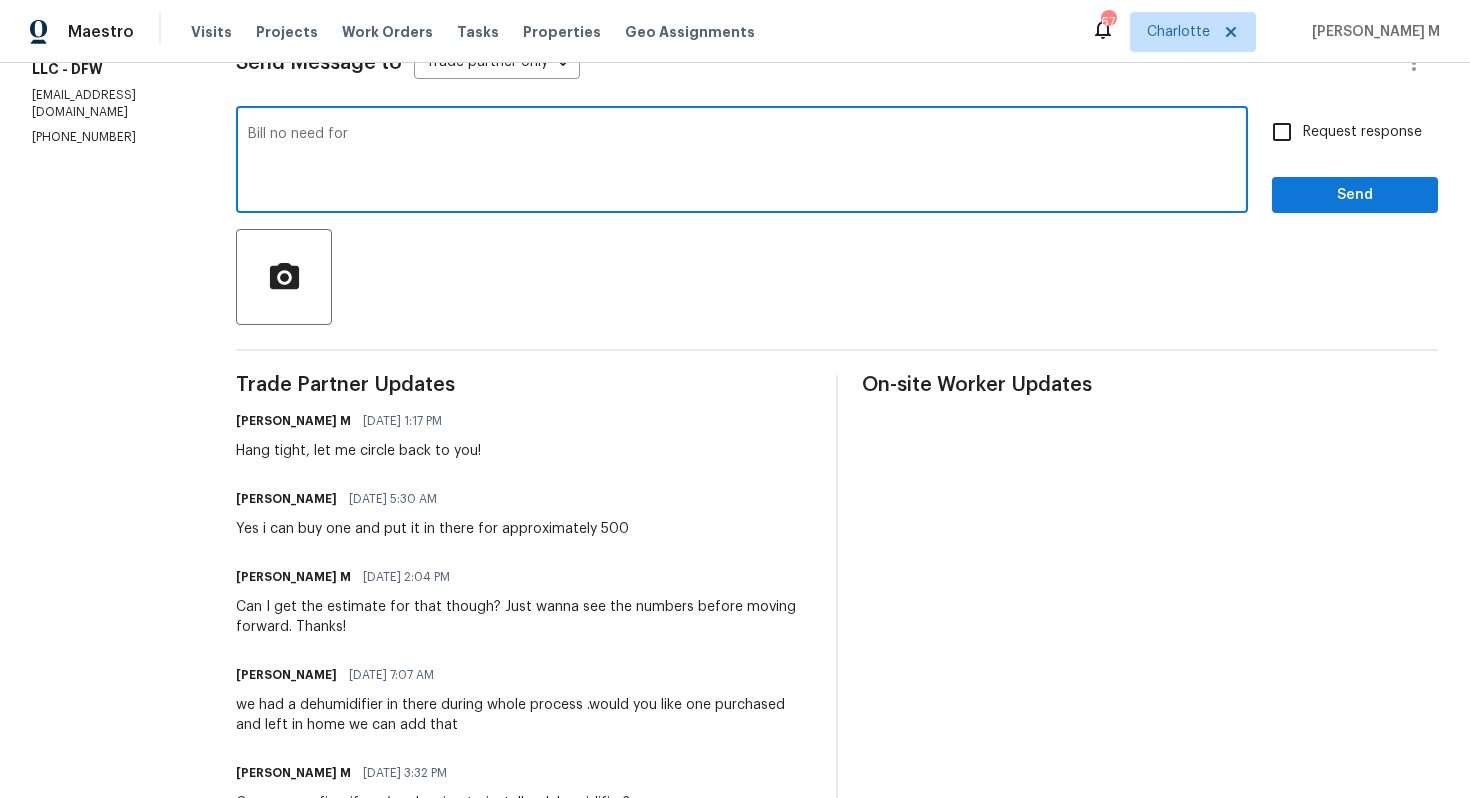 click on "Bill no need for" at bounding box center [742, 162] 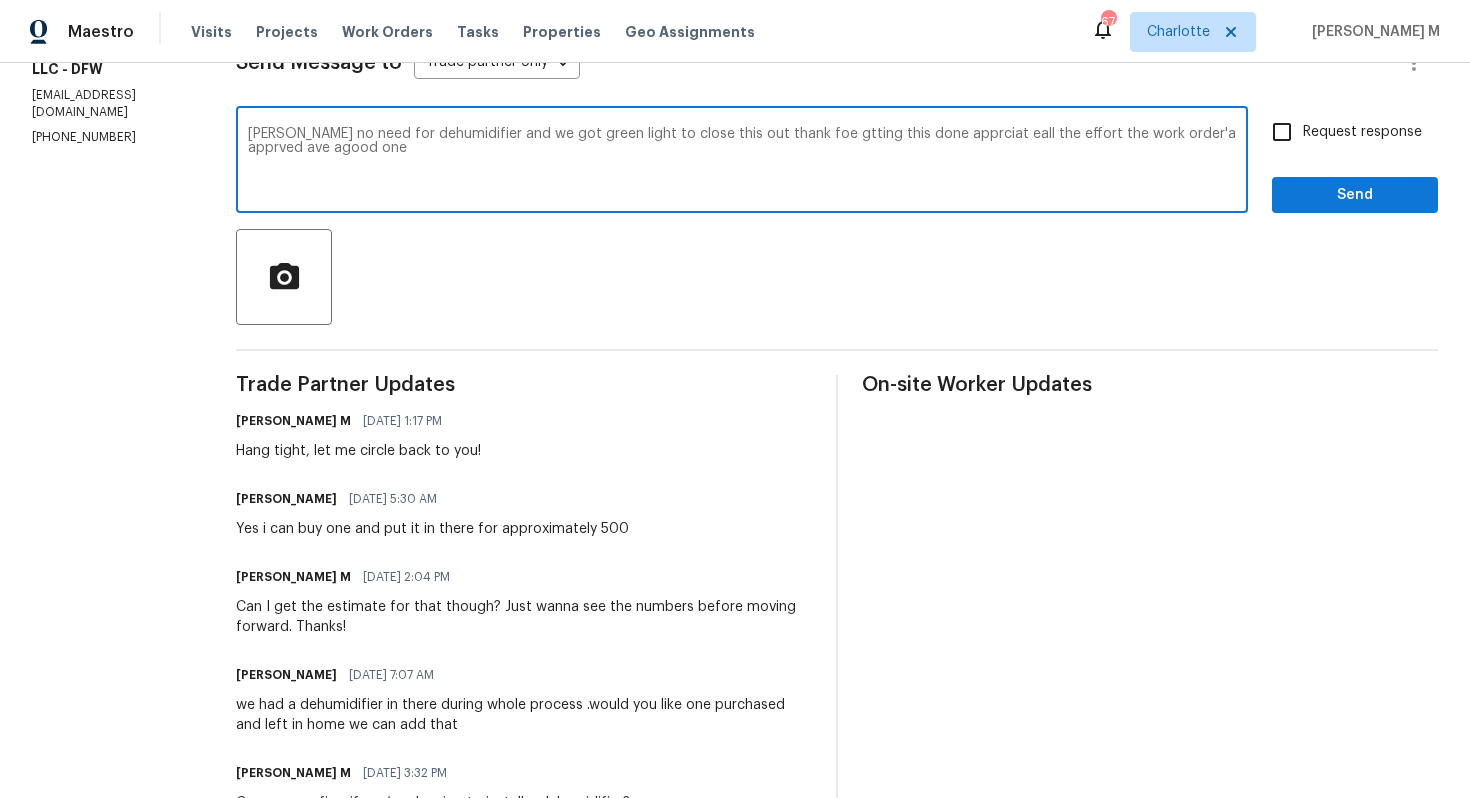 type on "Bill no need for dehumidifier and we got green light to close this out thank foe gtting this done apprciat eall the effort the work order'a apprved ave agood one!" 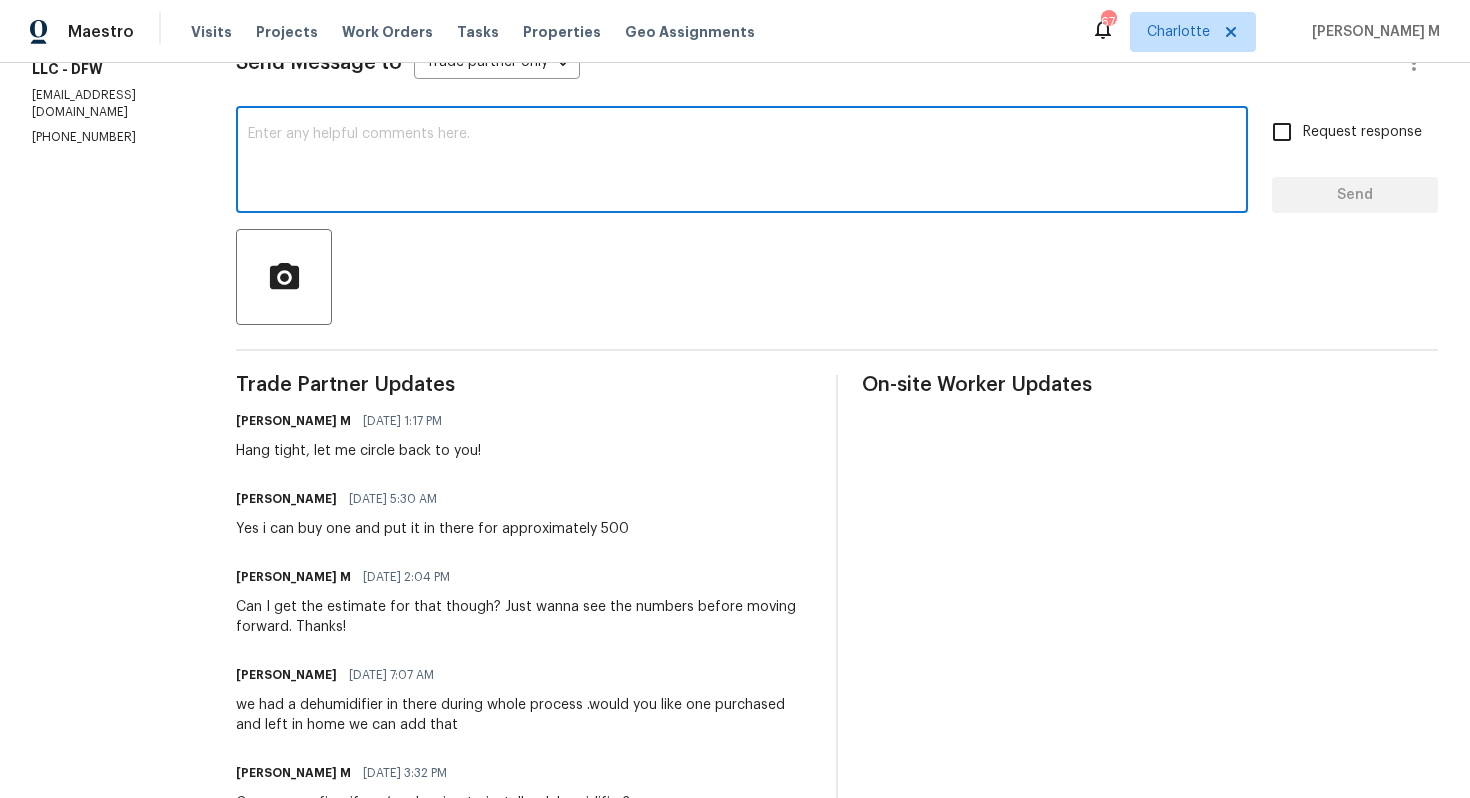 type 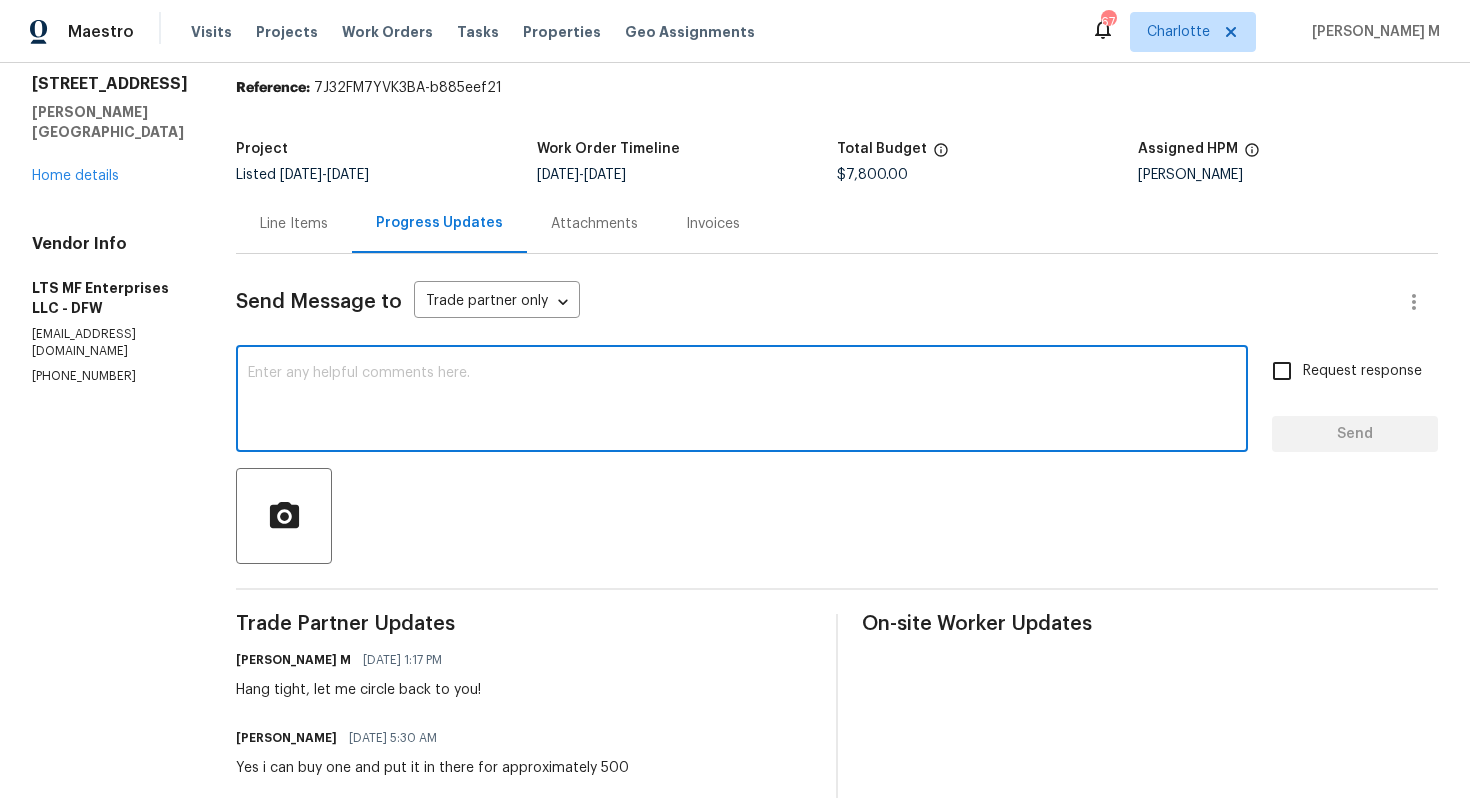 scroll, scrollTop: 0, scrollLeft: 0, axis: both 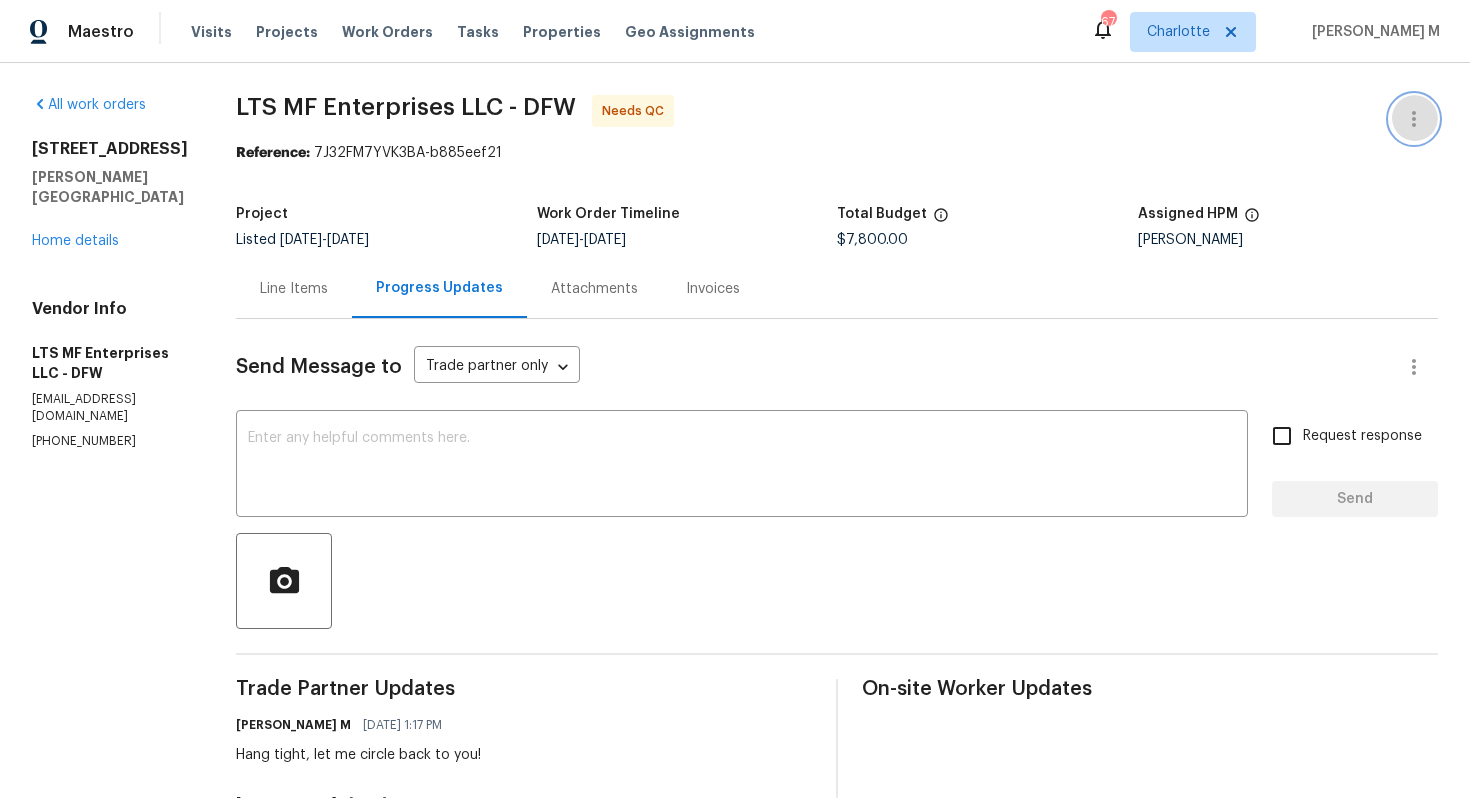 click 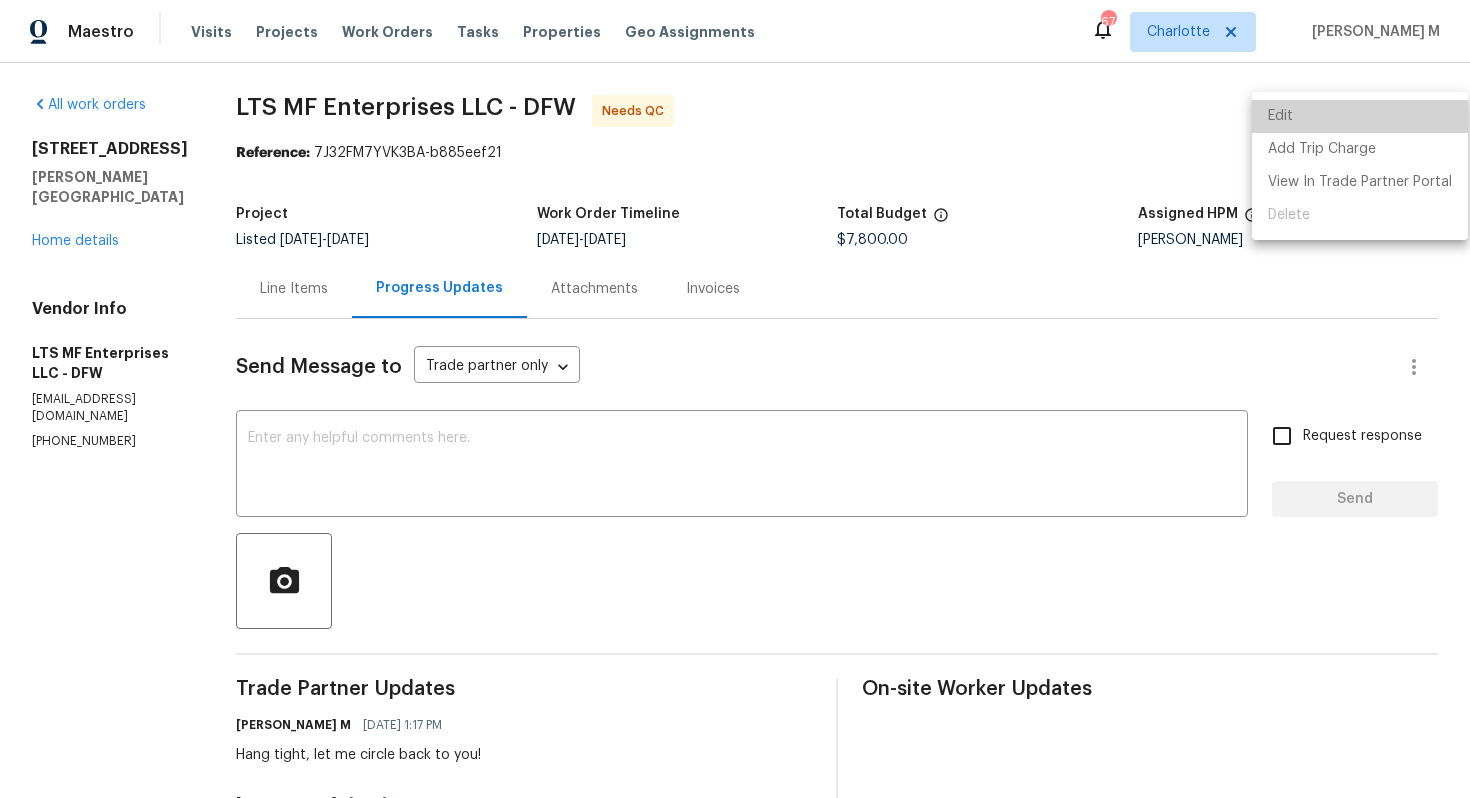 click on "Edit" at bounding box center (1360, 116) 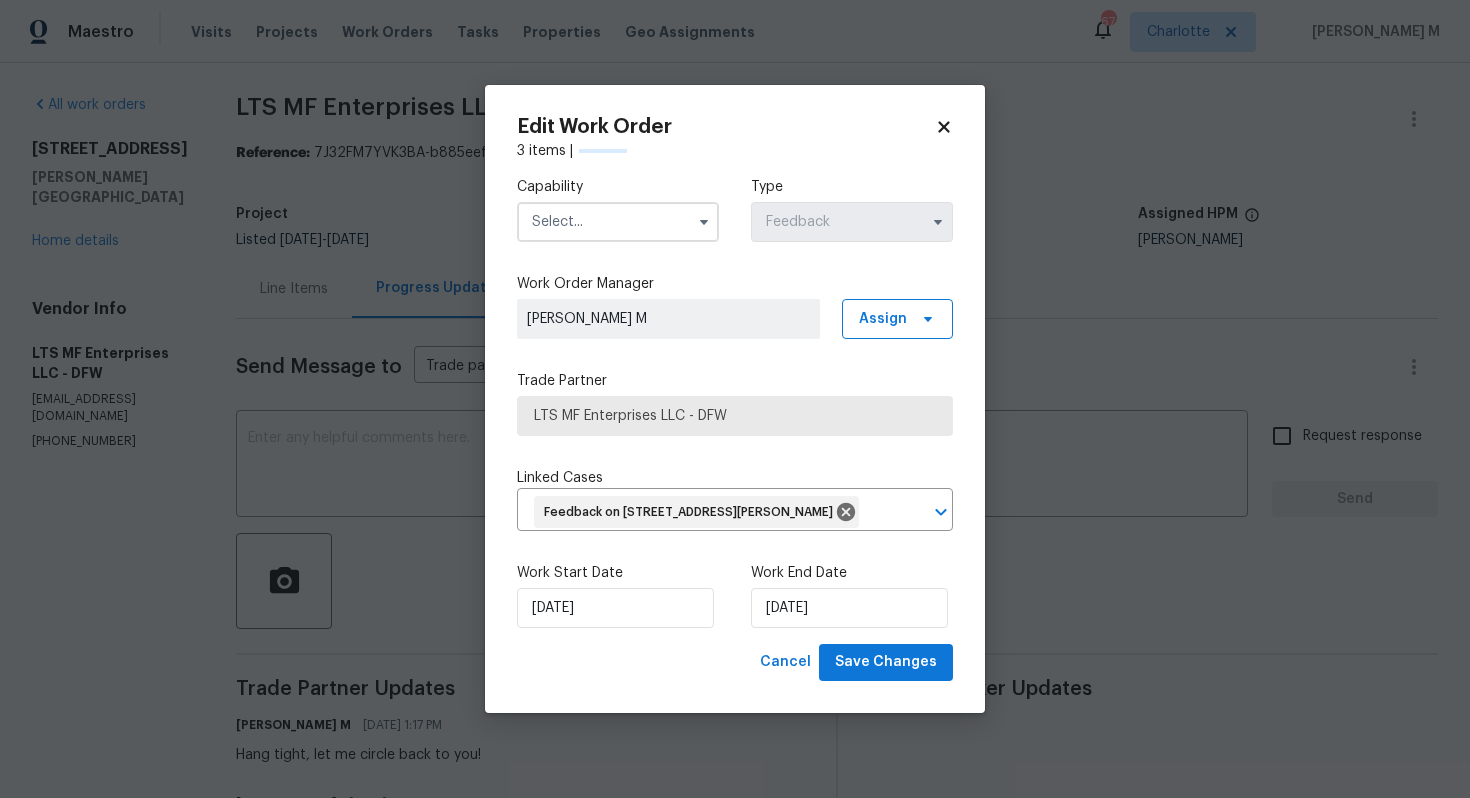click at bounding box center [618, 222] 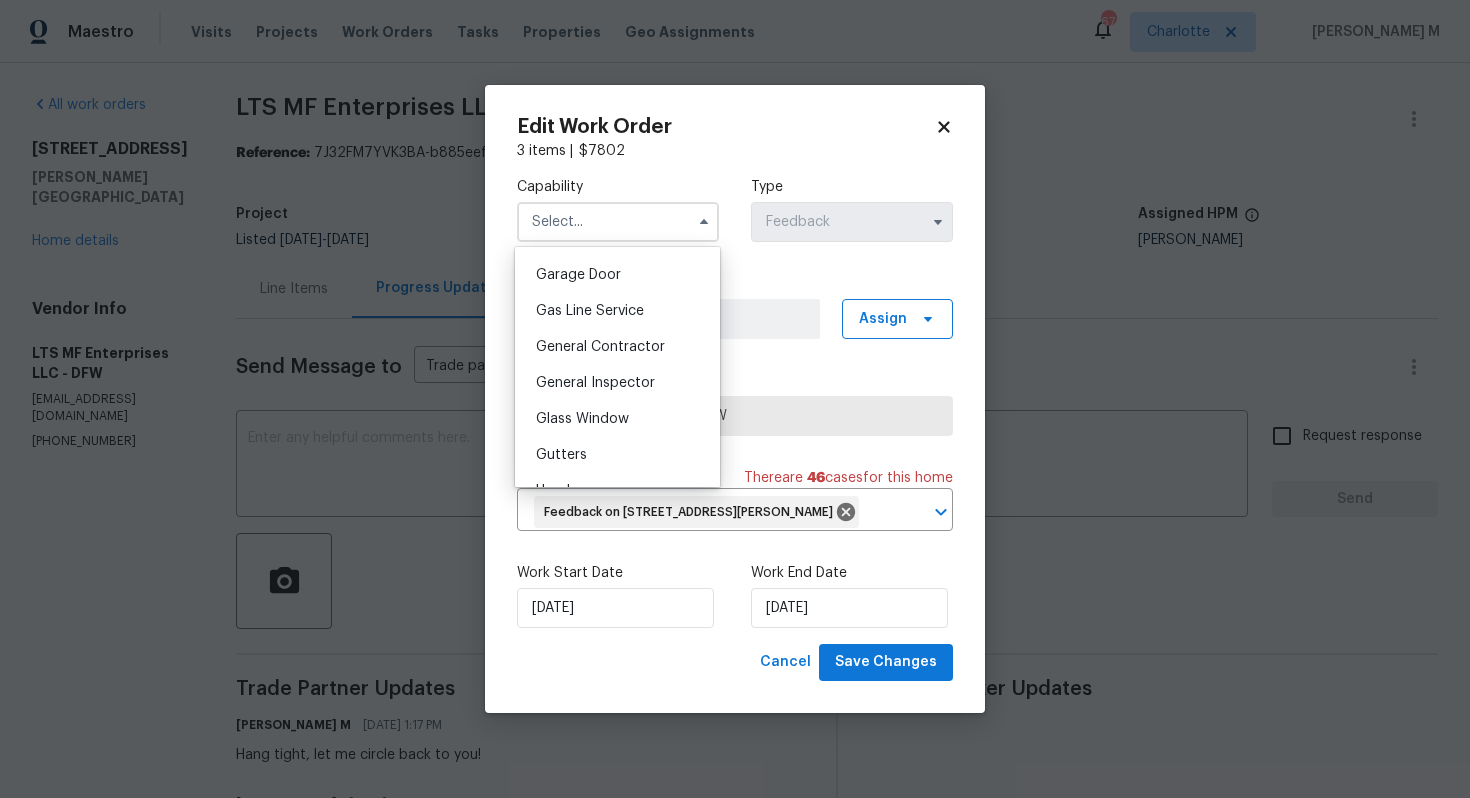scroll, scrollTop: 888, scrollLeft: 0, axis: vertical 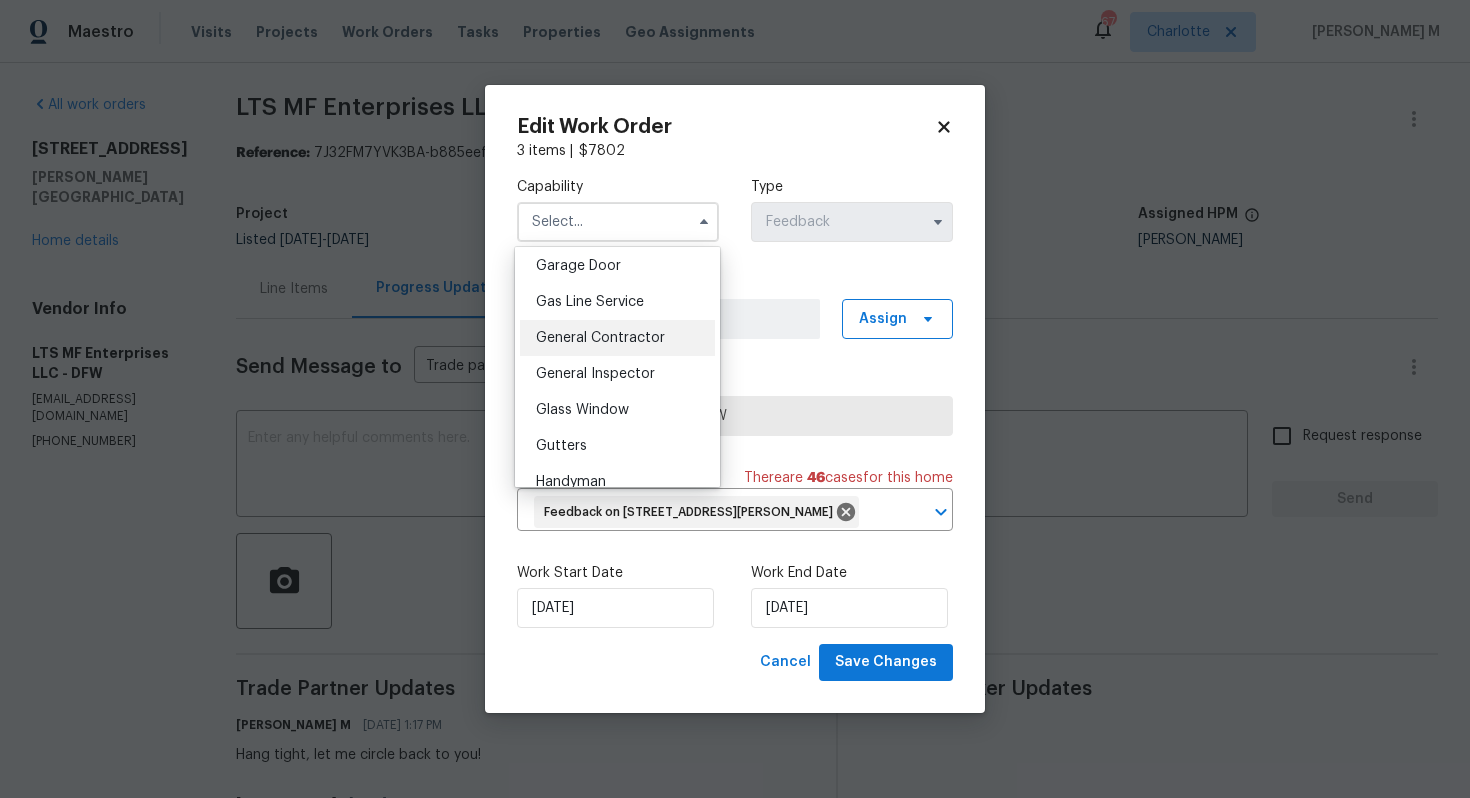 click on "General Contractor" at bounding box center (600, 338) 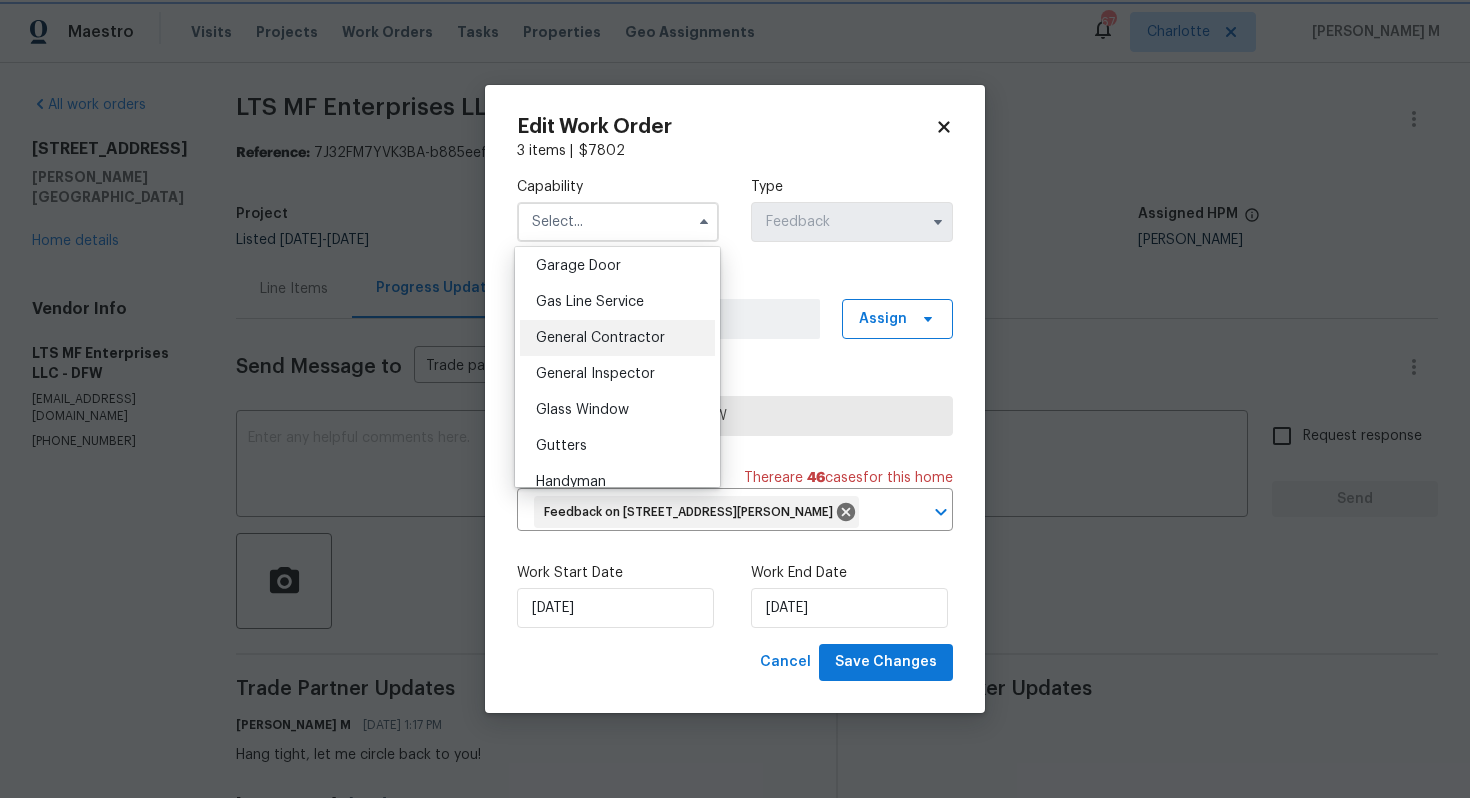 type on "General Contractor" 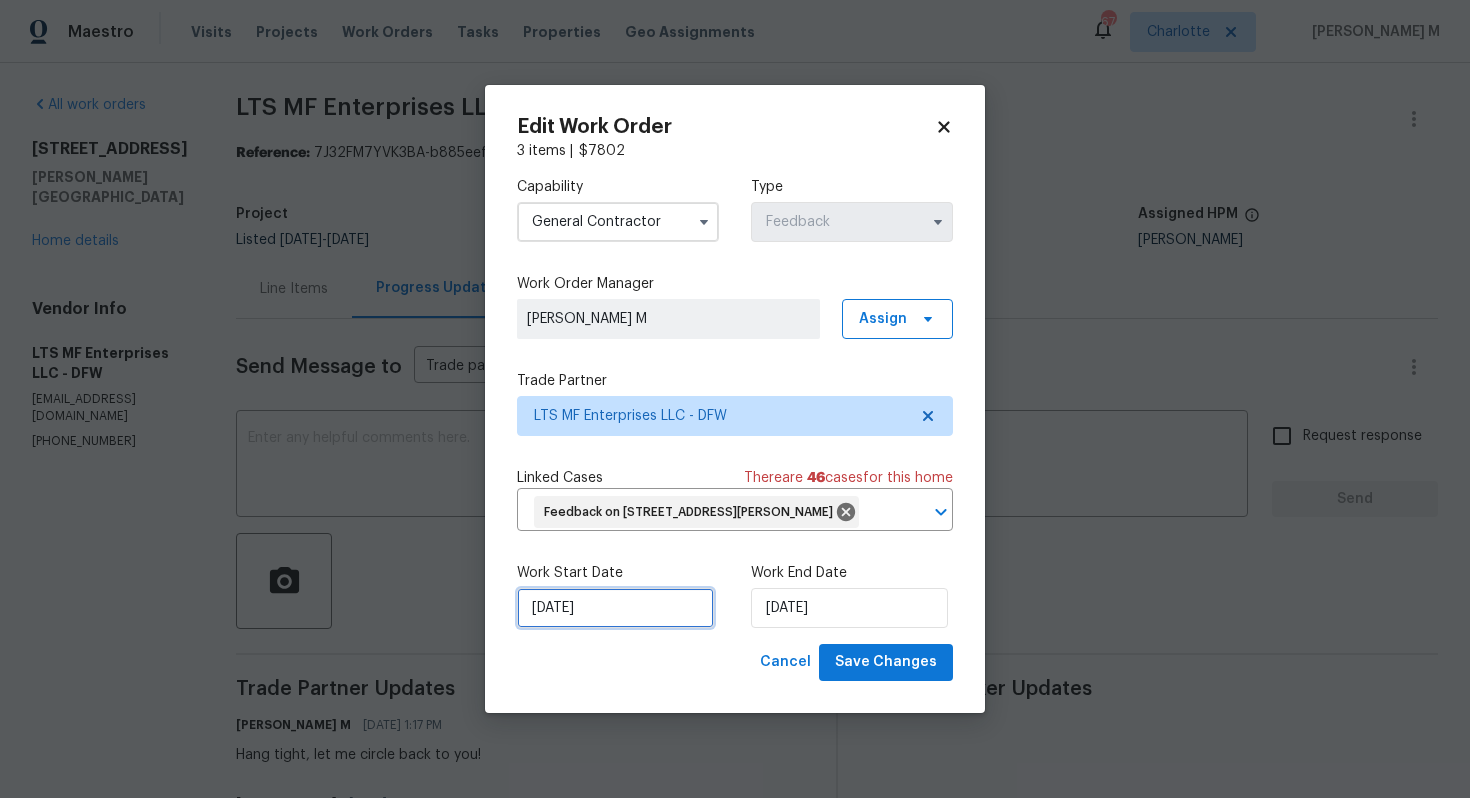 click on "17/06/2025" at bounding box center [615, 608] 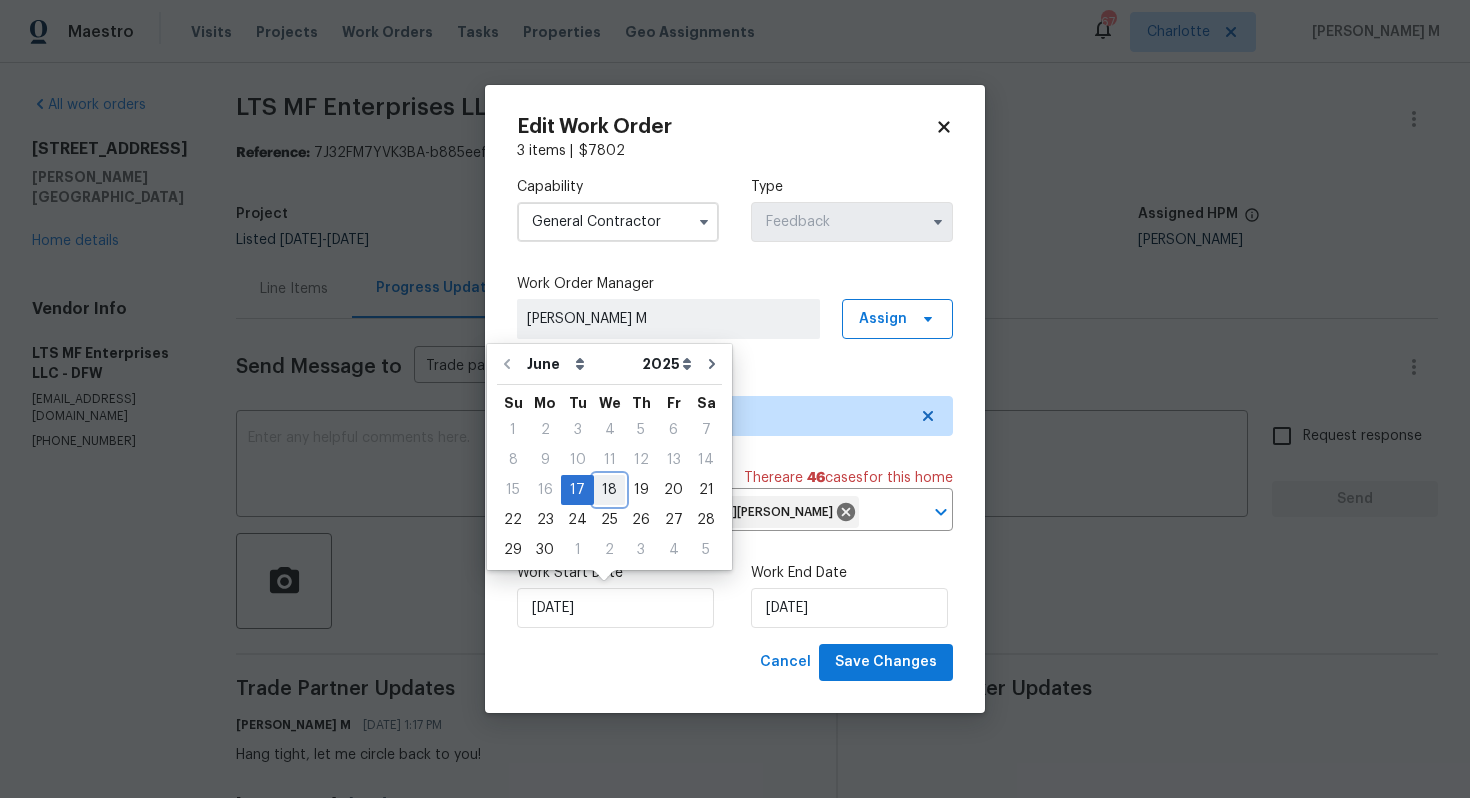 click on "18" at bounding box center [609, 490] 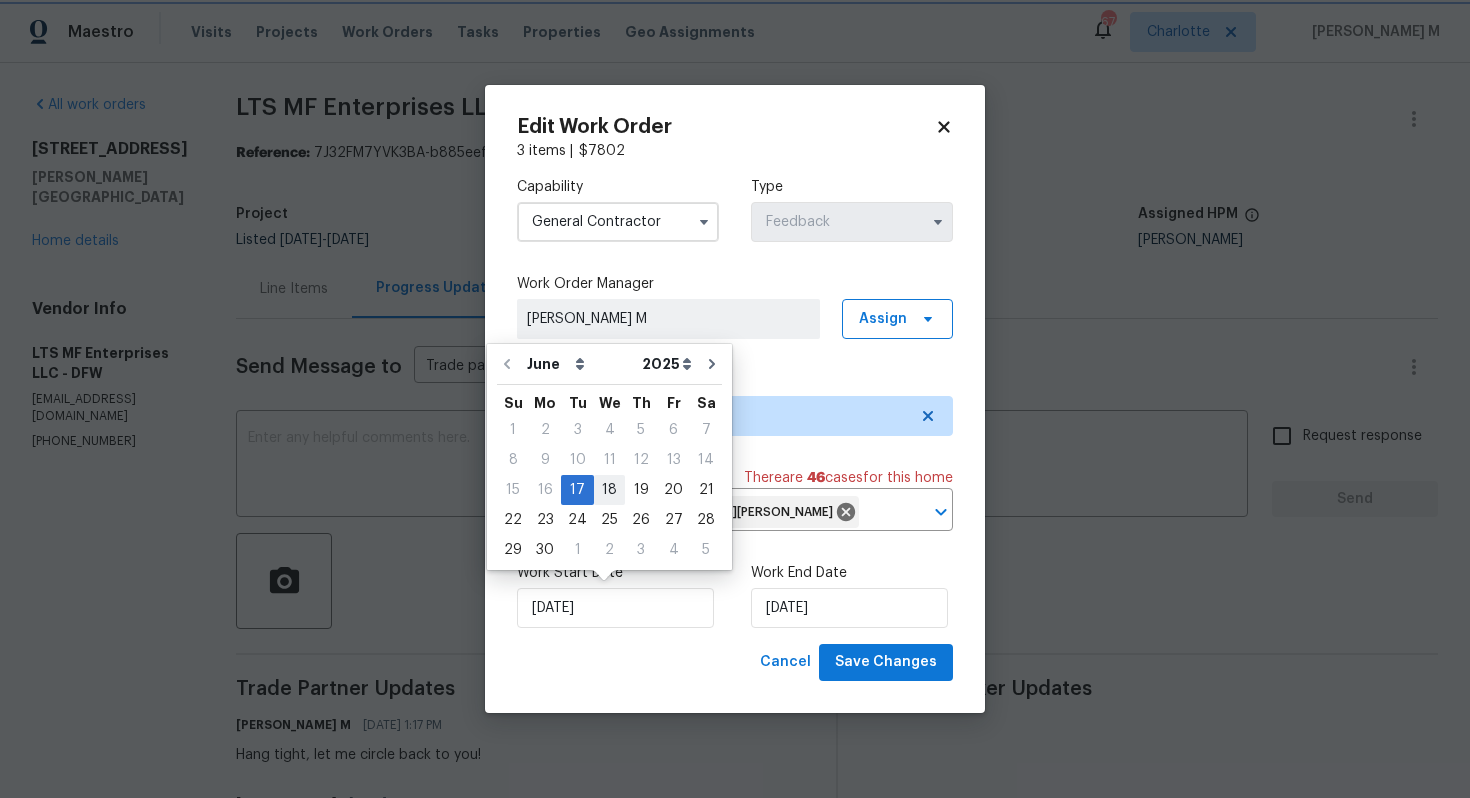 type on "18/06/2025" 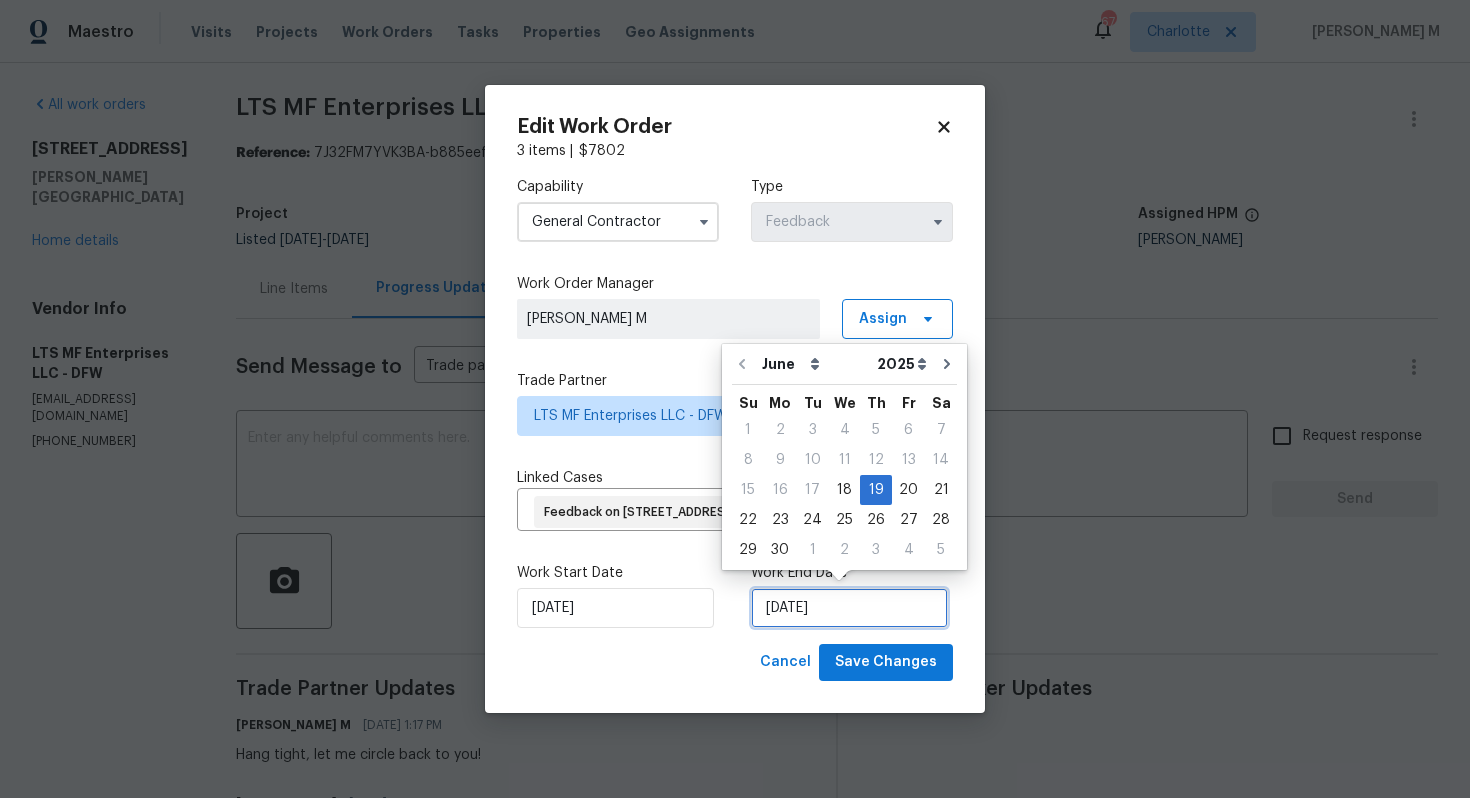click on "19/06/2025" at bounding box center (849, 608) 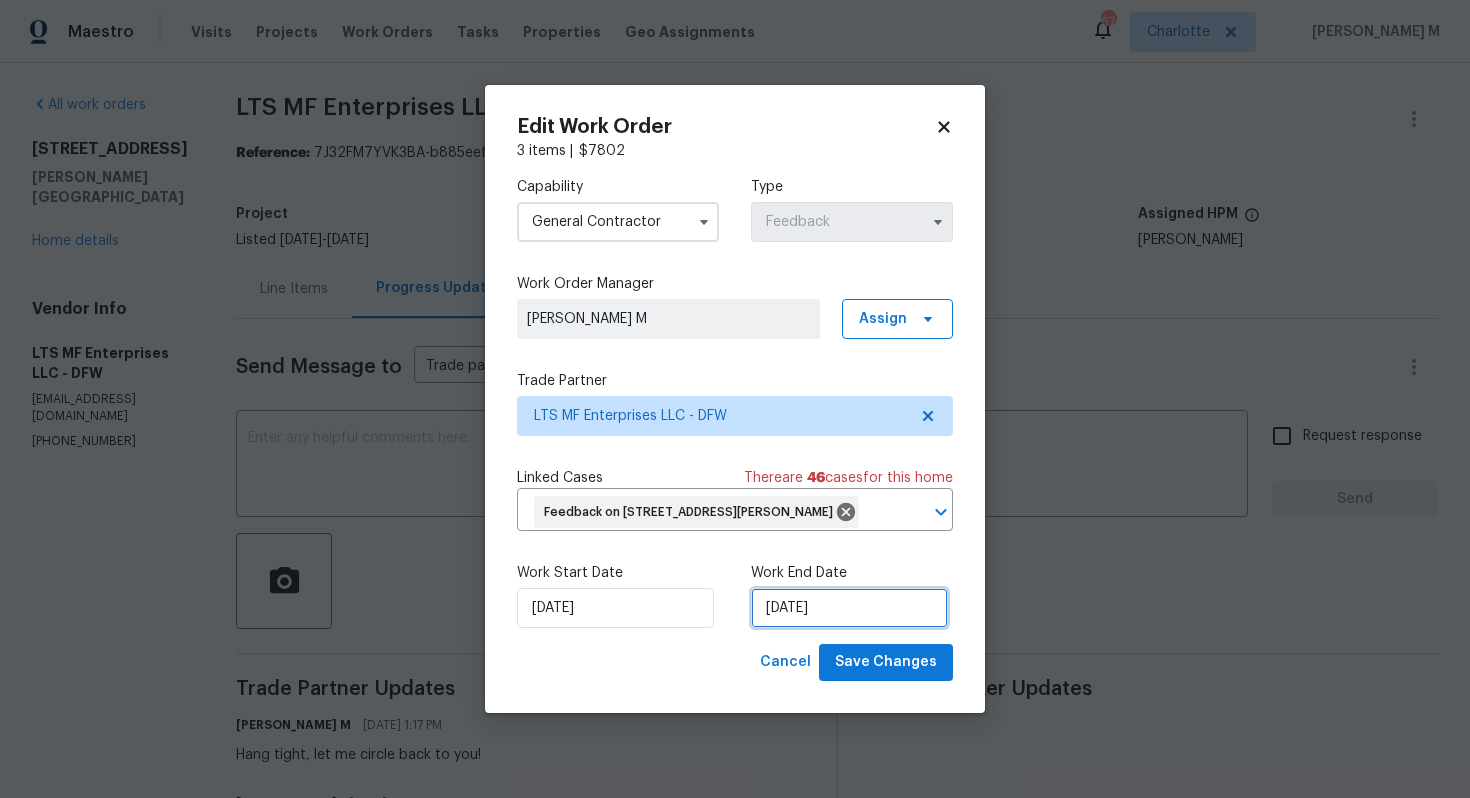 click on "19/06/2025" at bounding box center (849, 608) 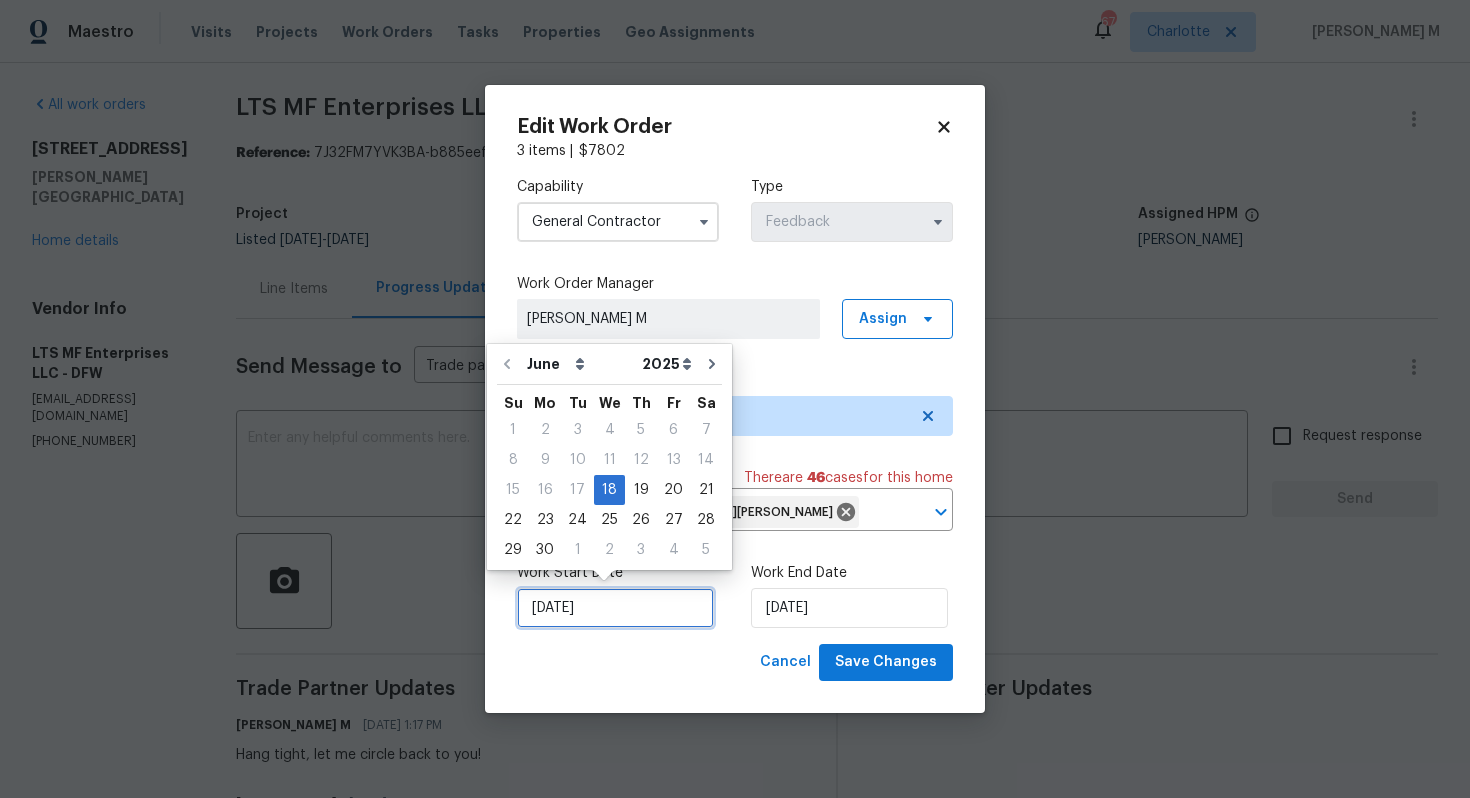 click on "18/06/2025" at bounding box center [615, 608] 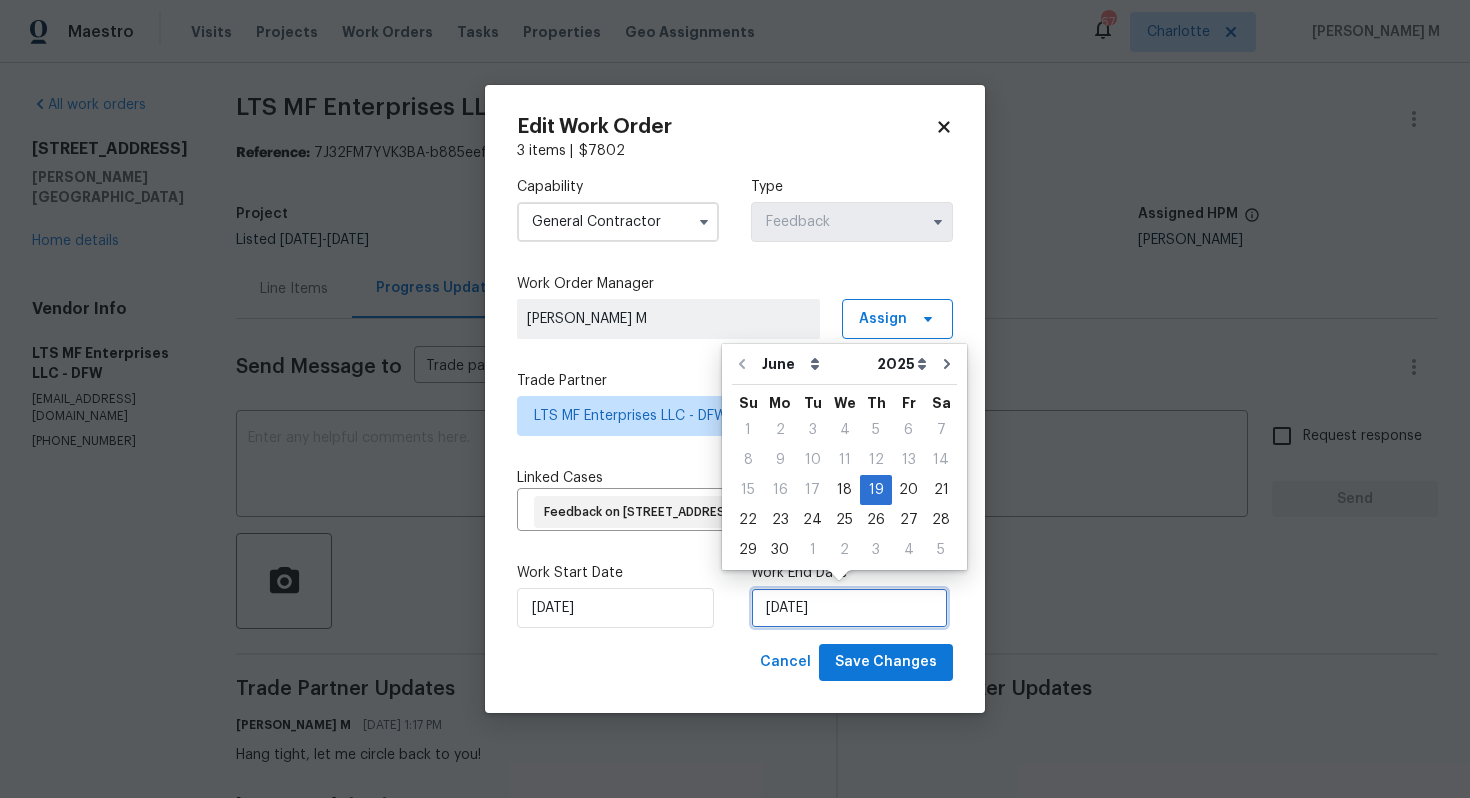click on "19/06/2025" at bounding box center (849, 608) 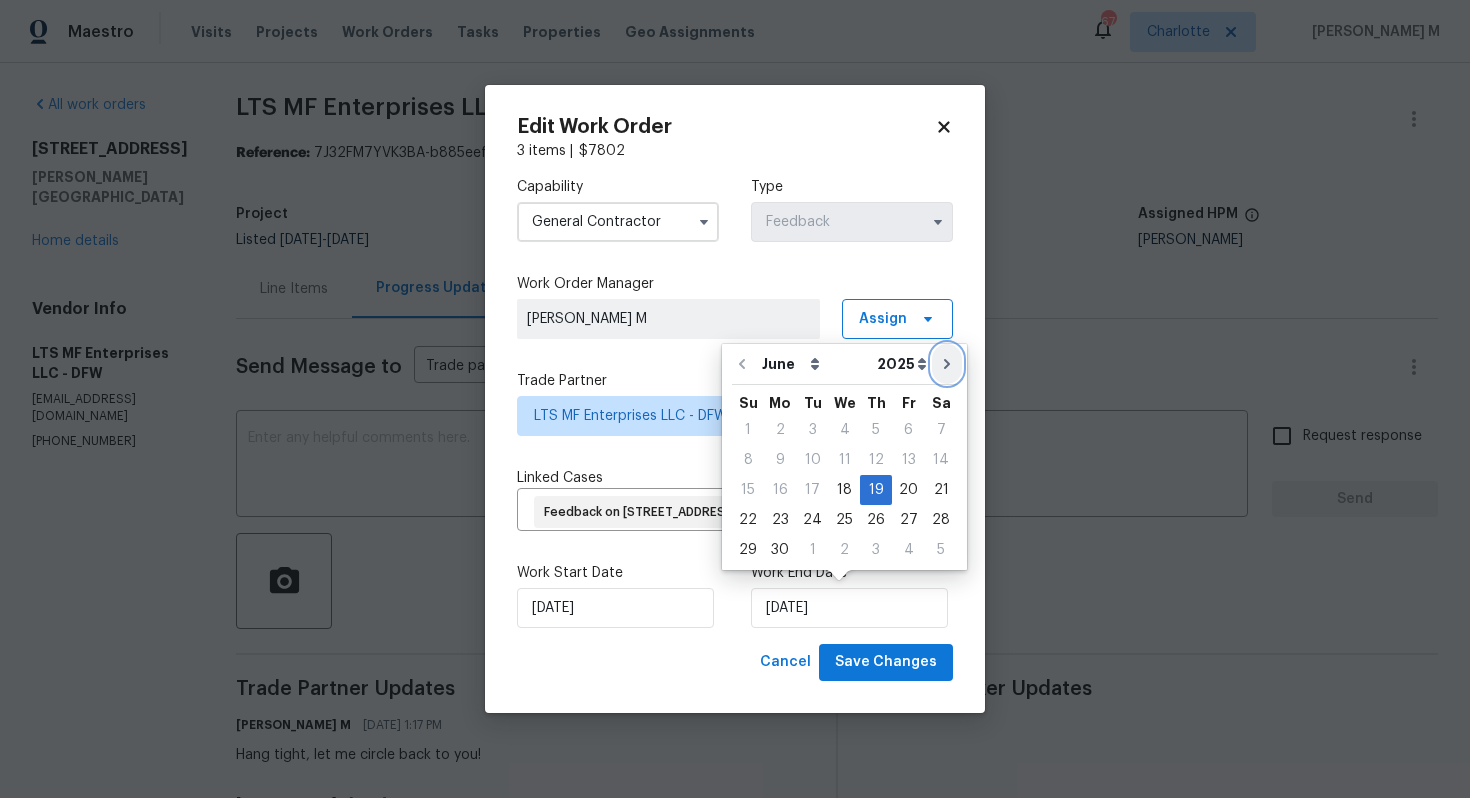 click at bounding box center (947, 364) 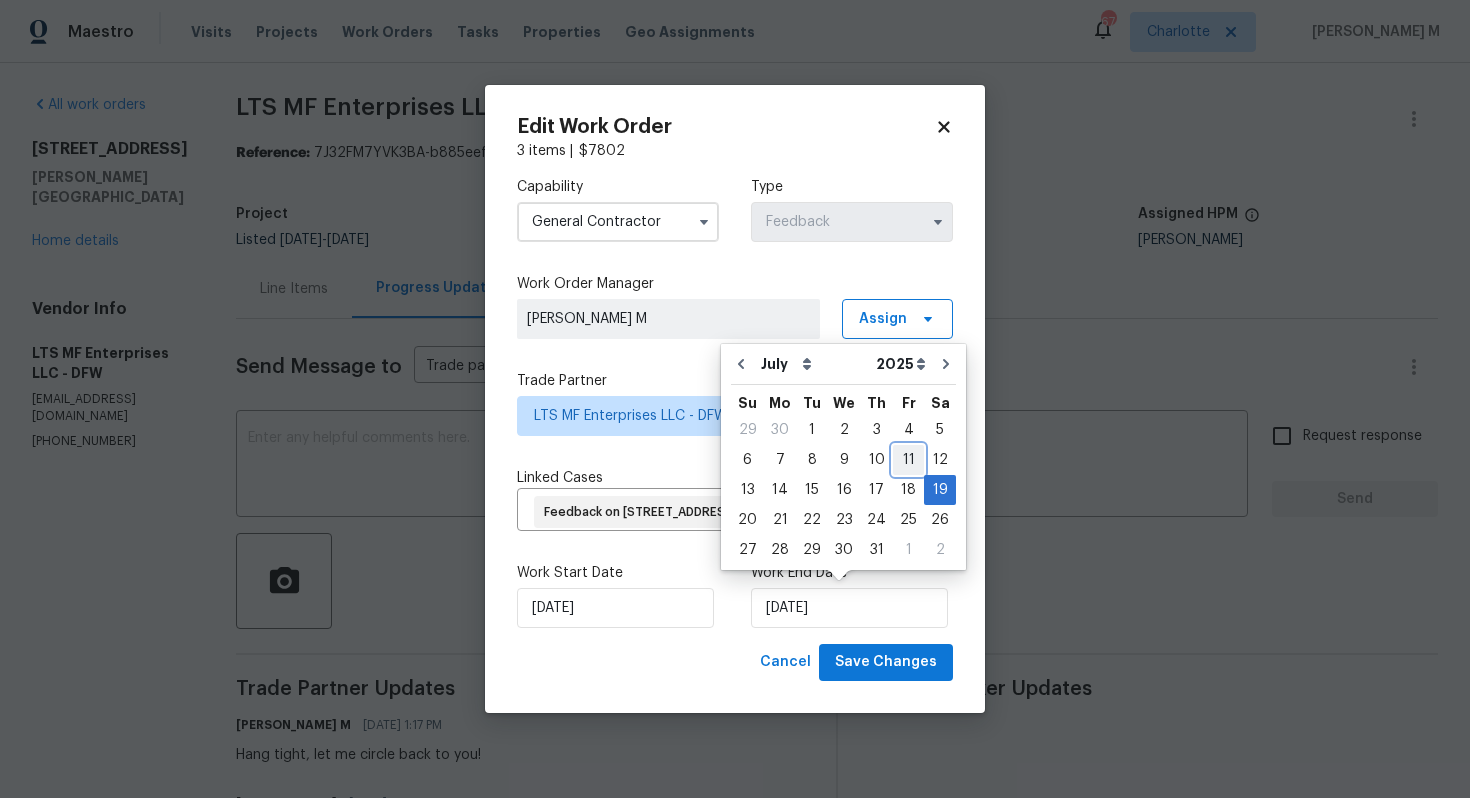 click on "11" at bounding box center (908, 460) 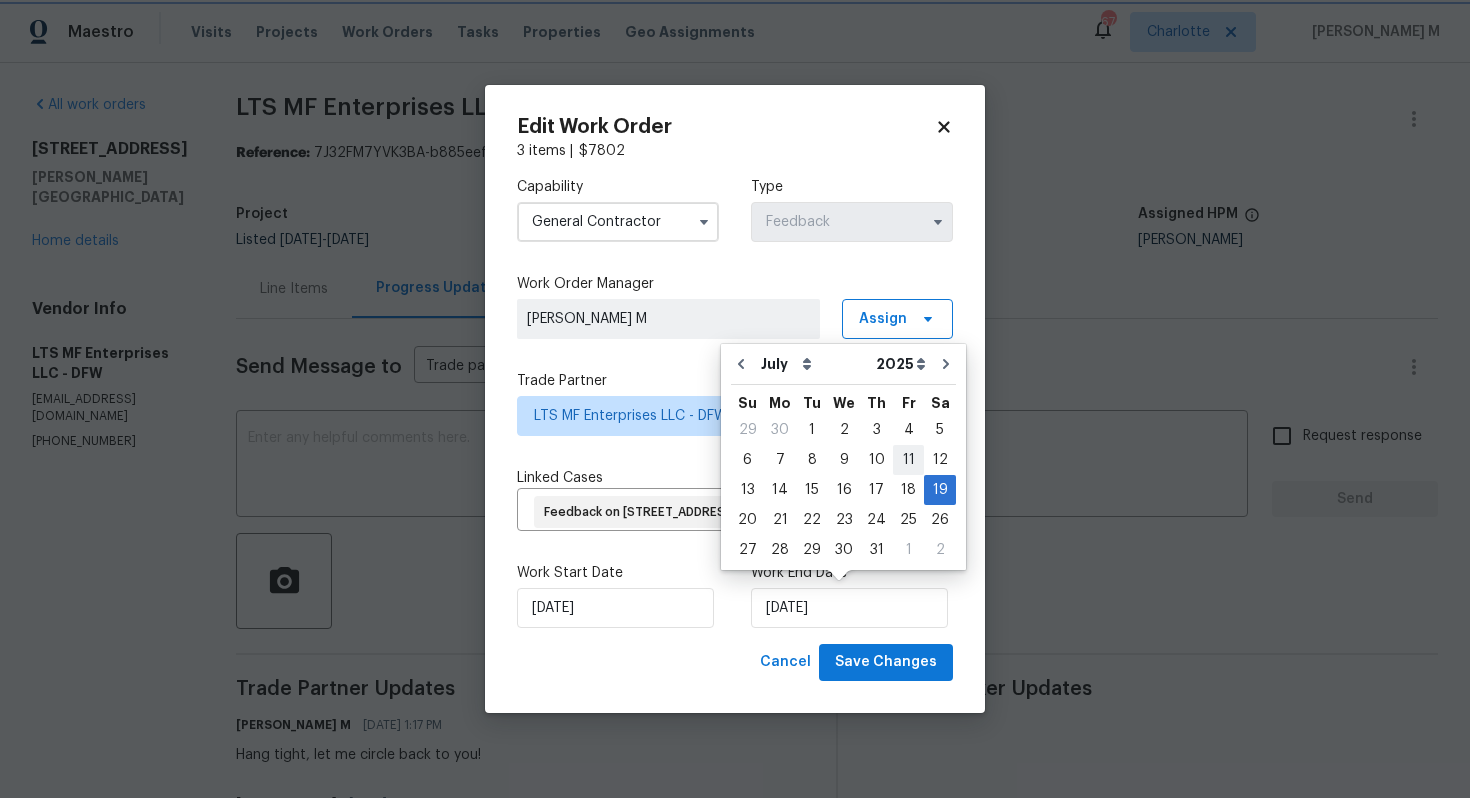 type on "[DATE]" 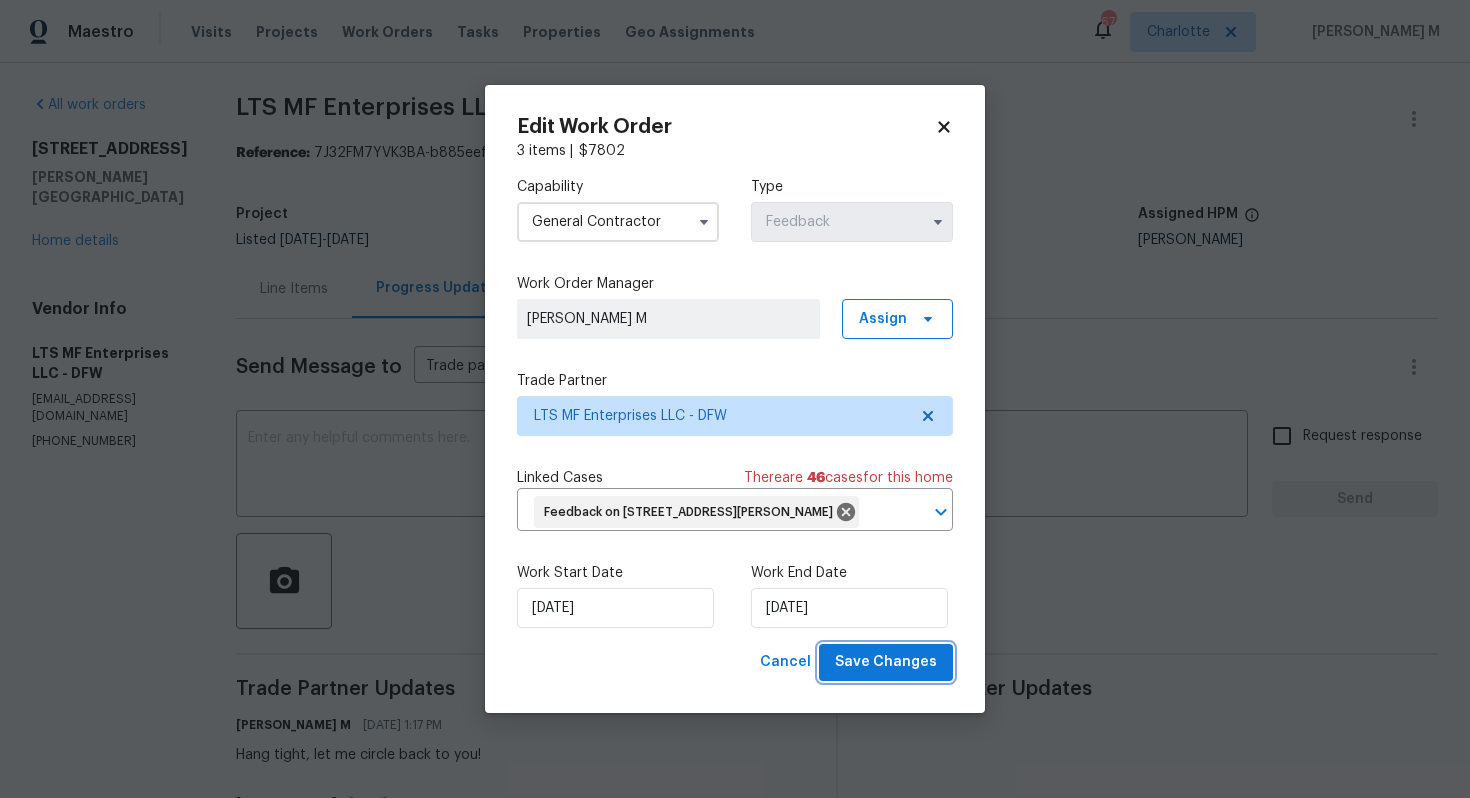 click on "Save Changes" at bounding box center [886, 662] 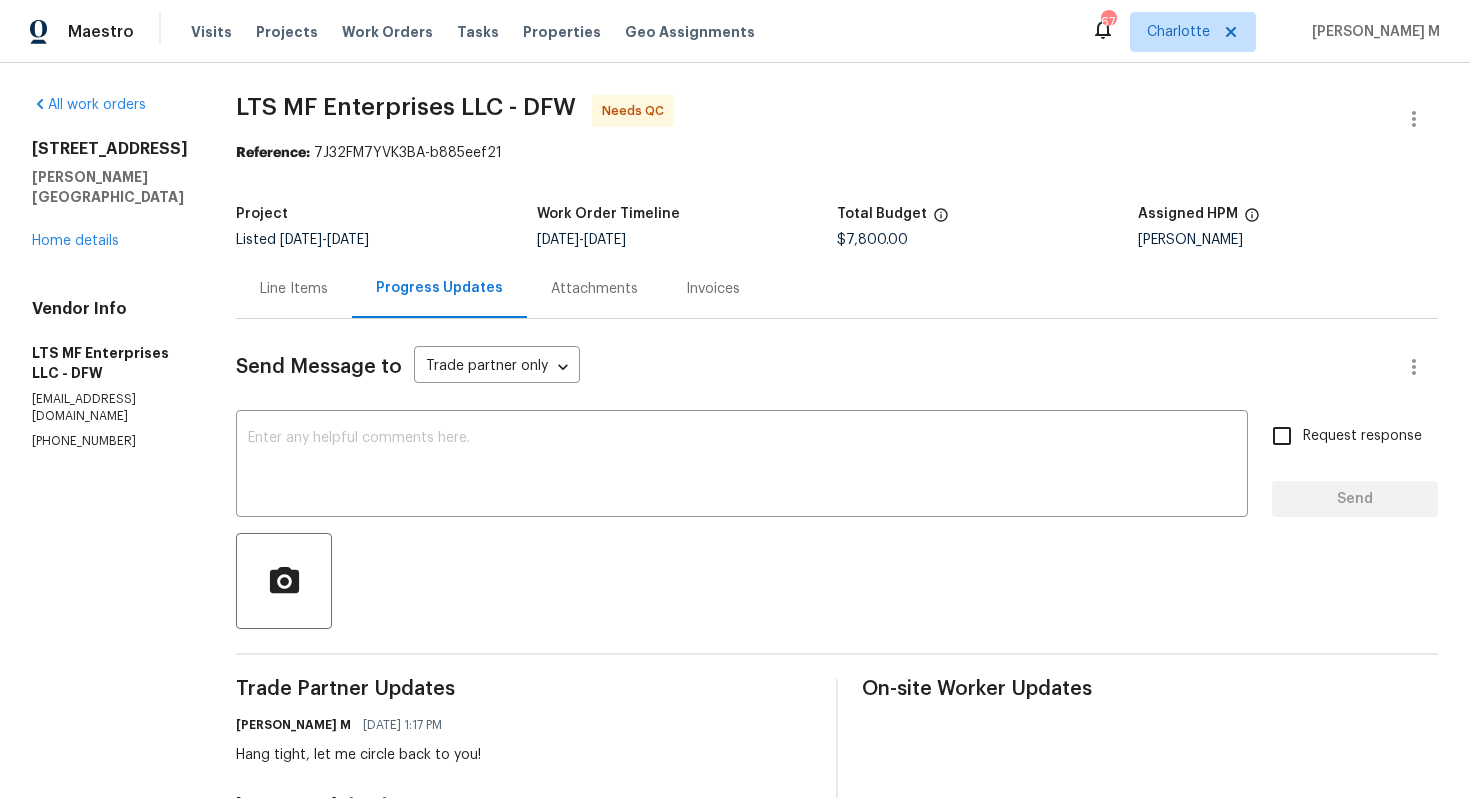 click on "Send Message to Trade partner only Trade partner only ​ x ​ Request response Send Trade Partner Updates Vignesh M 07/11/2025 1:17 PM Hang tight, let me circle back to you! Bill Albany 07/11/2025 5:30 AM Yes i can buy one and put it in there for approximately 500 Vignesh M 07/10/2025 2:04 PM Can I get the estimate for that though? Just wanna see the numbers before moving forward. Thanks! Bill Albany 07/10/2025 7:07 AM we had a dehumidifier in there during whole process .would you like one purchased and left in home we can add that Vignesh M 07/09/2025 3:32 PM Can you confirm if you’re planning to install a dehumidifier? Vignesh M 07/09/2025 8:36 AM Thanks, the $7800 is approved. Also, can you confirm if you’re planning to install a dehumidifier? And we’ll need a moisture test done for the walls as well. Let me know, appreciate it! Vignesh M 07/08/2025 2:24 PM Alright, I’ll circle back to you shortly. Thanks! Bill Albany 07/07/2025 4:01 PM Vignesh M 07/07/2025 3:48 PM Vignesh M 07/03/2025 2:37 PM" at bounding box center (837, 1702) 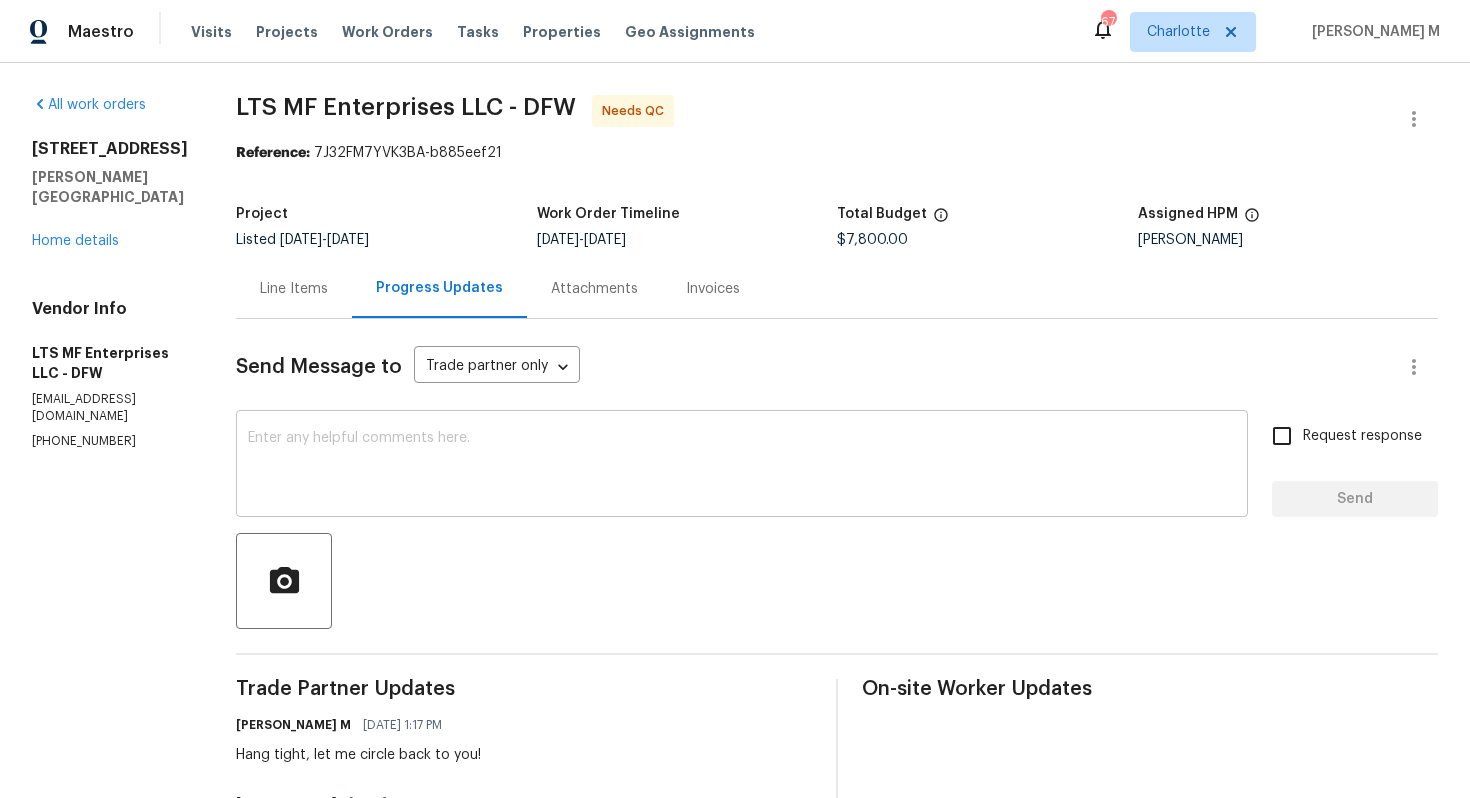 click at bounding box center (742, 466) 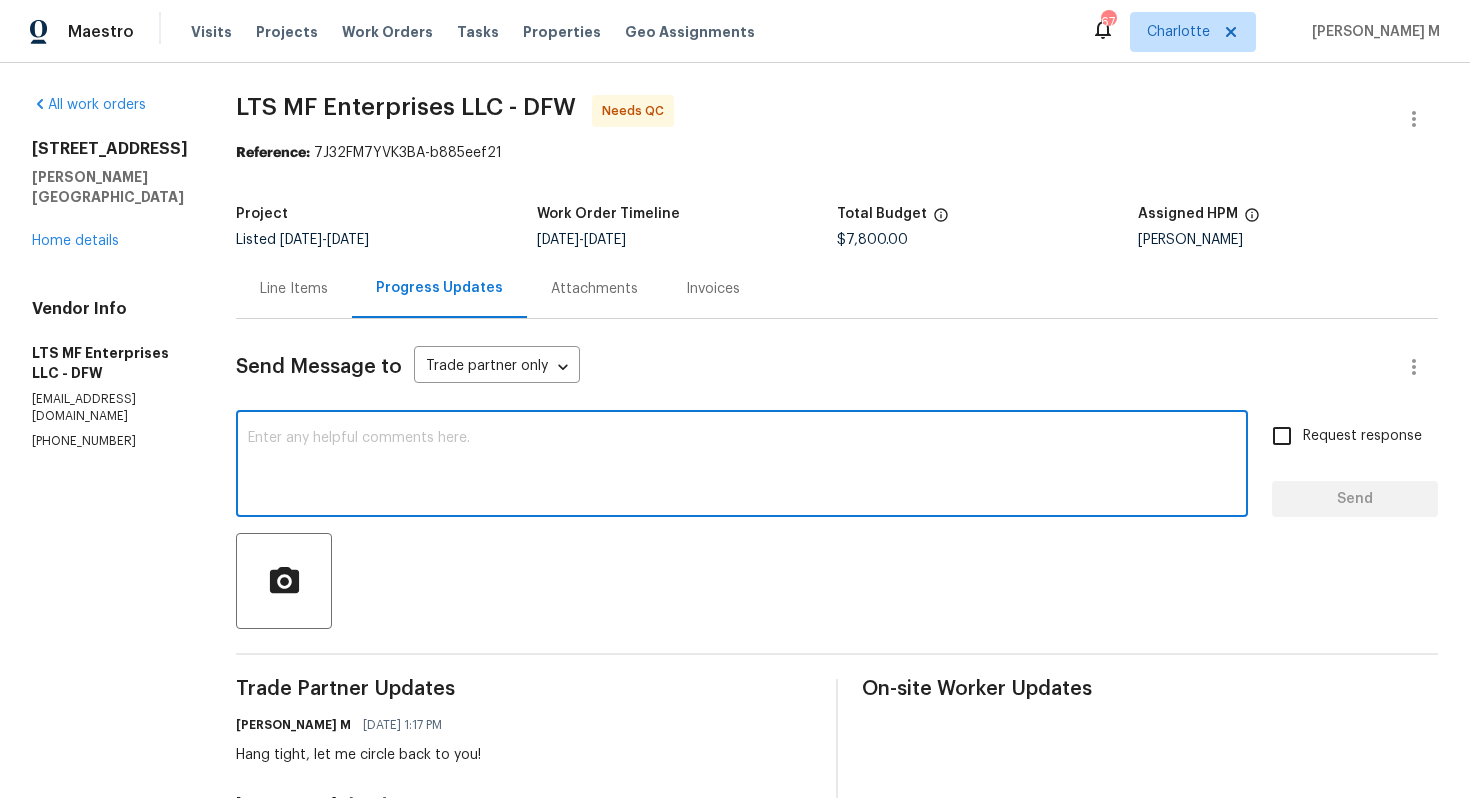 paste on "Bill no need for the dehumidifier and we got the green light to close this out thanks for getting this done appreciate all the effort WO’s approved have a good one!" 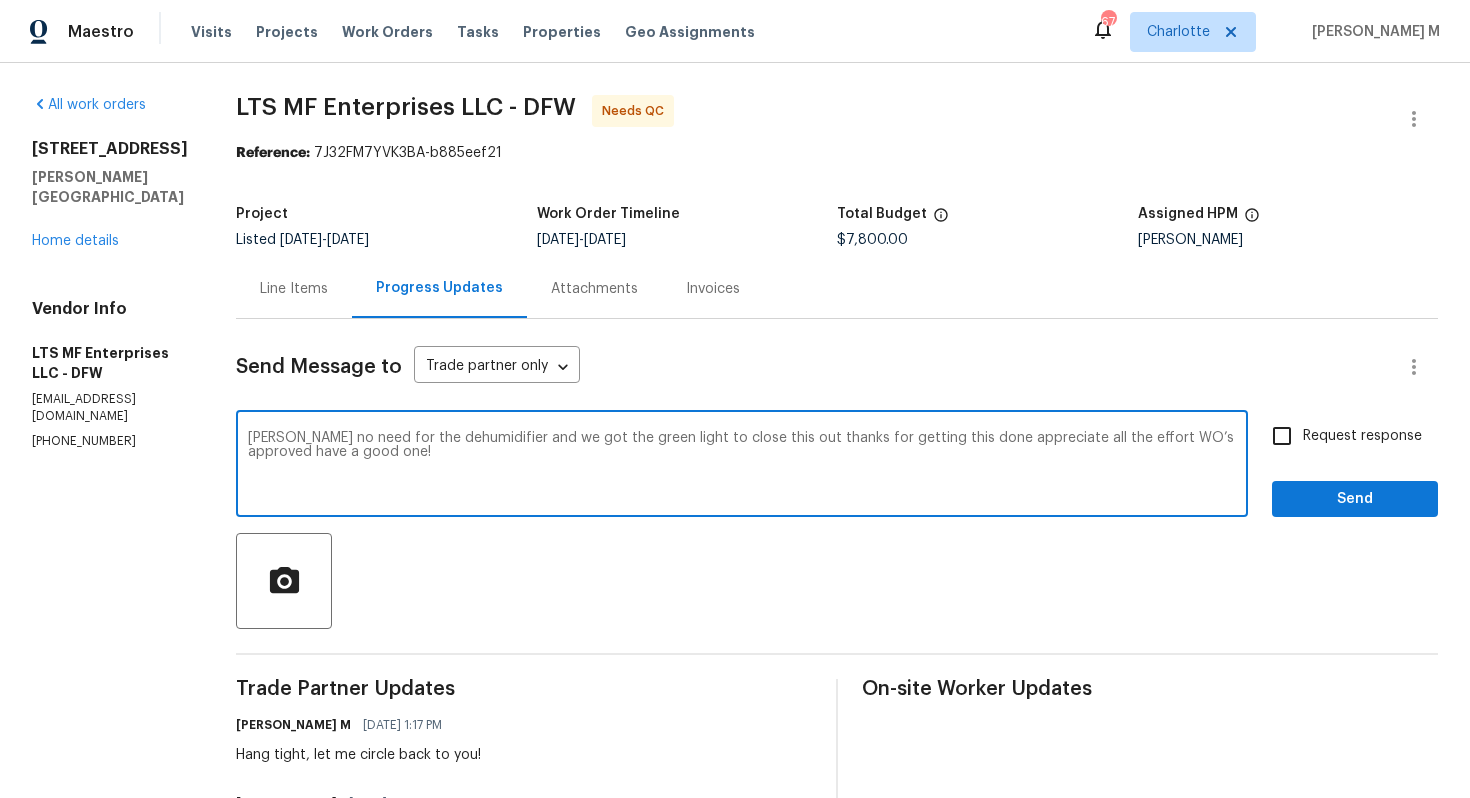 click on "Bill no need for the dehumidifier and we got the green light to close this out thanks for getting this done appreciate all the effort WO’s approved have a good one!" at bounding box center (742, 466) 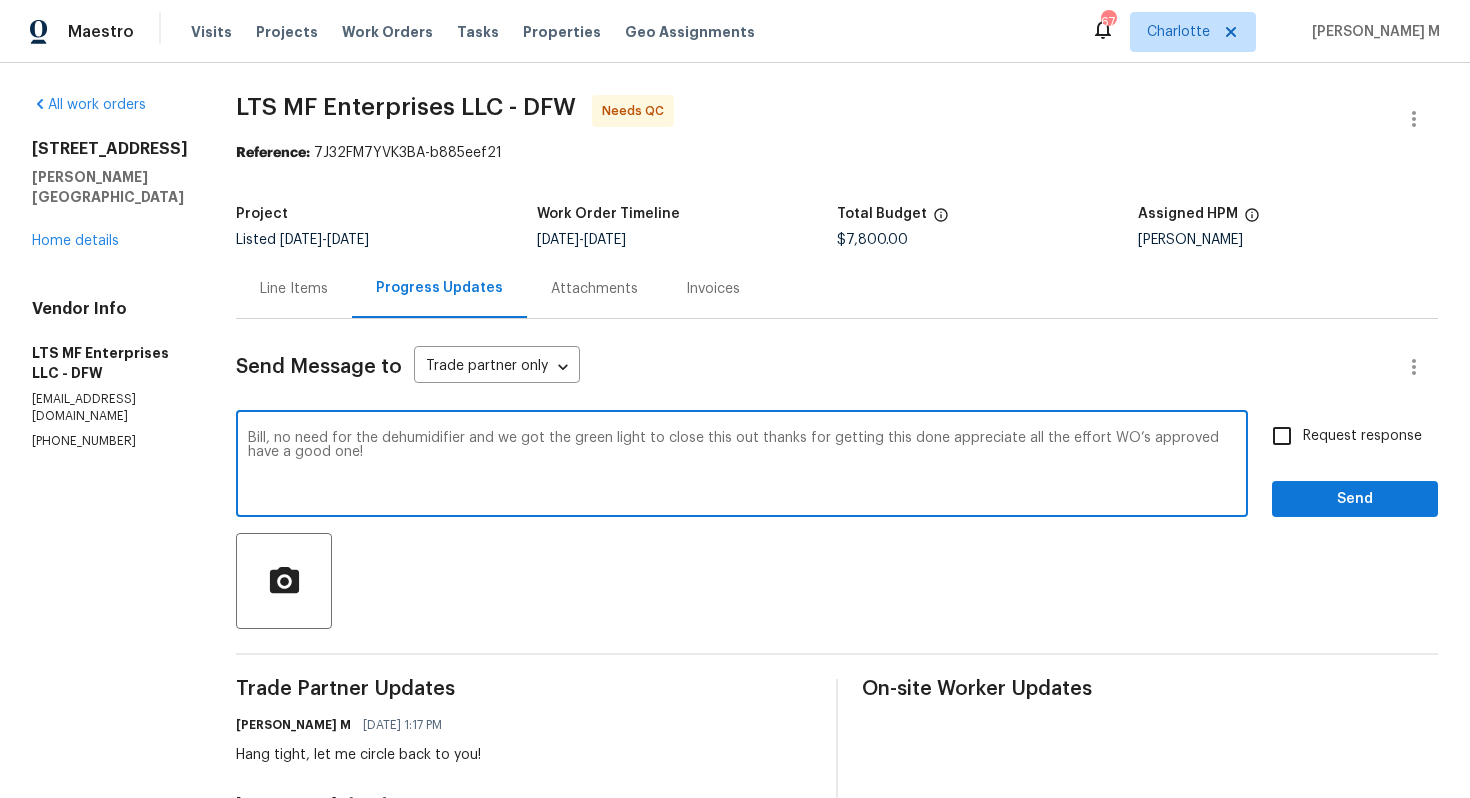 type on "Bill, no need for the dehumidifier and we got the green light to close this out thanks for getting this done appreciate all the effort WO’s approved have a good one!" 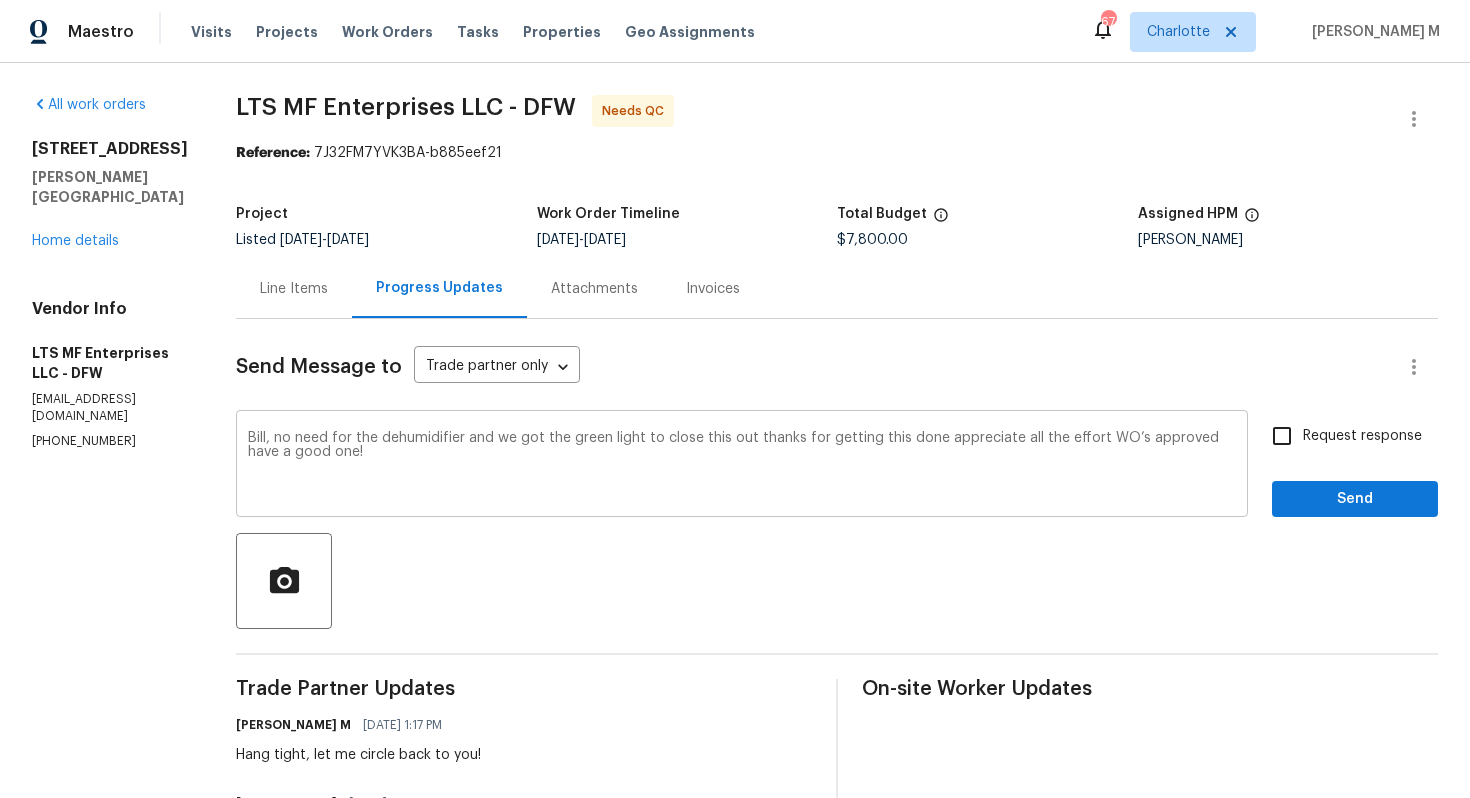 click on "Bill, no need for the dehumidifier and we got the green light to close this out thanks for getting this done appreciate all the effort WO’s approved have a good one! x ​" at bounding box center [742, 466] 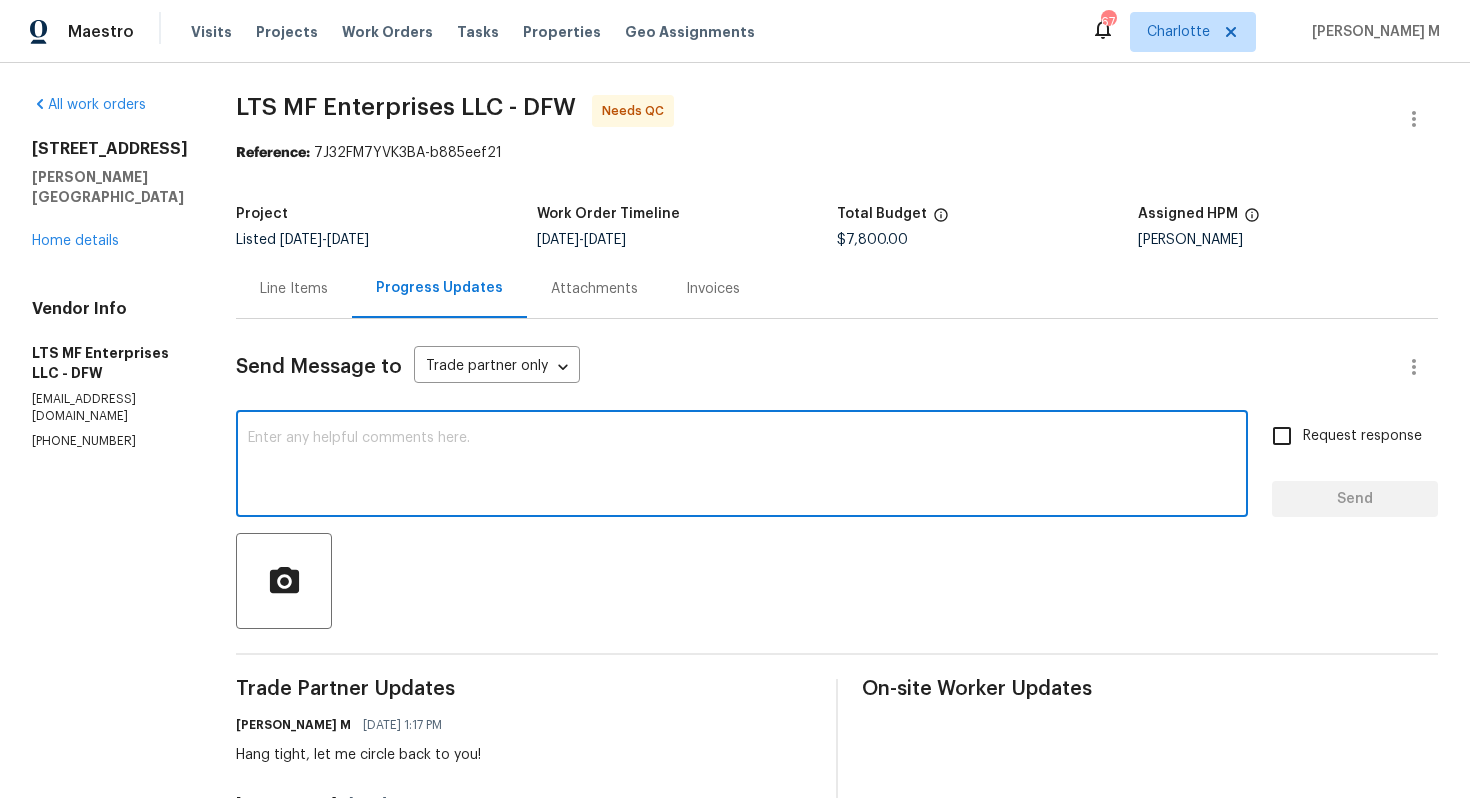 paste on "Bill thanks for getting this wrapped up no need for the dehumidifier and we got the green light to close this one out appreciate all the effort WO’s approved have a good one!" 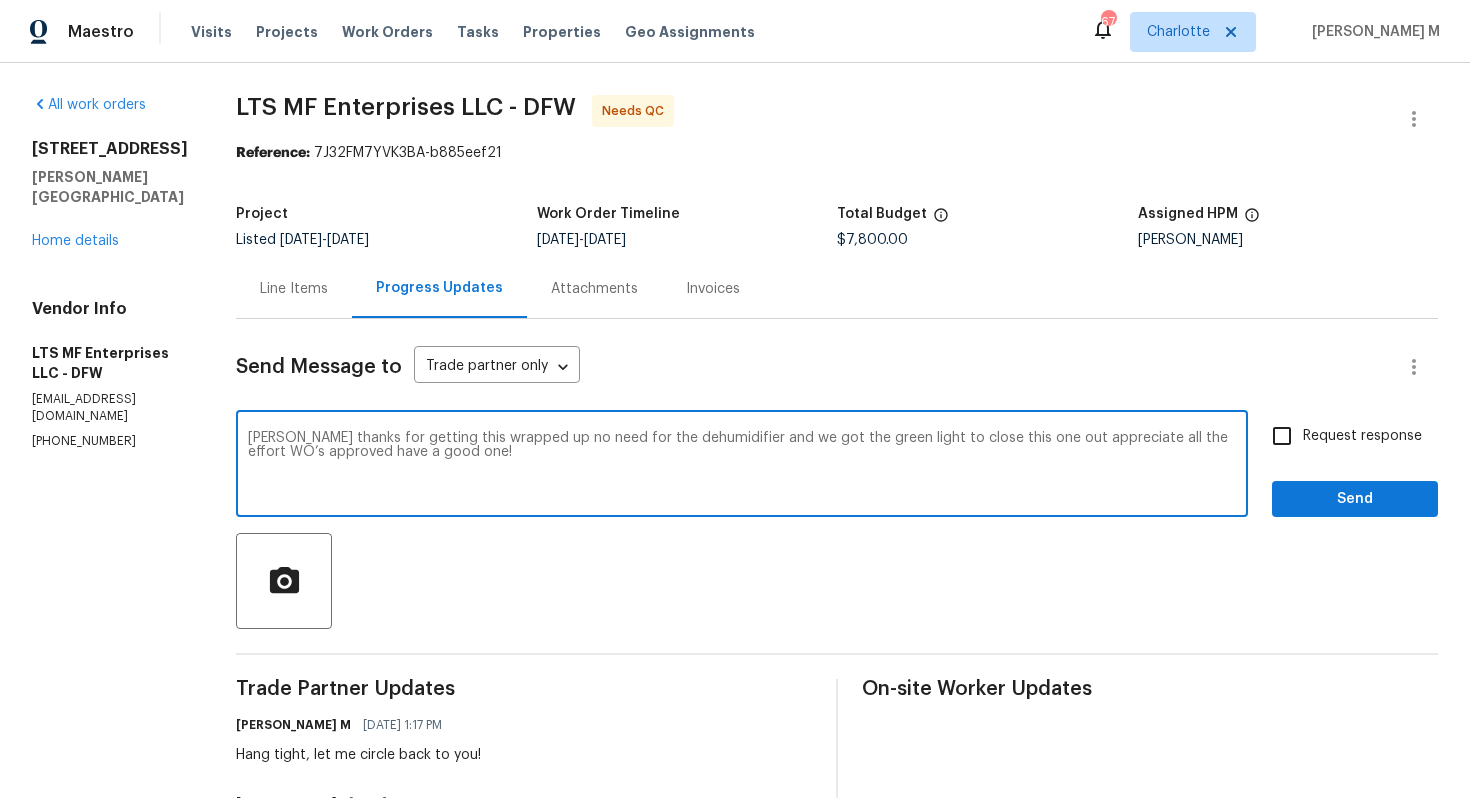 type on "Bill thanks for getting this wrapped up no need for the dehumidifier and we got the green light to close this one out appreciate all the effort WO’s approved have a good one!" 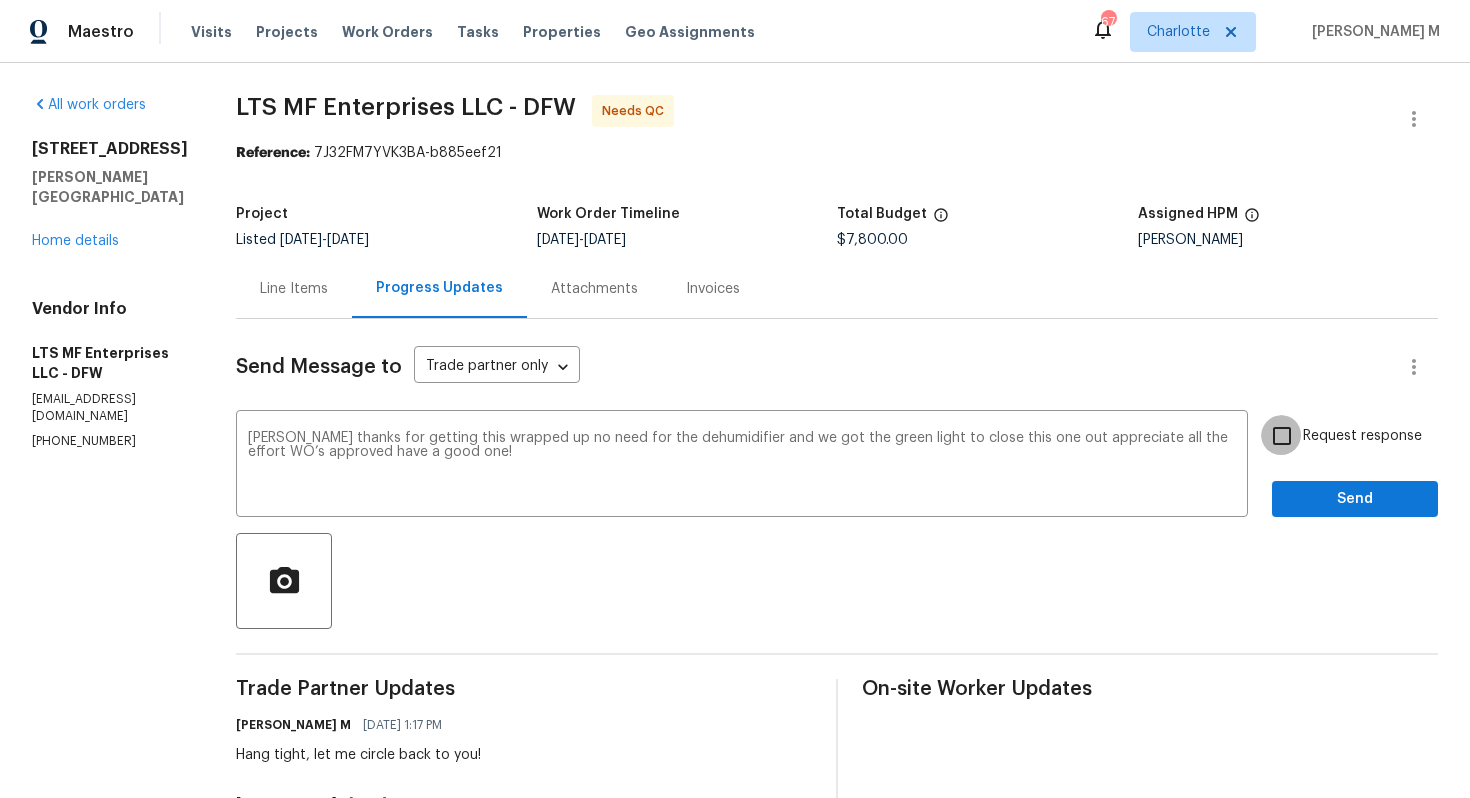 click on "Request response" at bounding box center (1282, 436) 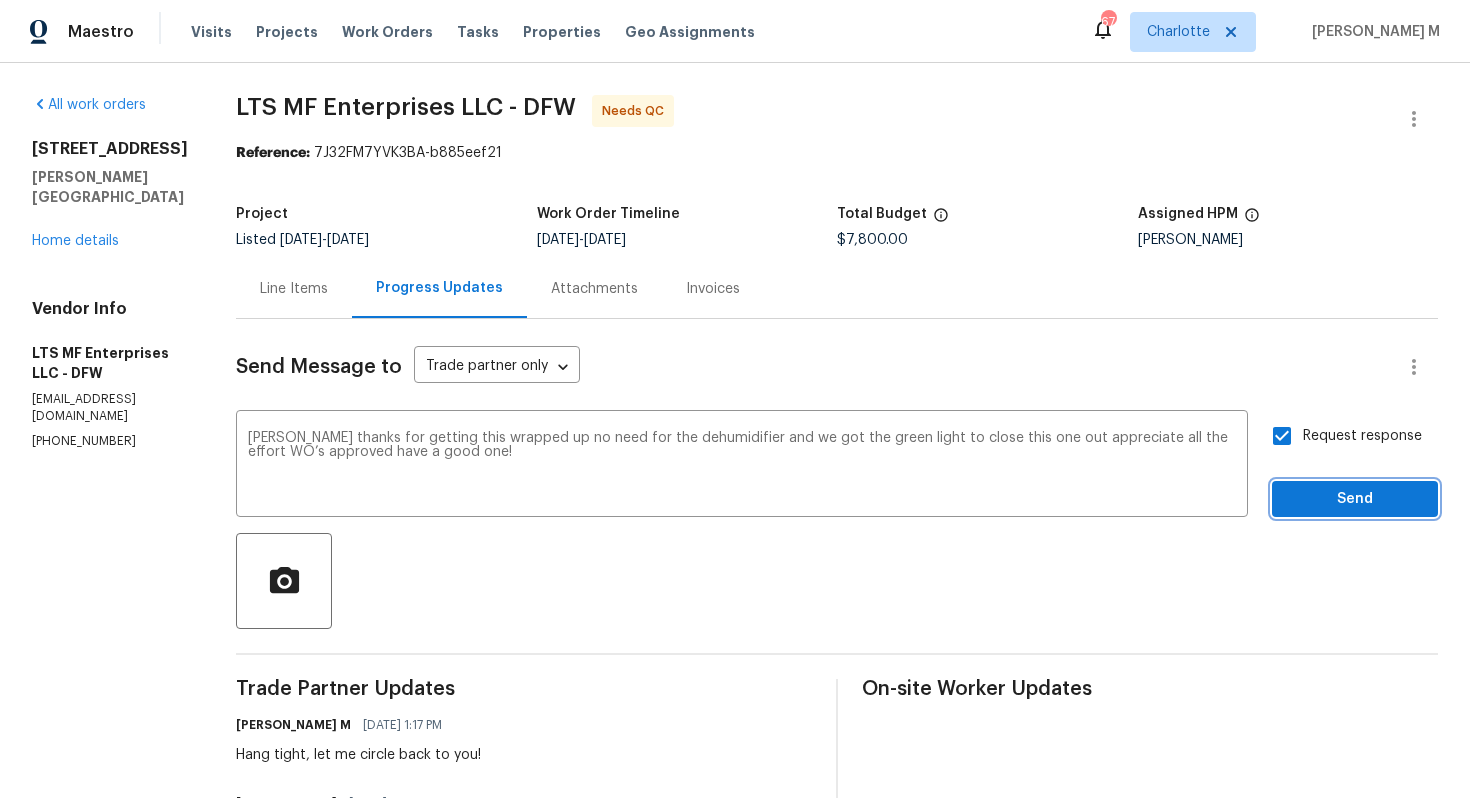 click on "Send" at bounding box center (1355, 499) 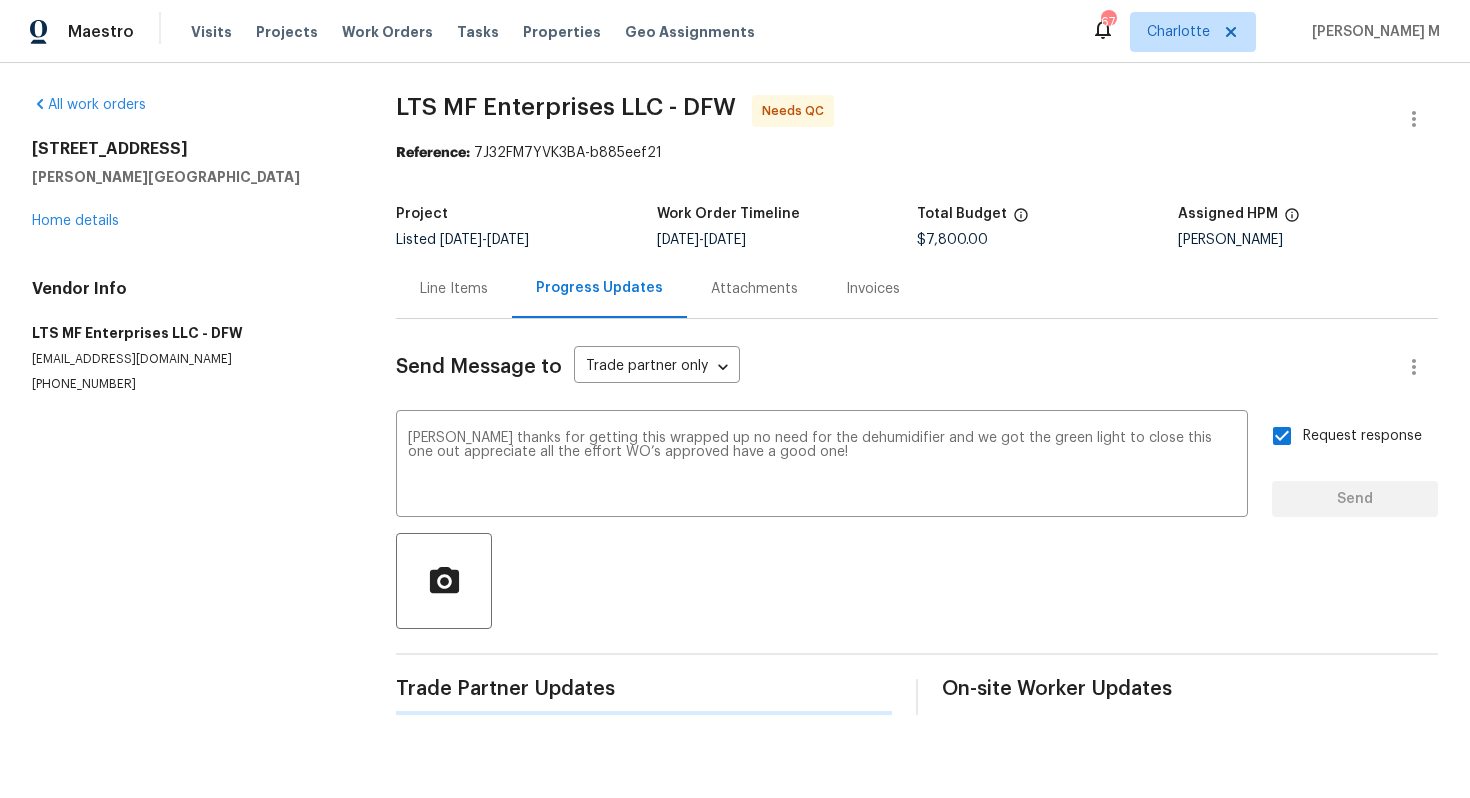 type 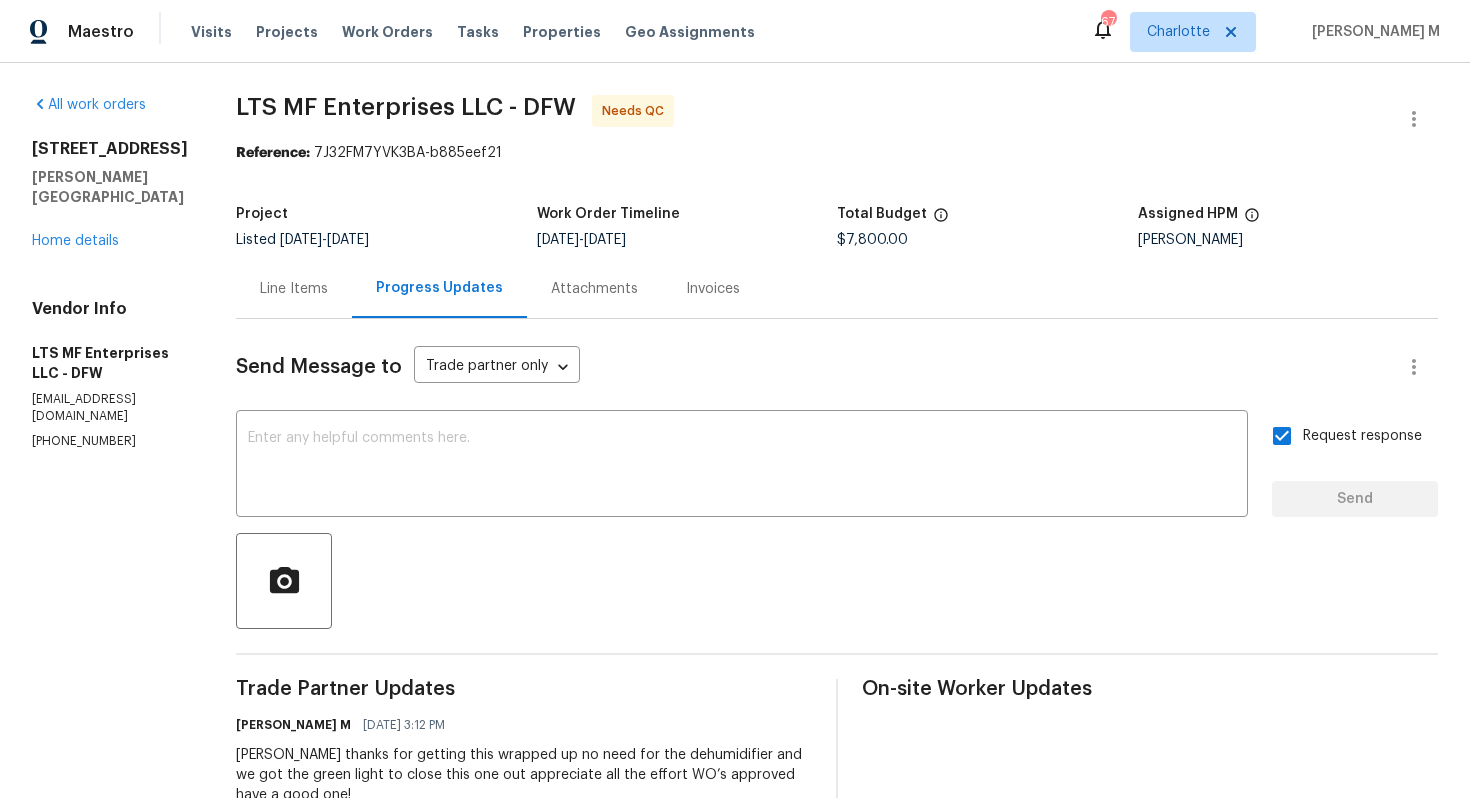 click on "Listed   6/17/2025  -  6/19/2025" at bounding box center [386, 240] 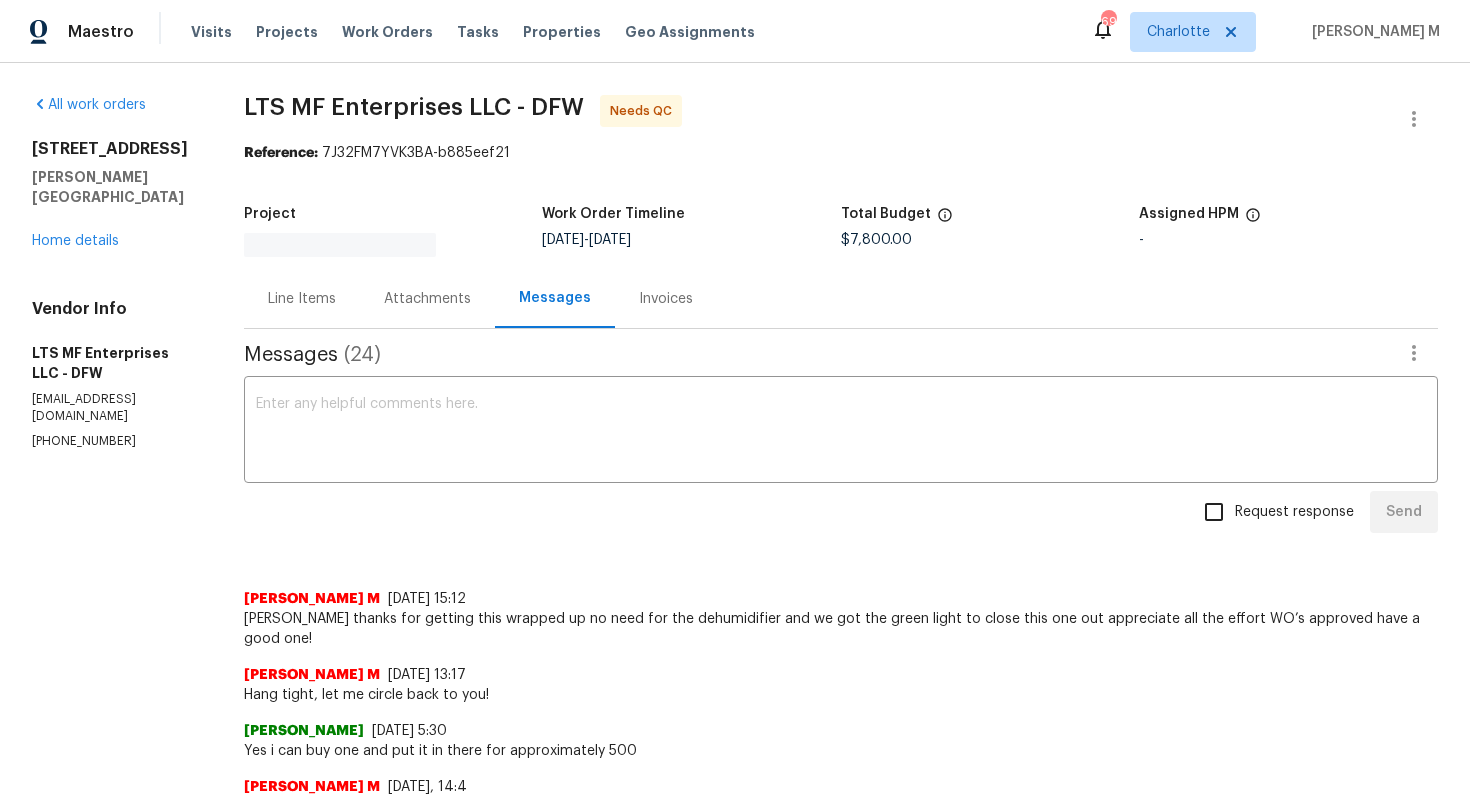 scroll, scrollTop: 0, scrollLeft: 0, axis: both 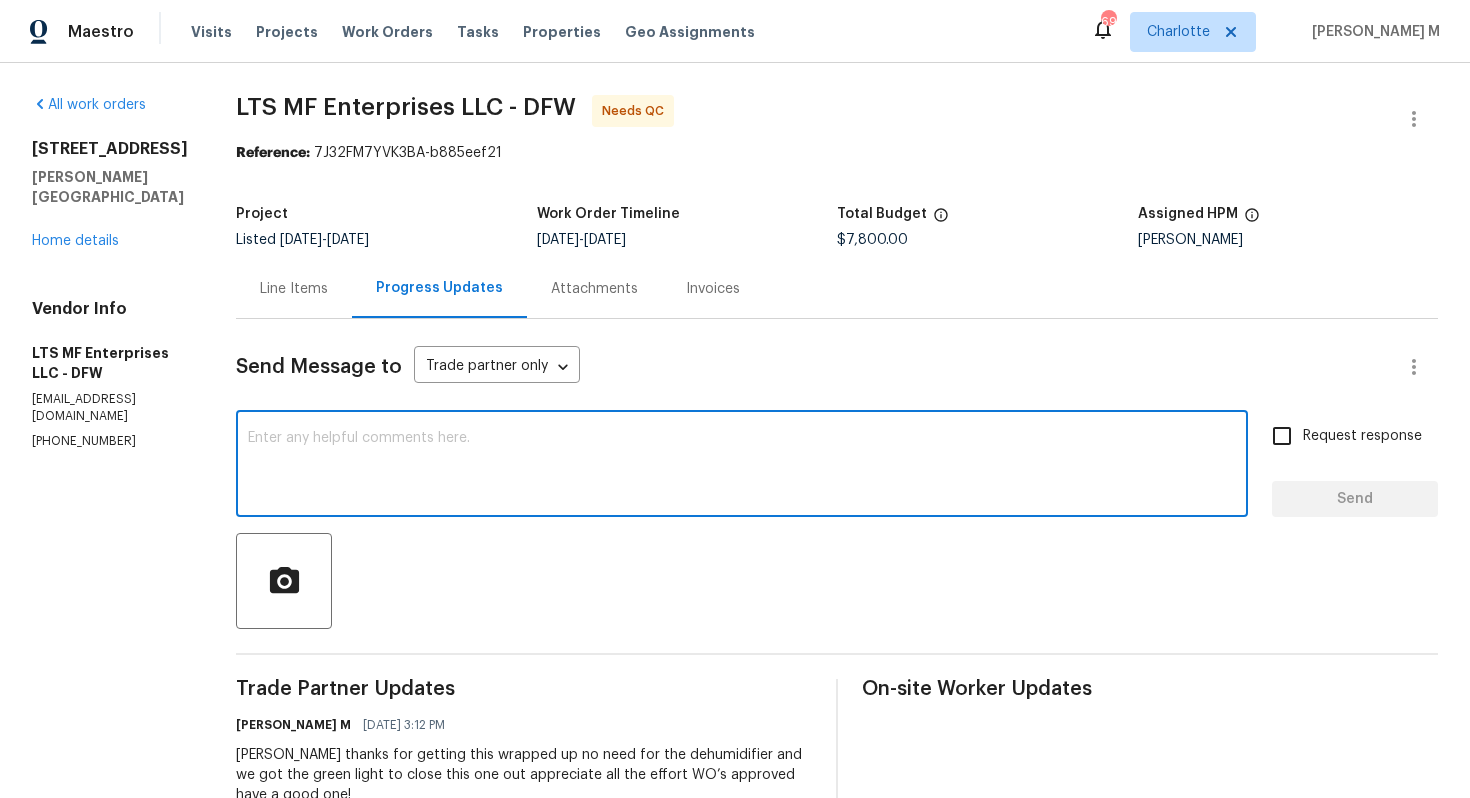 click at bounding box center [742, 466] 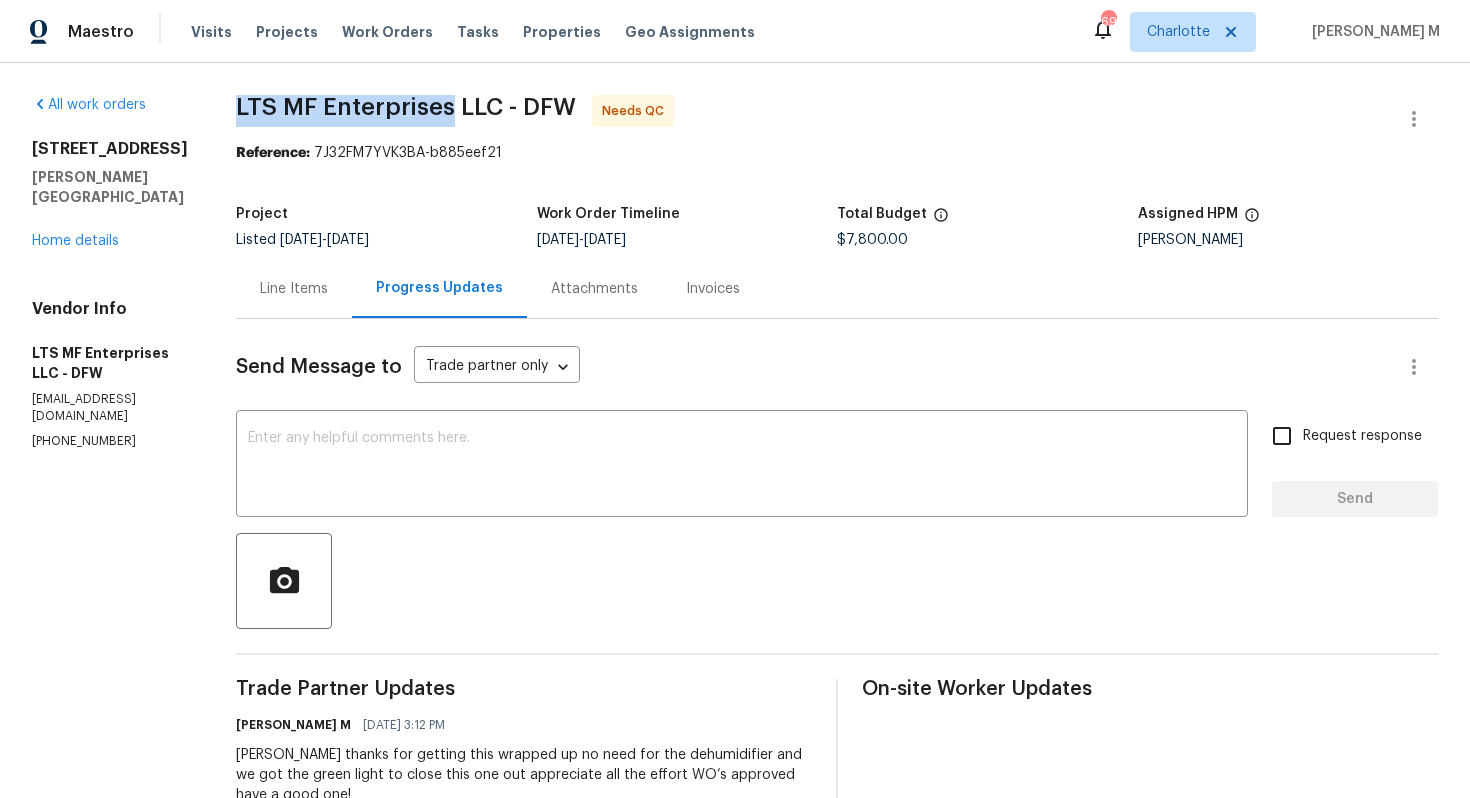 drag, startPoint x: 227, startPoint y: 95, endPoint x: 428, endPoint y: 95, distance: 201 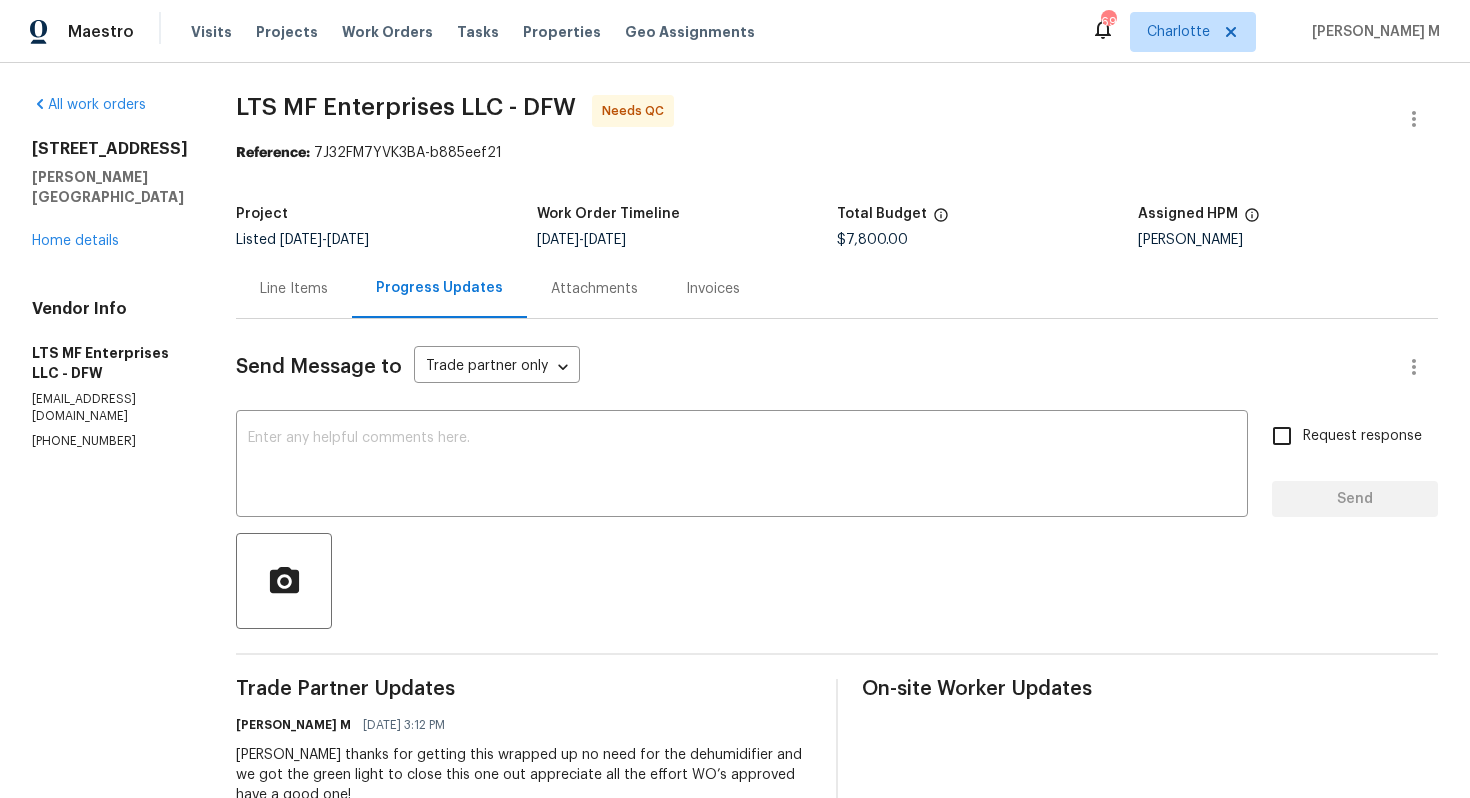 click on "Line Items" at bounding box center (294, 288) 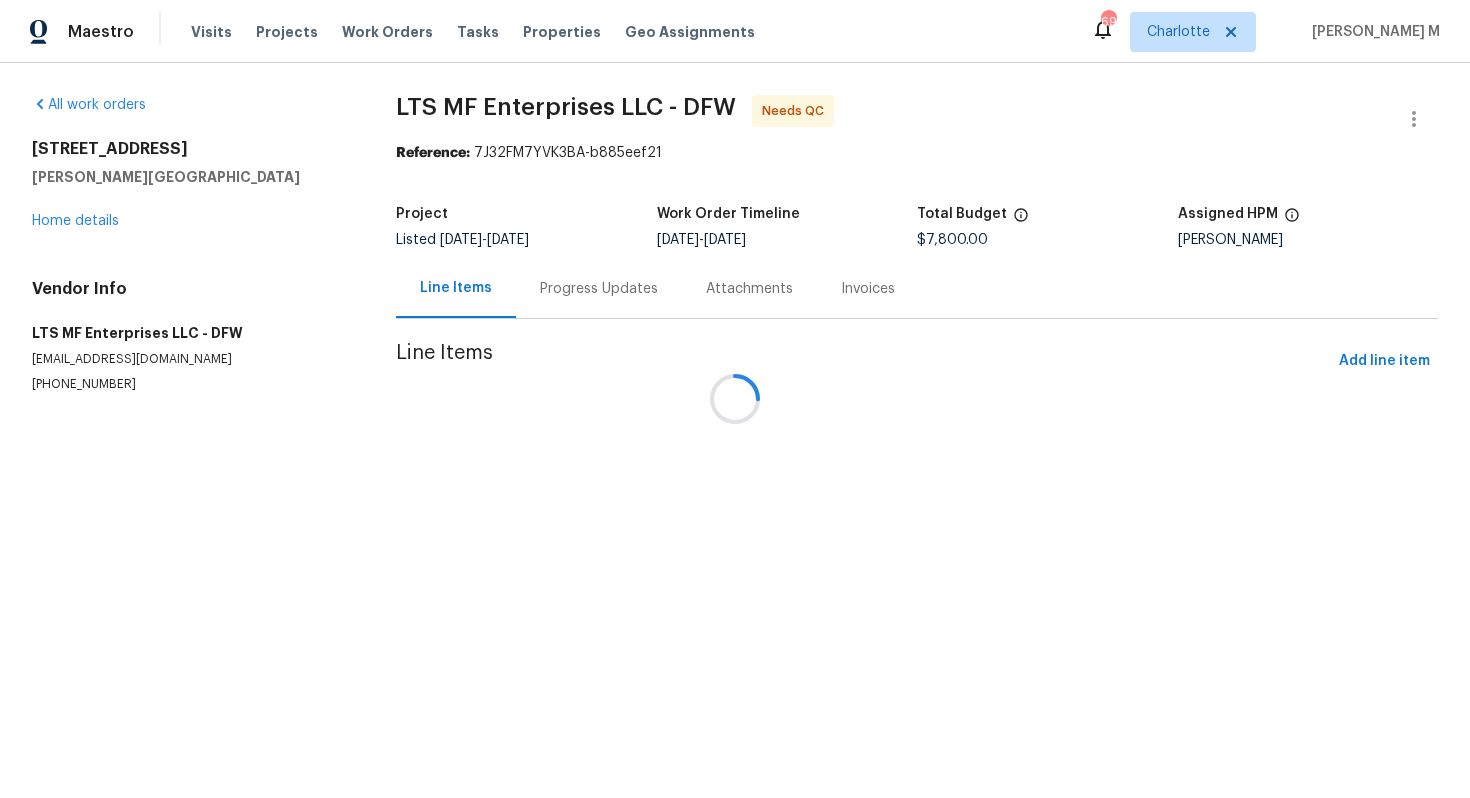 click at bounding box center [735, 399] 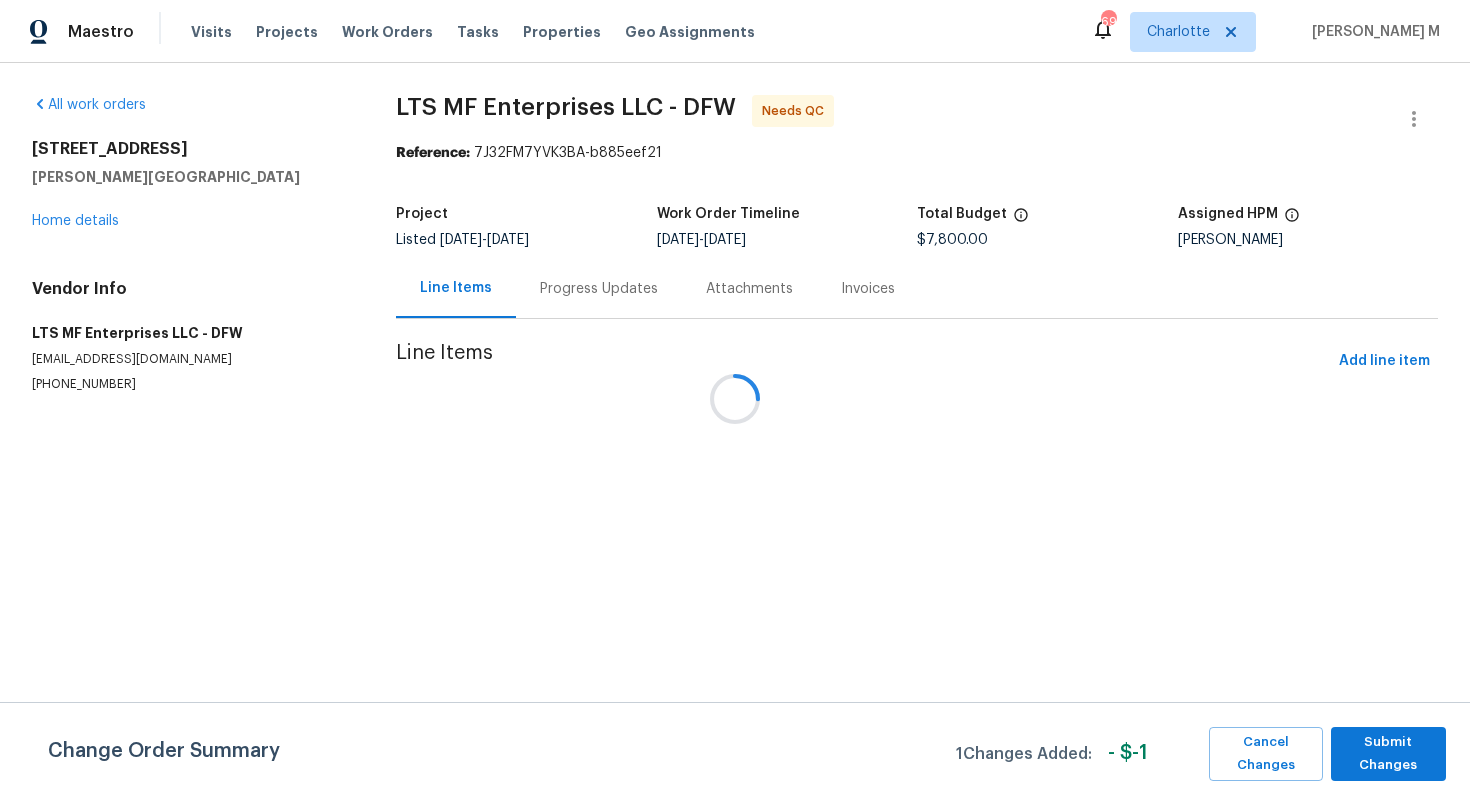 click at bounding box center [735, 399] 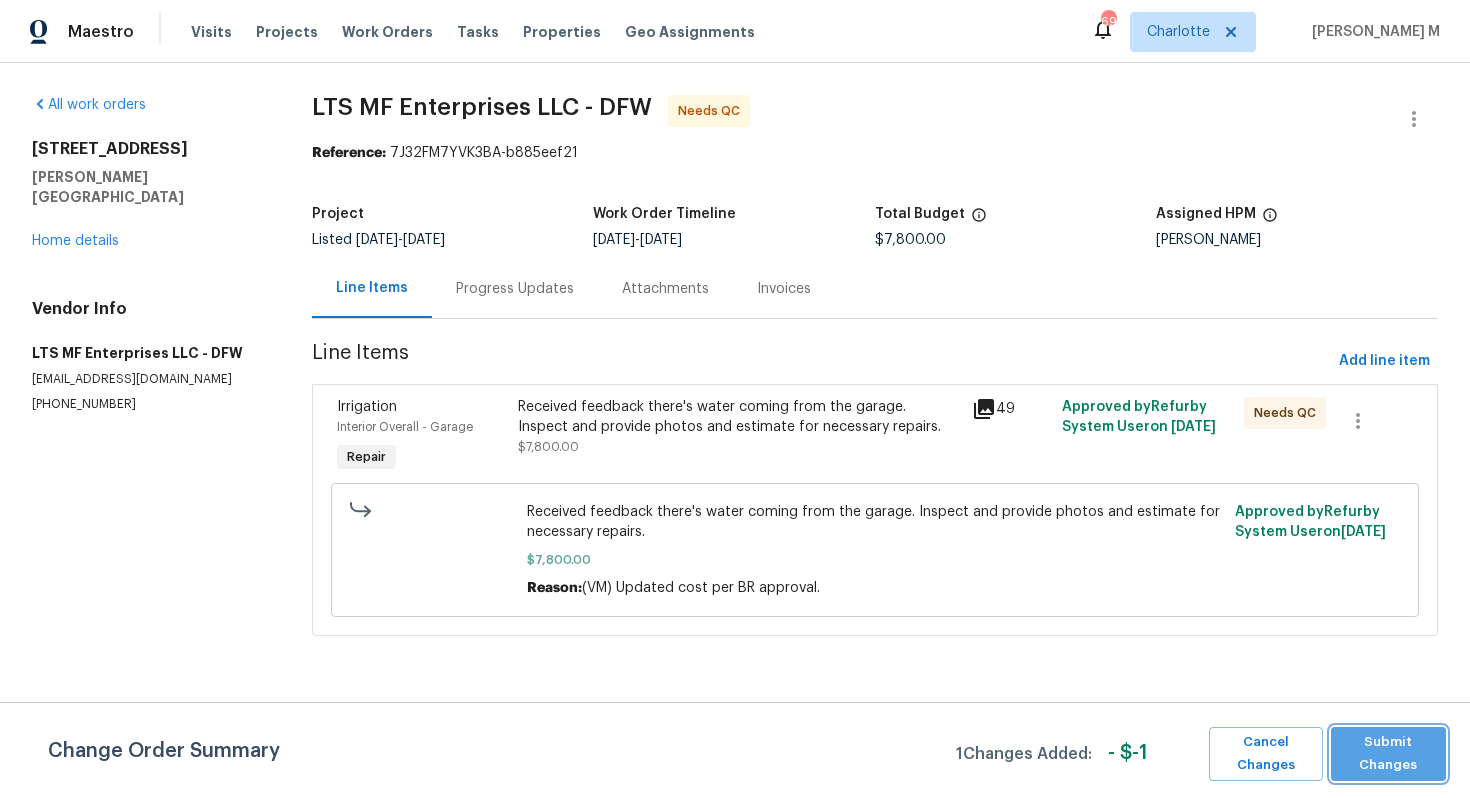 click on "Submit Changes" at bounding box center [1388, 754] 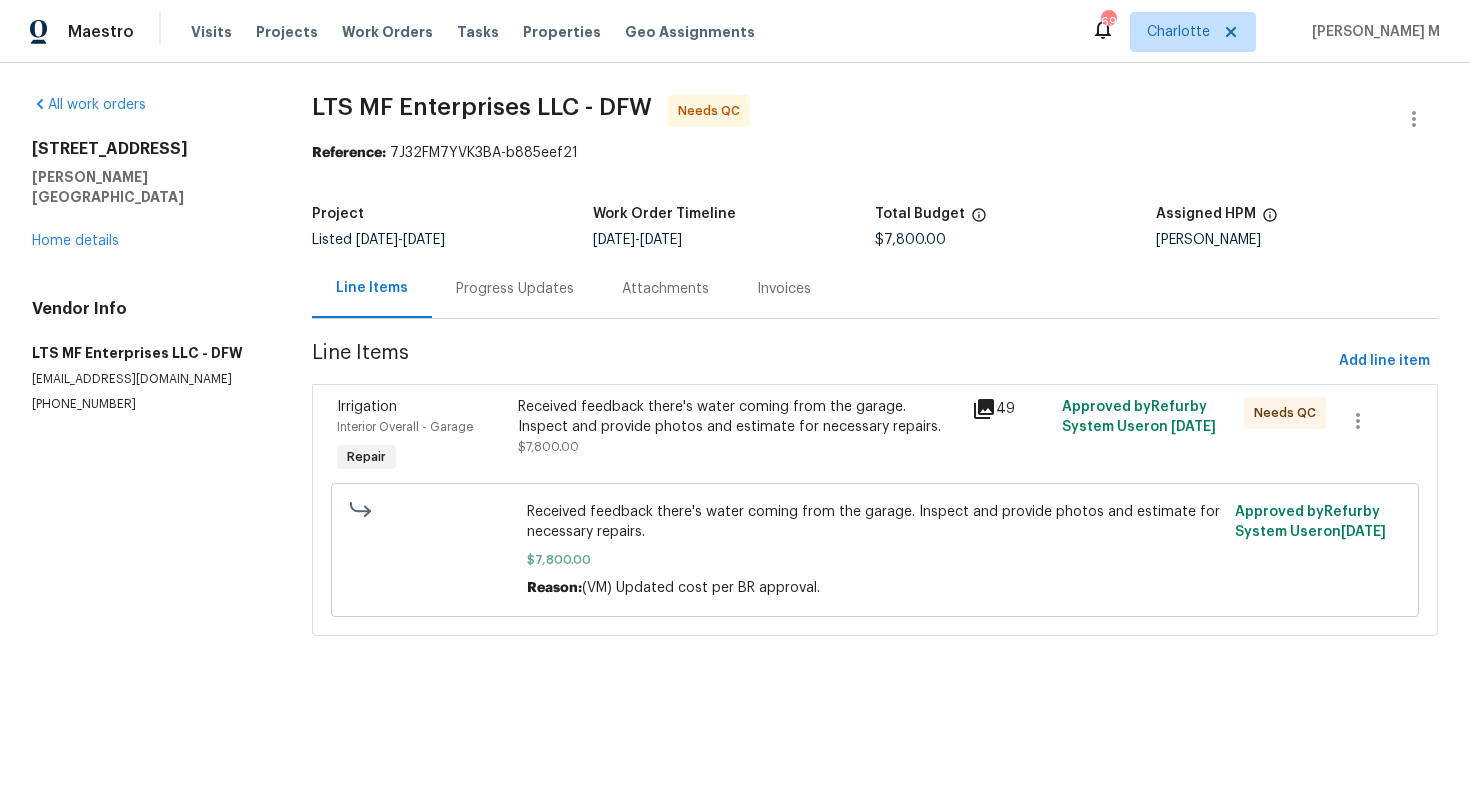 click on "Received feedback there's water coming from the garage.  Inspect and provide photos and estimate for necessary repairs." at bounding box center [738, 417] 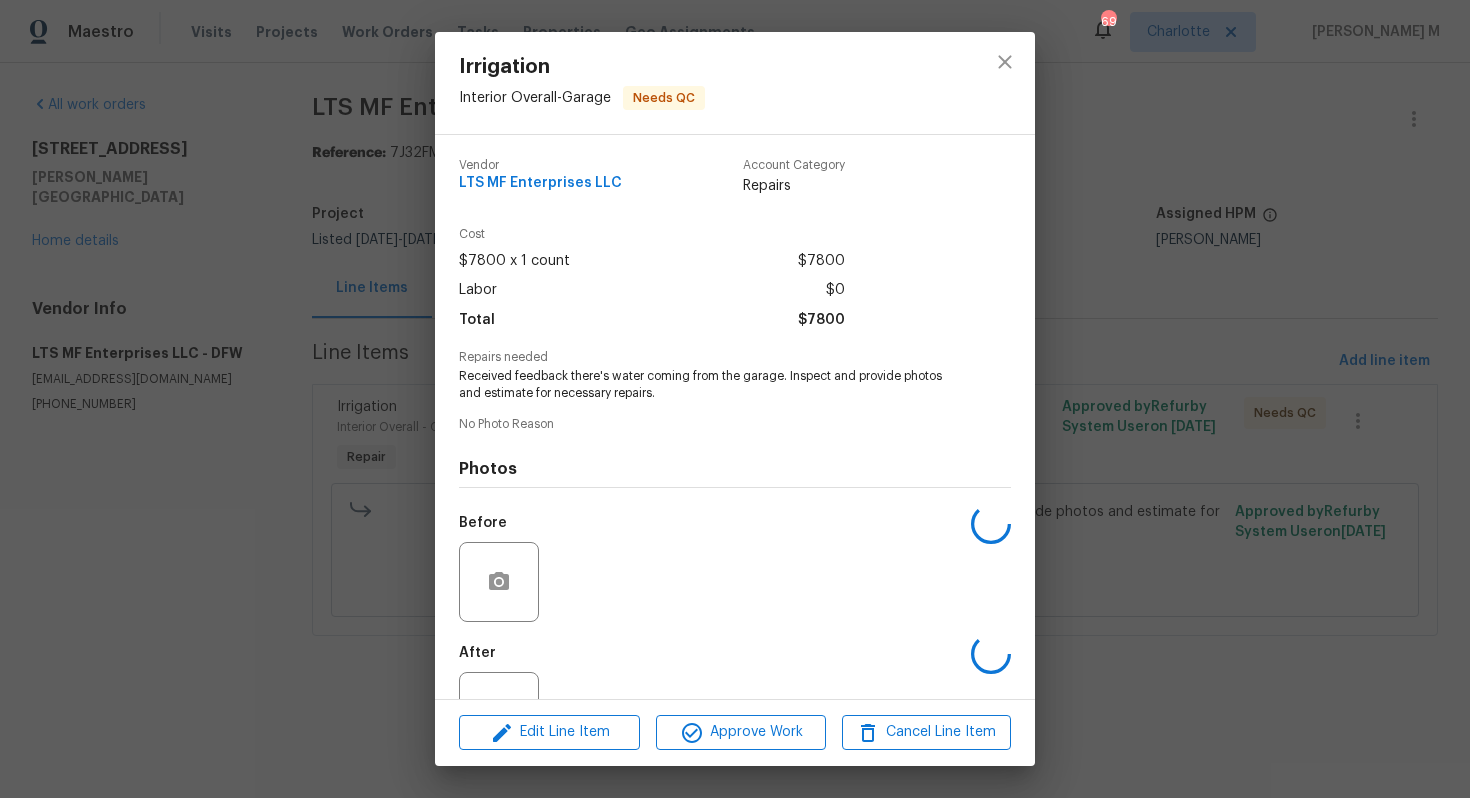 scroll, scrollTop: 47, scrollLeft: 0, axis: vertical 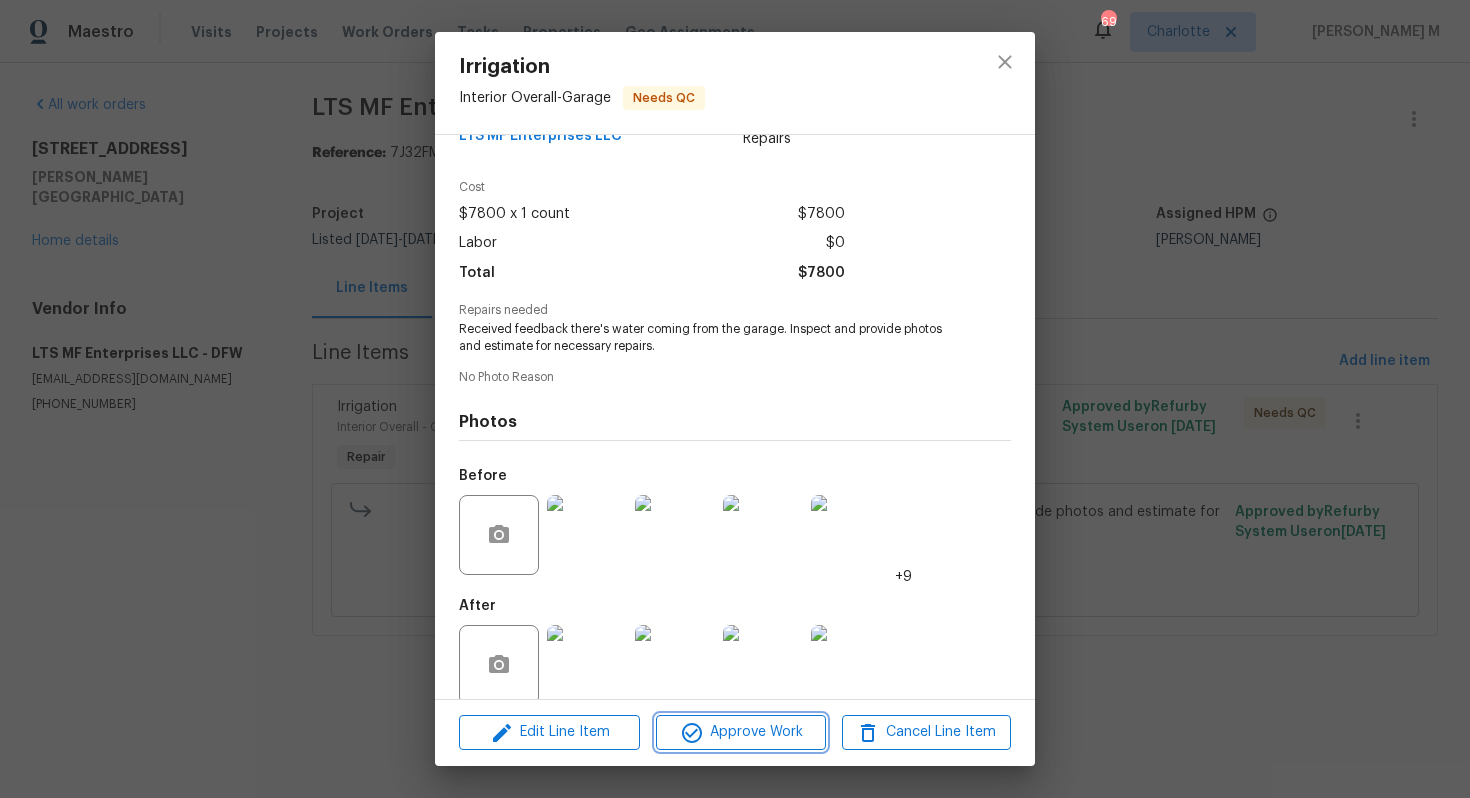 click on "Approve Work" at bounding box center (740, 732) 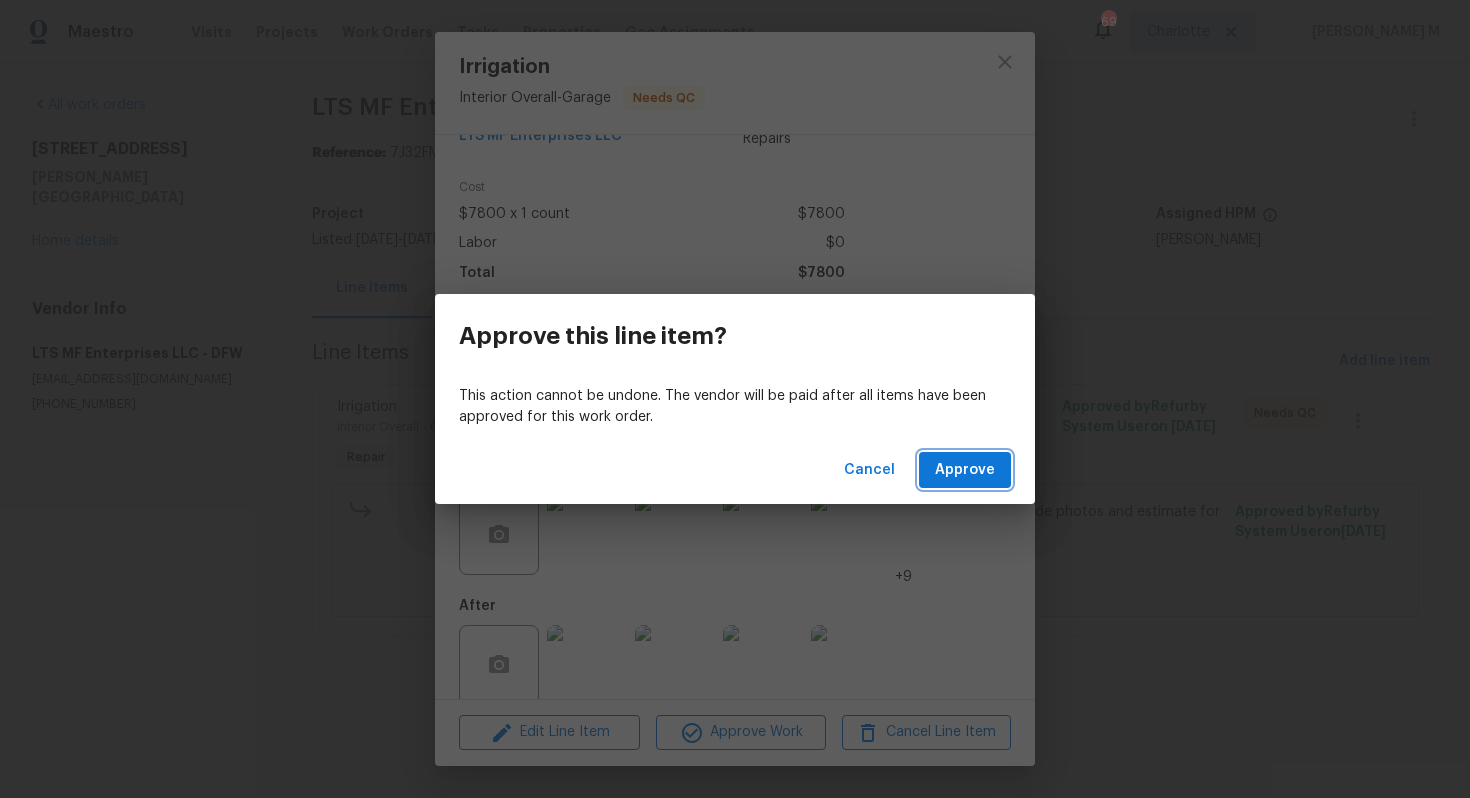click on "Approve" at bounding box center [965, 470] 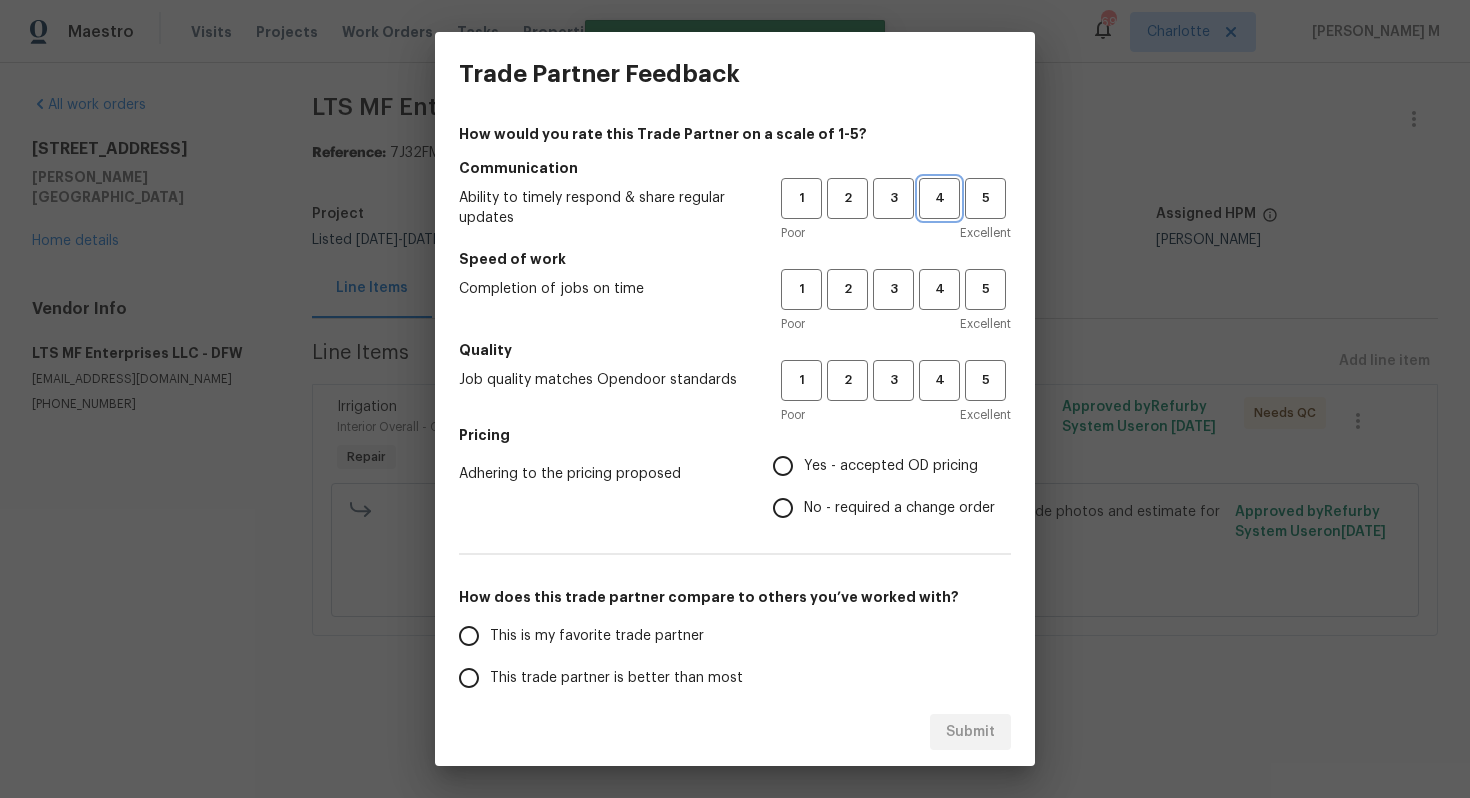 click on "4" at bounding box center (939, 198) 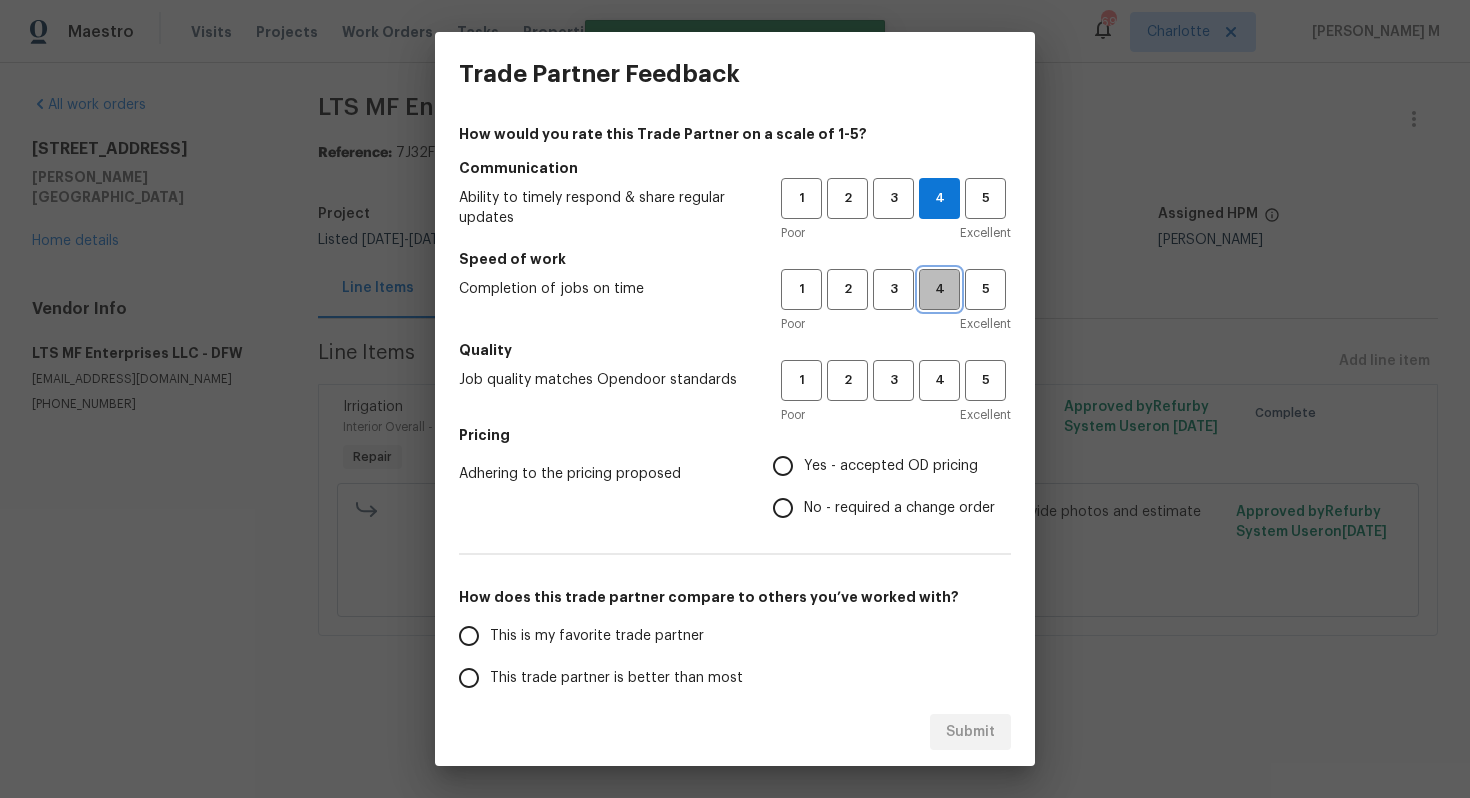 click on "4" at bounding box center [939, 289] 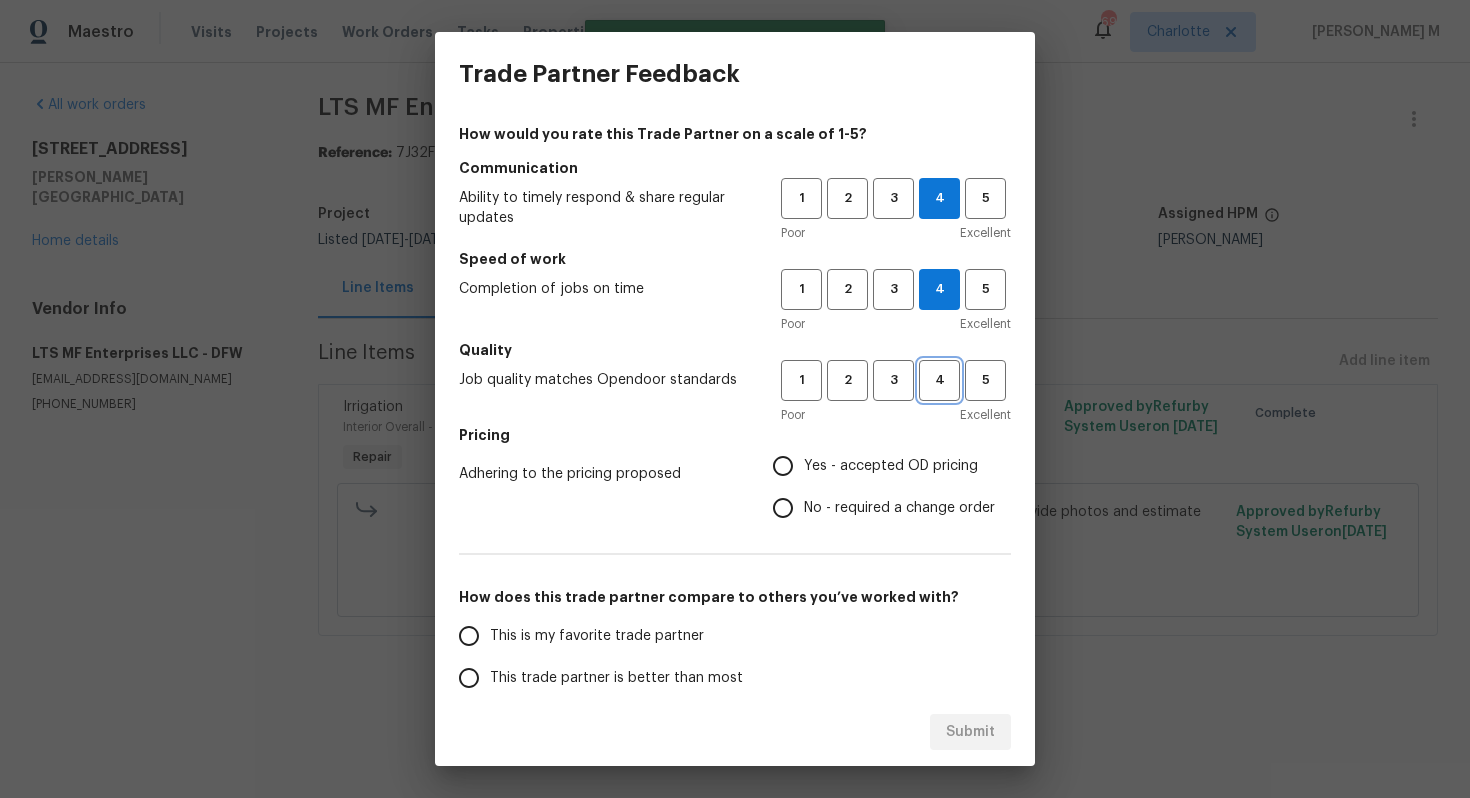 click on "4" at bounding box center [939, 380] 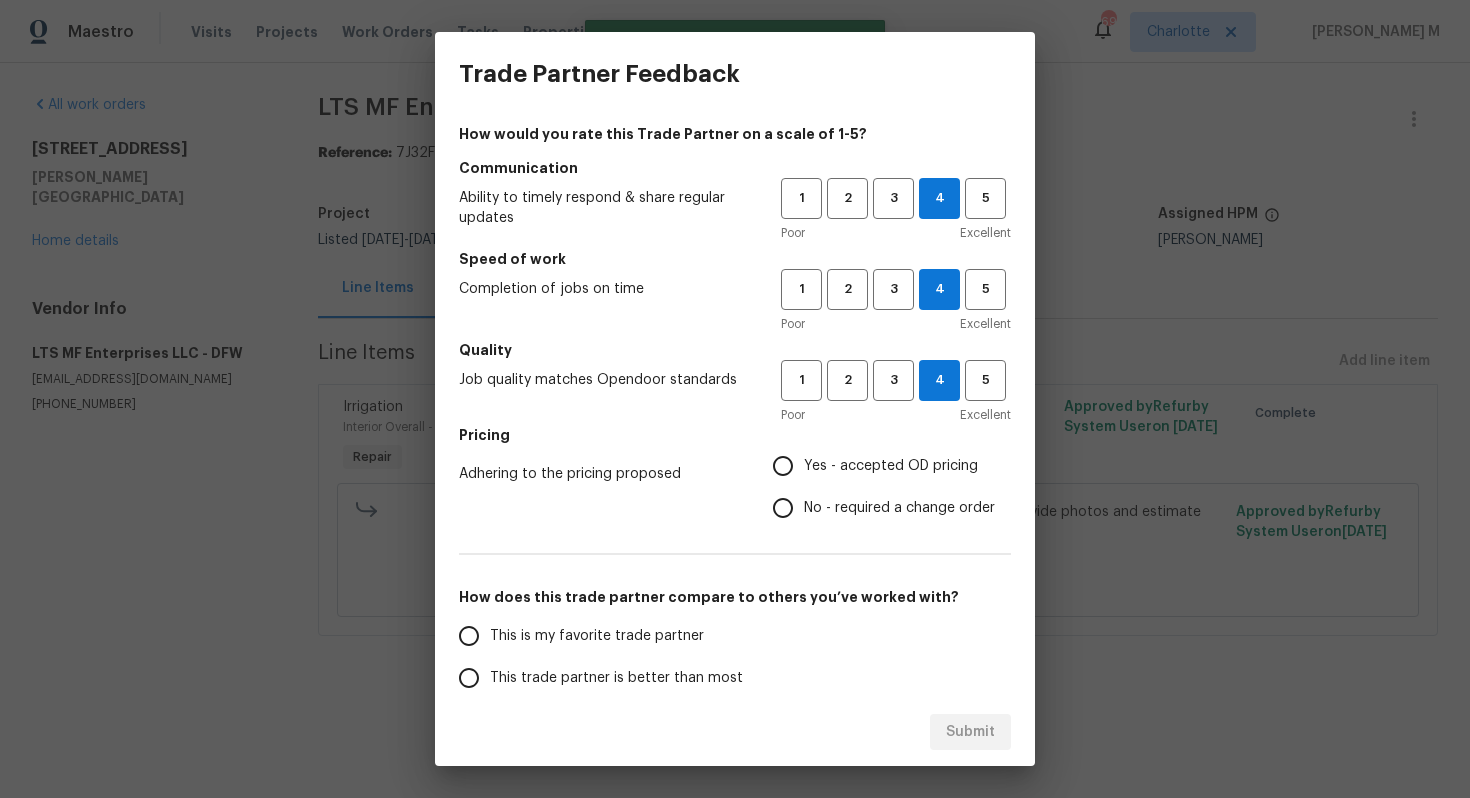click on "Yes - accepted OD pricing" at bounding box center (878, 466) 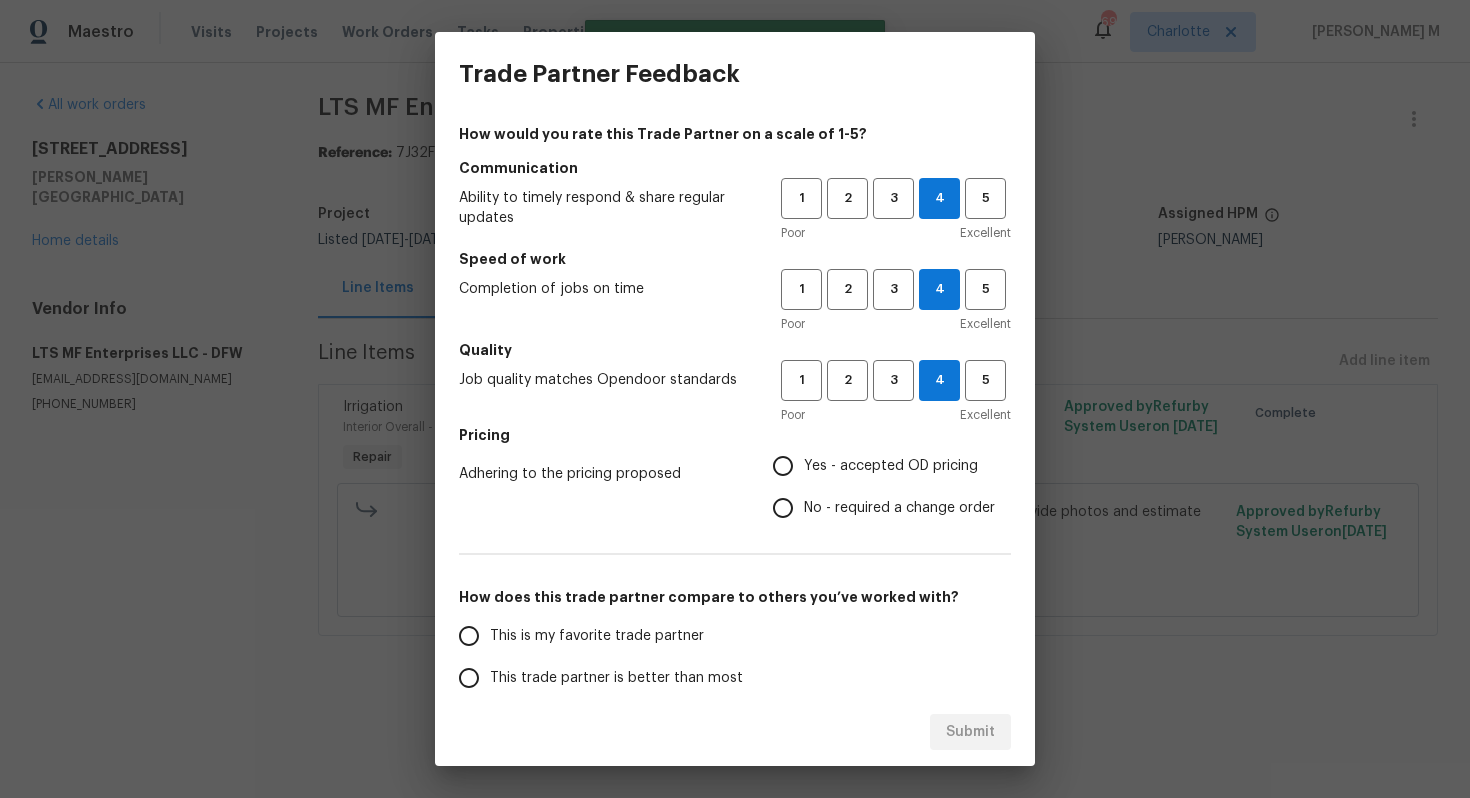 radio on "true" 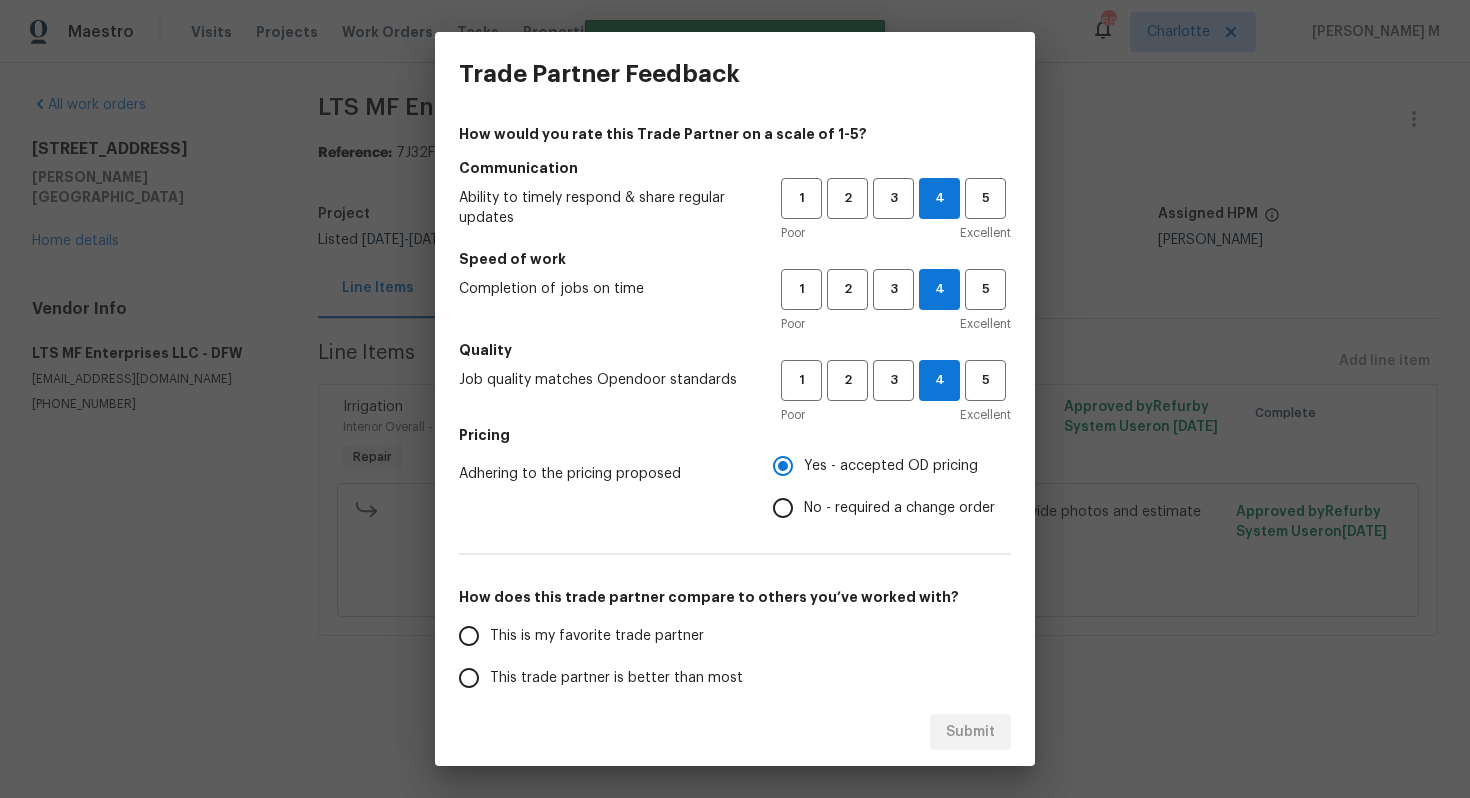 click on "This is my favorite trade partner" at bounding box center [597, 636] 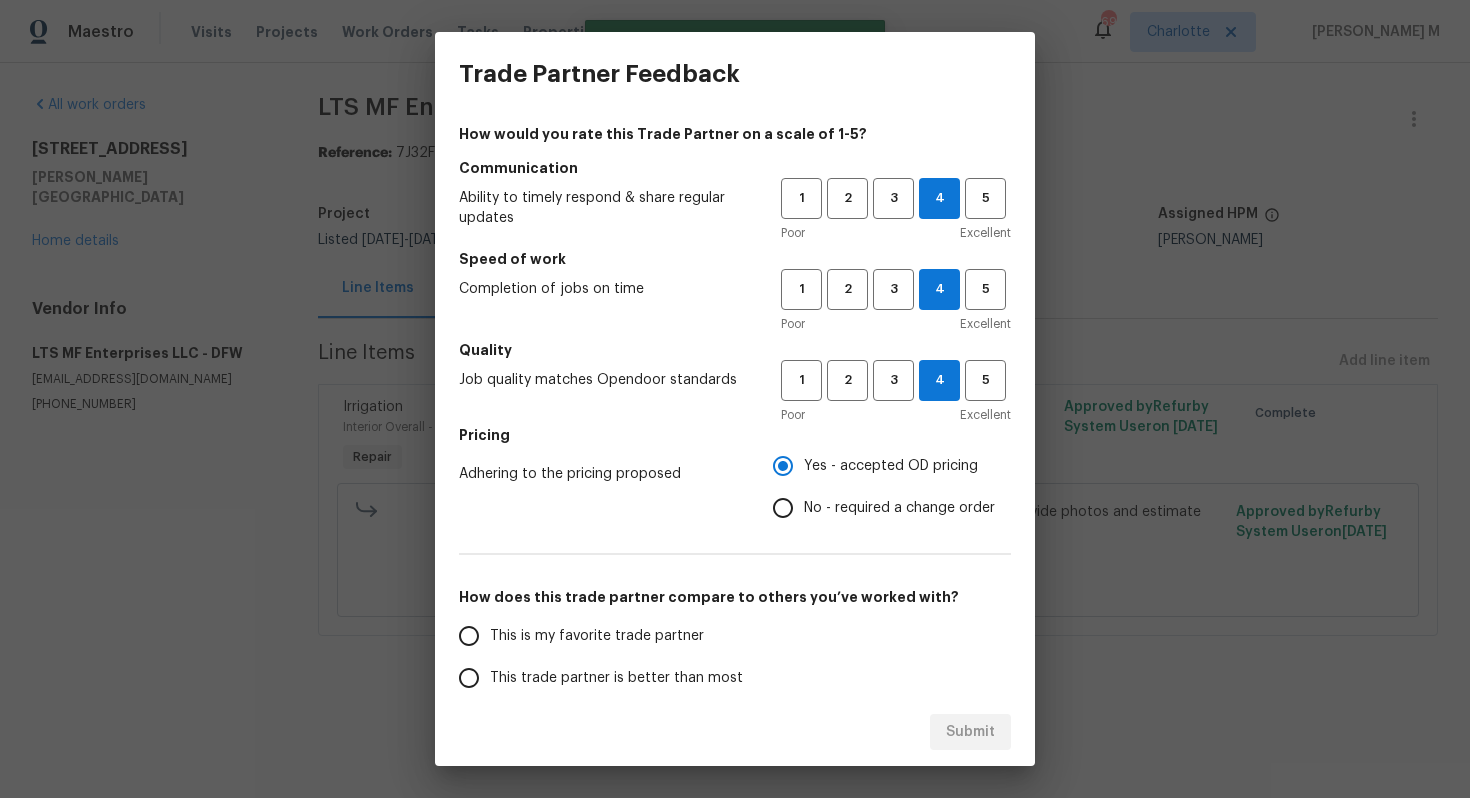 click on "This is my favorite trade partner" at bounding box center (469, 636) 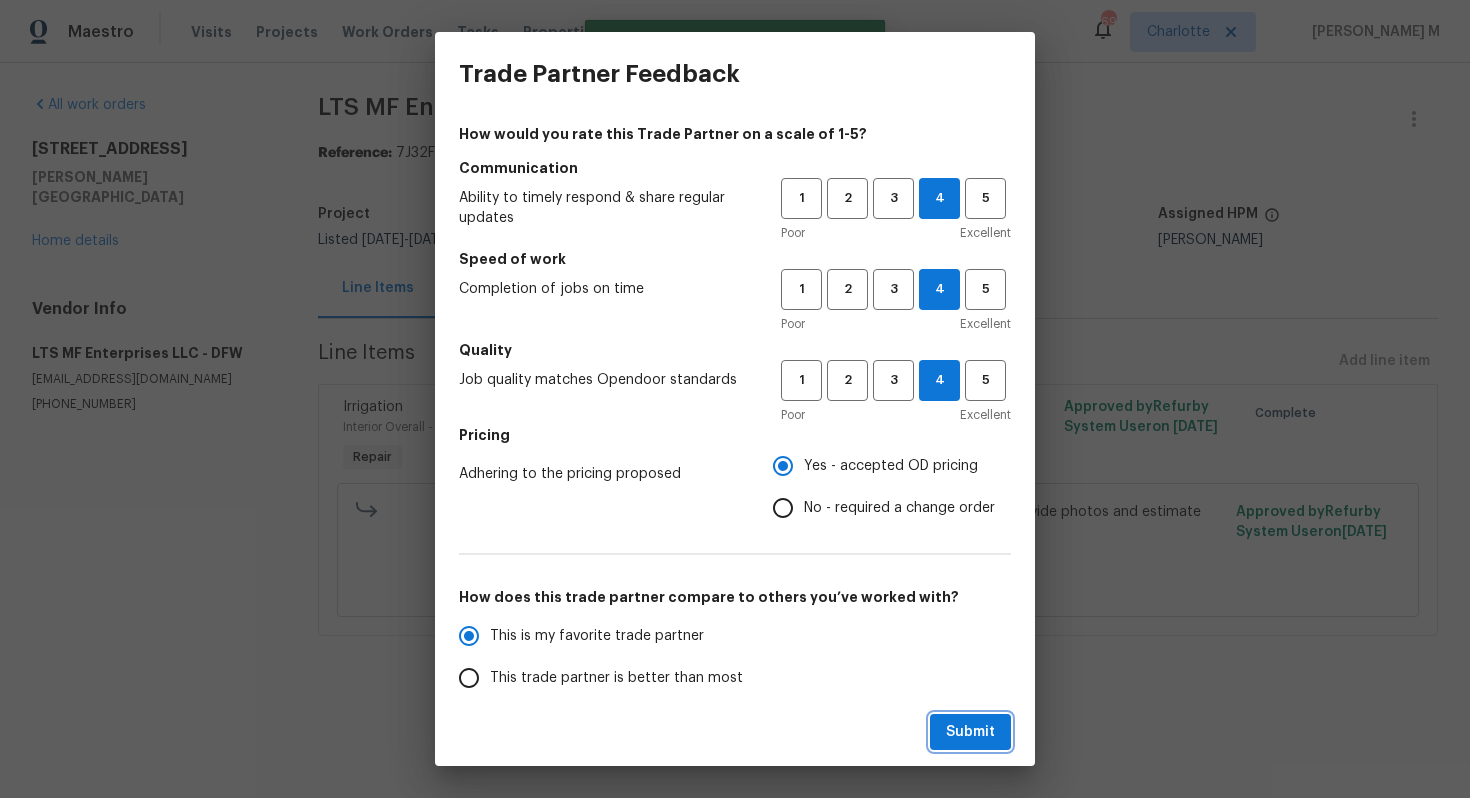 click on "Submit" at bounding box center [970, 732] 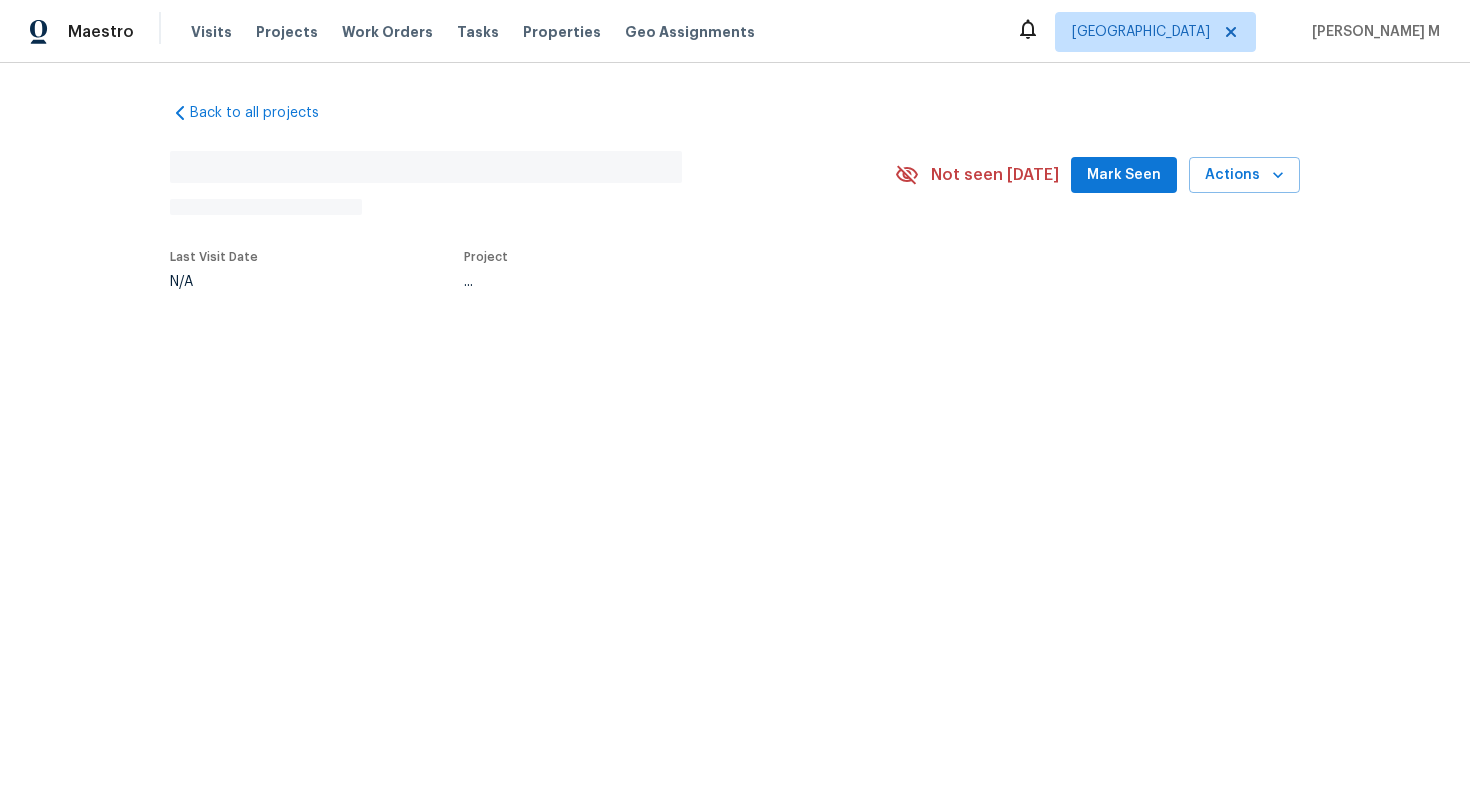 scroll, scrollTop: 0, scrollLeft: 0, axis: both 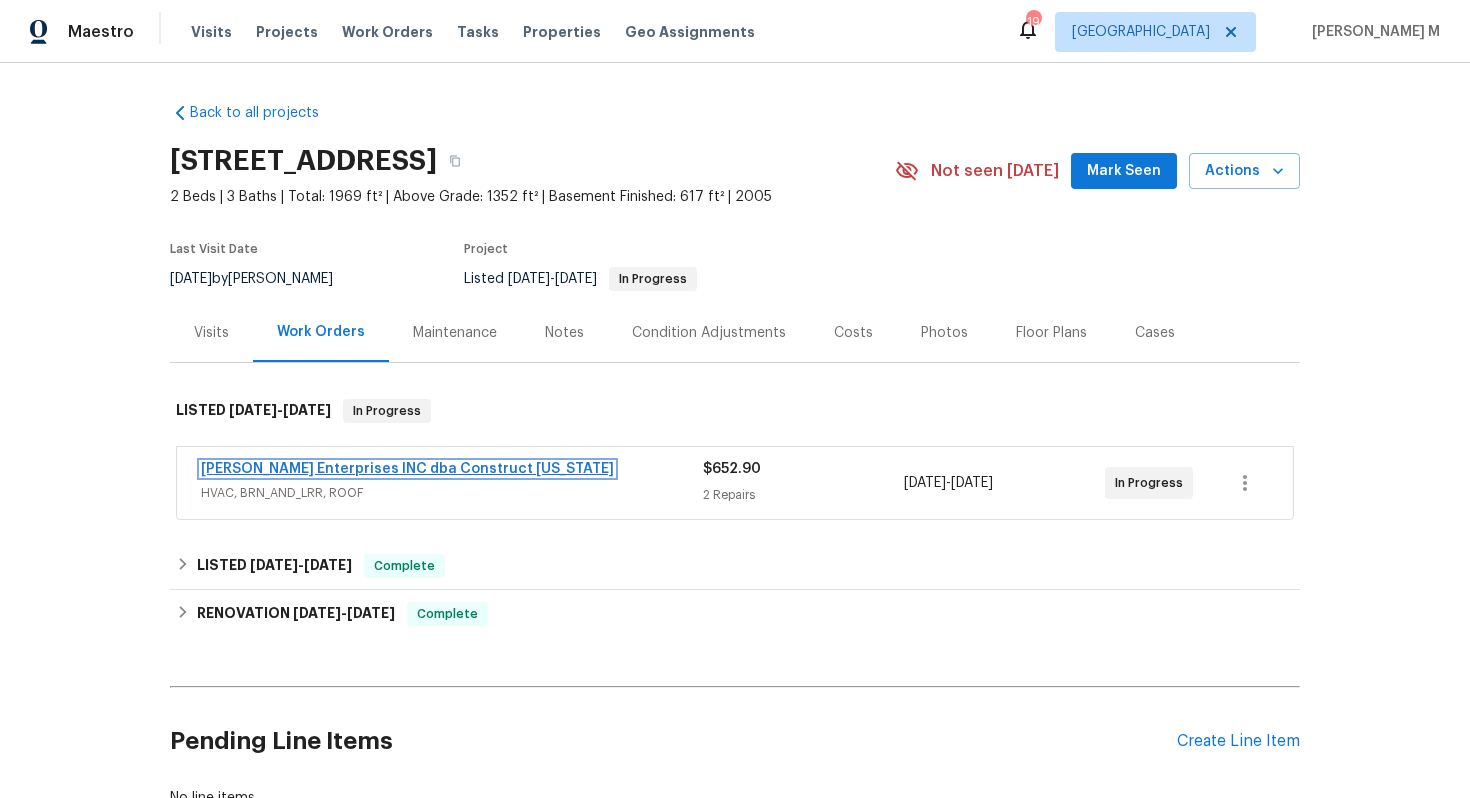 click on "Strick Enterprises INC dba Construct Ohio" at bounding box center [407, 469] 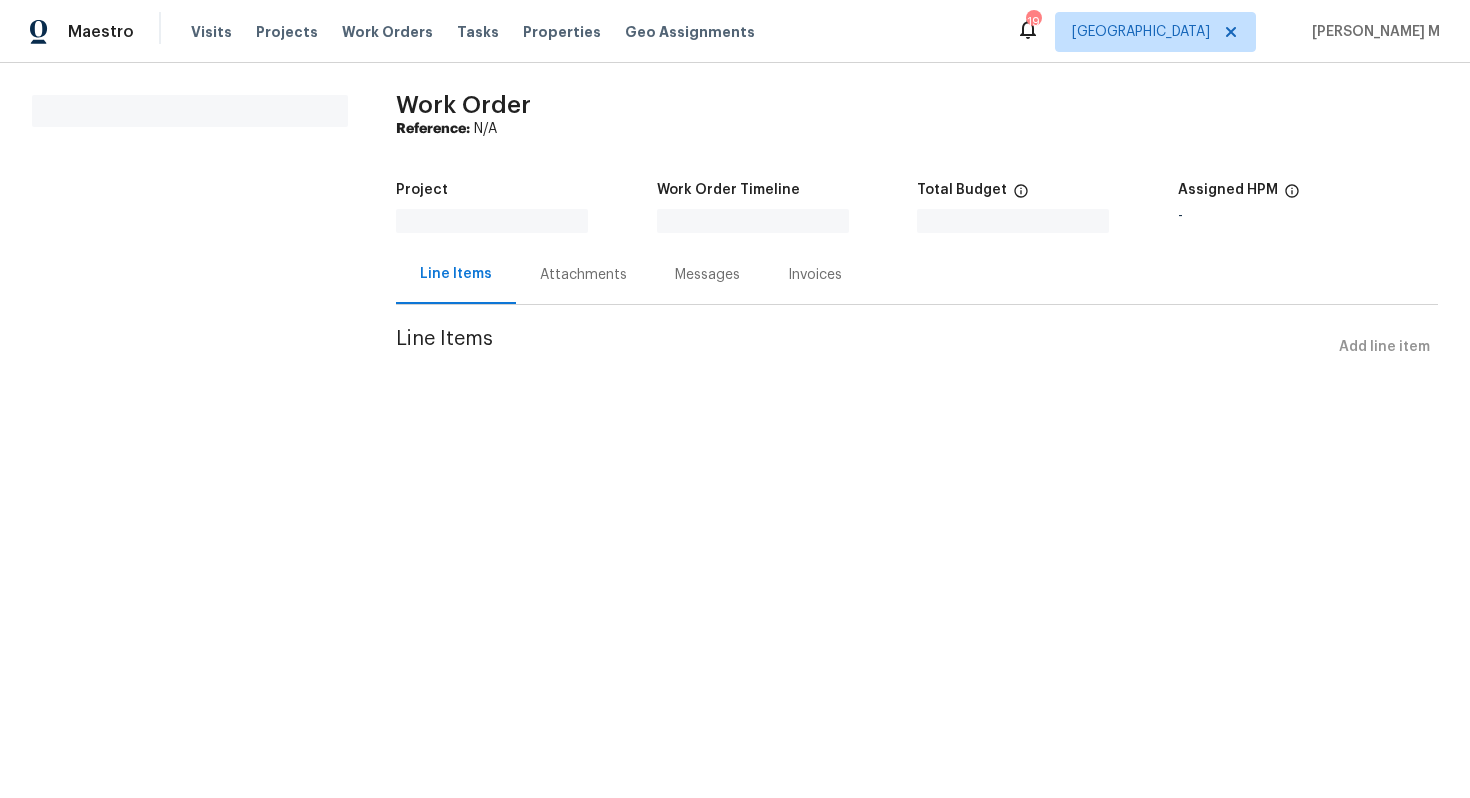 click on "Attachments" at bounding box center (583, 274) 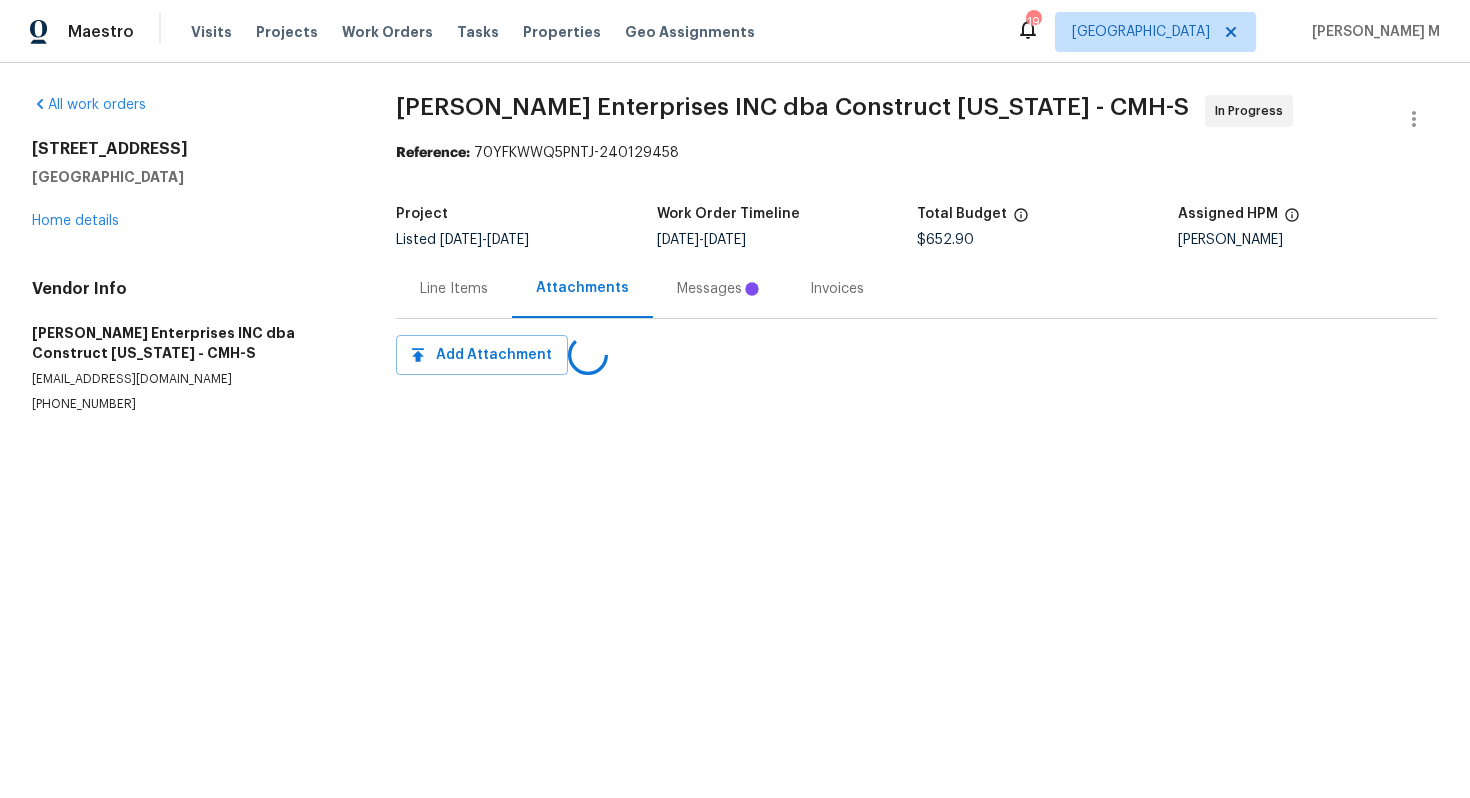 click on "Attachments" at bounding box center (582, 288) 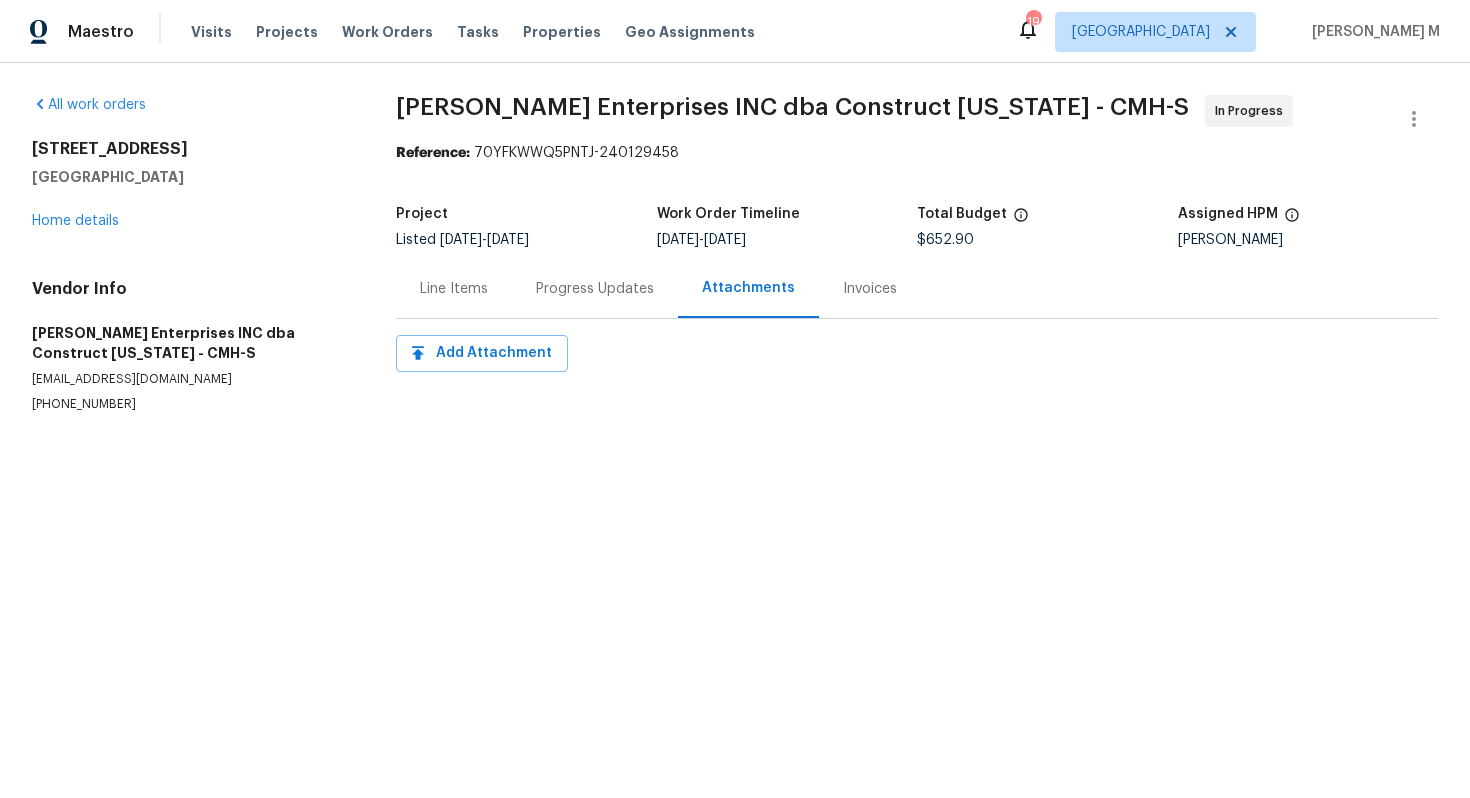 click on "Progress Updates" at bounding box center (595, 289) 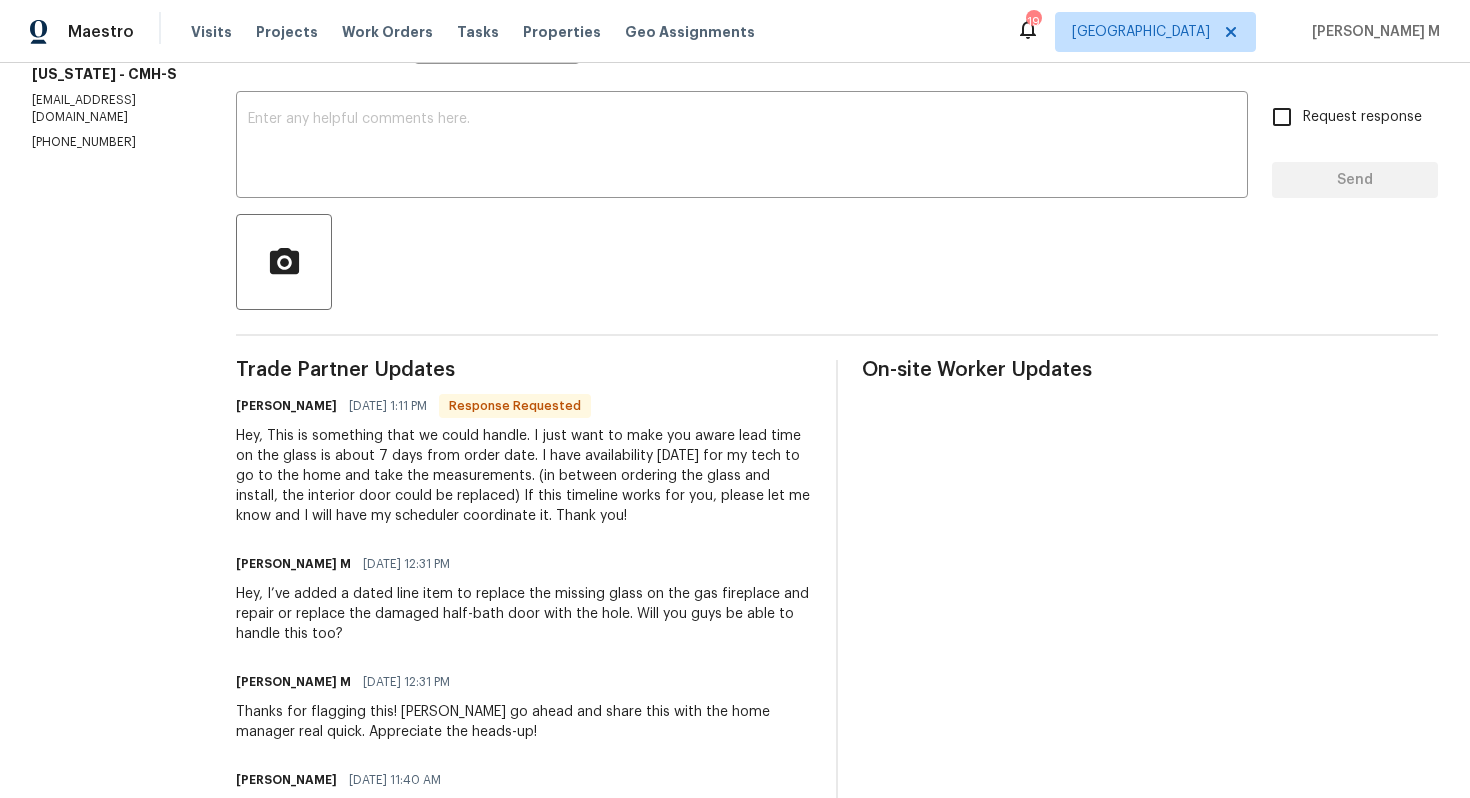 scroll, scrollTop: 320, scrollLeft: 0, axis: vertical 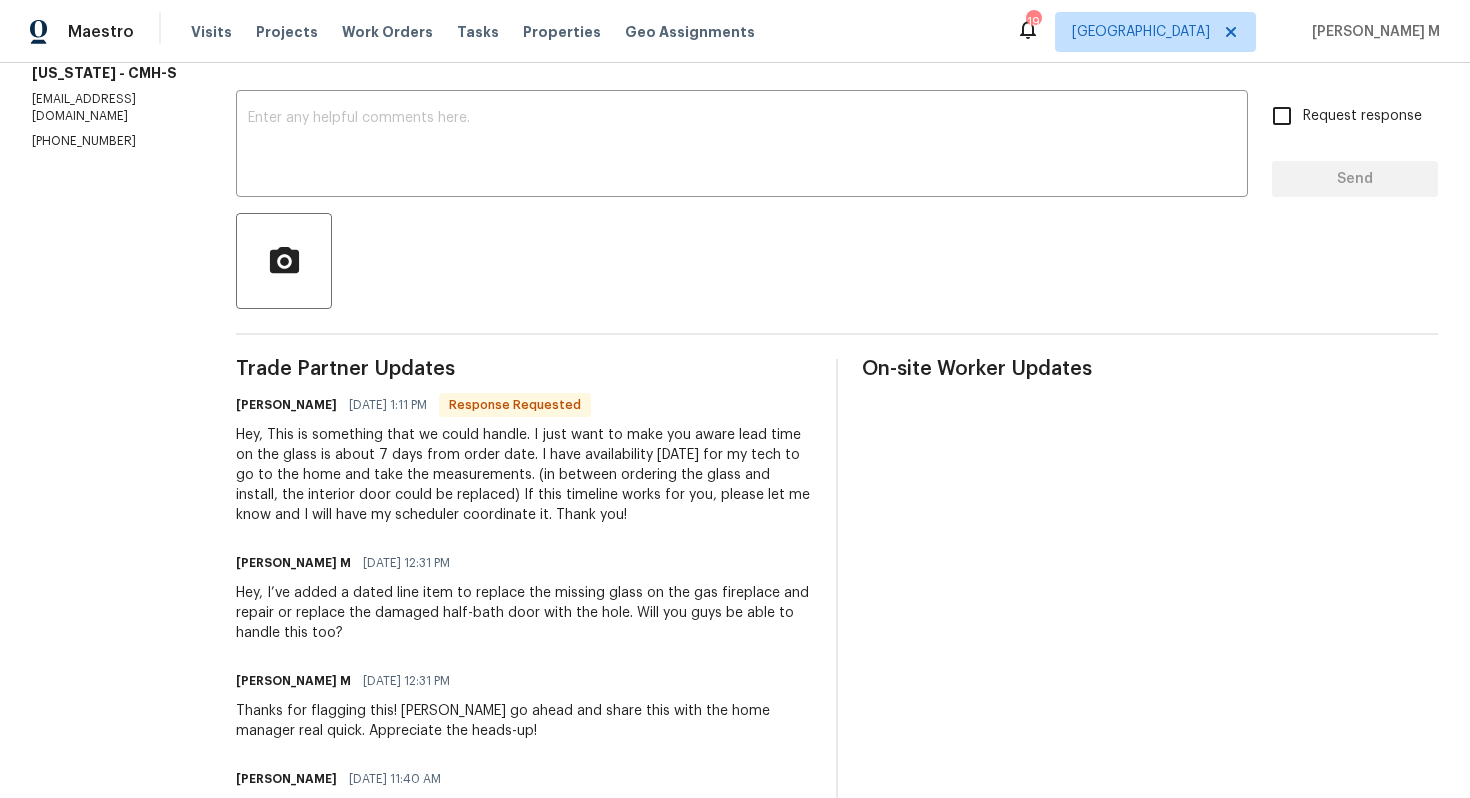 click on "Hey, This is something that we could handle. I just want to make you aware lead time on the glass is about 7 days from order date. I have availability on Monday for my tech to go to the home and take the measurements. (in between ordering the glass and install, the interior door could be replaced) If this timeline works for you, please let me know and I will have my scheduler coordinate it. Thank you!" at bounding box center (524, 475) 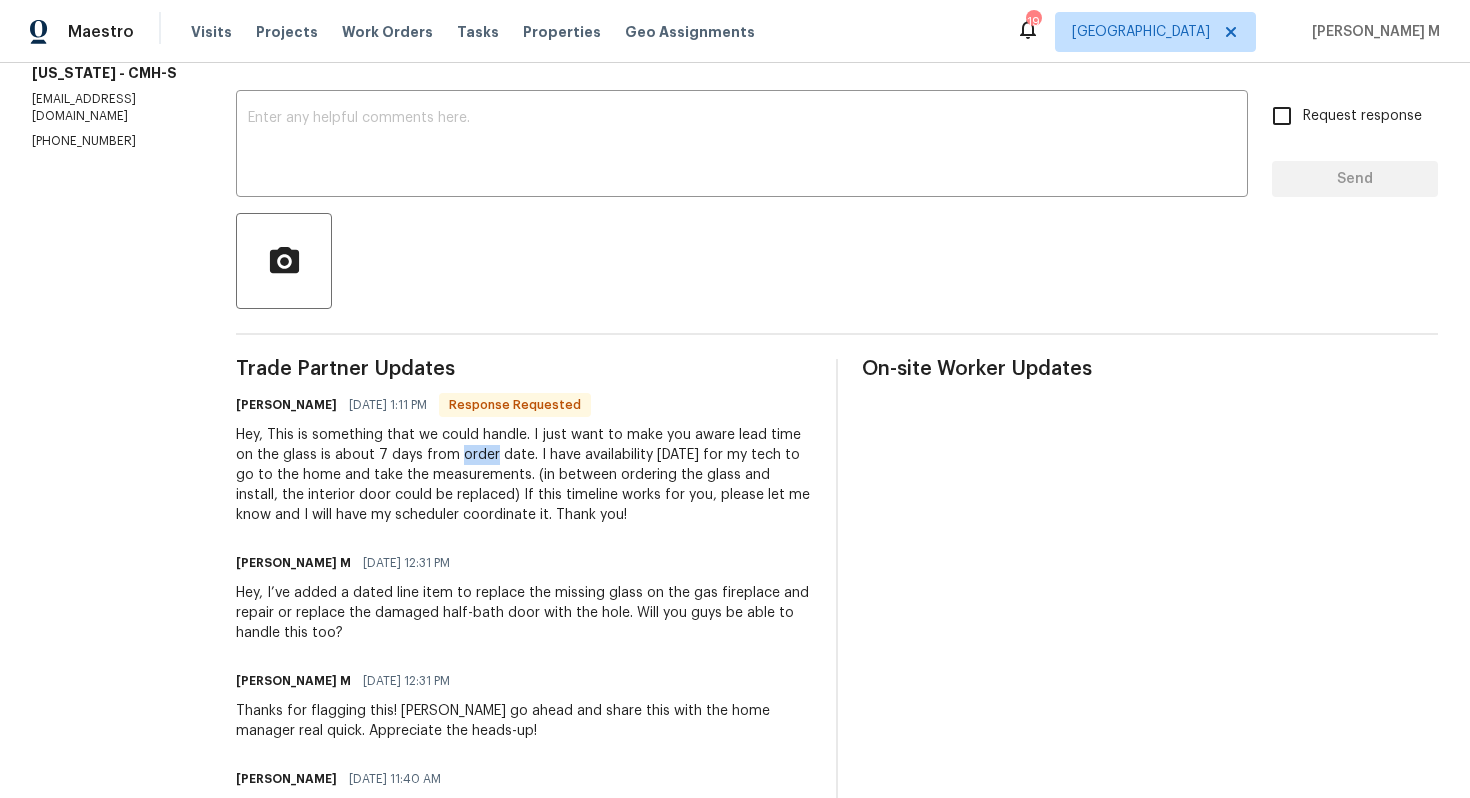 click on "Hey, This is something that we could handle. I just want to make you aware lead time on the glass is about 7 days from order date. I have availability on Monday for my tech to go to the home and take the measurements. (in between ordering the glass and install, the interior door could be replaced) If this timeline works for you, please let me know and I will have my scheduler coordinate it. Thank you!" at bounding box center (524, 475) 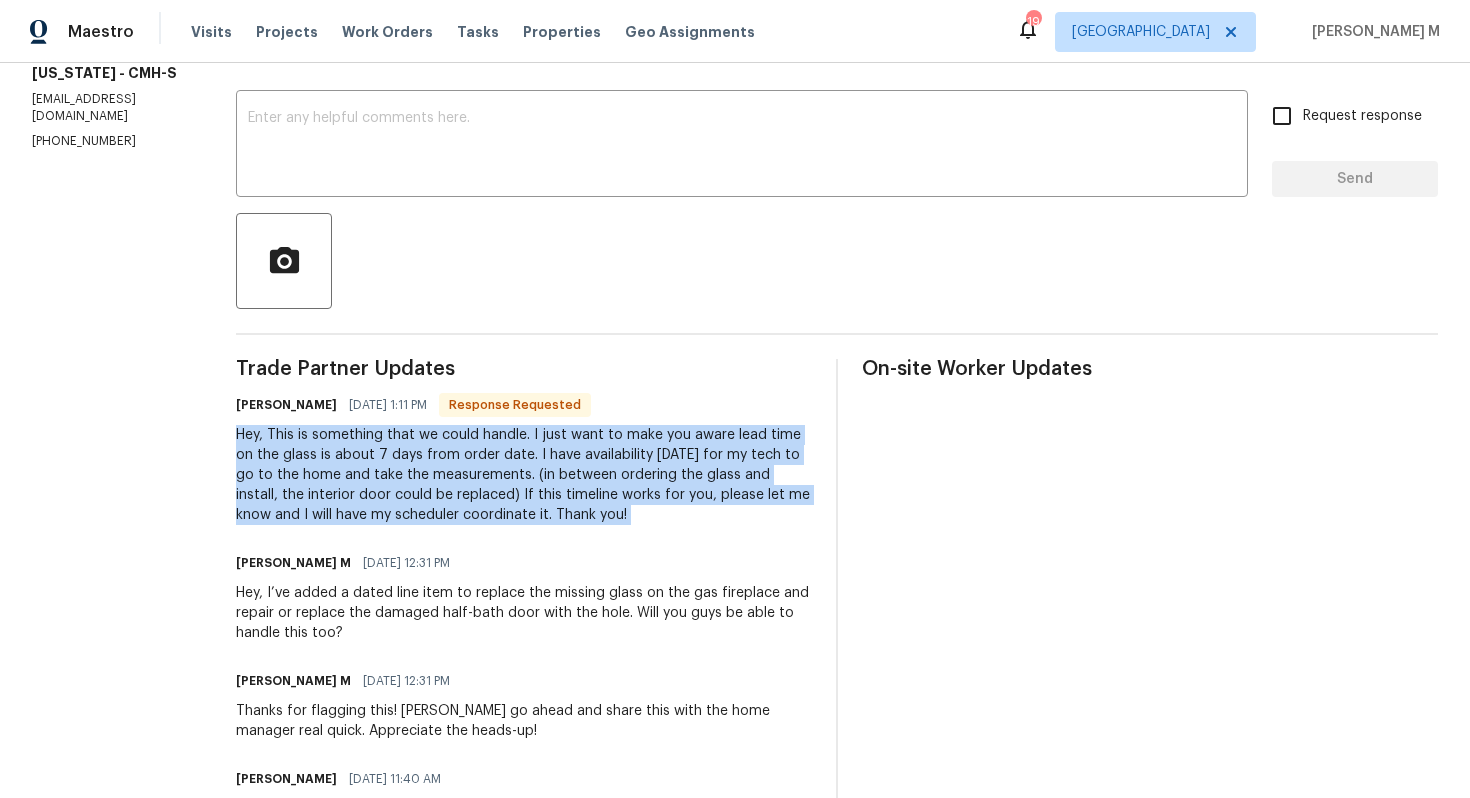 click on "Hey, This is something that we could handle. I just want to make you aware lead time on the glass is about 7 days from order date. I have availability on Monday for my tech to go to the home and take the measurements. (in between ordering the glass and install, the interior door could be replaced) If this timeline works for you, please let me know and I will have my scheduler coordinate it. Thank you!" at bounding box center [524, 475] 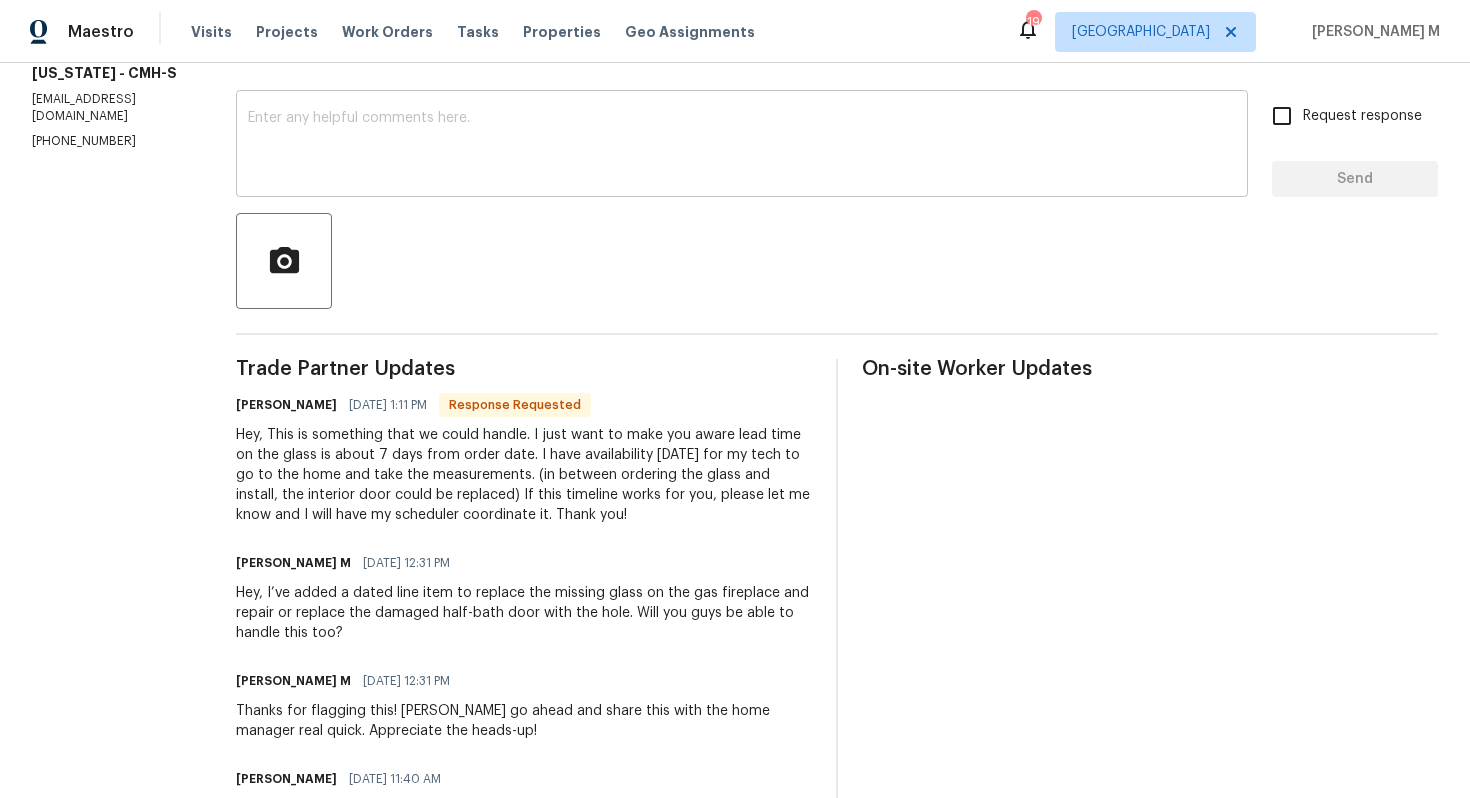 click on "x ​" at bounding box center (742, 146) 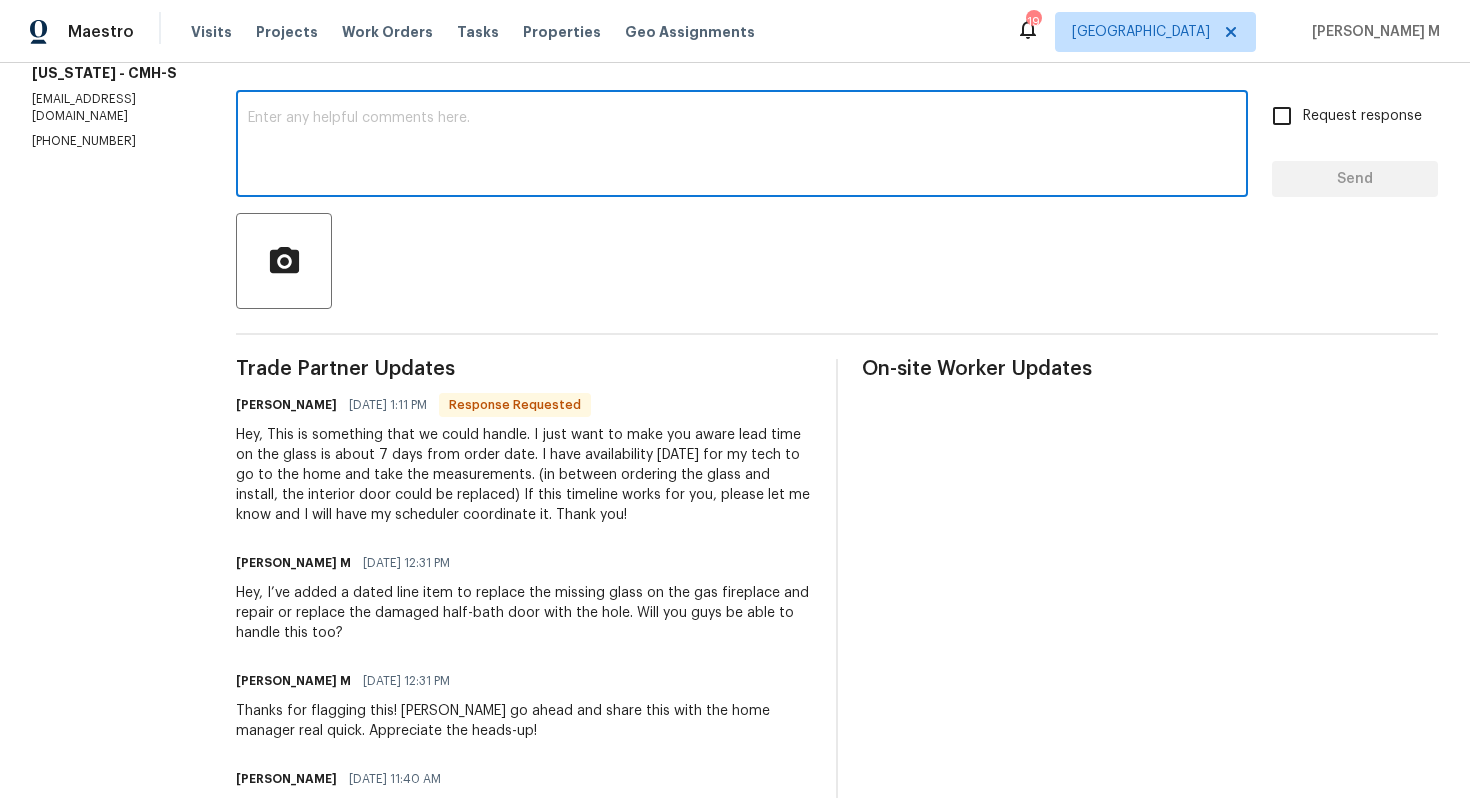 paste on "Gotcha can you just send over the estimate for now? Thanks!" 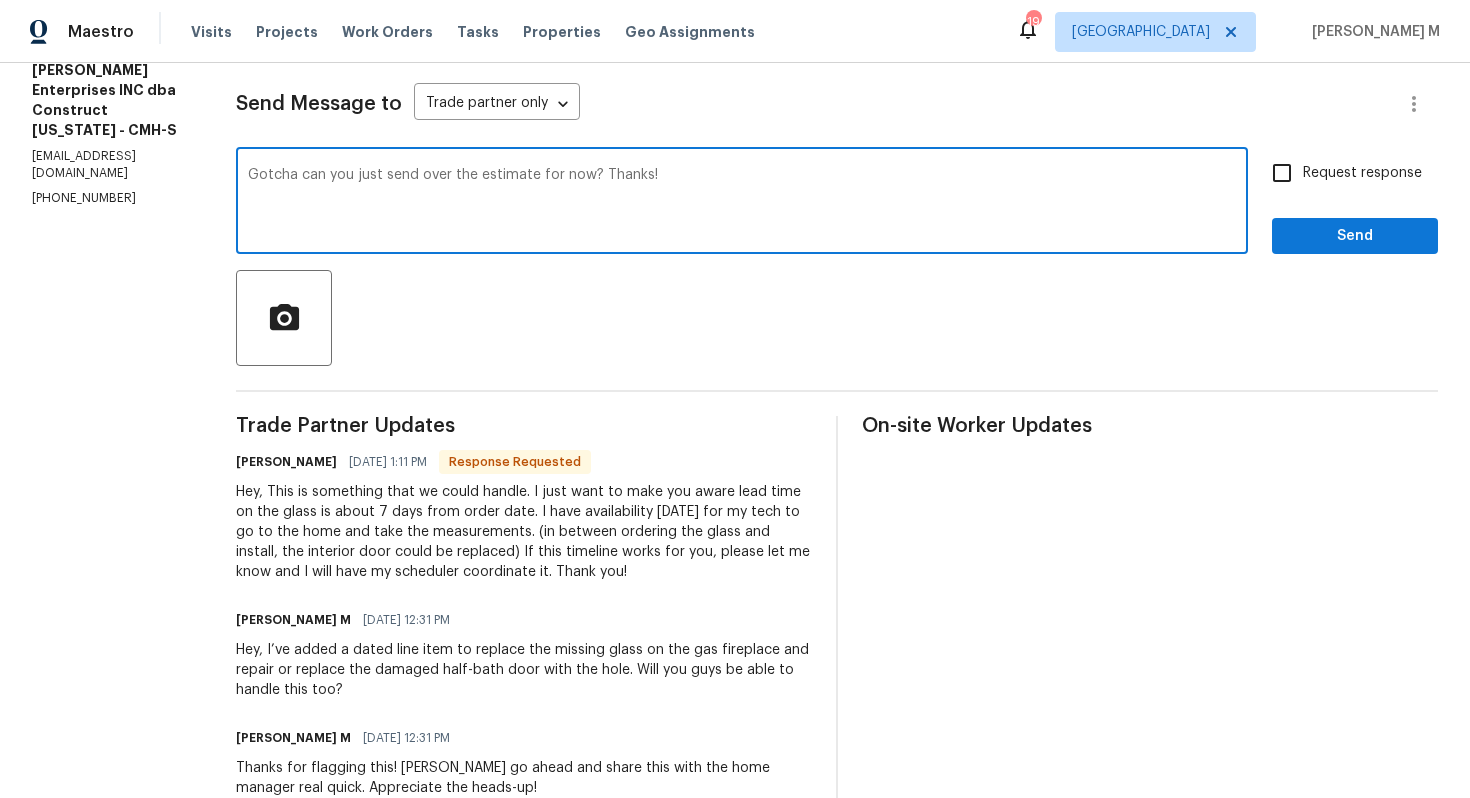 scroll, scrollTop: 172, scrollLeft: 0, axis: vertical 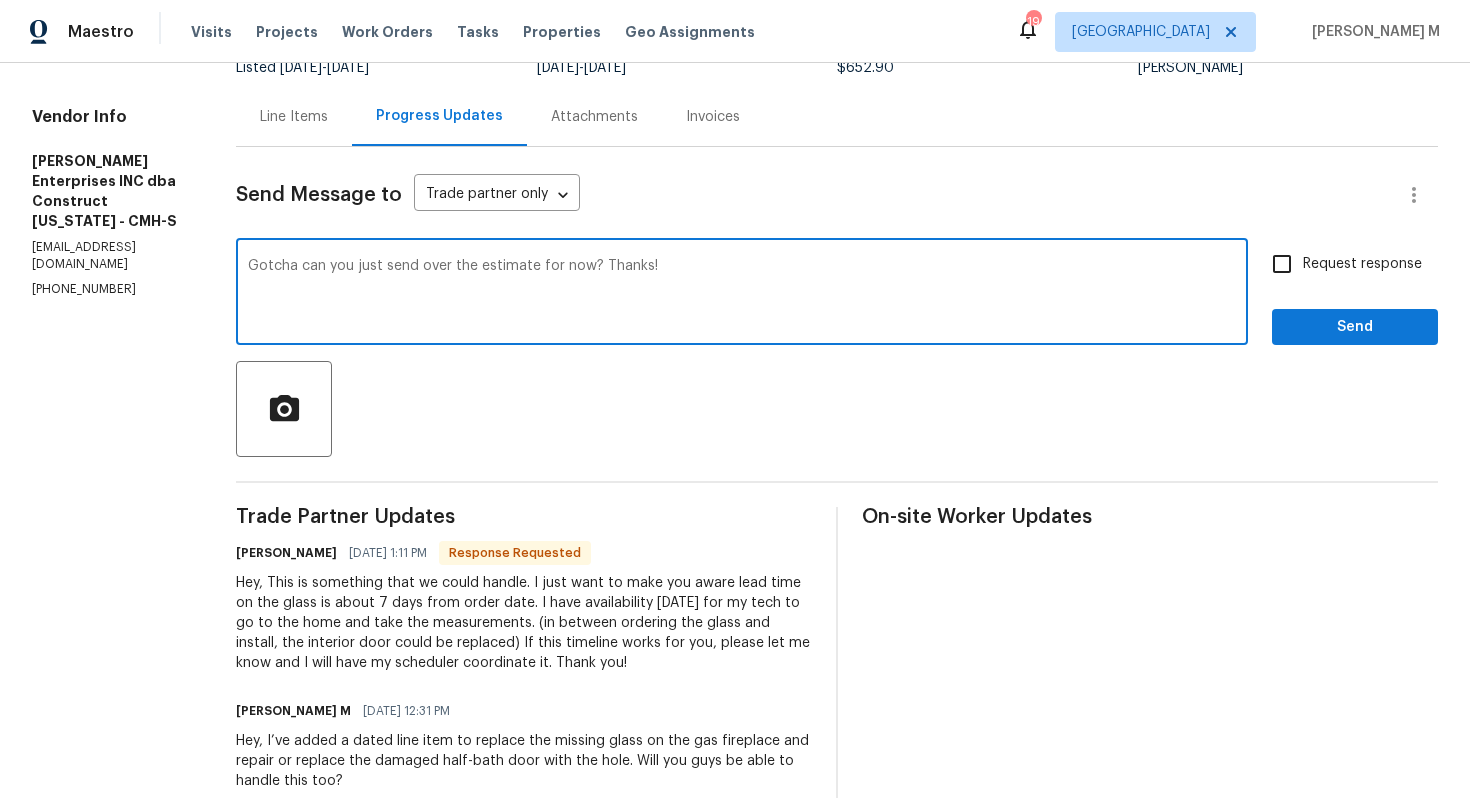 type on "Gotcha can you just send over the estimate for now? Thanks!" 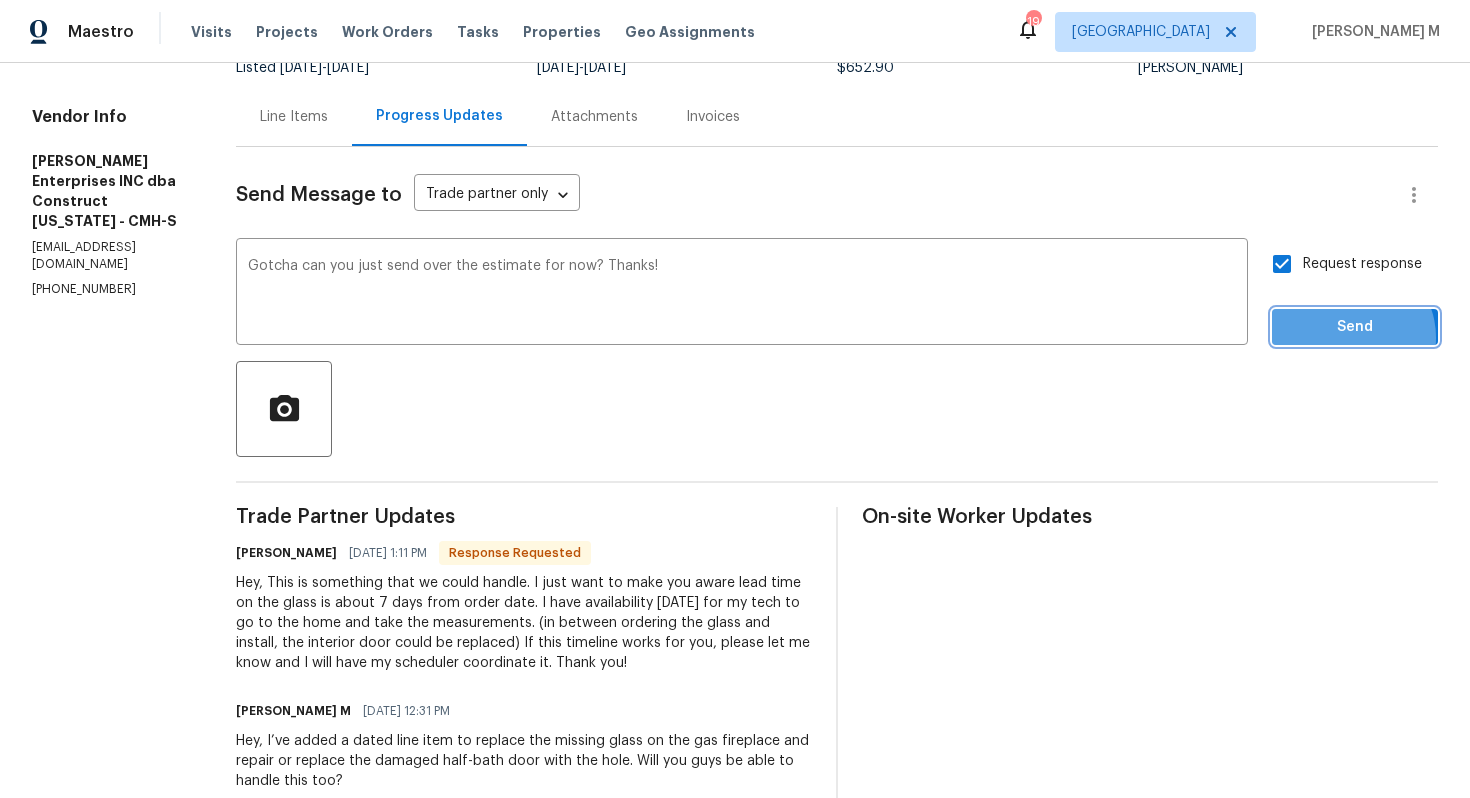 click on "Send" at bounding box center [1355, 327] 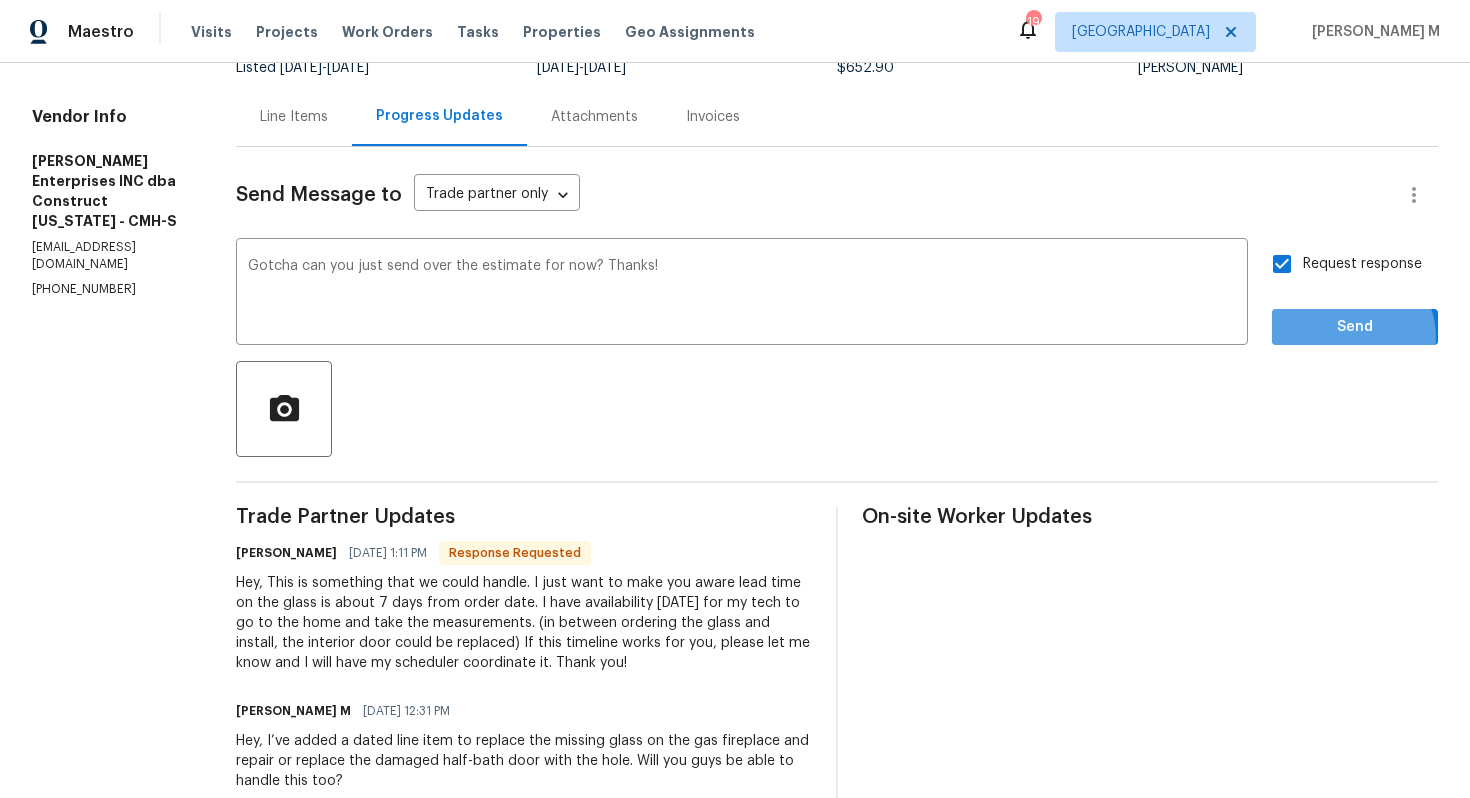 scroll, scrollTop: 0, scrollLeft: 0, axis: both 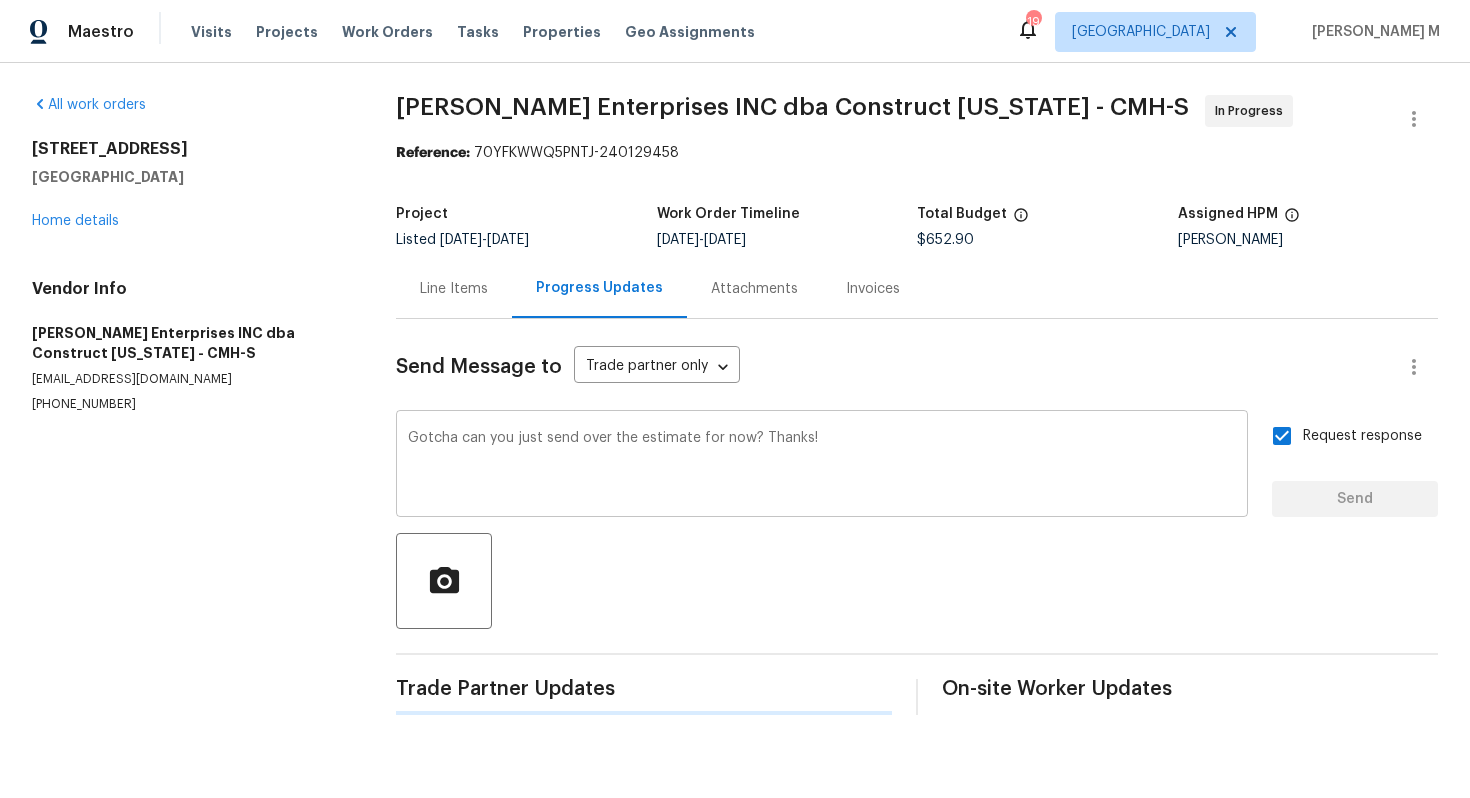 type 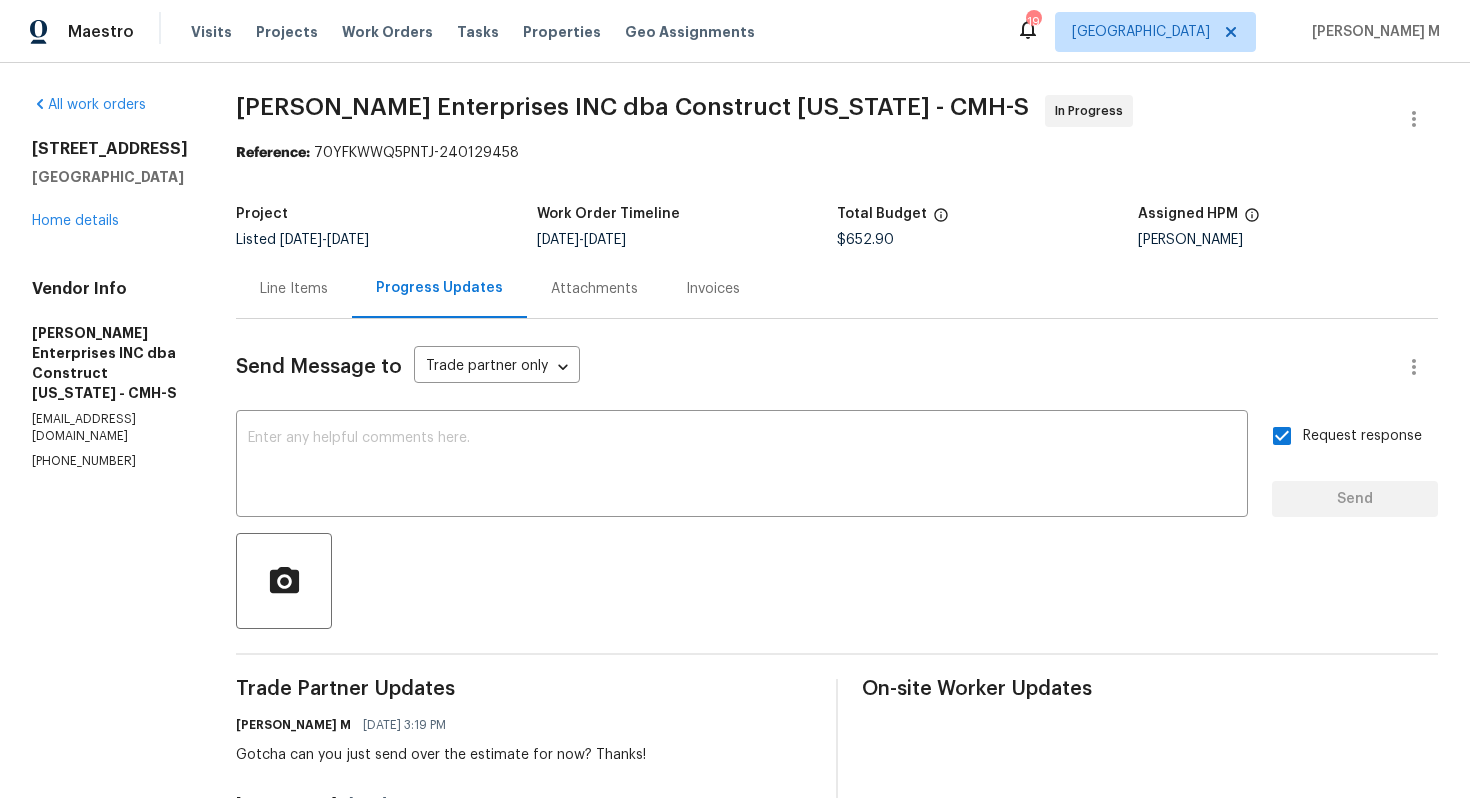 scroll, scrollTop: 157, scrollLeft: 0, axis: vertical 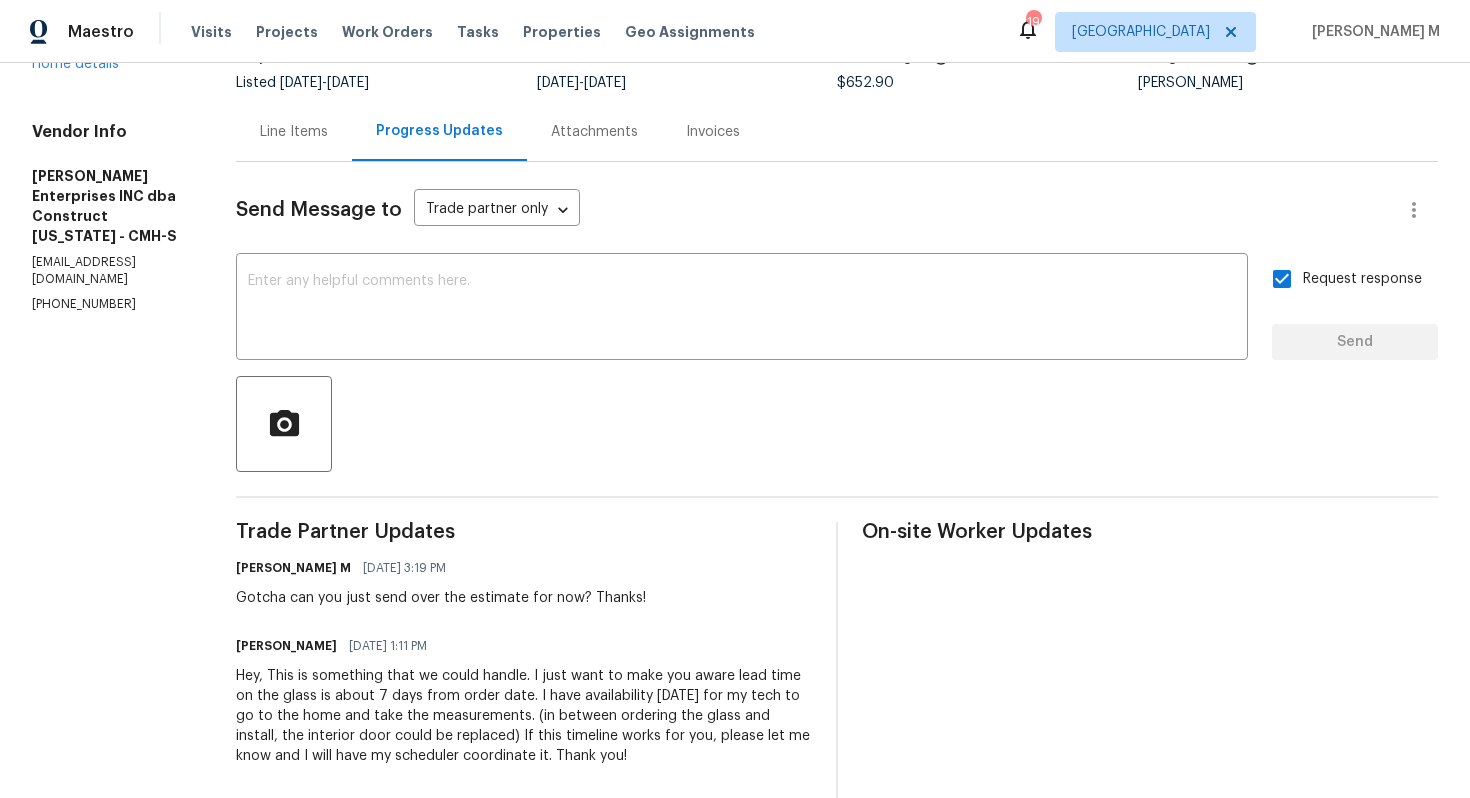 click on "Arianna Graves" at bounding box center (286, 646) 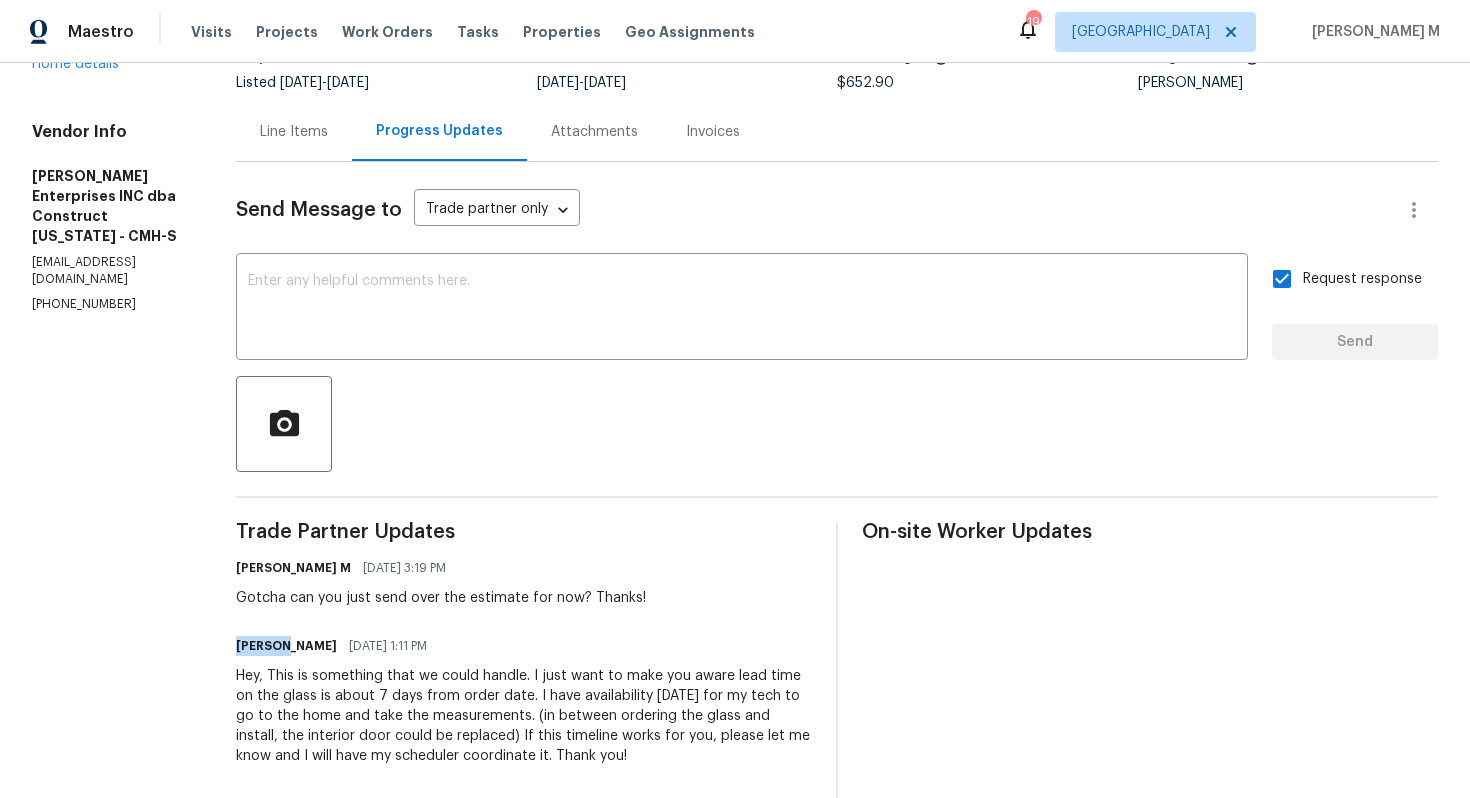 click on "Arianna Graves" at bounding box center (286, 646) 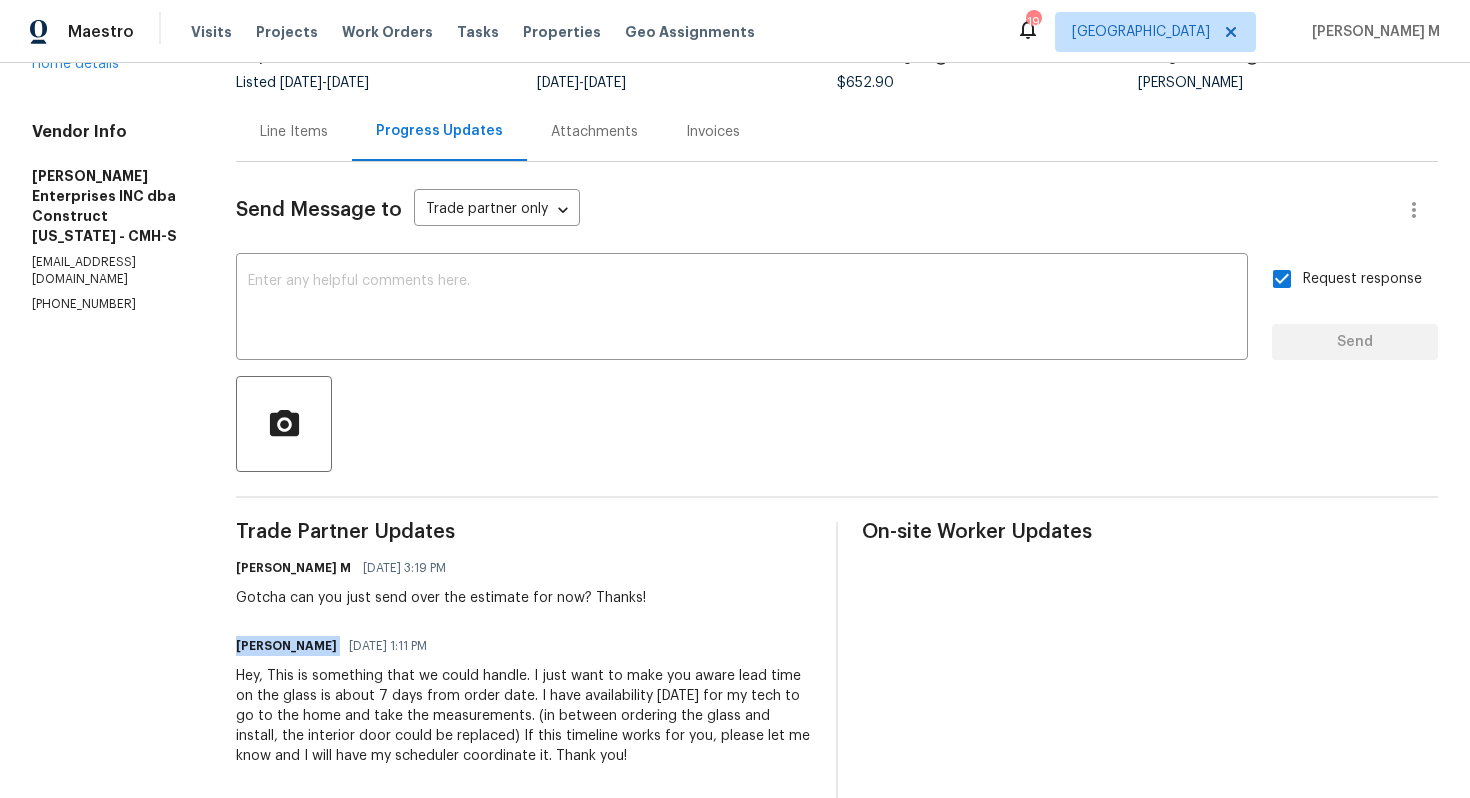 click on "Arianna Graves" at bounding box center [286, 646] 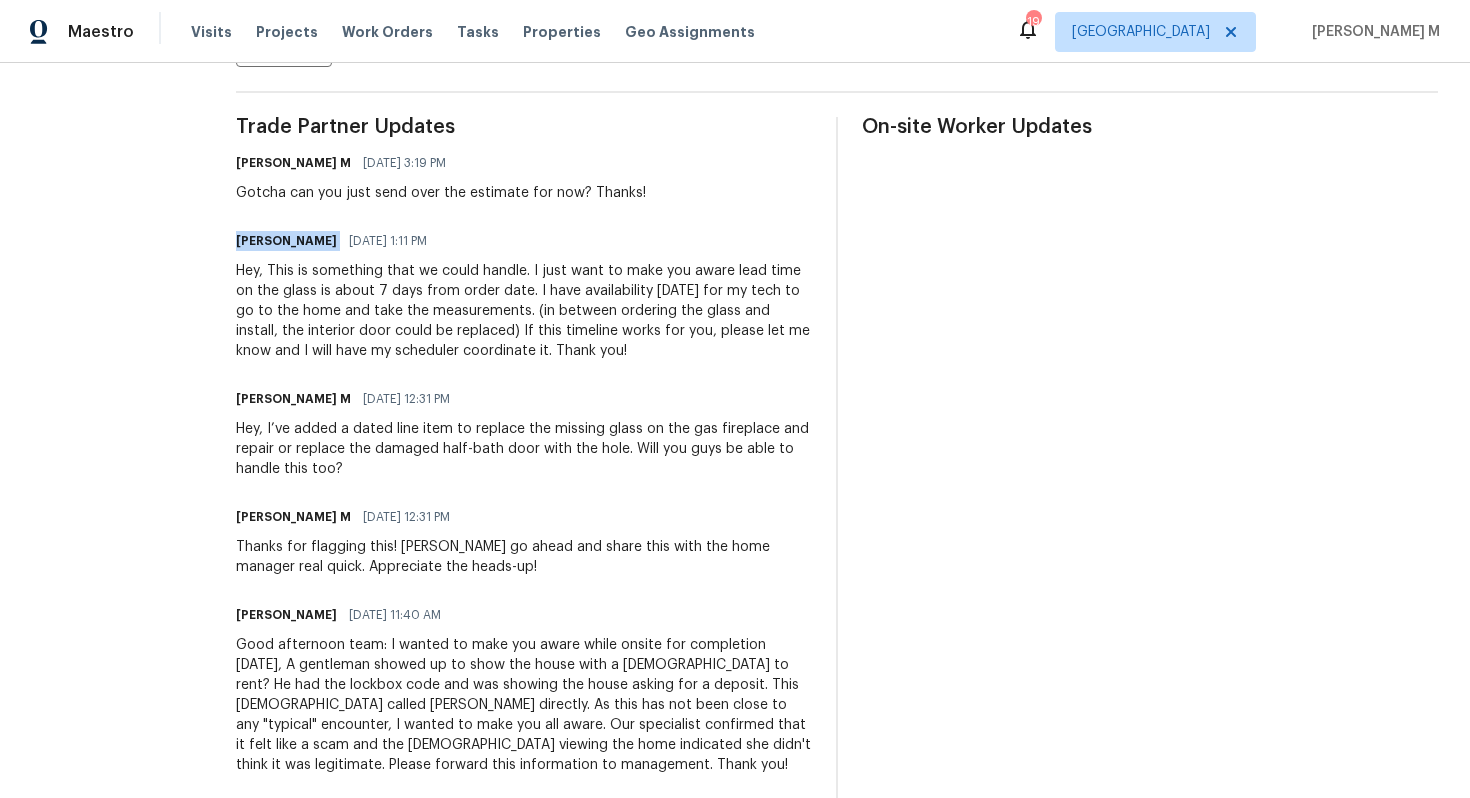 scroll, scrollTop: 565, scrollLeft: 0, axis: vertical 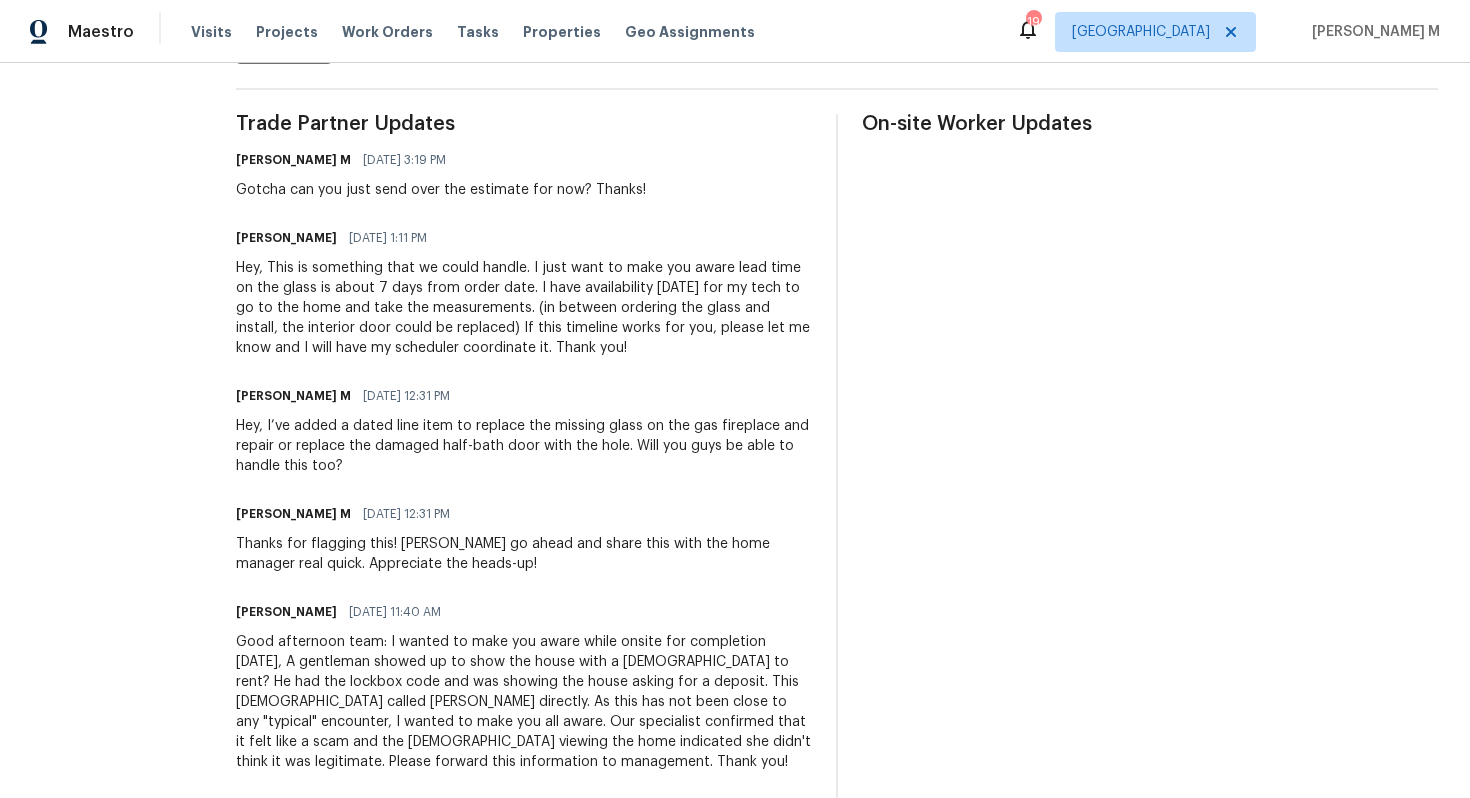 click on "Arianna Graves" at bounding box center [286, 612] 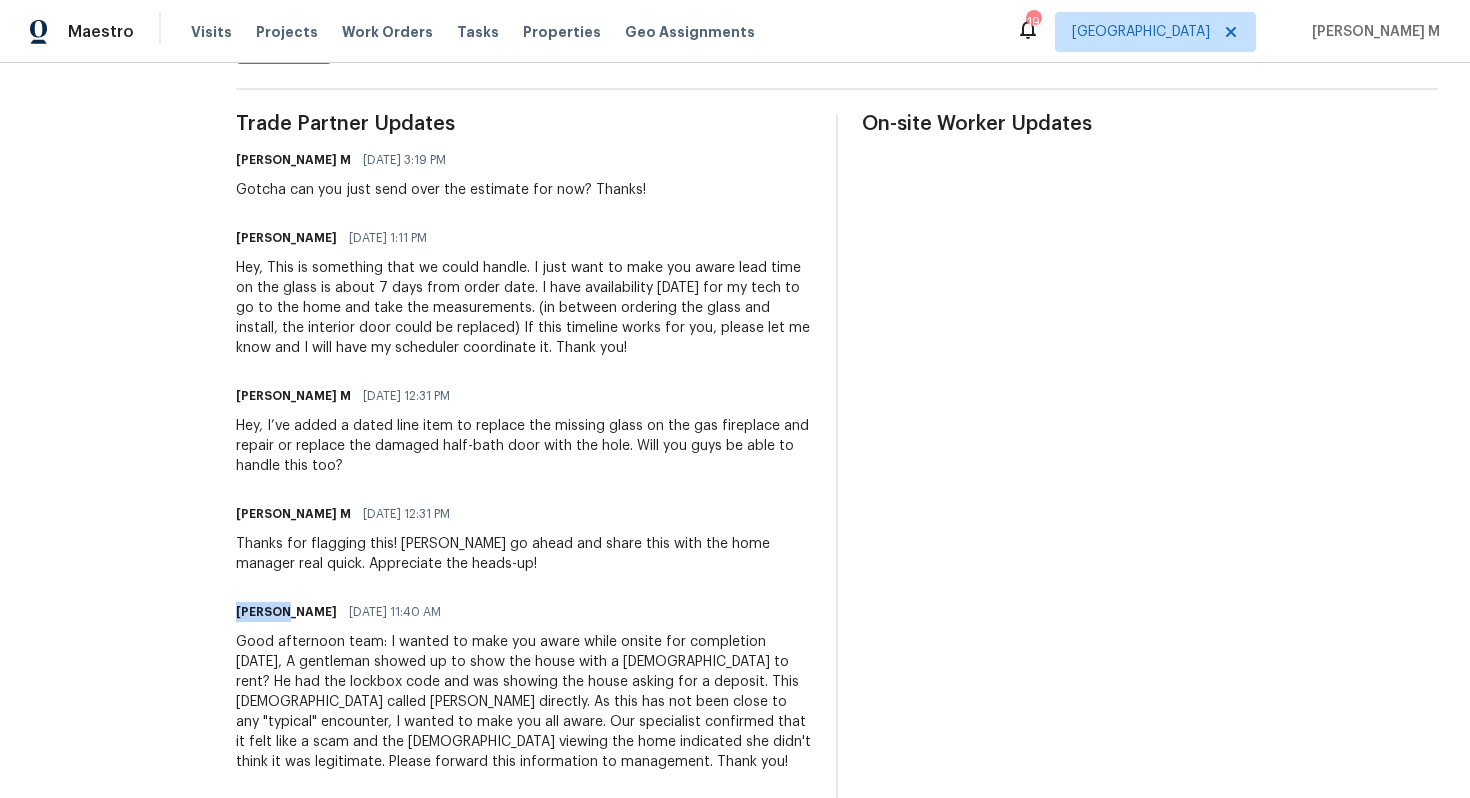 click on "Arianna Graves" at bounding box center (286, 612) 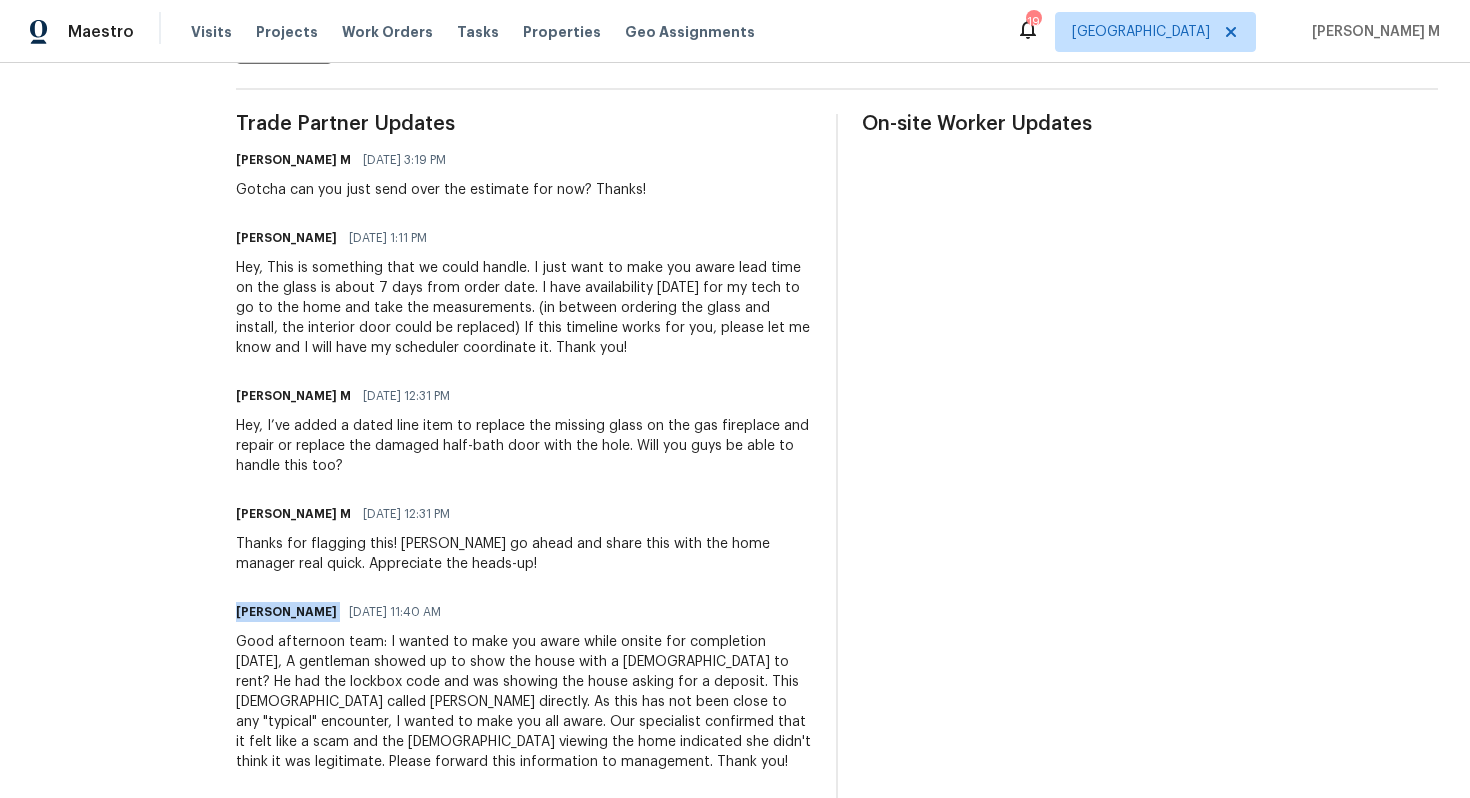 click on "Arianna Graves" at bounding box center (286, 612) 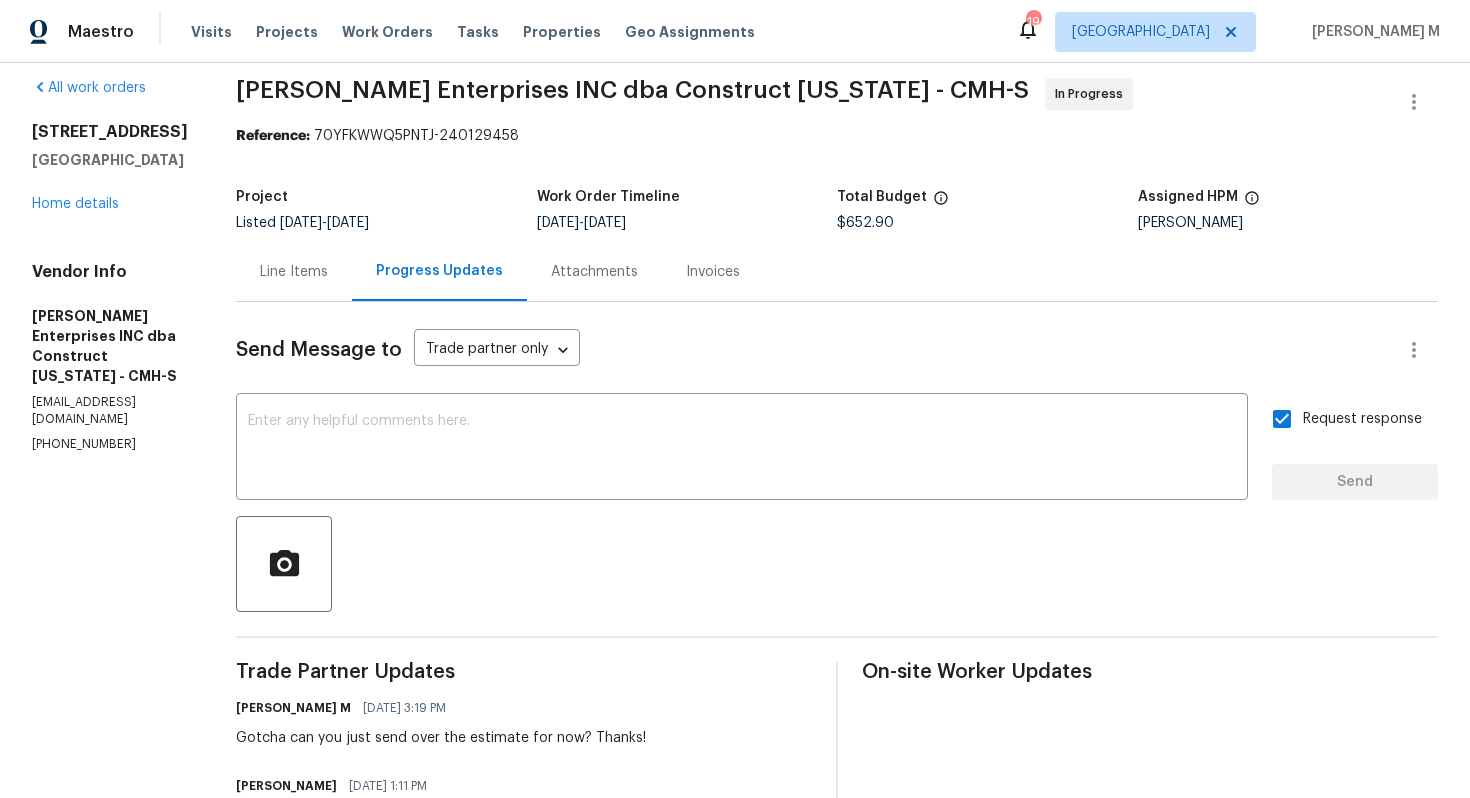 scroll, scrollTop: 0, scrollLeft: 0, axis: both 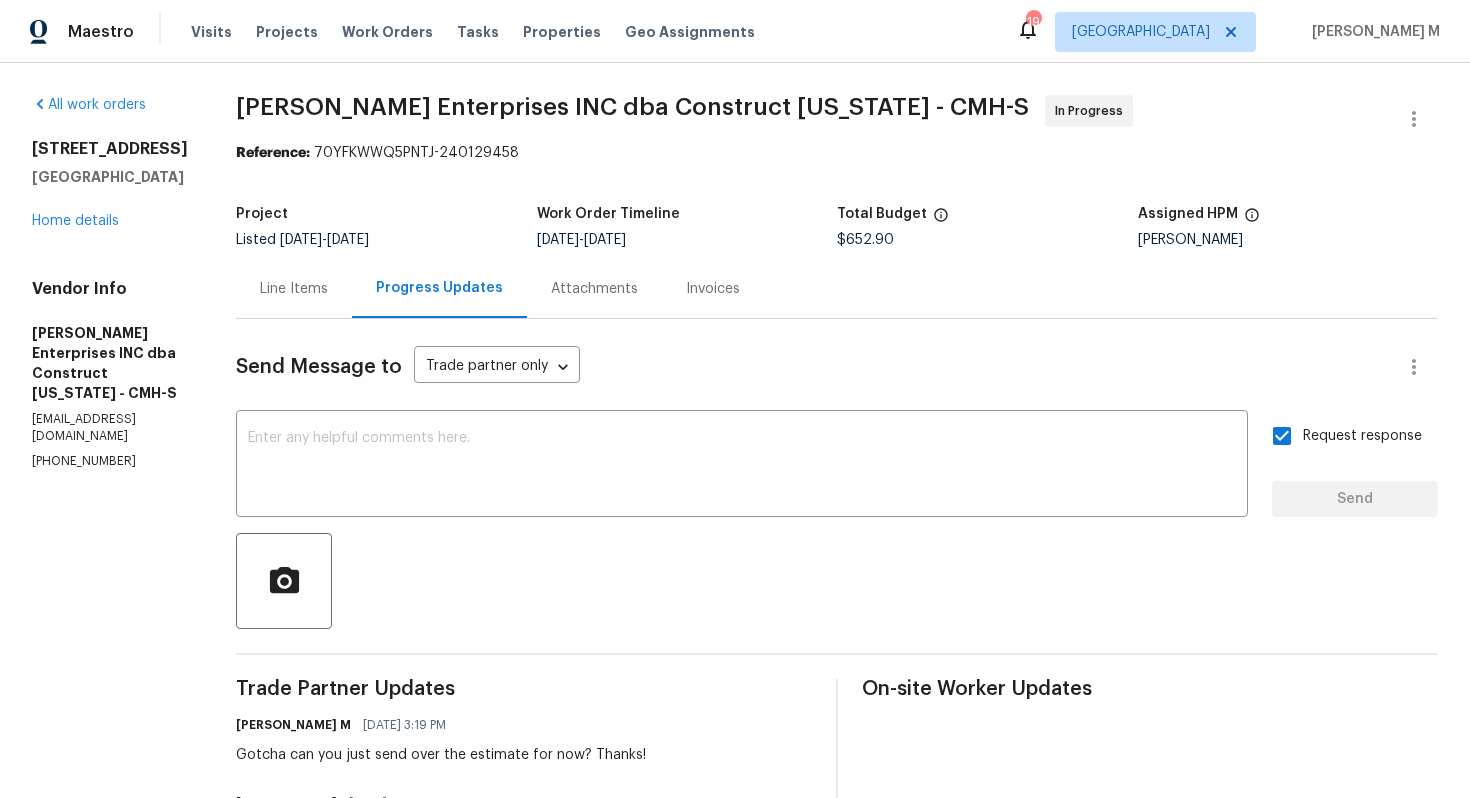 click on "opendoor@constructohio.net" at bounding box center (110, 428) 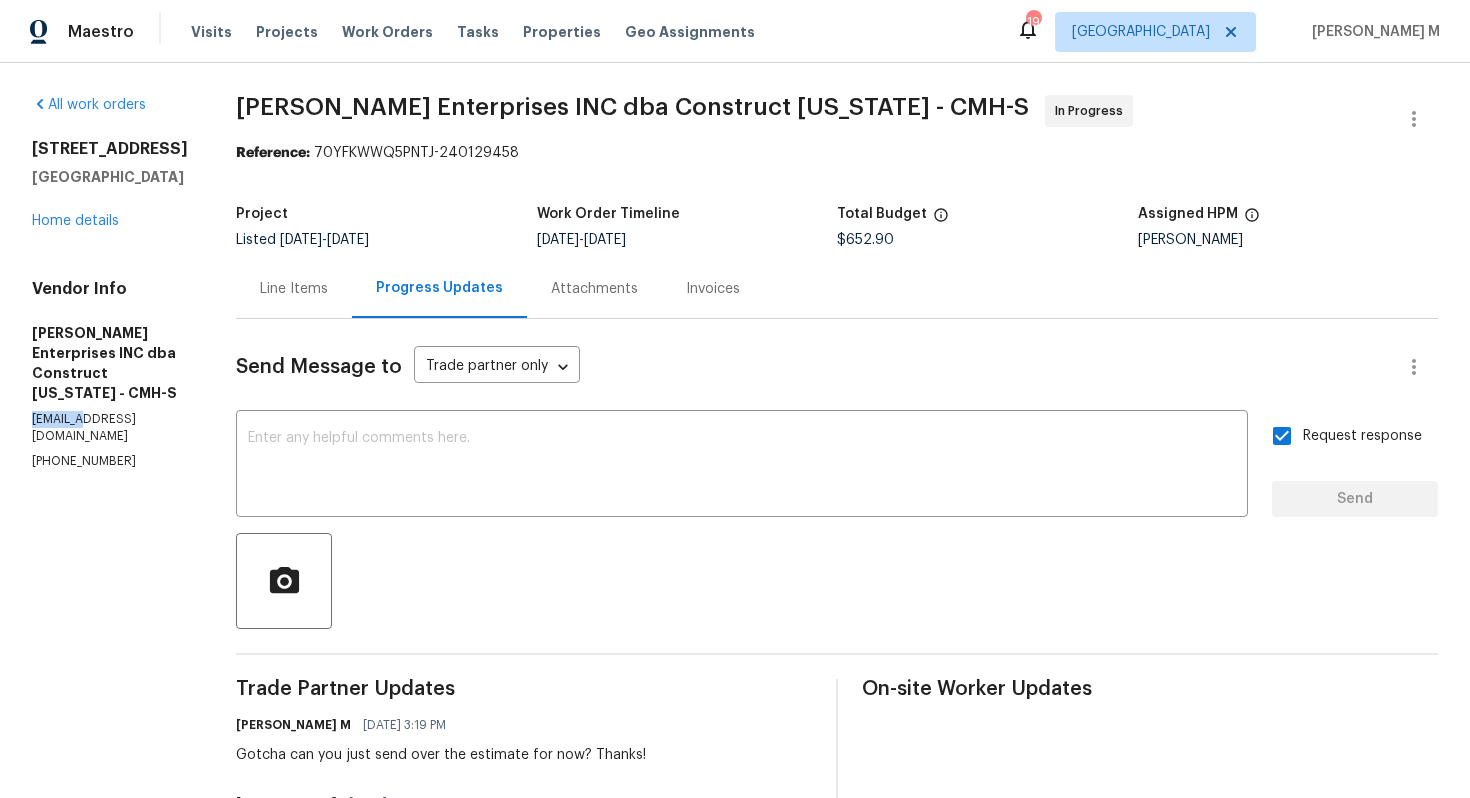 click on "opendoor@constructohio.net" at bounding box center [110, 428] 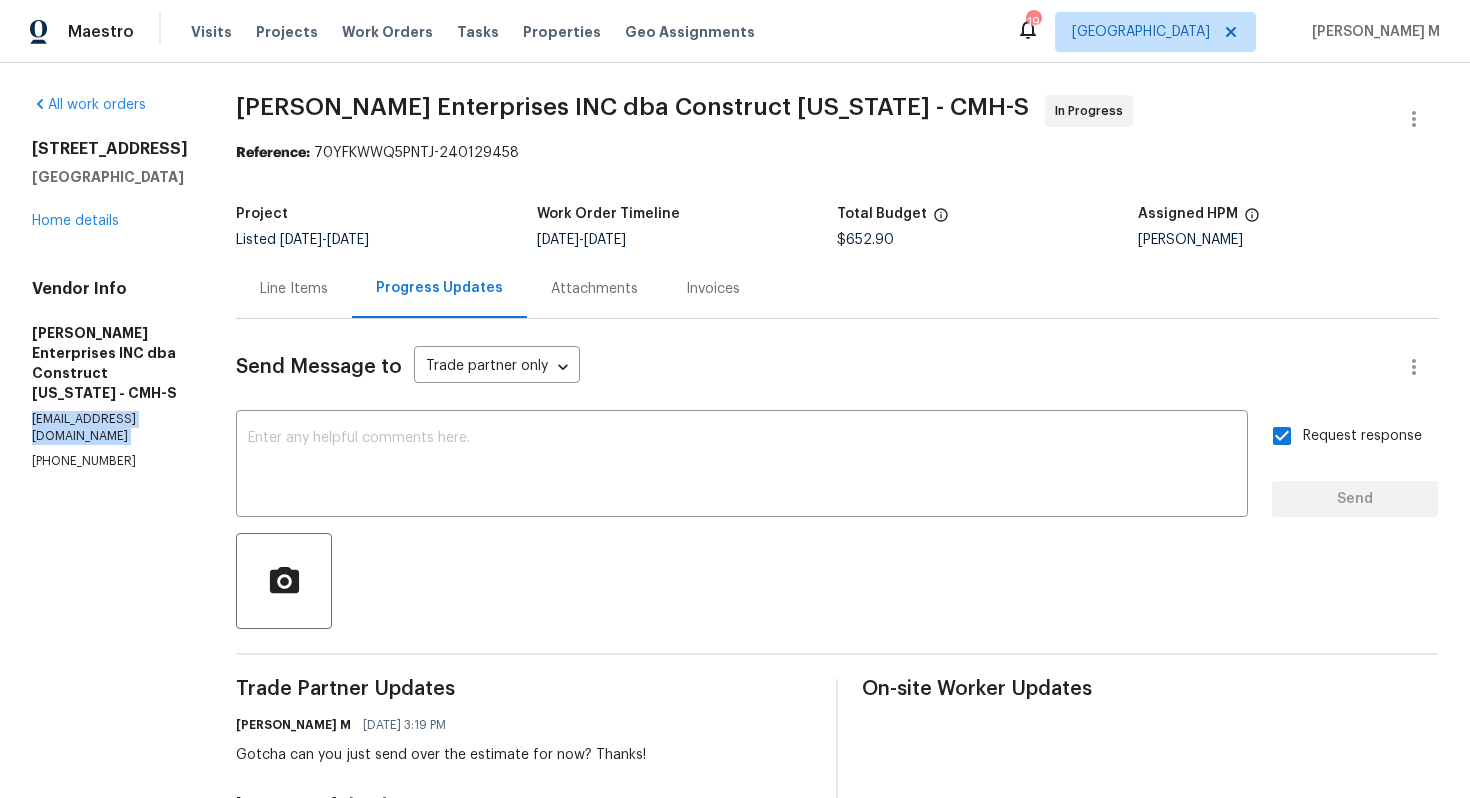 click on "opendoor@constructohio.net" at bounding box center (110, 428) 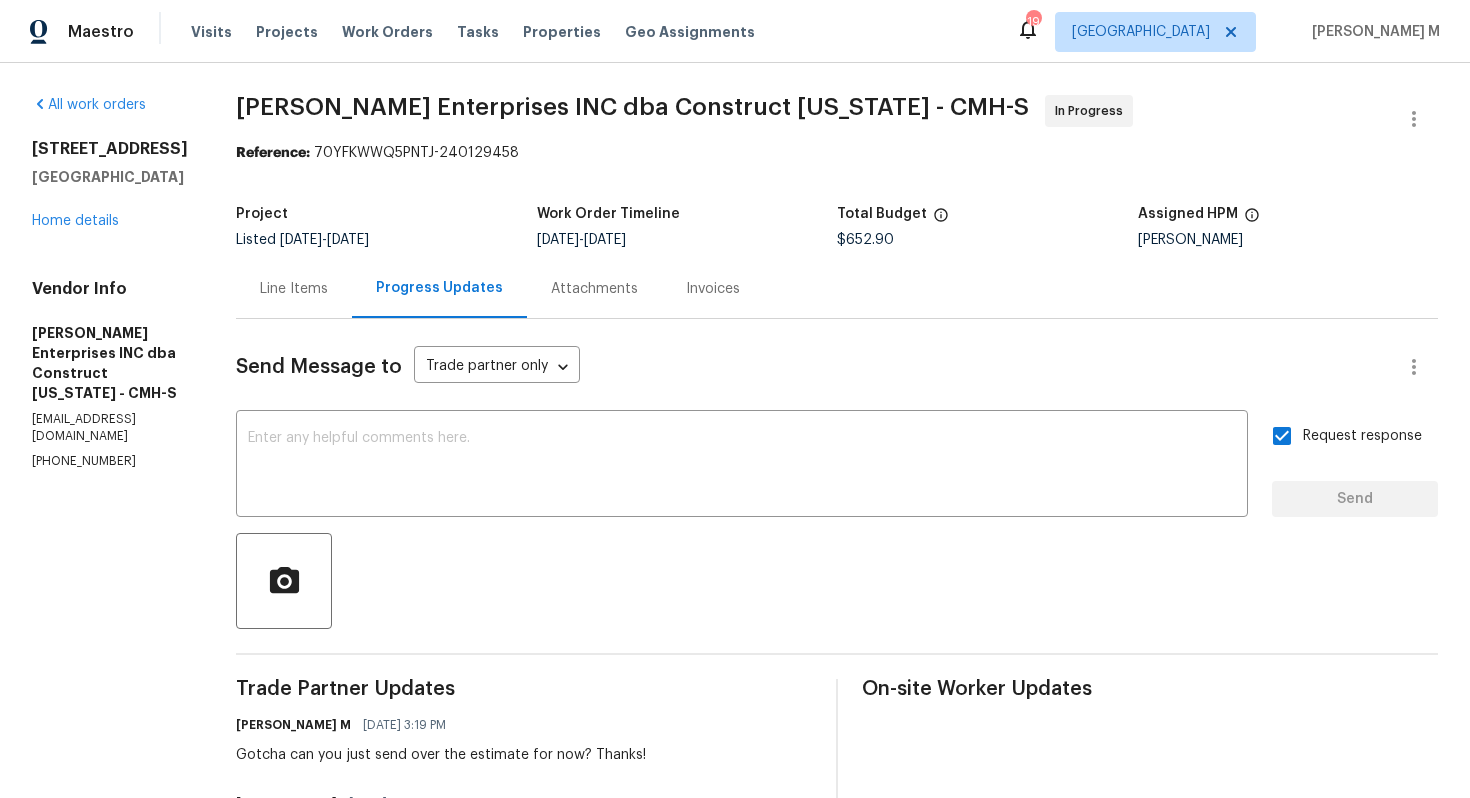 click on "(614) 591-4777" at bounding box center [110, 461] 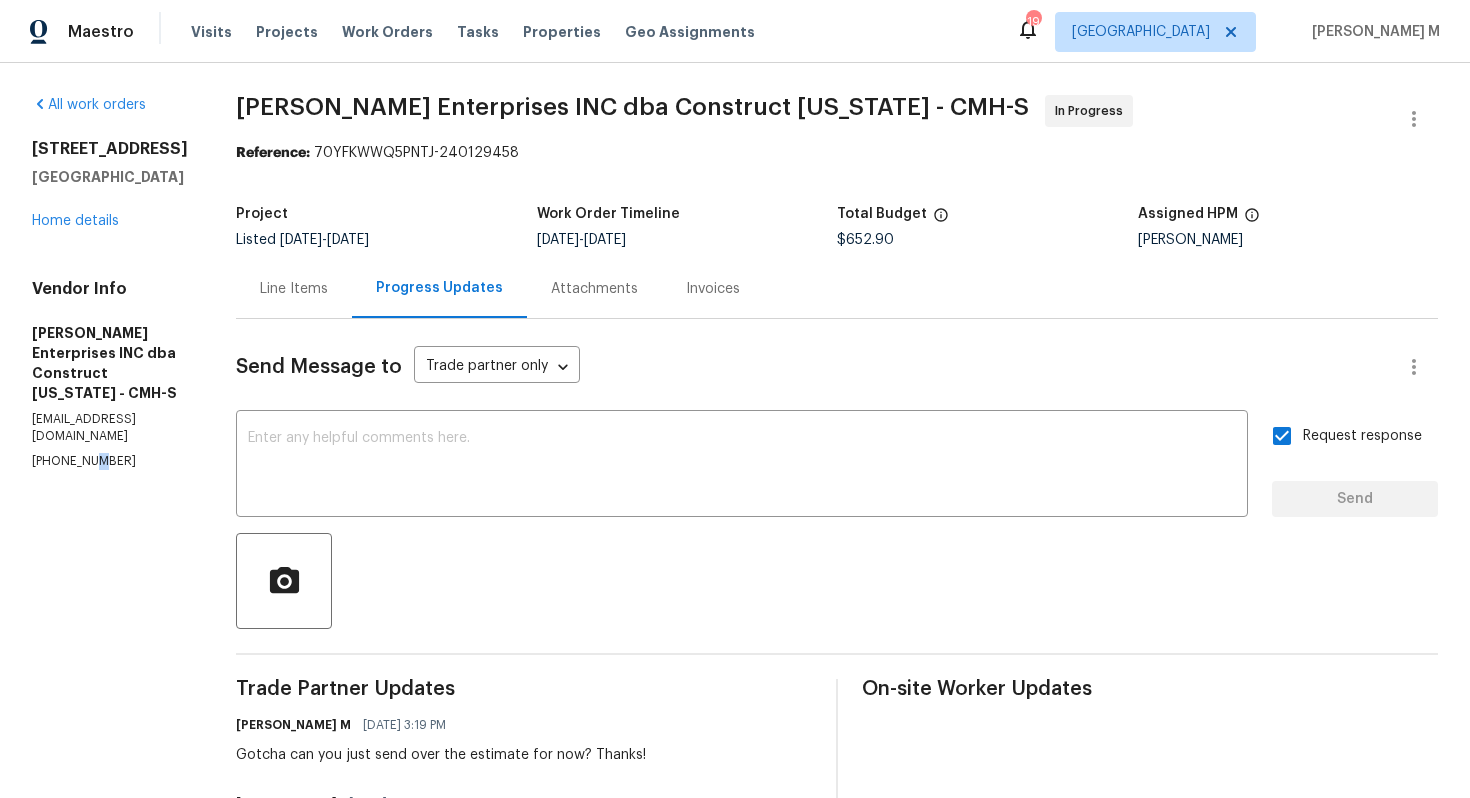 click on "(614) 591-4777" at bounding box center [110, 461] 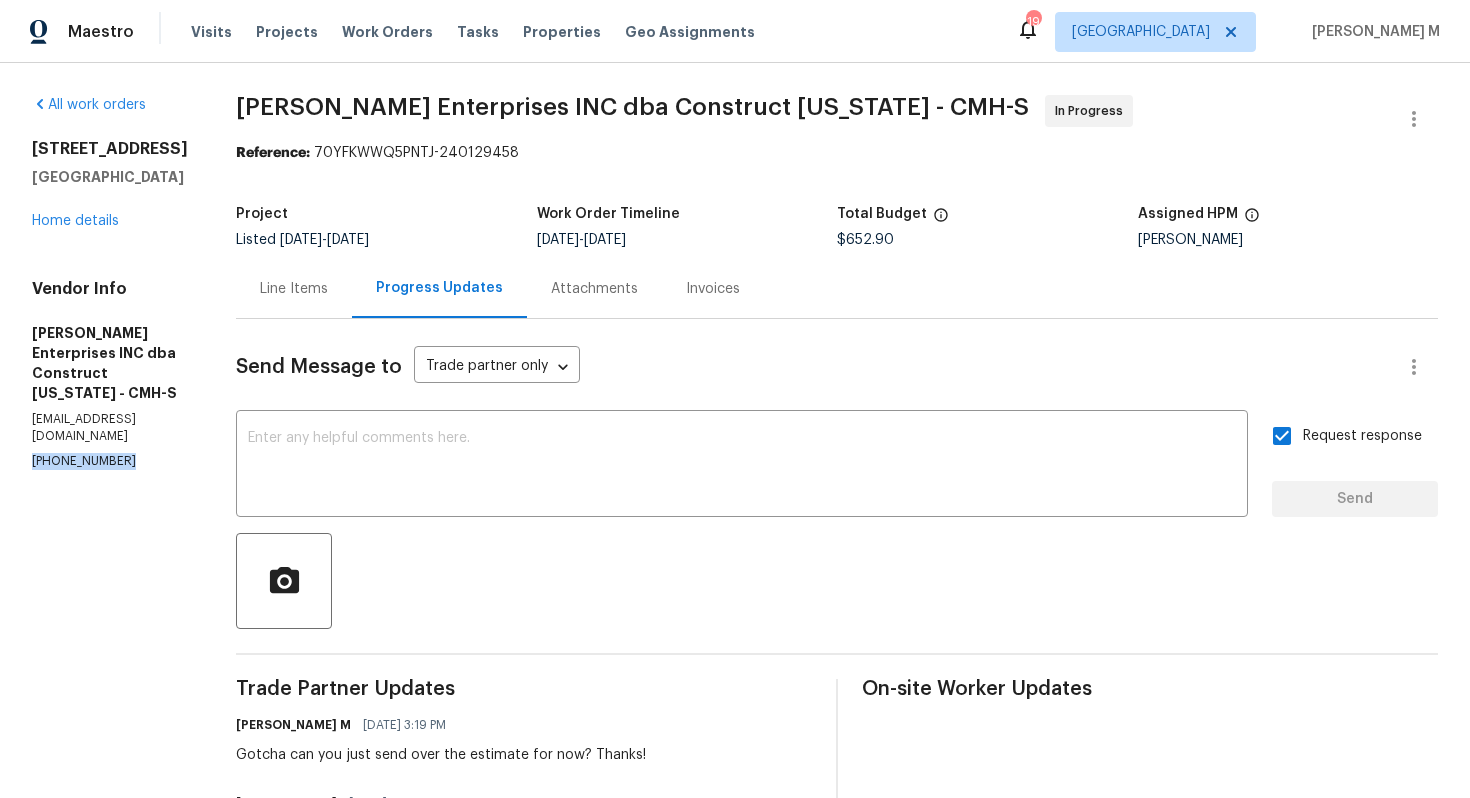 click on "(614) 591-4777" at bounding box center [110, 461] 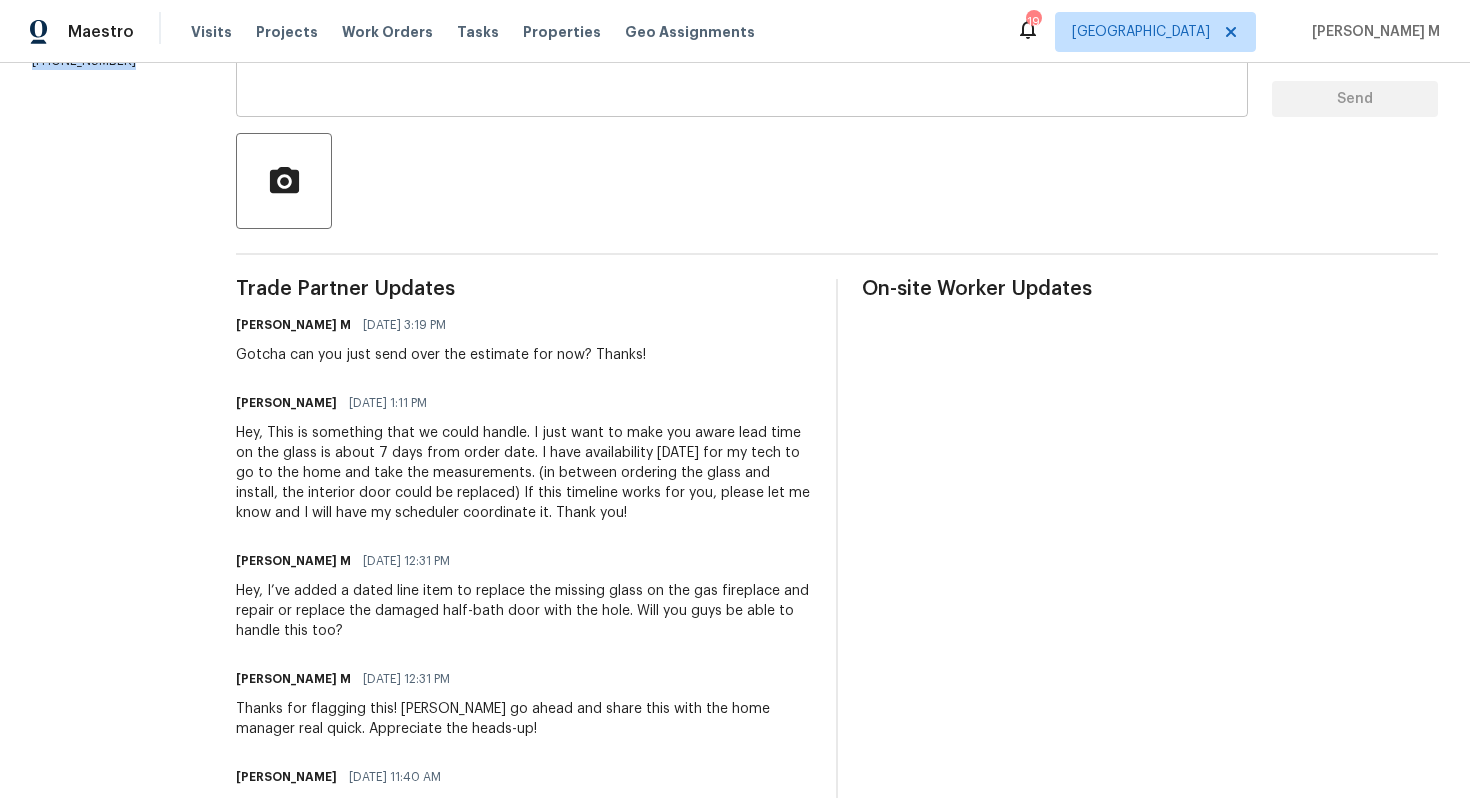scroll, scrollTop: 447, scrollLeft: 0, axis: vertical 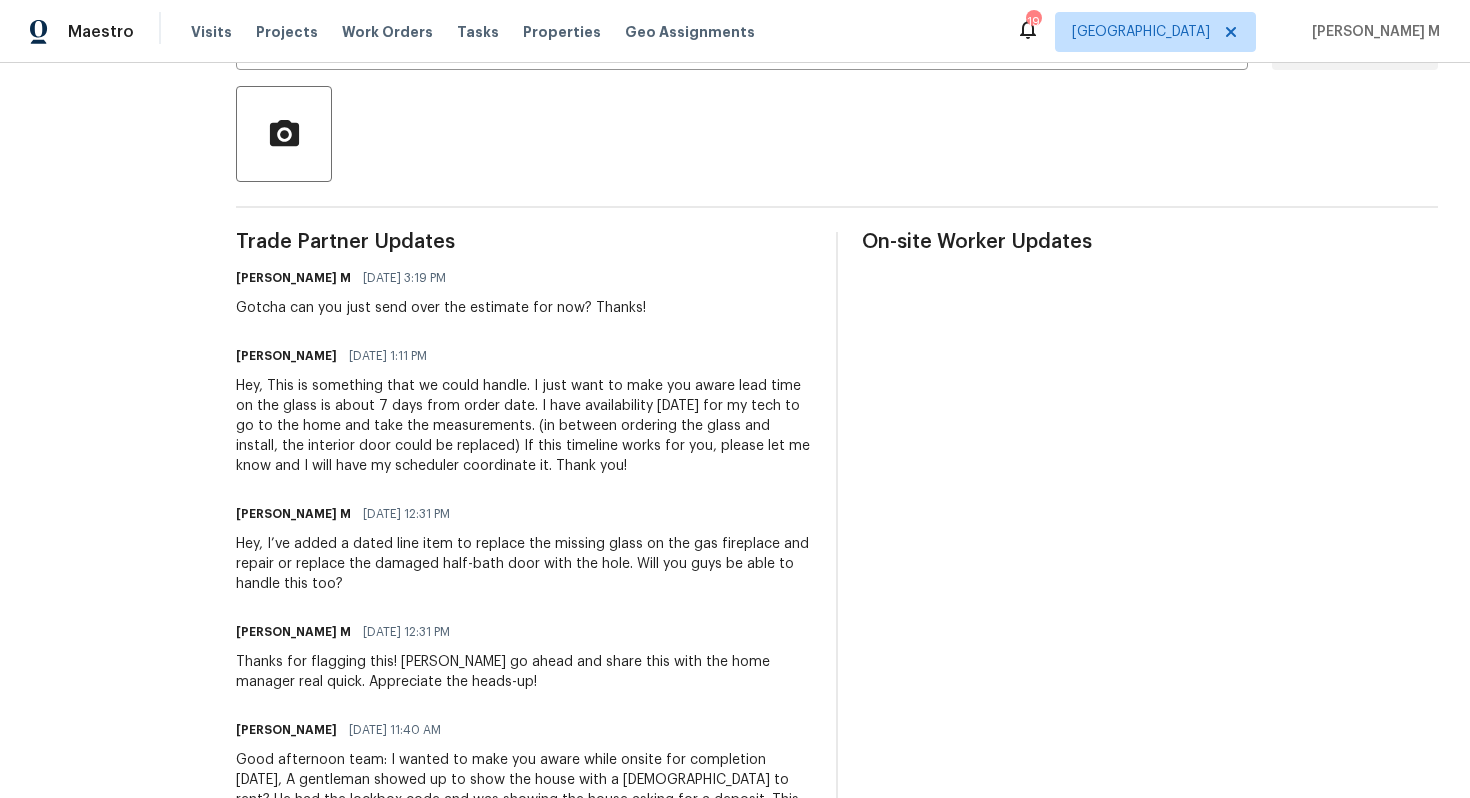 click on "Good afternoon team: I wanted to make you aware  while onsite for completion today, A gentleman showed up to show the house with a lady to rent? He had the lockbox code and was showing the house asking for a deposit. This lady called Rick directly. As this has not been close to any "typical" encounter, I wanted to make you all aware. Our specialist confirmed that it felt like a scam and the lady viewing the home indicated she didn't think it was legitimate. Please forward this information to management. Thank you!" at bounding box center (524, 820) 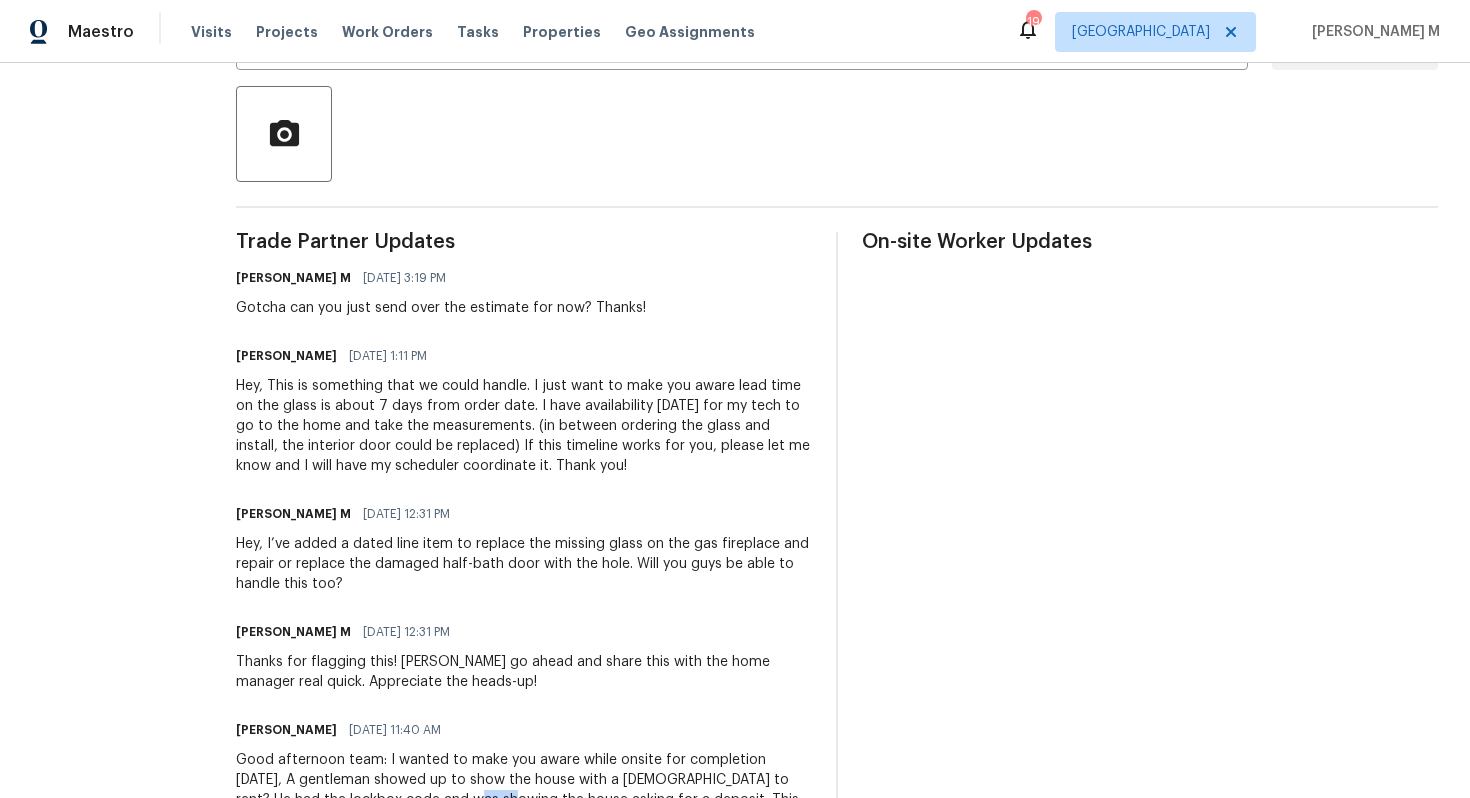 click on "Good afternoon team: I wanted to make you aware  while onsite for completion today, A gentleman showed up to show the house with a lady to rent? He had the lockbox code and was showing the house asking for a deposit. This lady called Rick directly. As this has not been close to any "typical" encounter, I wanted to make you all aware. Our specialist confirmed that it felt like a scam and the lady viewing the home indicated she didn't think it was legitimate. Please forward this information to management. Thank you!" at bounding box center [524, 820] 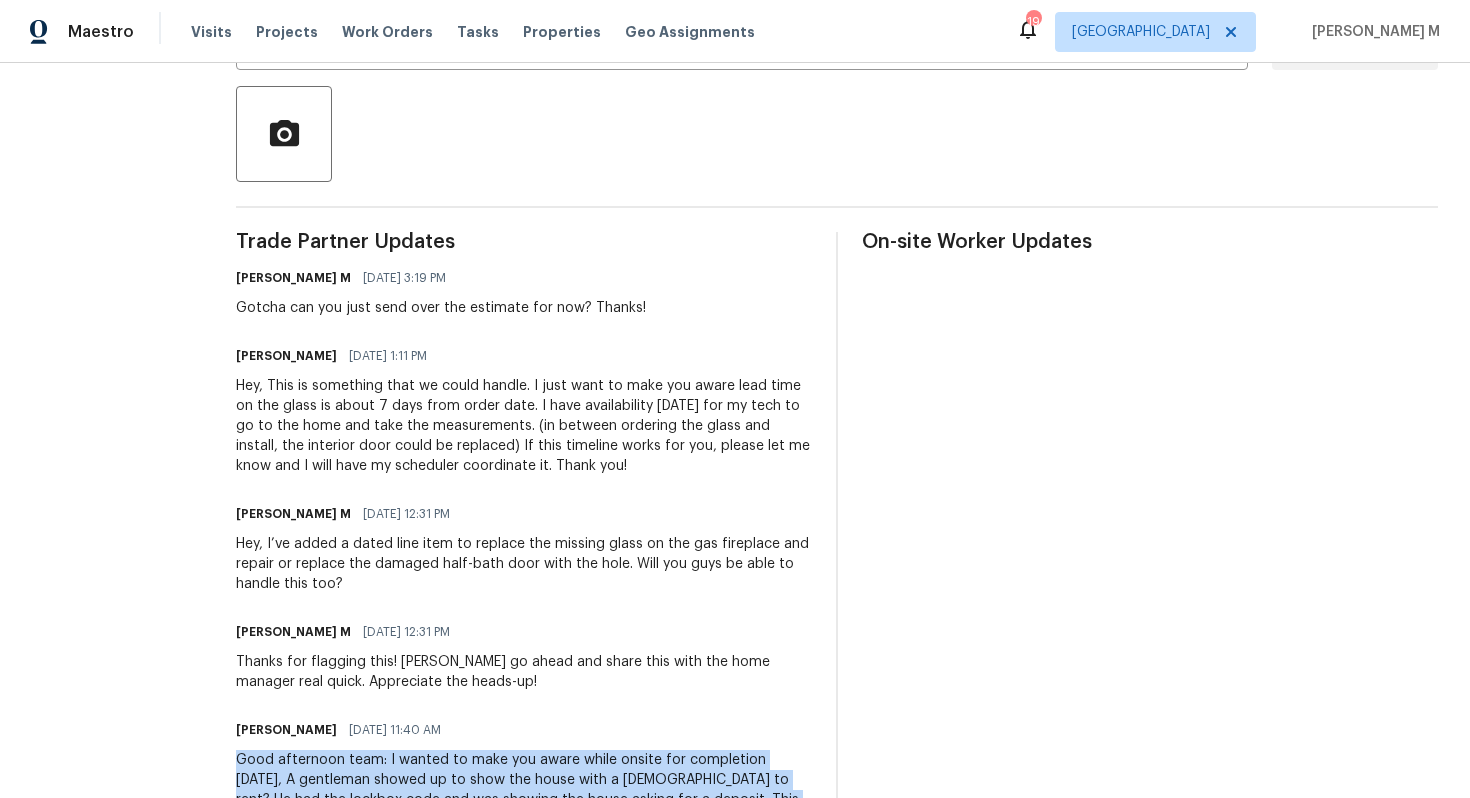 click on "Good afternoon team: I wanted to make you aware  while onsite for completion today, A gentleman showed up to show the house with a lady to rent? He had the lockbox code and was showing the house asking for a deposit. This lady called Rick directly. As this has not been close to any "typical" encounter, I wanted to make you all aware. Our specialist confirmed that it felt like a scam and the lady viewing the home indicated she didn't think it was legitimate. Please forward this information to management. Thank you!" at bounding box center (524, 820) 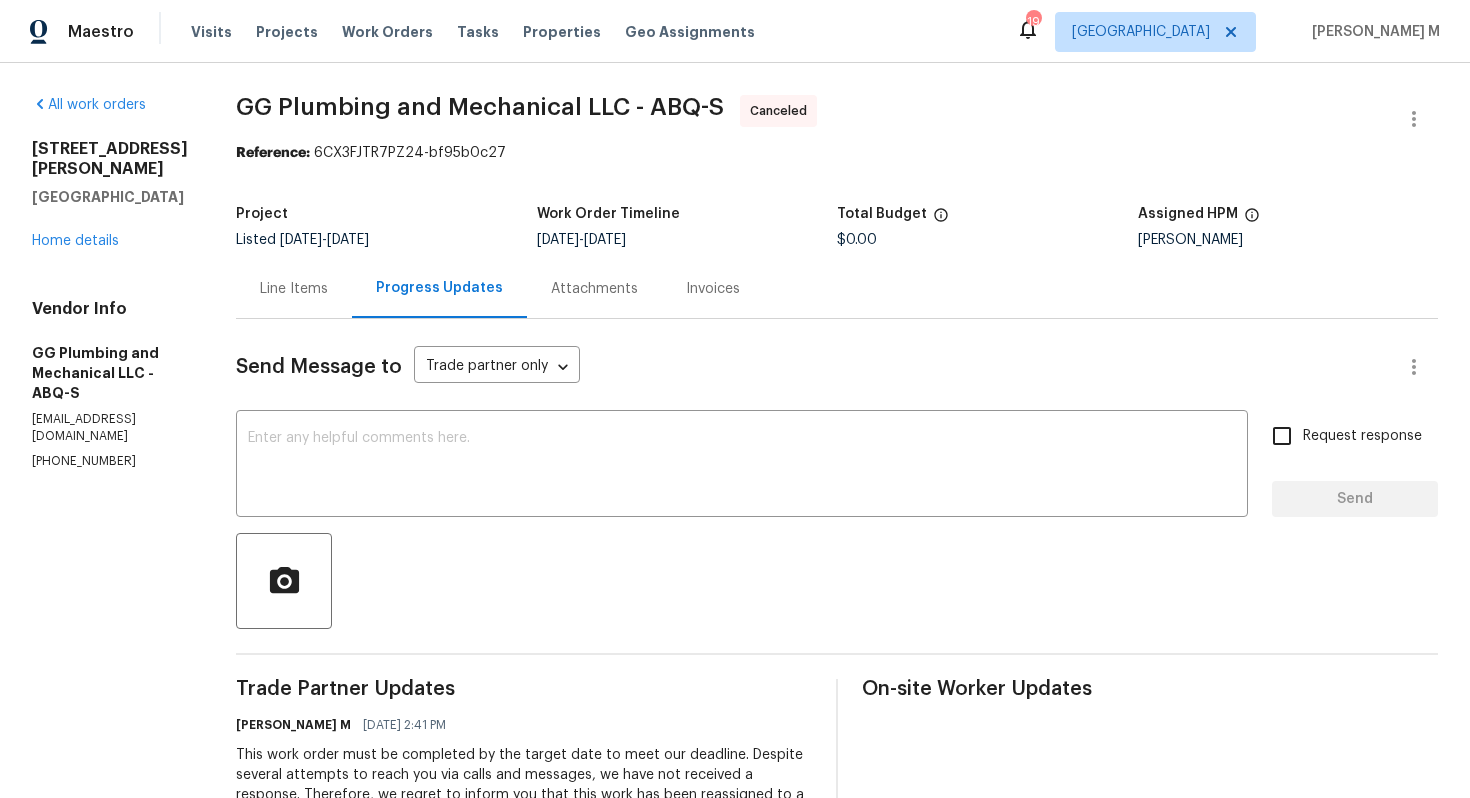 scroll, scrollTop: 0, scrollLeft: 0, axis: both 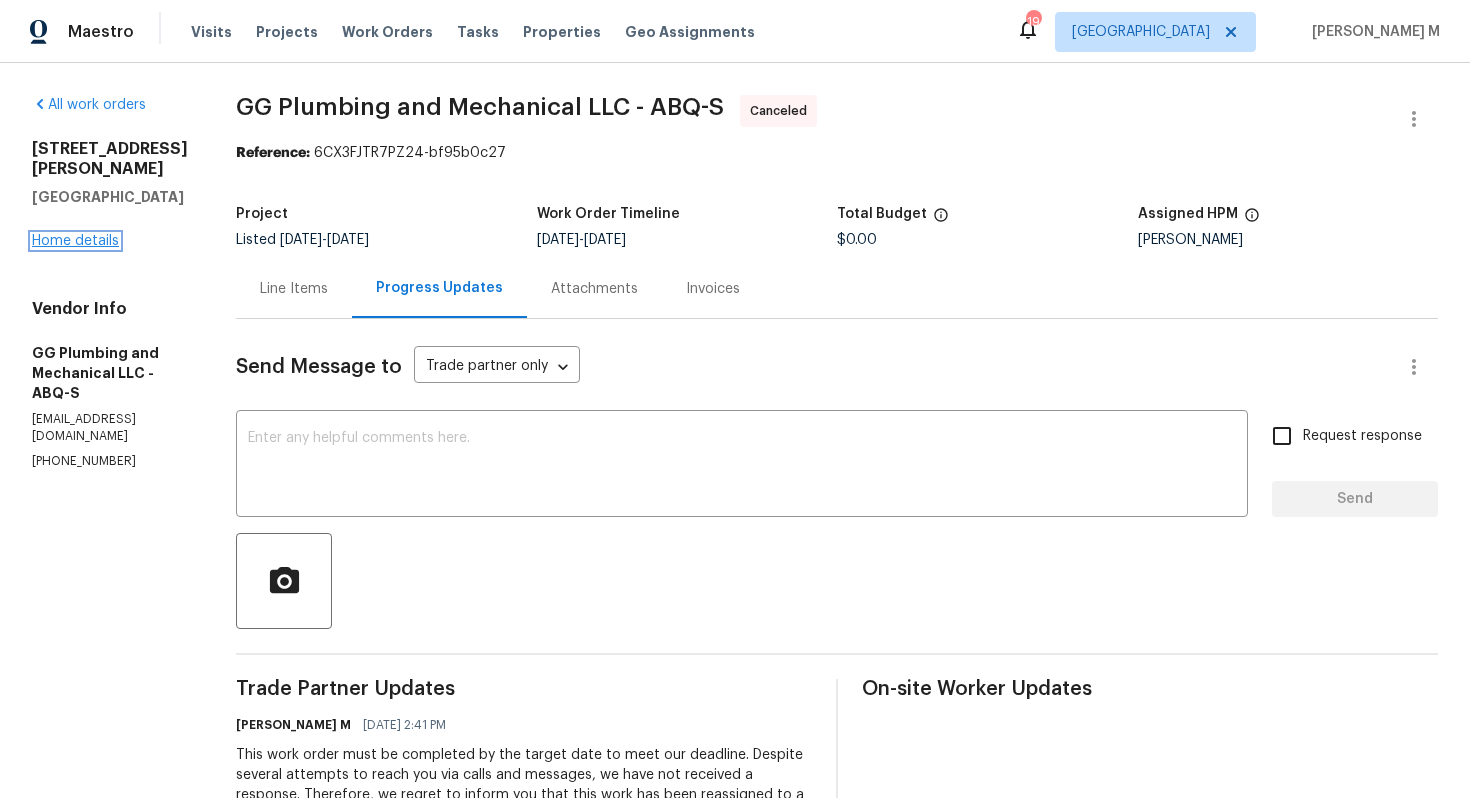 click on "Home details" at bounding box center [75, 241] 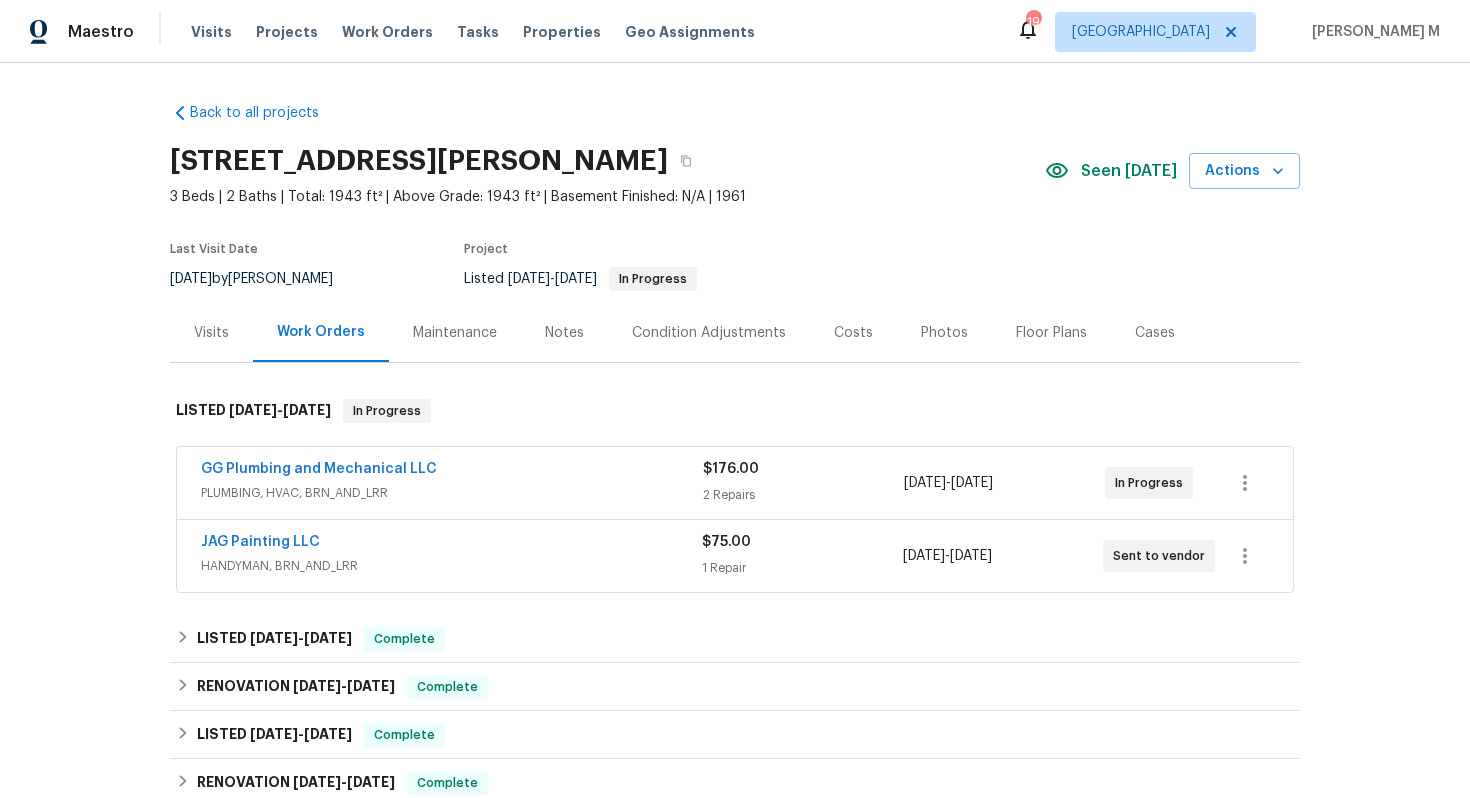 click on "PLUMBING, HVAC, BRN_AND_LRR" at bounding box center [452, 493] 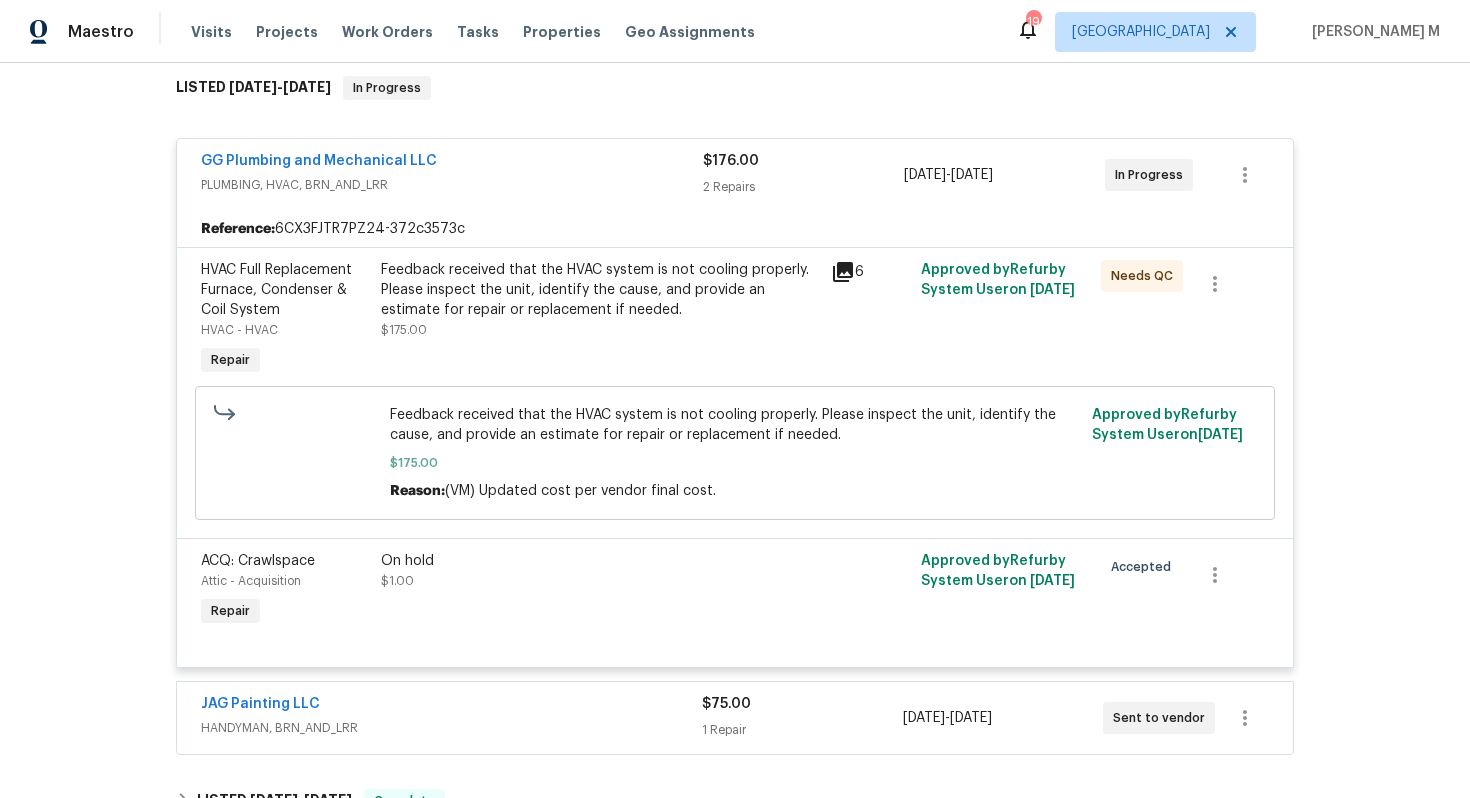 scroll, scrollTop: 349, scrollLeft: 0, axis: vertical 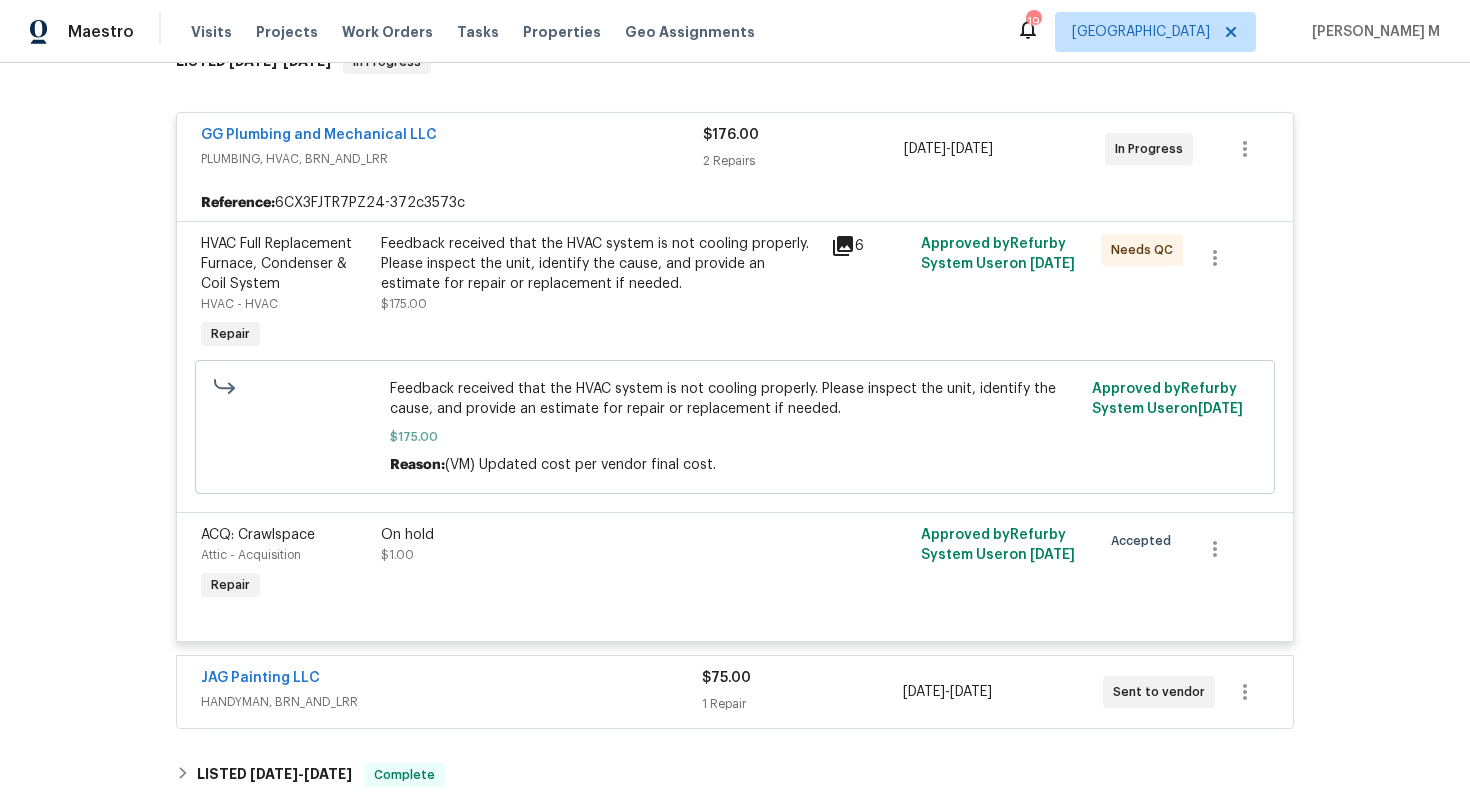 click on "ACQ: Crawlspace Attic - Acquisition Repair" at bounding box center (285, 565) 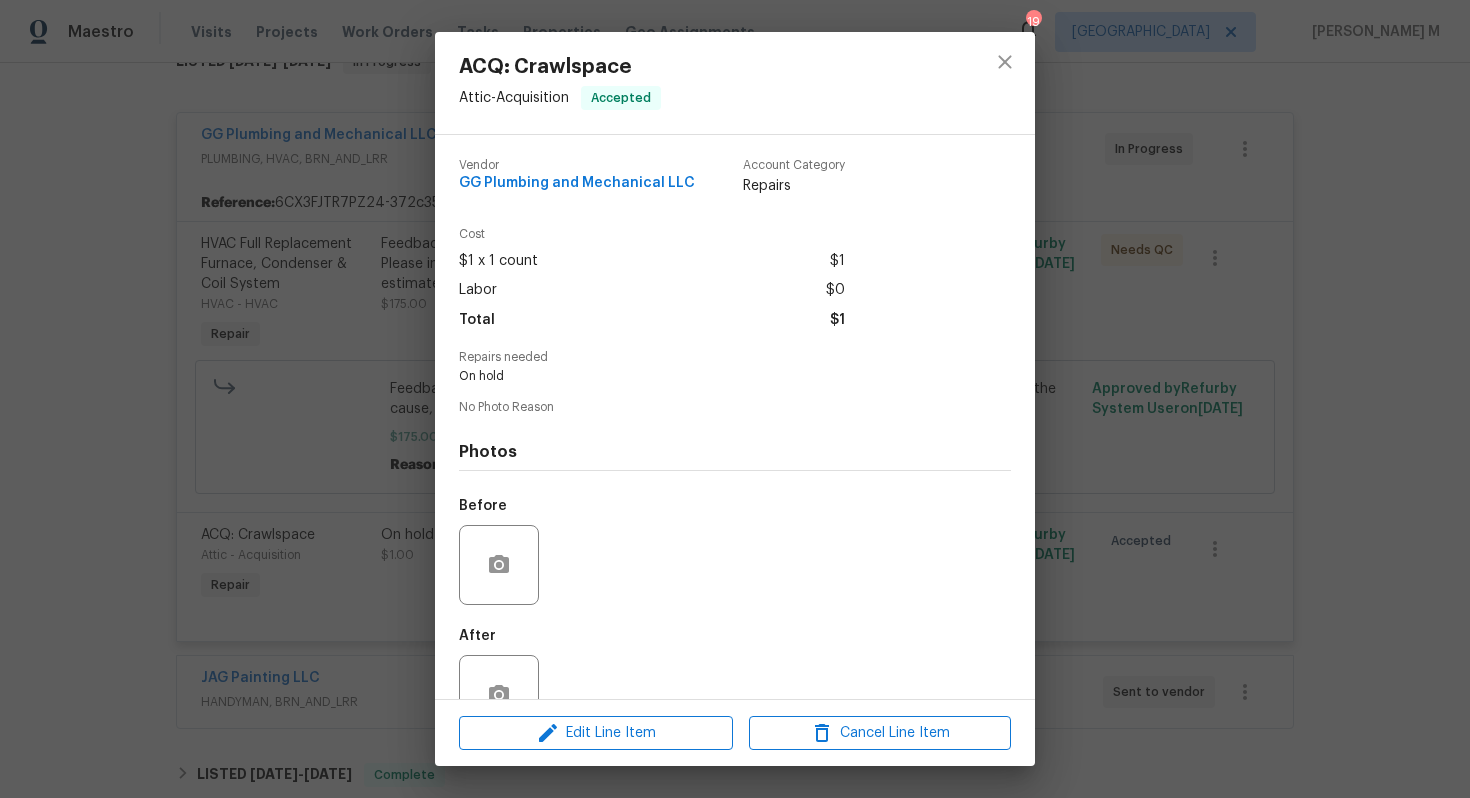 click on "ACQ: Crawlspace Attic  -  Acquisition Accepted Vendor GG Plumbing and Mechanical LLC Account Category Repairs Cost $1 x 1 count $1 Labor $0 Total $1 Repairs needed On hold No Photo Reason   Photos Before After  Edit Line Item  Cancel Line Item" at bounding box center (735, 399) 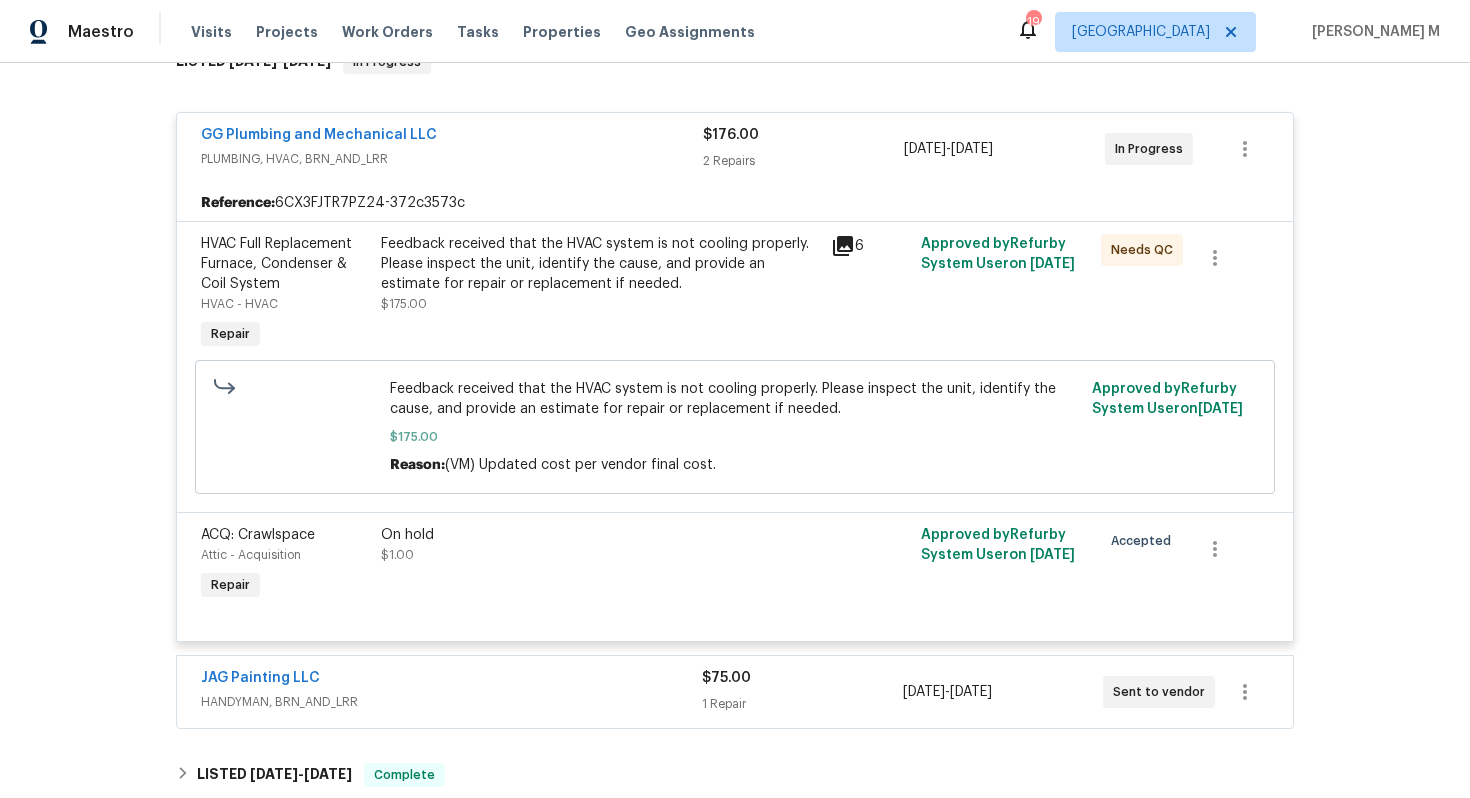 click on "HANDYMAN, BRN_AND_LRR" at bounding box center [451, 702] 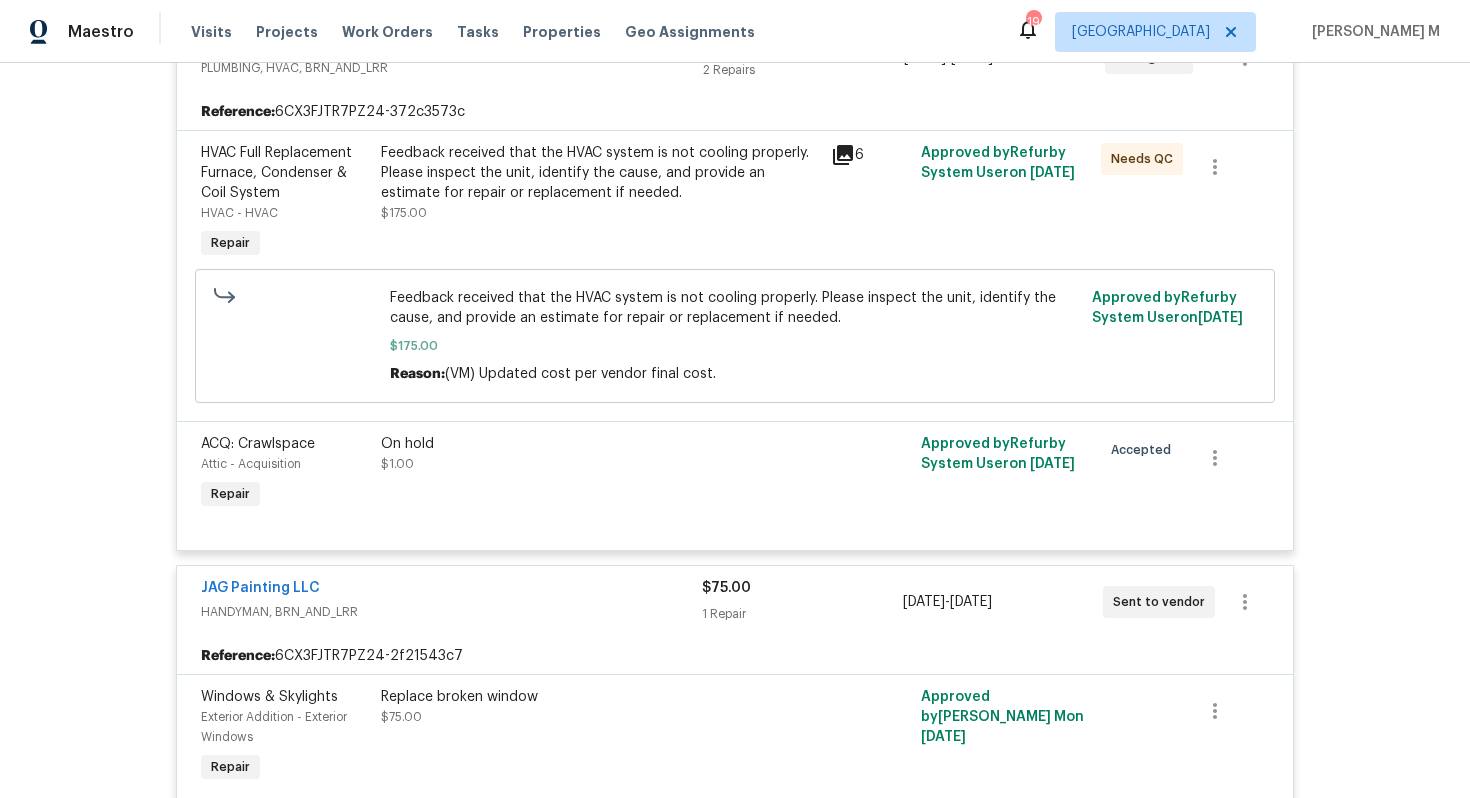 scroll, scrollTop: 313, scrollLeft: 0, axis: vertical 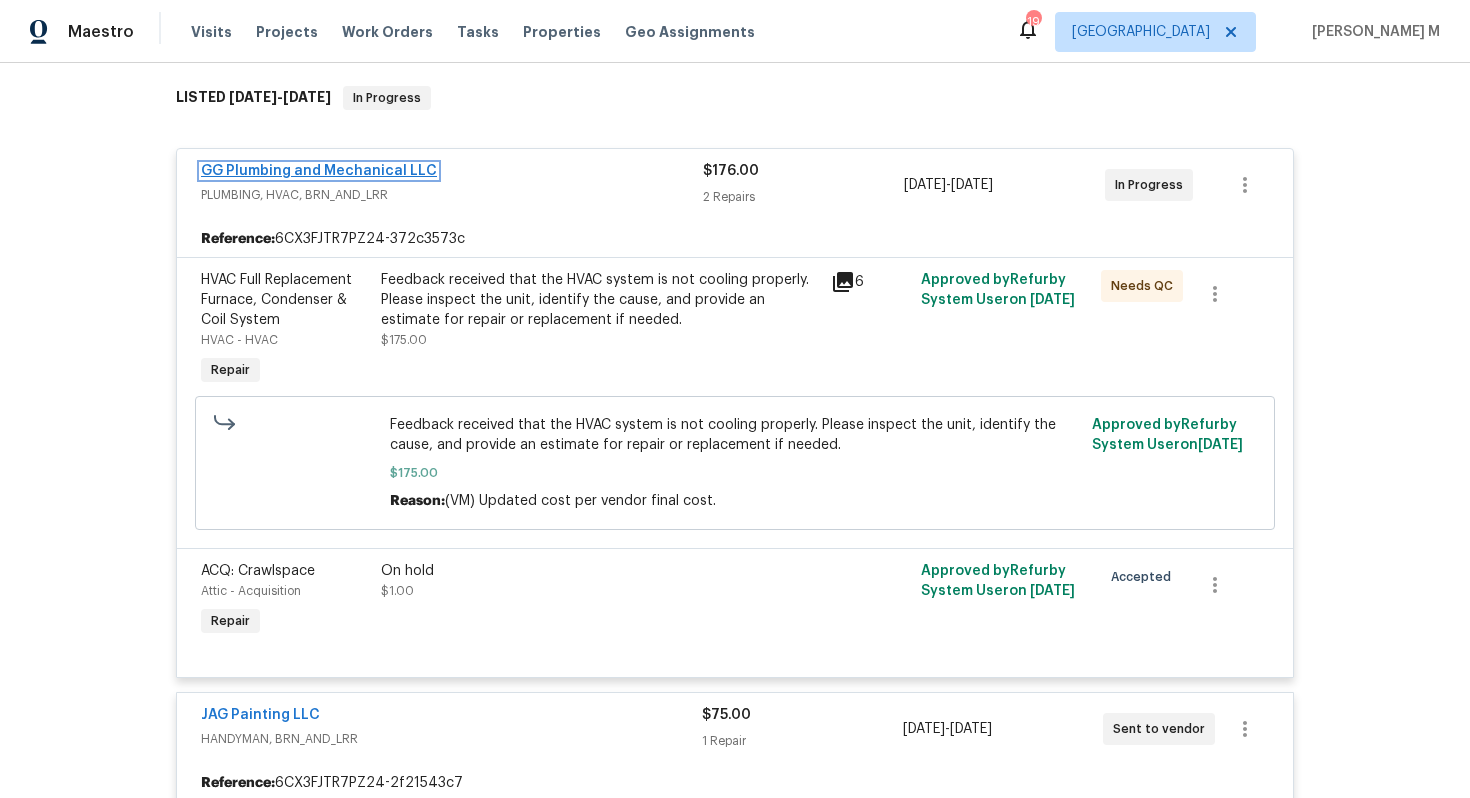 click on "GG Plumbing and Mechanical LLC" at bounding box center [319, 171] 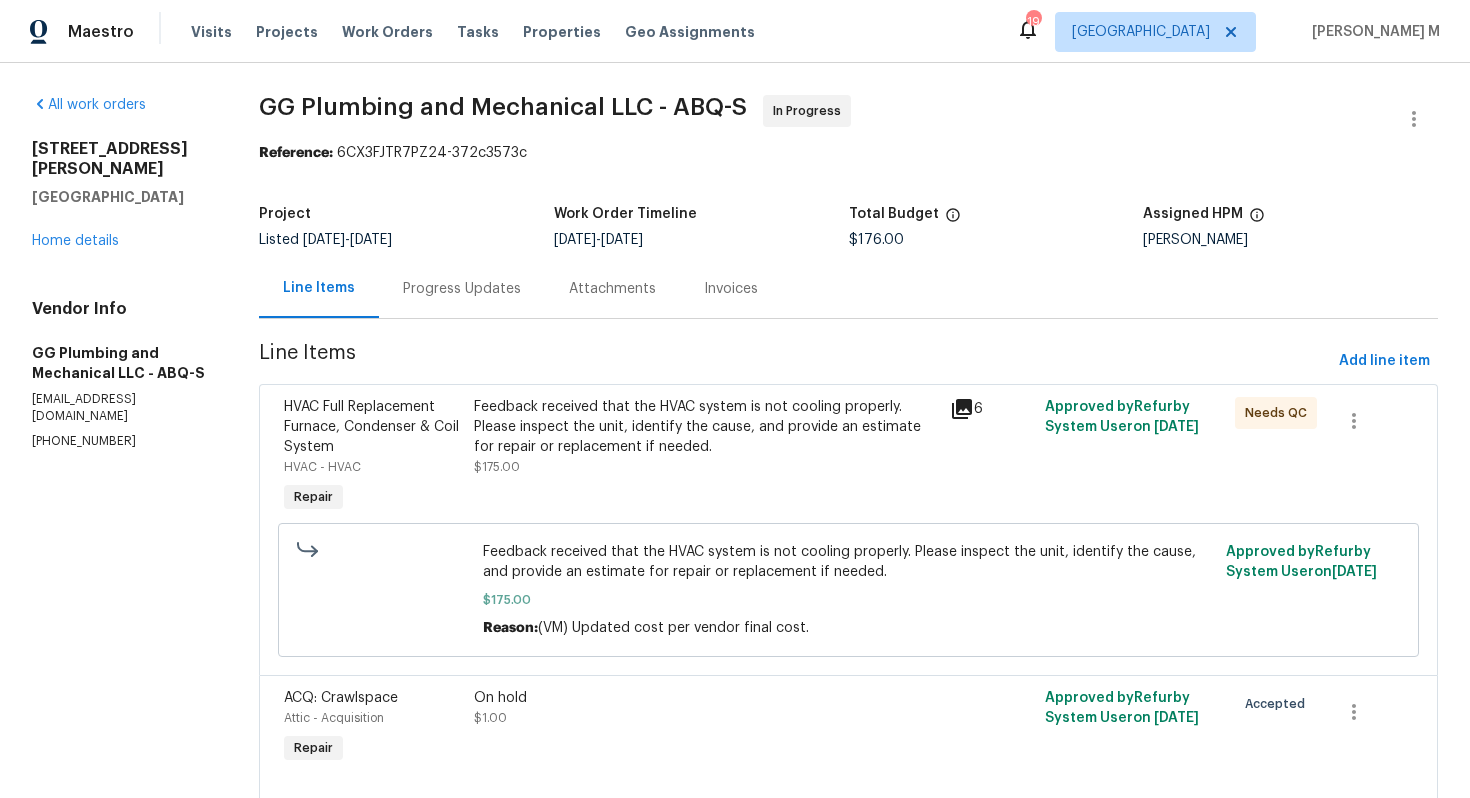 click on "Feedback received that the HVAC system is not cooling properly. Please inspect the unit, identify the cause, and provide an estimate for repair or replacement if needed." at bounding box center (705, 427) 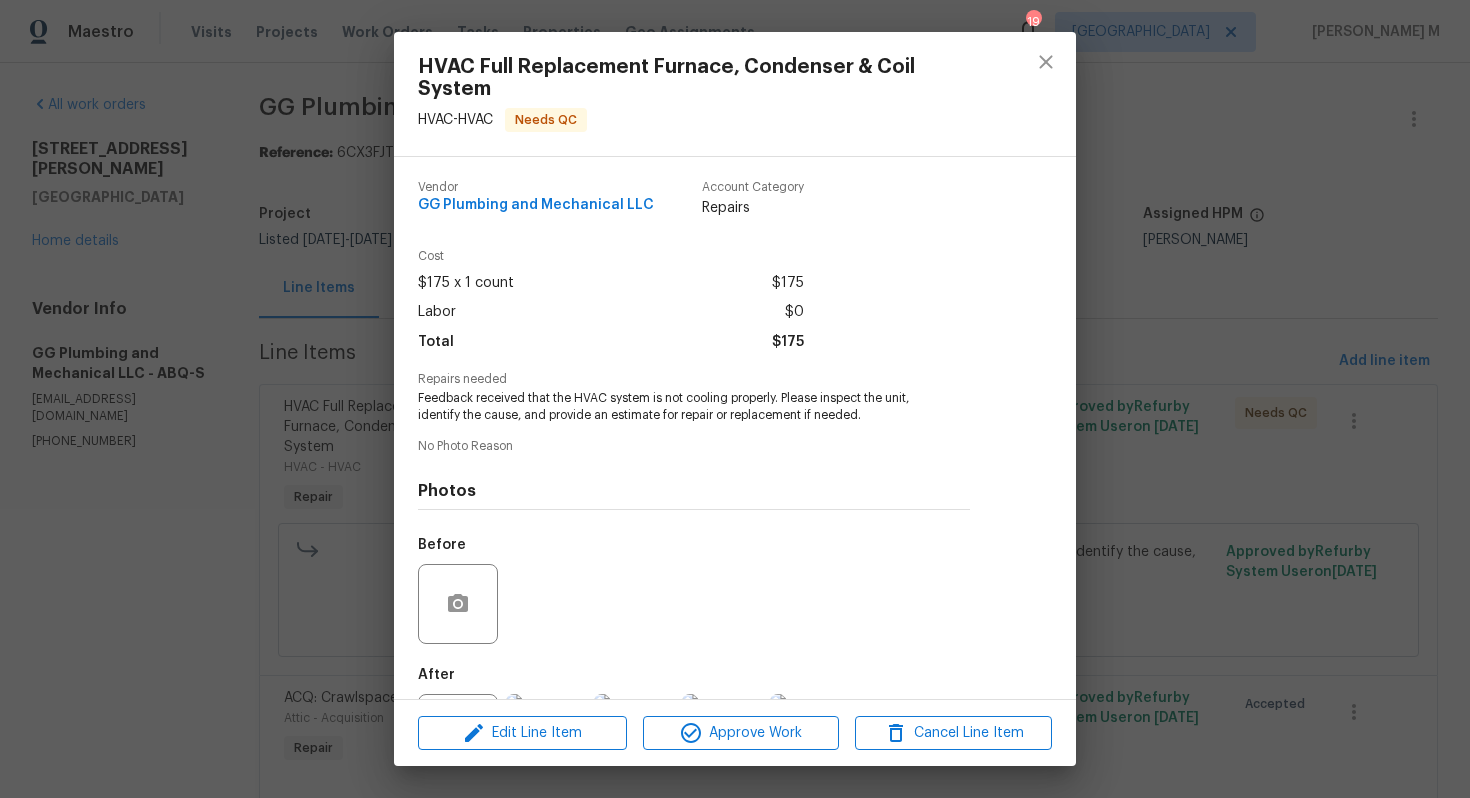 click on "Feedback received that the HVAC system is not cooling properly. Please inspect the unit, identify the cause, and provide an estimate for repair or replacement if needed." at bounding box center [666, 407] 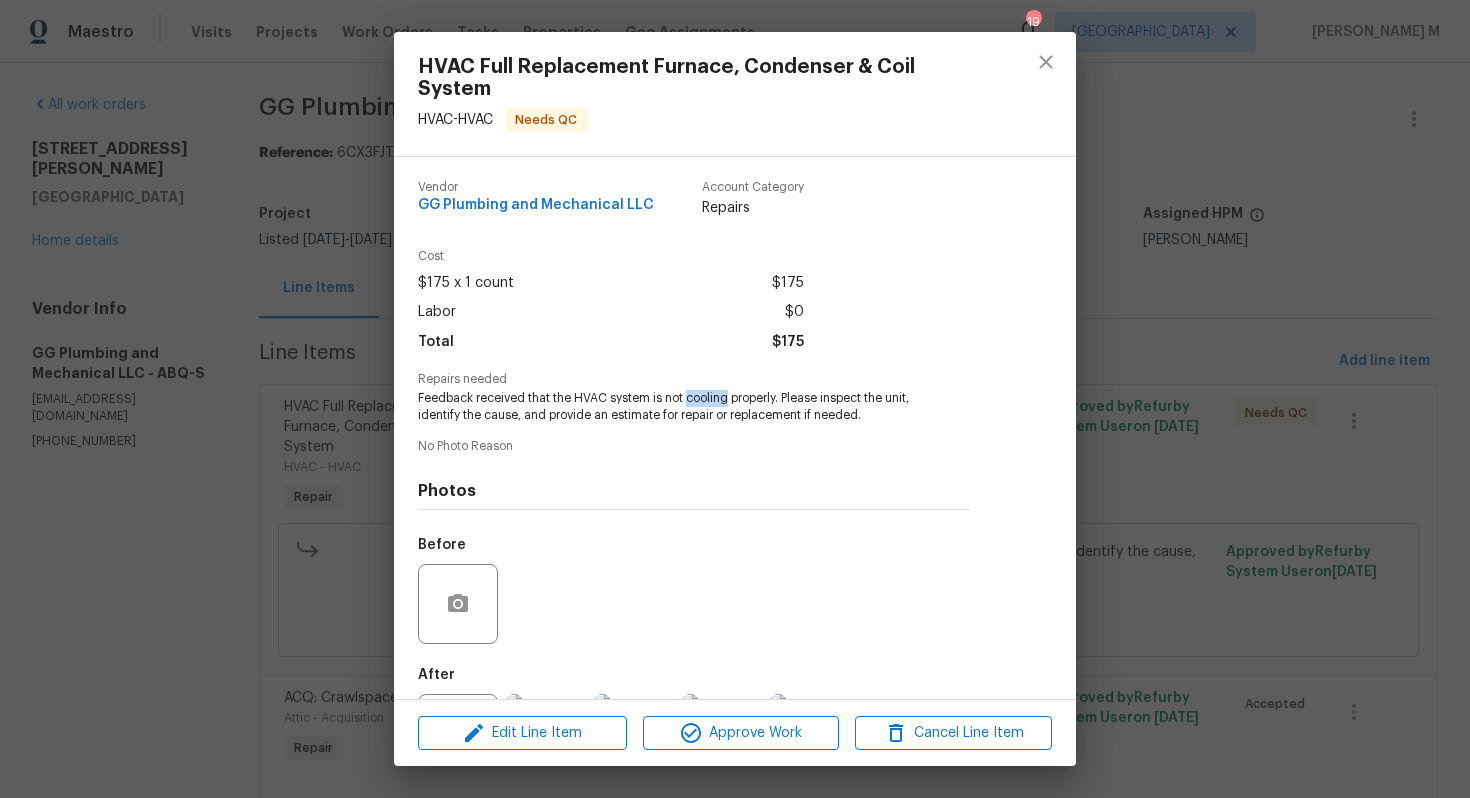 click on "Feedback received that the HVAC system is not cooling properly. Please inspect the unit, identify the cause, and provide an estimate for repair or replacement if needed." at bounding box center [666, 407] 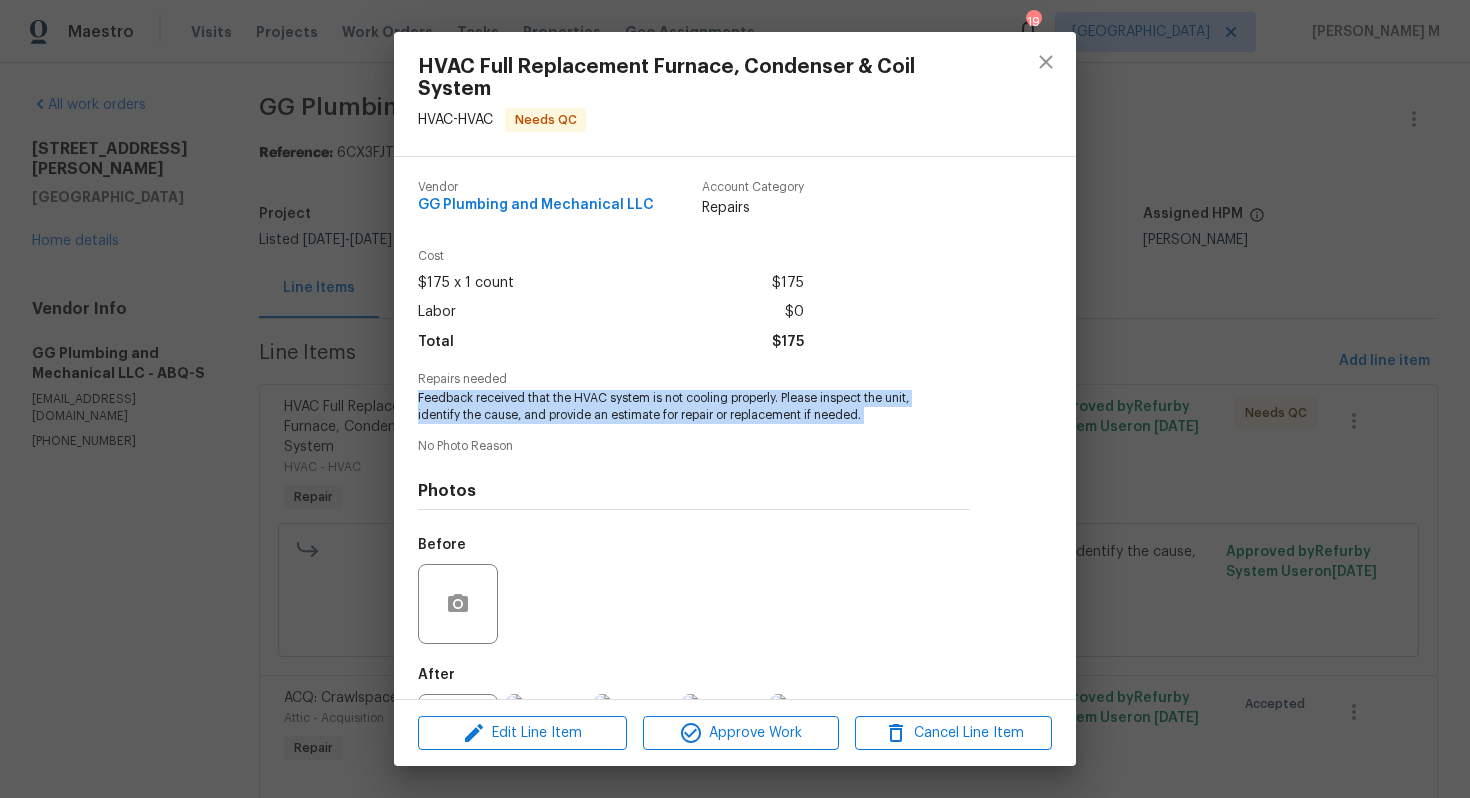 click on "Feedback received that the HVAC system is not cooling properly. Please inspect the unit, identify the cause, and provide an estimate for repair or replacement if needed." at bounding box center (666, 407) 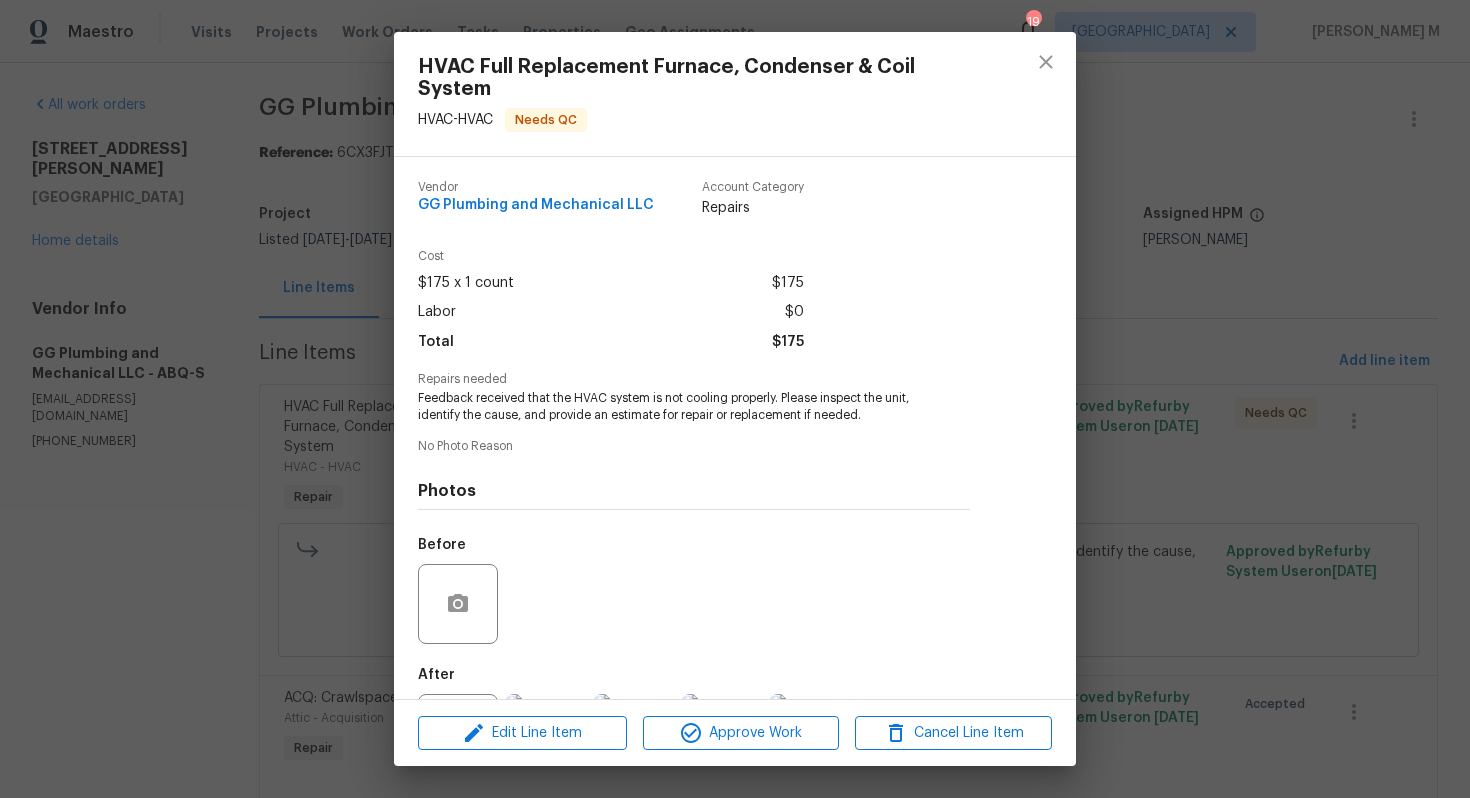 click on "HVAC Full Replacement Furnace, Condenser & Coil System HVAC  -  HVAC Needs QC Vendor GG Plumbing and Mechanical LLC Account Category Repairs Cost $175 x 1 count $175 Labor $0 Total $175 Repairs needed Feedback received that the HVAC system is not cooling properly. Please inspect the unit, identify the cause, and provide an estimate for repair or replacement if needed. No Photo Reason   Photos Before After  +2  Edit Line Item  Approve Work  Cancel Line Item" at bounding box center (735, 399) 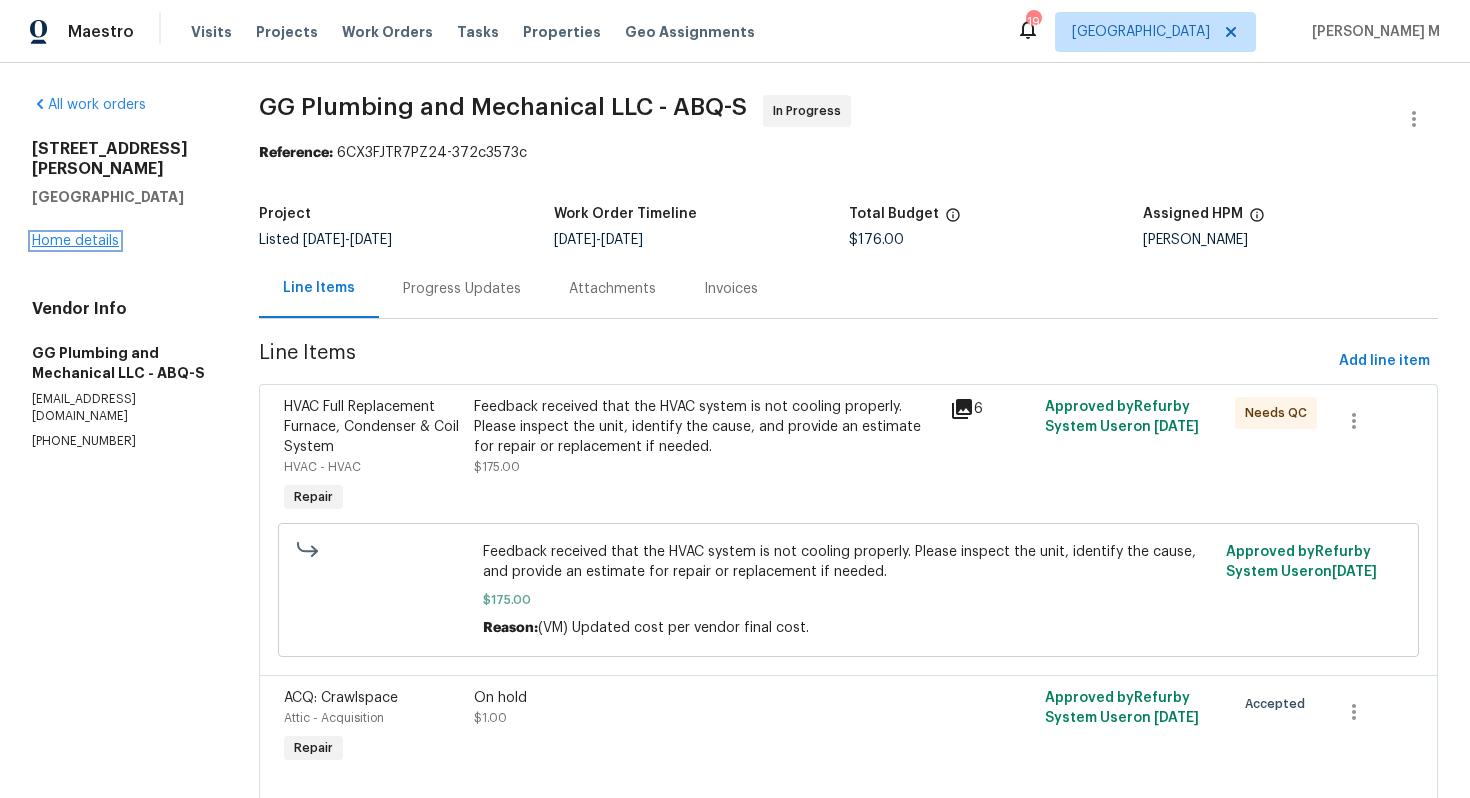click on "Home details" at bounding box center (75, 241) 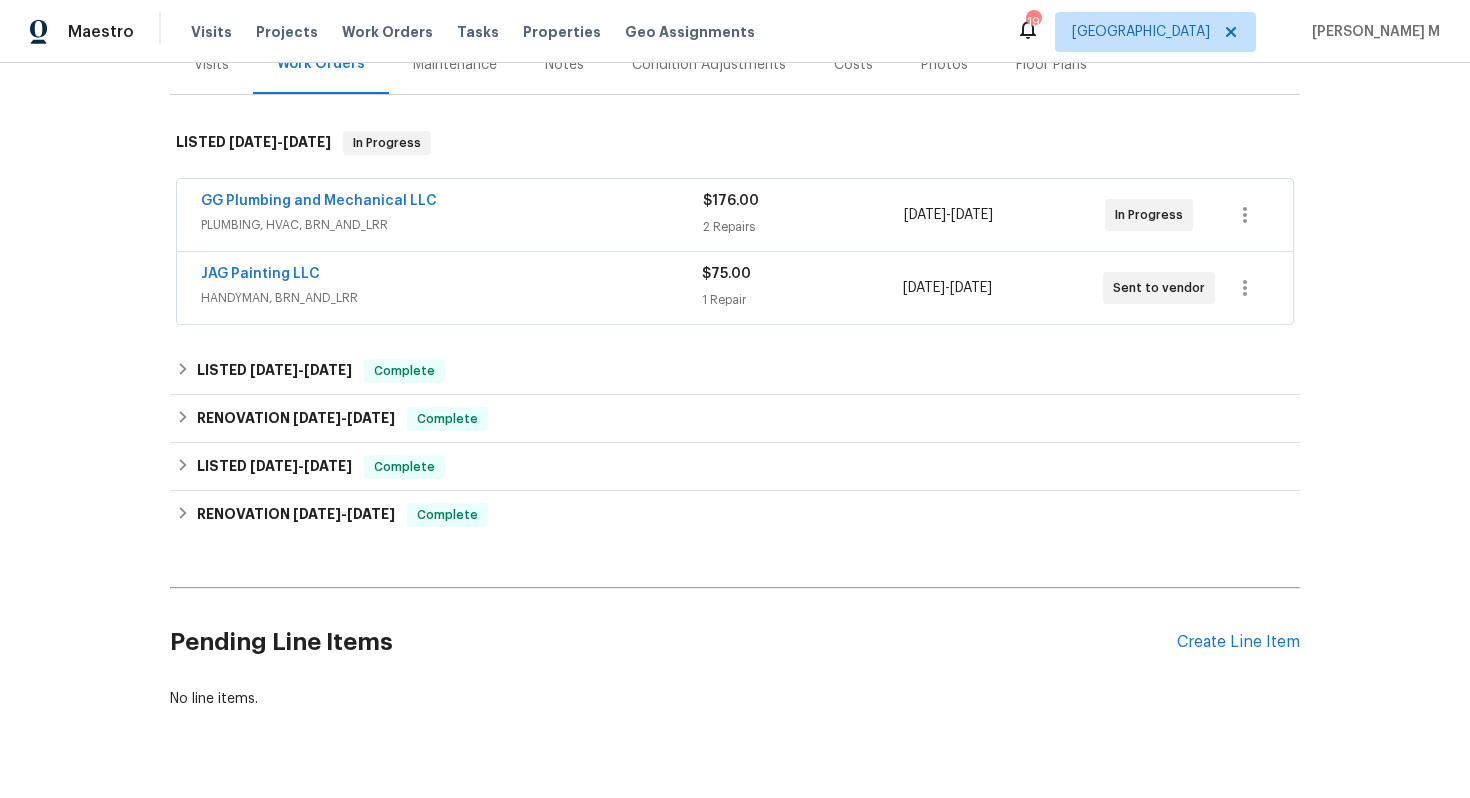 scroll, scrollTop: 288, scrollLeft: 0, axis: vertical 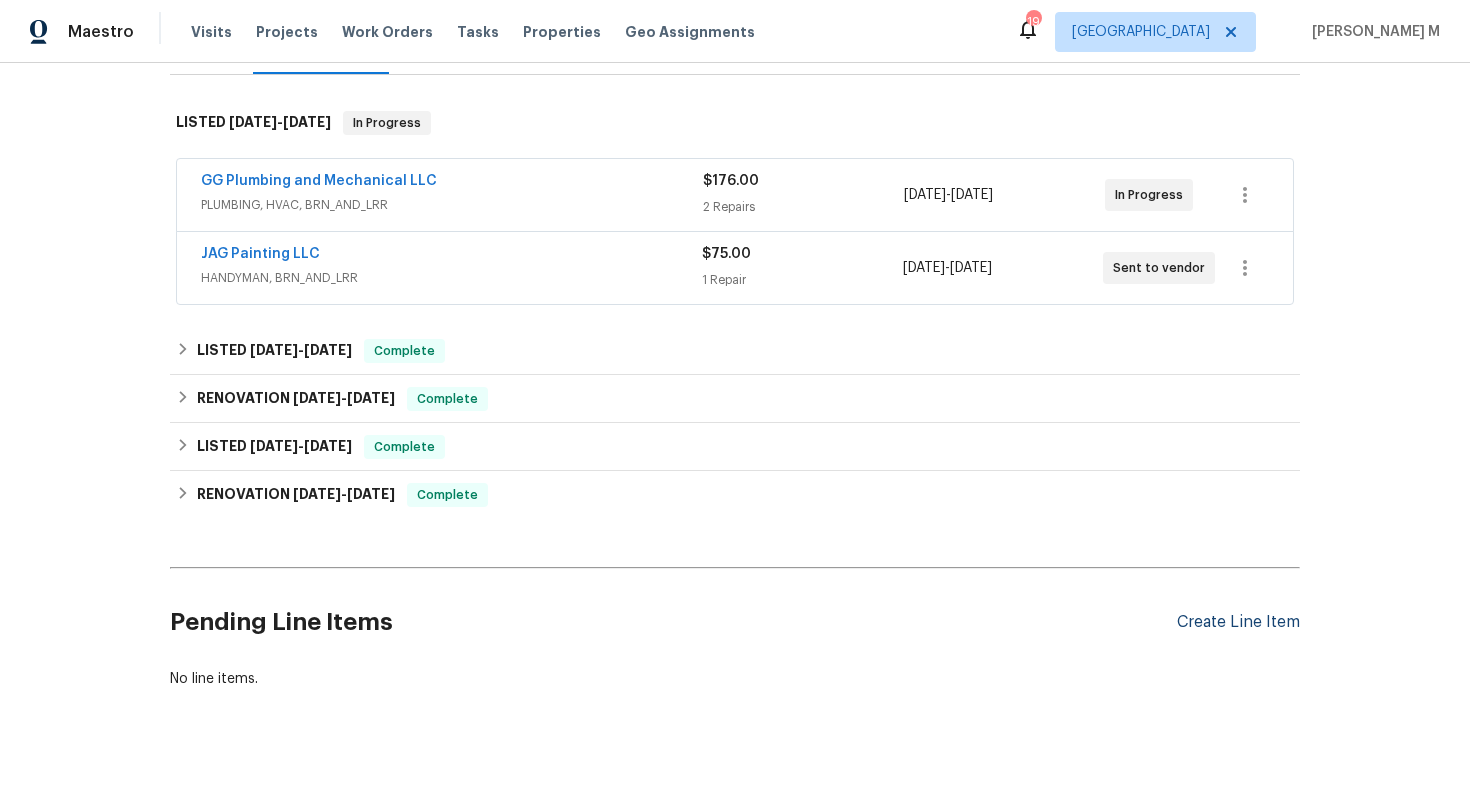 click on "Create Line Item" at bounding box center [1238, 622] 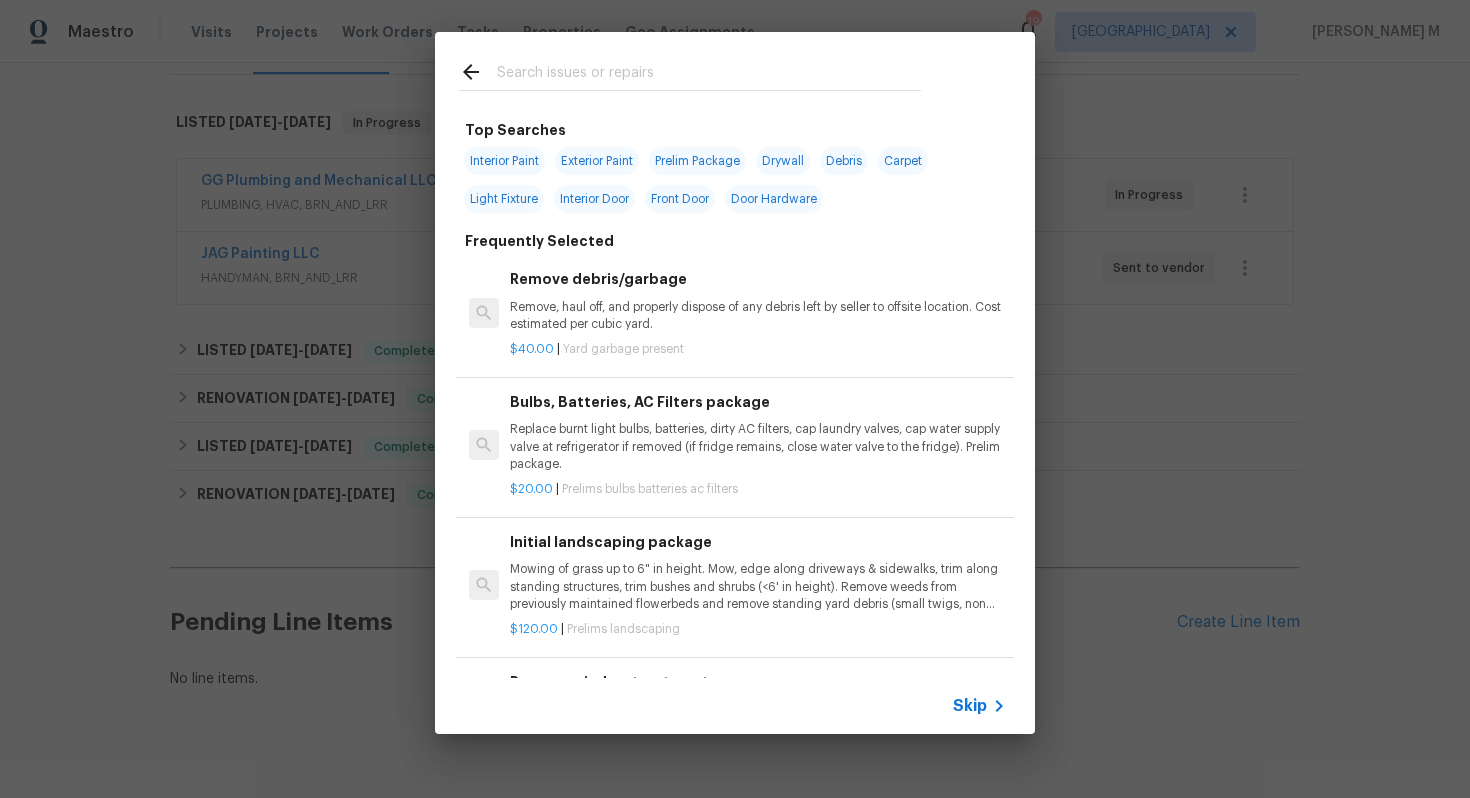 click on "Skip" at bounding box center (970, 706) 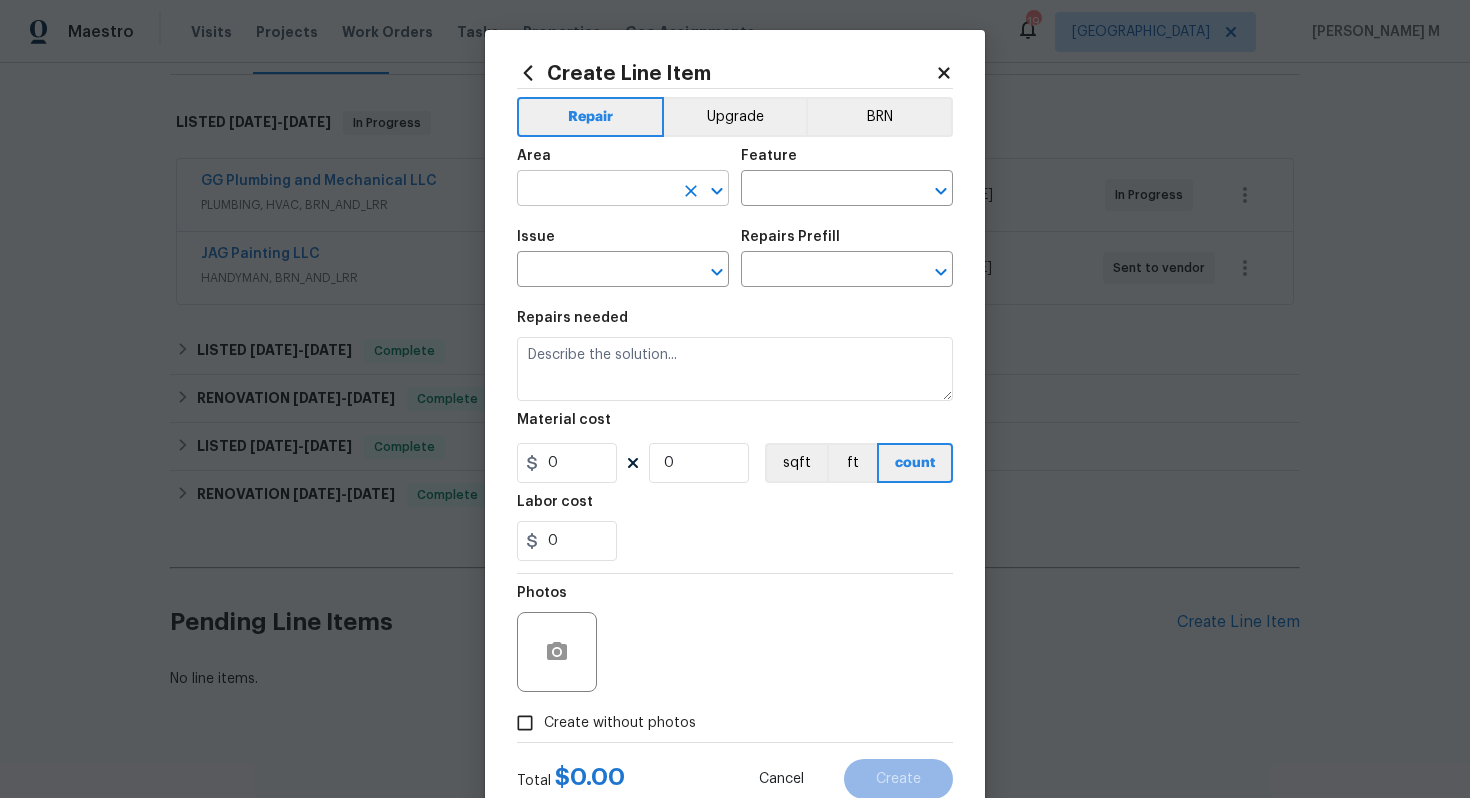 click at bounding box center (595, 190) 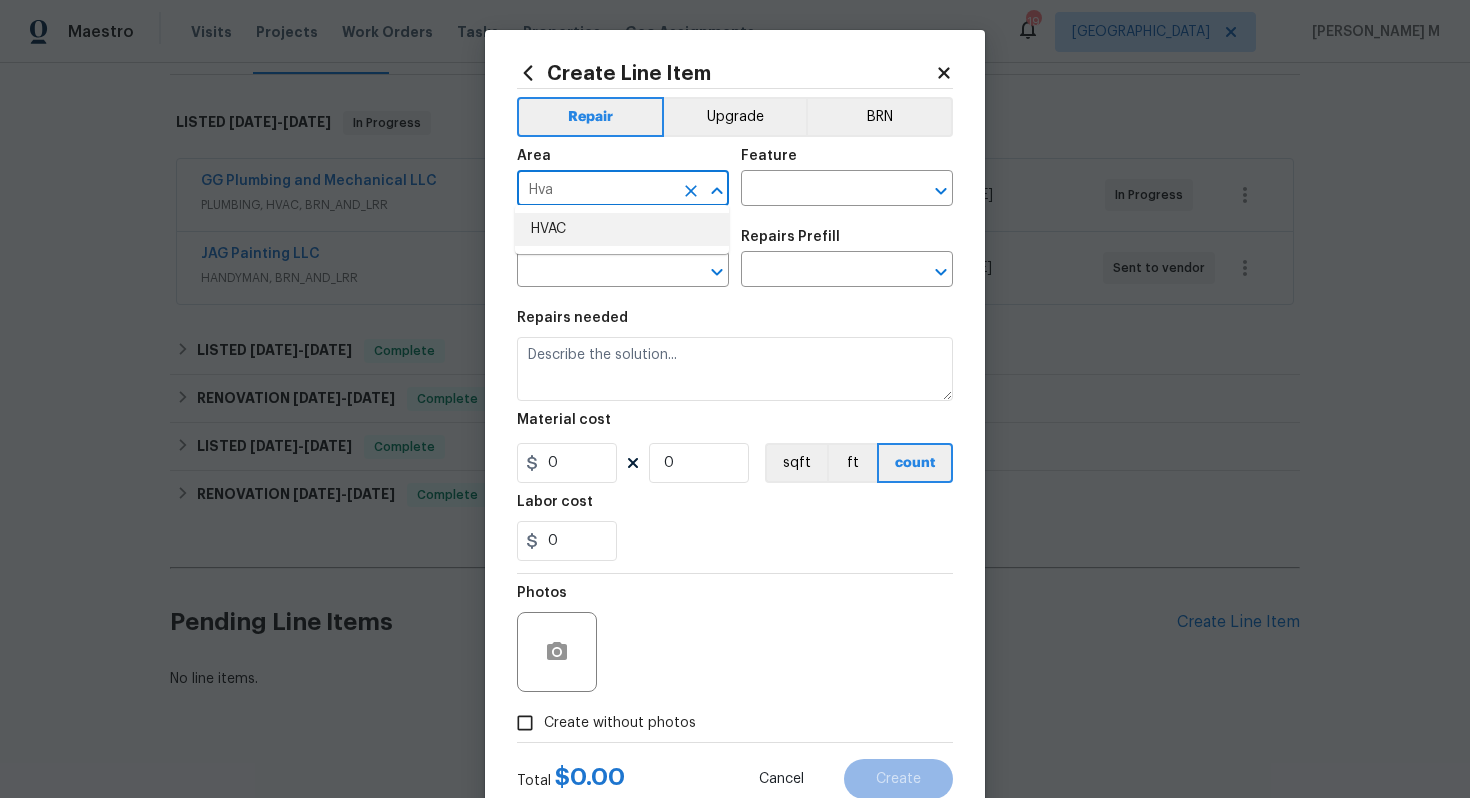 click on "HVAC" at bounding box center [622, 229] 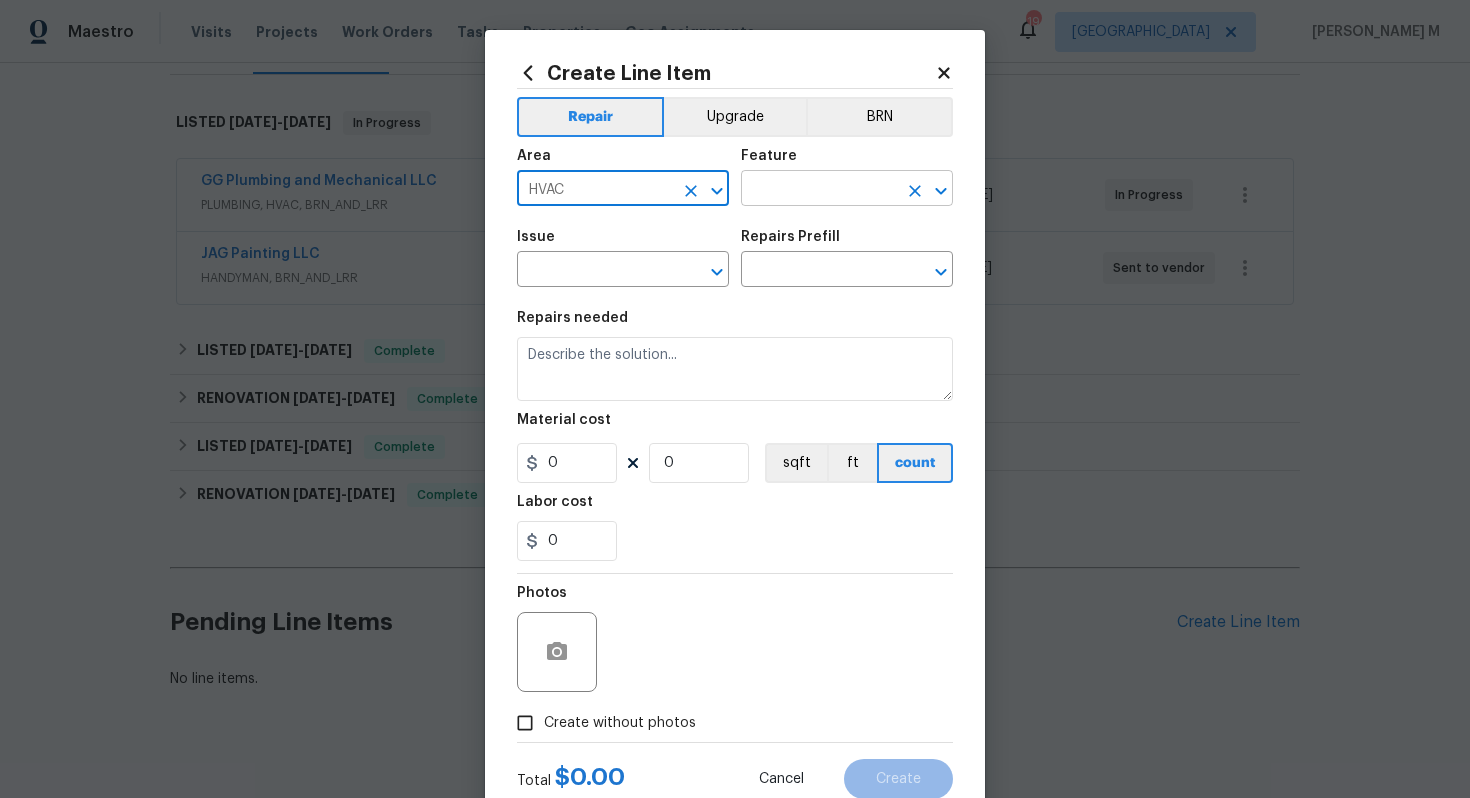type on "HVAC" 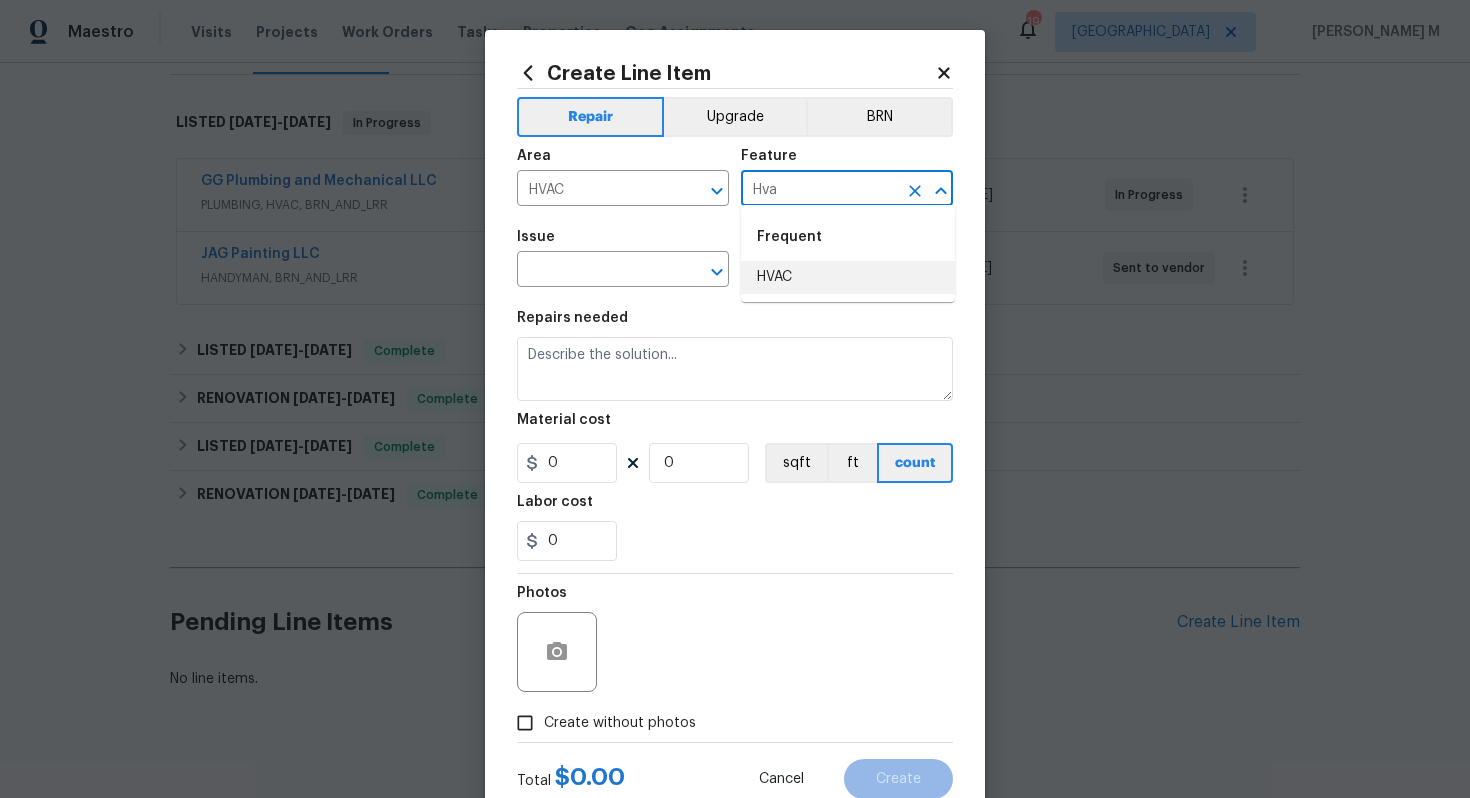 click on "HVAC" at bounding box center [848, 277] 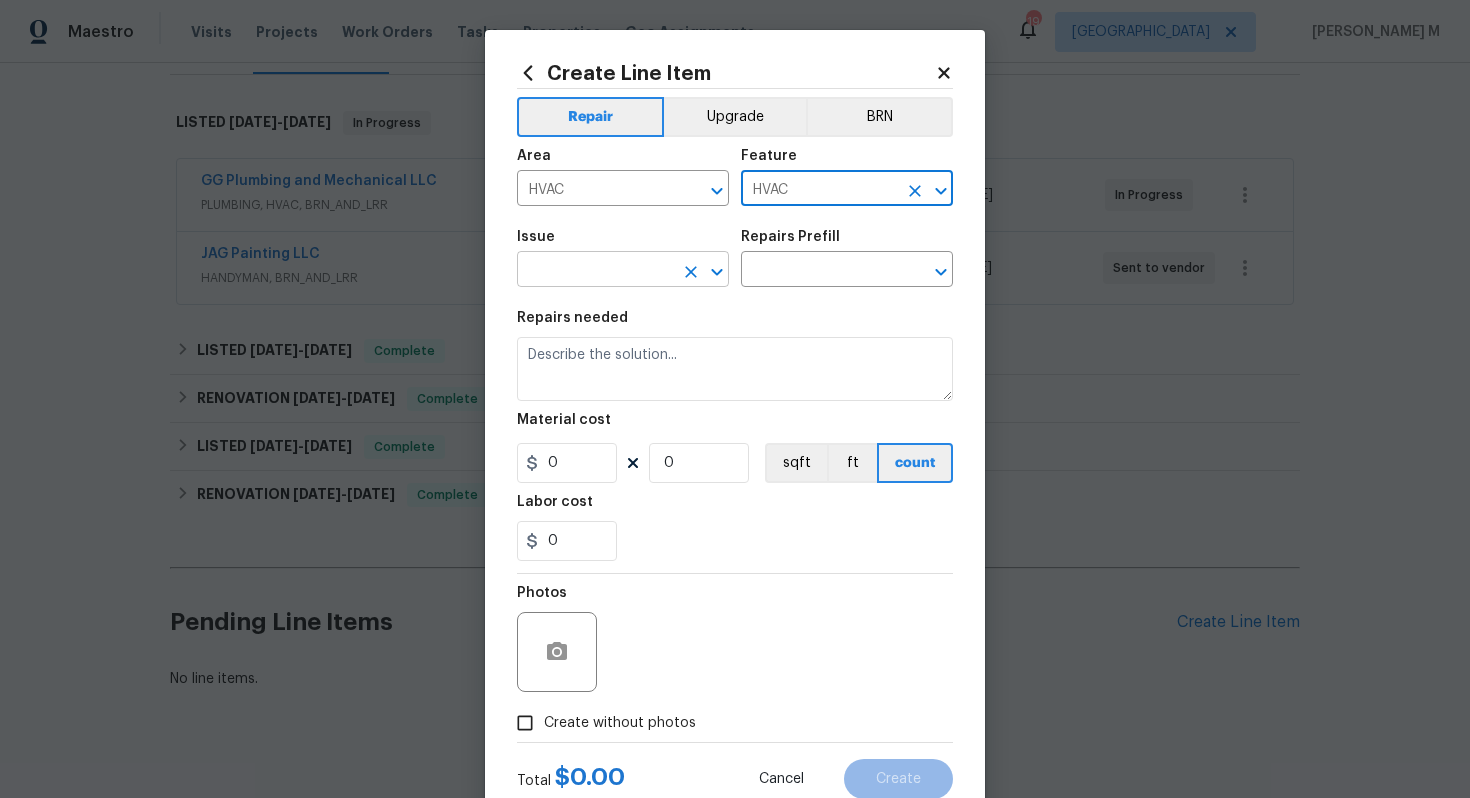 type on "HVAC" 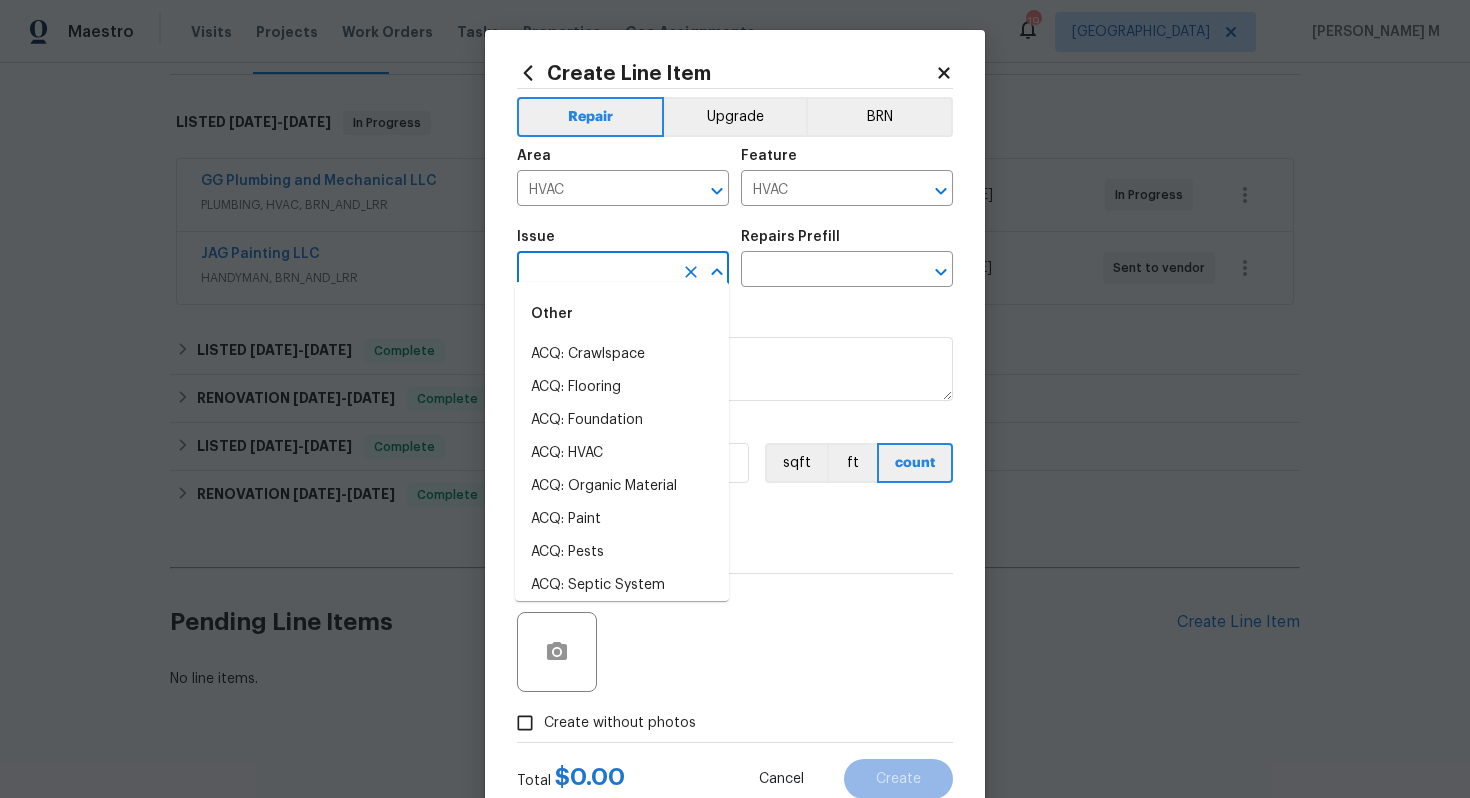 click at bounding box center (595, 271) 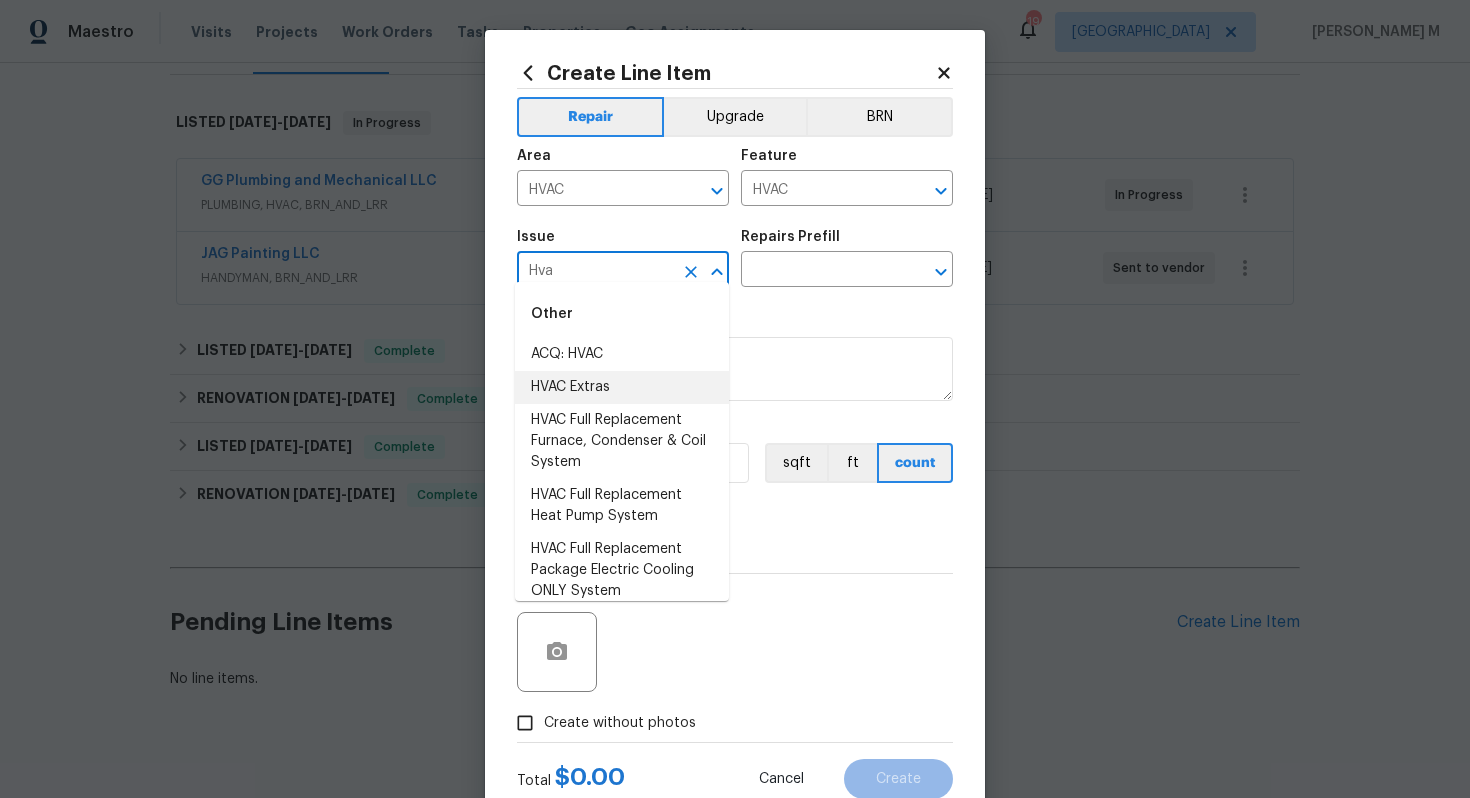 click on "HVAC Extras" at bounding box center (622, 387) 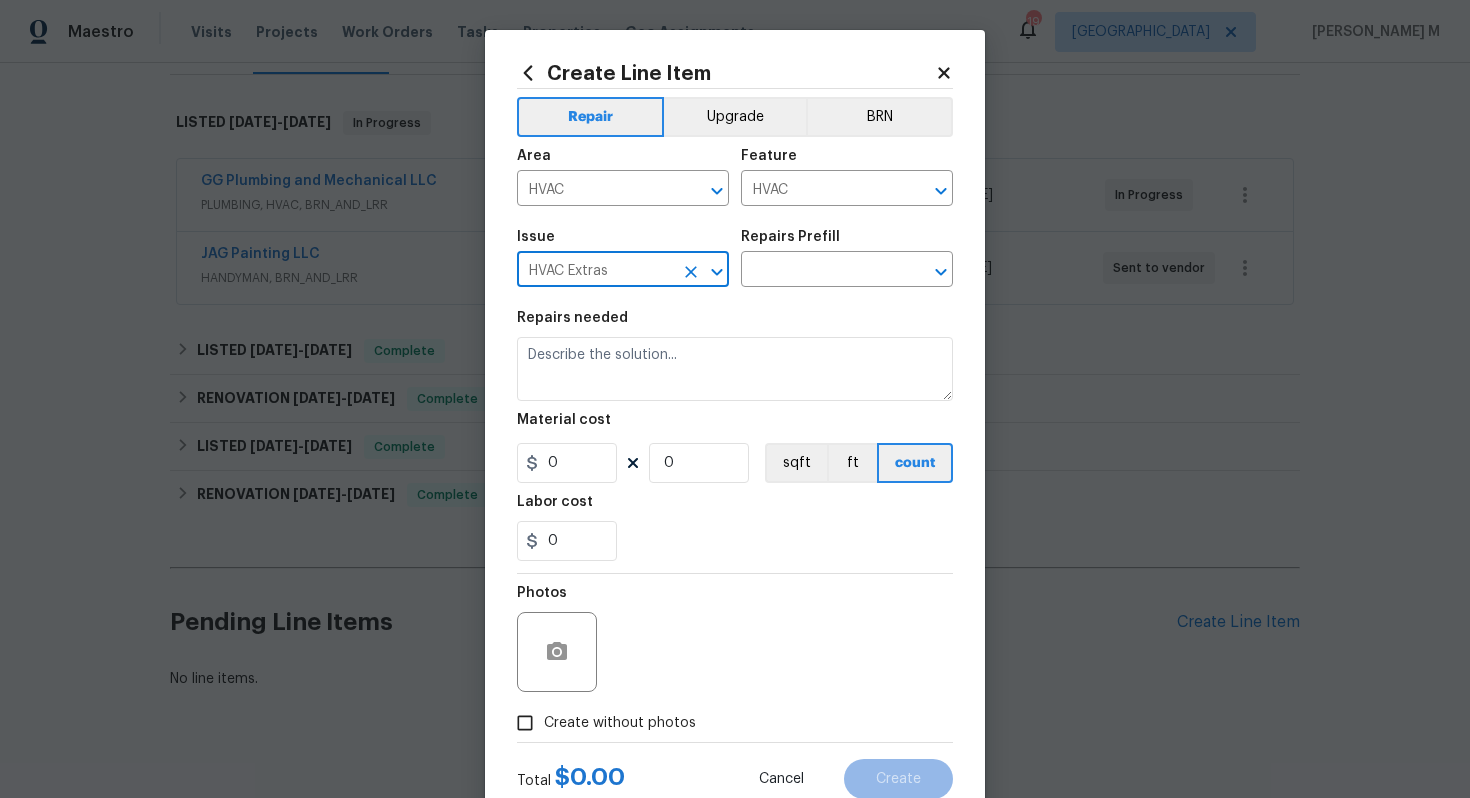 type on "HVAC Extras" 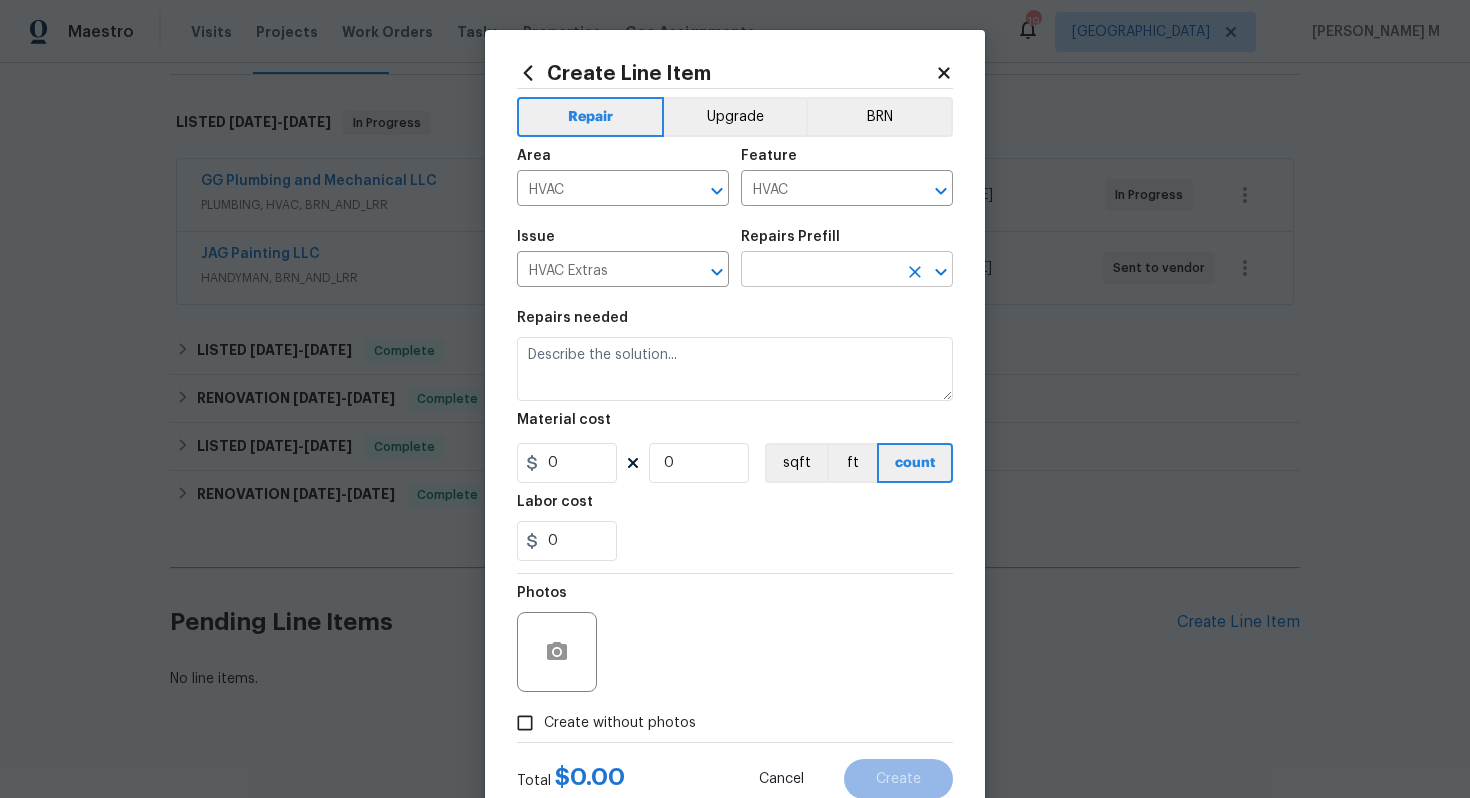 click at bounding box center (819, 271) 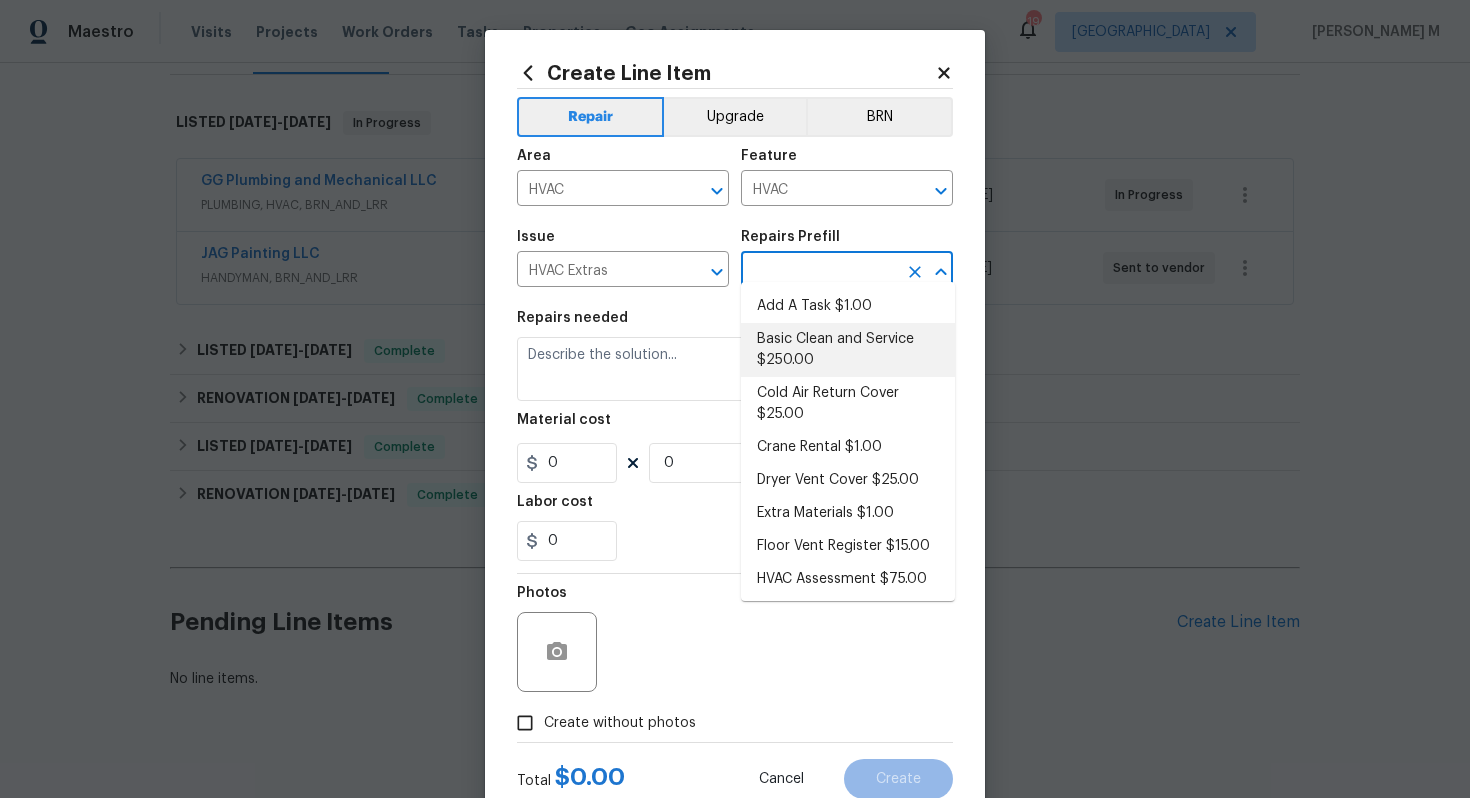 click on "Basic Clean and Service $250.00" at bounding box center [848, 350] 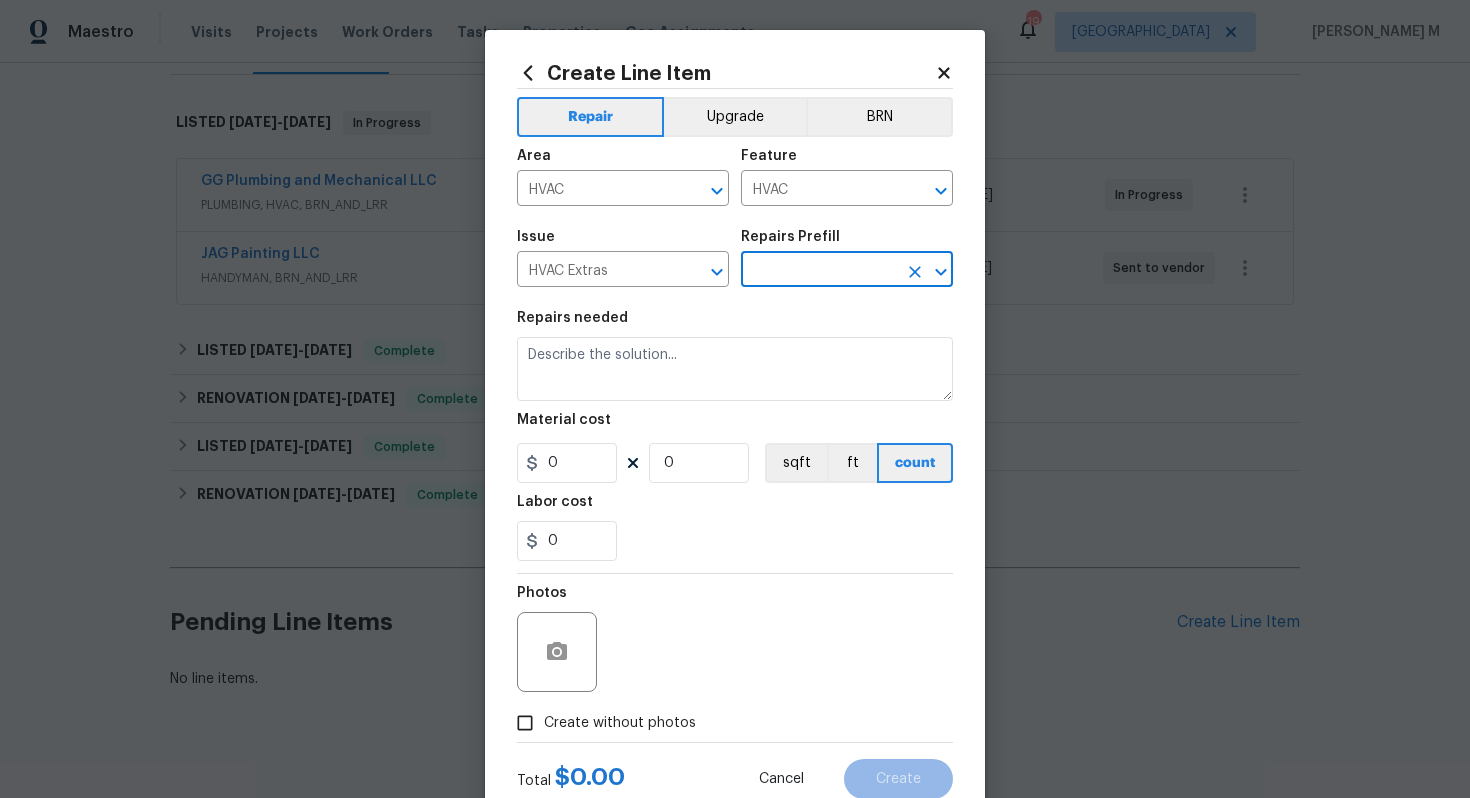 type on "Basic Clean and Service $250.00" 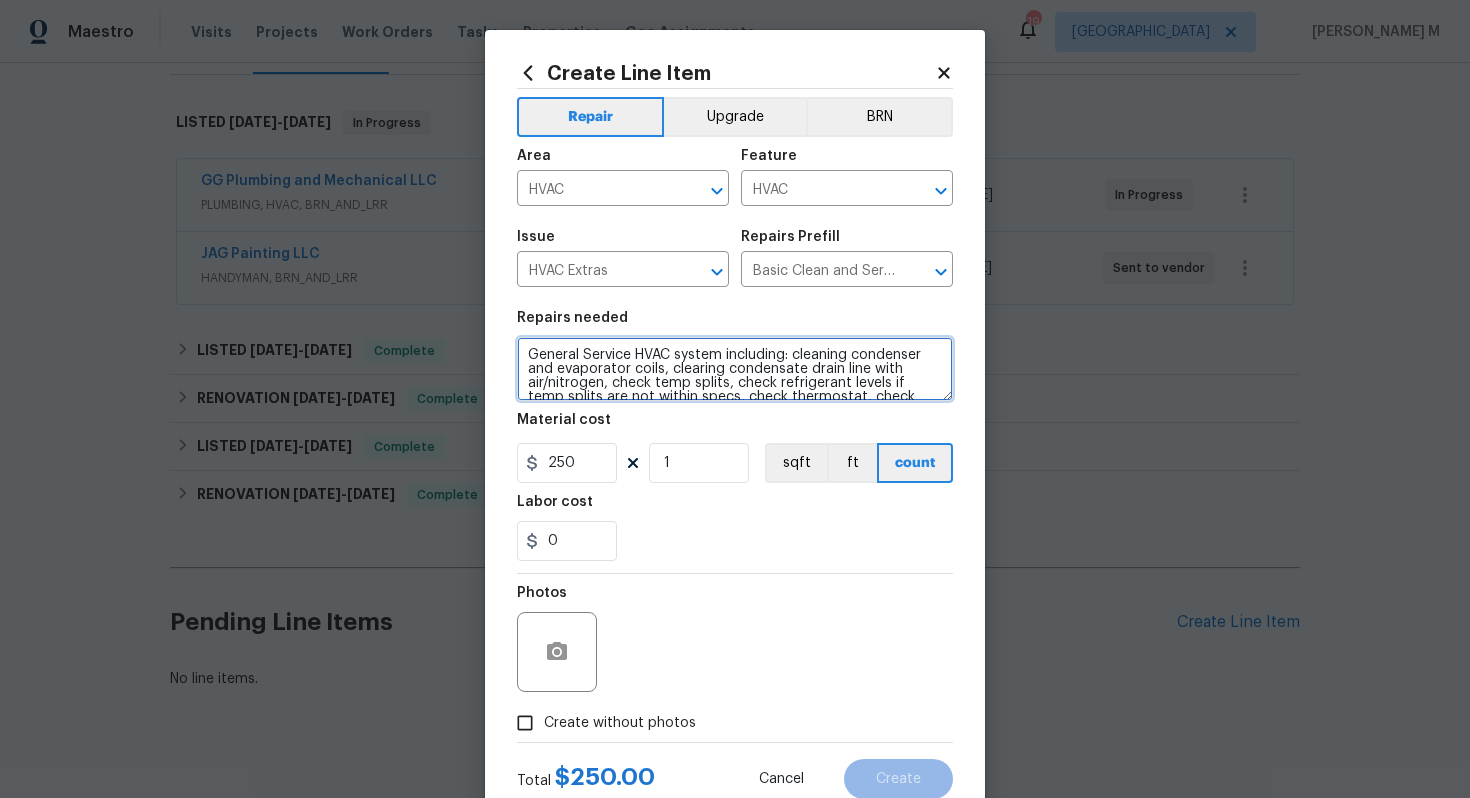 click on "General Service HVAC system including: cleaning condenser and evaporator coils, clearing condensate drain line with air/nitrogen, check temp splits, check refrigerant levels if temp splits are not within specs, check thermostat, check amp draws and confirm they are within manufacturer specifications - Overall condition of the unit should ensure proper temp splits." at bounding box center [735, 369] 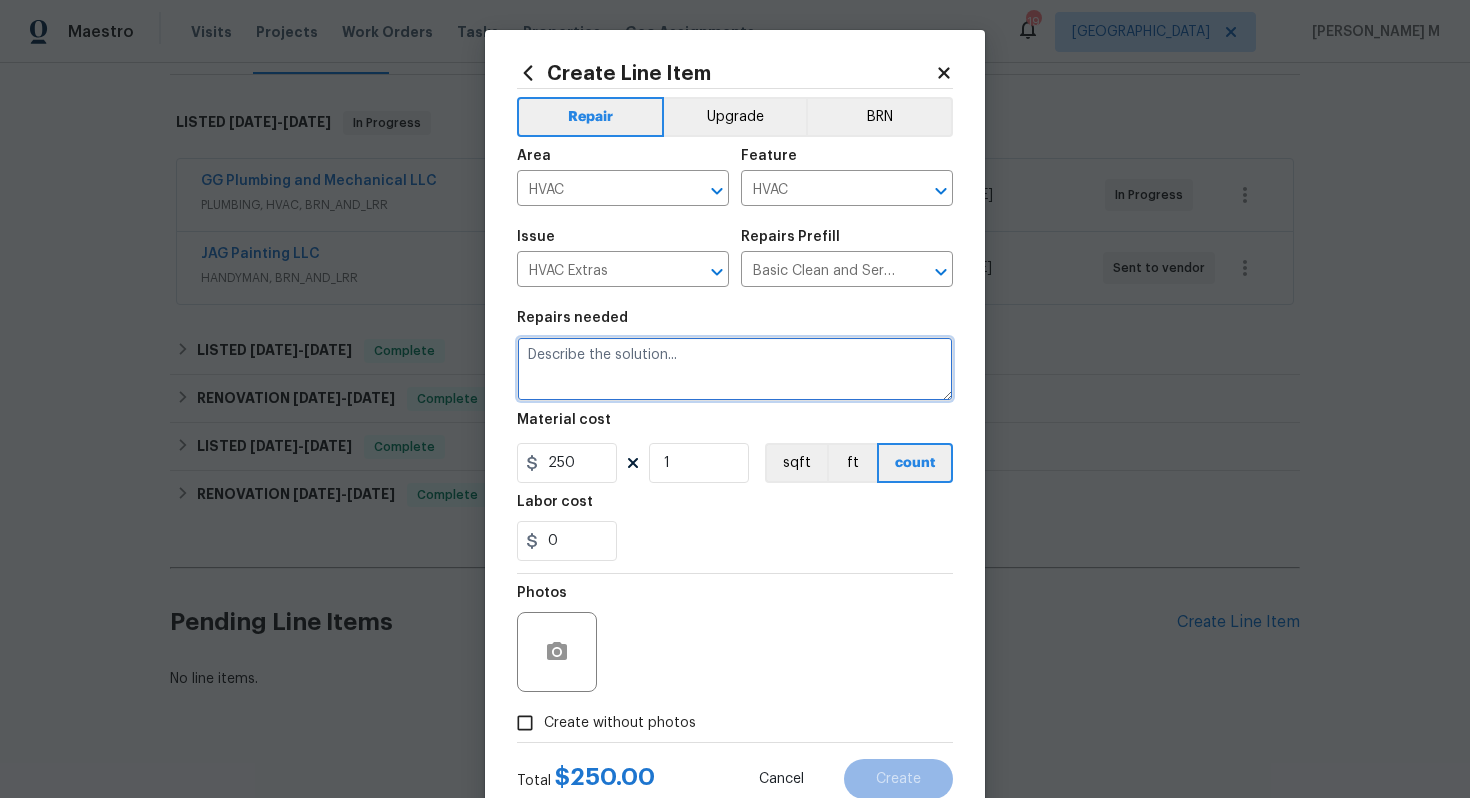paste on "Feedback received that the HVAC system is not cooling properly. Please inspect the unit, identify the cause, and provide an estimate for repair or replacement if needed." 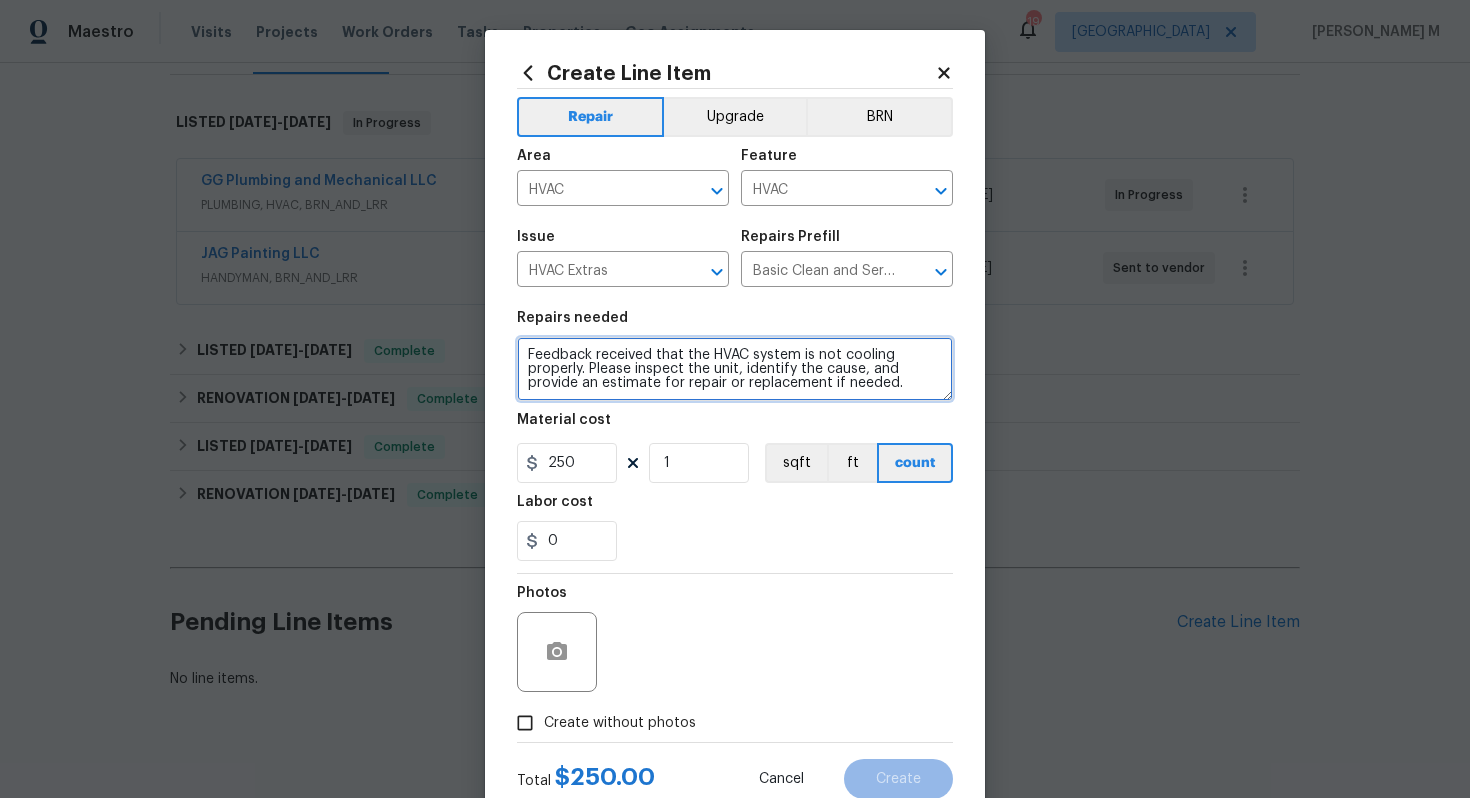 scroll, scrollTop: 4, scrollLeft: 0, axis: vertical 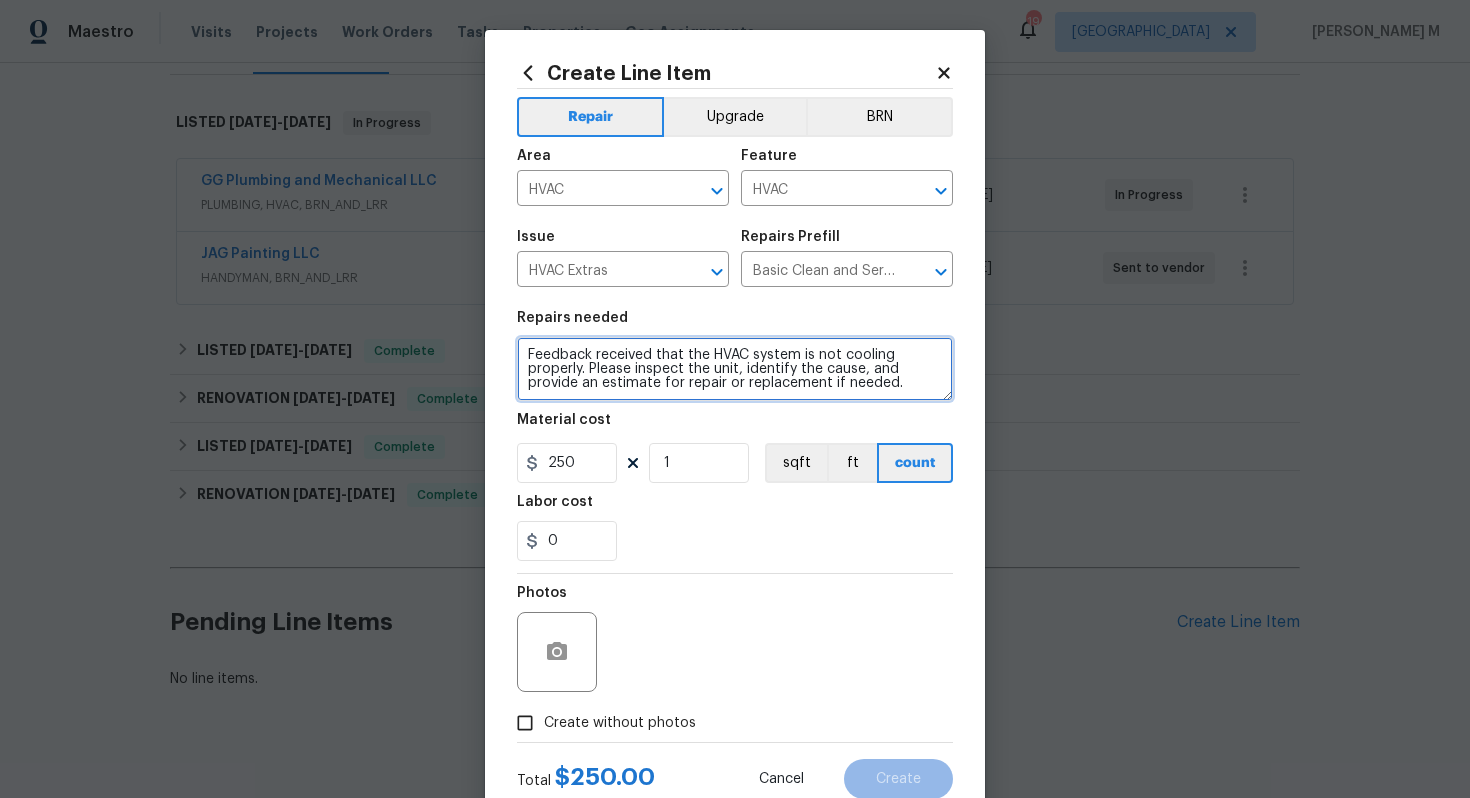 click on "Feedback received that the HVAC system is not cooling properly. Please inspect the unit, identify the cause, and provide an estimate for repair or replacement if needed." at bounding box center [735, 369] 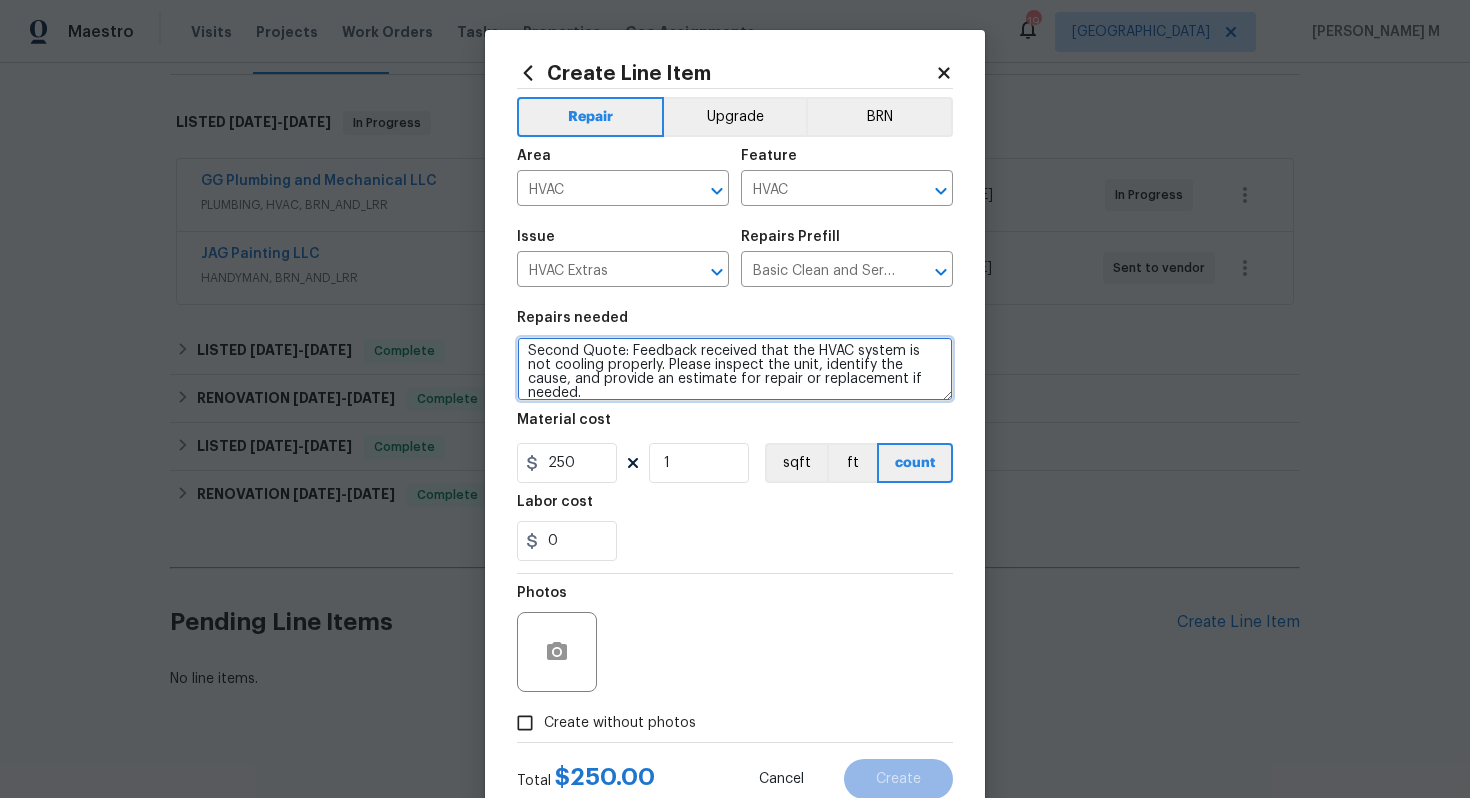 type on "Second Quote: Feedback received that the HVAC system is not cooling properly. Please inspect the unit, identify the cause, and provide an estimate for repair or replacement if needed." 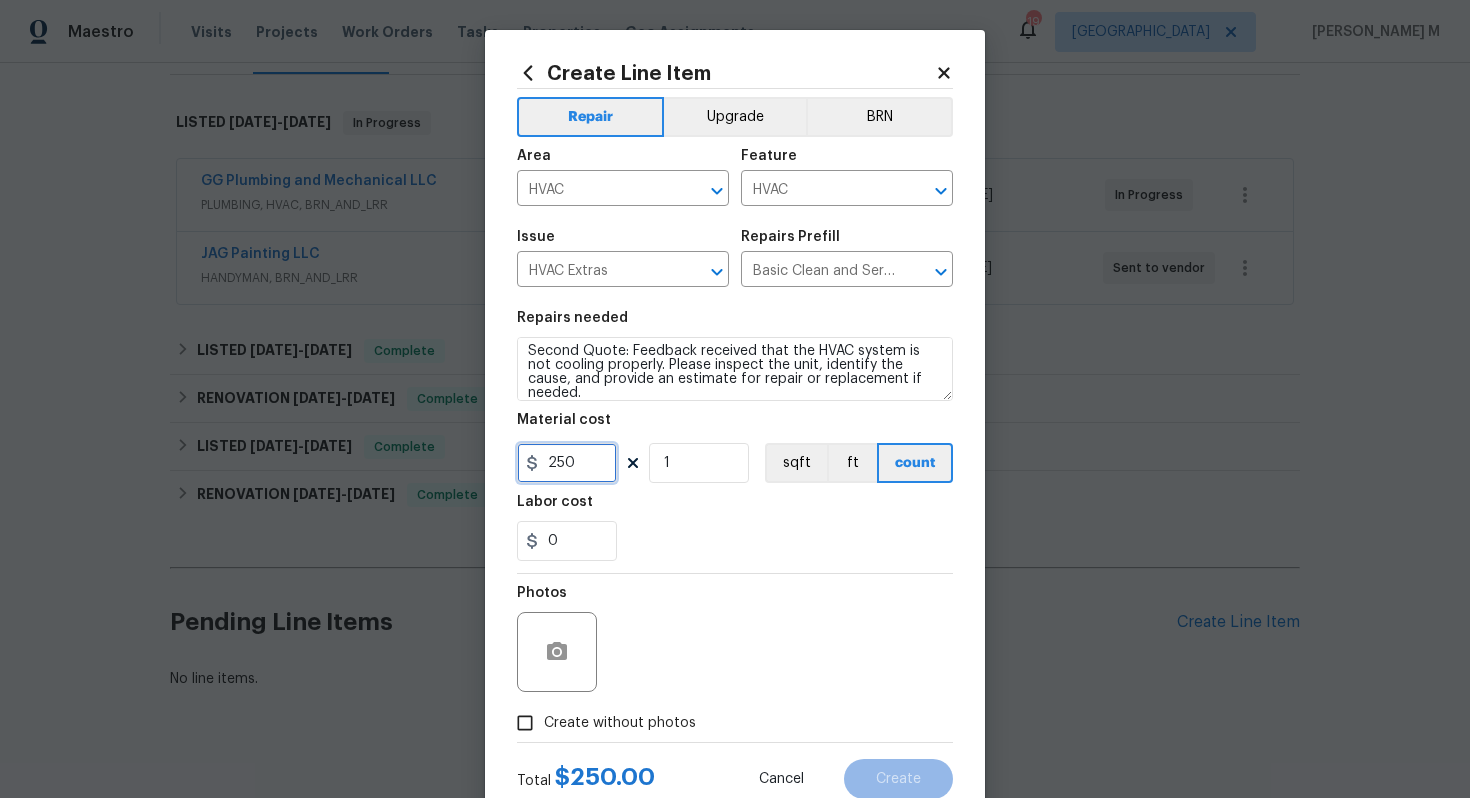 click on "250" at bounding box center (567, 463) 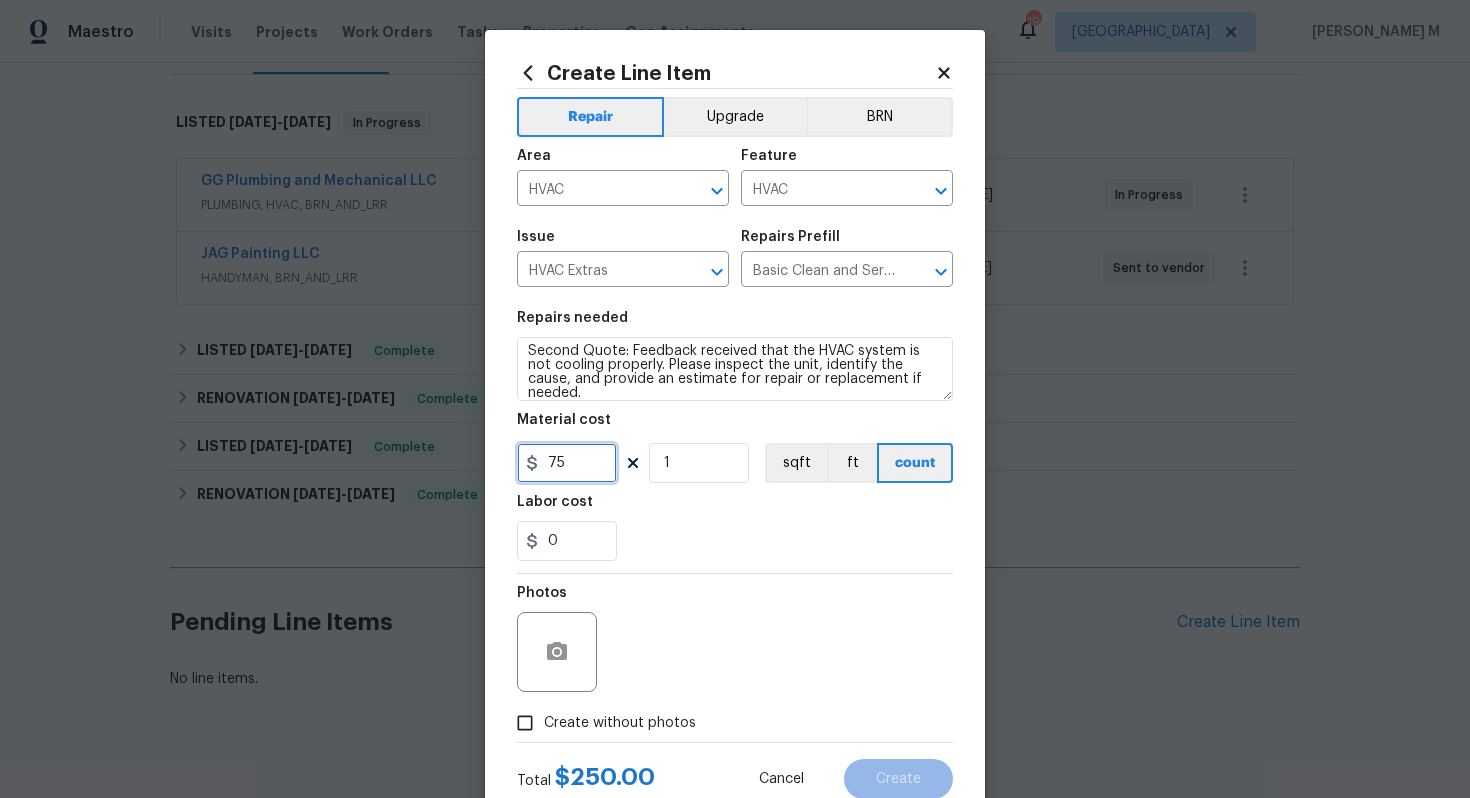type on "75" 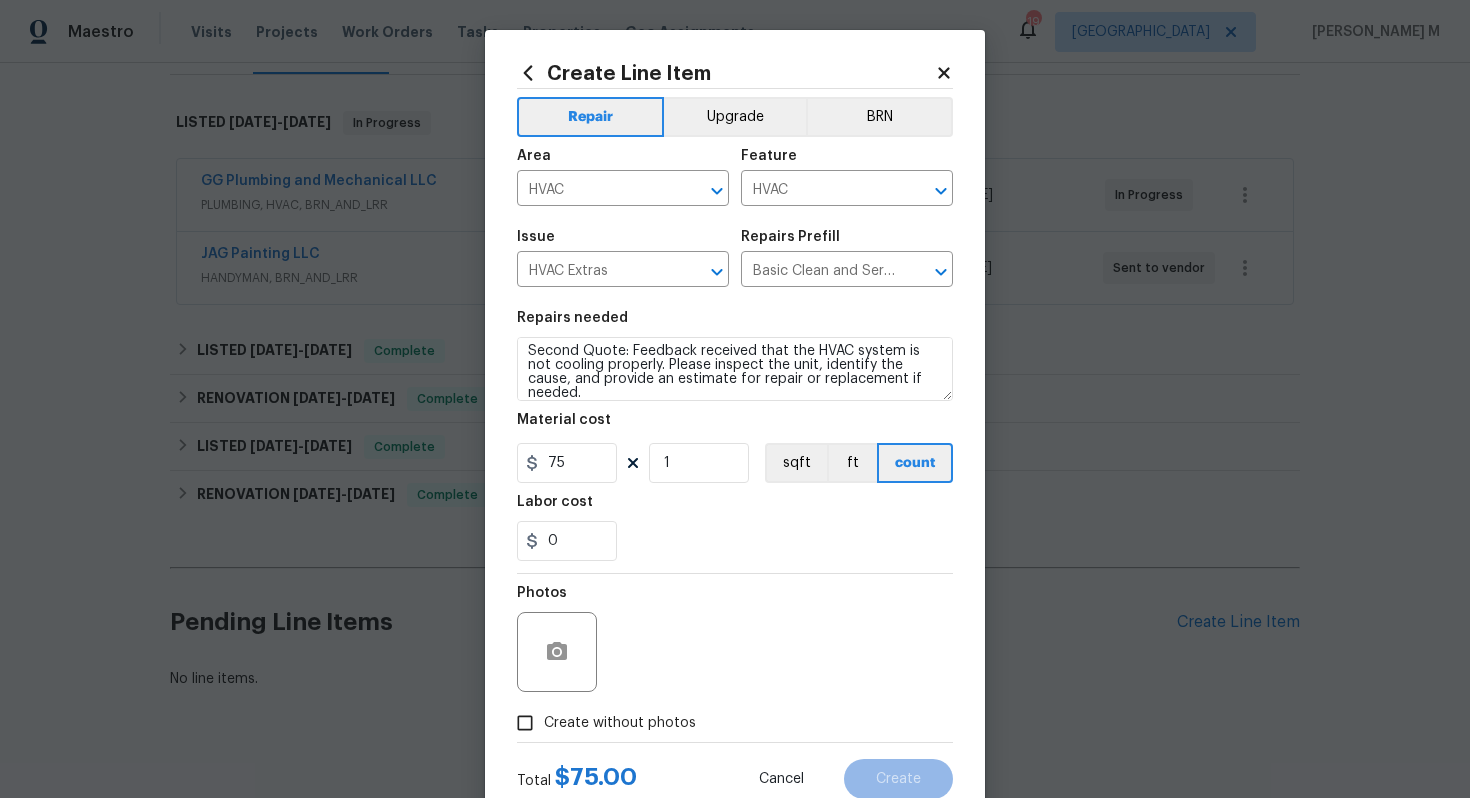 click on "Create without photos" at bounding box center [620, 723] 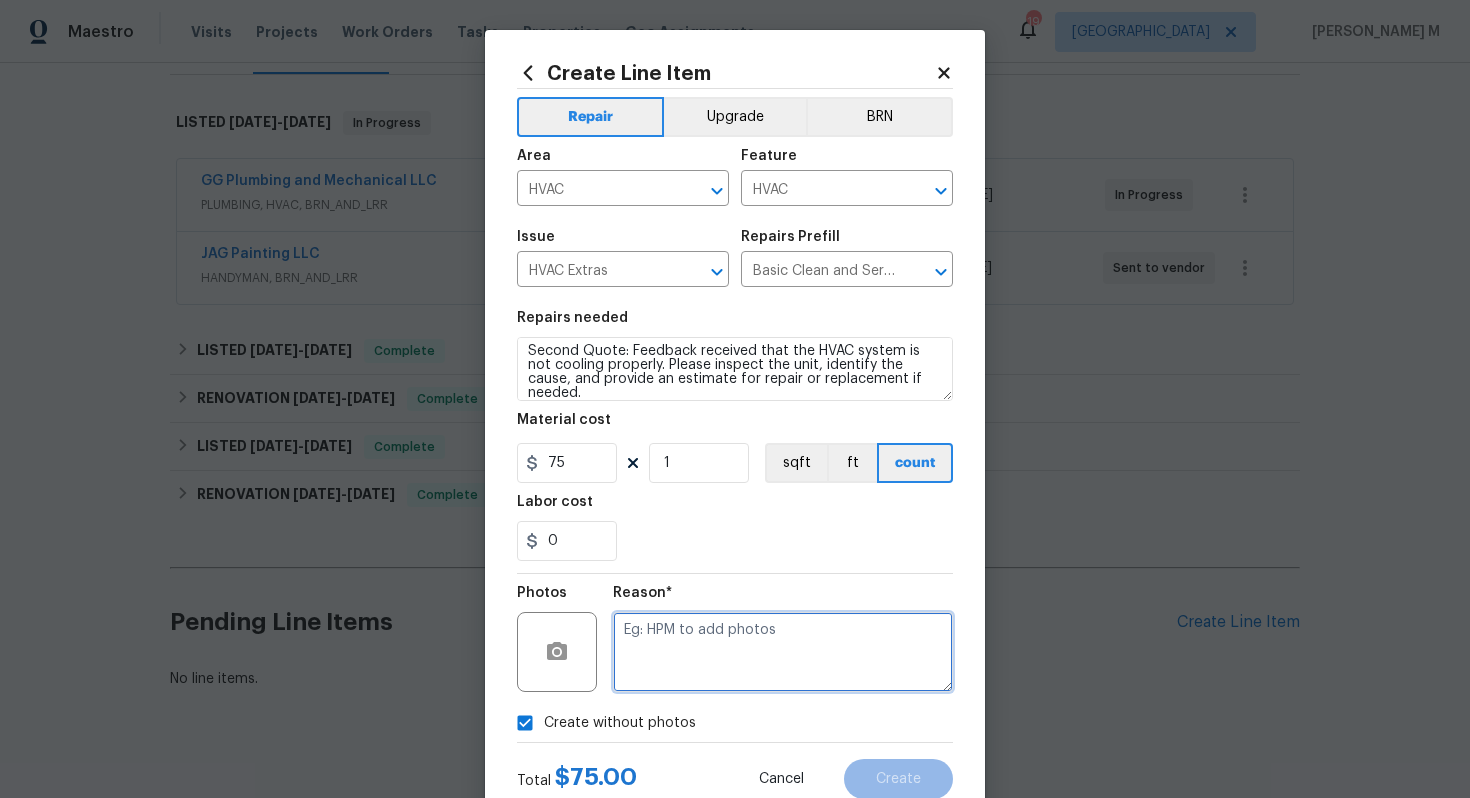 click at bounding box center [783, 652] 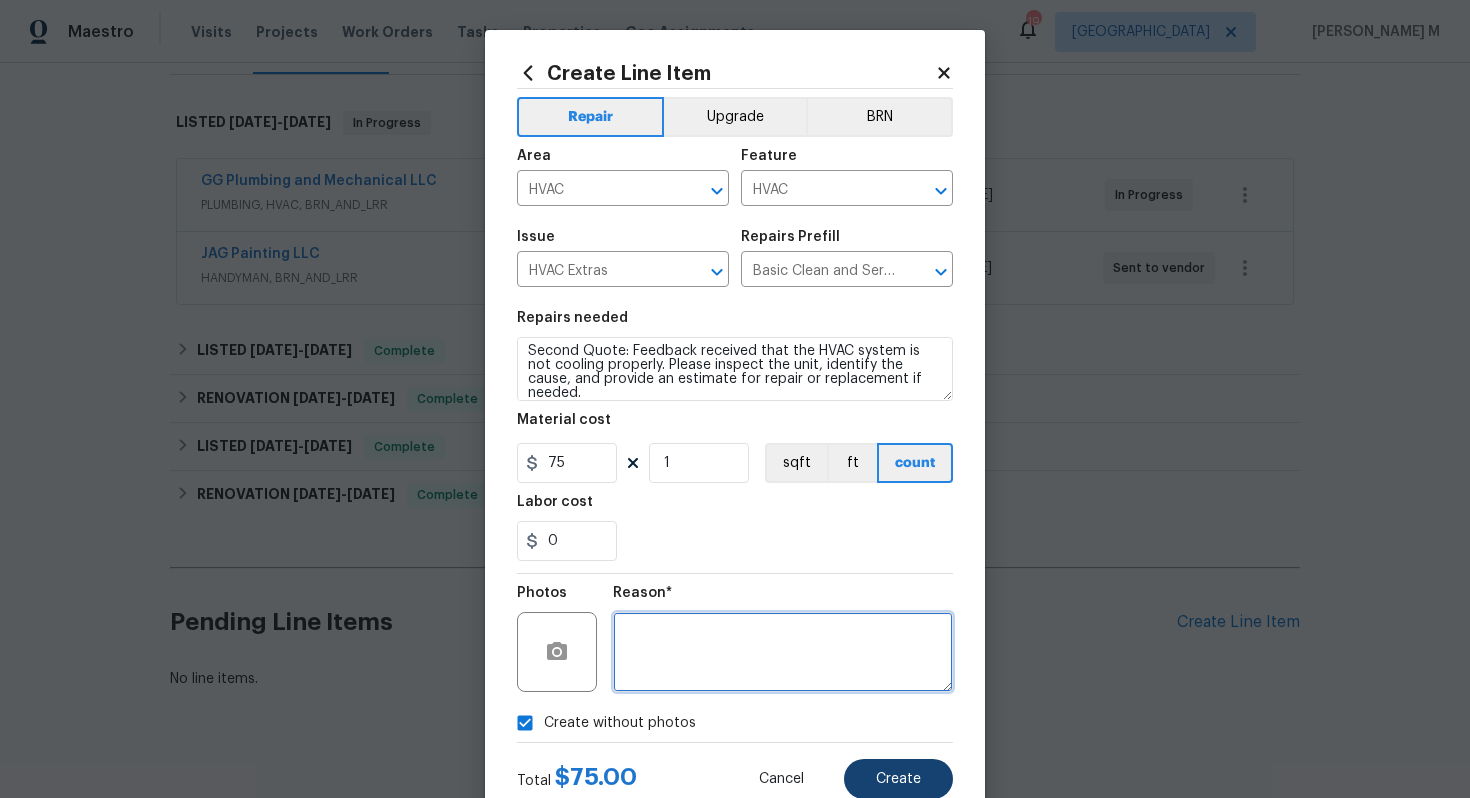 type 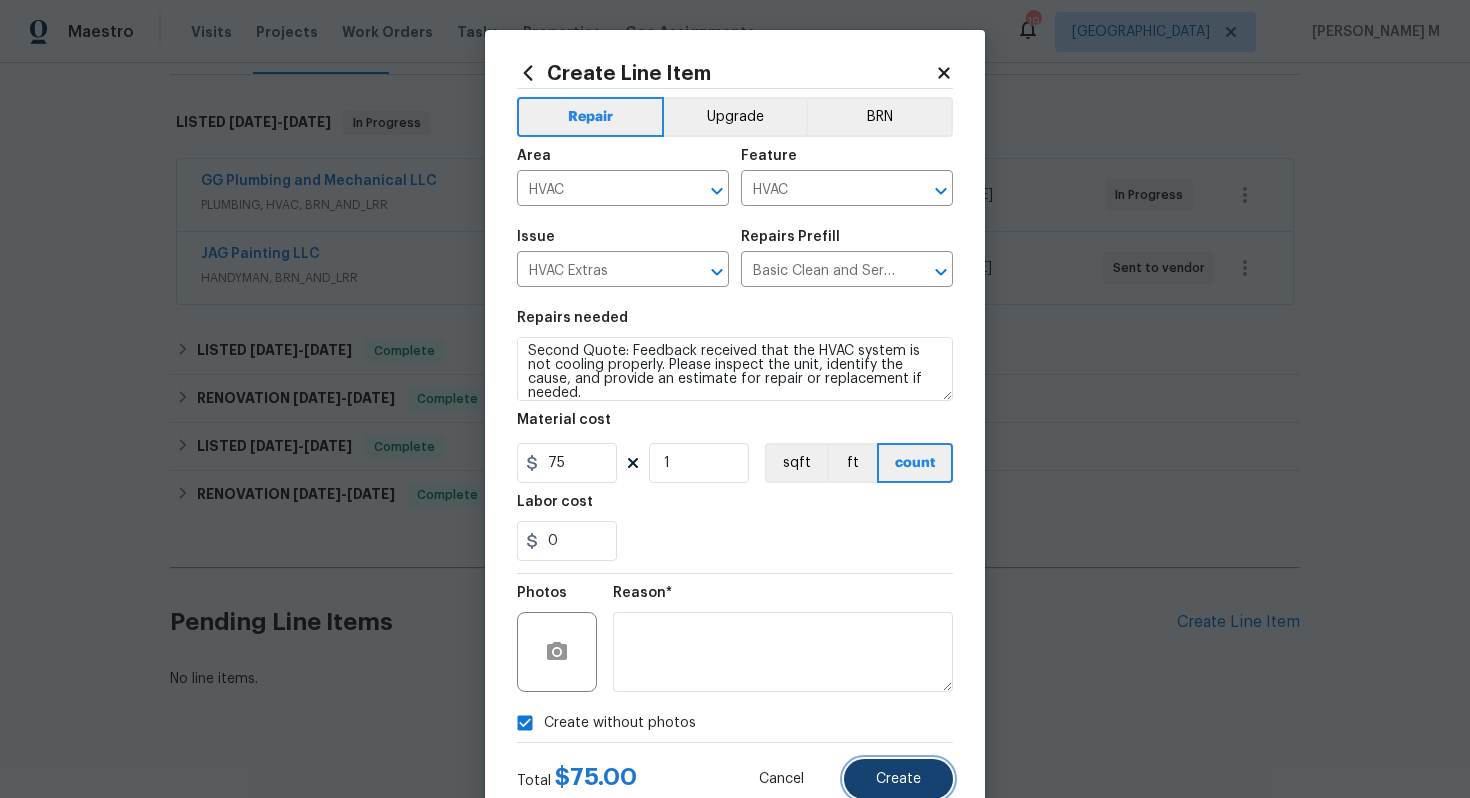 click on "Create" at bounding box center (898, 779) 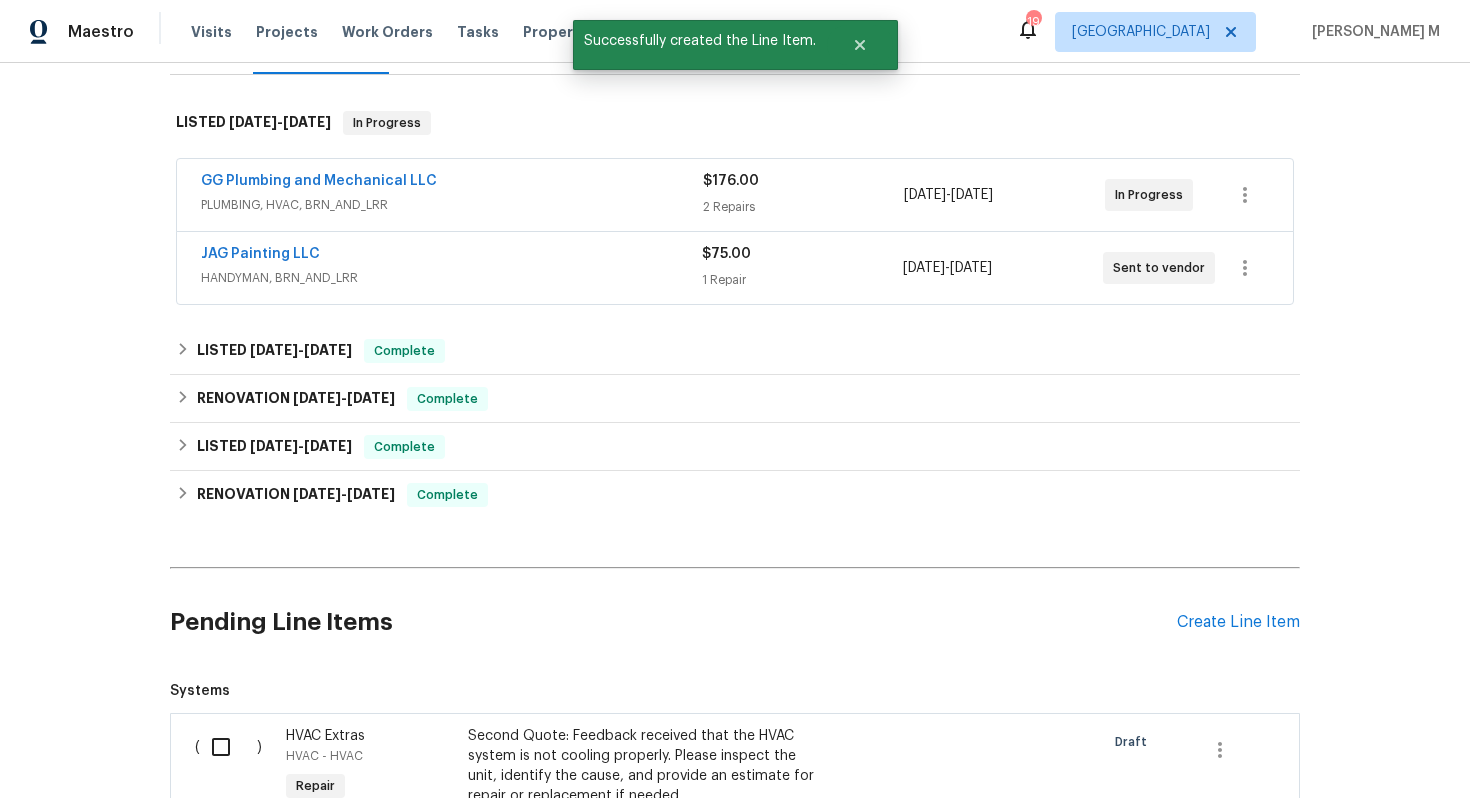 click at bounding box center (228, 747) 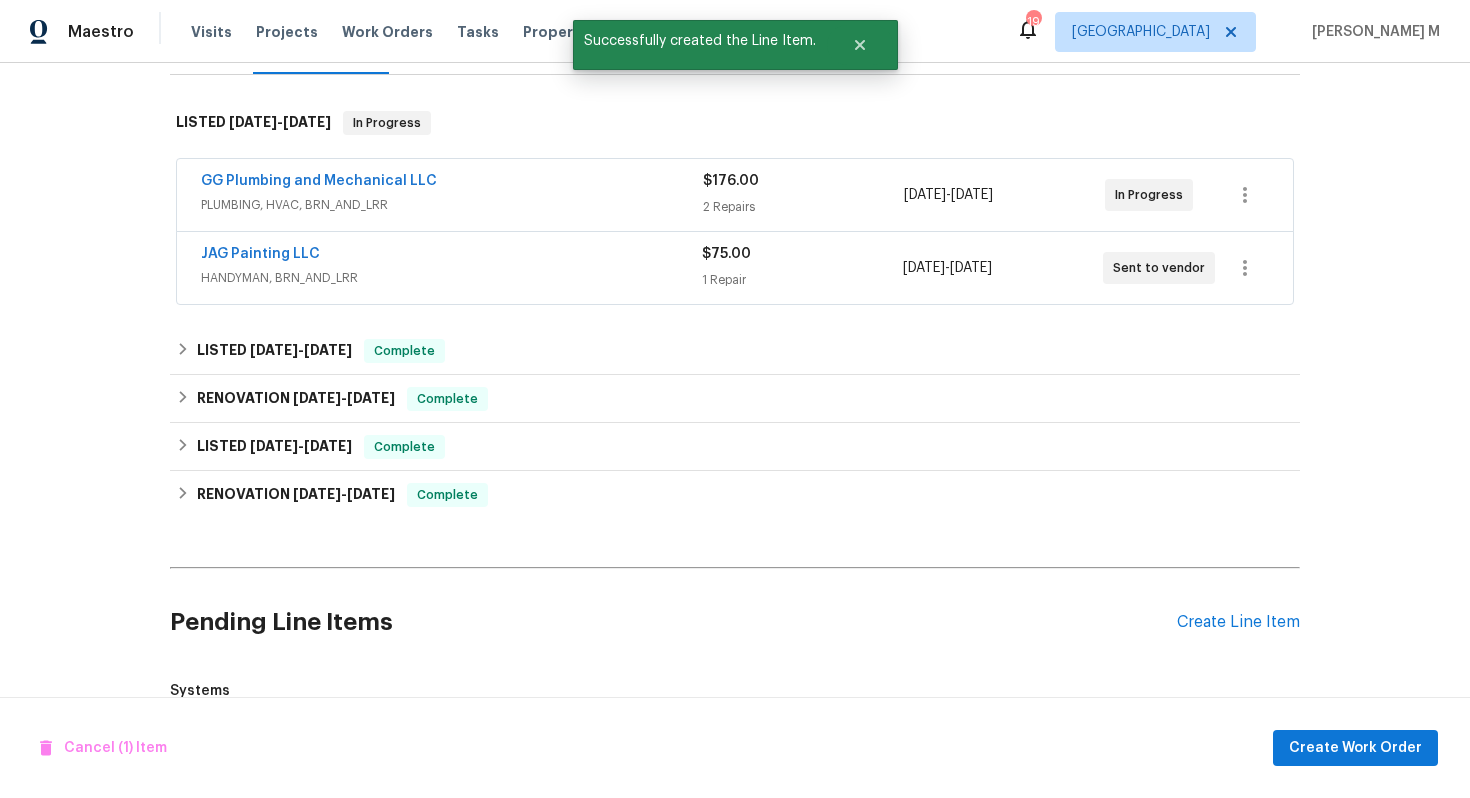 click on "Cancel (1) Item Create Work Order" at bounding box center [735, 748] 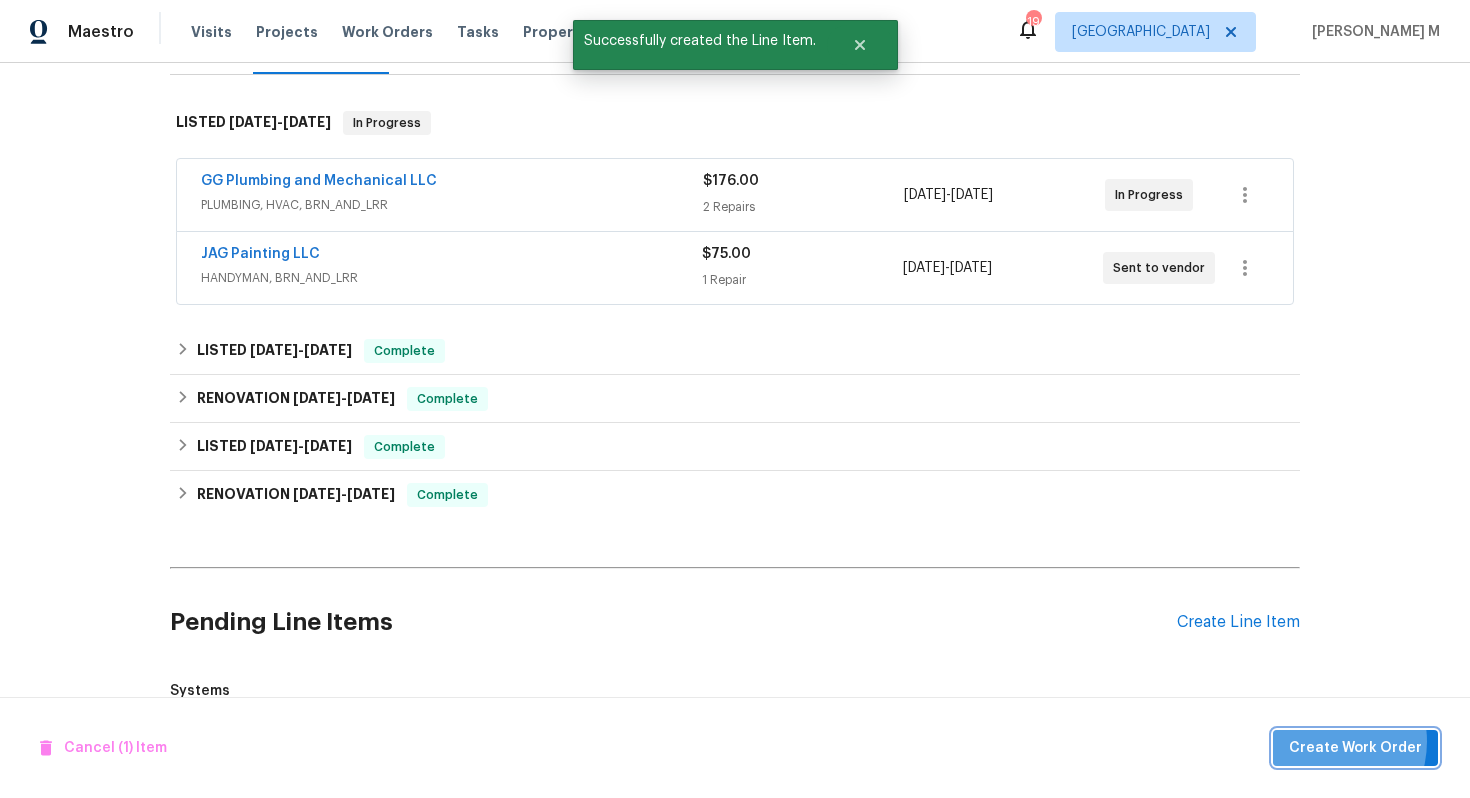 click on "Create Work Order" at bounding box center [1355, 748] 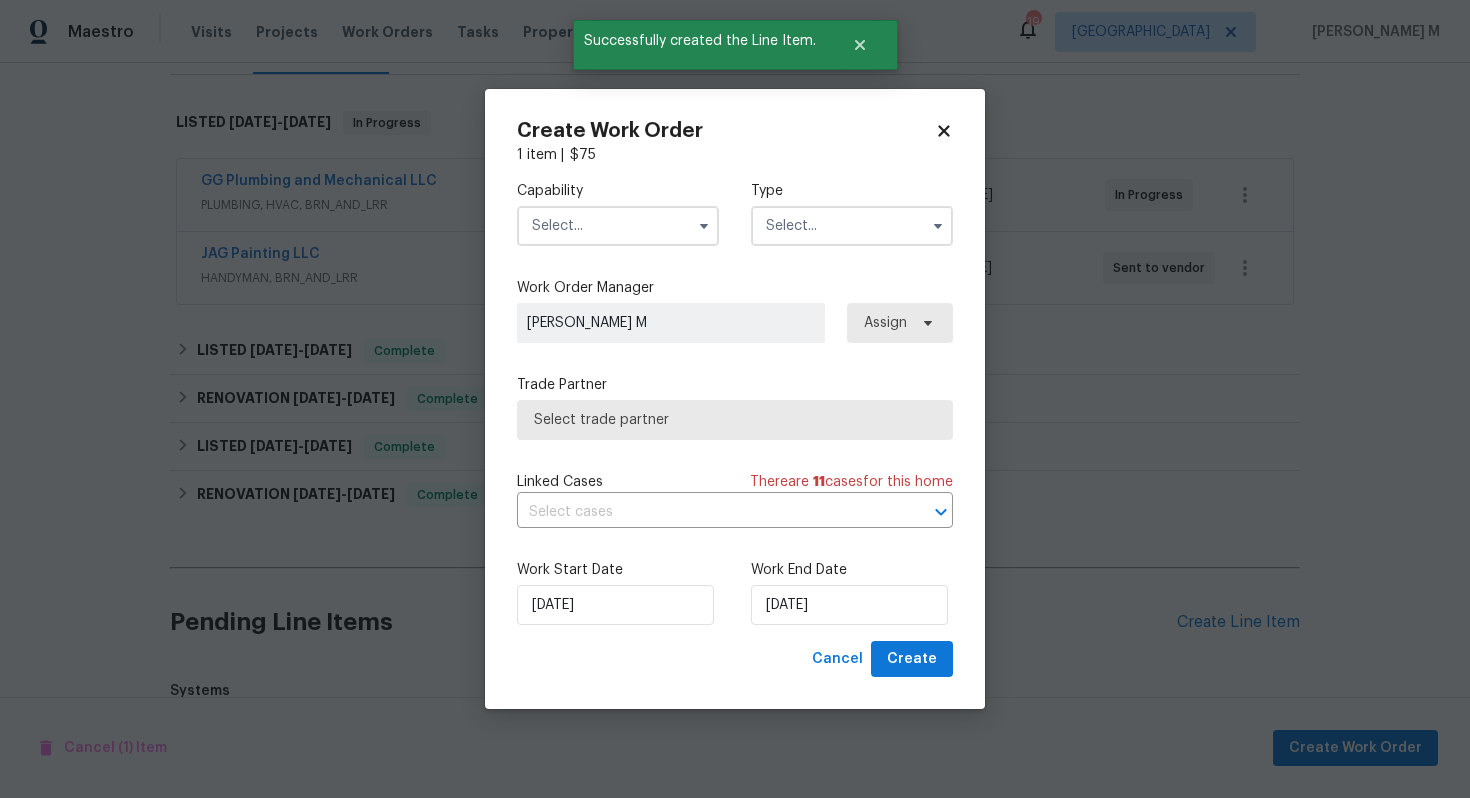 click at bounding box center (618, 226) 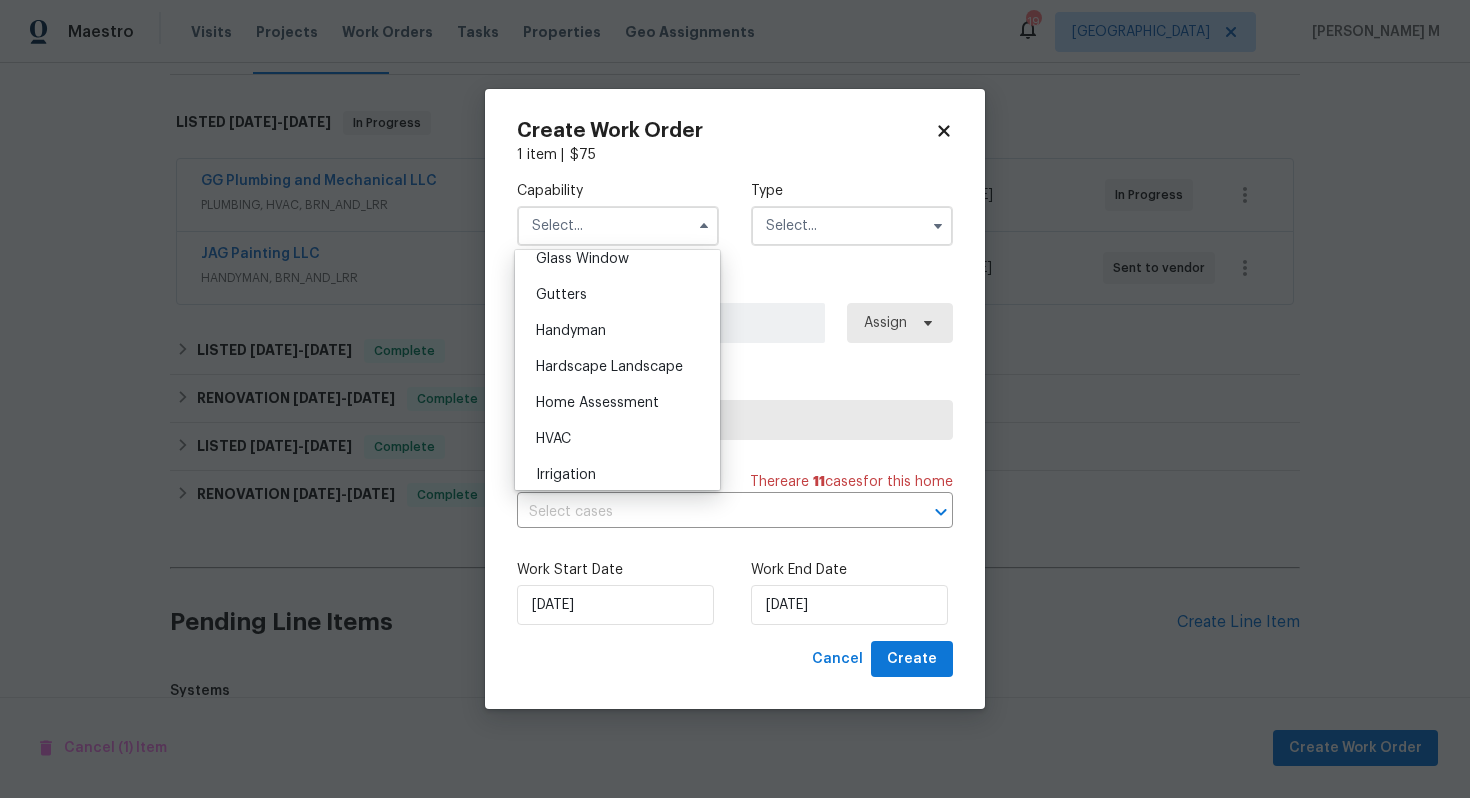 scroll, scrollTop: 1057, scrollLeft: 0, axis: vertical 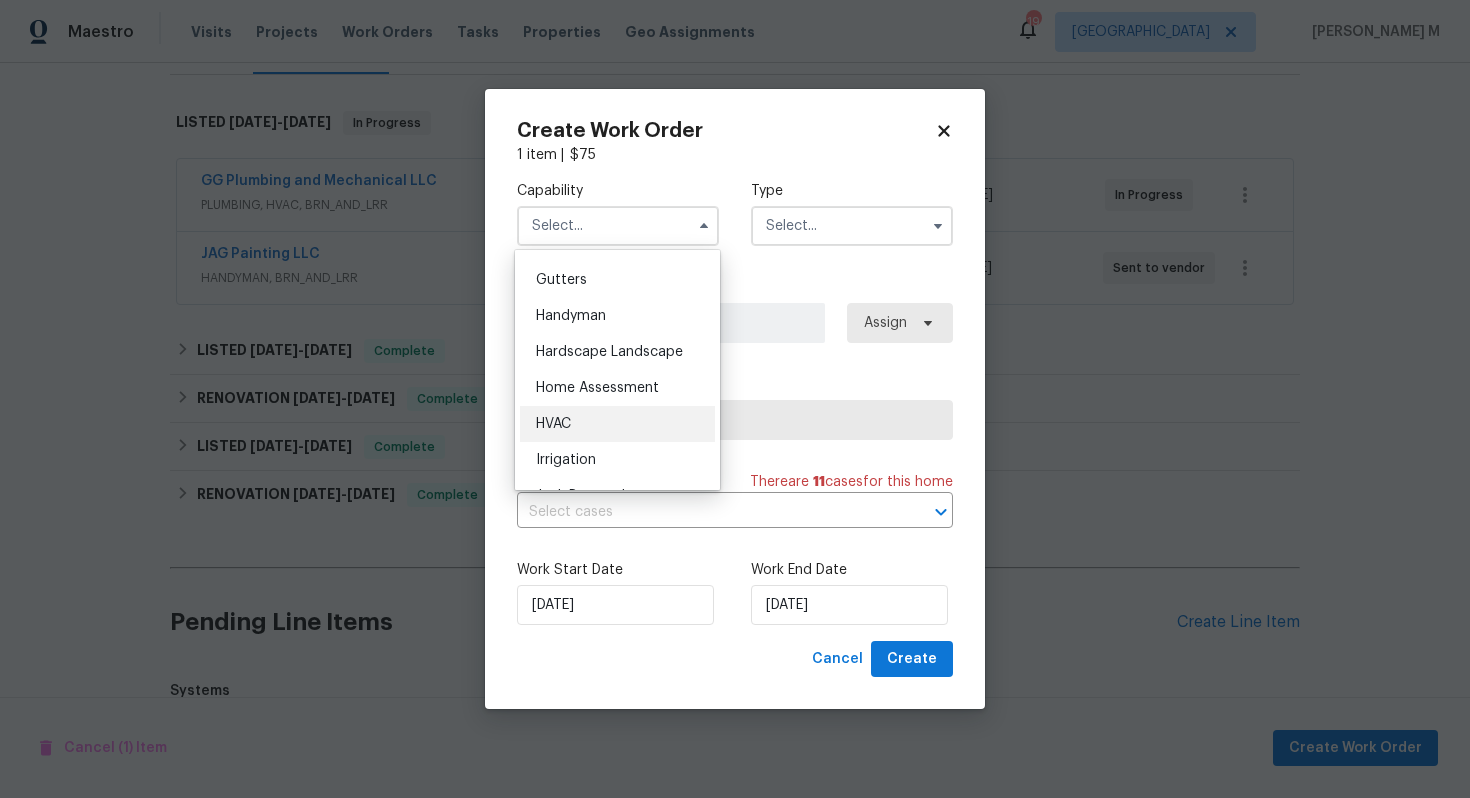 click on "HVAC" at bounding box center [617, 424] 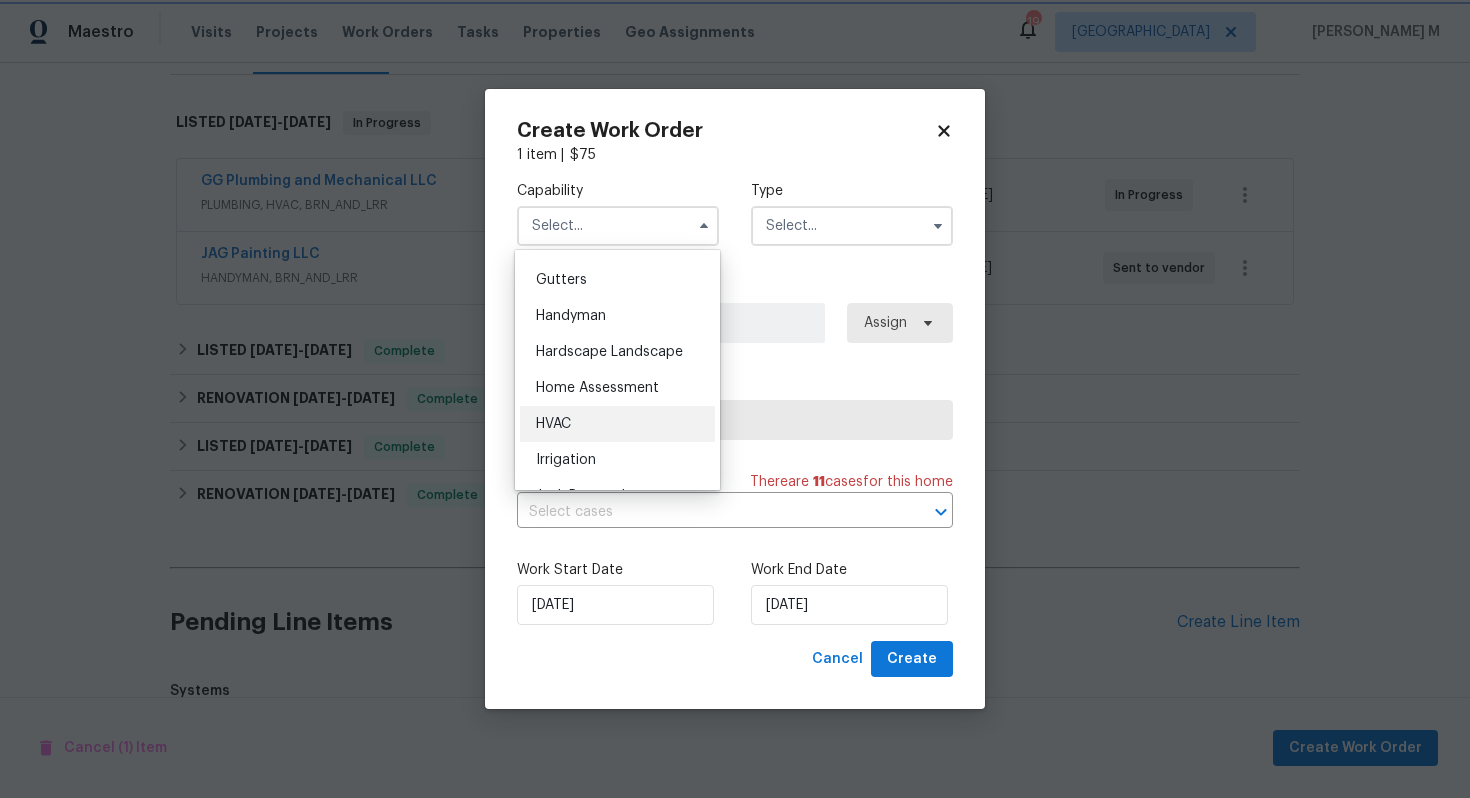 type on "HVAC" 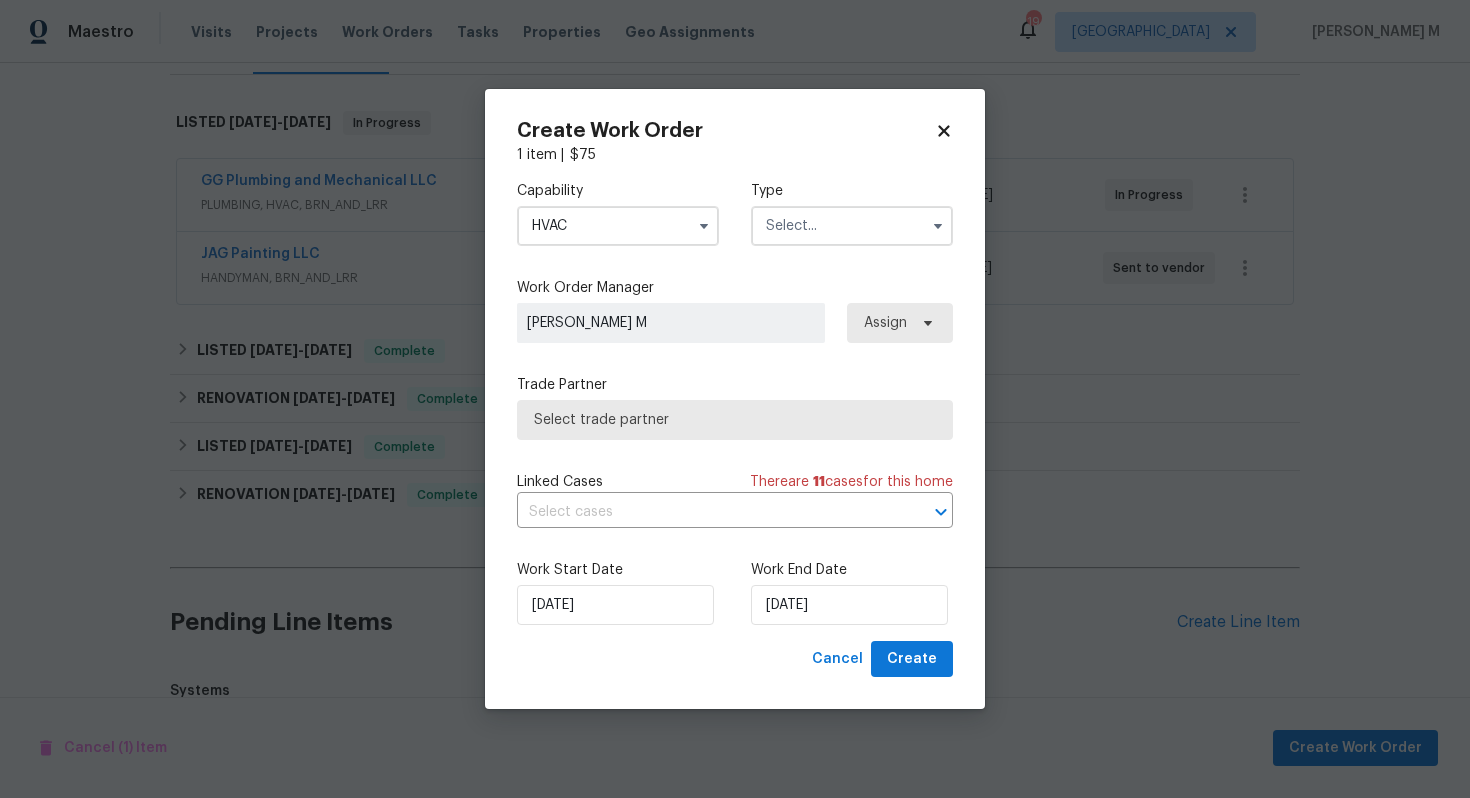 click at bounding box center (852, 226) 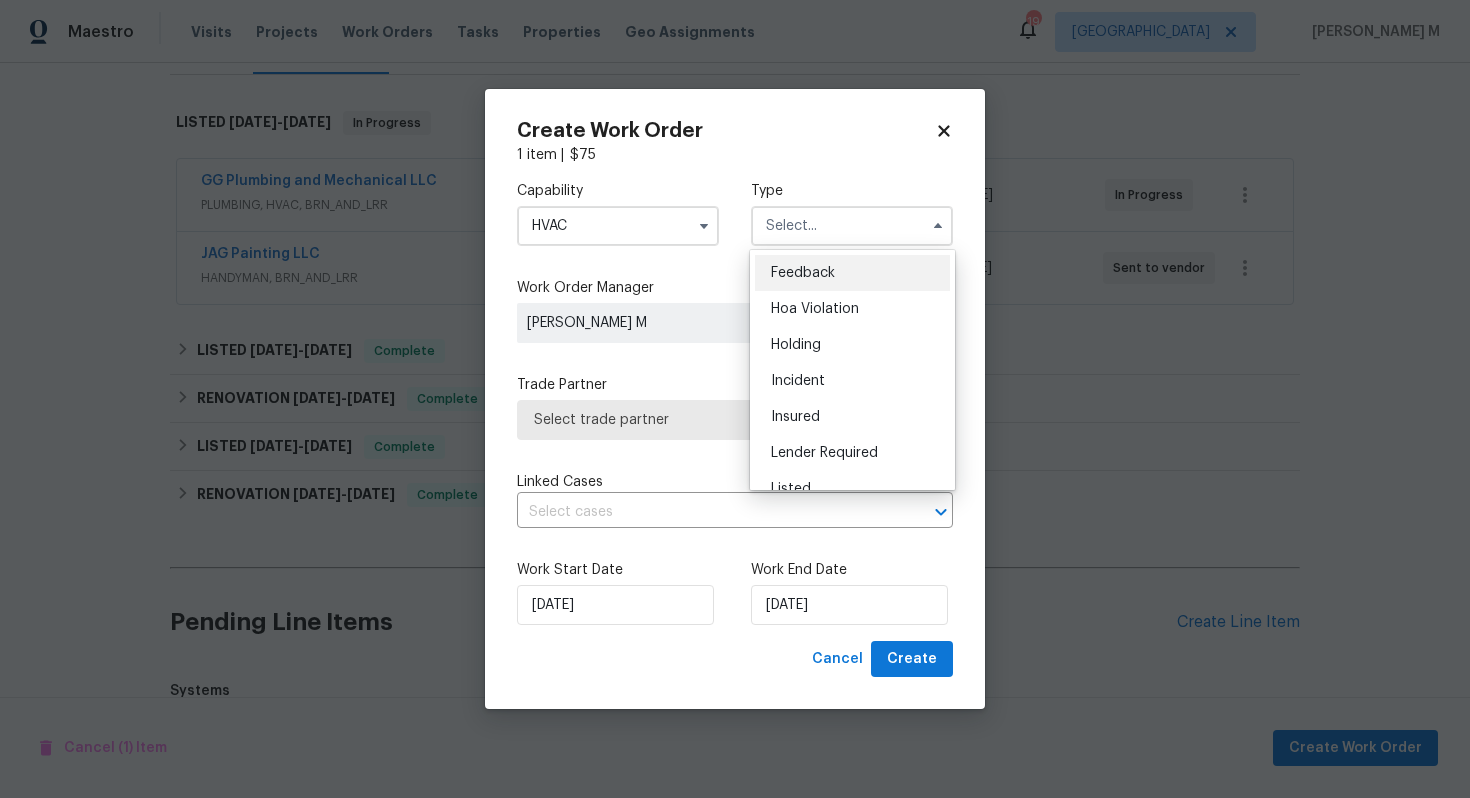 click on "Feedback" at bounding box center (803, 273) 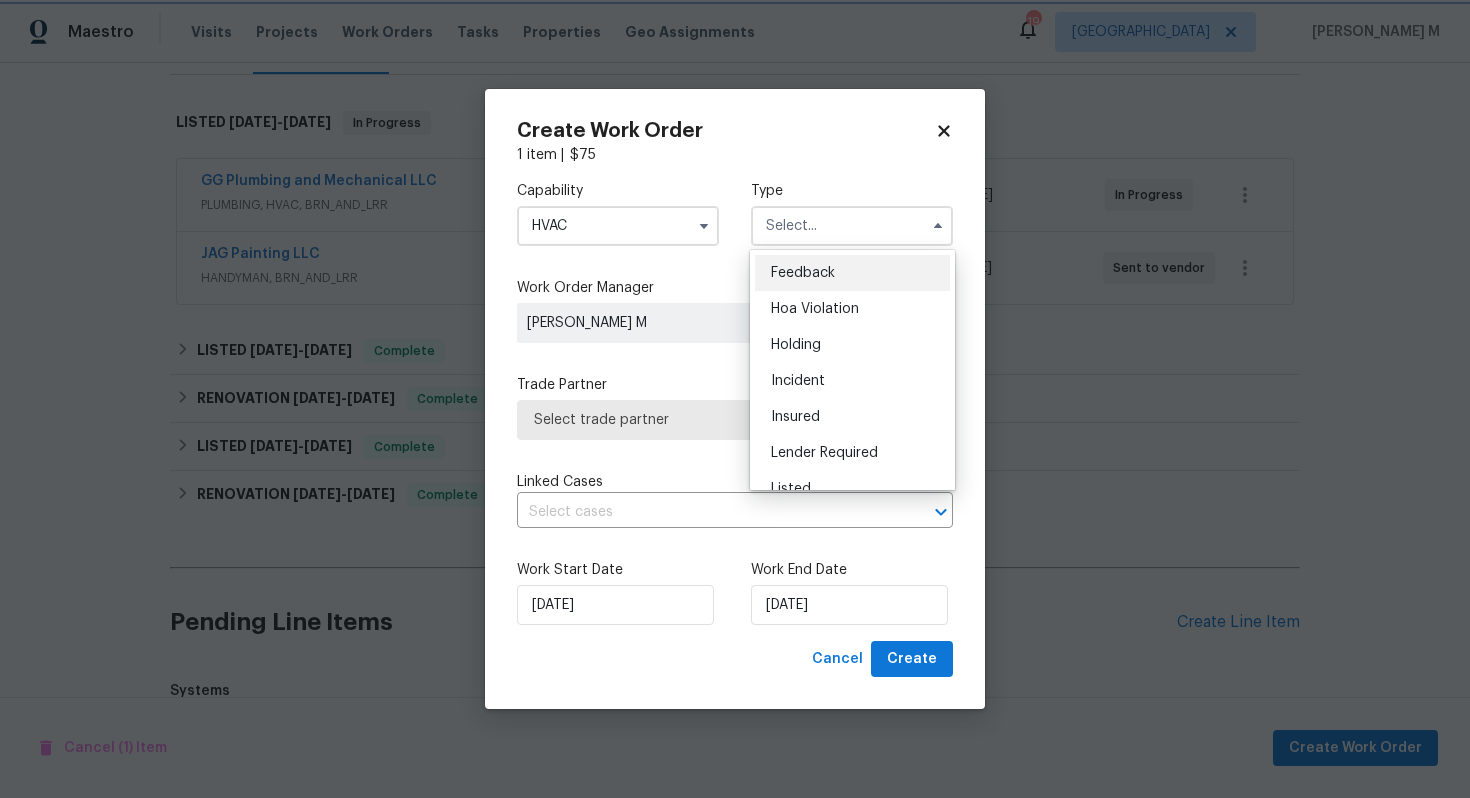 type on "Feedback" 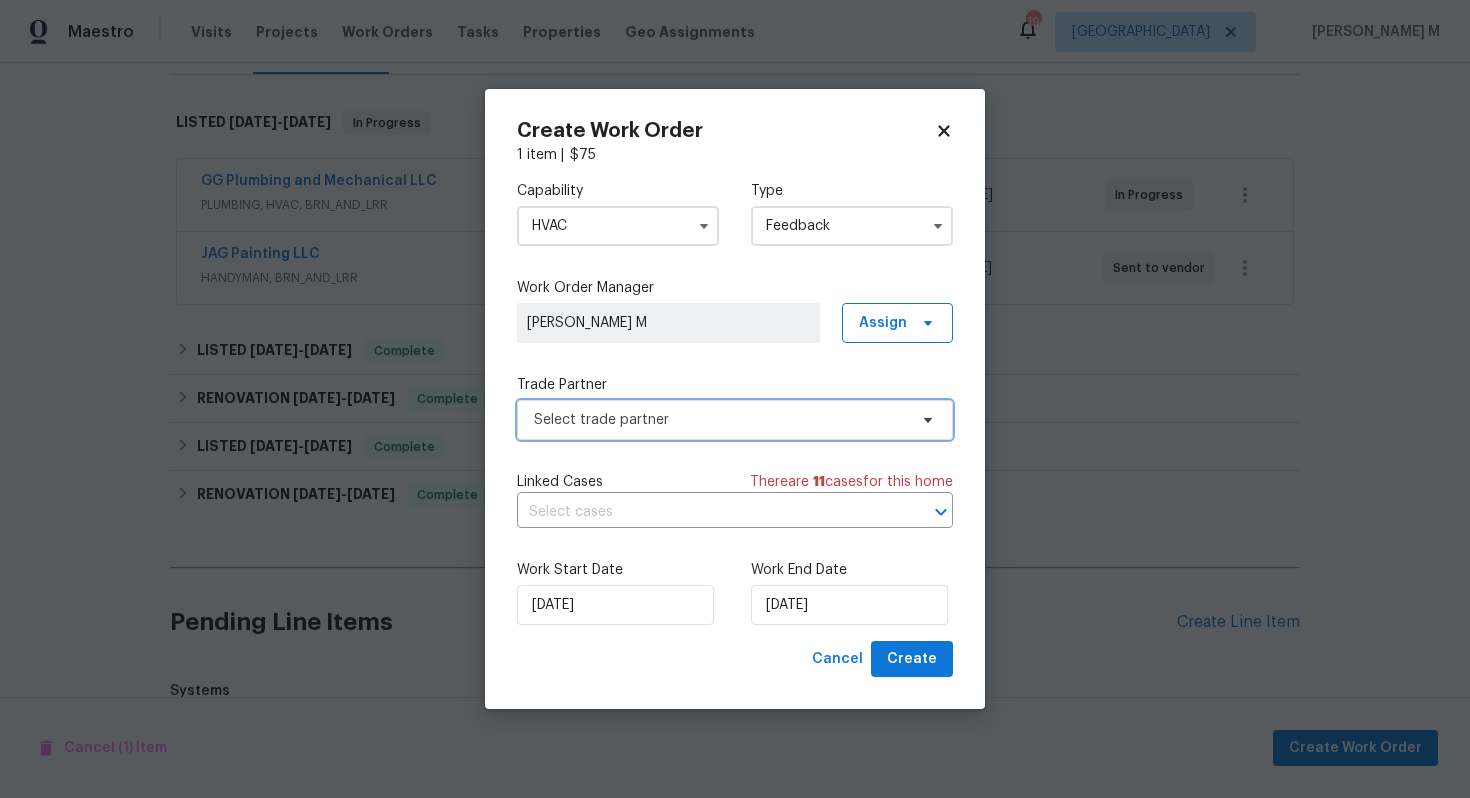 click on "Select trade partner" at bounding box center [735, 420] 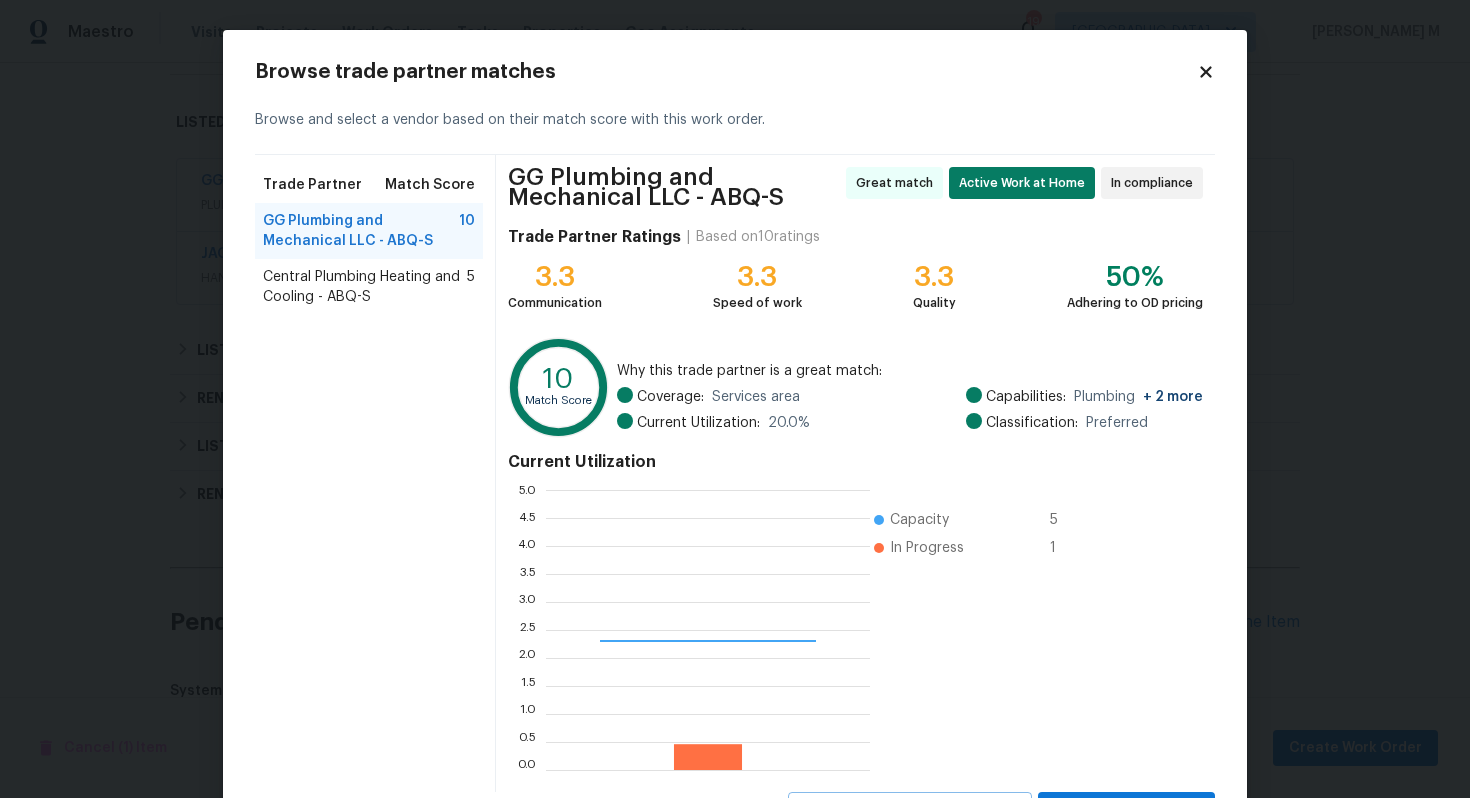 scroll, scrollTop: 2, scrollLeft: 2, axis: both 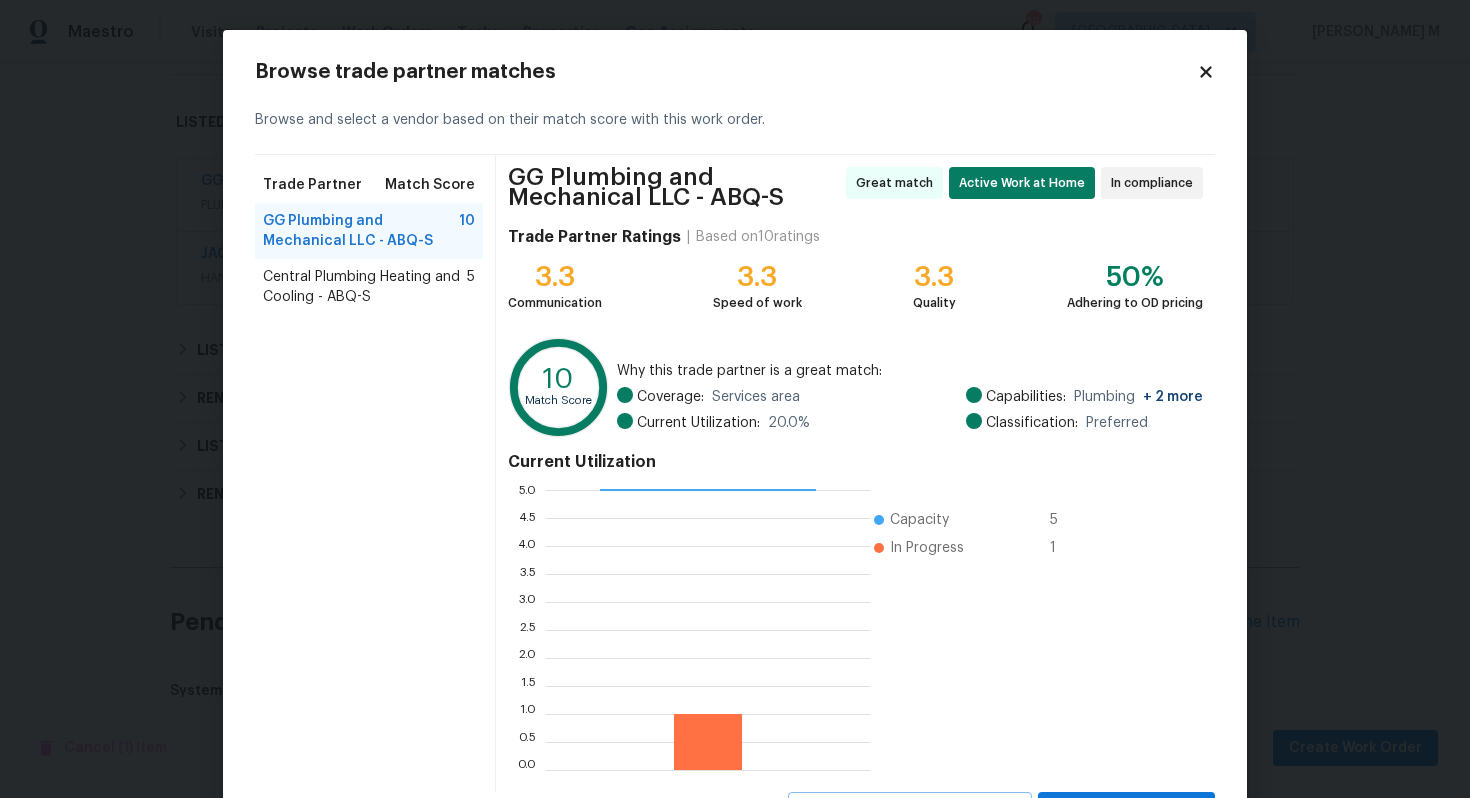 click on "Central Plumbing Heating and Cooling - ABQ-S" at bounding box center (365, 287) 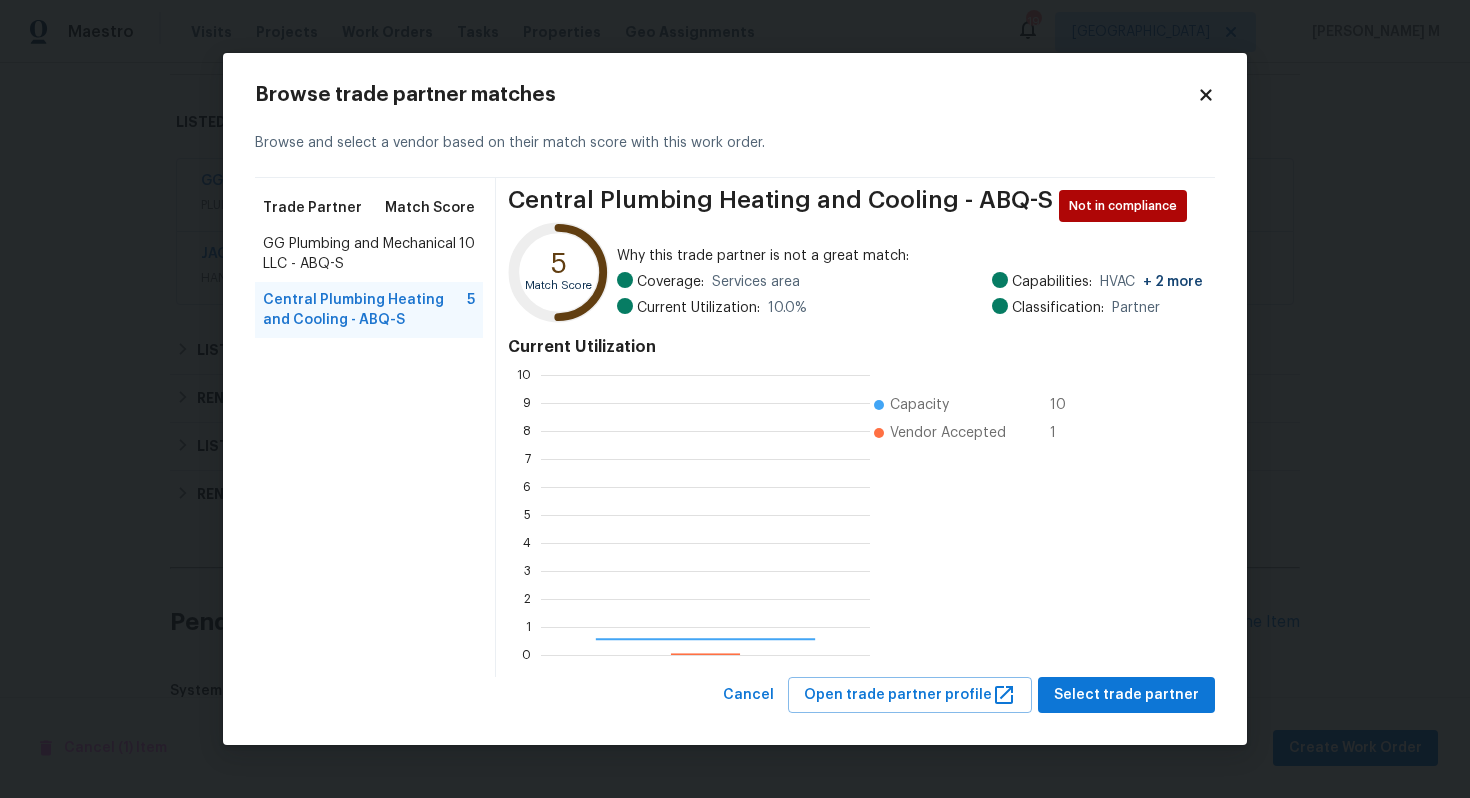 scroll, scrollTop: 2, scrollLeft: 1, axis: both 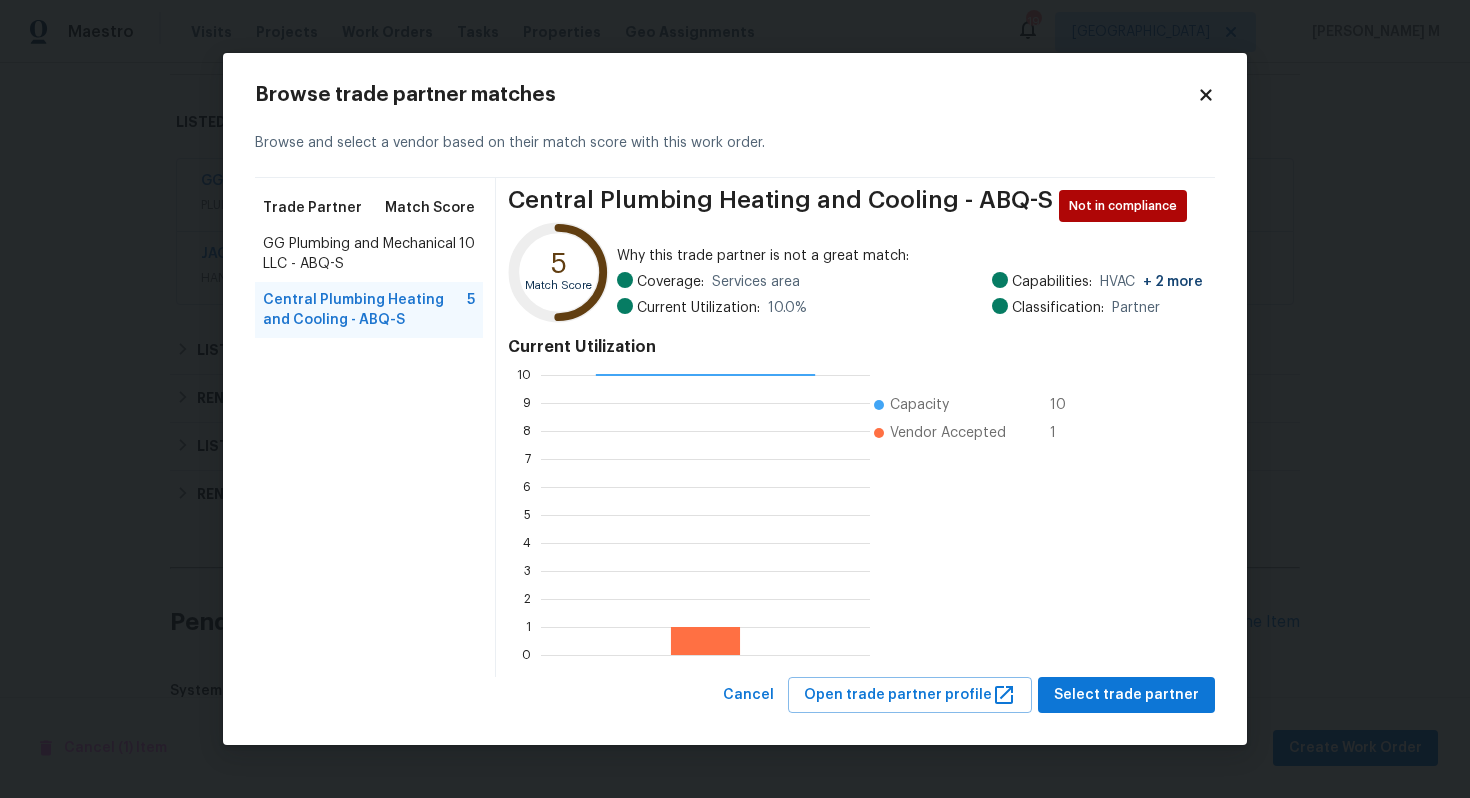 click on "GG Plumbing and Mechanical LLC - ABQ-S" at bounding box center (361, 254) 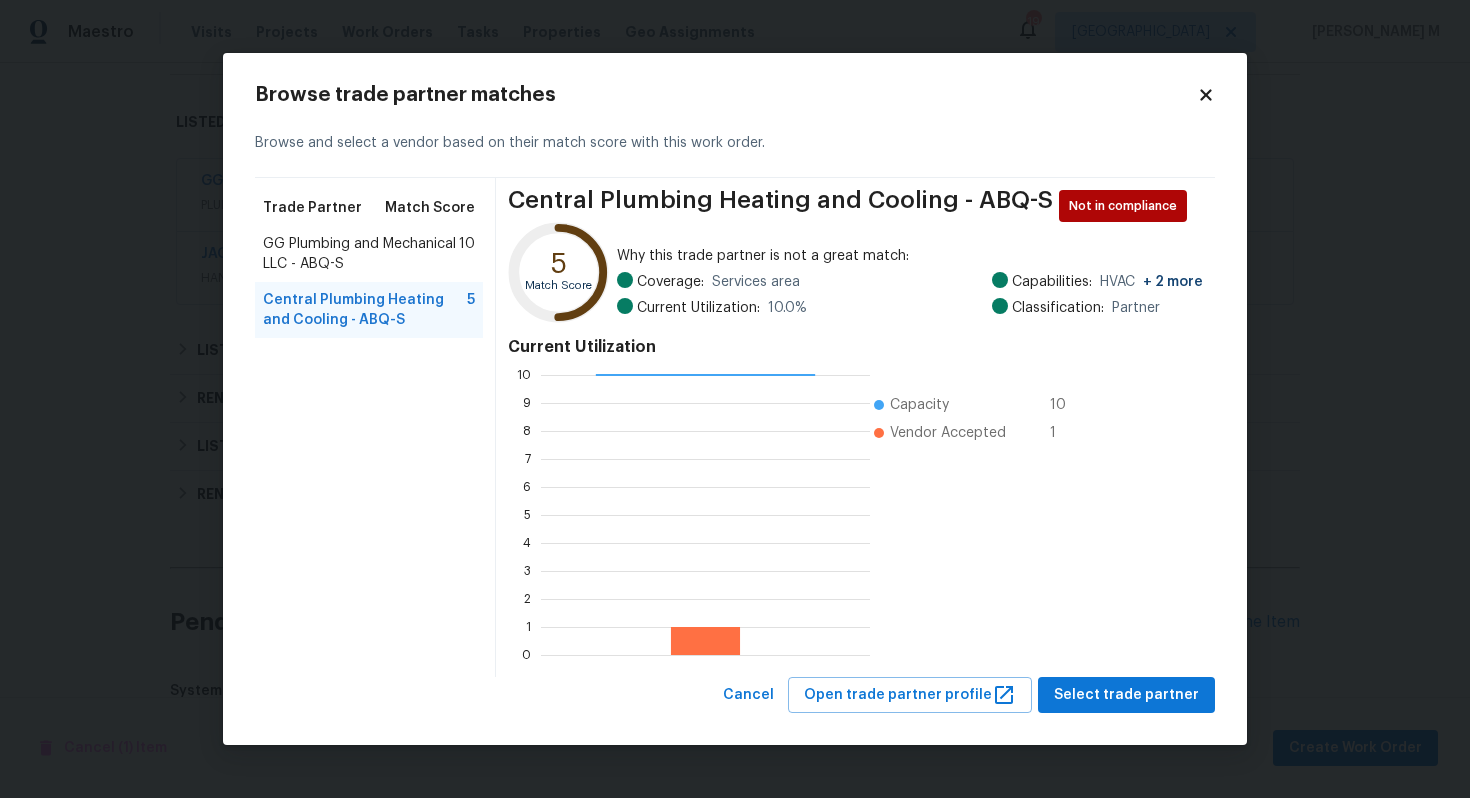 scroll, scrollTop: 2, scrollLeft: 2, axis: both 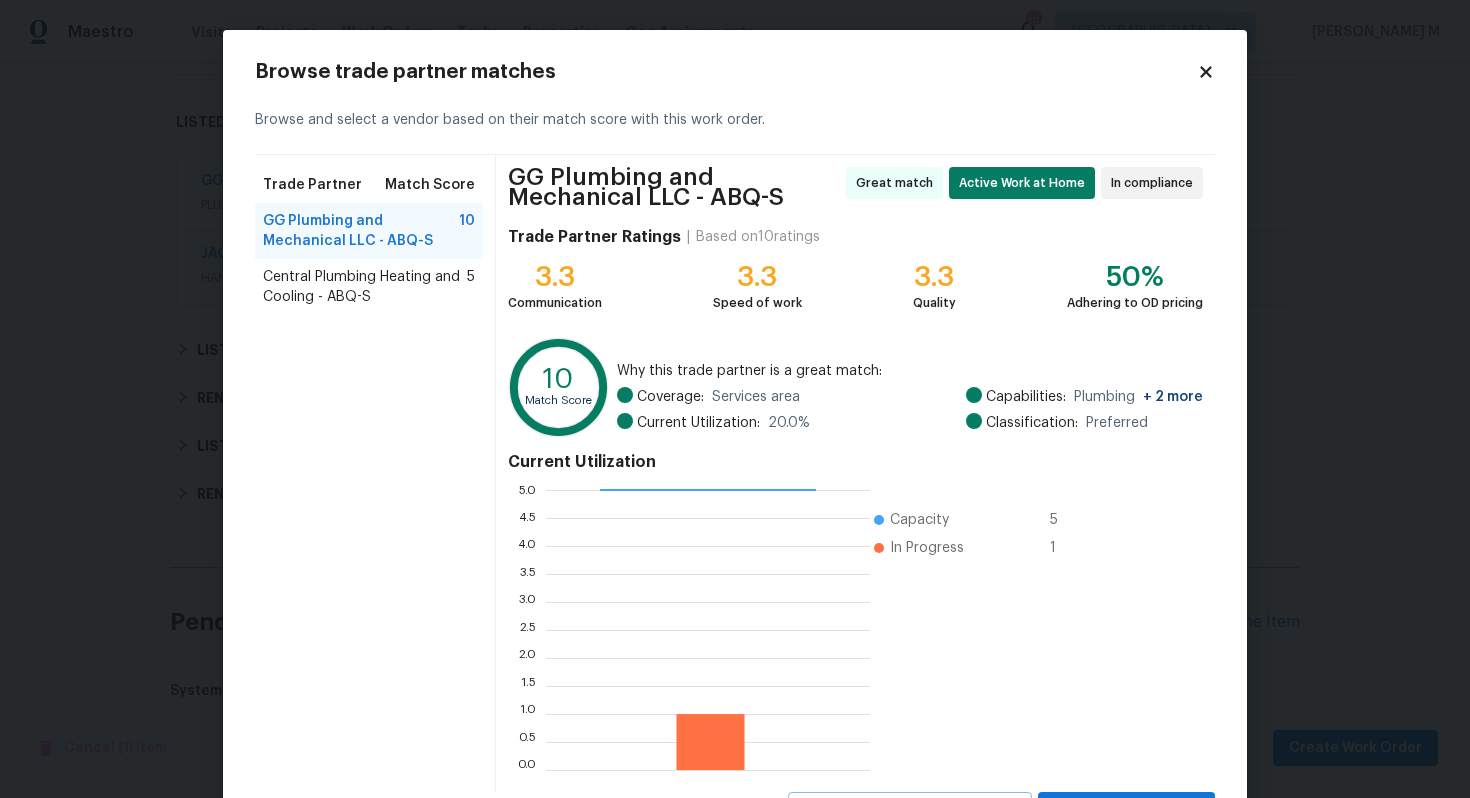 click on "Central Plumbing Heating and Cooling - ABQ-S" at bounding box center (365, 287) 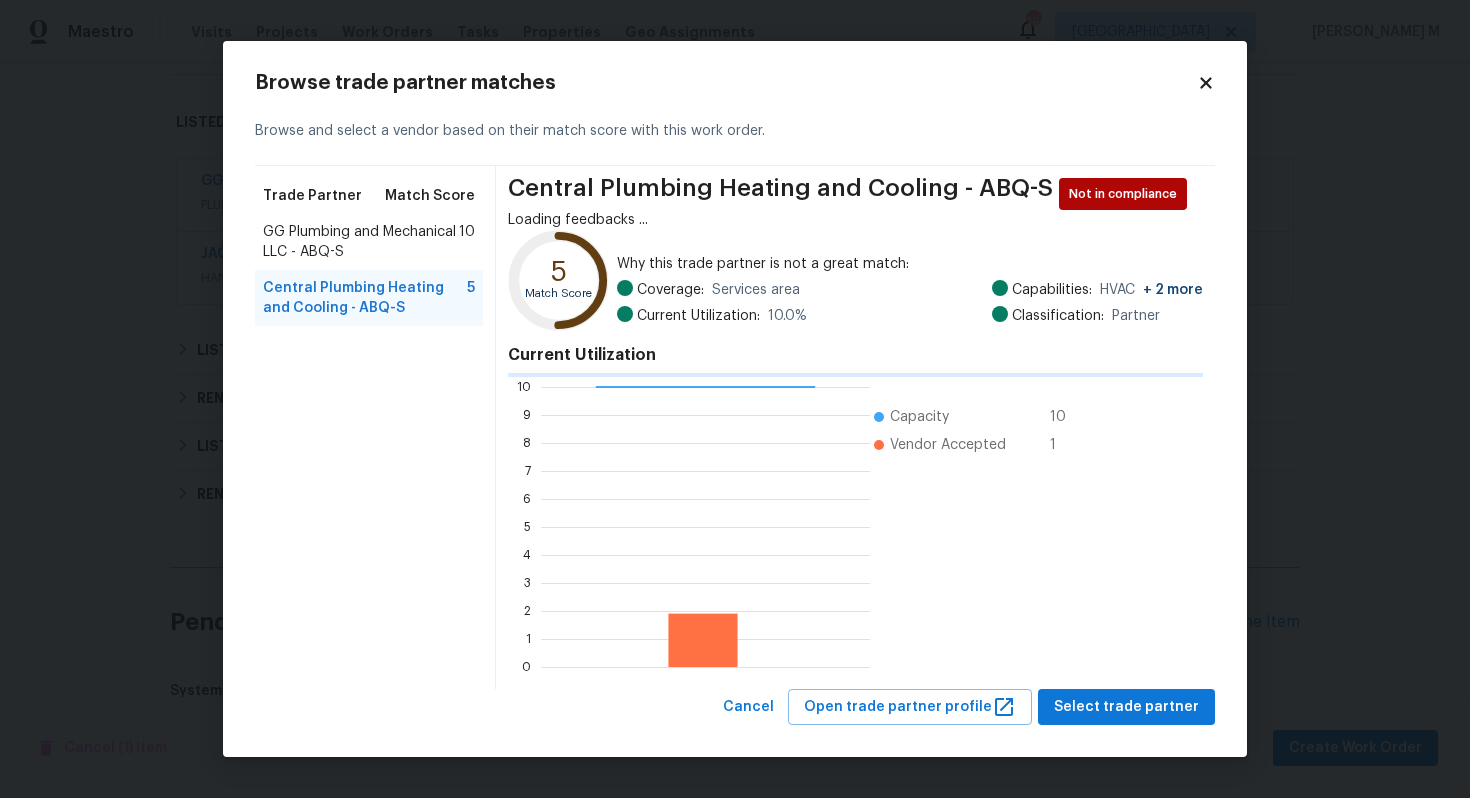 scroll, scrollTop: 280, scrollLeft: 329, axis: both 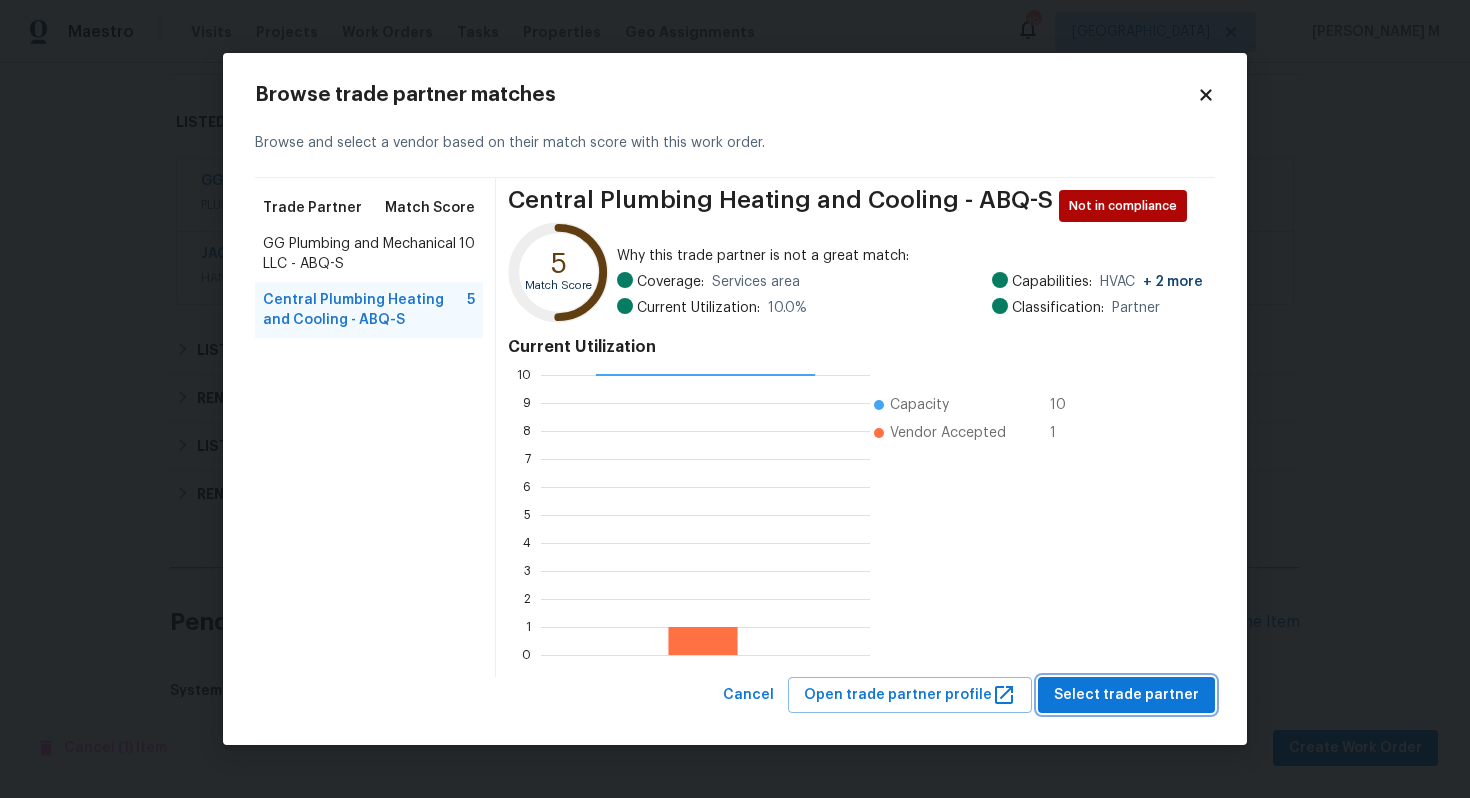 click on "Select trade partner" at bounding box center (1126, 695) 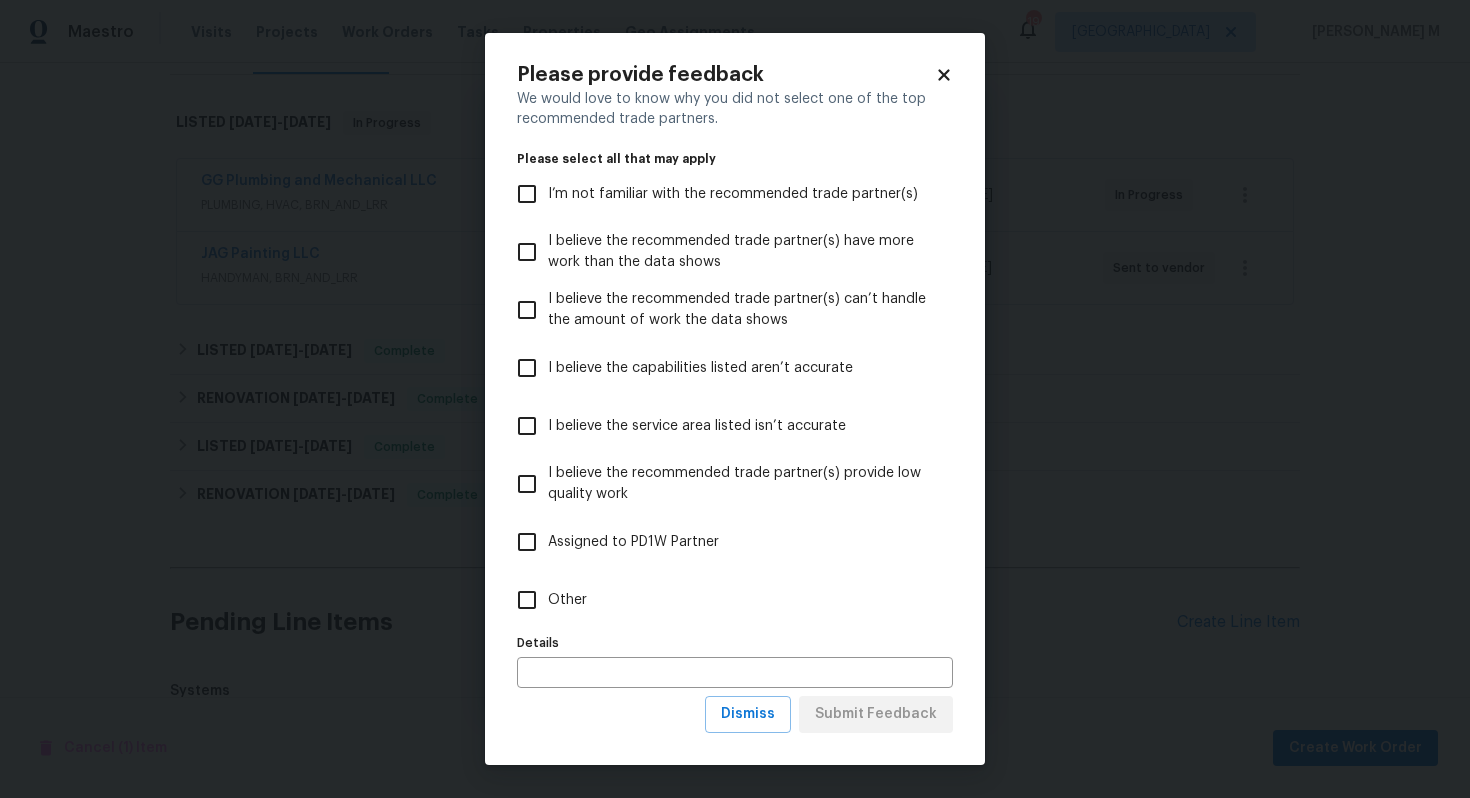 click on "Other" at bounding box center [567, 600] 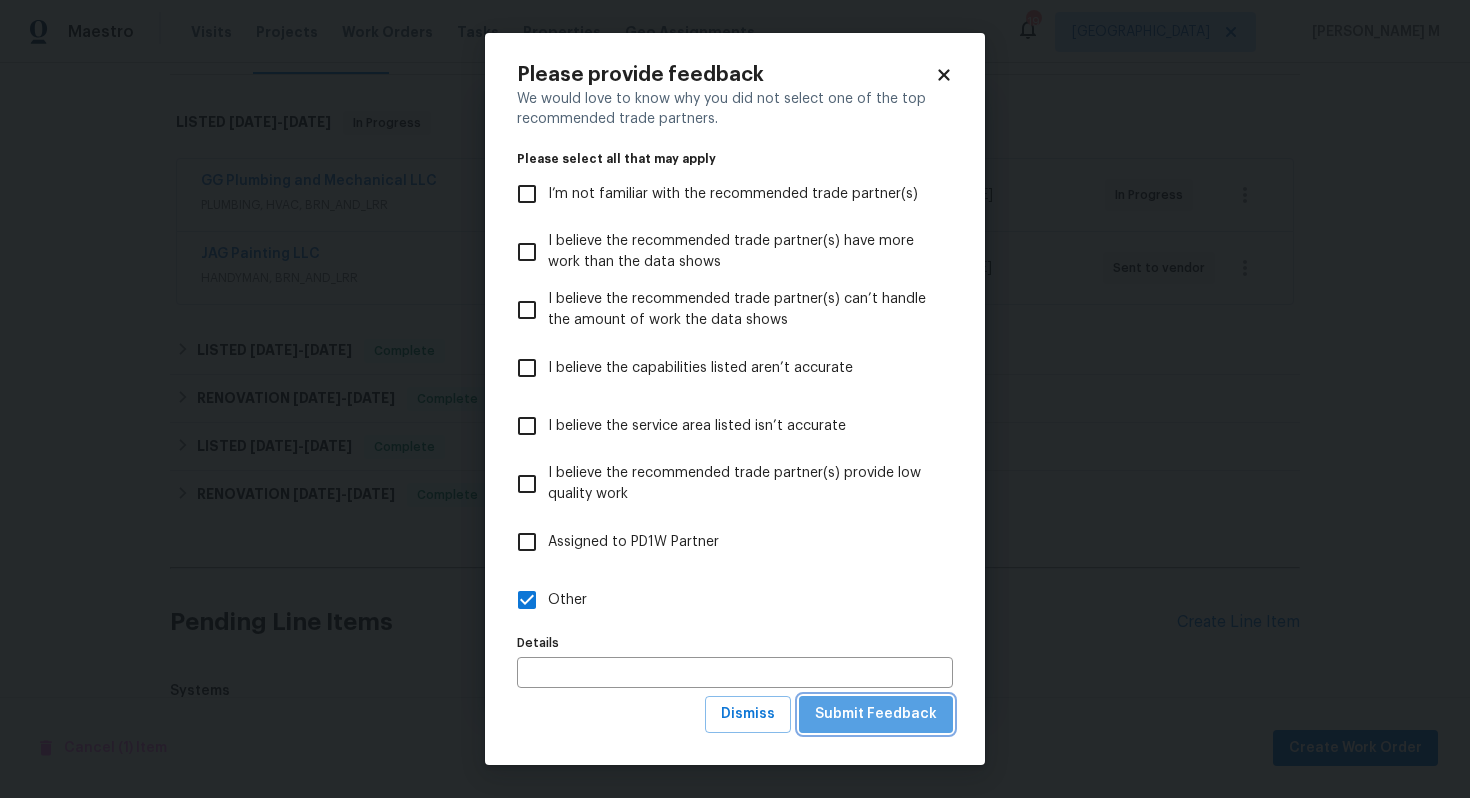 click on "Submit Feedback" at bounding box center [876, 714] 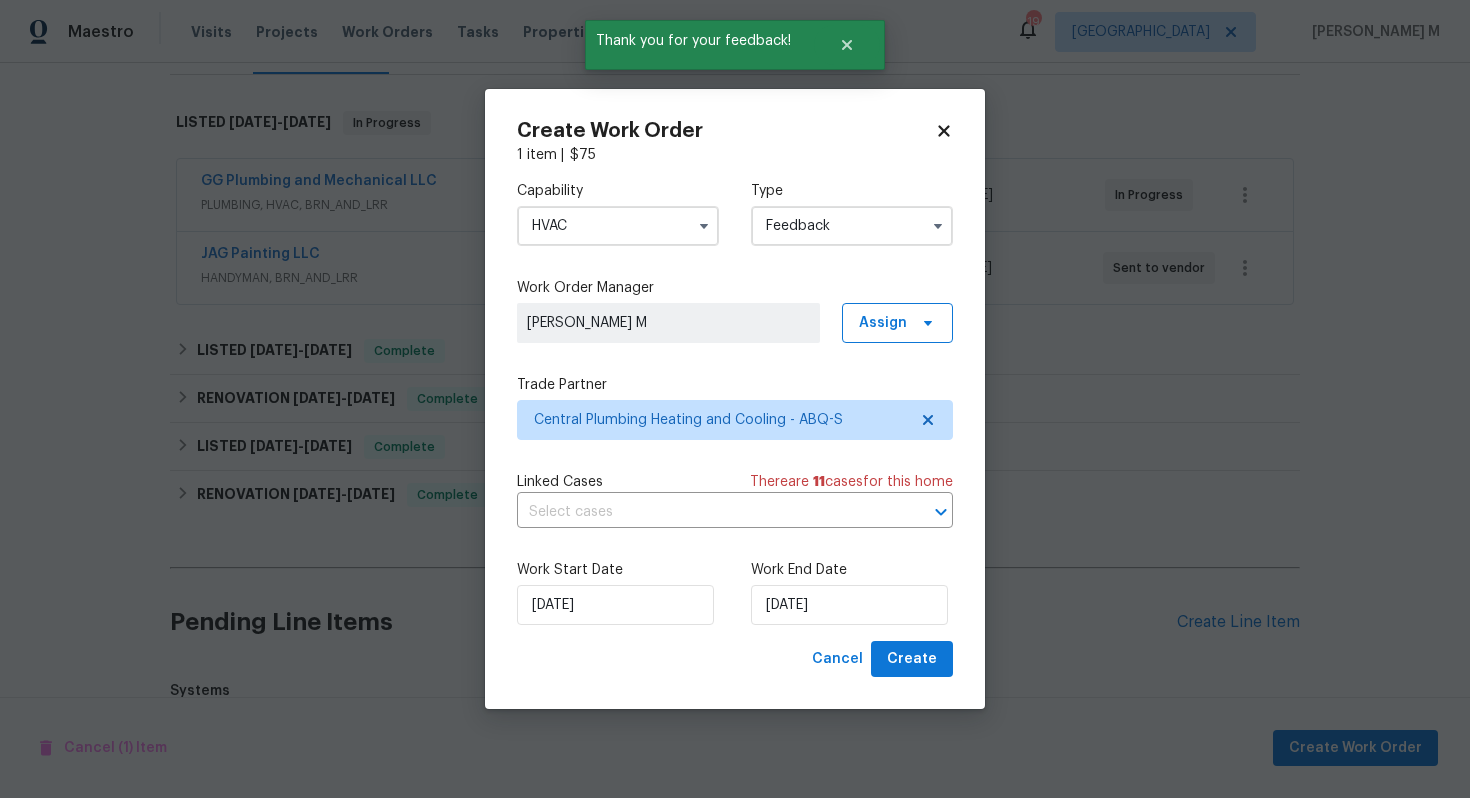 click on "Linked Cases There  are   11  case s  for this home   ​" at bounding box center (735, 500) 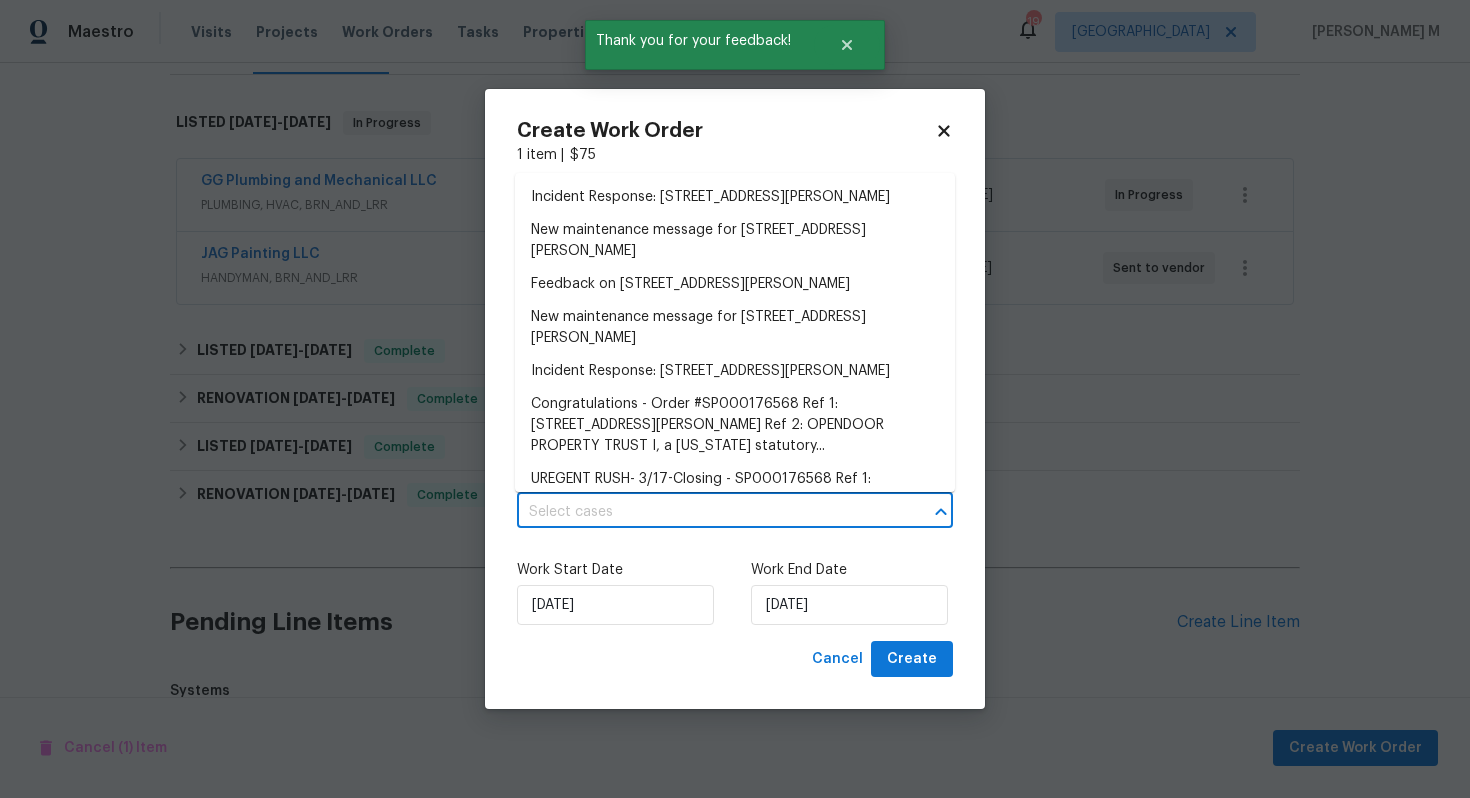 click at bounding box center (707, 512) 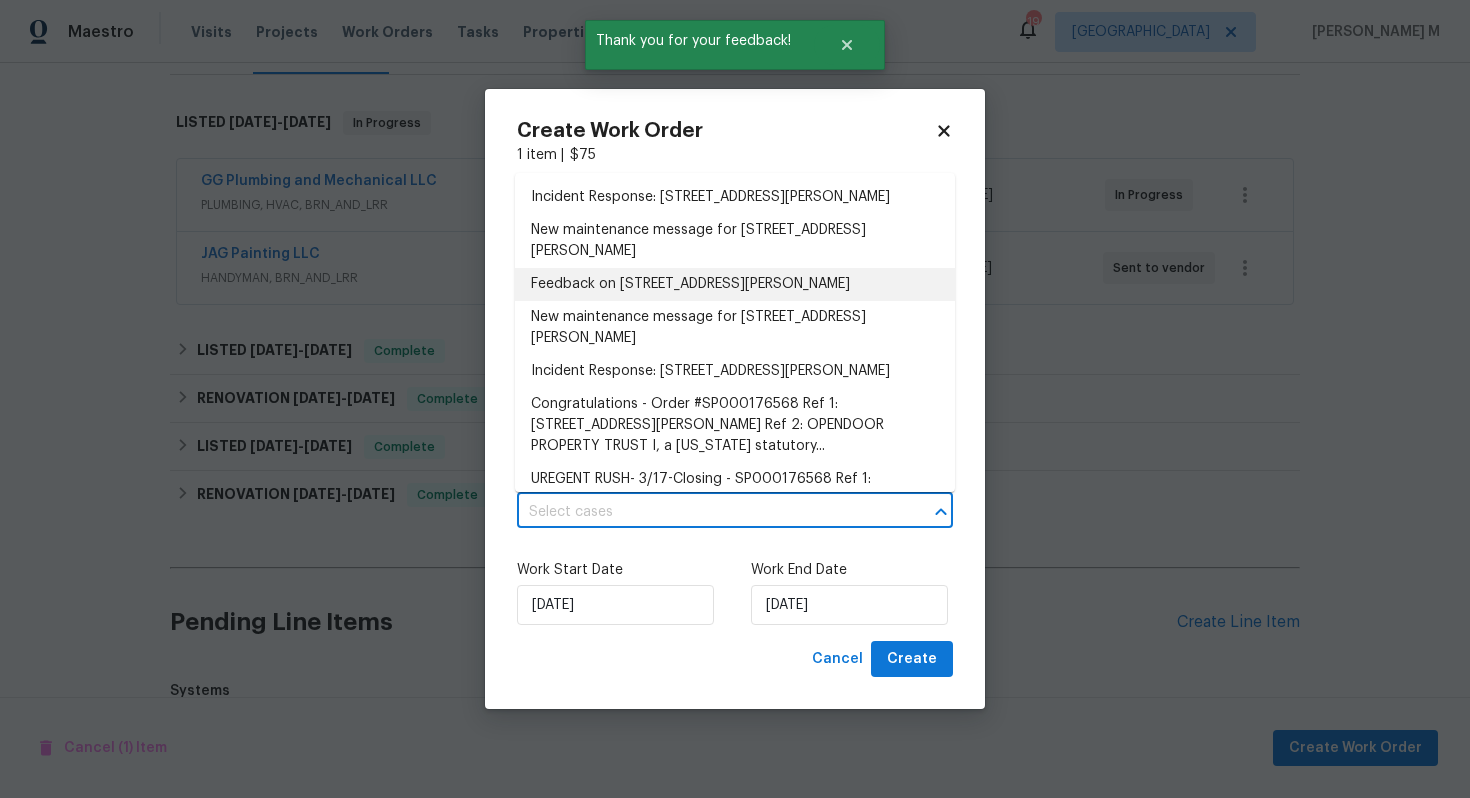click on "Feedback on 7001 Edwina Ave NE, Albuquerque, NM 87110" at bounding box center (735, 284) 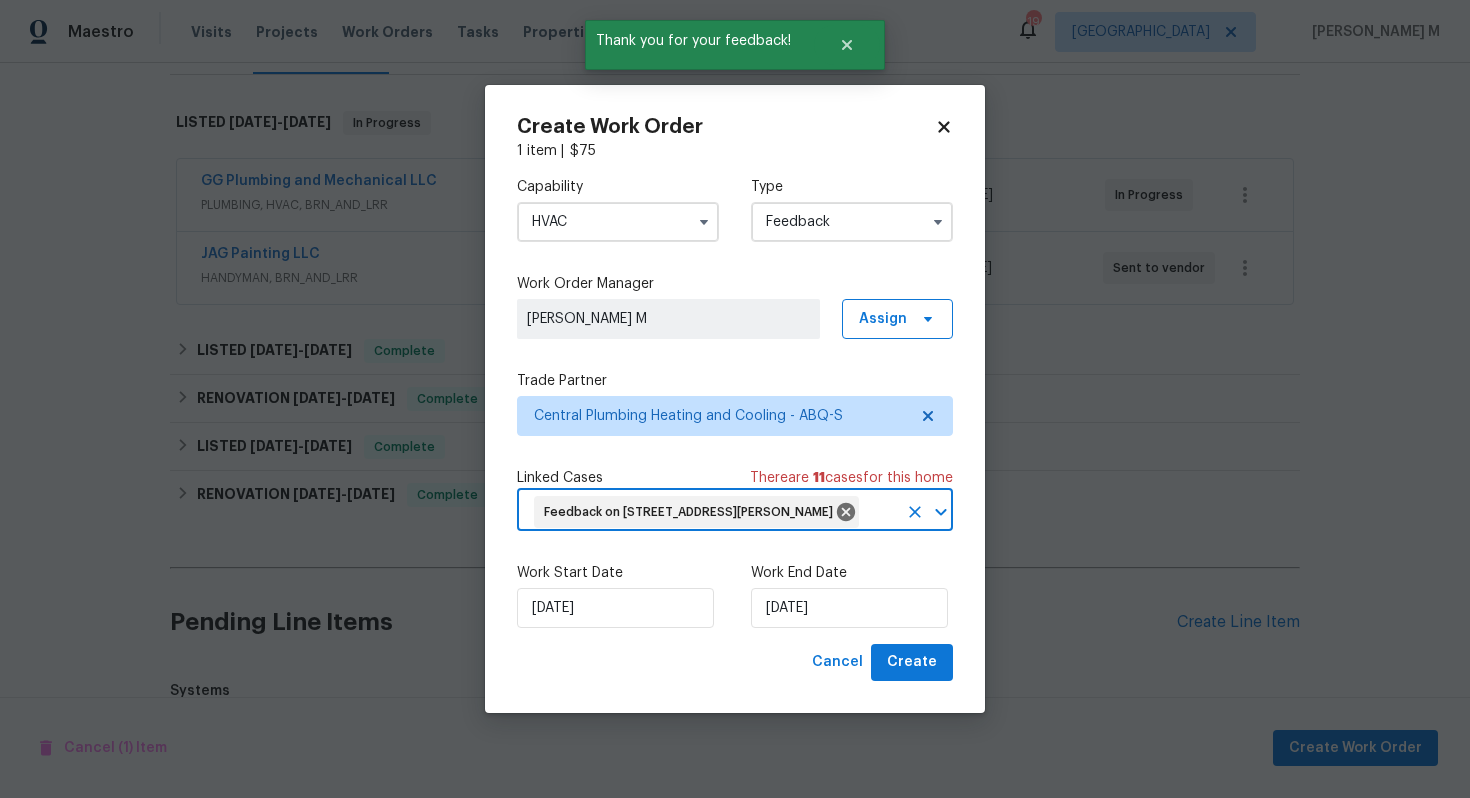 click on "Feedback on 7001 Edwina Ave NE, Albuquerque, NM 87110" at bounding box center [696, 512] 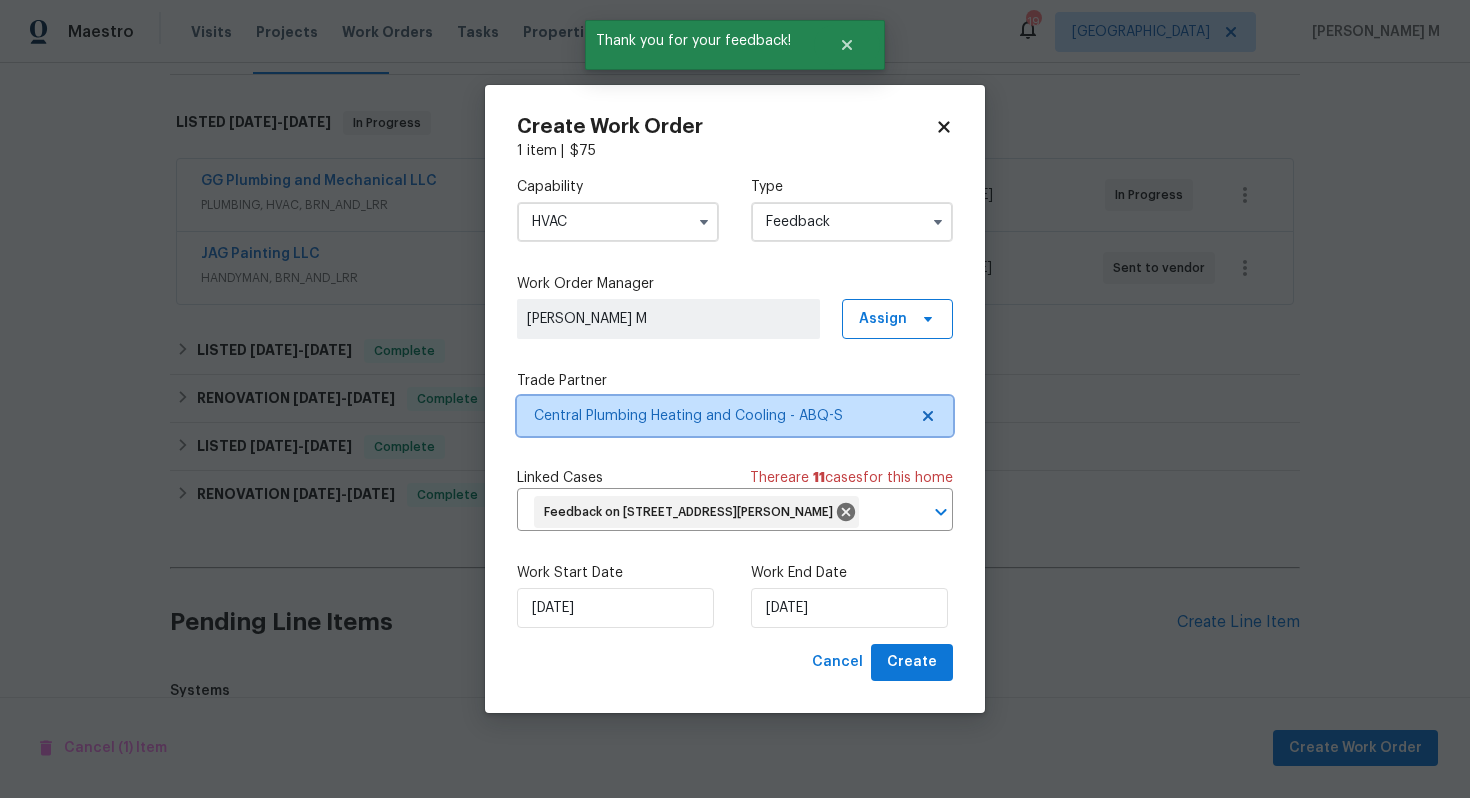 click on "Central Plumbing Heating and Cooling - ABQ-S" at bounding box center (735, 416) 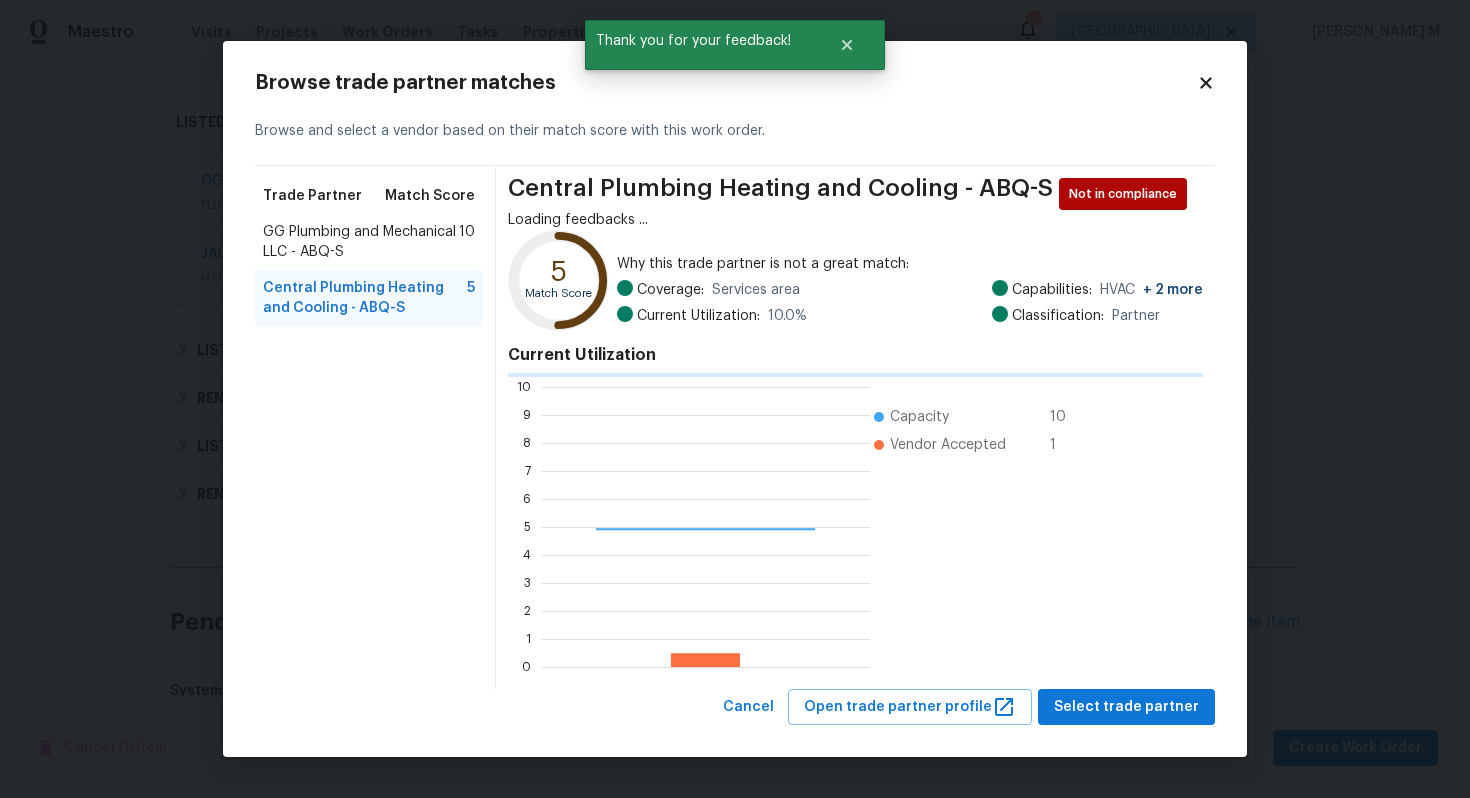 scroll, scrollTop: 2, scrollLeft: 1, axis: both 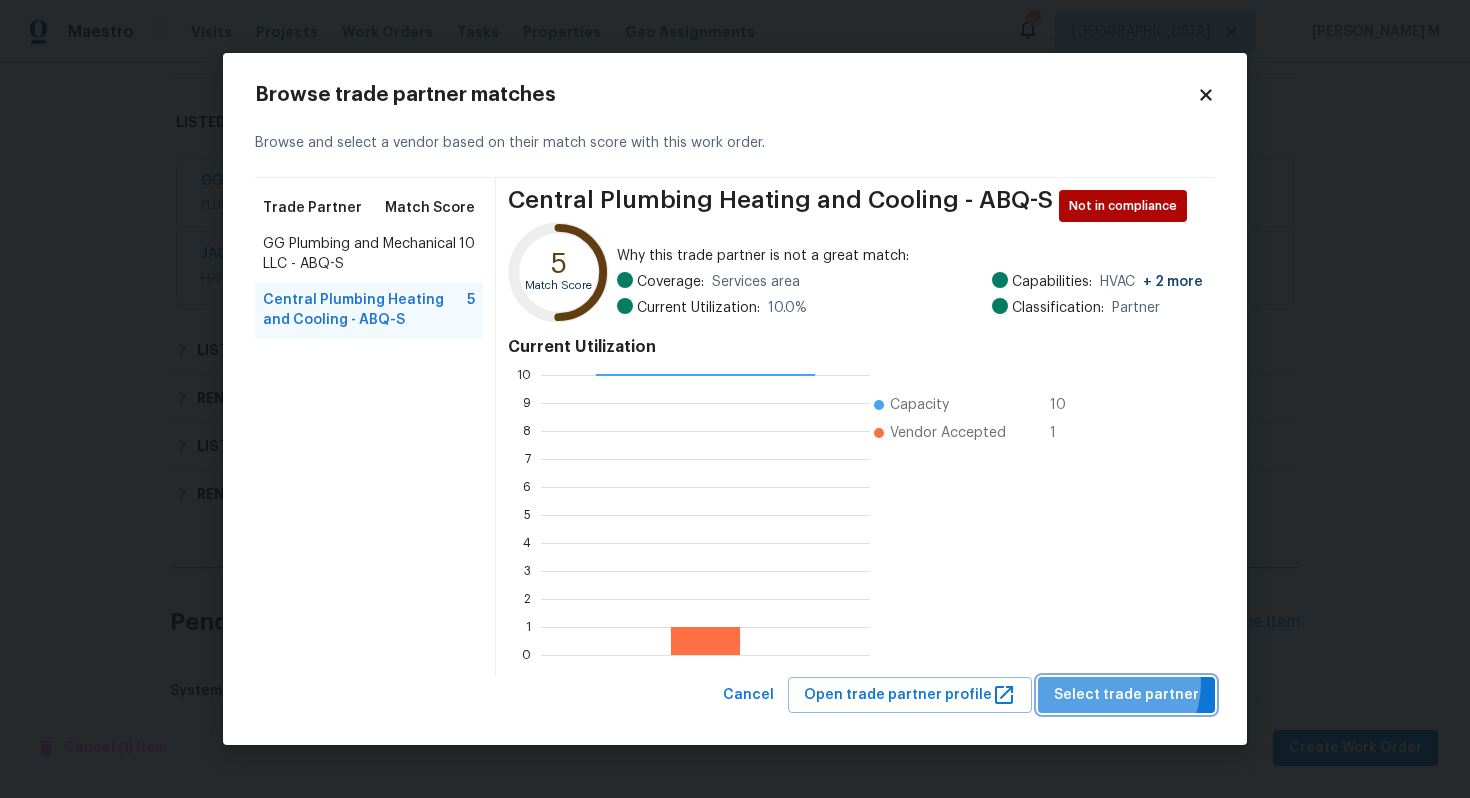 click on "Select trade partner" at bounding box center (1126, 695) 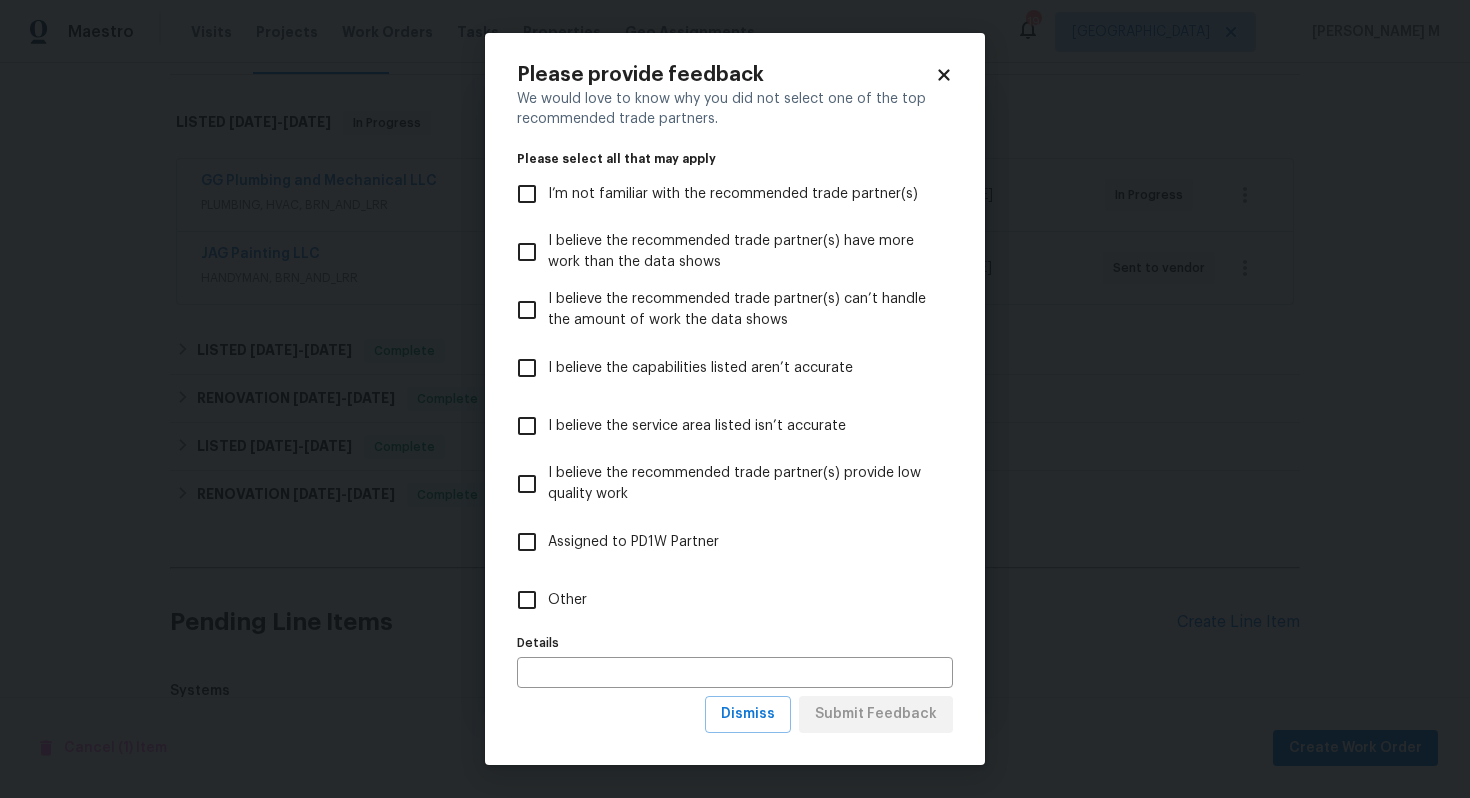 drag, startPoint x: 555, startPoint y: 586, endPoint x: 572, endPoint y: 586, distance: 17 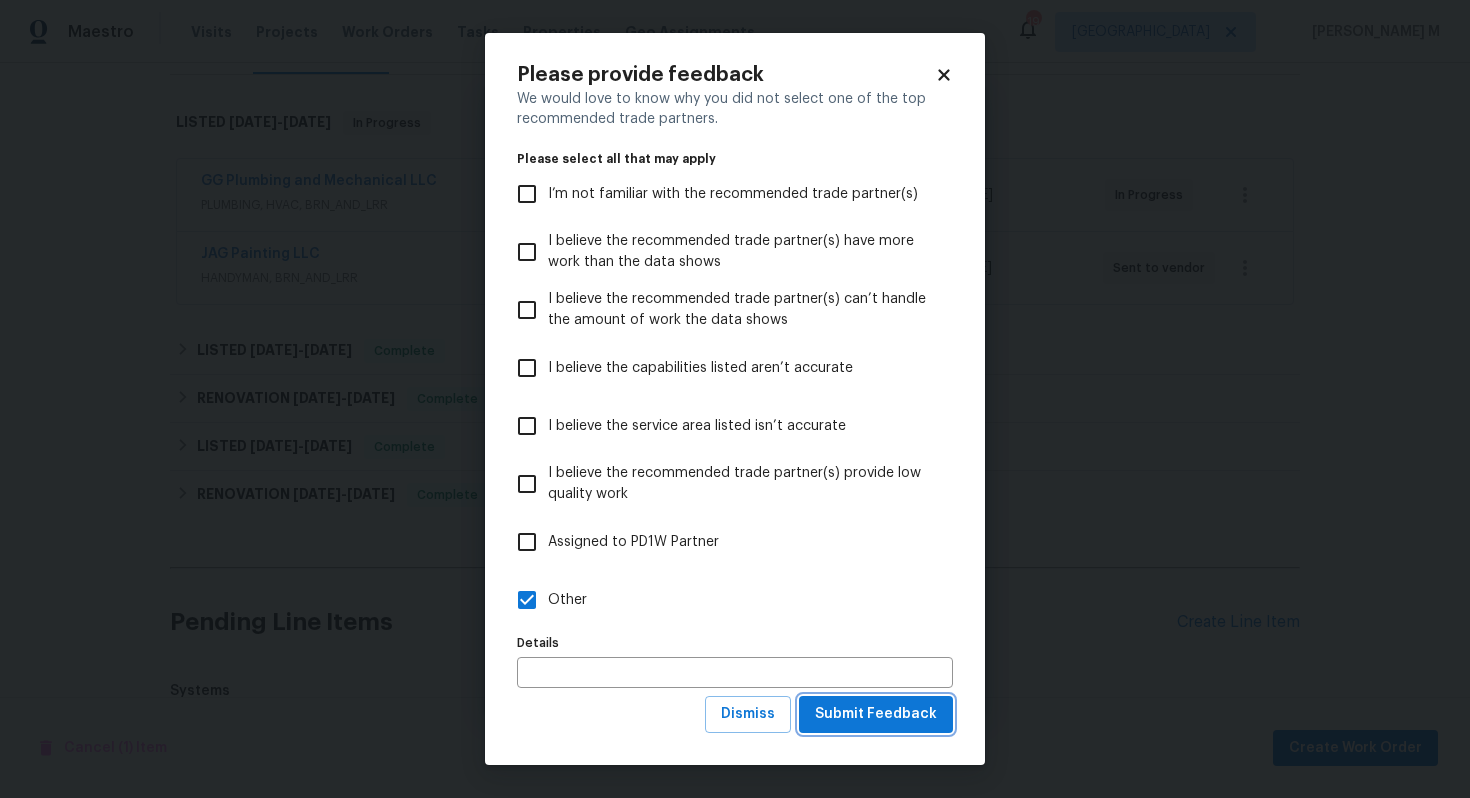 click on "Submit Feedback" at bounding box center [876, 714] 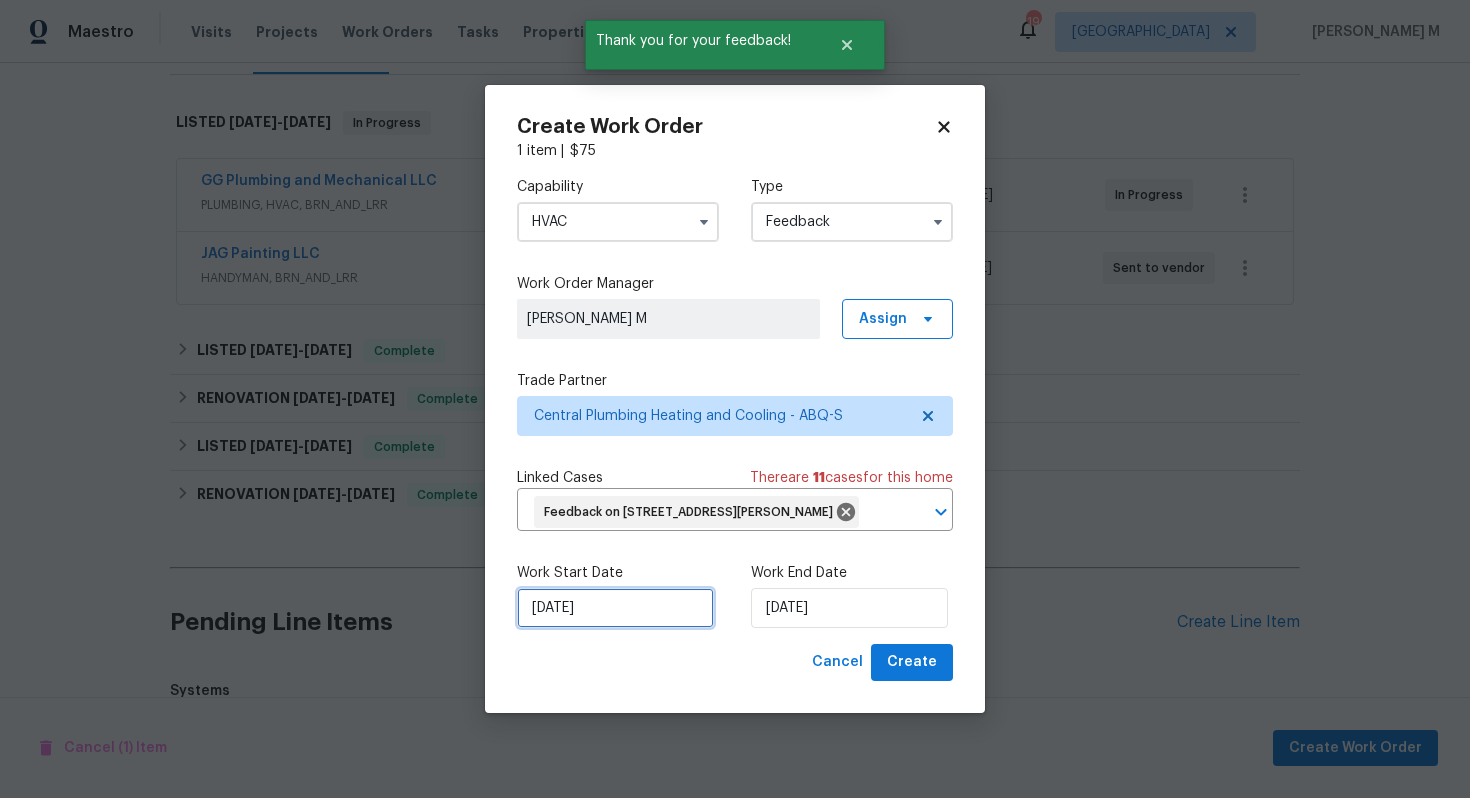 click on "[DATE]" at bounding box center (615, 608) 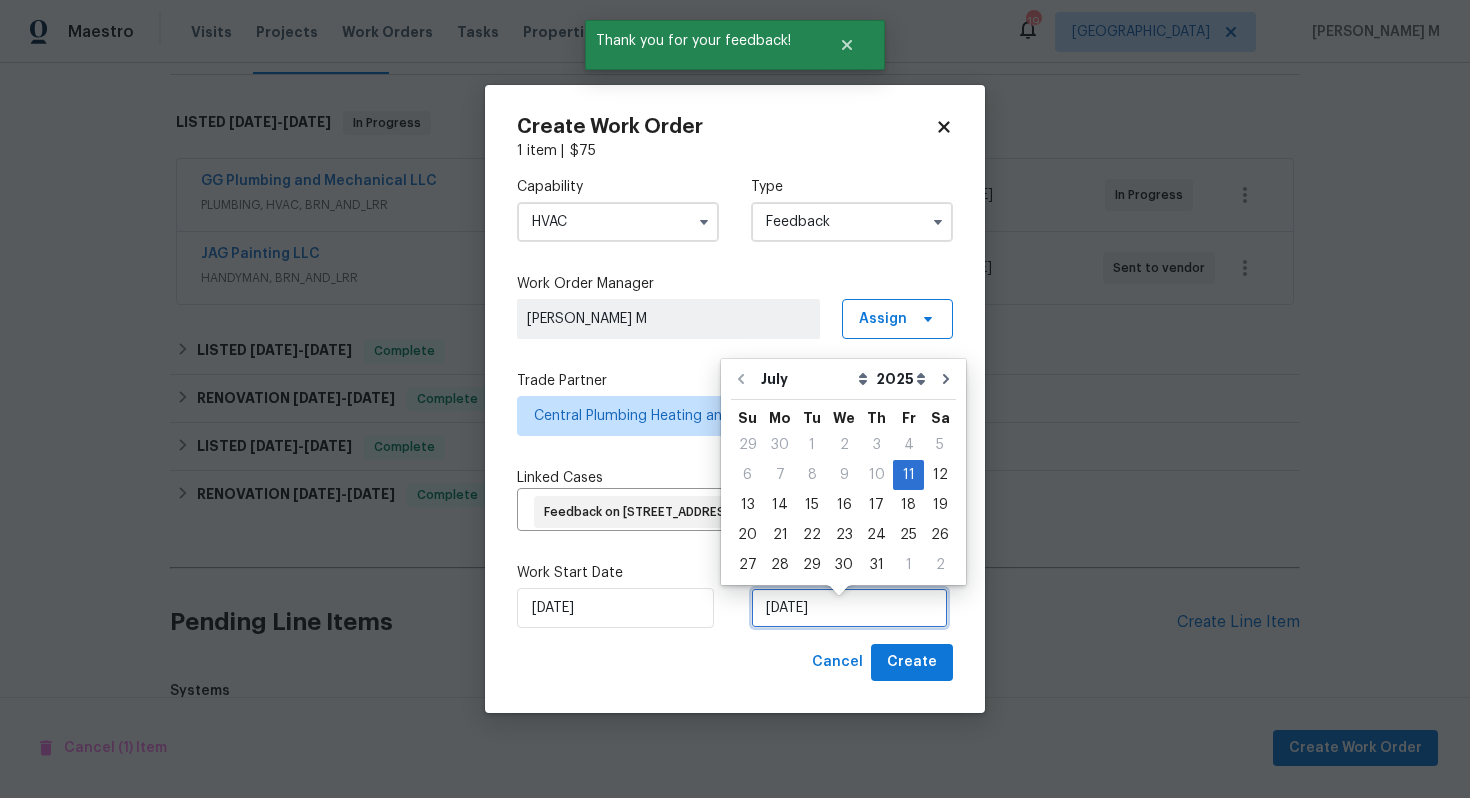 click on "[DATE]" at bounding box center [849, 608] 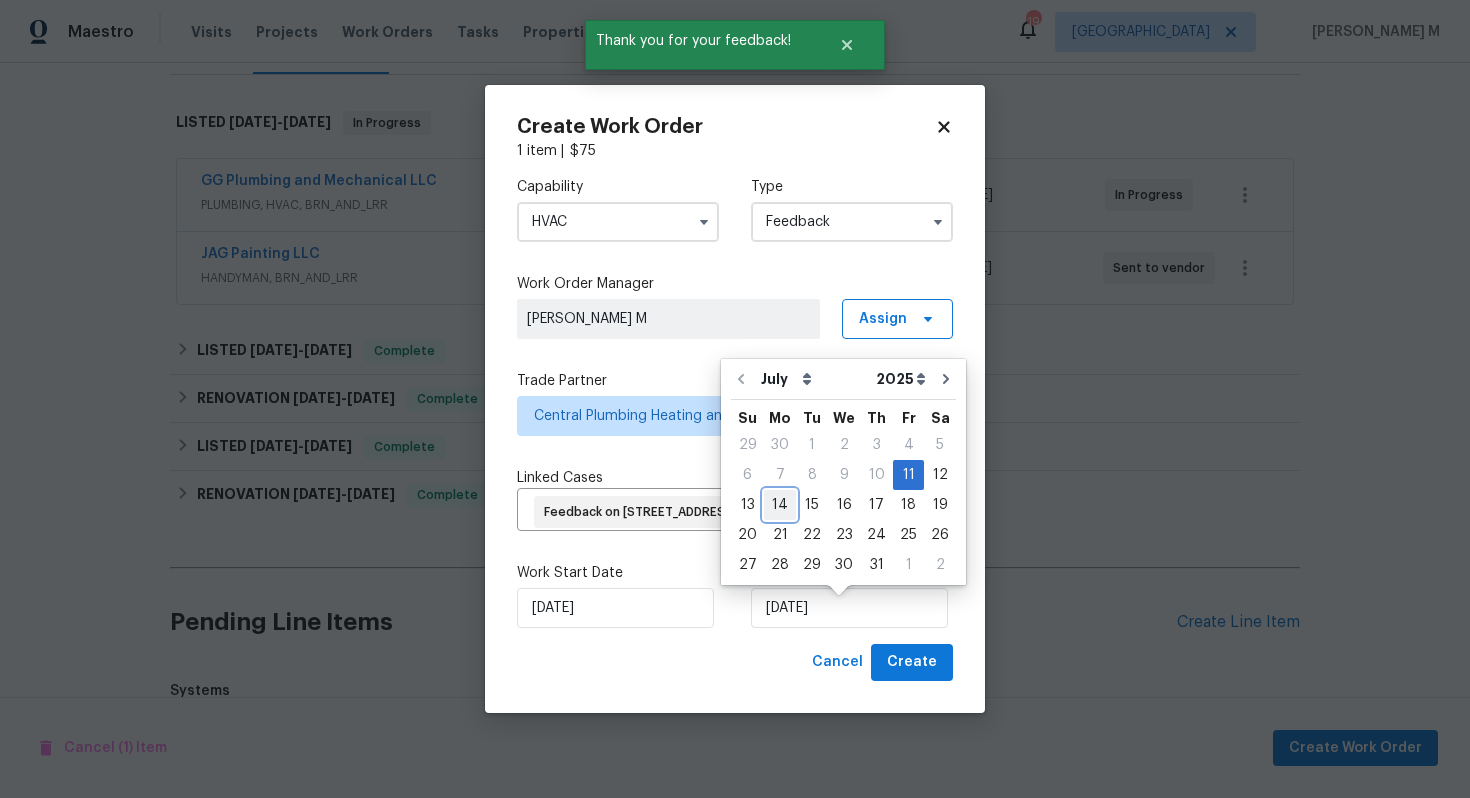 click on "14" at bounding box center (780, 505) 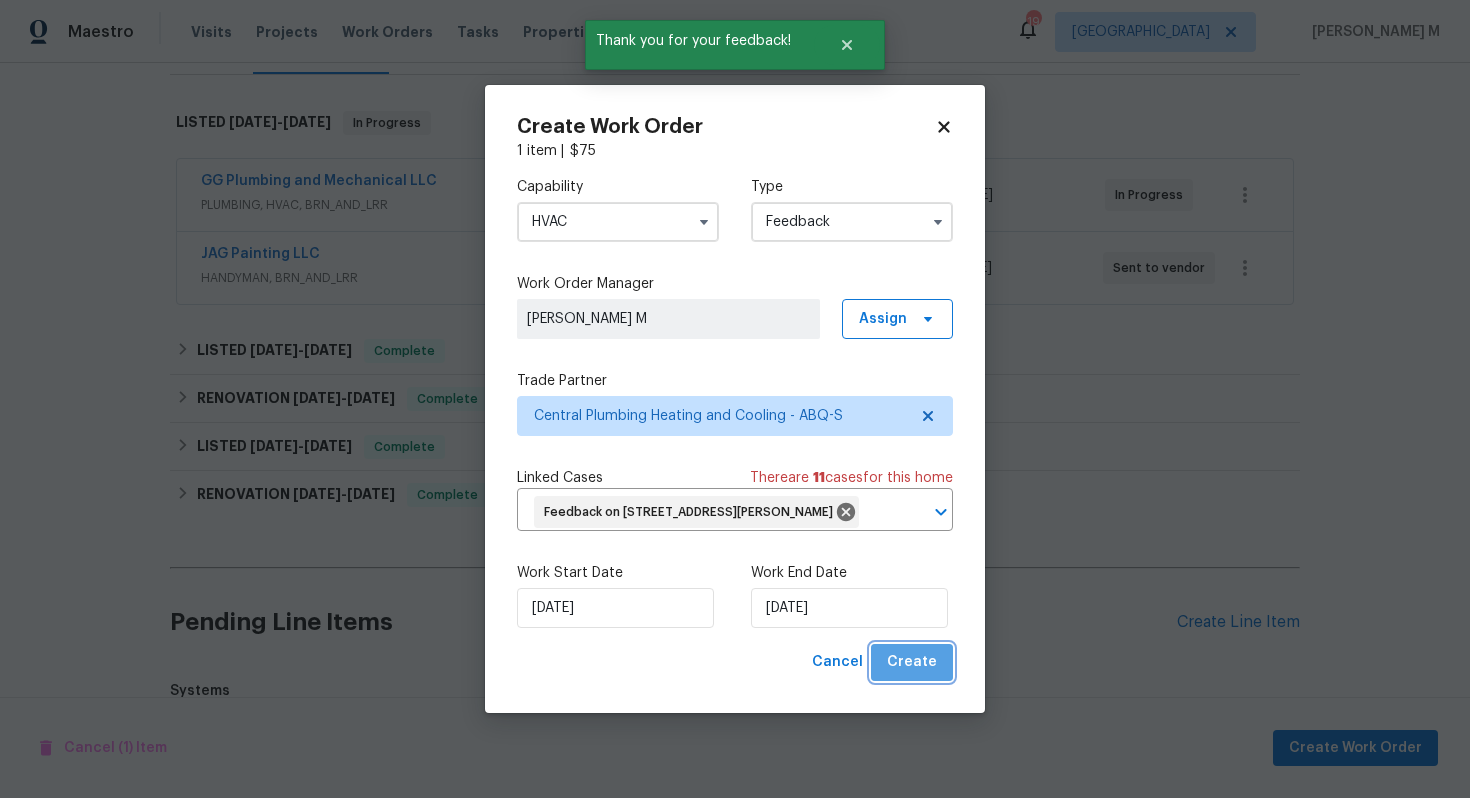 click on "Create" at bounding box center (912, 662) 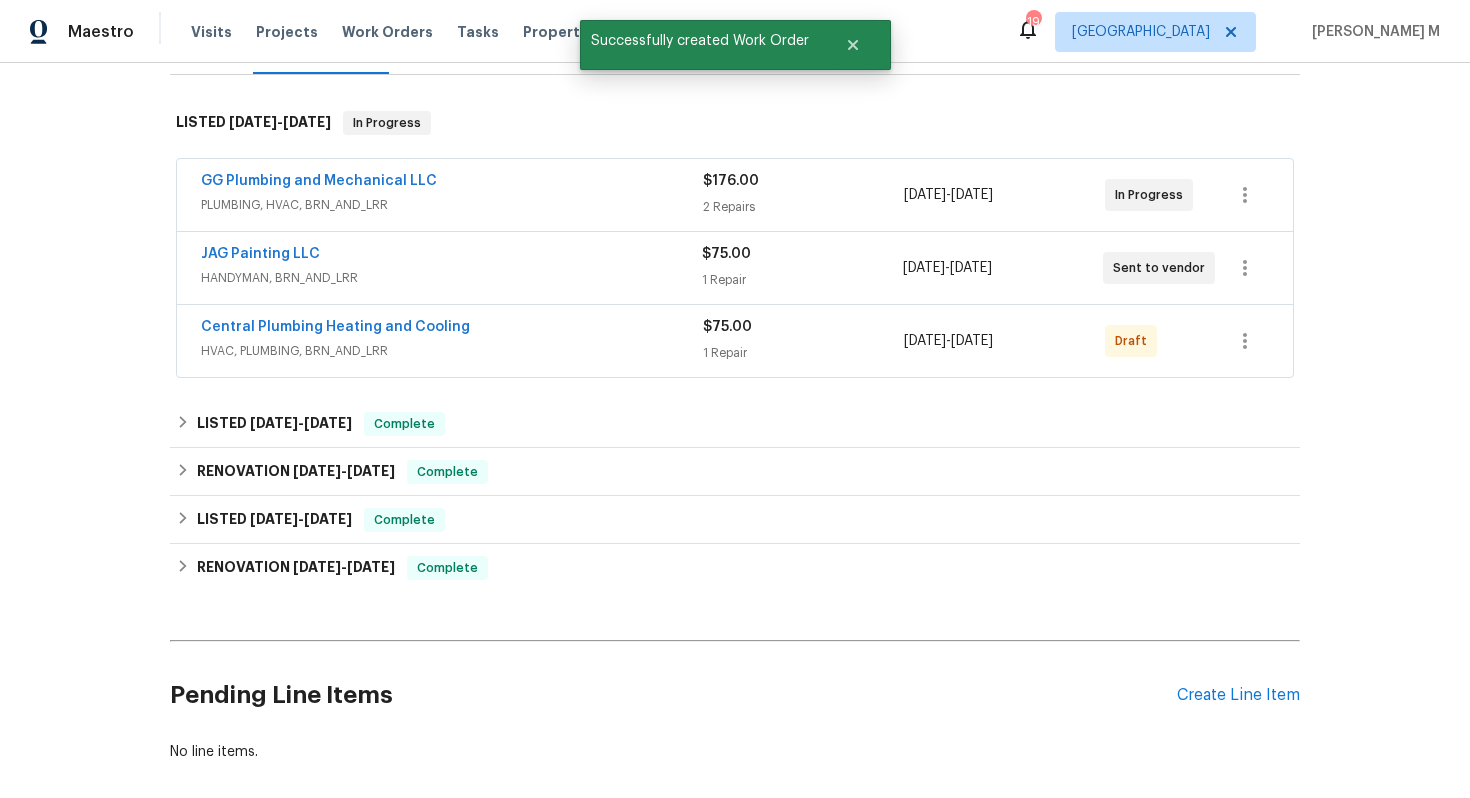 click on "Central Plumbing Heating and Cooling" at bounding box center [335, 327] 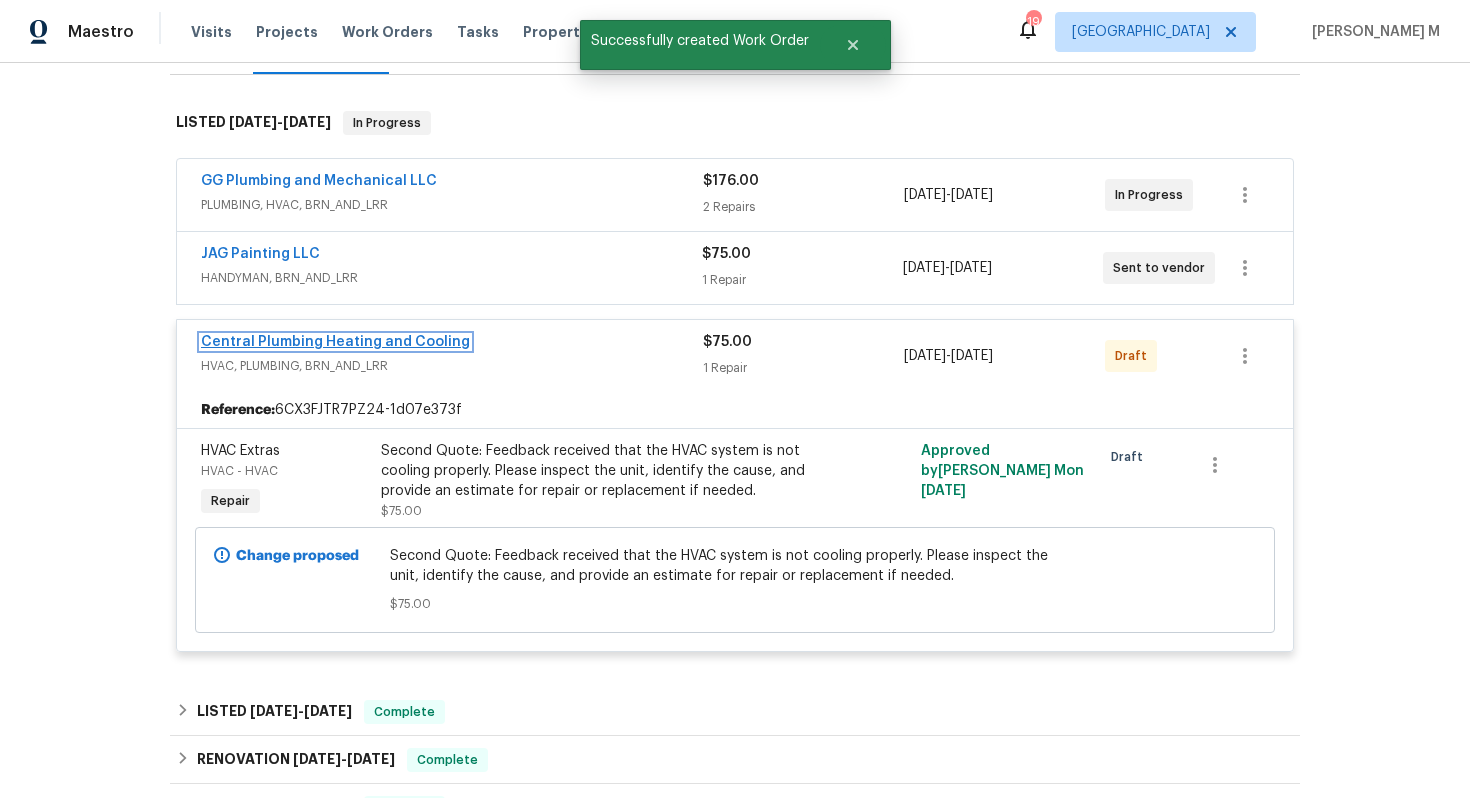 click on "Central Plumbing Heating and Cooling" at bounding box center [335, 342] 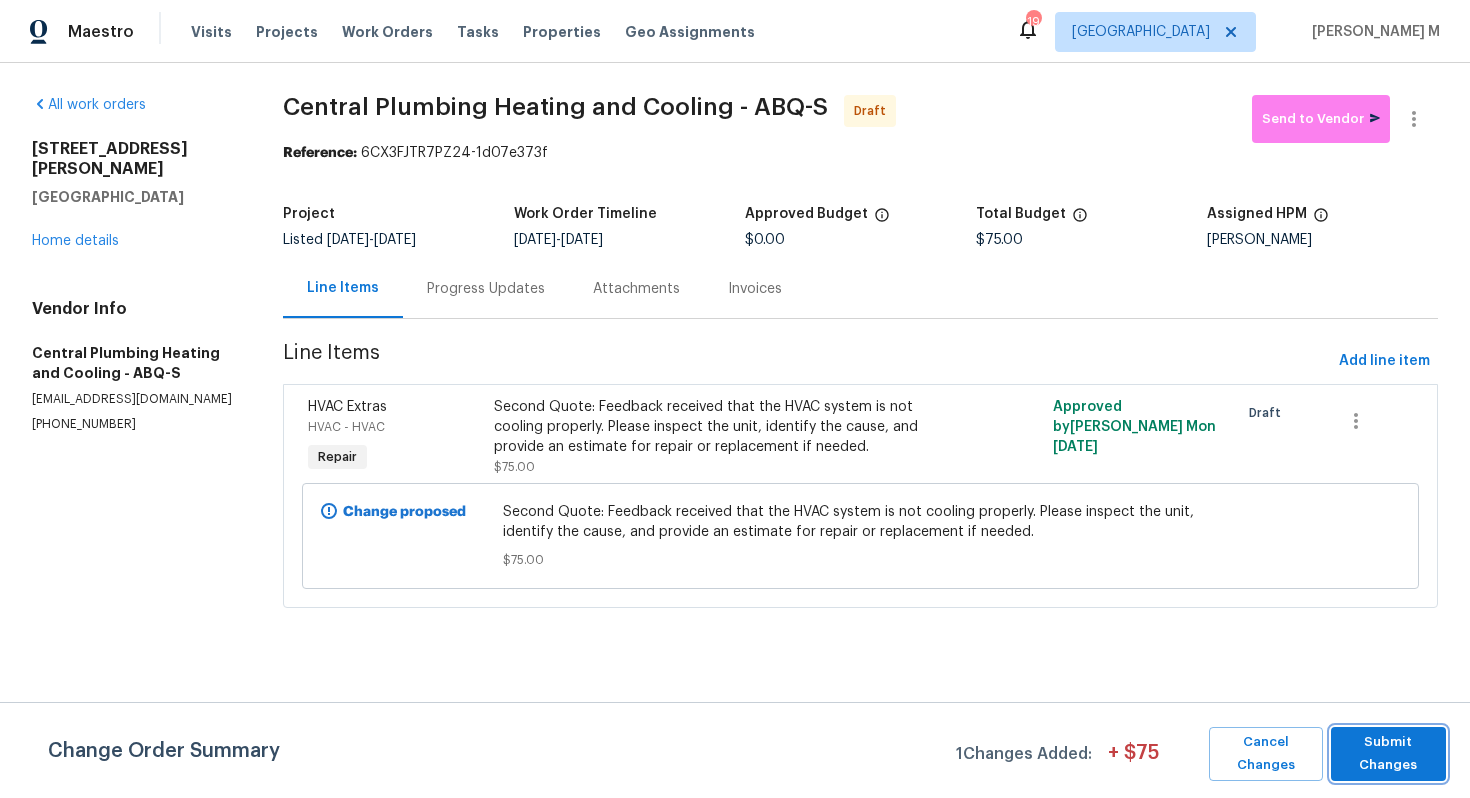 click on "Submit Changes" at bounding box center (1388, 754) 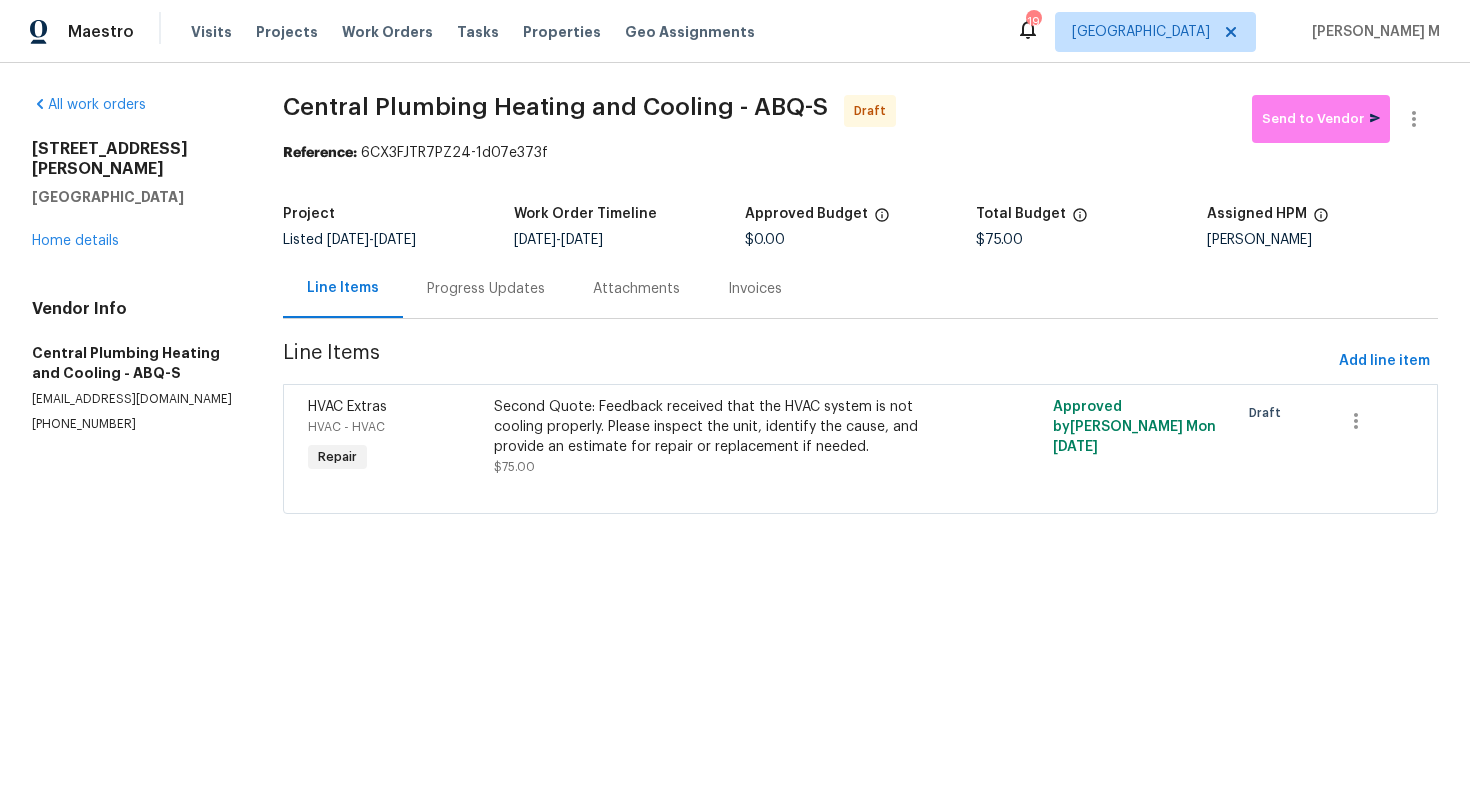 click on "Progress Updates" at bounding box center (486, 288) 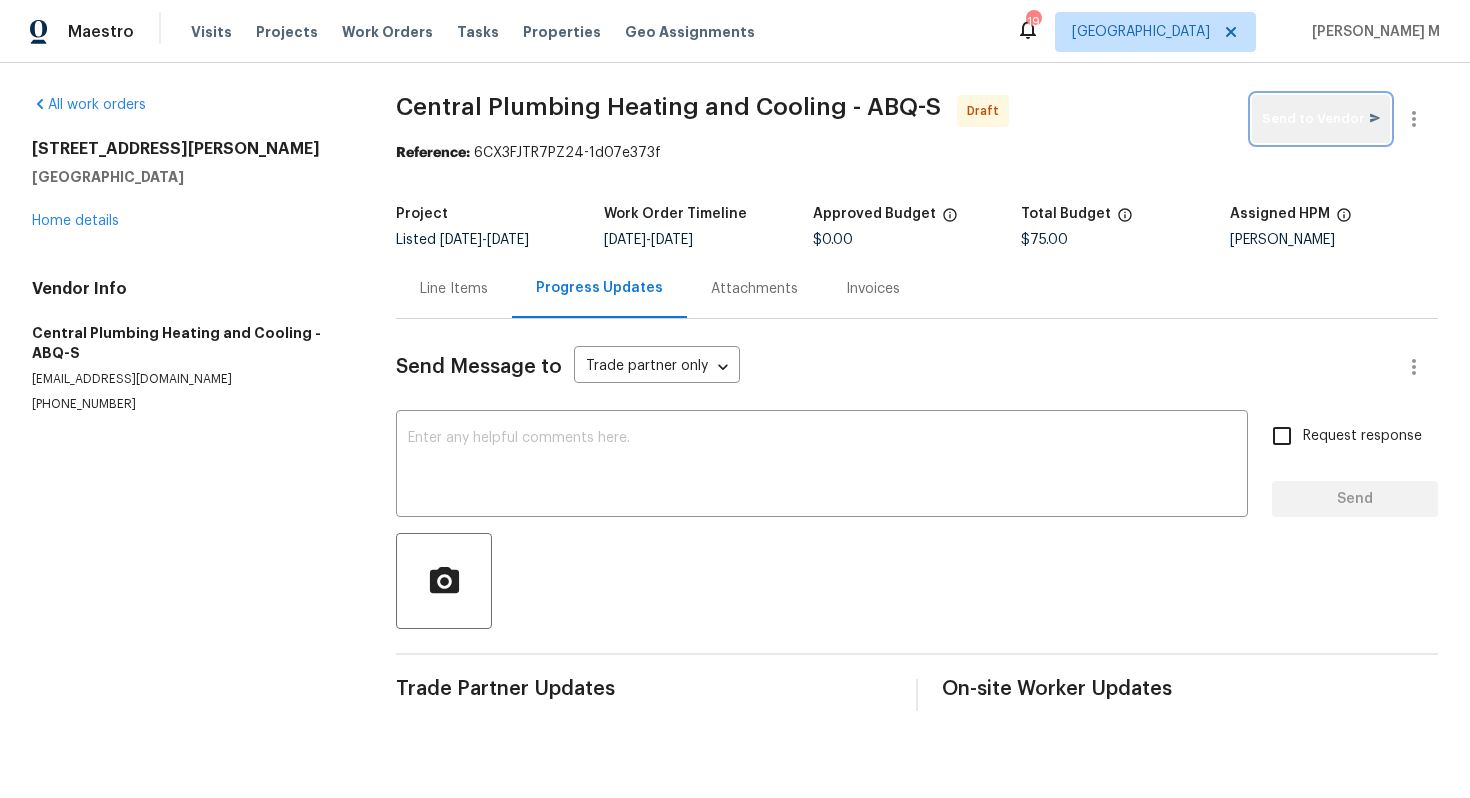 click on "Send to Vendor" at bounding box center (1321, 119) 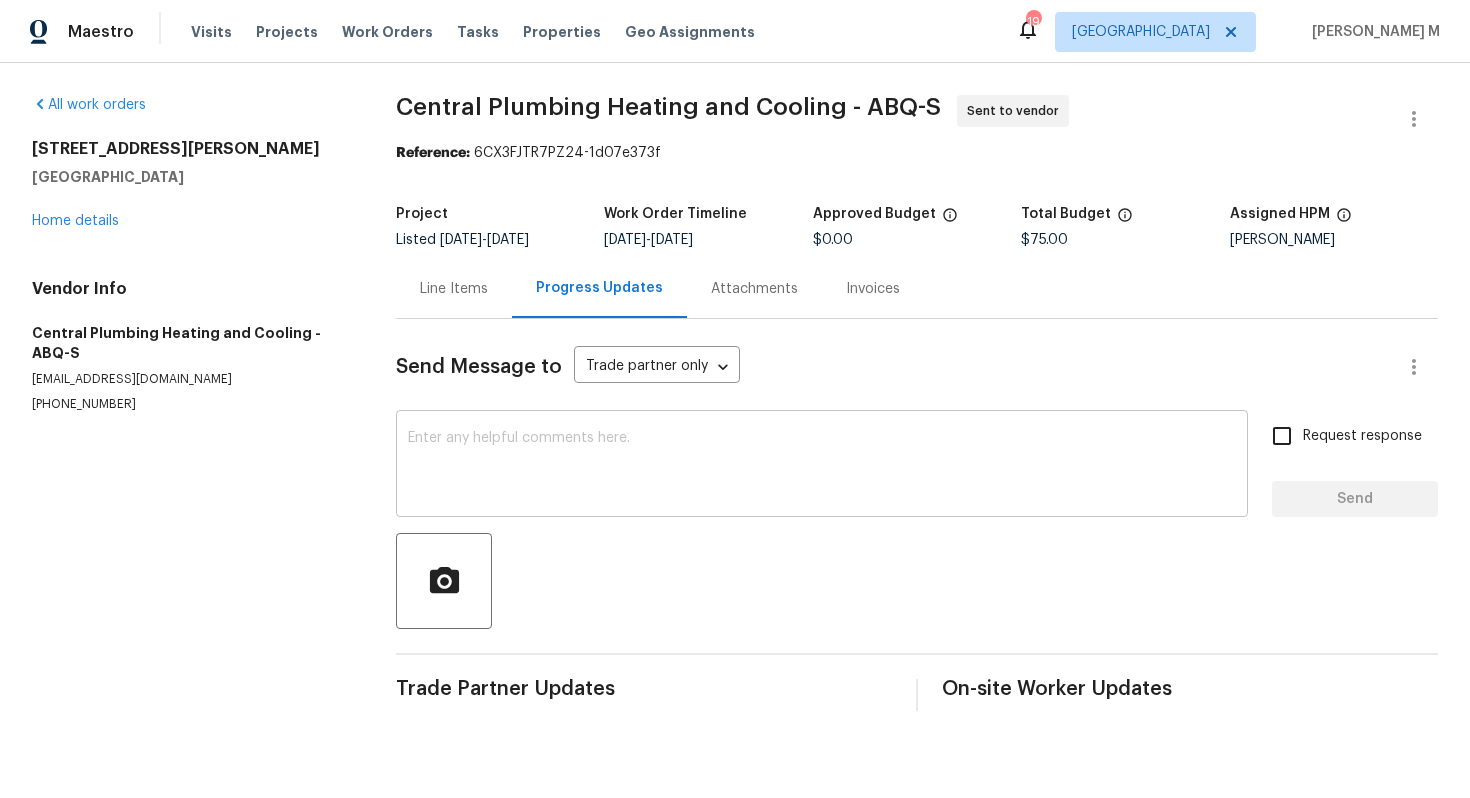 click at bounding box center [822, 466] 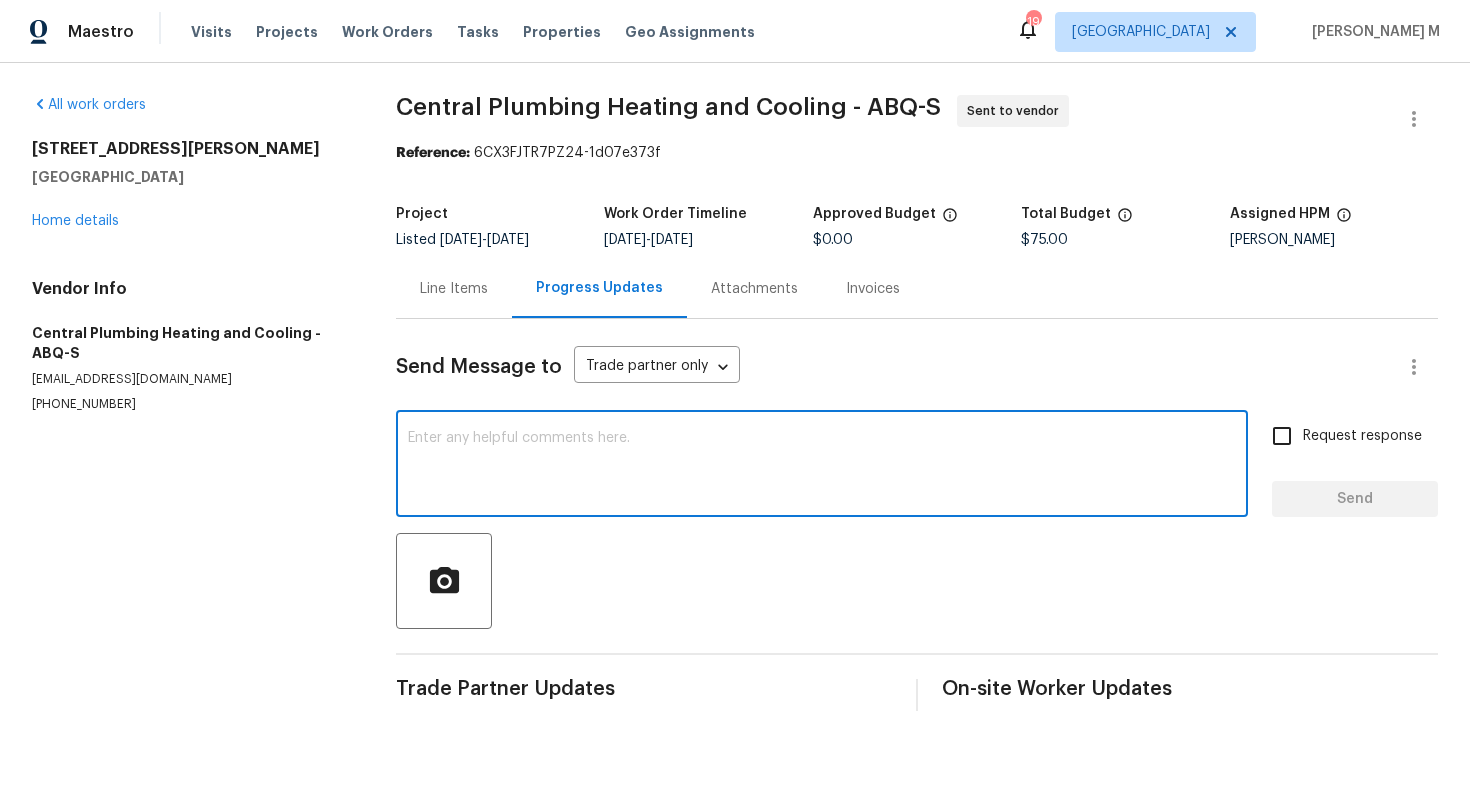 paste on "Hi this is [PERSON_NAME] with Opendoor. I’m confirming you received the WO for the property at (Address). Please review and accept the WO within 24 hours and provide a schedule date. Please disregard the contact information for the HPM included in the WO. Our Centralised LWO Team is responsible for Listed WOs." 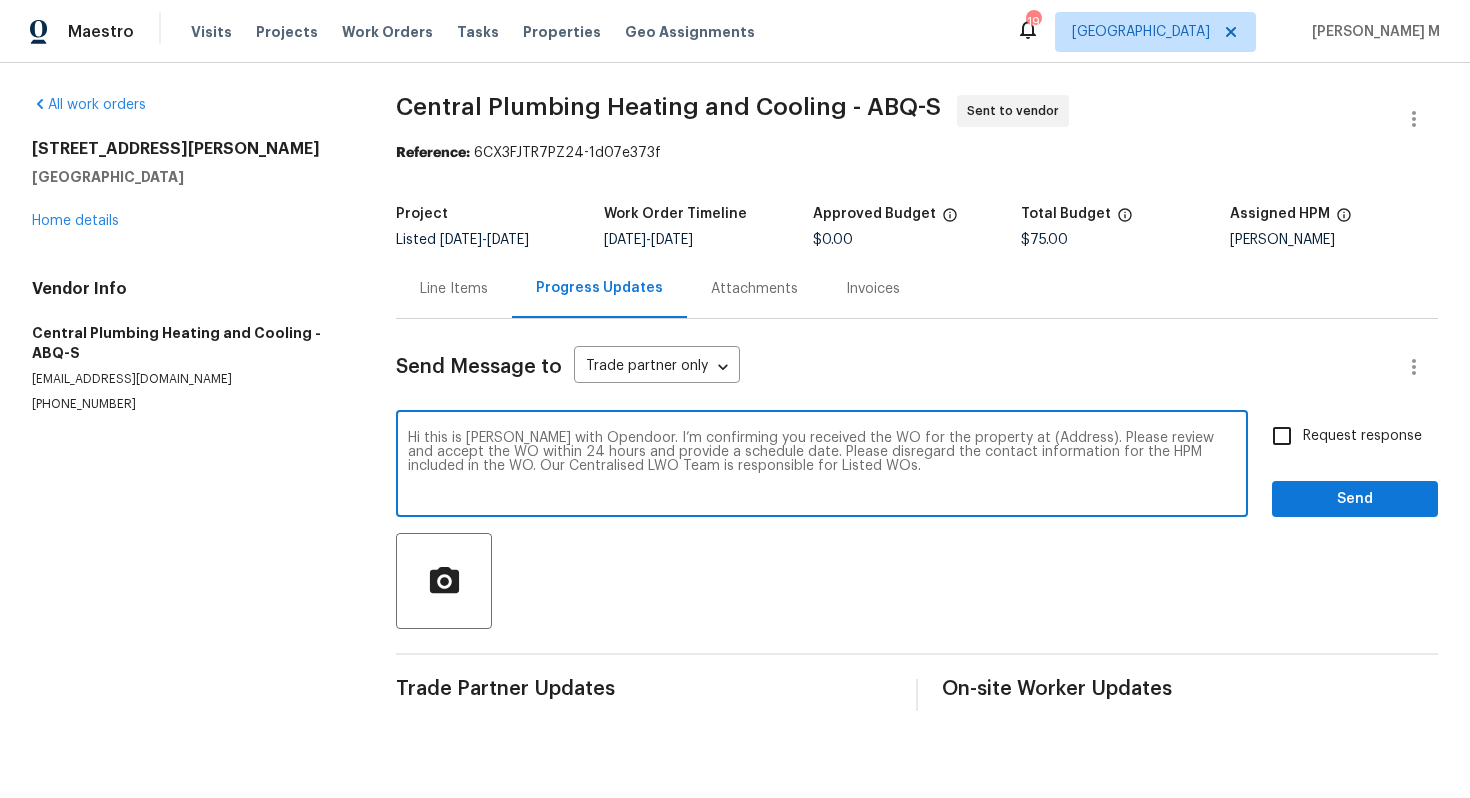 click on "Hi this is [PERSON_NAME] with Opendoor. I’m confirming you received the WO for the property at (Address). Please review and accept the WO within 24 hours and provide a schedule date. Please disregard the contact information for the HPM included in the WO. Our Centralised LWO Team is responsible for Listed WOs." at bounding box center (822, 466) 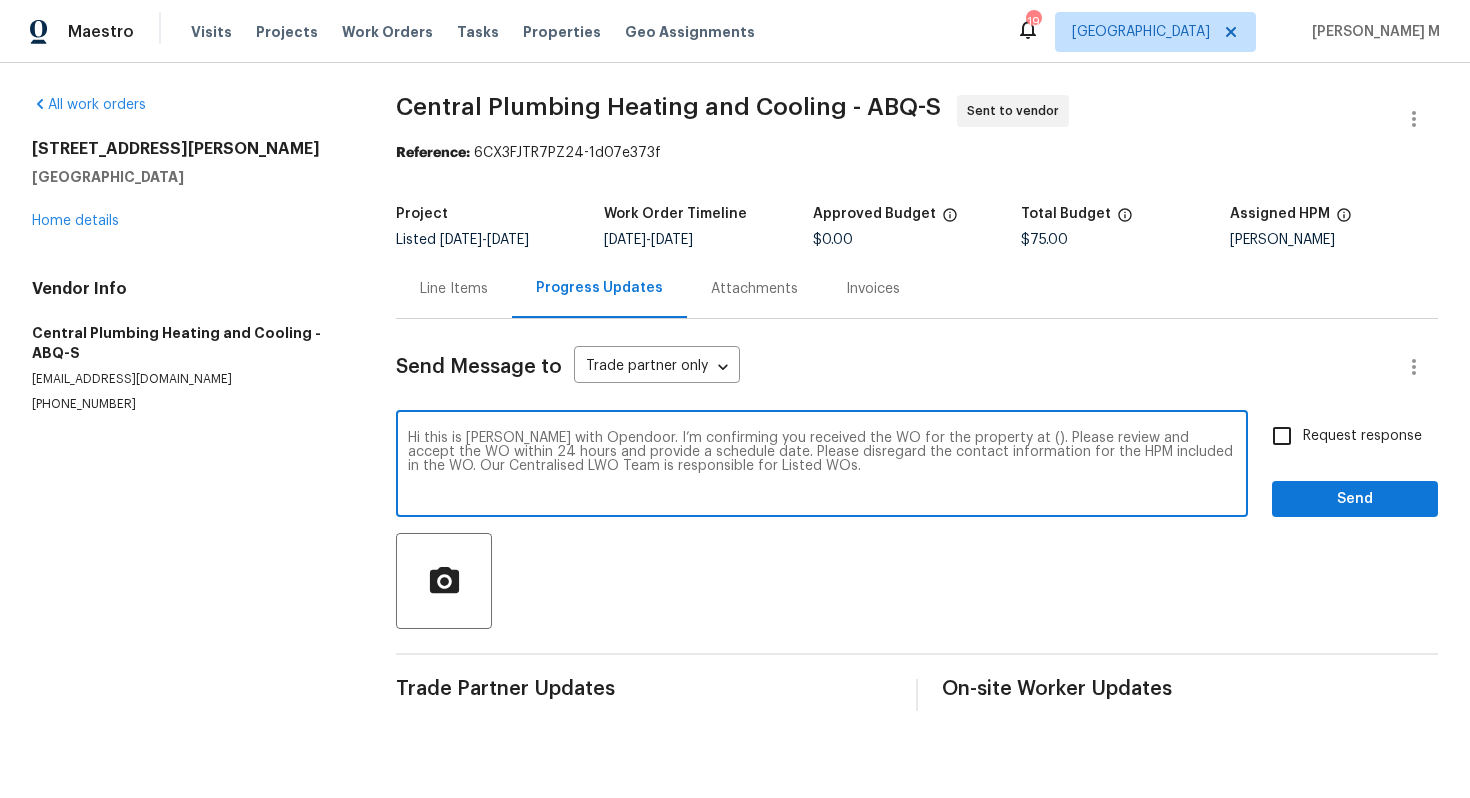 paste on "7001 Edwina Ave NE, Albuquerque, NM 87110" 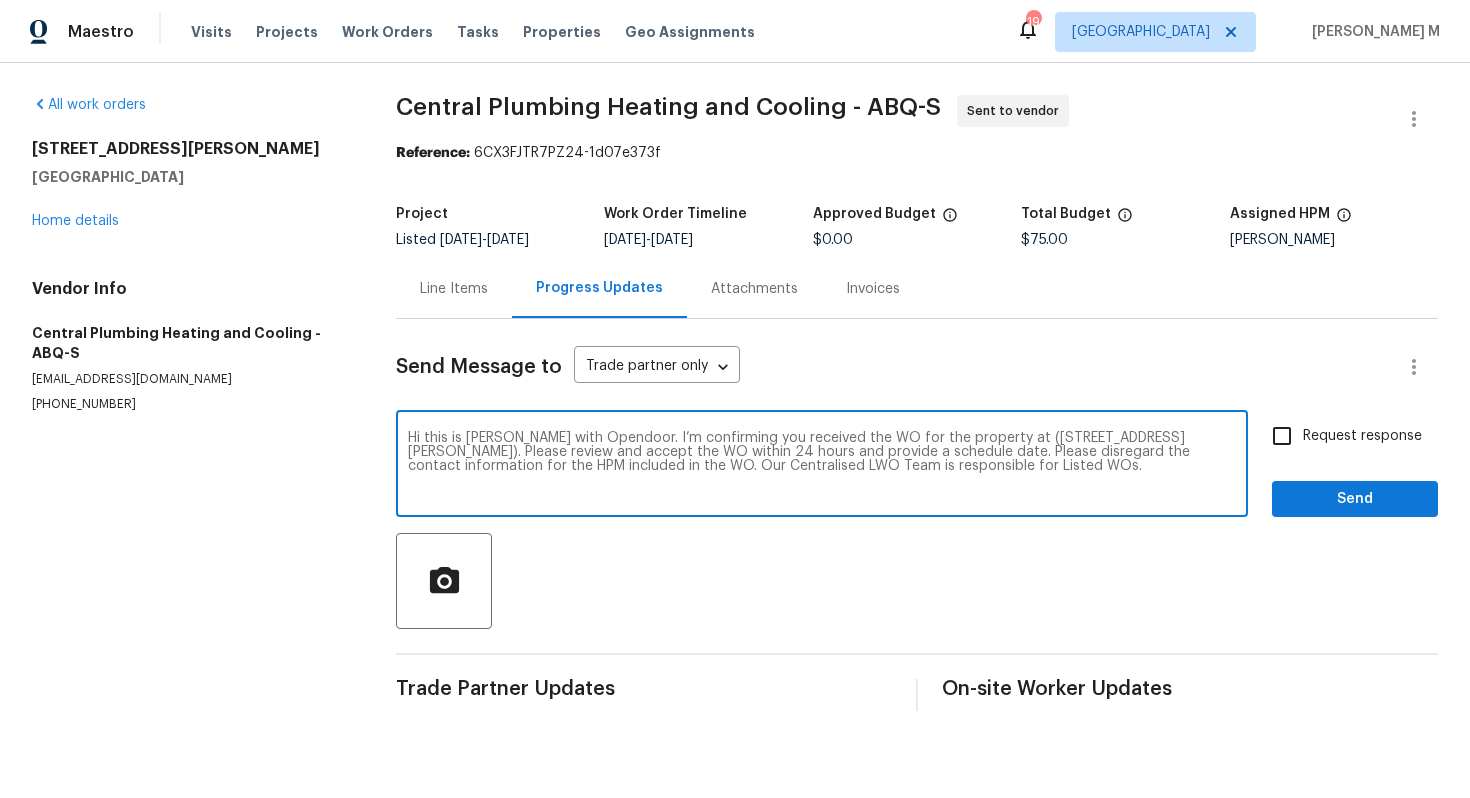 type on "Hi this is Vignesh with Opendoor. I’m confirming you received the WO for the property at (7001 Edwina Ave NE, Albuquerque, NM 87110). Please review and accept the WO within 24 hours and provide a schedule date. Please disregard the contact information for the HPM included in the WO. Our Centralised LWO Team is responsible for Listed WOs." 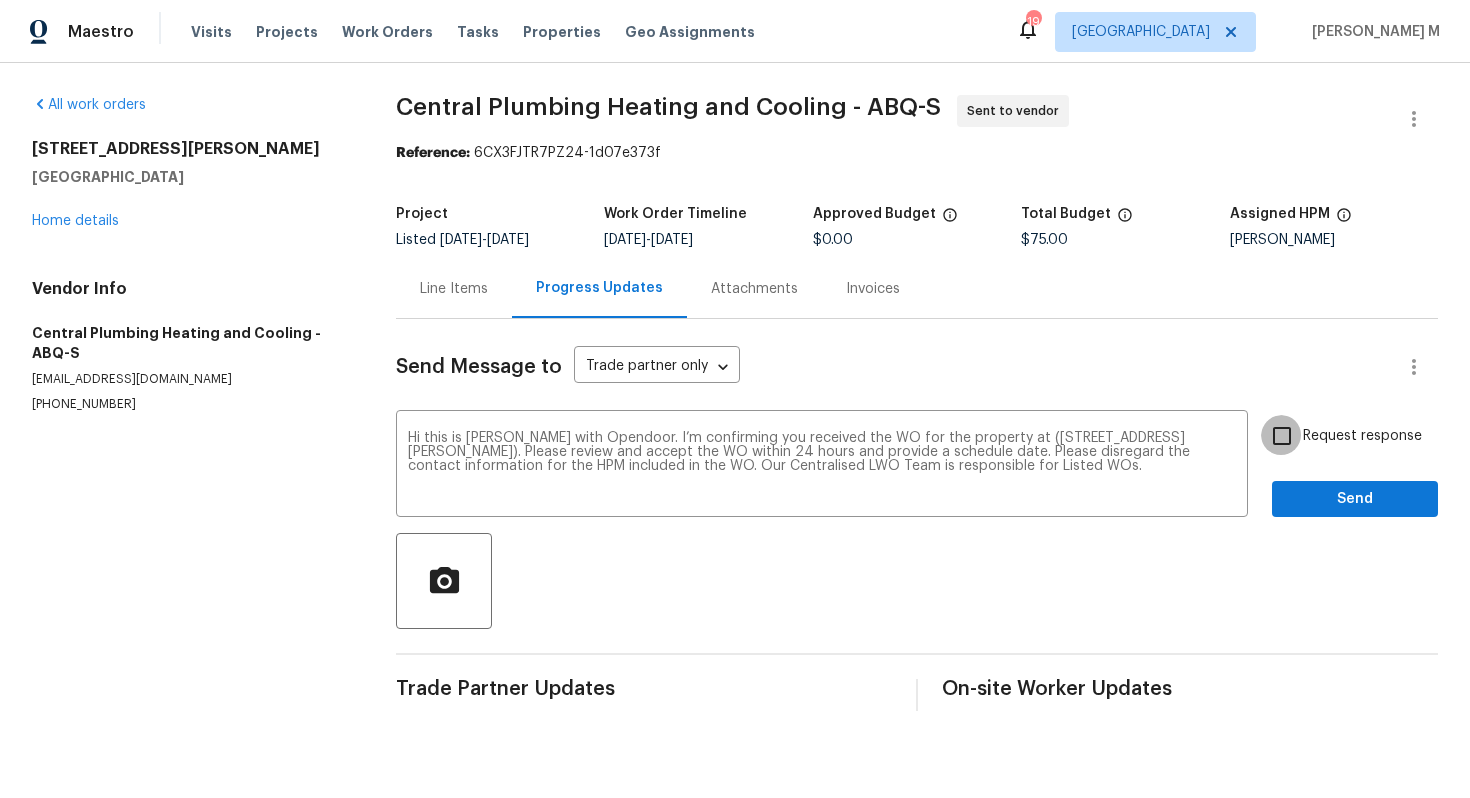 click on "Request response" at bounding box center [1282, 436] 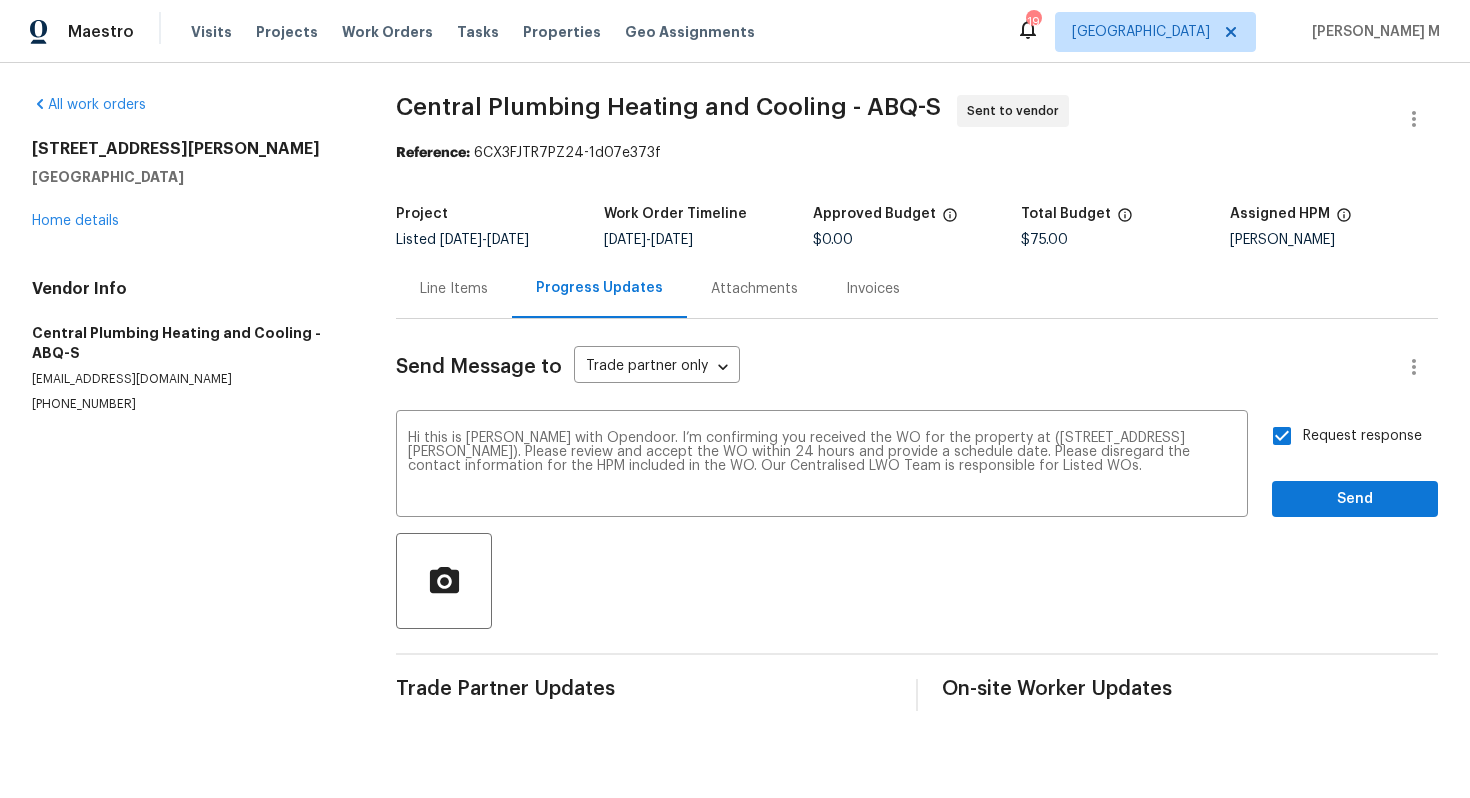 click on "Send Message to Trade partner only Trade partner only ​ Hi this is Vignesh with Opendoor. I’m confirming you received the WO for the property at (7001 Edwina Ave NE, Albuquerque, NM 87110). Please review and accept the WO within 24 hours and provide a schedule date. Please disregard the contact information for the HPM included in the WO. Our Centralised LWO Team is responsible for Listed WOs.
x ​ Request response Send Trade Partner Updates On-site Worker Updates" at bounding box center [917, 515] 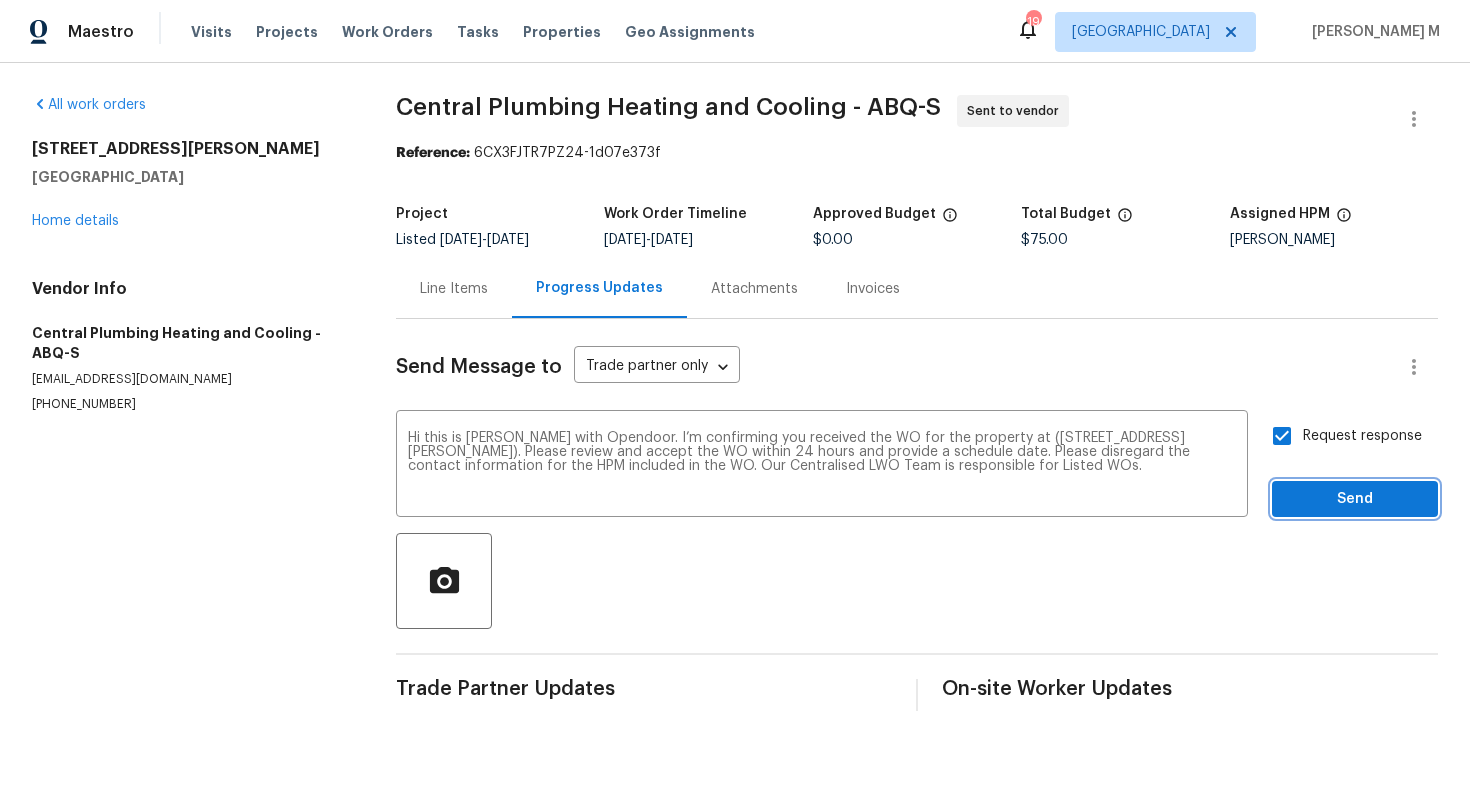 click on "Send" at bounding box center [1355, 499] 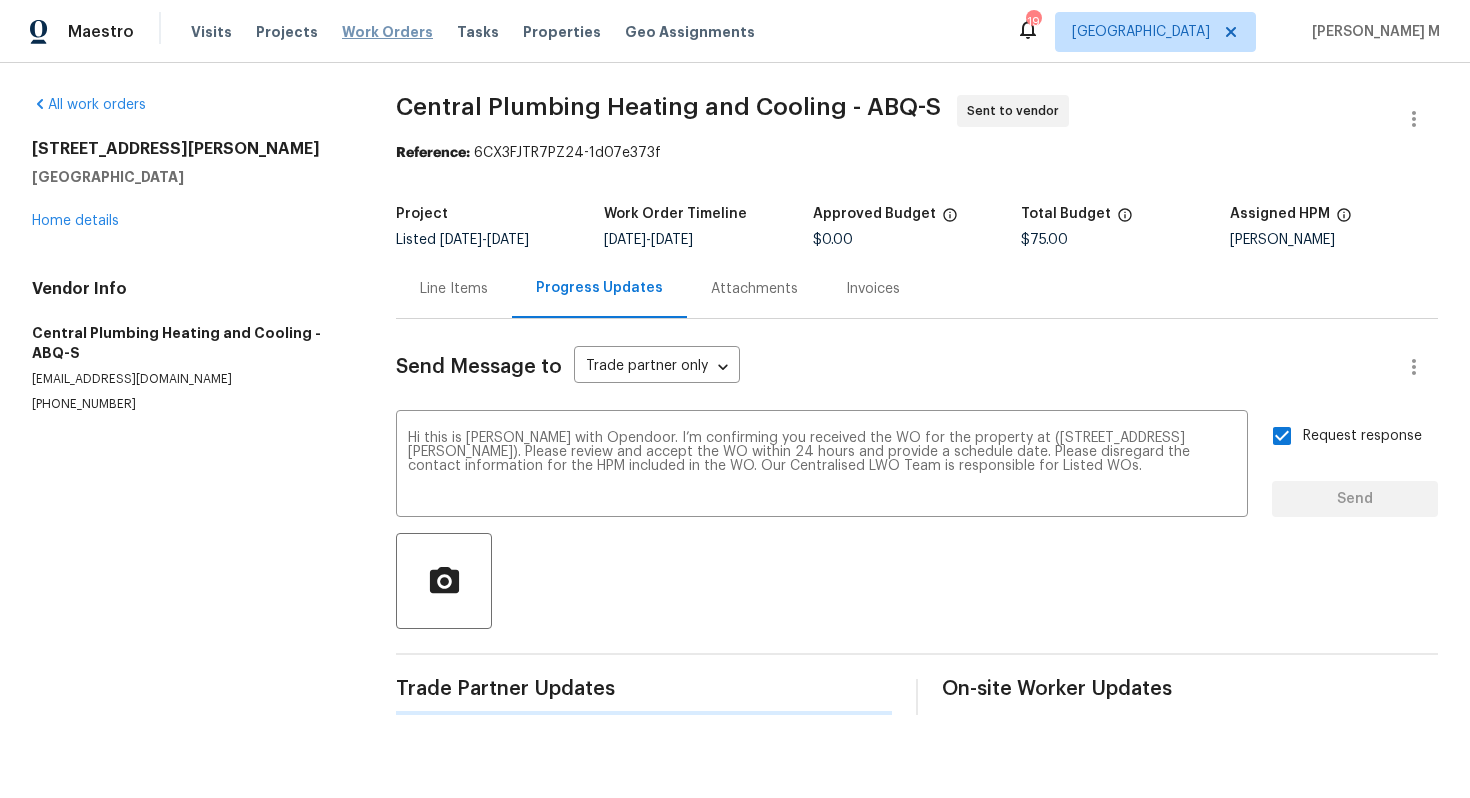 type 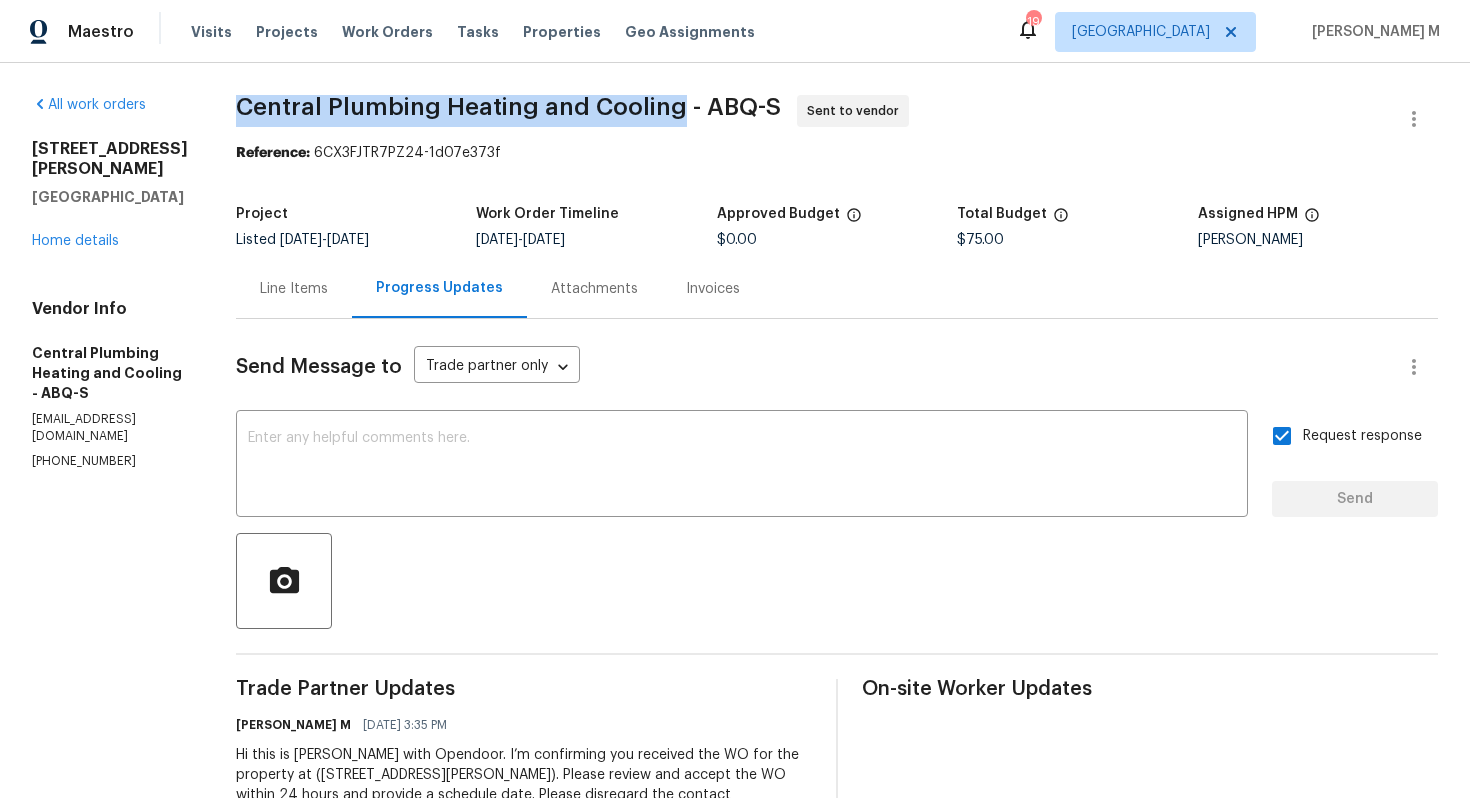 drag, startPoint x: 240, startPoint y: 106, endPoint x: 657, endPoint y: 103, distance: 417.0108 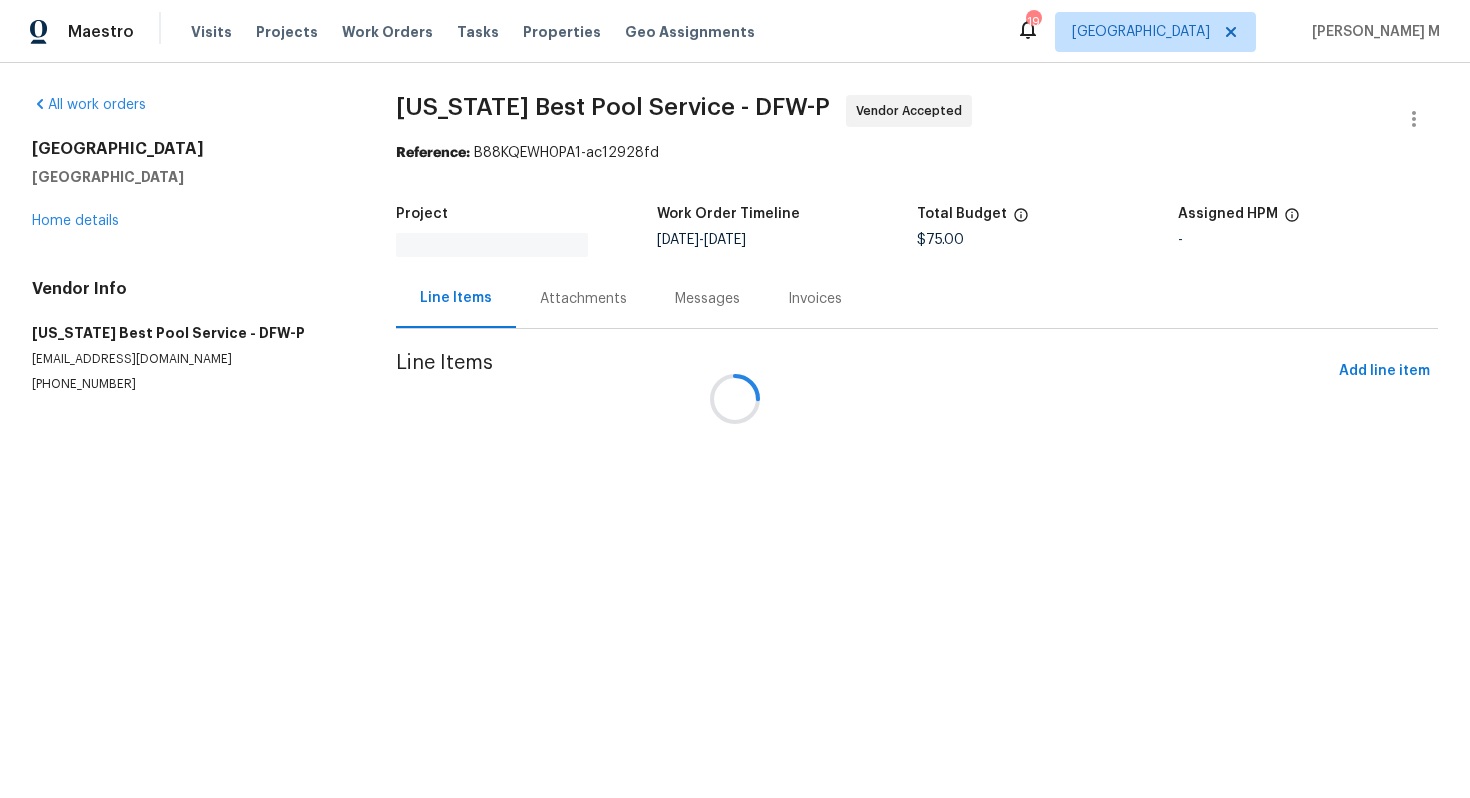 scroll, scrollTop: 0, scrollLeft: 0, axis: both 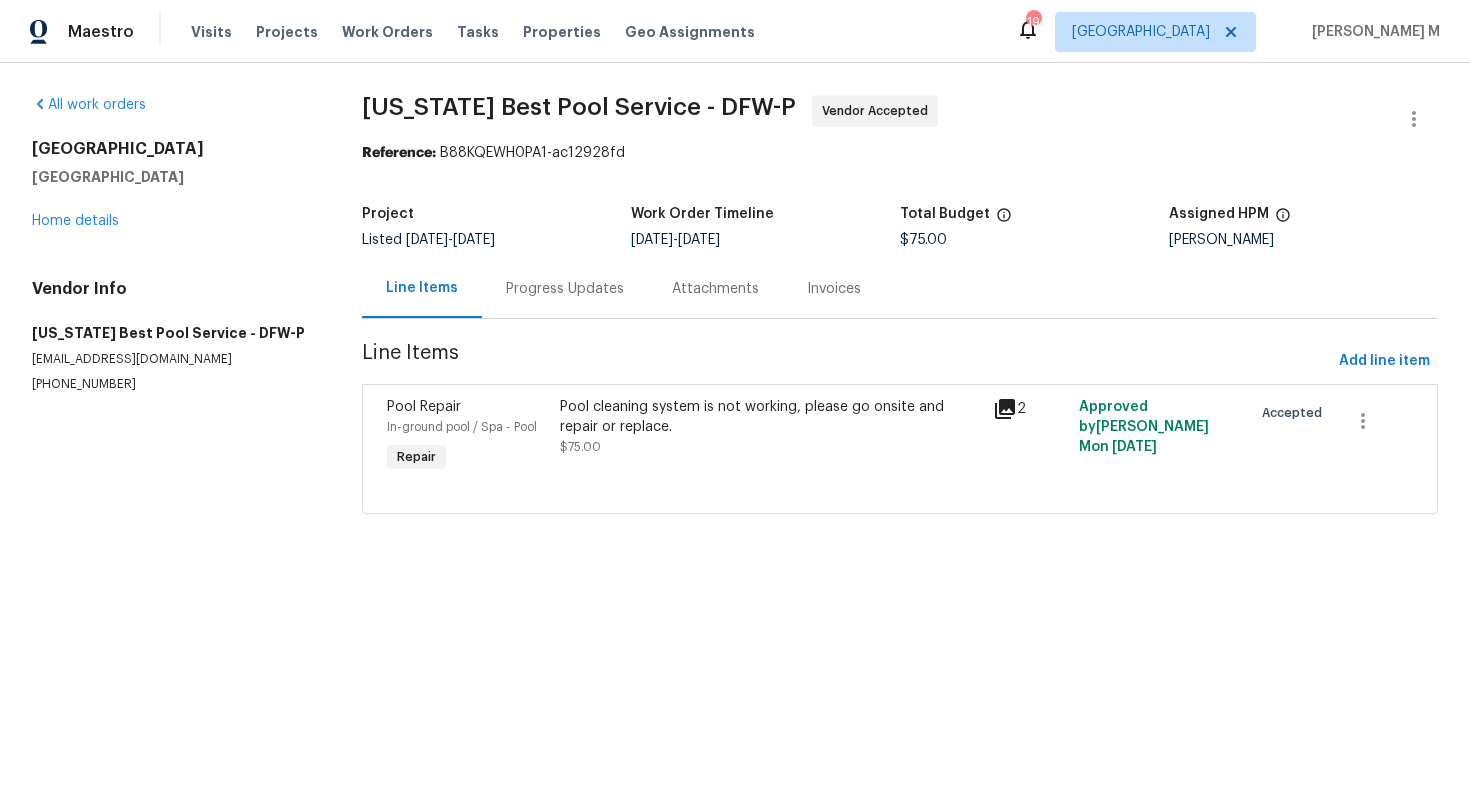 click on "Progress Updates" at bounding box center [565, 288] 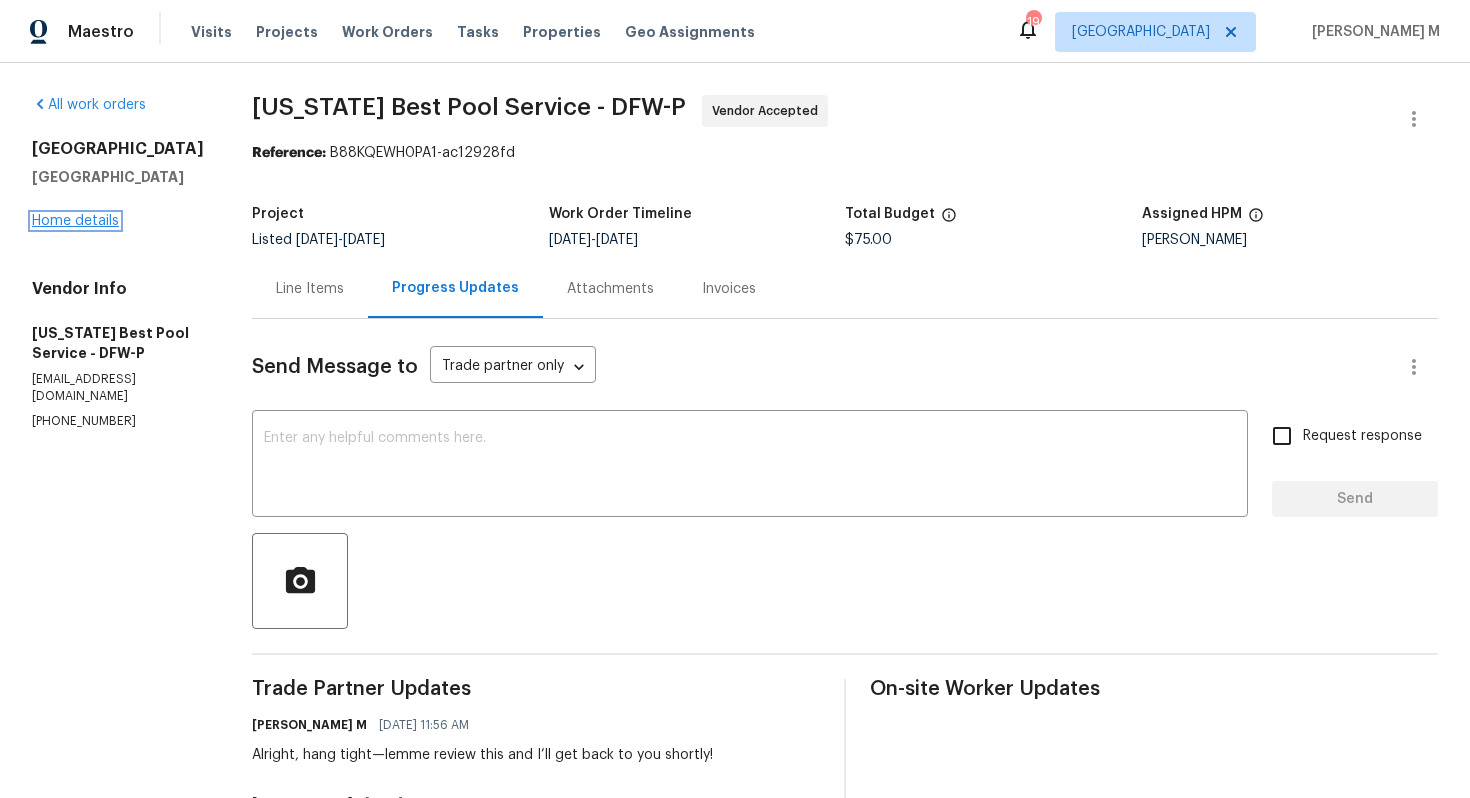 click on "Home details" at bounding box center [75, 221] 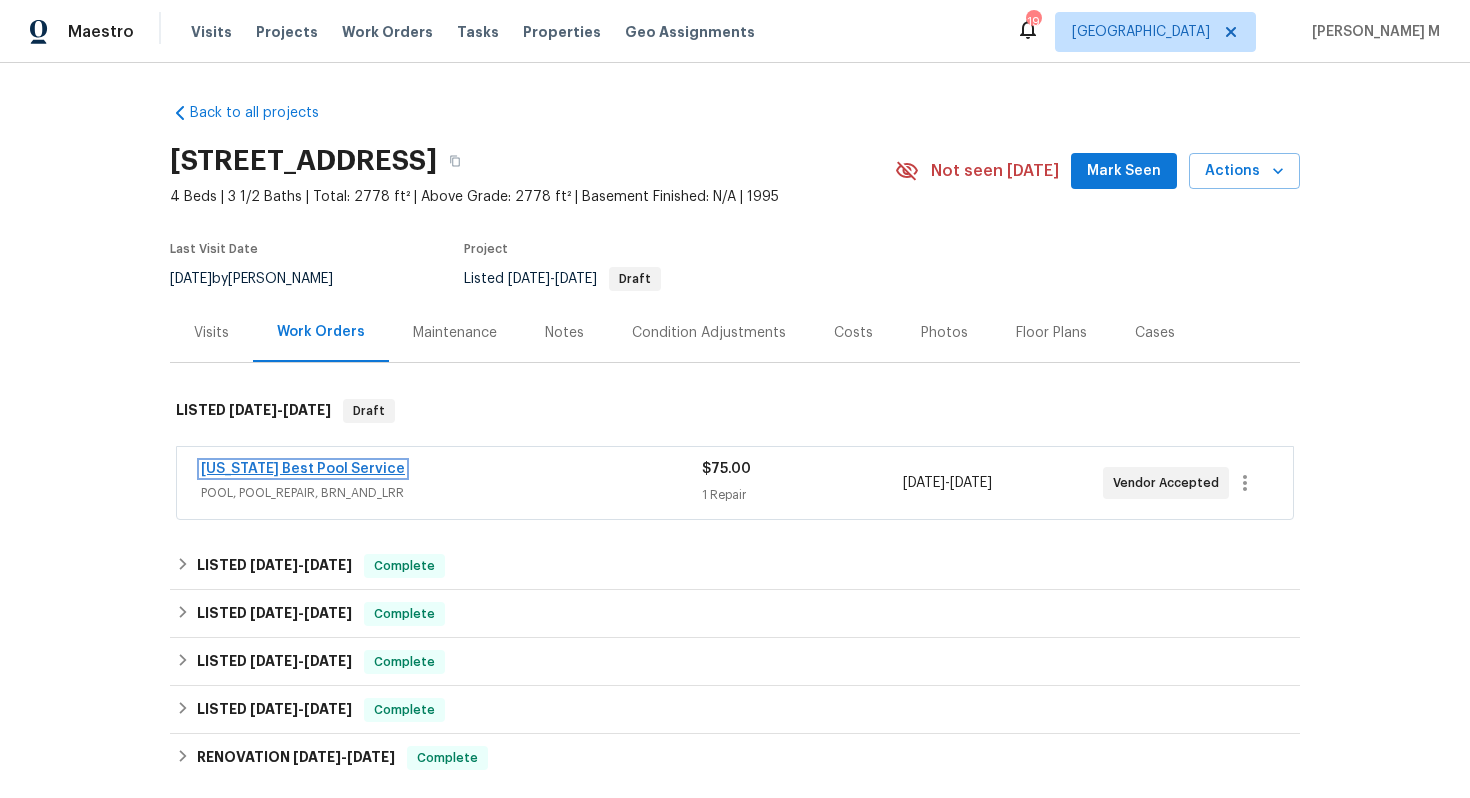 click on "Texas Best Pool Service" at bounding box center (303, 469) 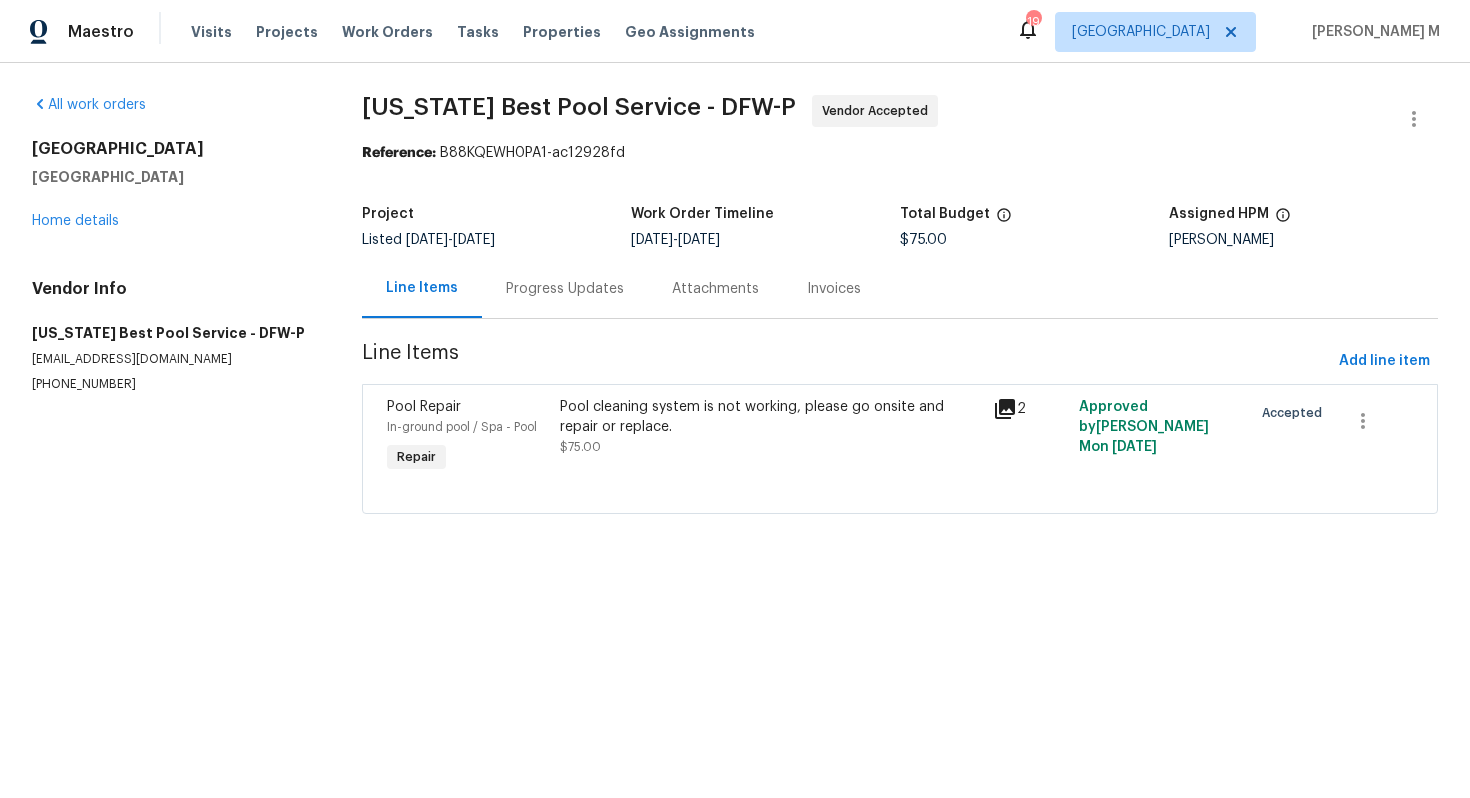 click on "Progress Updates" at bounding box center (565, 288) 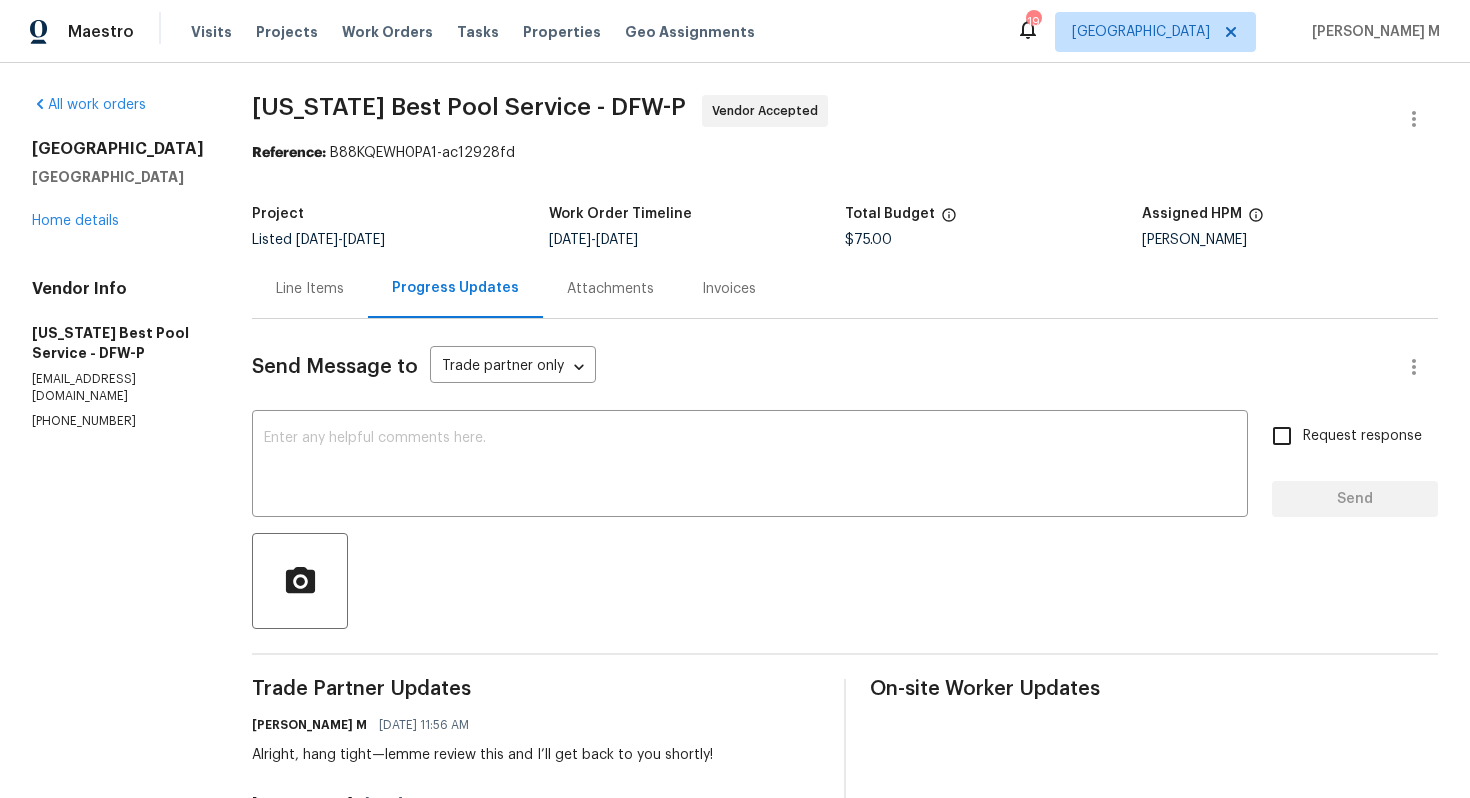 scroll, scrollTop: 91, scrollLeft: 0, axis: vertical 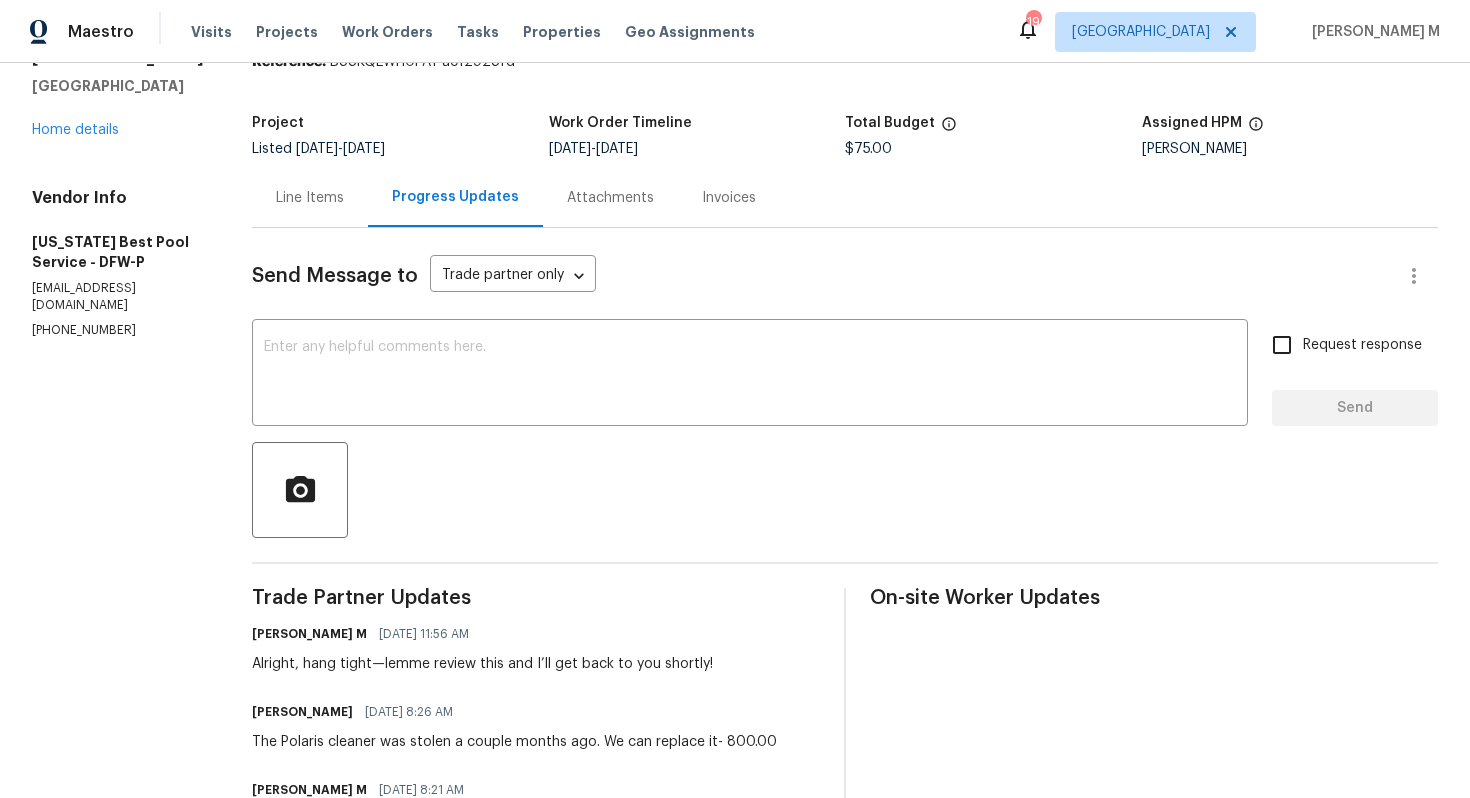 click on "Buster Johnson" at bounding box center [302, 712] 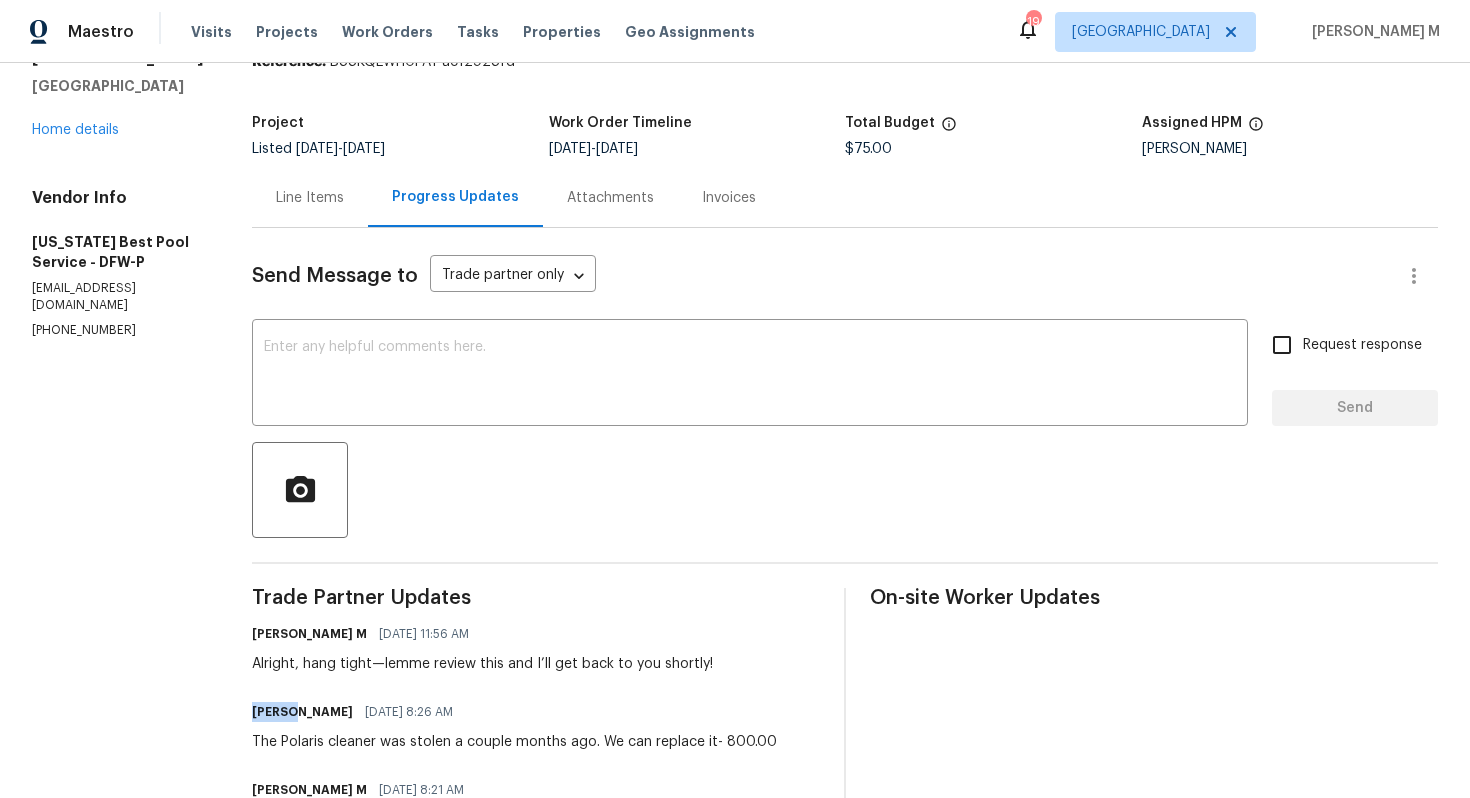click on "Buster Johnson" at bounding box center [302, 712] 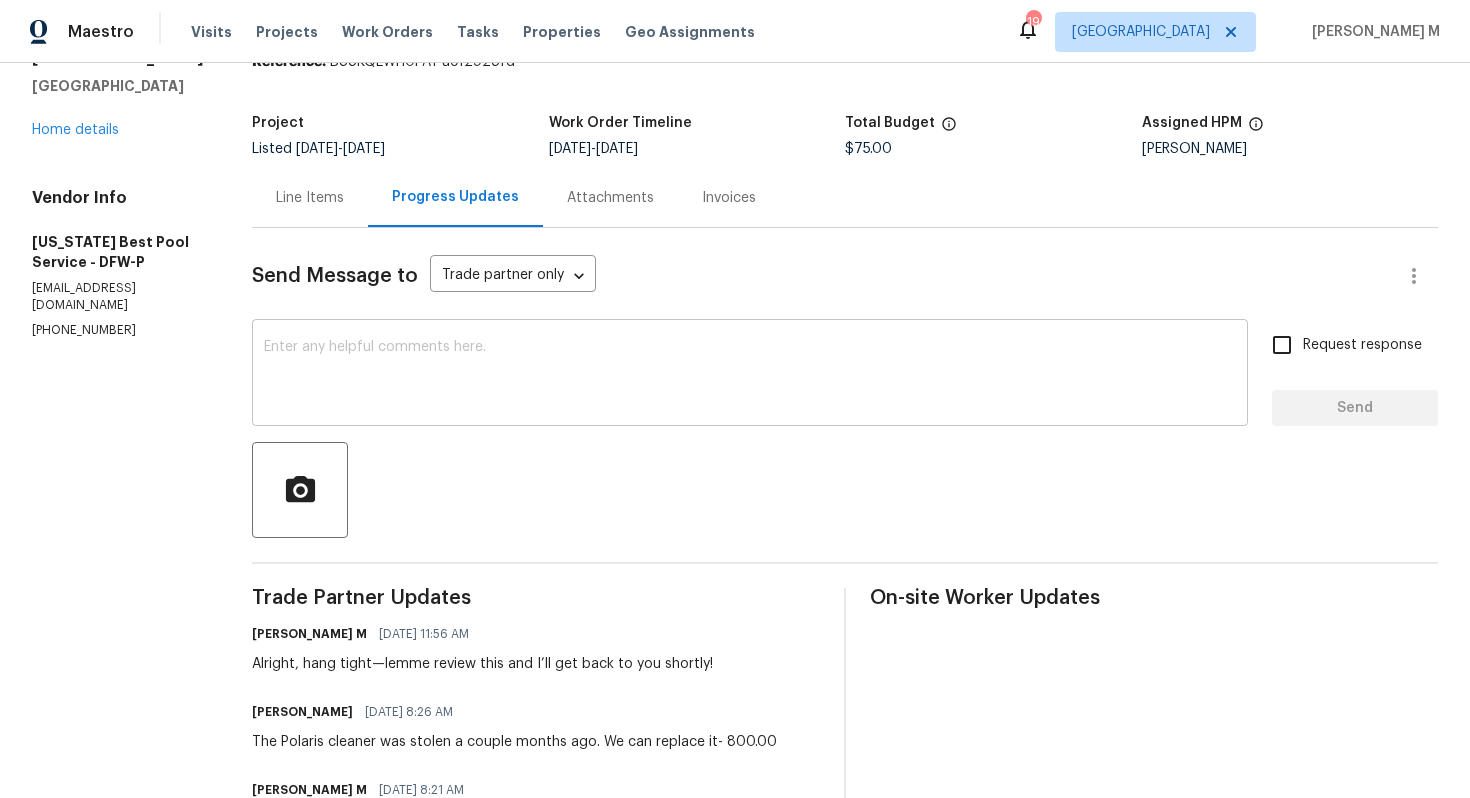 click at bounding box center (750, 375) 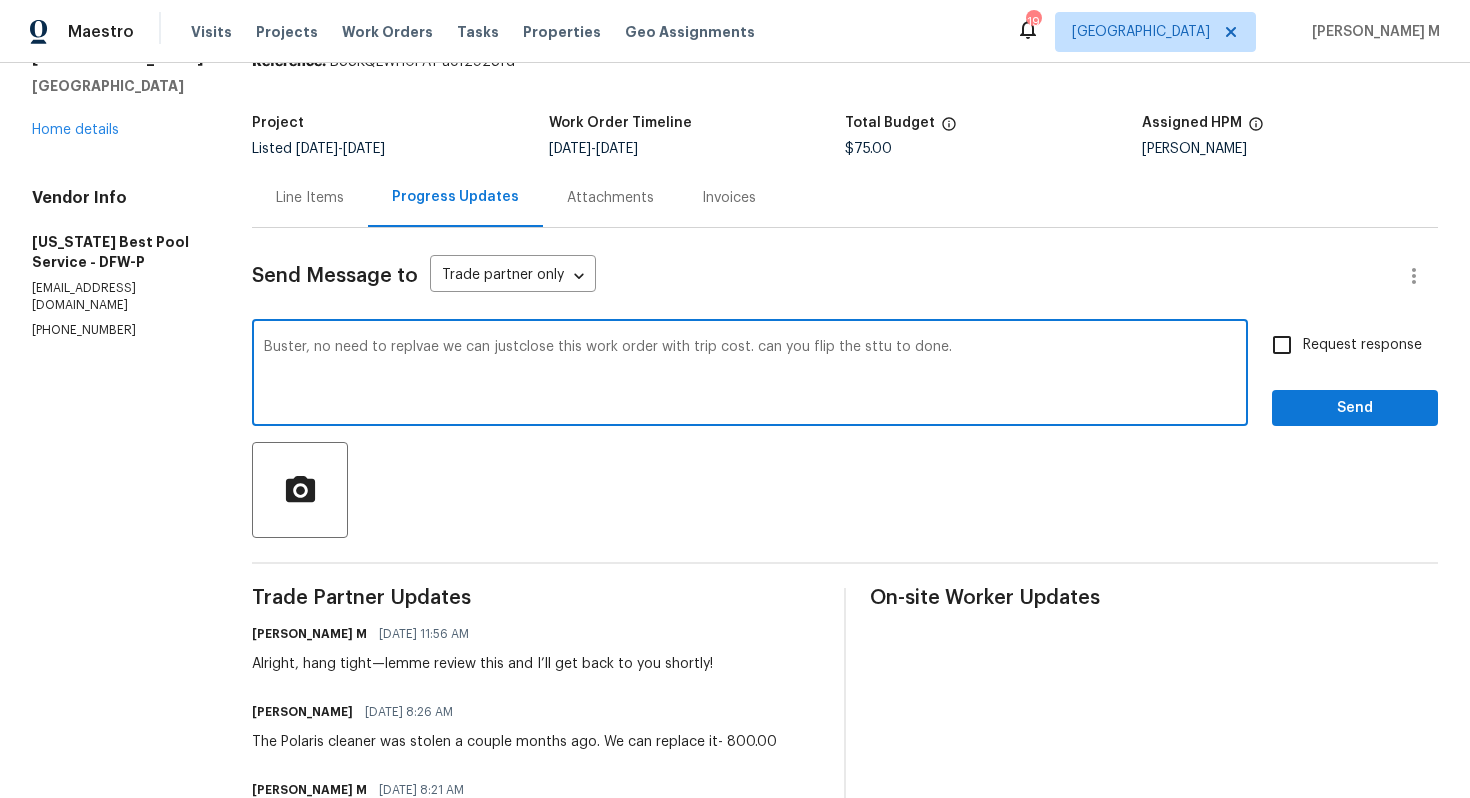 type on "Buster, no need to replvae we can justclose this work order with trip cost. can you flip the sttu to done.!" 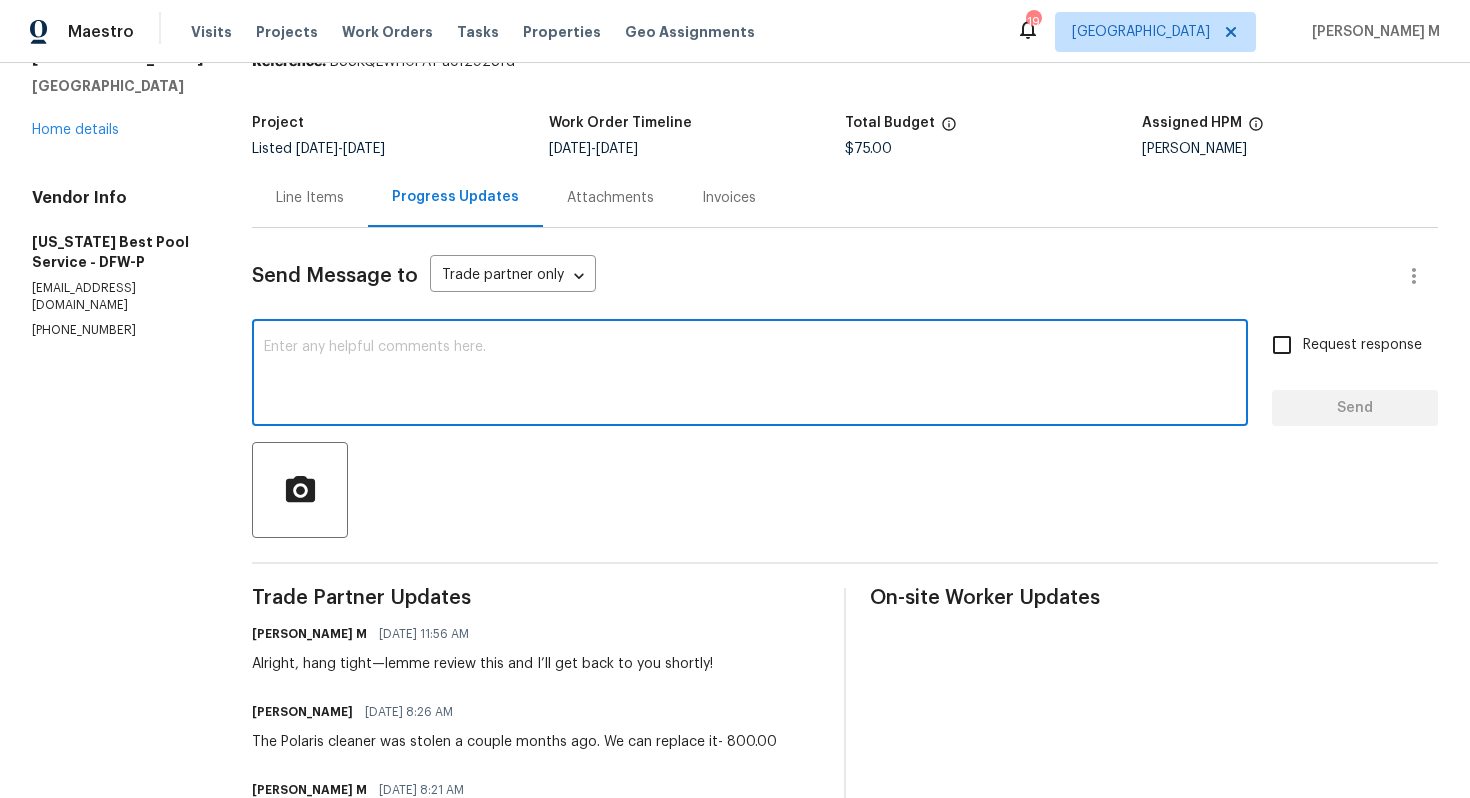 click on "Send Message to Trade partner only Trade partner only ​ x ​ Request response Send Trade Partner Updates Vignesh M 07/11/2025 11:56 AM Alright, hang tight—lemme review this and I’ll get back to you shortly! Buster Johnson 07/10/2025 8:26 AM The Polaris cleaner was stolen a couple months ago. We can replace it- 800.00 Vignesh M 07/10/2025 8:21 AM Got it—this is the feedback we received: the pool cleaning system isn’t working, and the pool’s starting to get dirty and black. Can you please take another look and confirm if the Polaris cleaner is the issue or if there’s something else going on? Let me know what you find. Buster Johnson 07/09/2025 3:06 PM We will actually move on it when you verify what you want me to move on! Buster Johnson 07/09/2025 2:56 PM Are you talking about the Polaris cleaner? Buster Johnson 07/09/2025 2:54 PM Did you see my notes? I’m not clear on what you’re asking us to do? Pool is running.  I’m not sure what you’re referring too when you say pool cleaning system" at bounding box center (845, 924) 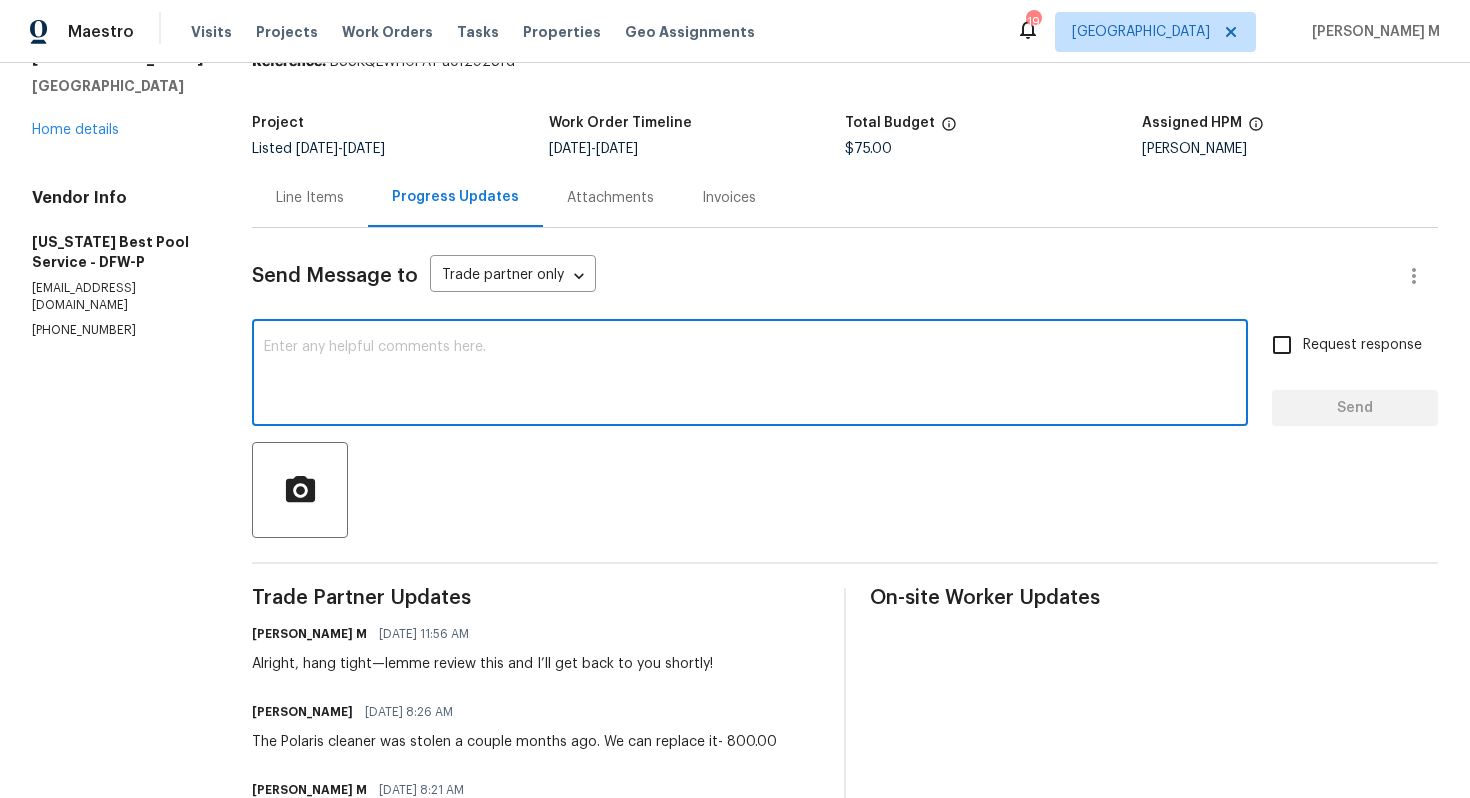 click at bounding box center (750, 375) 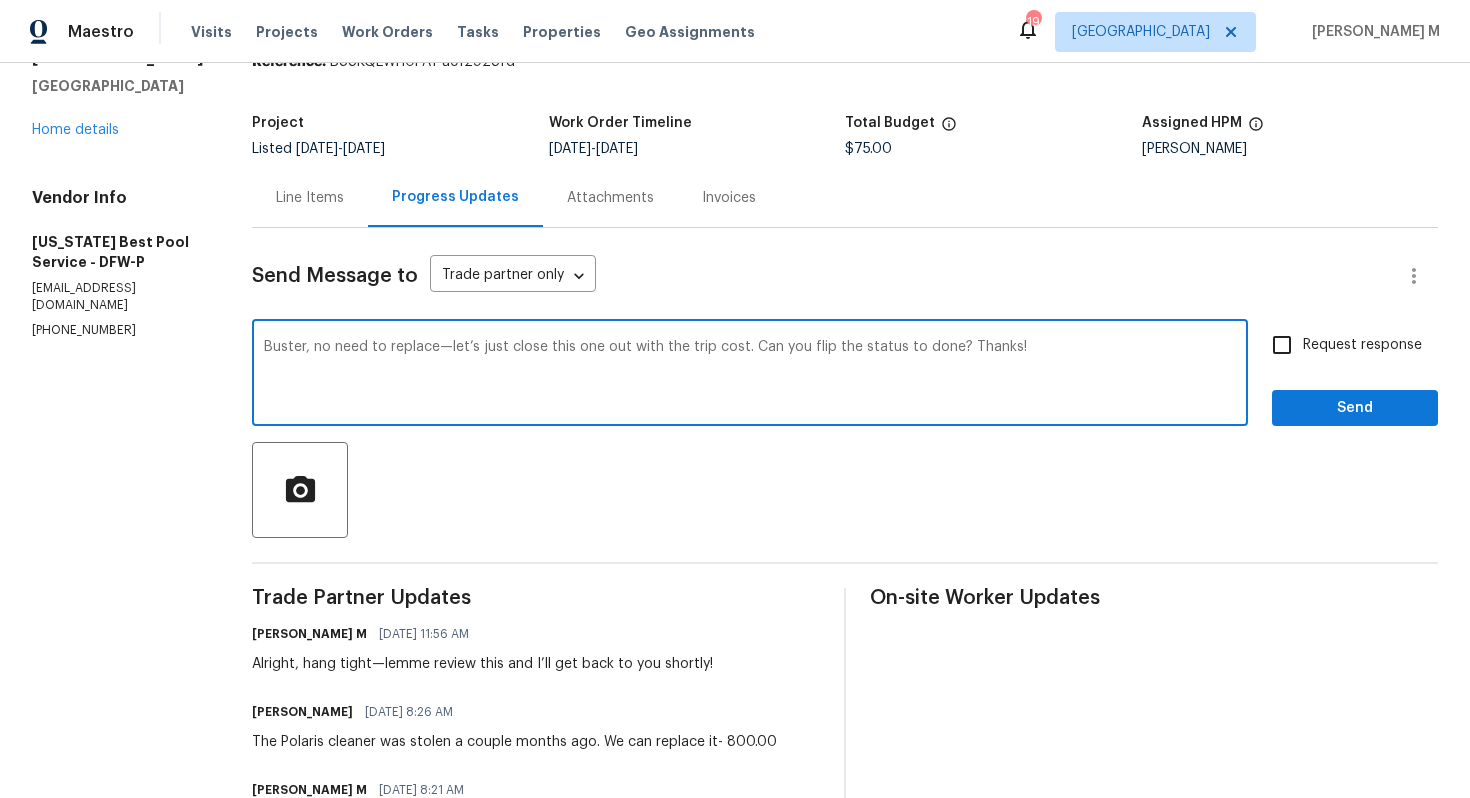 click on "No" at bounding box center (0, 0) 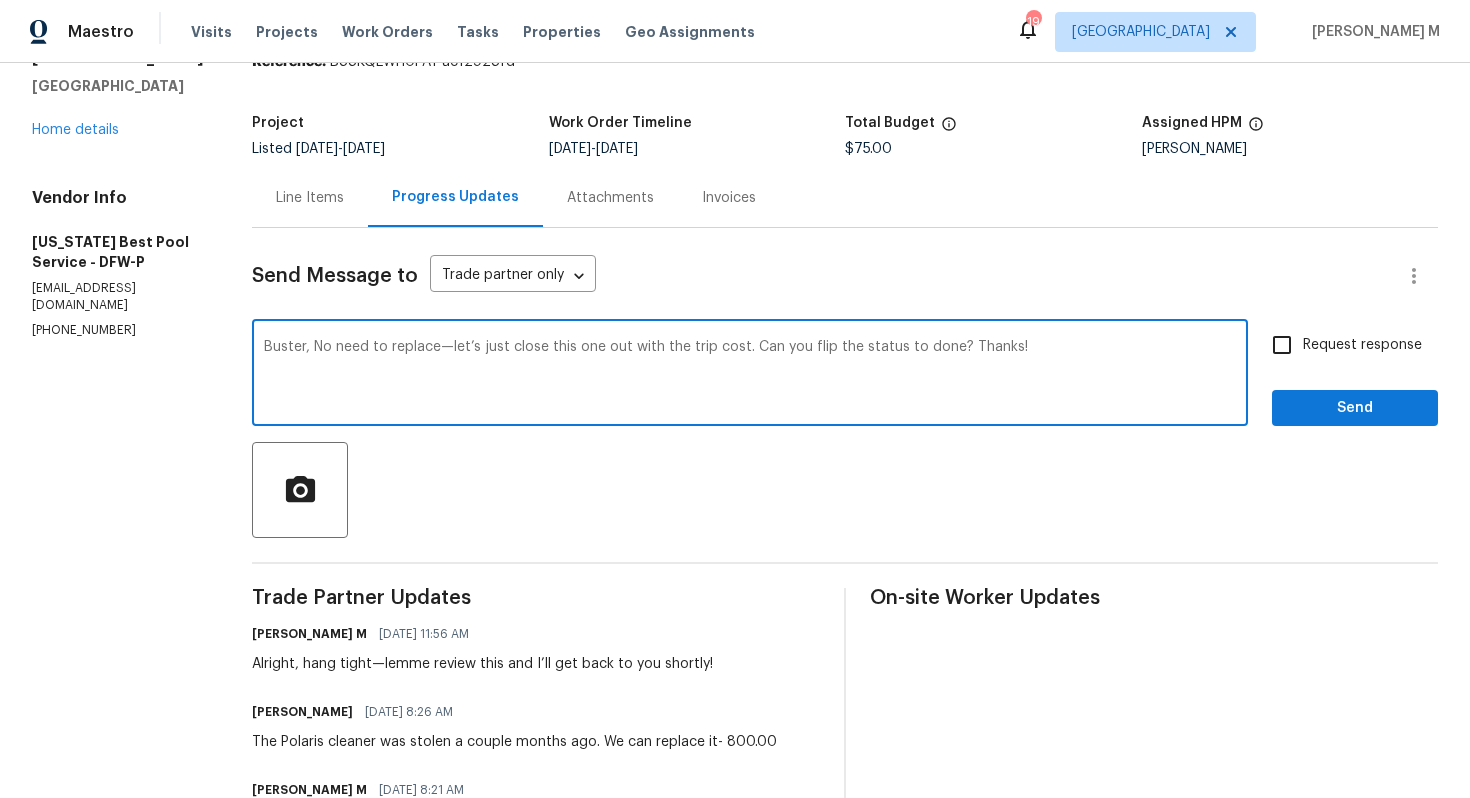 type on "Buster, No need to replace—let’s just close this one out with the trip cost. Can you flip the status to done? Thanks!" 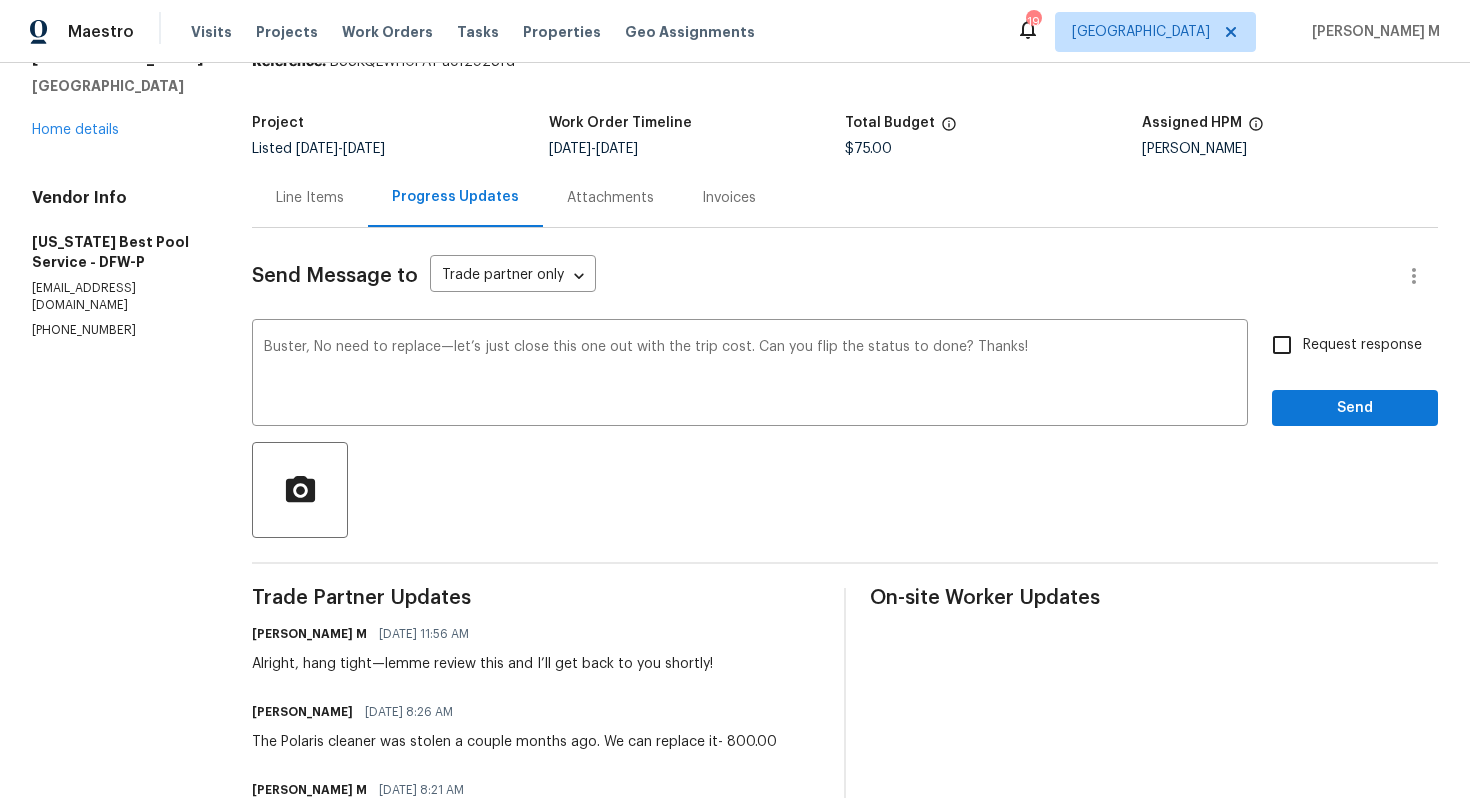 click on "Request response" at bounding box center (1362, 345) 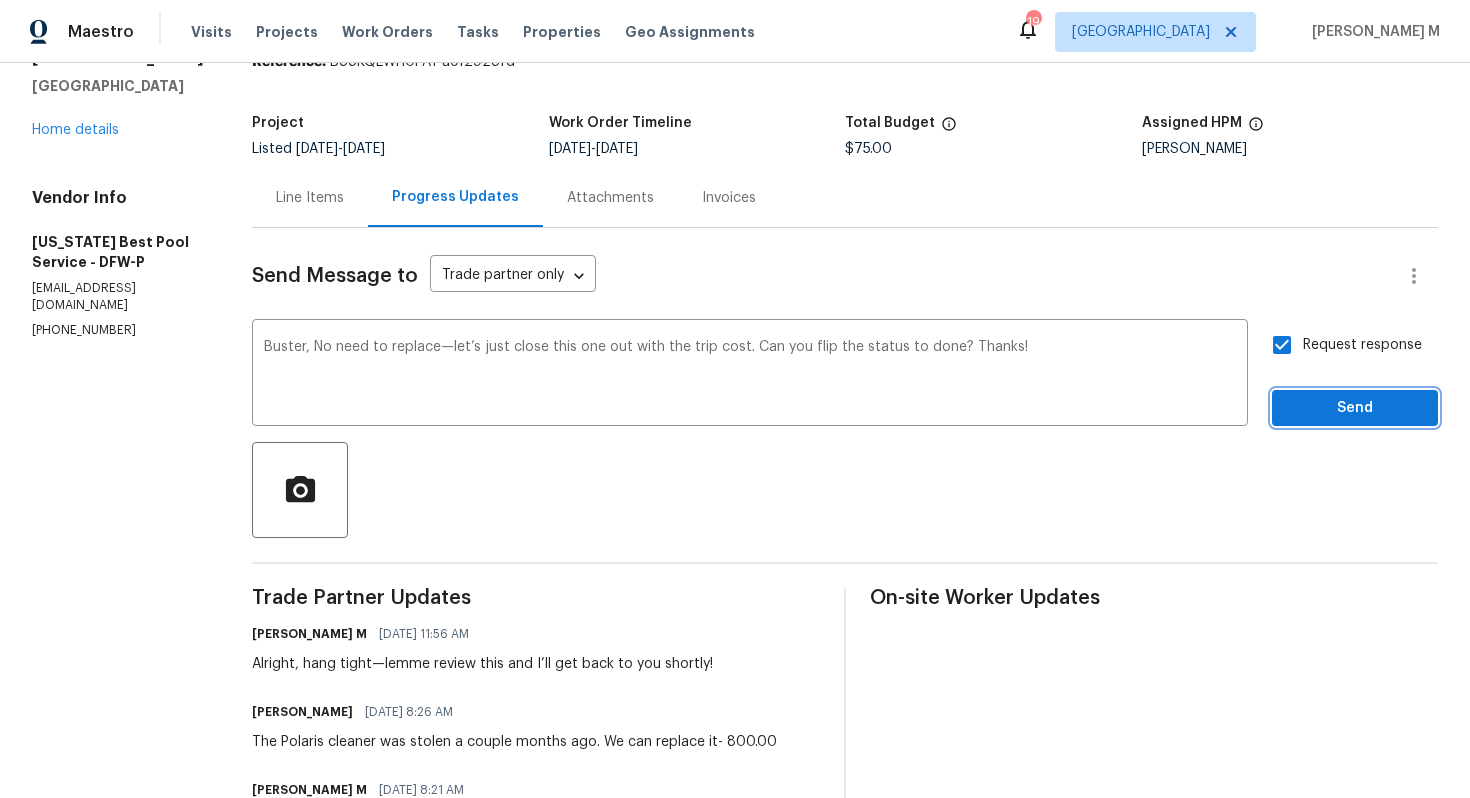 click on "Send" at bounding box center [1355, 408] 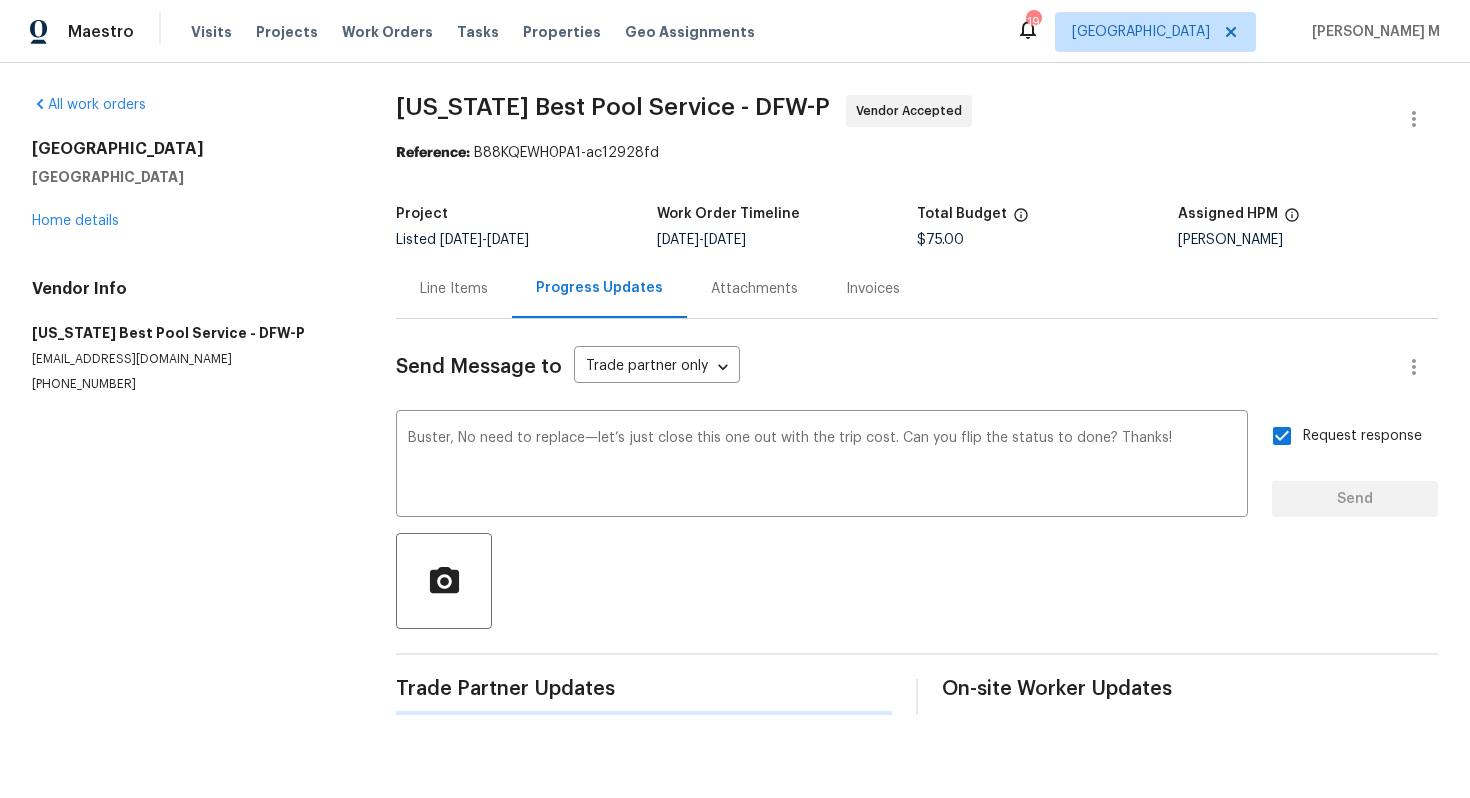 scroll, scrollTop: 0, scrollLeft: 0, axis: both 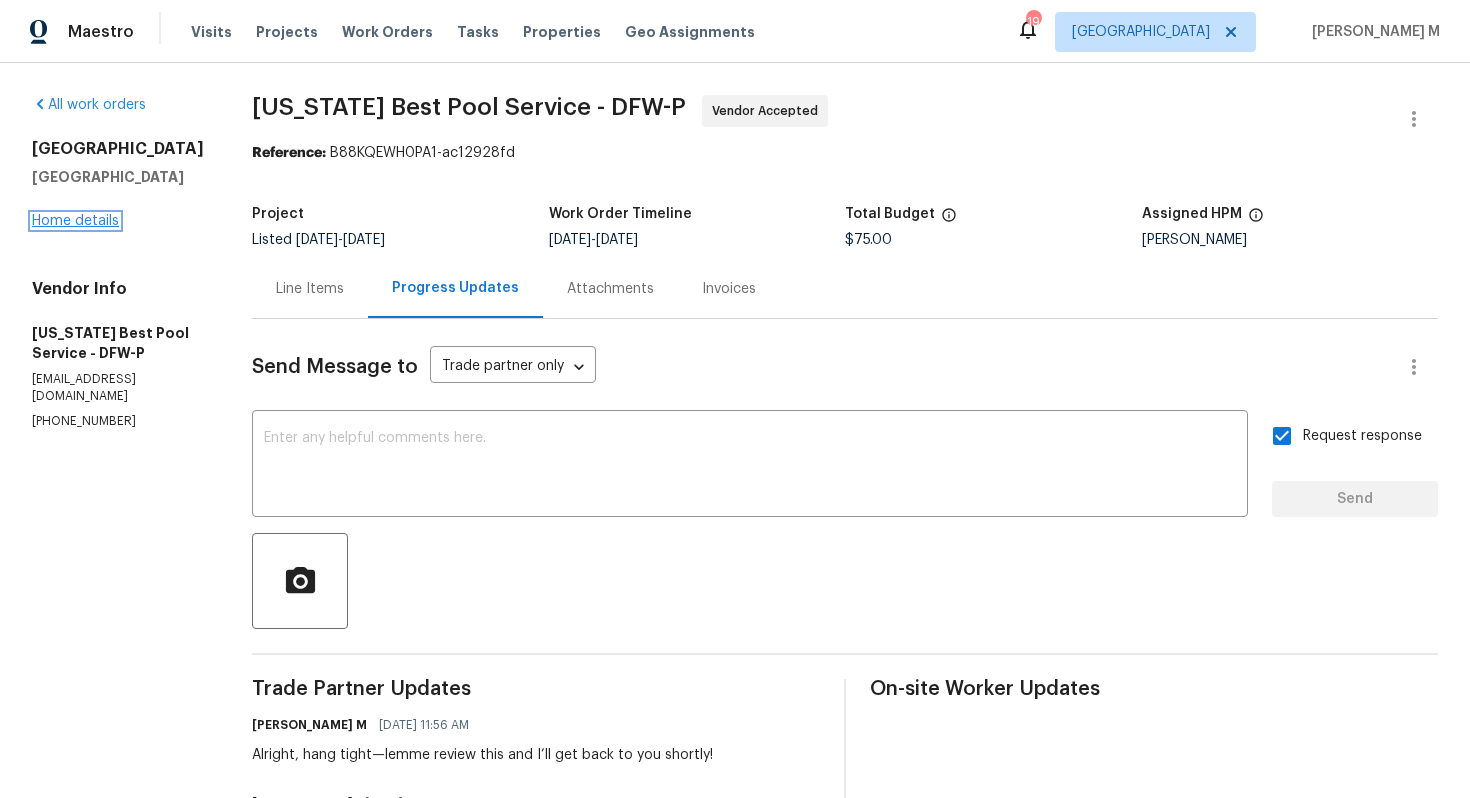 click on "Home details" at bounding box center (75, 221) 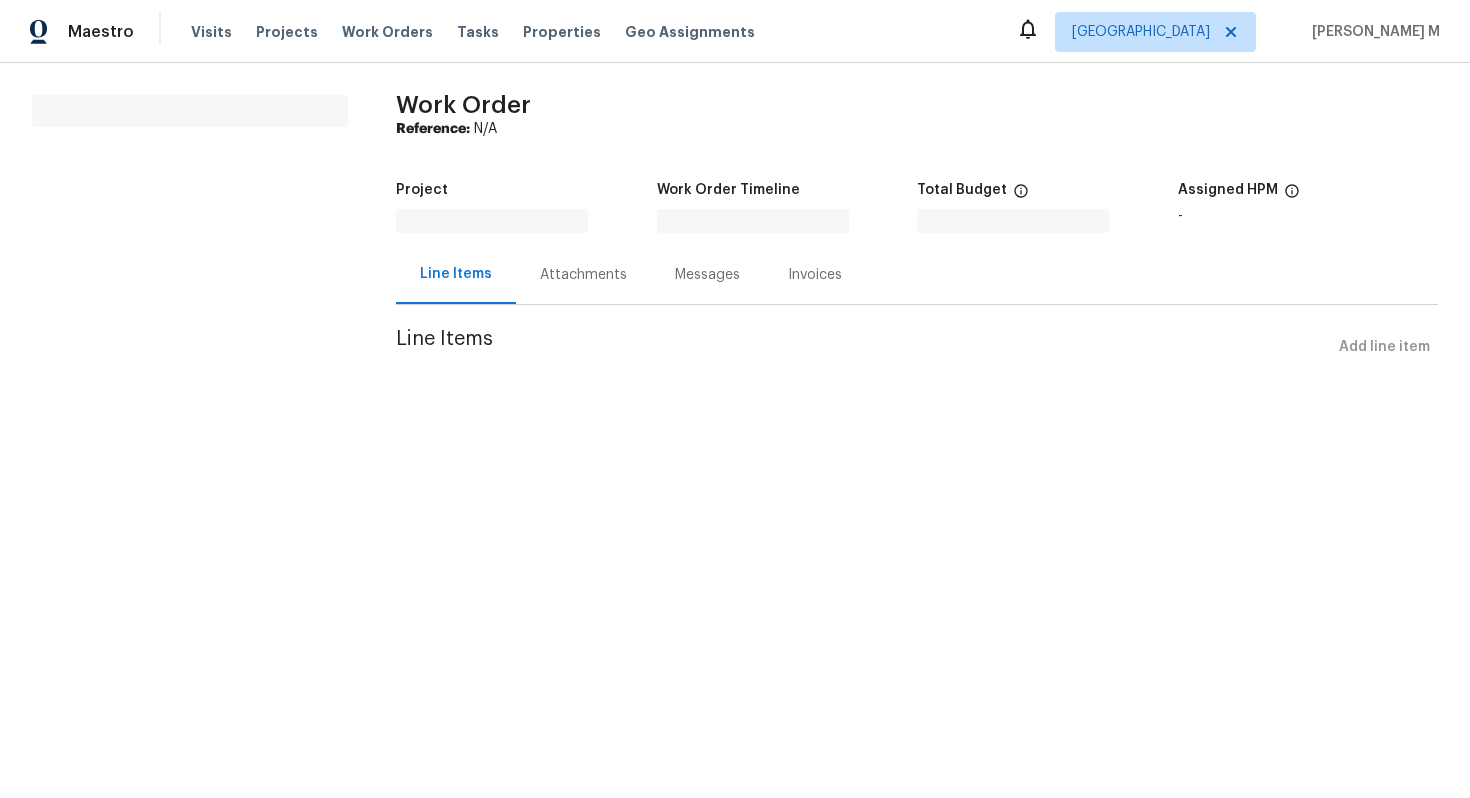 scroll, scrollTop: 0, scrollLeft: 0, axis: both 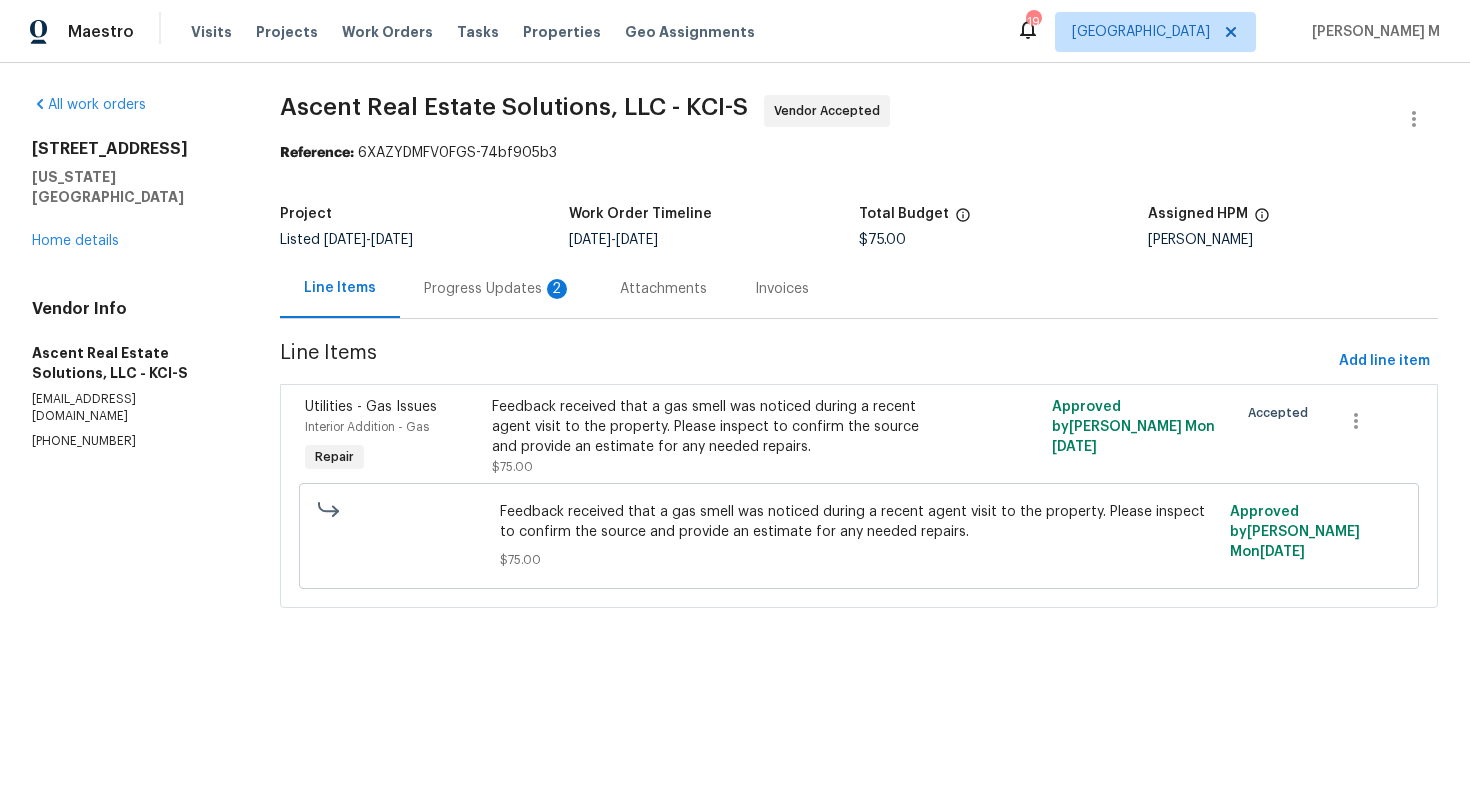 click on "Progress Updates 2" at bounding box center (498, 288) 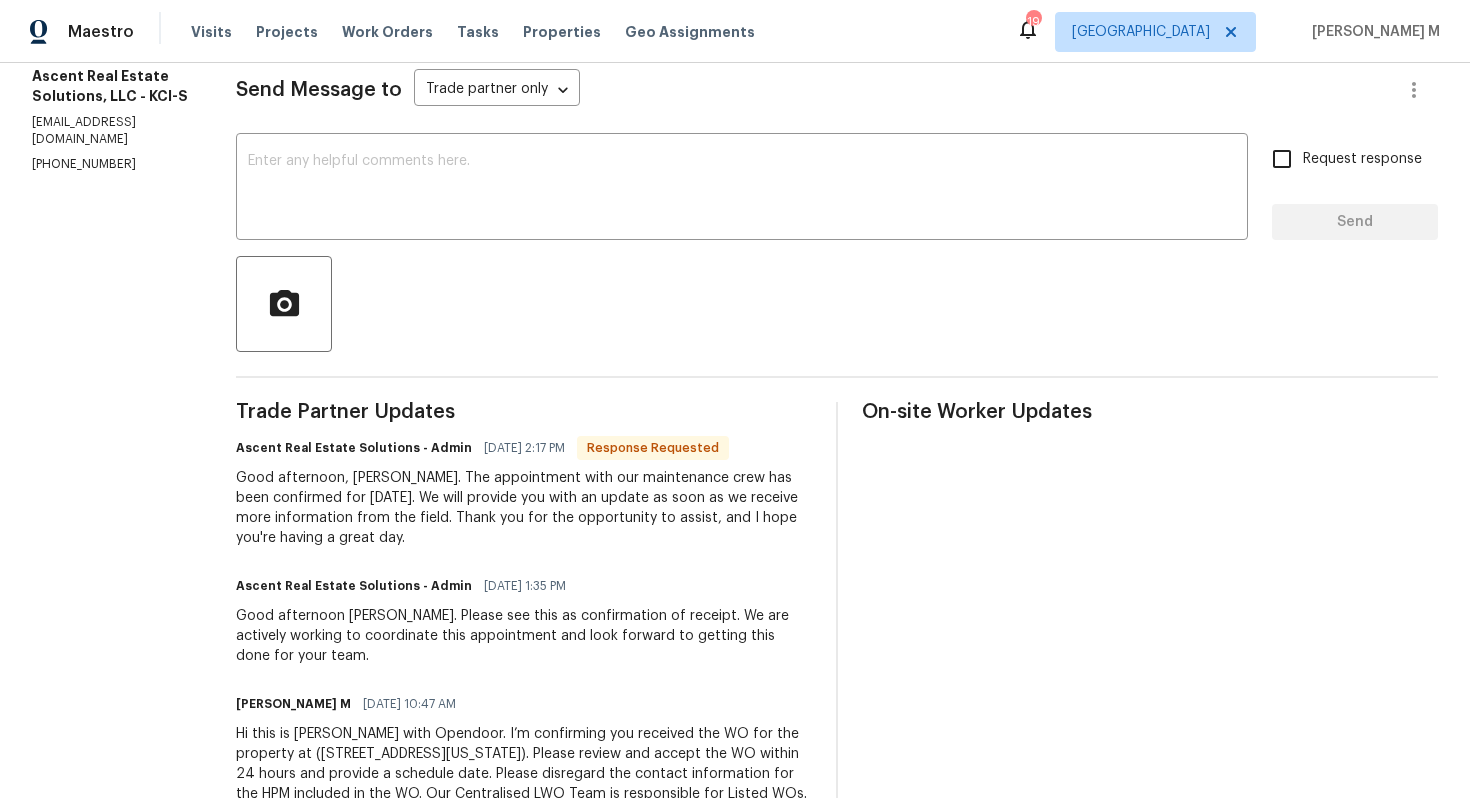 scroll, scrollTop: 261, scrollLeft: 0, axis: vertical 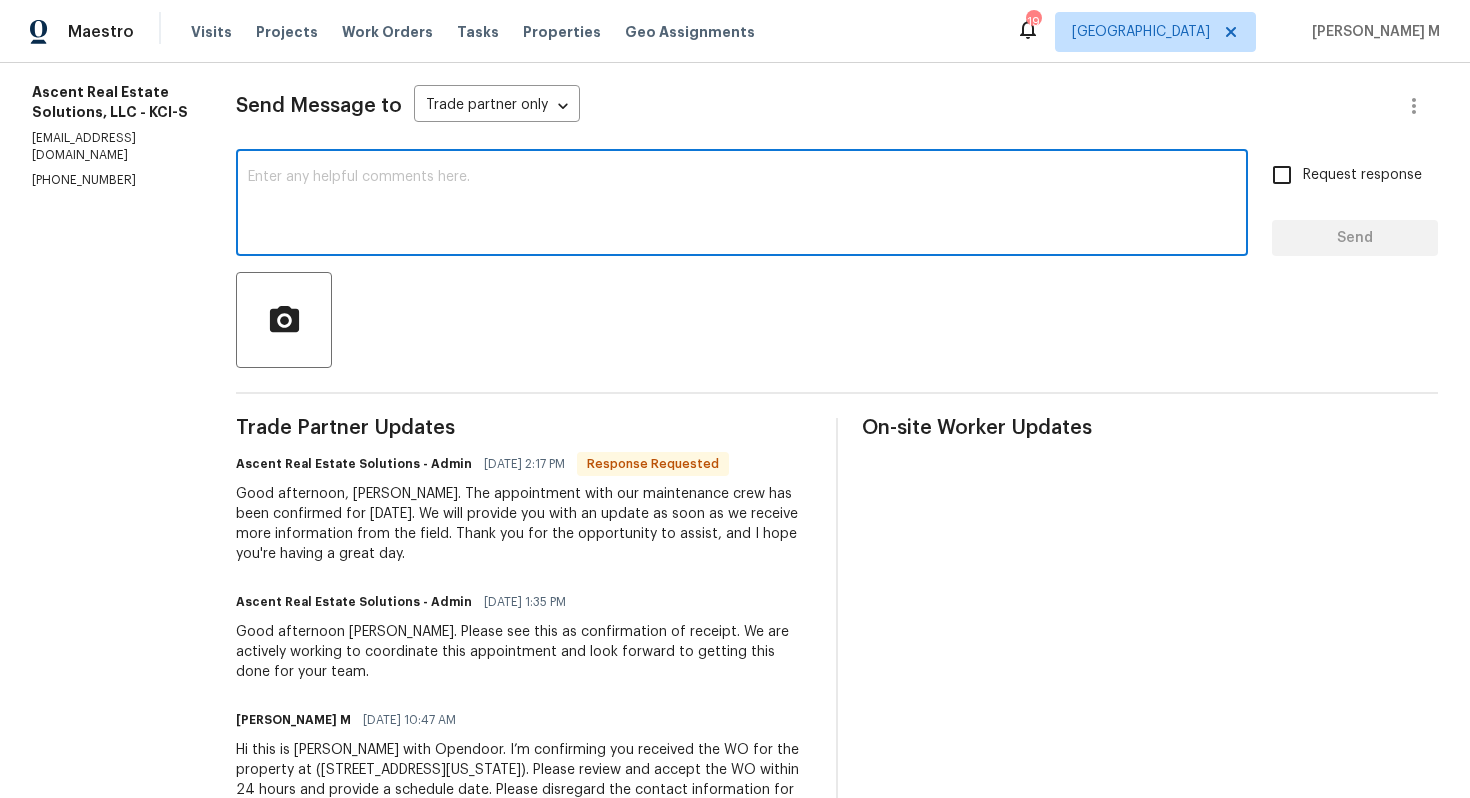 click at bounding box center (742, 205) 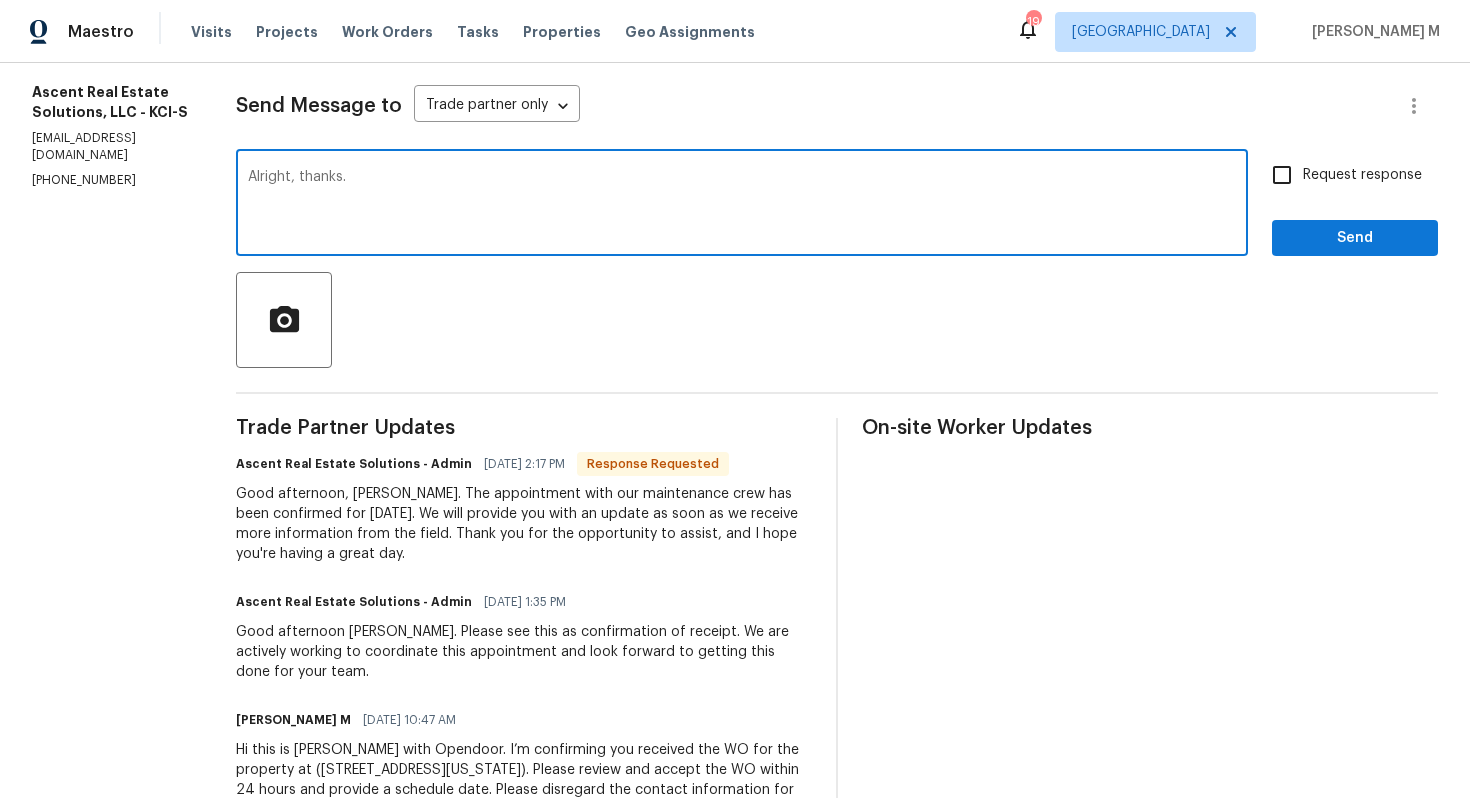 type on "Alright, thanks." 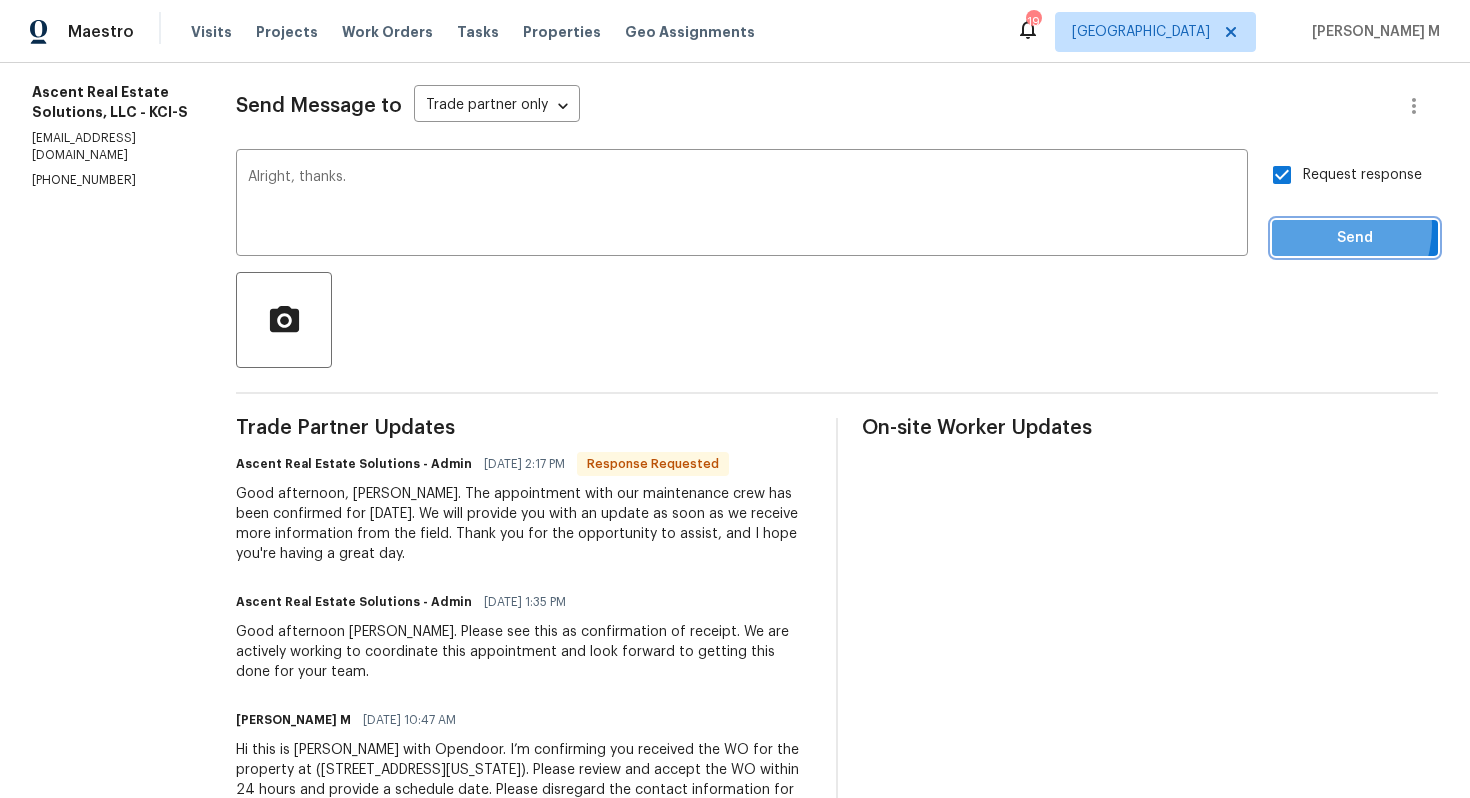 click on "Send" at bounding box center (1355, 238) 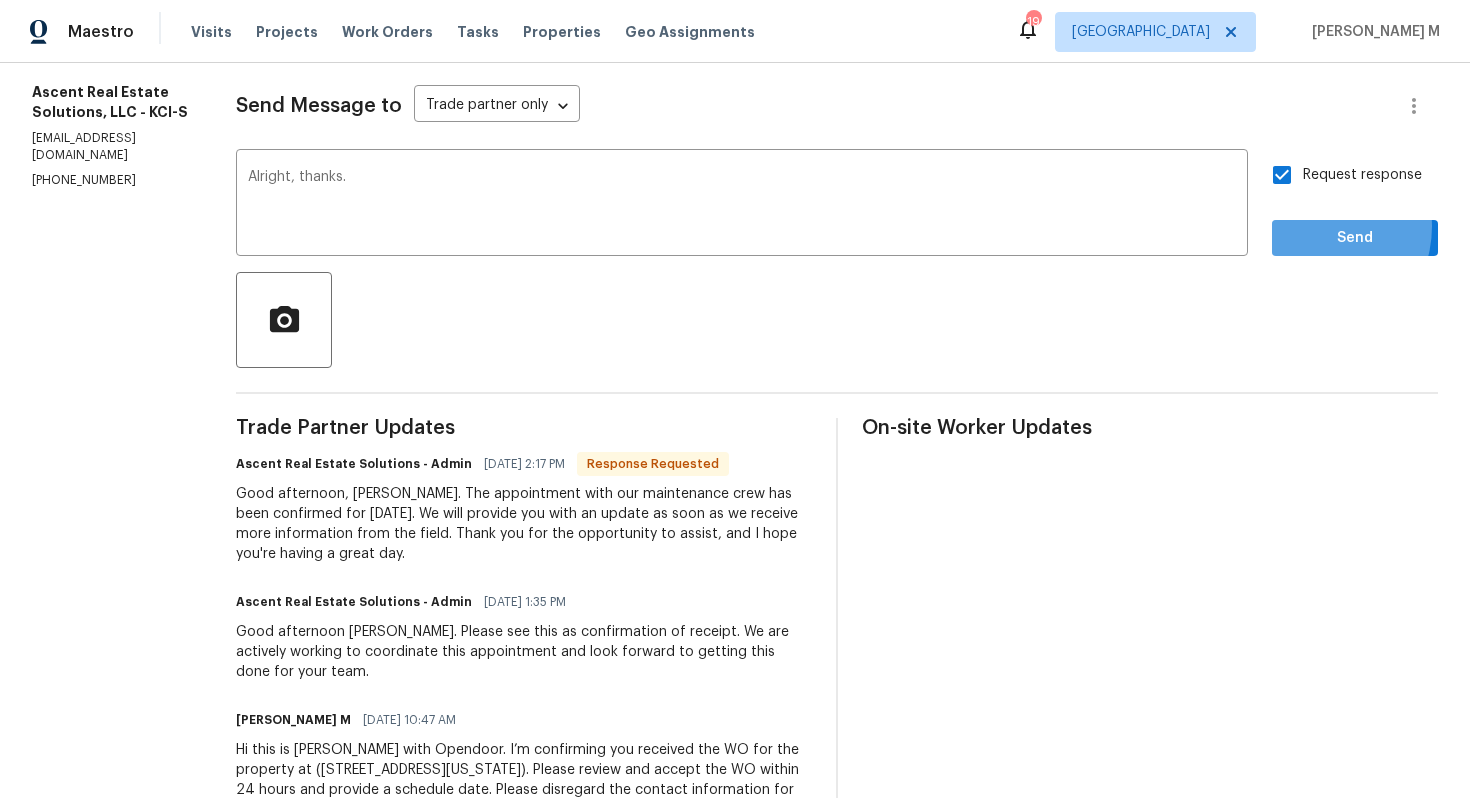 scroll, scrollTop: 0, scrollLeft: 0, axis: both 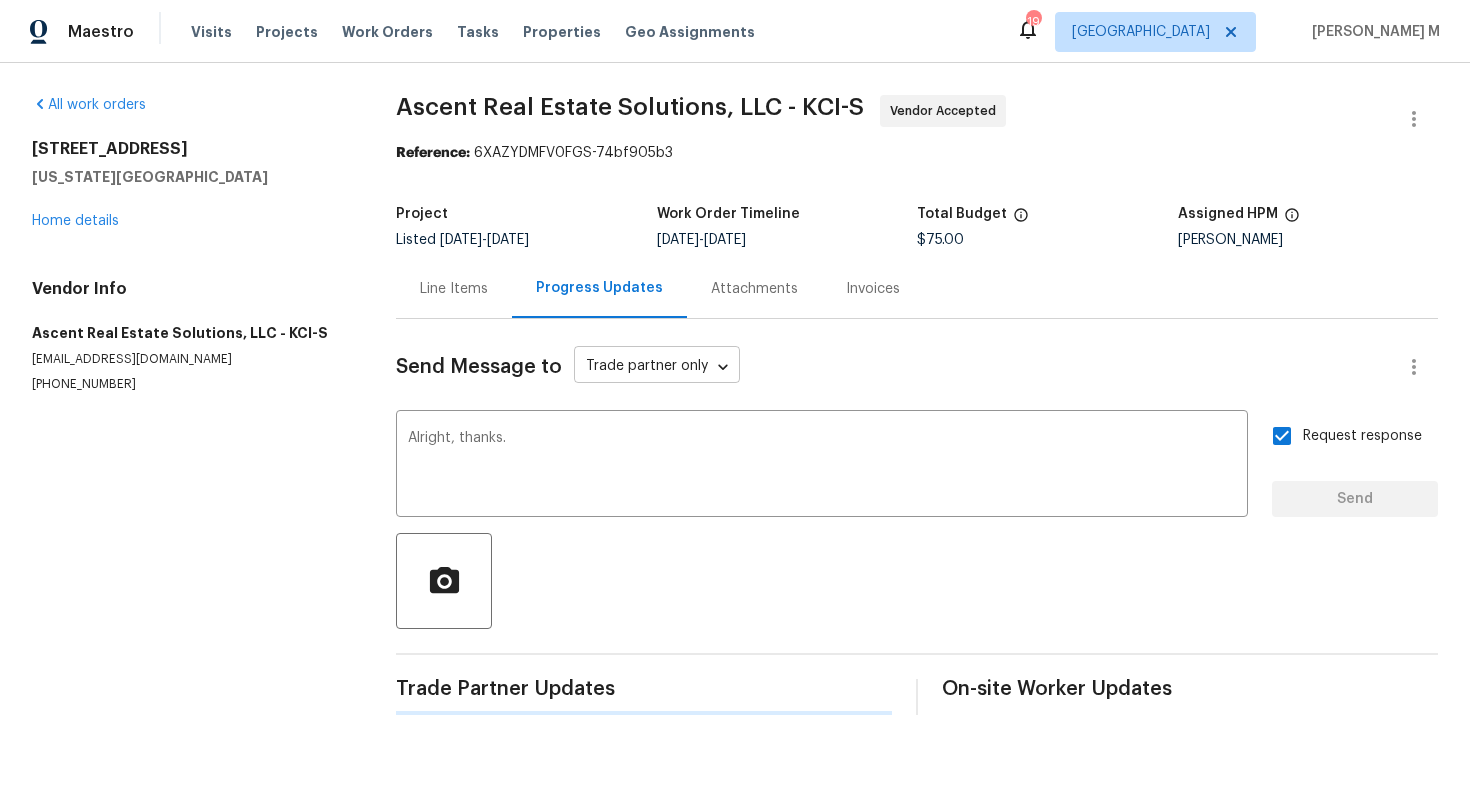 type 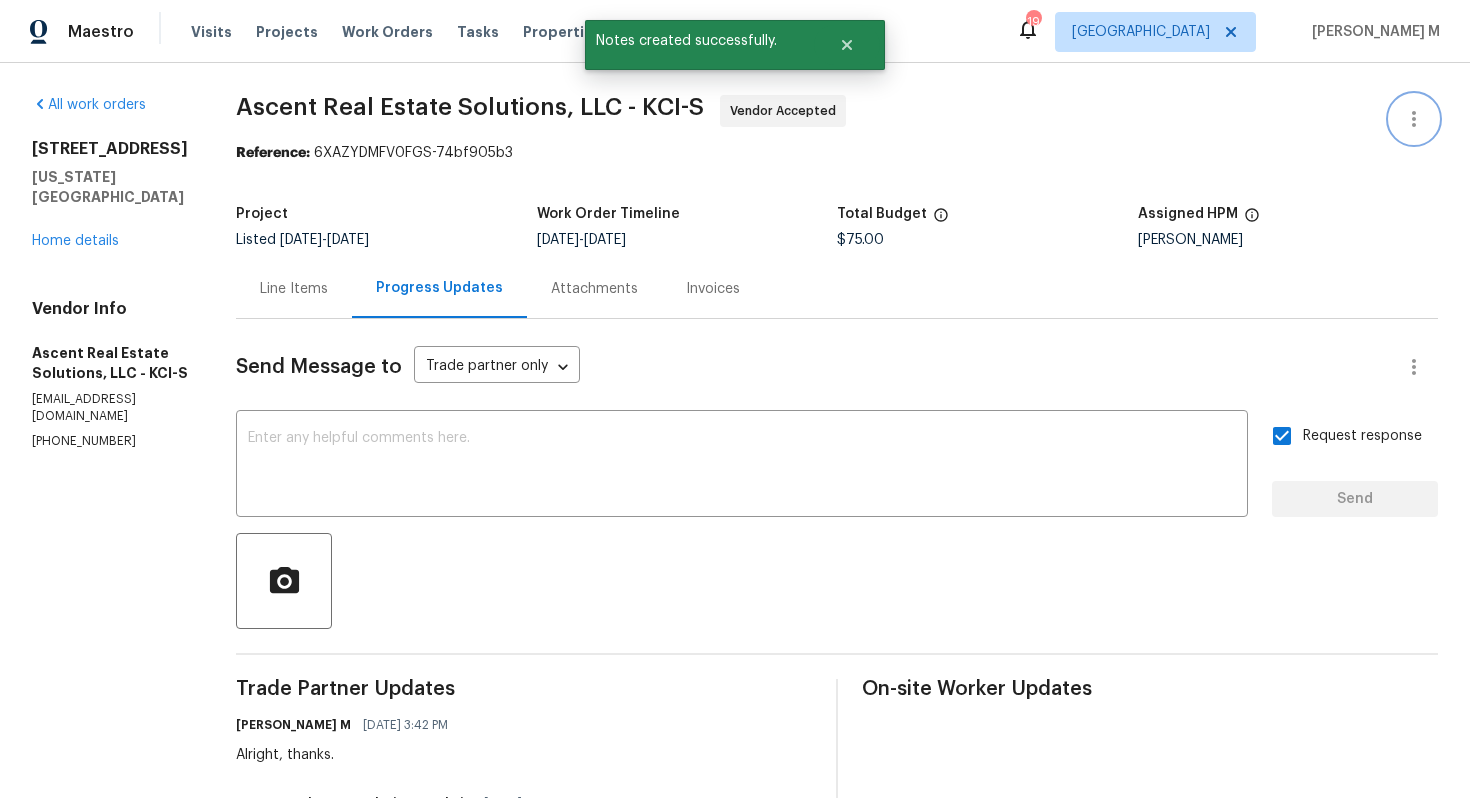 click at bounding box center (1414, 119) 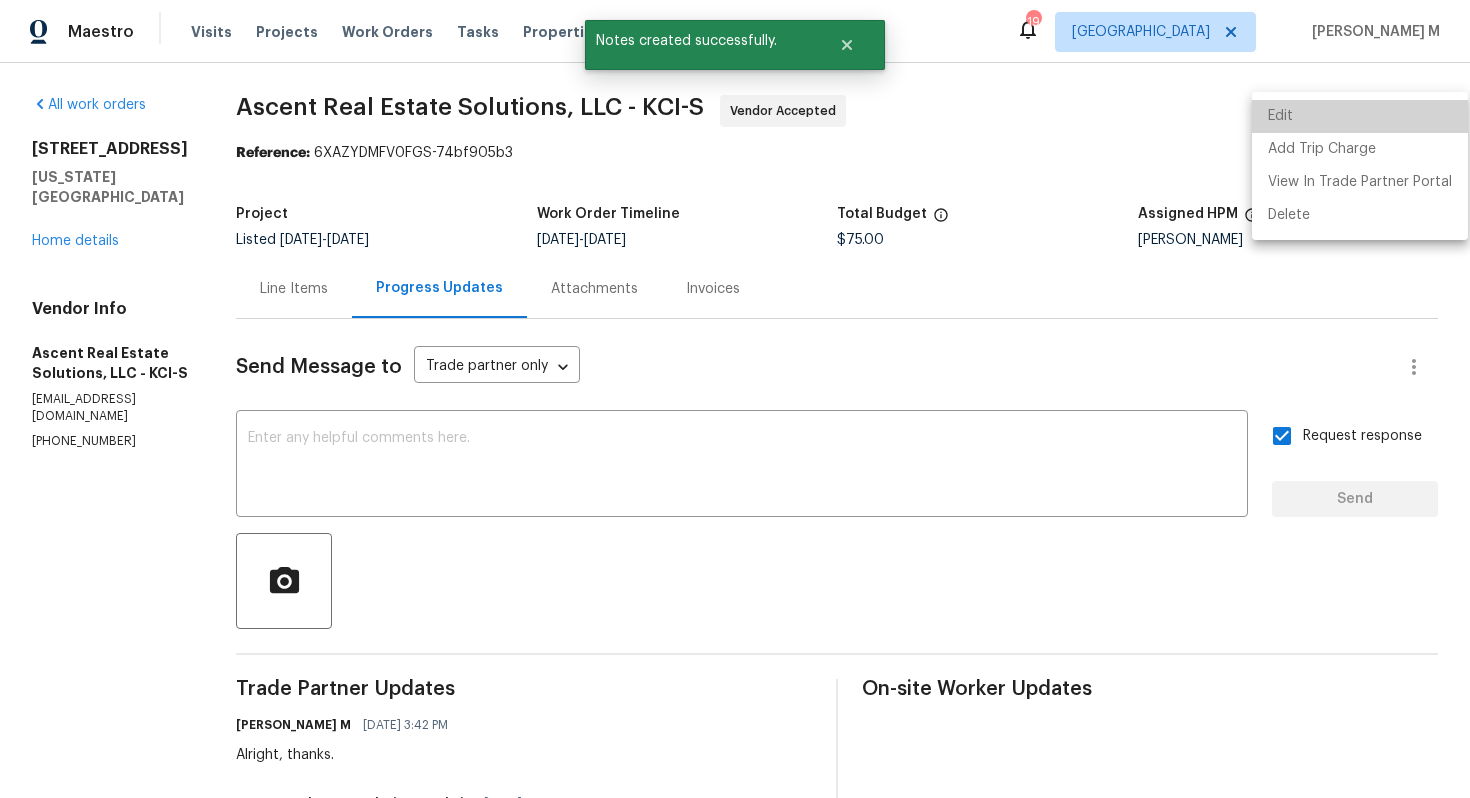 click on "Edit" at bounding box center (1360, 116) 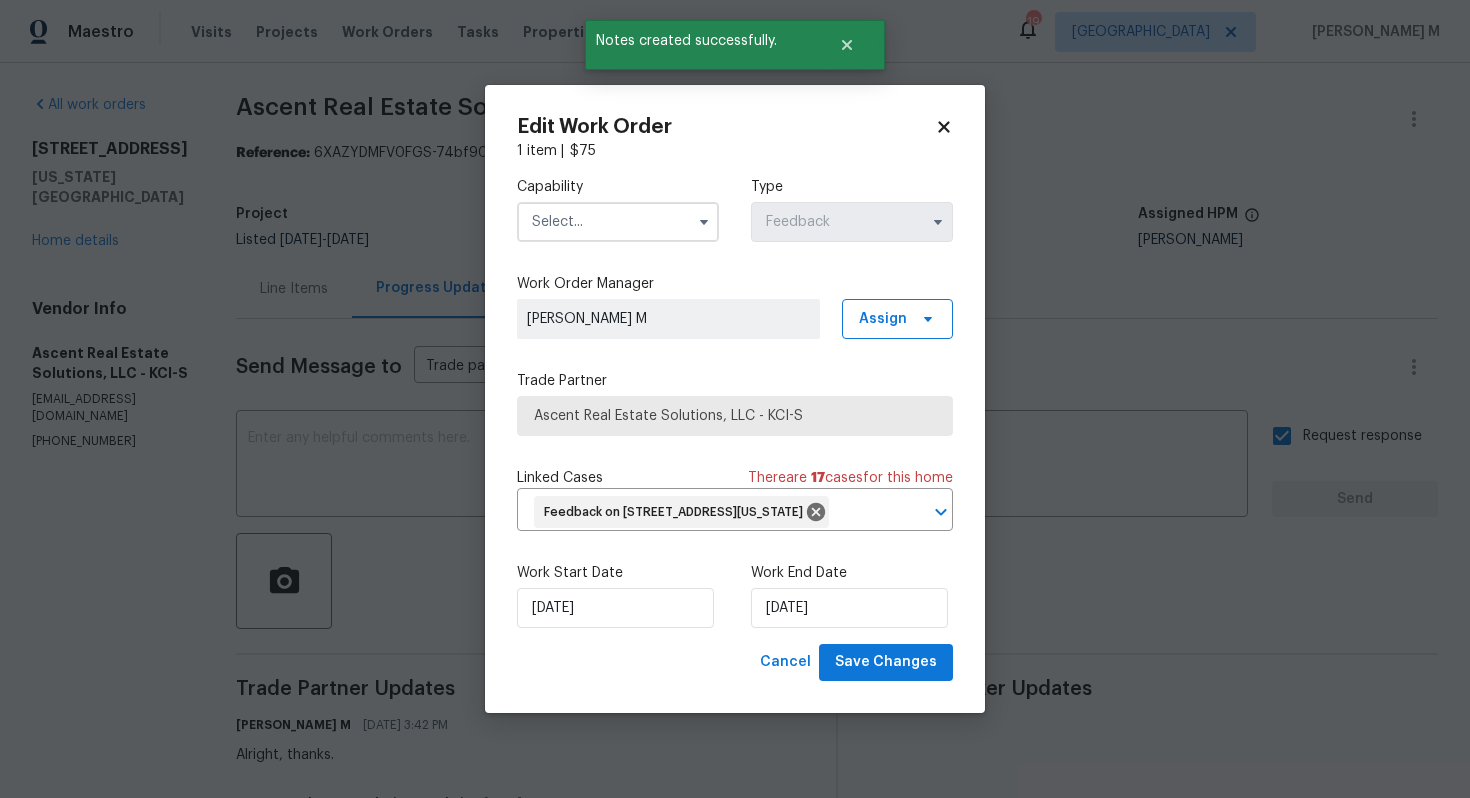 click at bounding box center (618, 222) 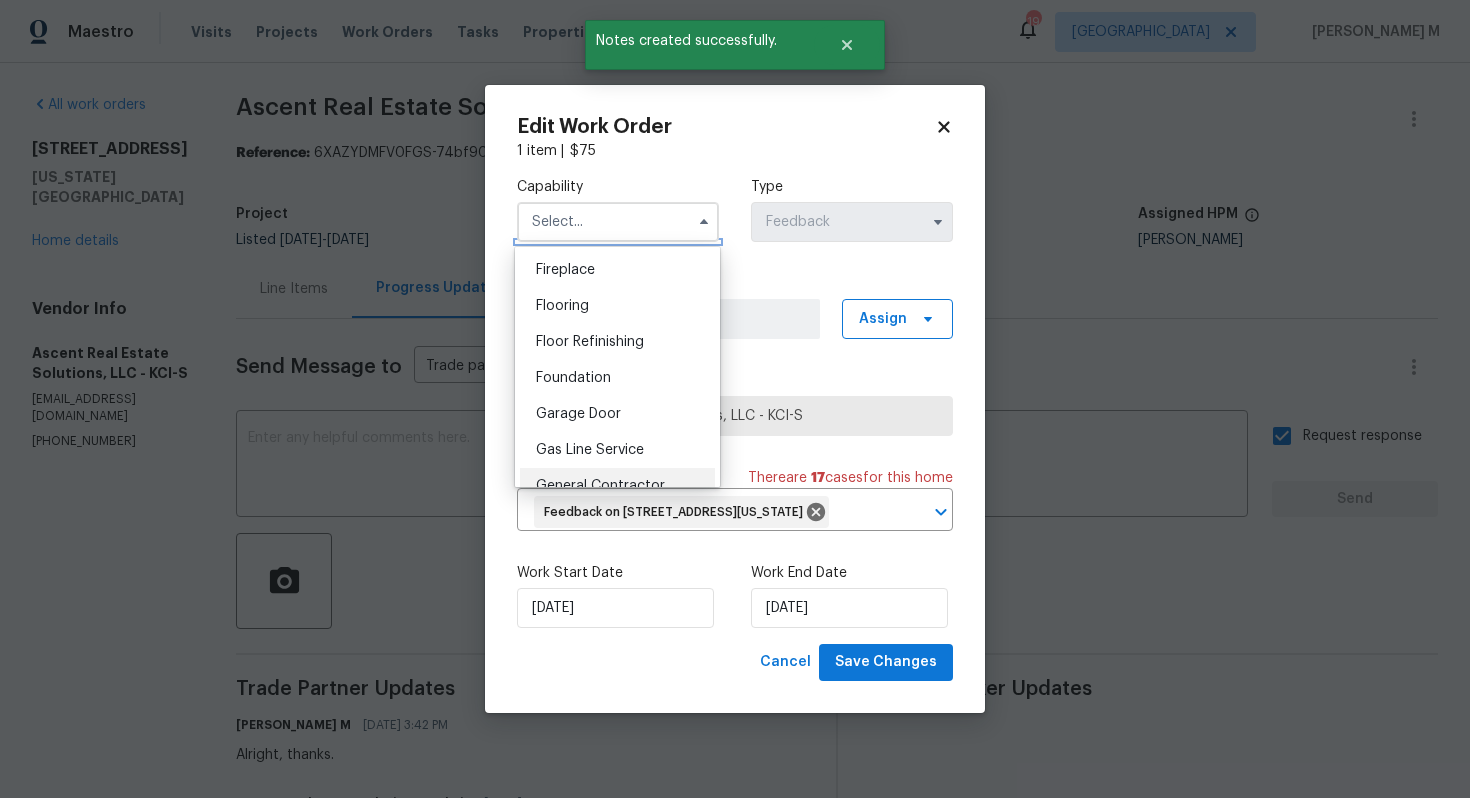 click on "General Contractor" at bounding box center (600, 486) 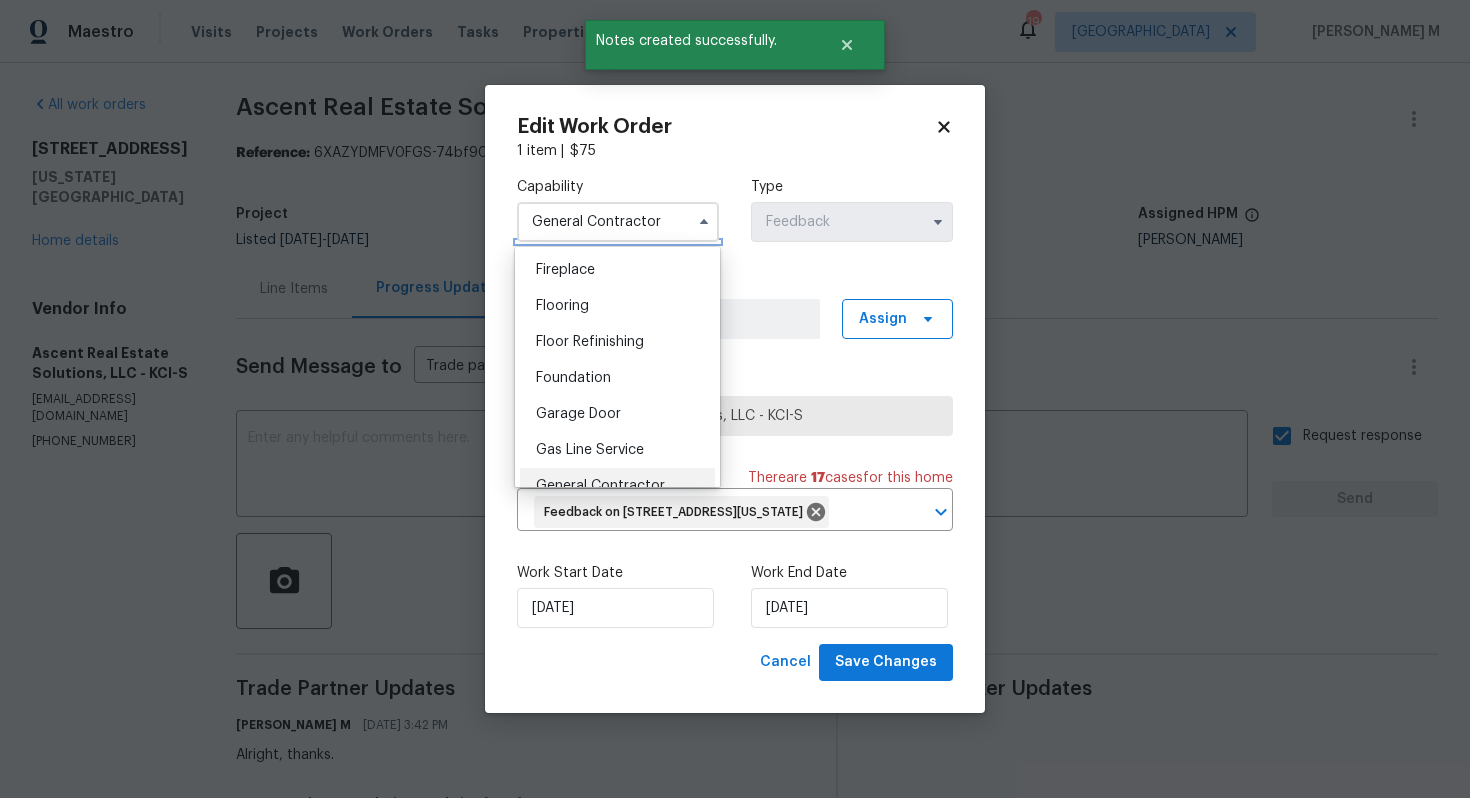 scroll, scrollTop: 780, scrollLeft: 0, axis: vertical 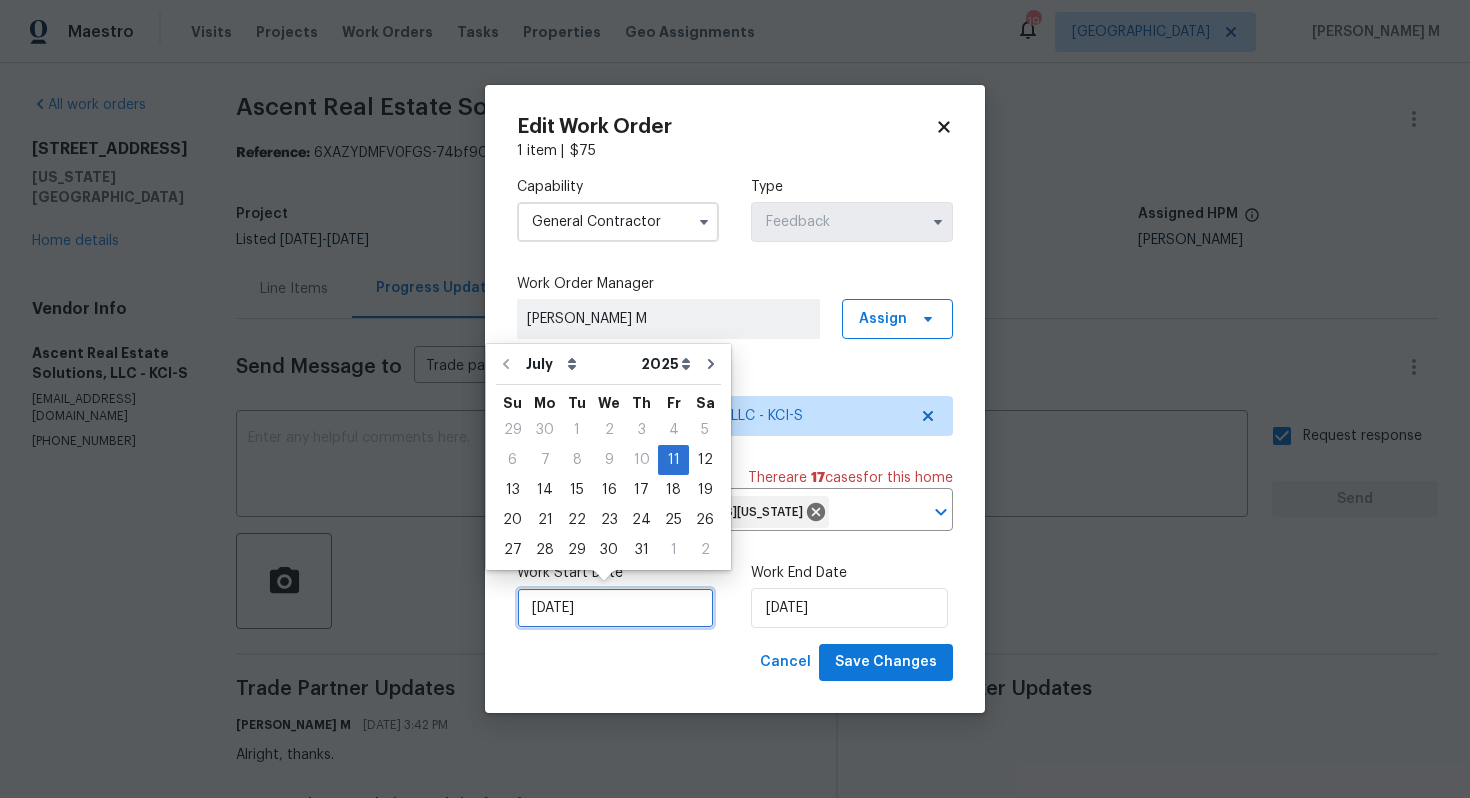 click on "[DATE]" at bounding box center [615, 608] 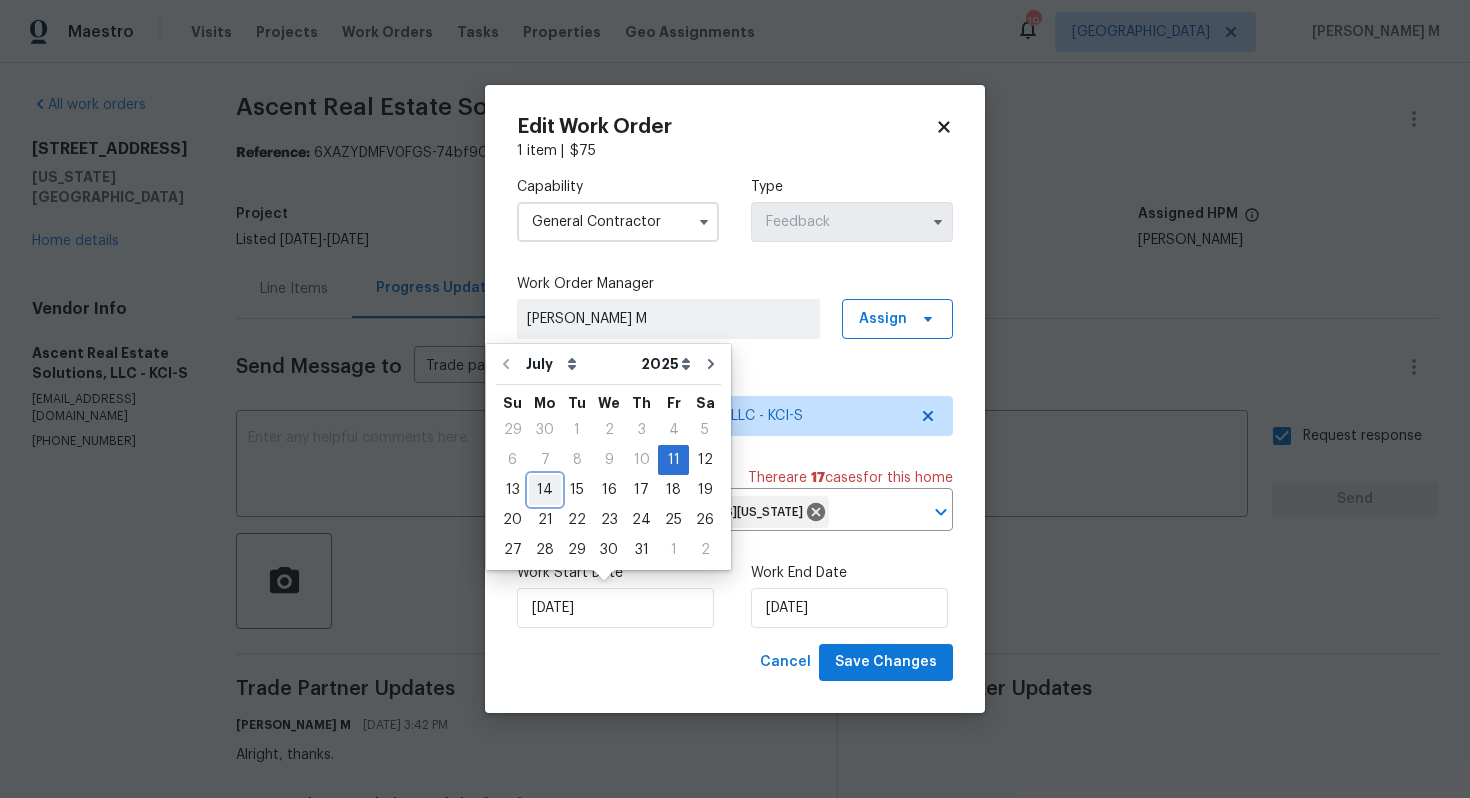 click on "14" at bounding box center (545, 490) 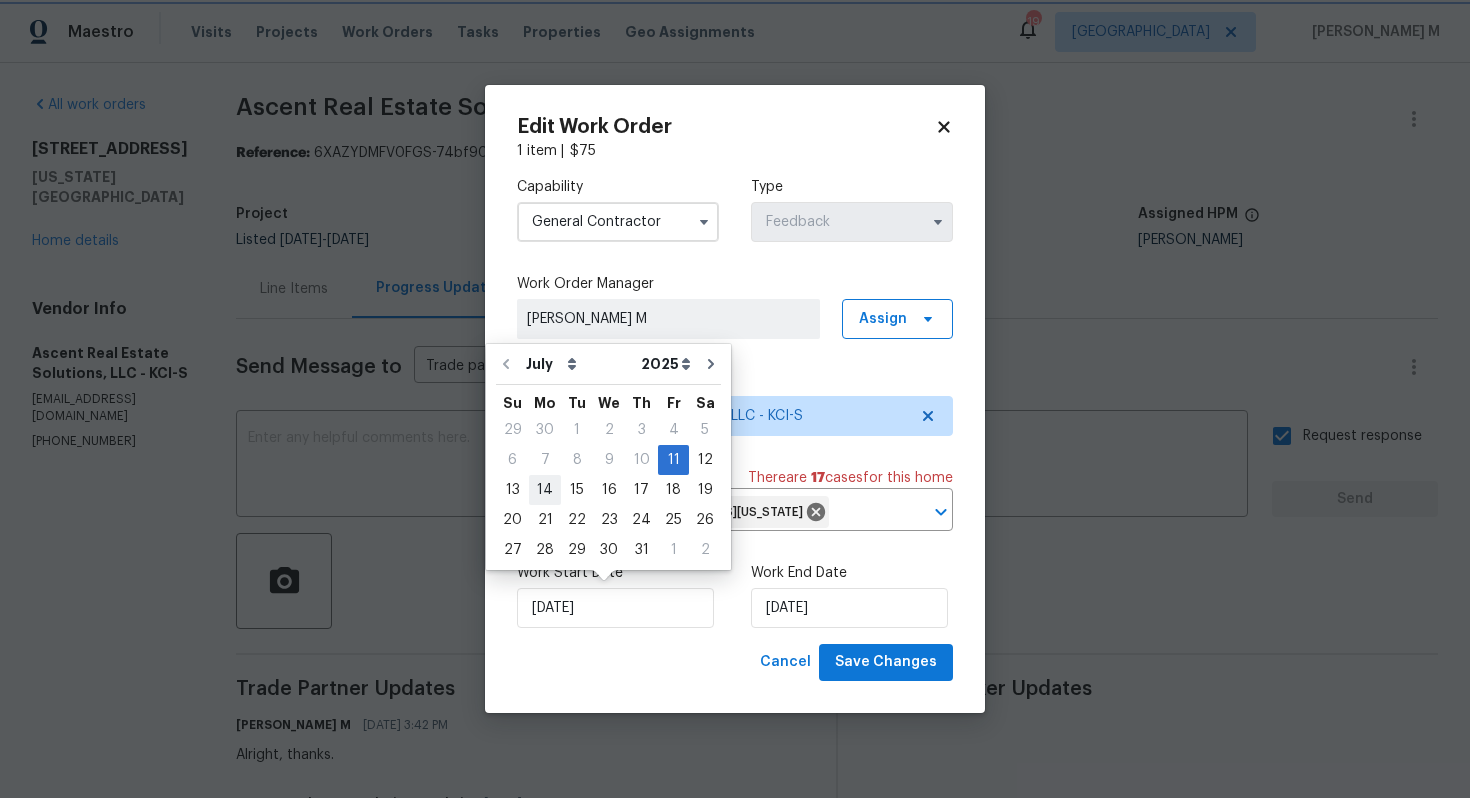 type on "[DATE]" 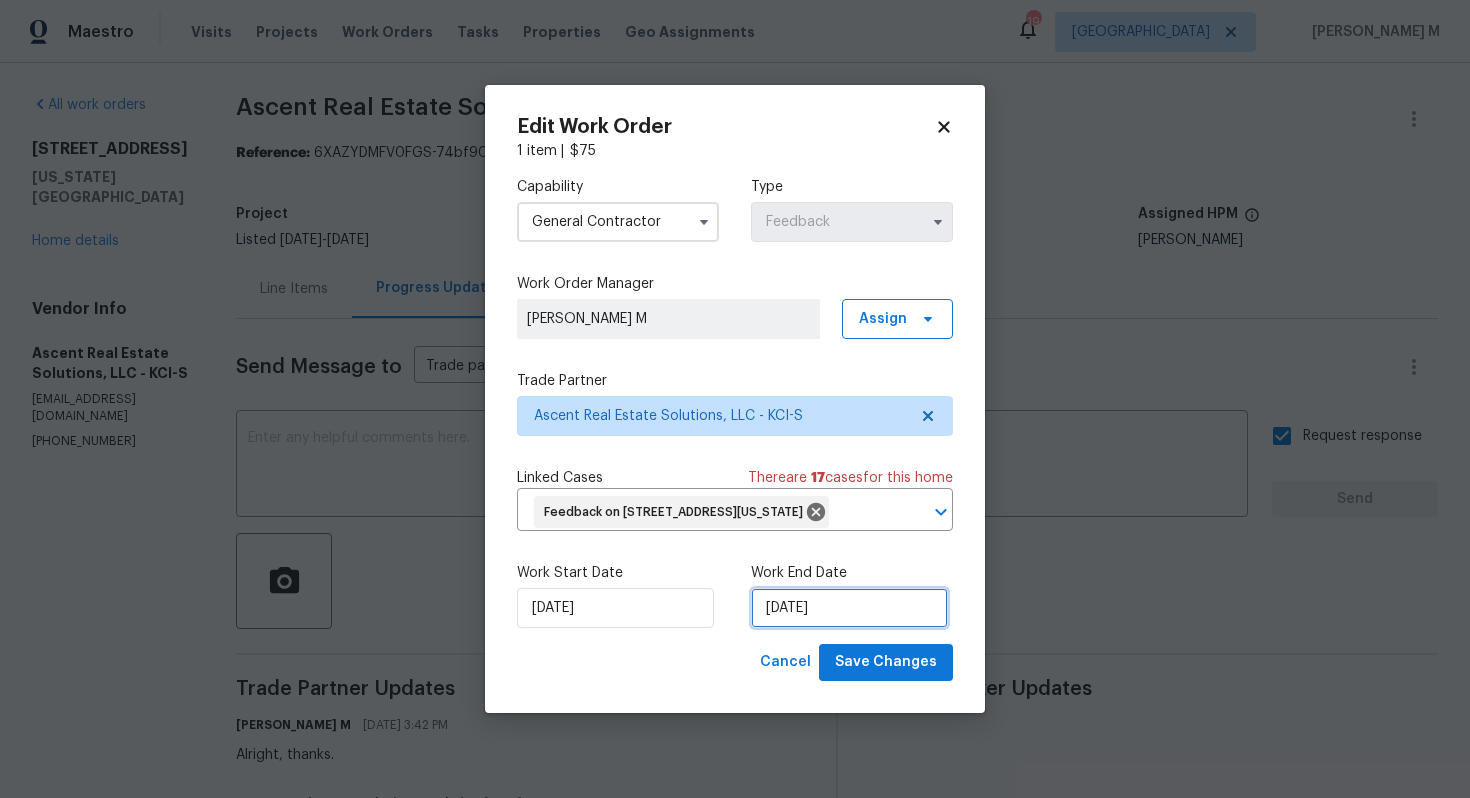 click on "[DATE]" at bounding box center (849, 608) 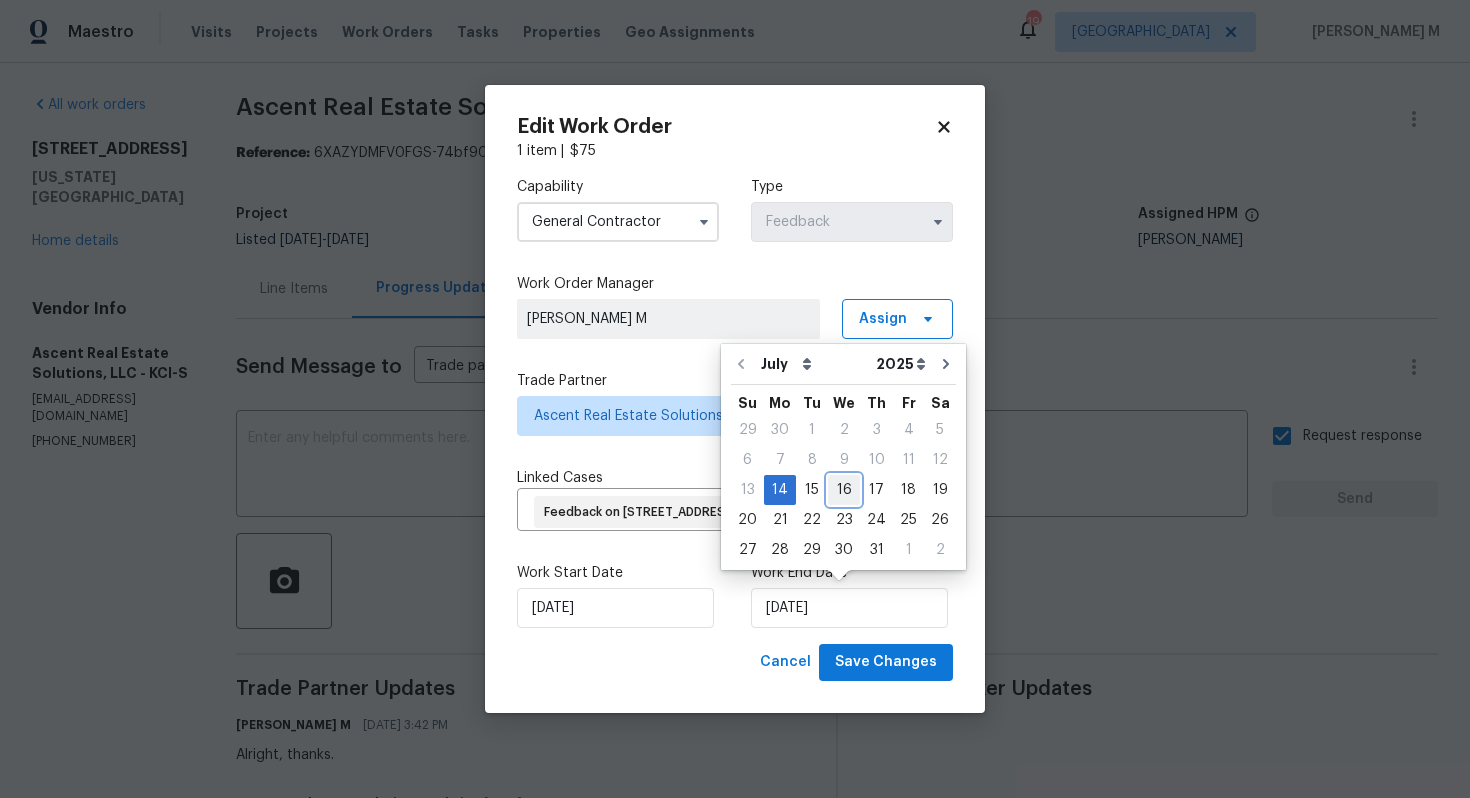 click on "16" at bounding box center [844, 490] 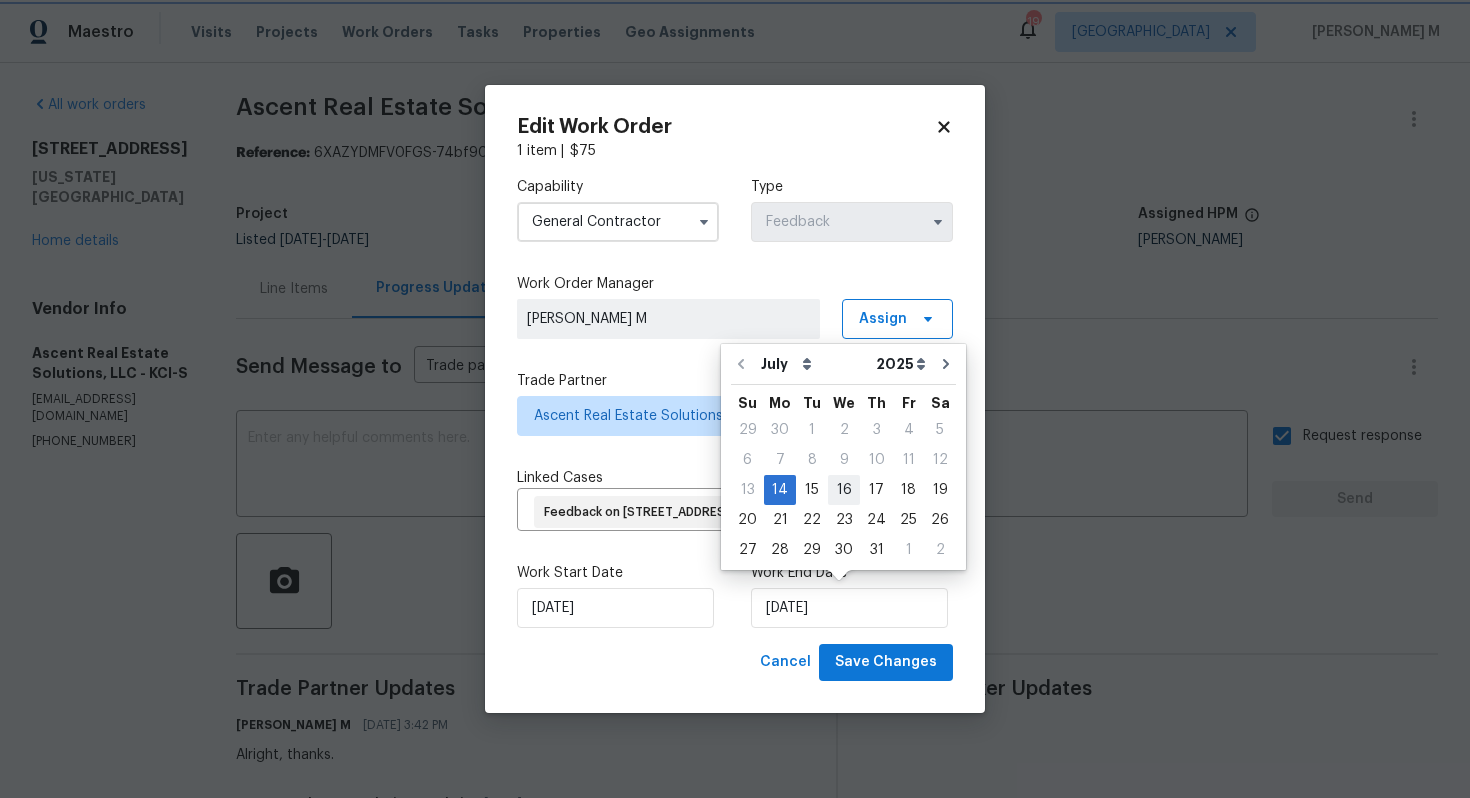 type on "16/07/2025" 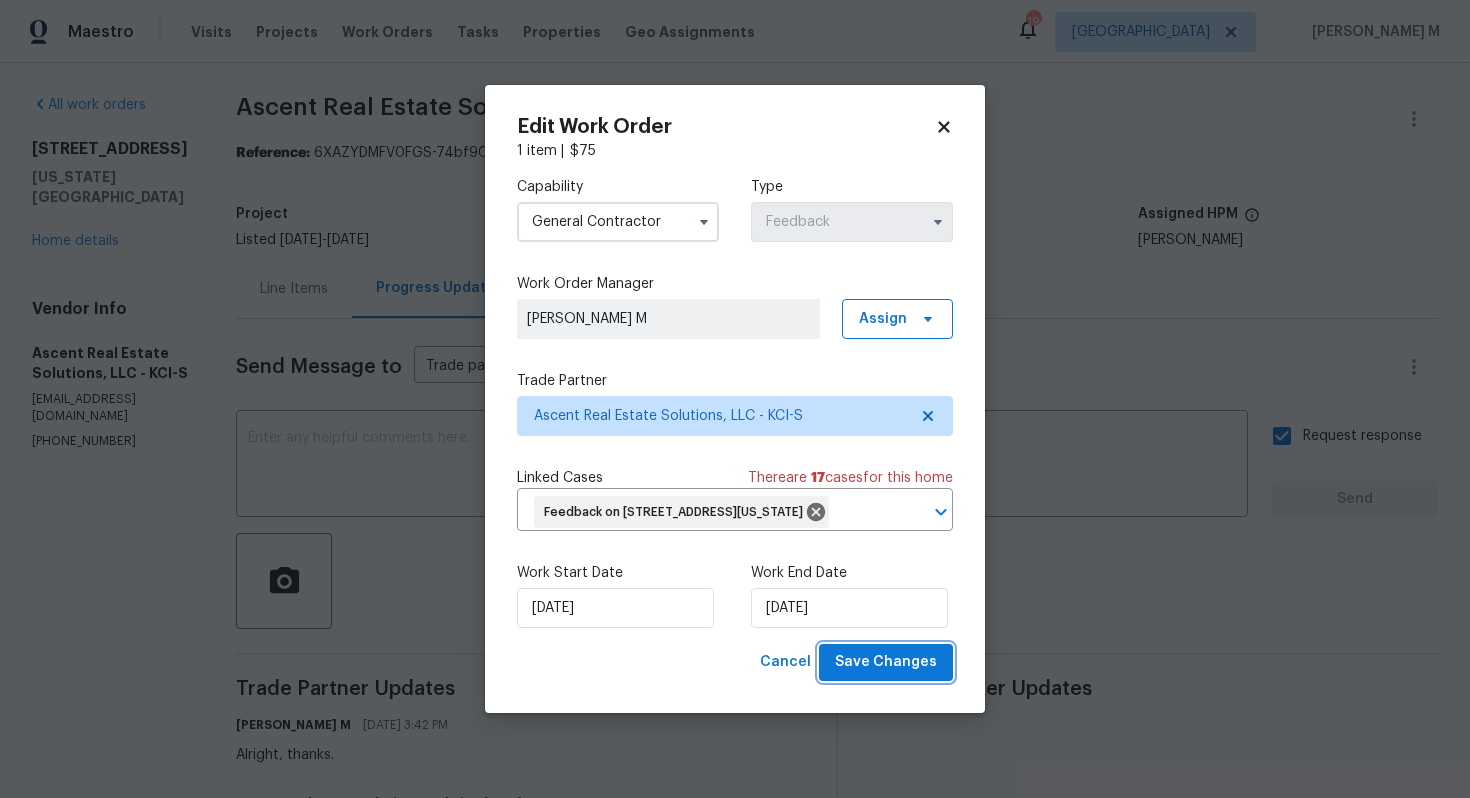 click on "Save Changes" at bounding box center (886, 662) 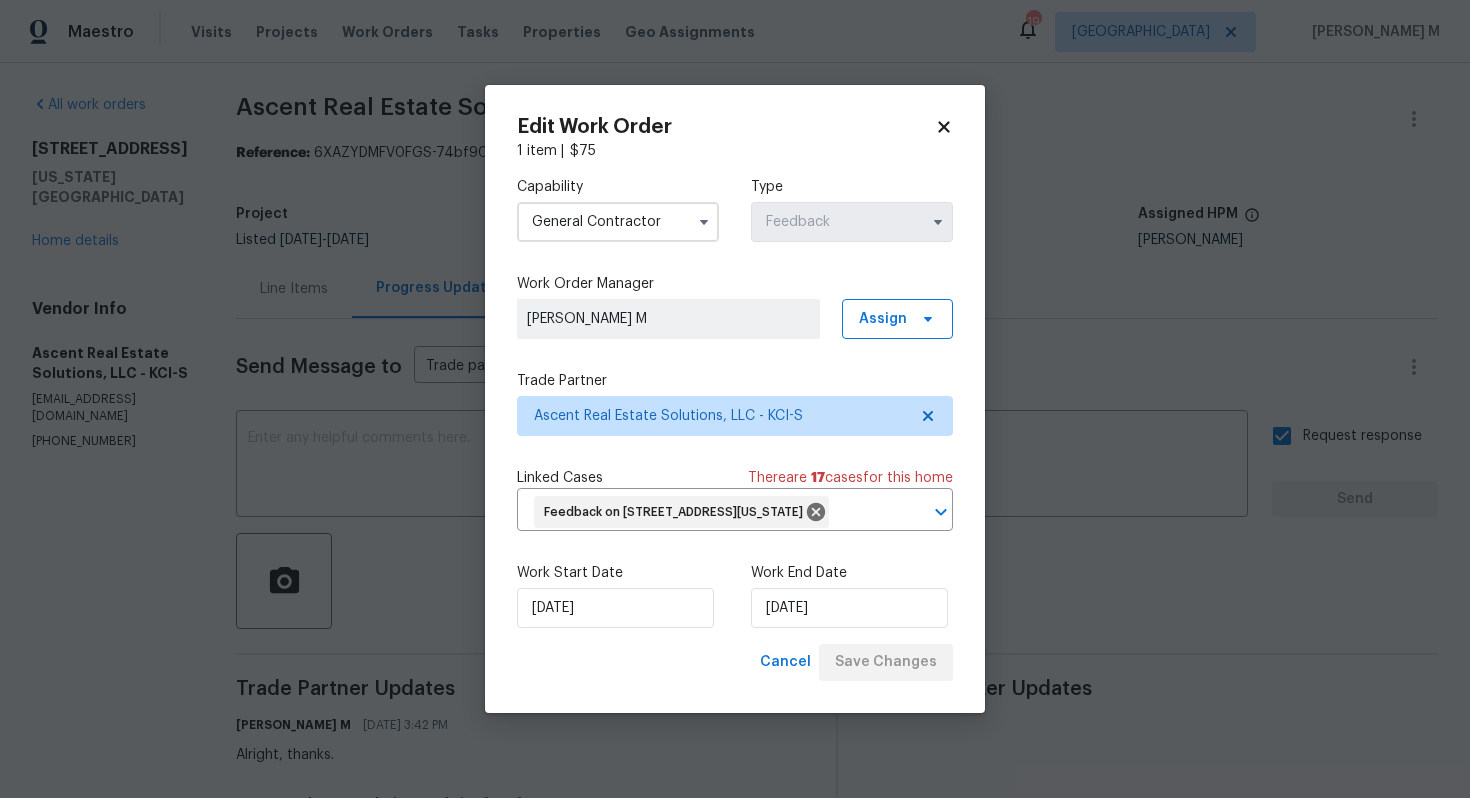 click on "Maestro Visits Projects Work Orders Tasks Properties Geo Assignments 19 Nashville Vignesh M All work orders 8412 E 103rd Ter Kansas City, MO 64134 Home details Vendor Info Ascent Real Estate Solutions, LLC - KCI-S workorders@ascentres.com (303) 578-6160 Ascent Real Estate Solutions, LLC - KCI-S Vendor Accepted Reference:   6XAZYDMFV0FGS-74bf905b3 Project Listed   7/11/2025  -  7/14/2025 Work Order Timeline 7/11/2025  -  7/14/2025 Total Budget $75.00 Assigned HPM Joshua Beatty Line Items Progress Updates Attachments Invoices Send Message to Trade partner only Trade partner only ​ x ​ Request response Send Trade Partner Updates Vignesh M 07/11/2025 3:42 PM Alright, thanks. Ascent Real Estate Solutions - Admin 07/11/2025 2:17 PM Good afternoon, Vignesh. The appointment with our maintenance crew has been confirmed for July 14. We will provide you with an update as soon as we receive more information from the field. Thank you for the opportunity to assist, and I hope you're having a great day. Vignesh M" at bounding box center (735, 399) 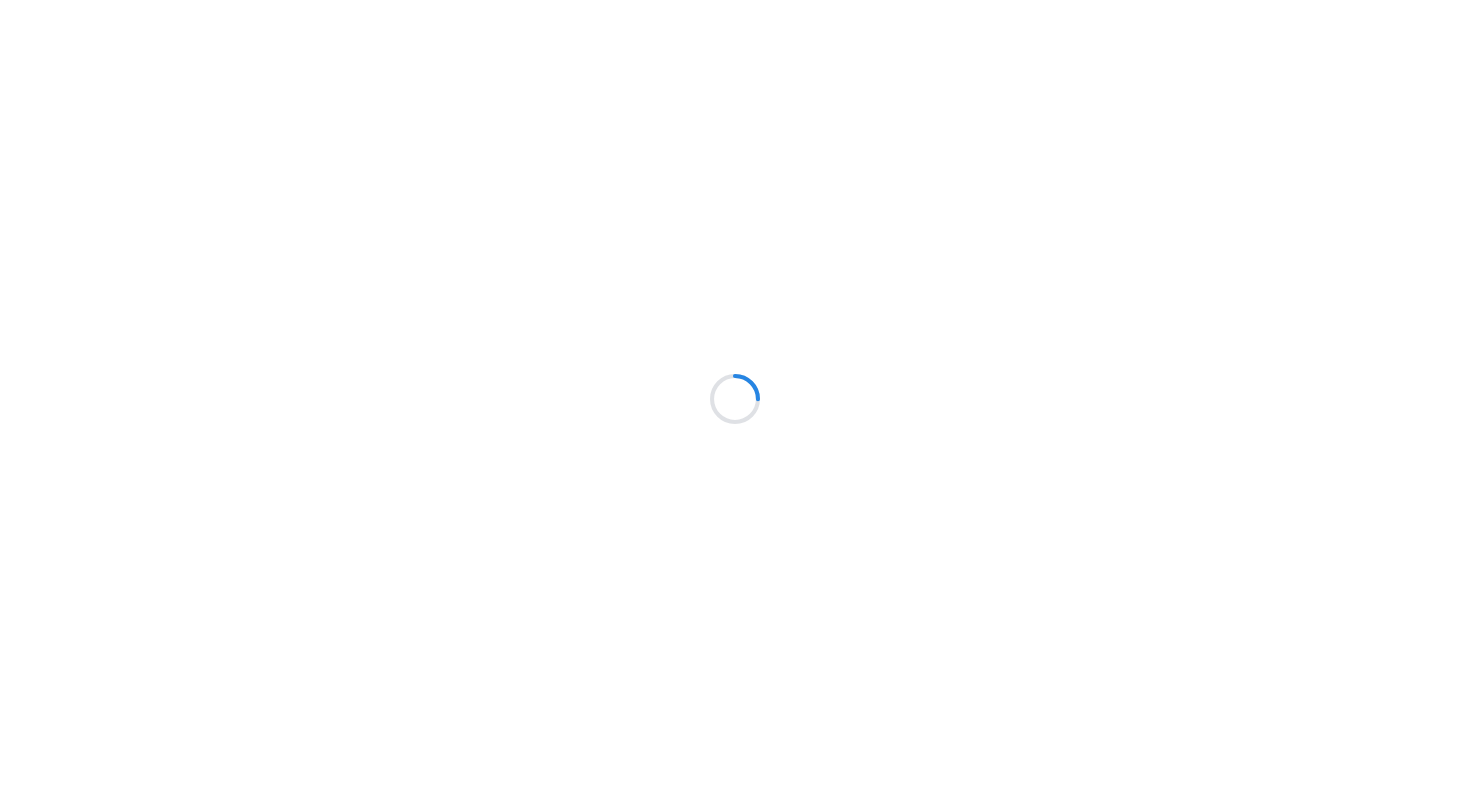 scroll, scrollTop: 0, scrollLeft: 0, axis: both 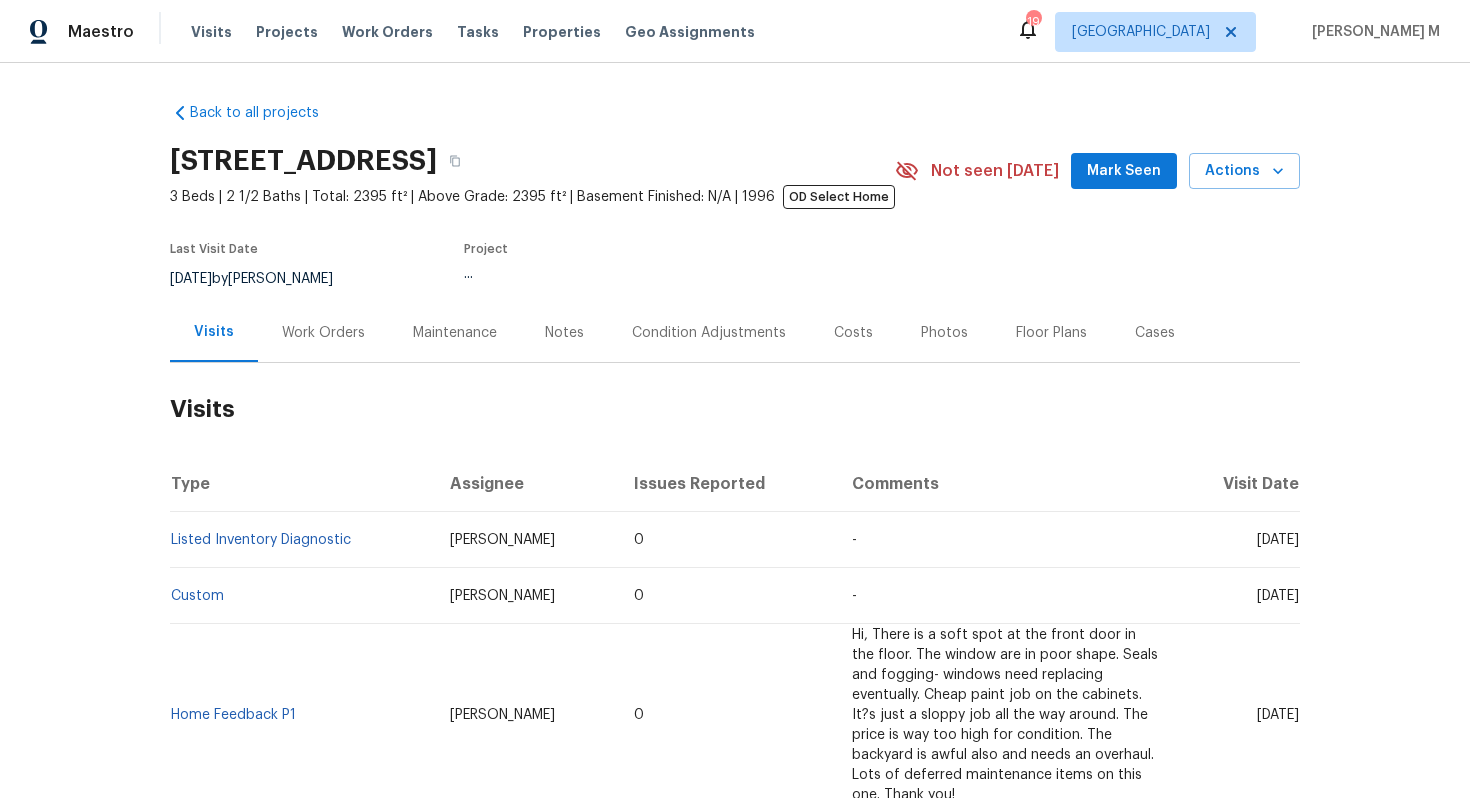 click on "Work Orders" at bounding box center (323, 332) 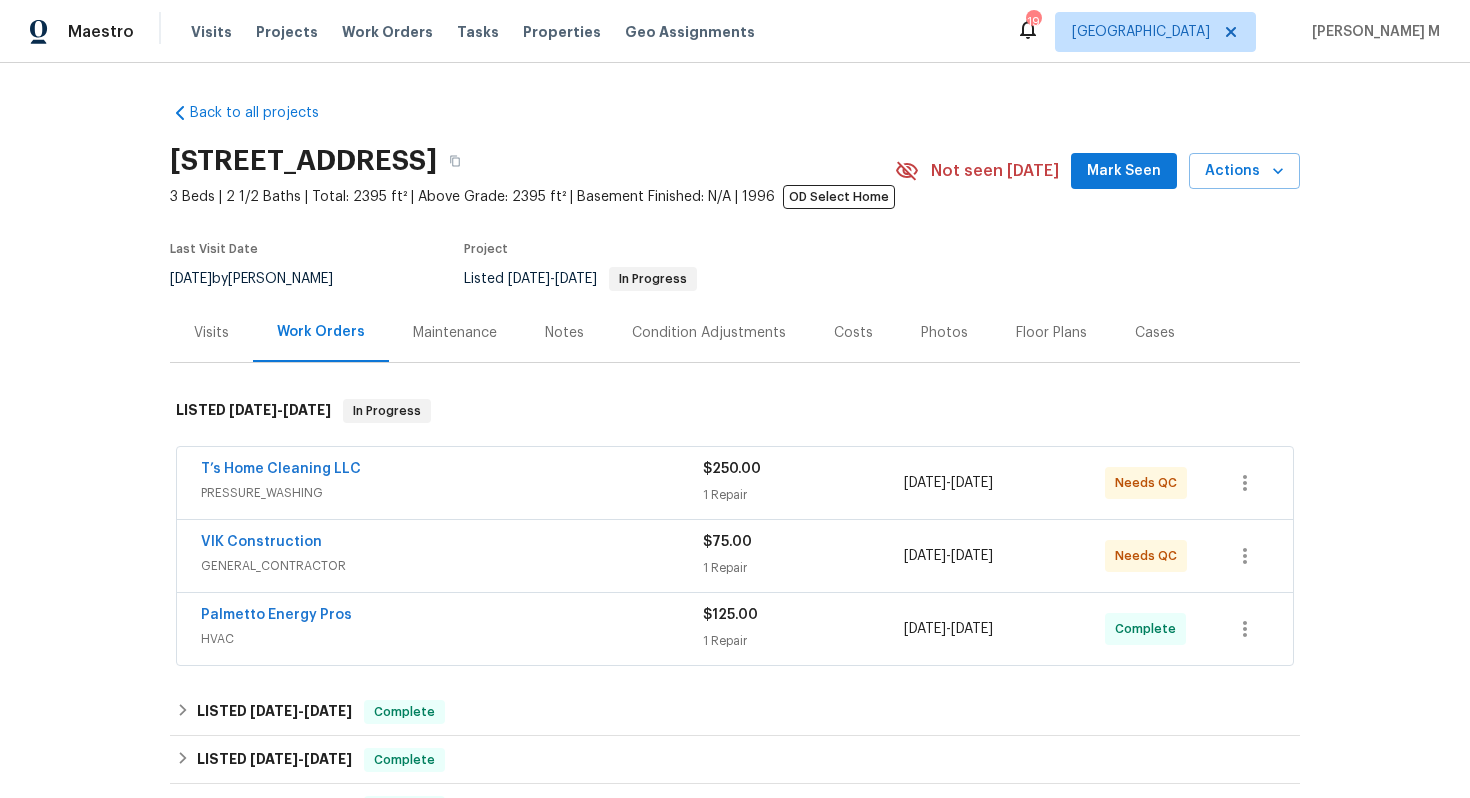 click on "GENERAL_CONTRACTOR" at bounding box center (452, 566) 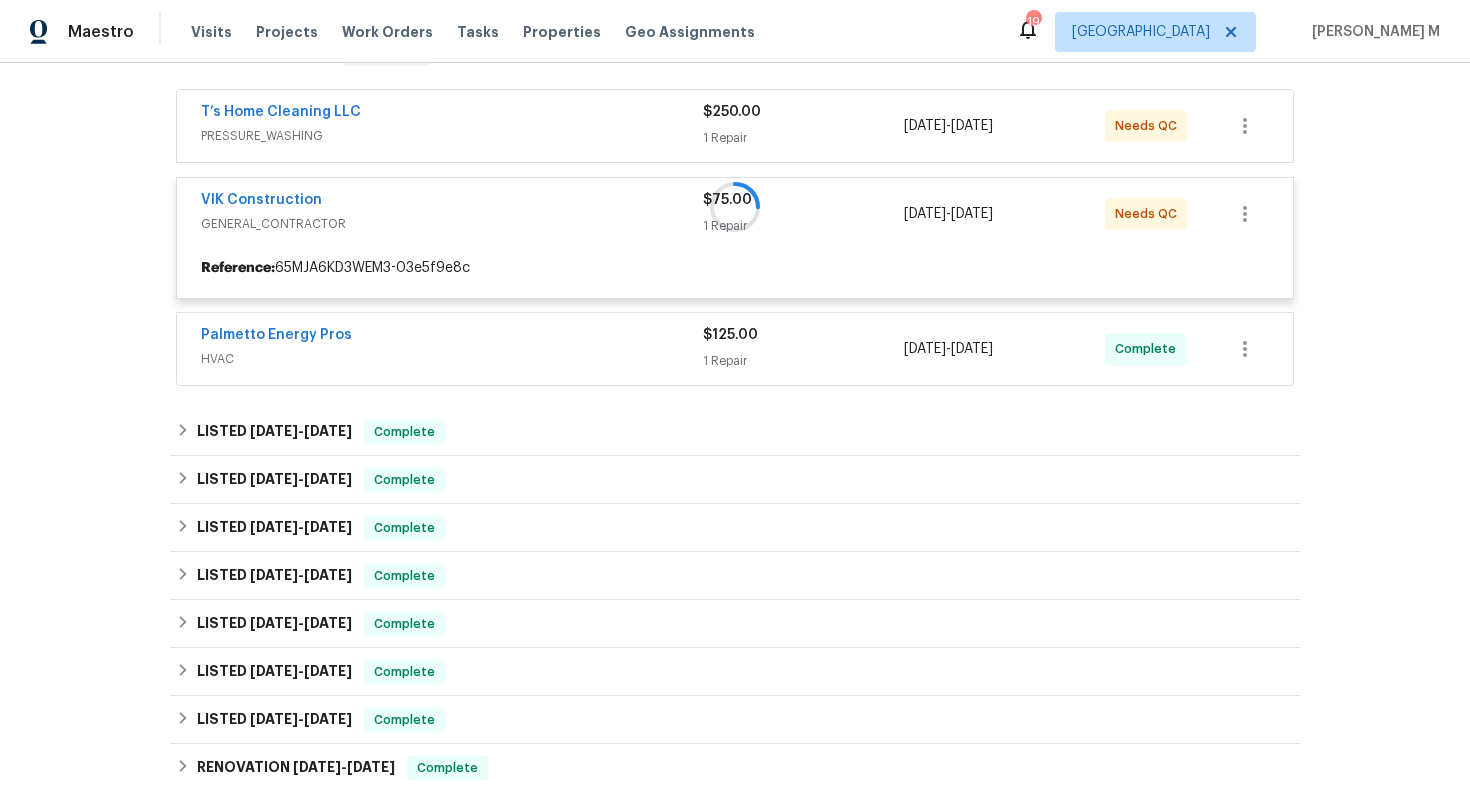 scroll, scrollTop: 362, scrollLeft: 0, axis: vertical 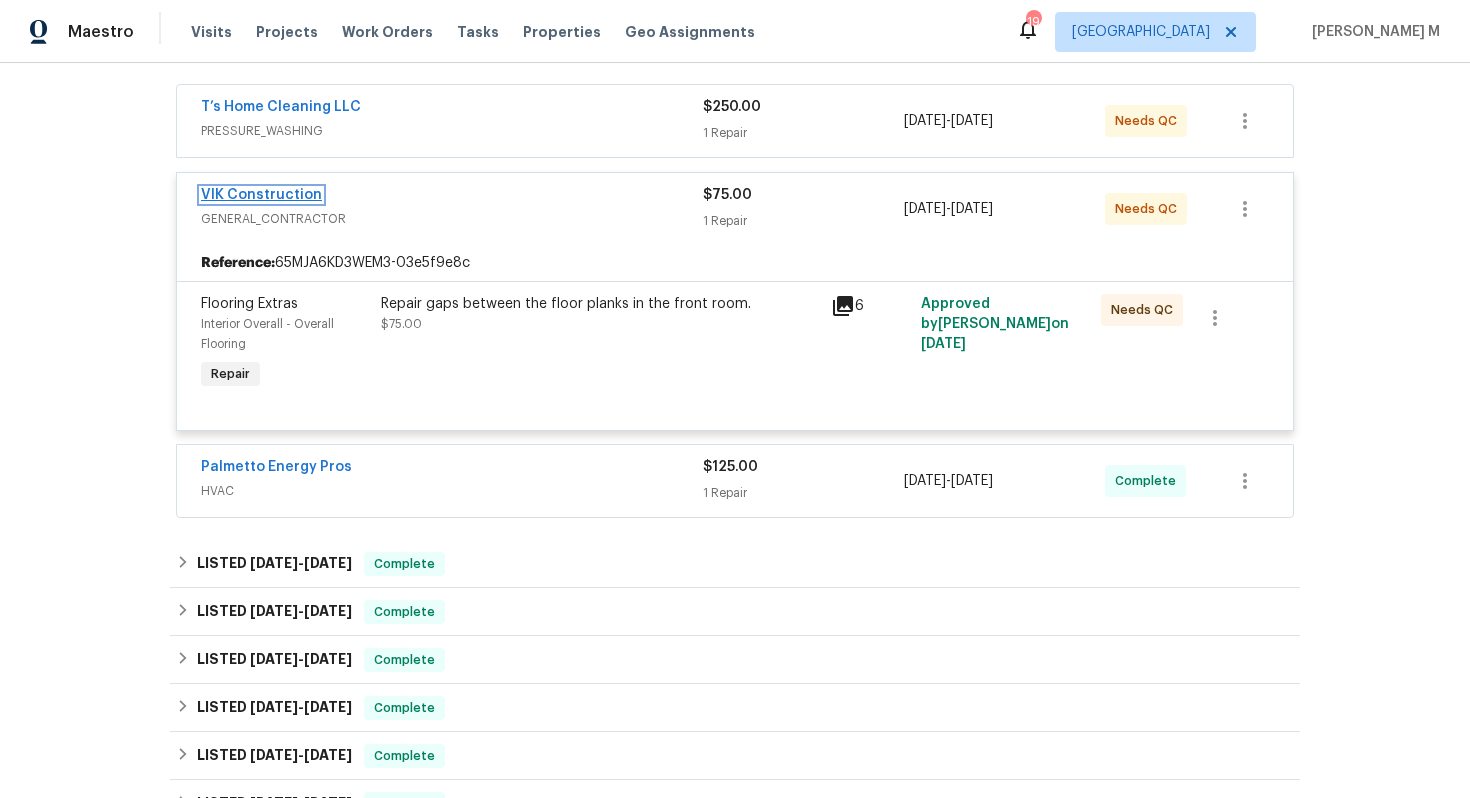 click on "VIK Construction" at bounding box center [261, 195] 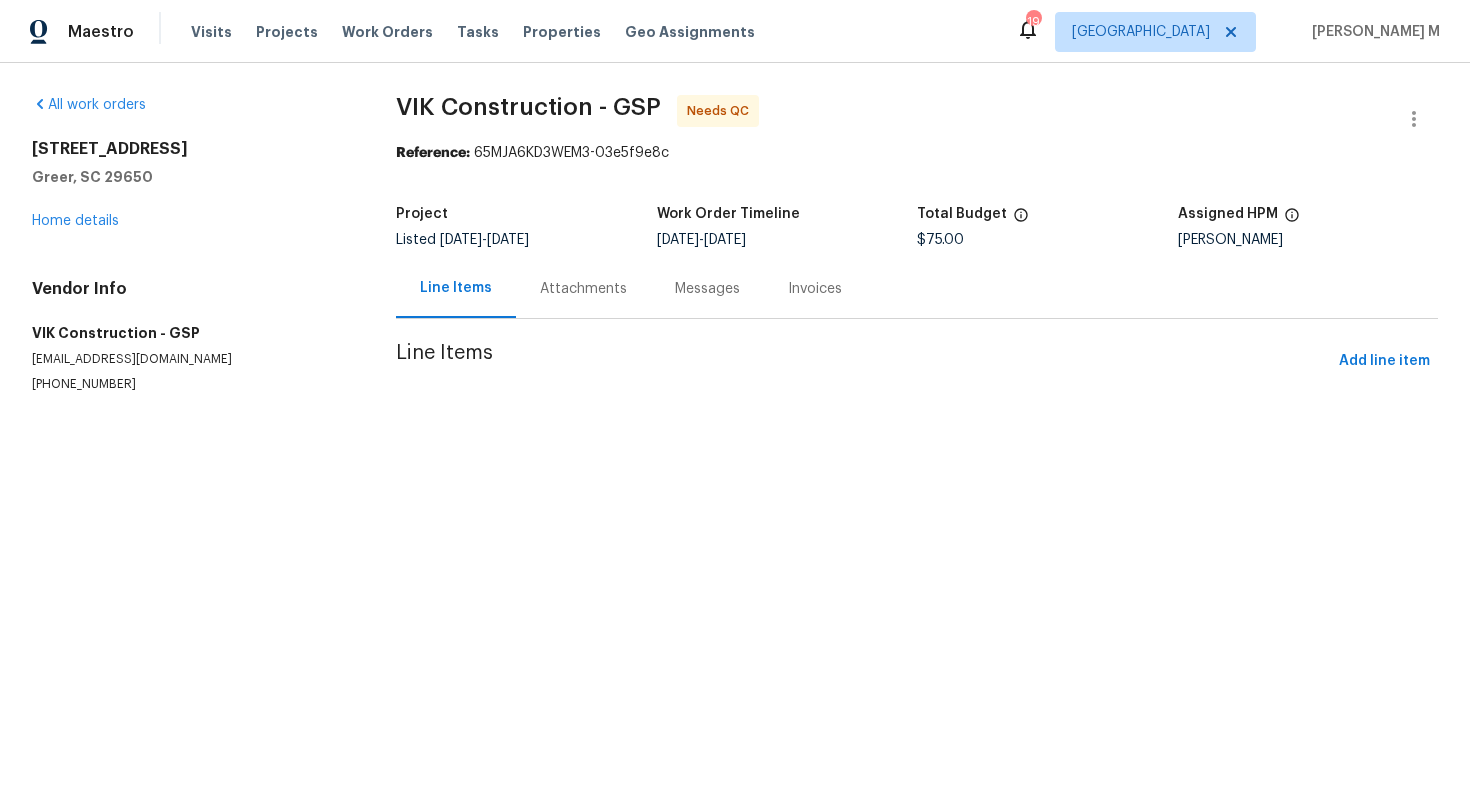 click on "Attachments" at bounding box center [583, 289] 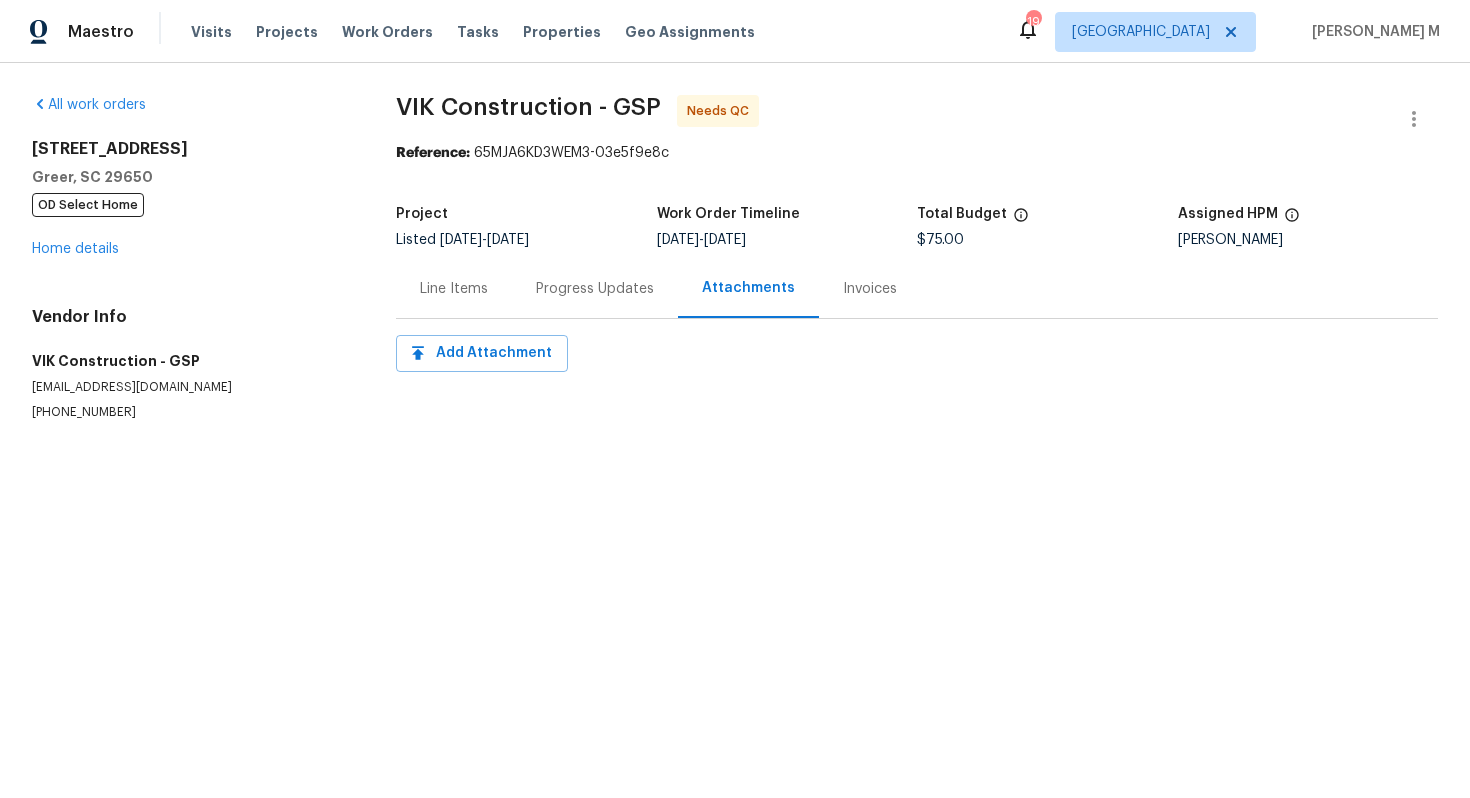 click on "Progress Updates" at bounding box center [595, 289] 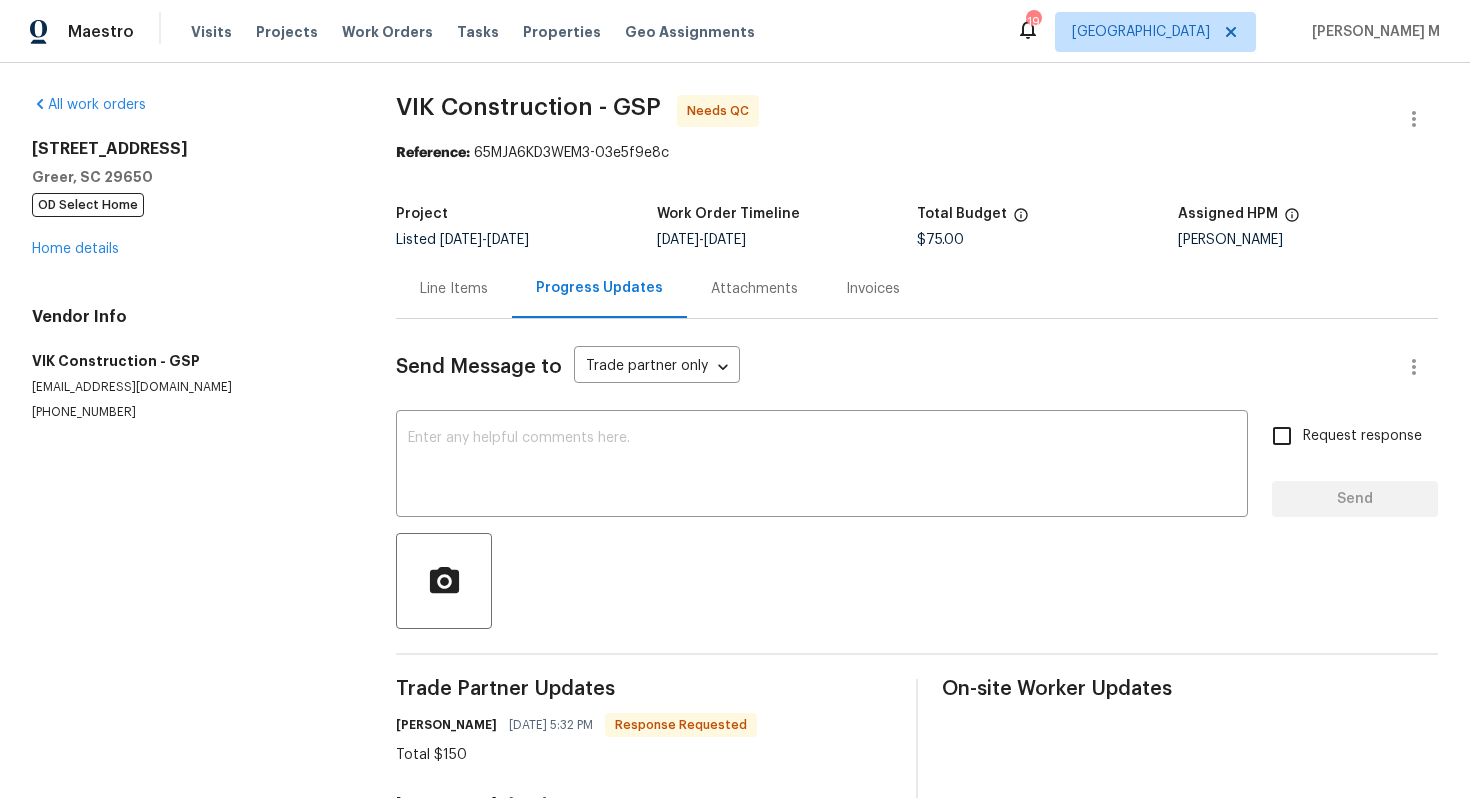 scroll, scrollTop: 69, scrollLeft: 0, axis: vertical 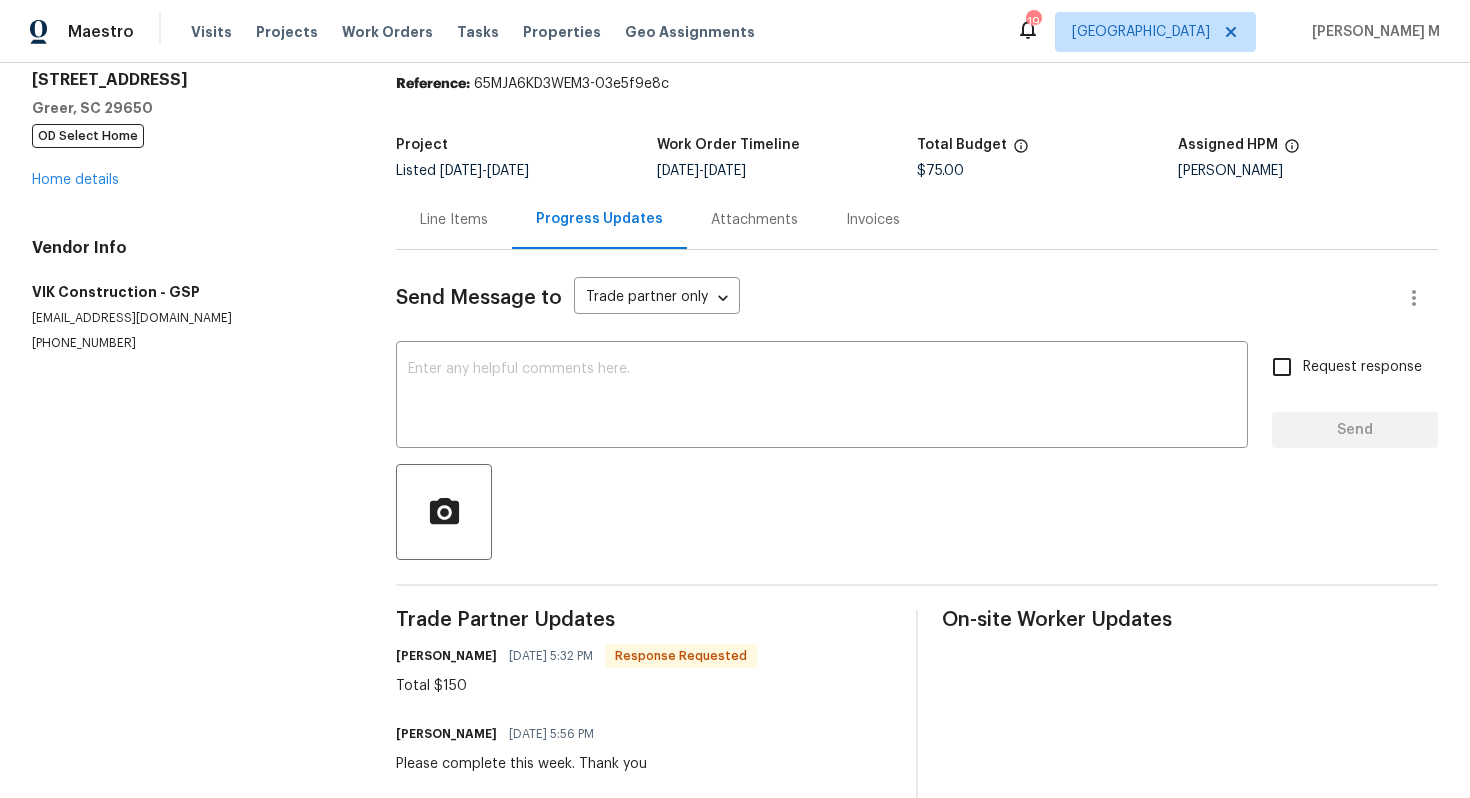 click on "Line Items" at bounding box center (454, 219) 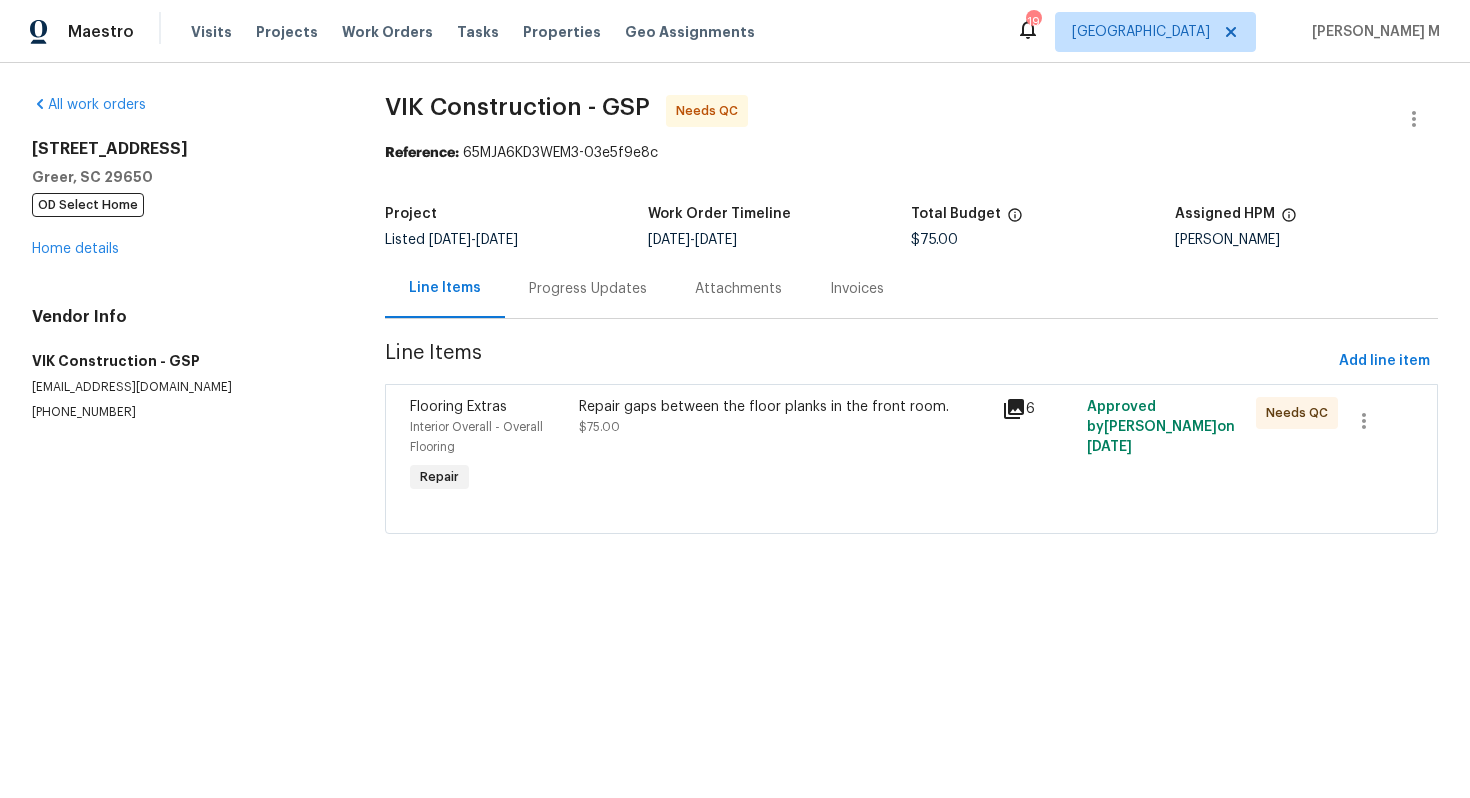 click on "Repair gaps between the floor planks in the front room. $75.00" at bounding box center (784, 447) 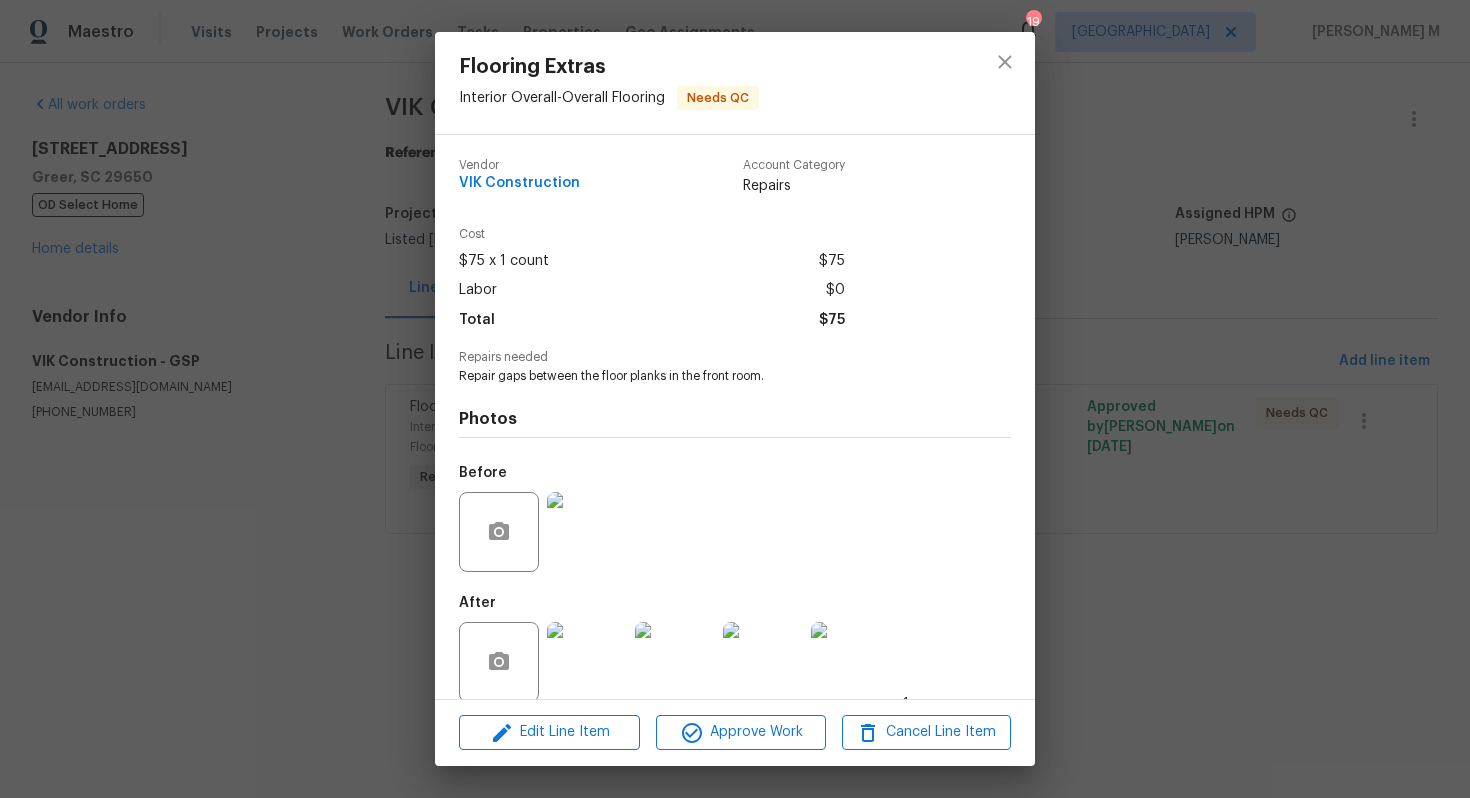 click at bounding box center [587, 532] 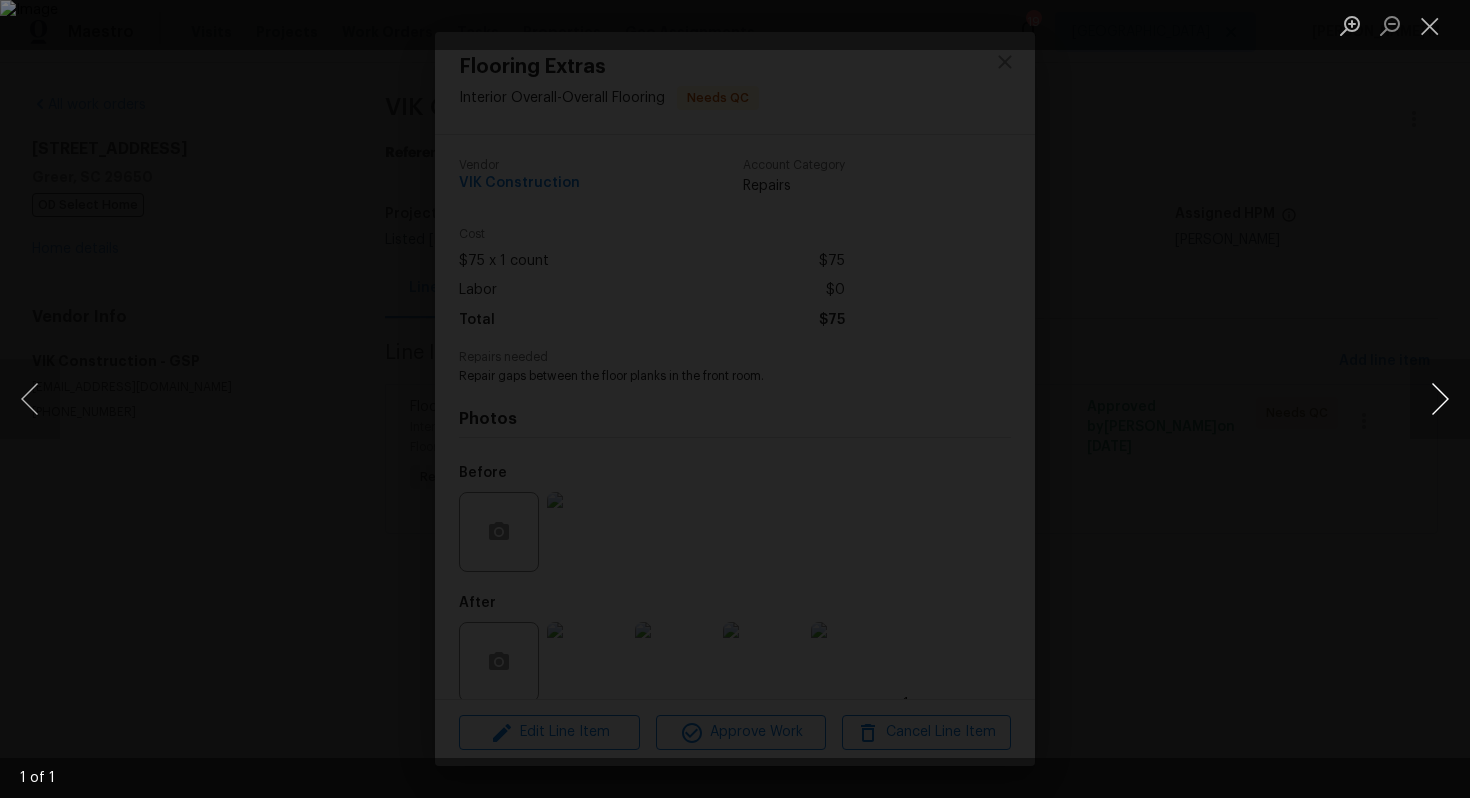 click at bounding box center [1440, 399] 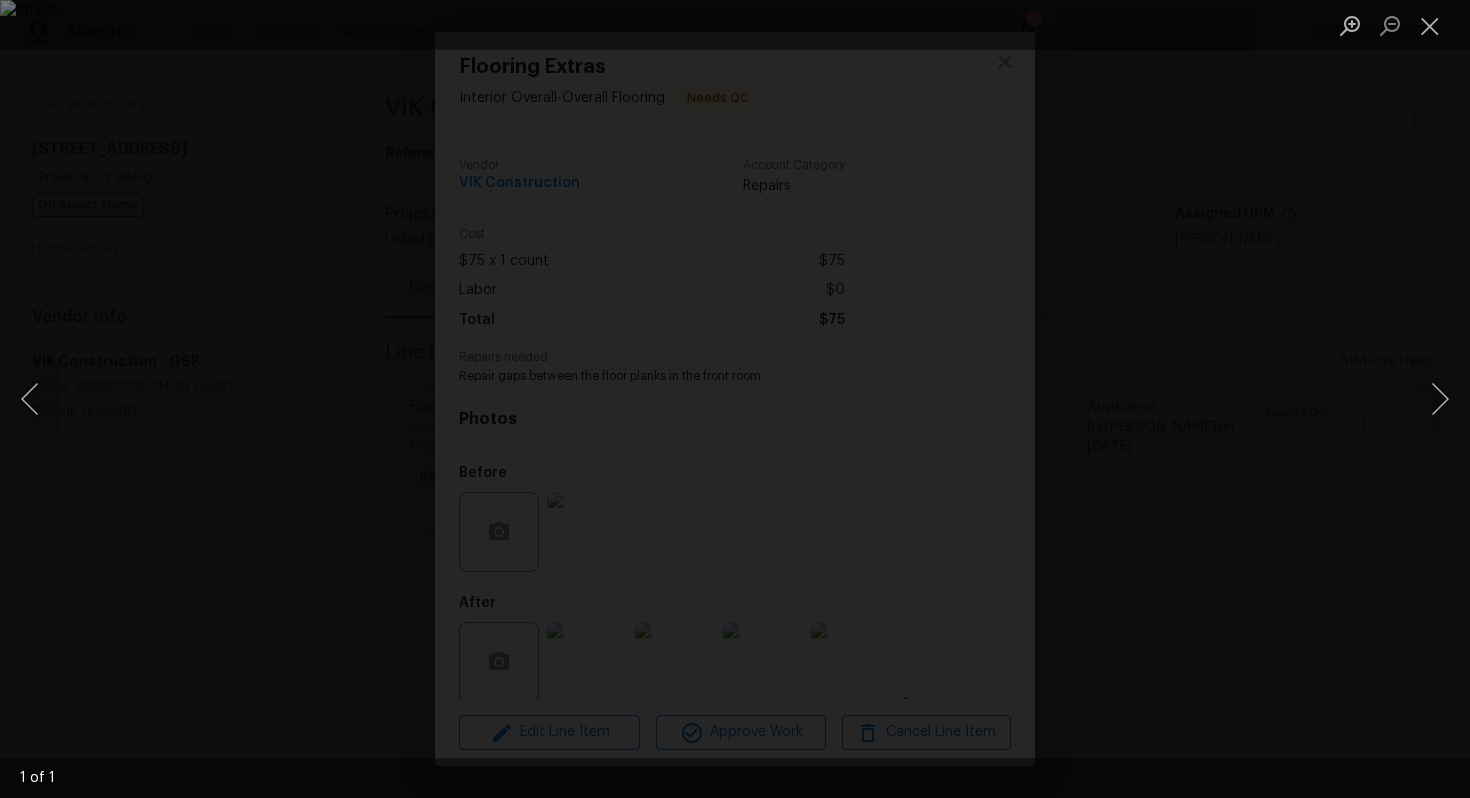 click at bounding box center [735, 399] 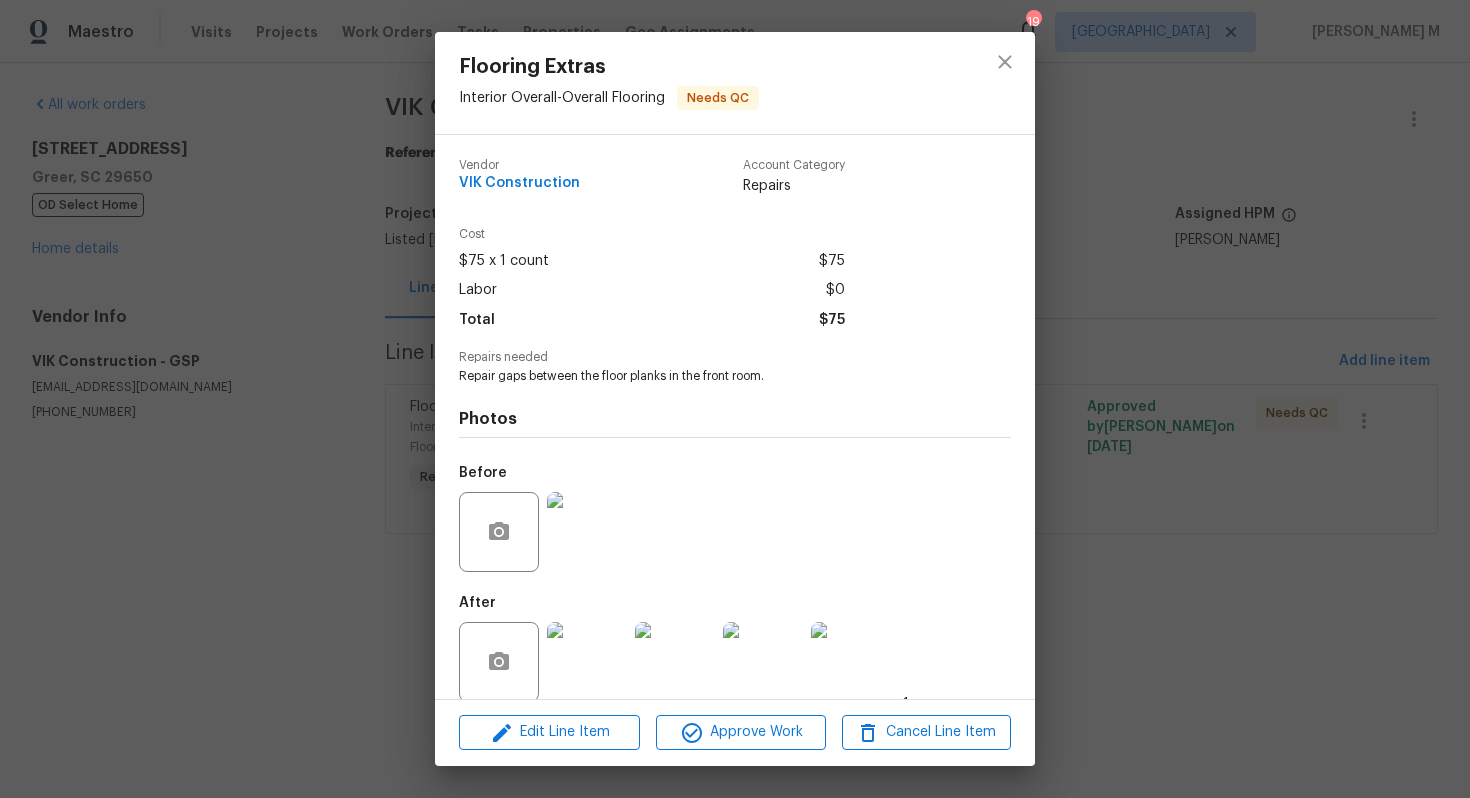 click at bounding box center [587, 662] 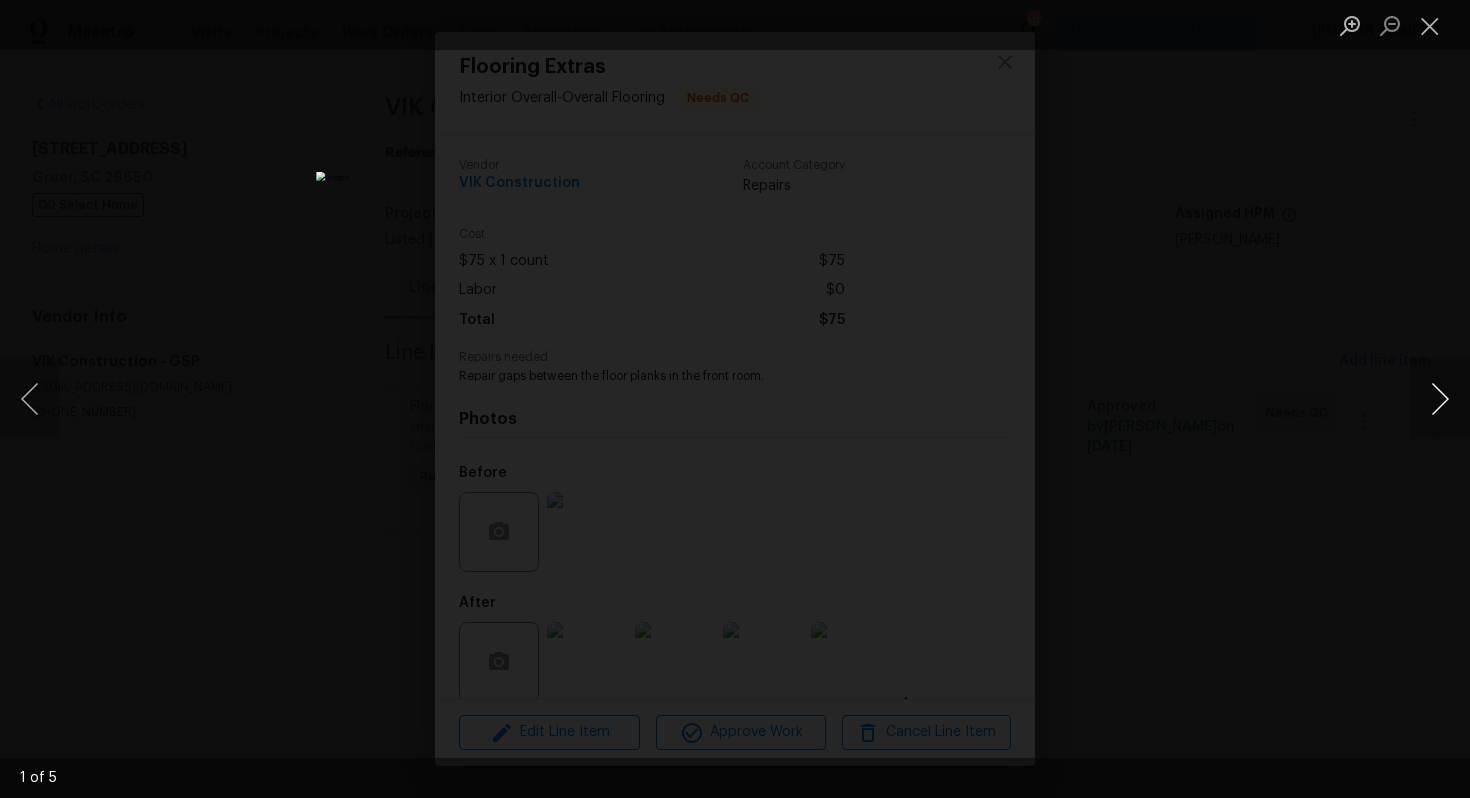 click at bounding box center (1440, 399) 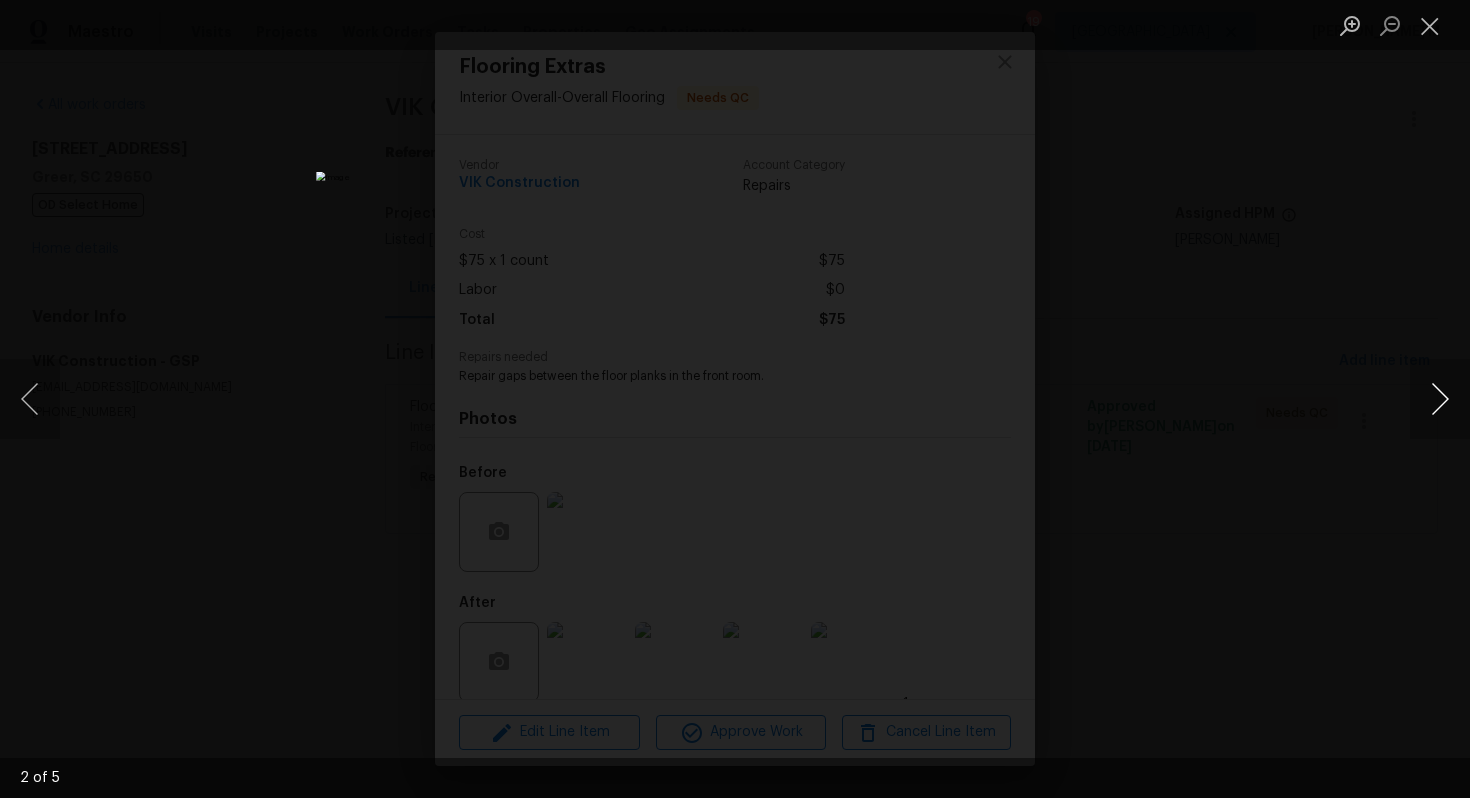 click at bounding box center [1440, 399] 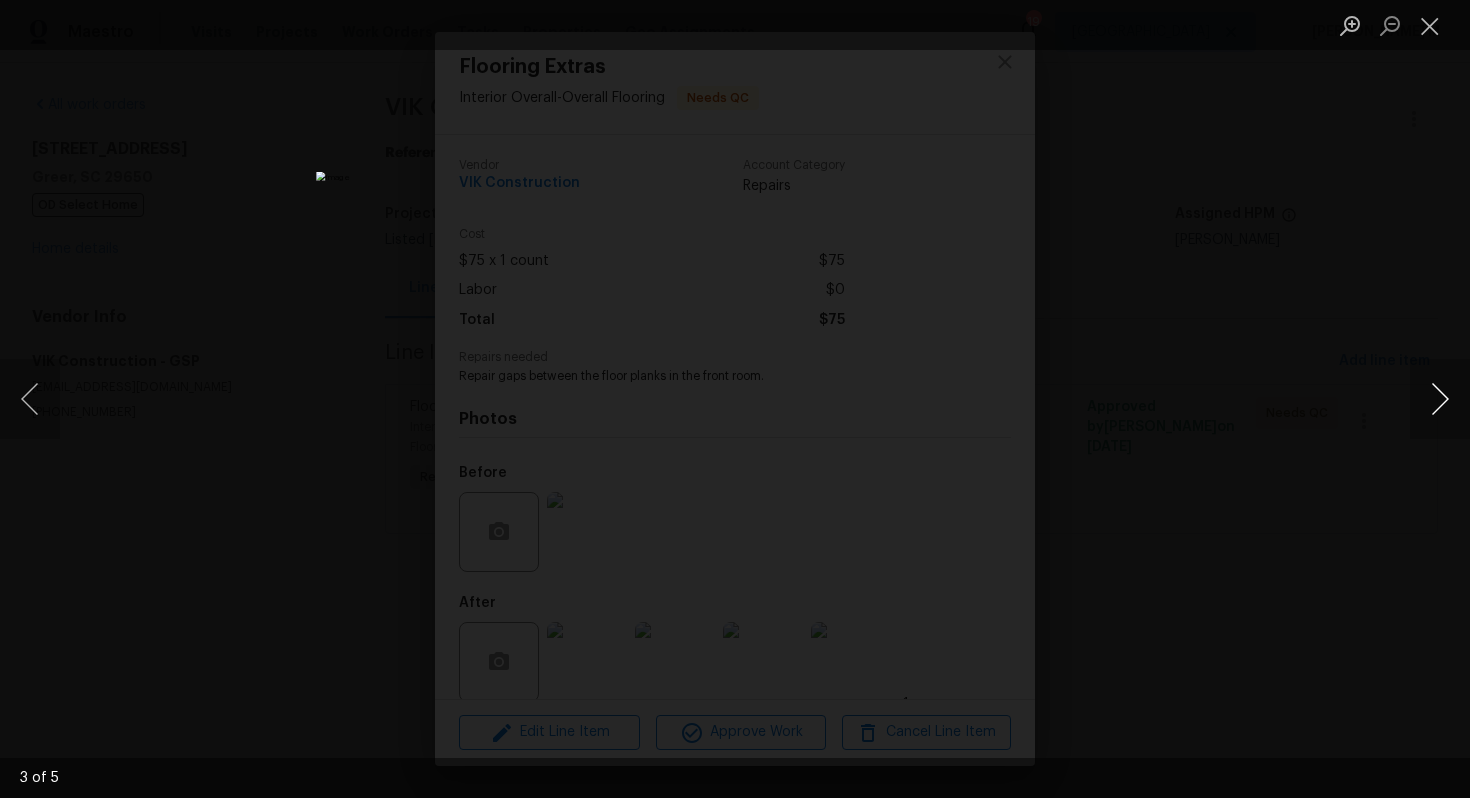 click at bounding box center [1440, 399] 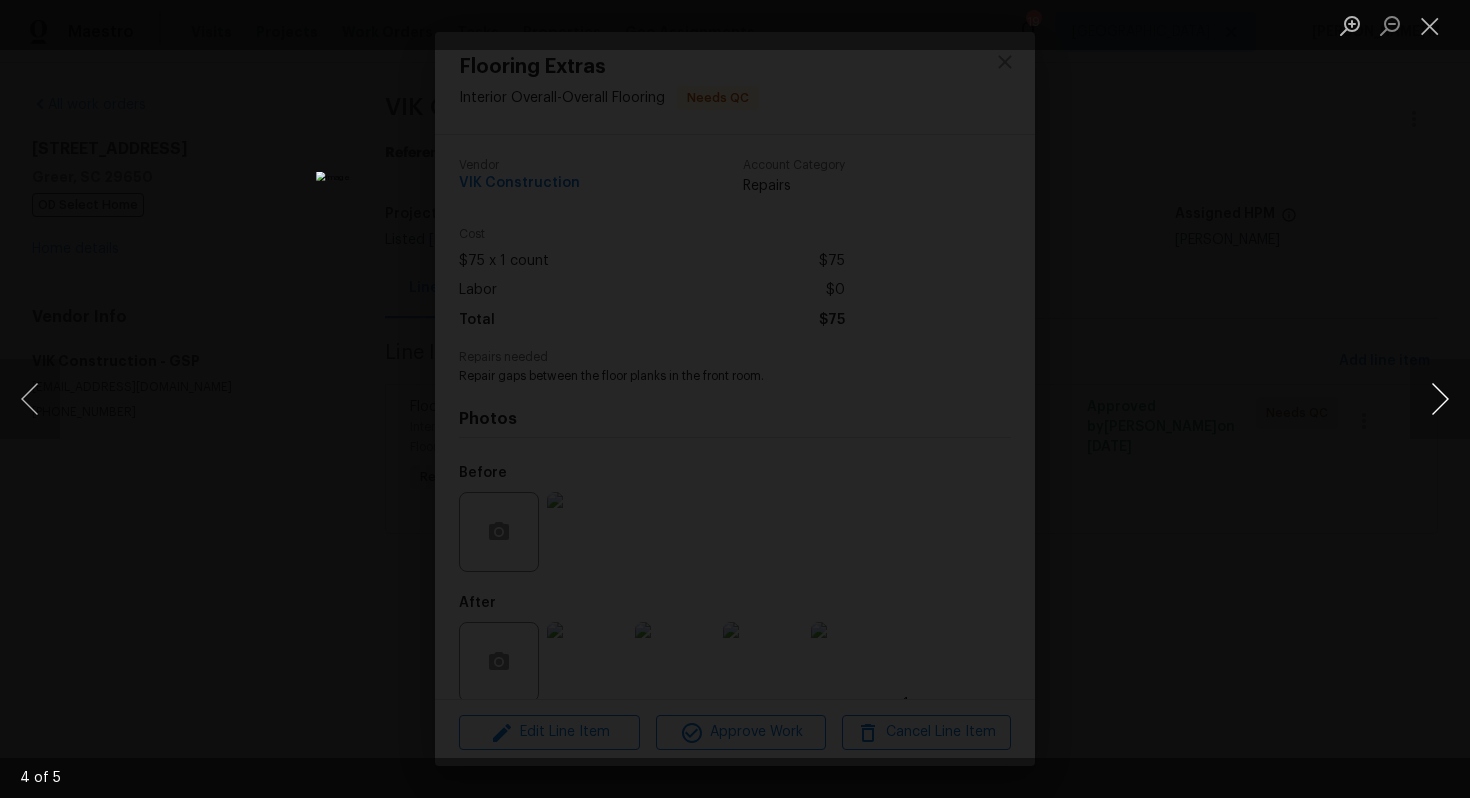 click at bounding box center (1440, 399) 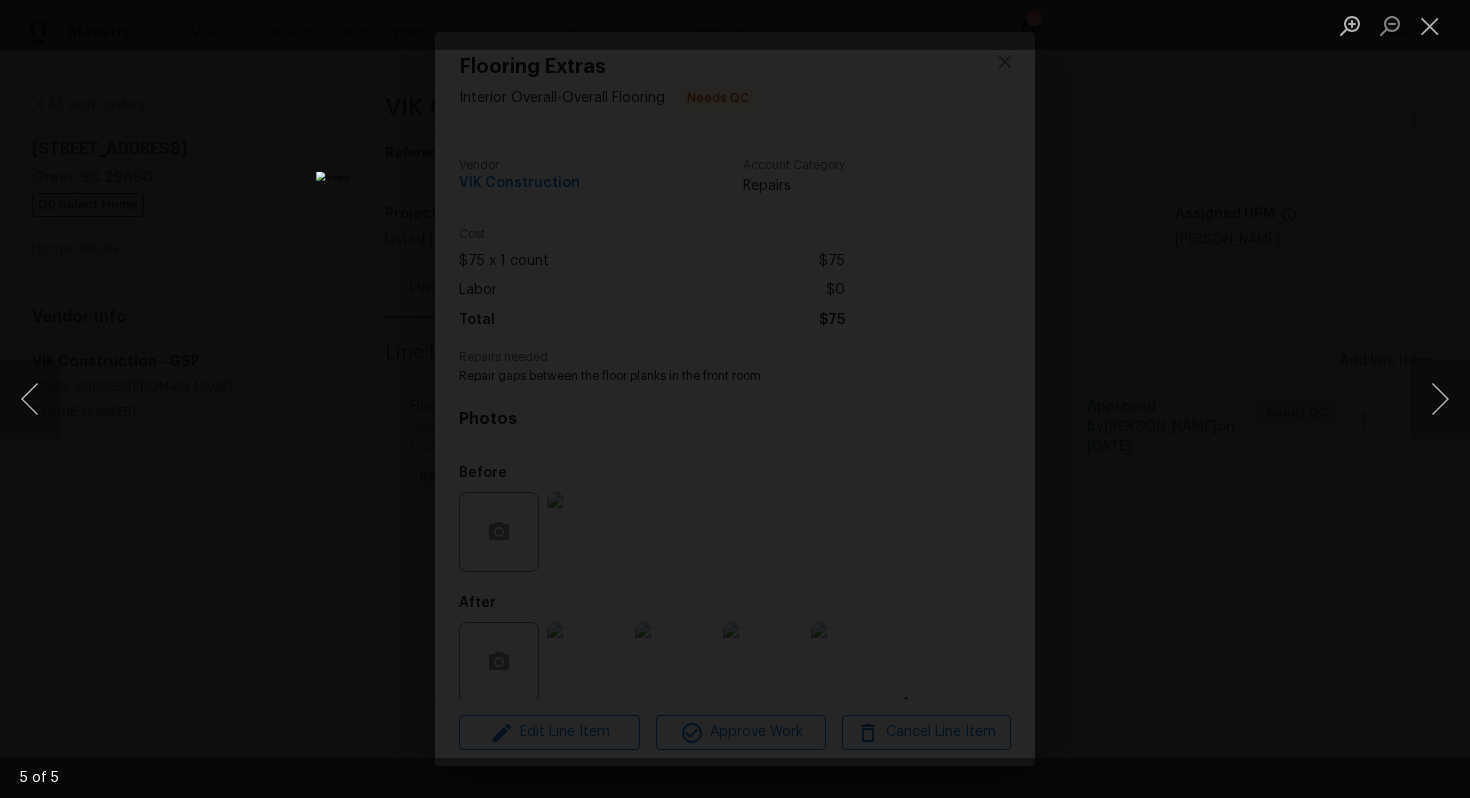 click at bounding box center [735, 399] 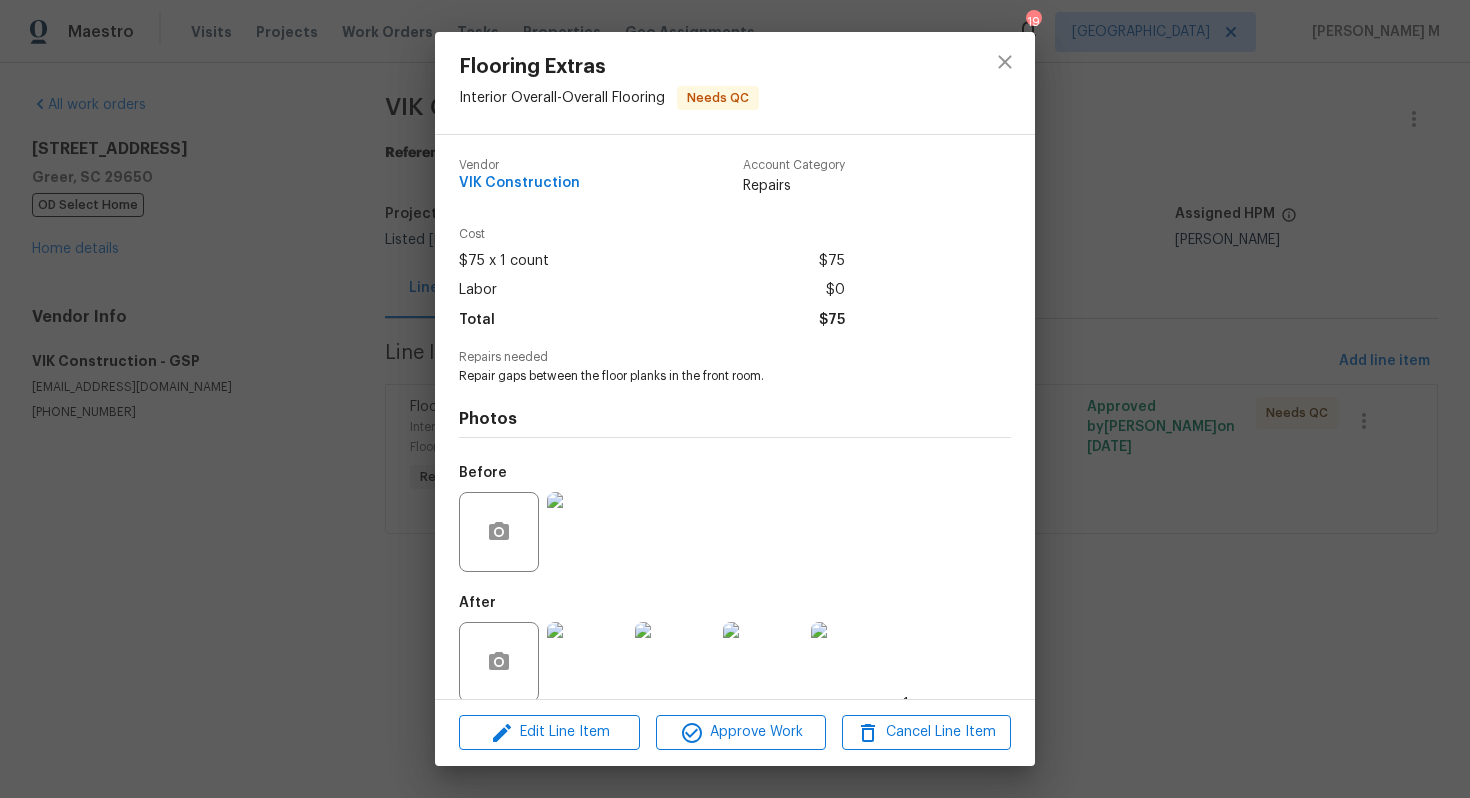 click on "Flooring Extras Interior Overall  -  Overall Flooring Needs QC Vendor VIK Construction Account Category Repairs Cost $75 x 1 count $75 Labor $0 Total $75 Repairs needed Repair gaps between the floor planks in the front room. Photos Before After  +1  Edit Line Item  Approve Work  Cancel Line Item" at bounding box center (735, 399) 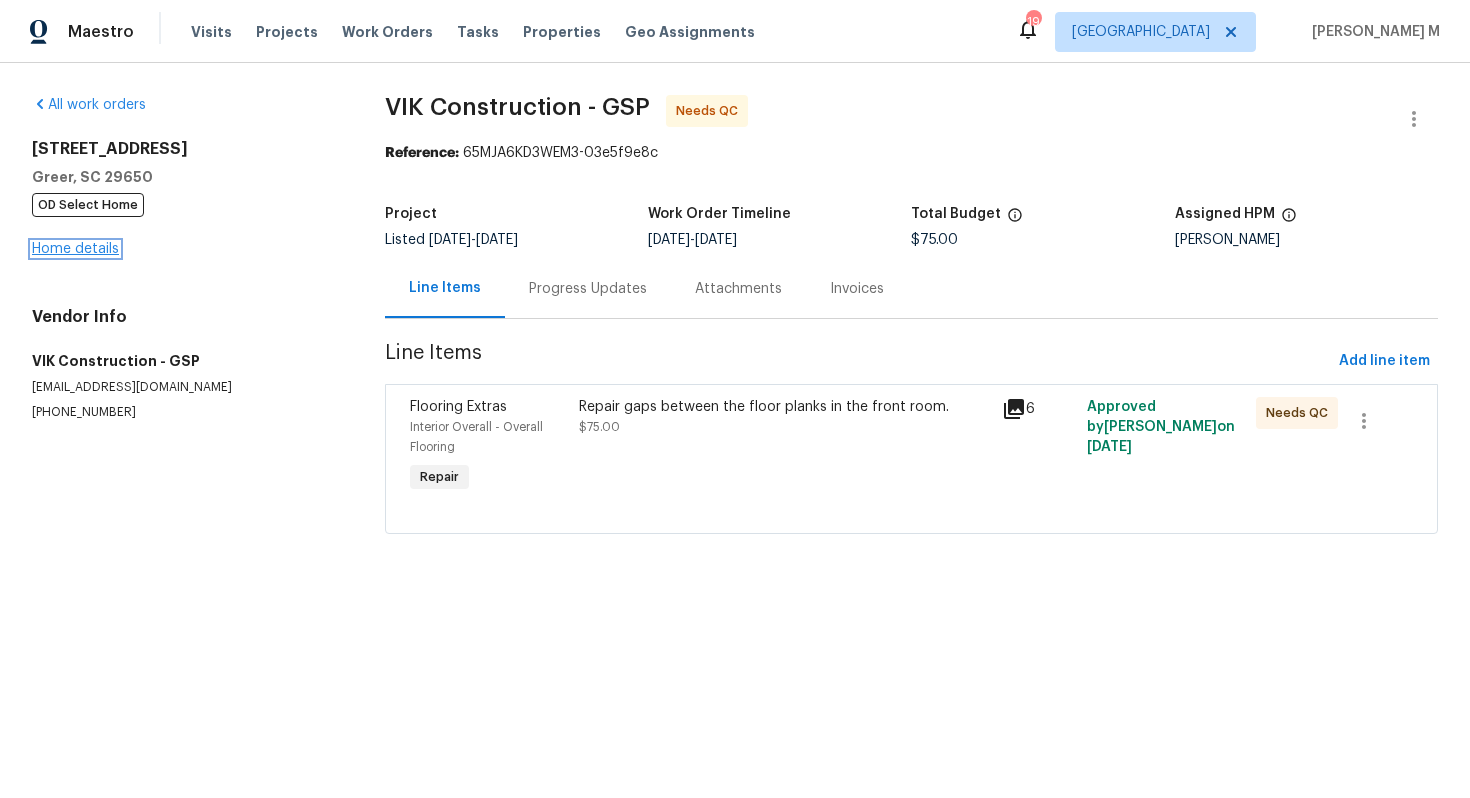 click on "Home details" at bounding box center (75, 249) 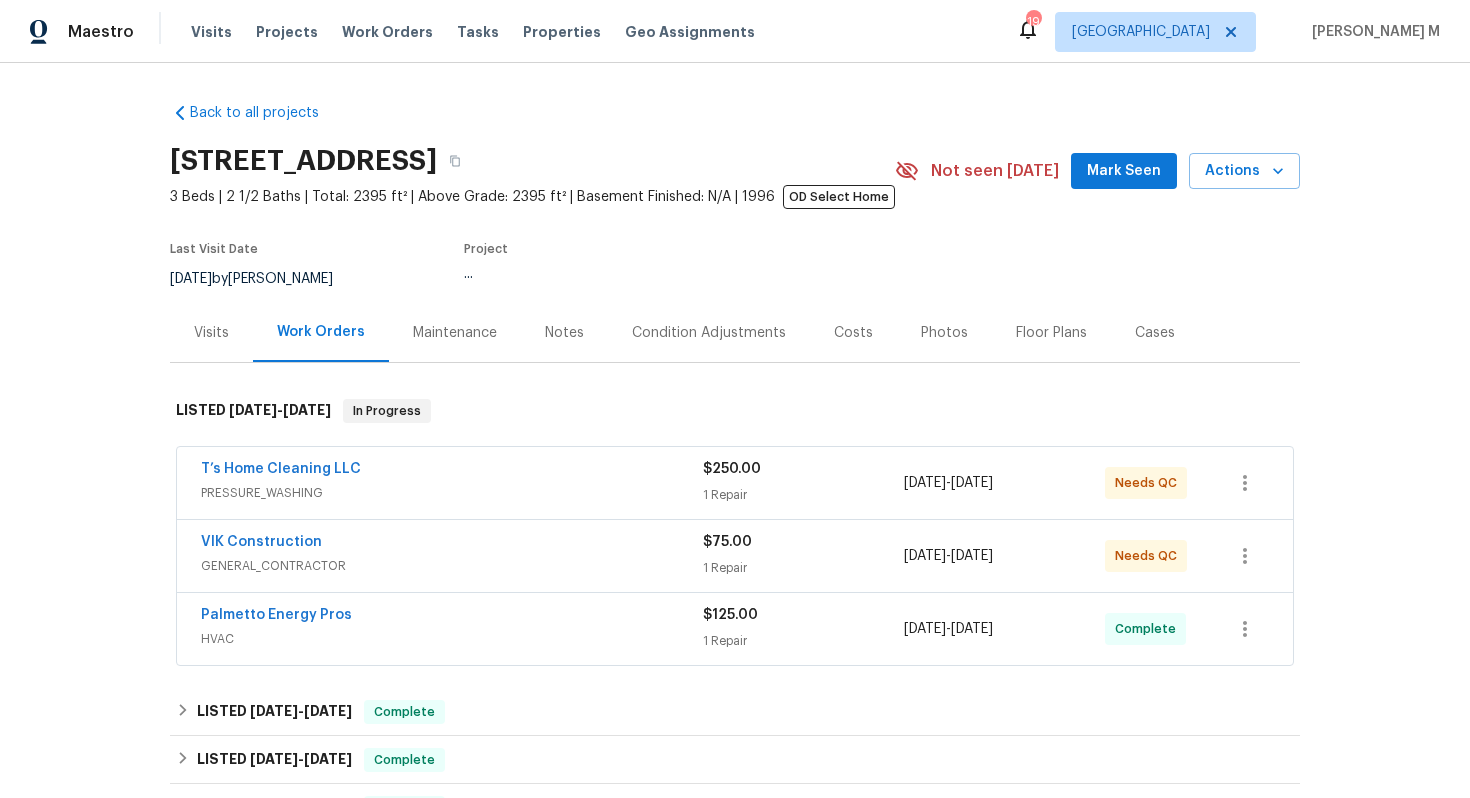 click on "HVAC" at bounding box center (452, 639) 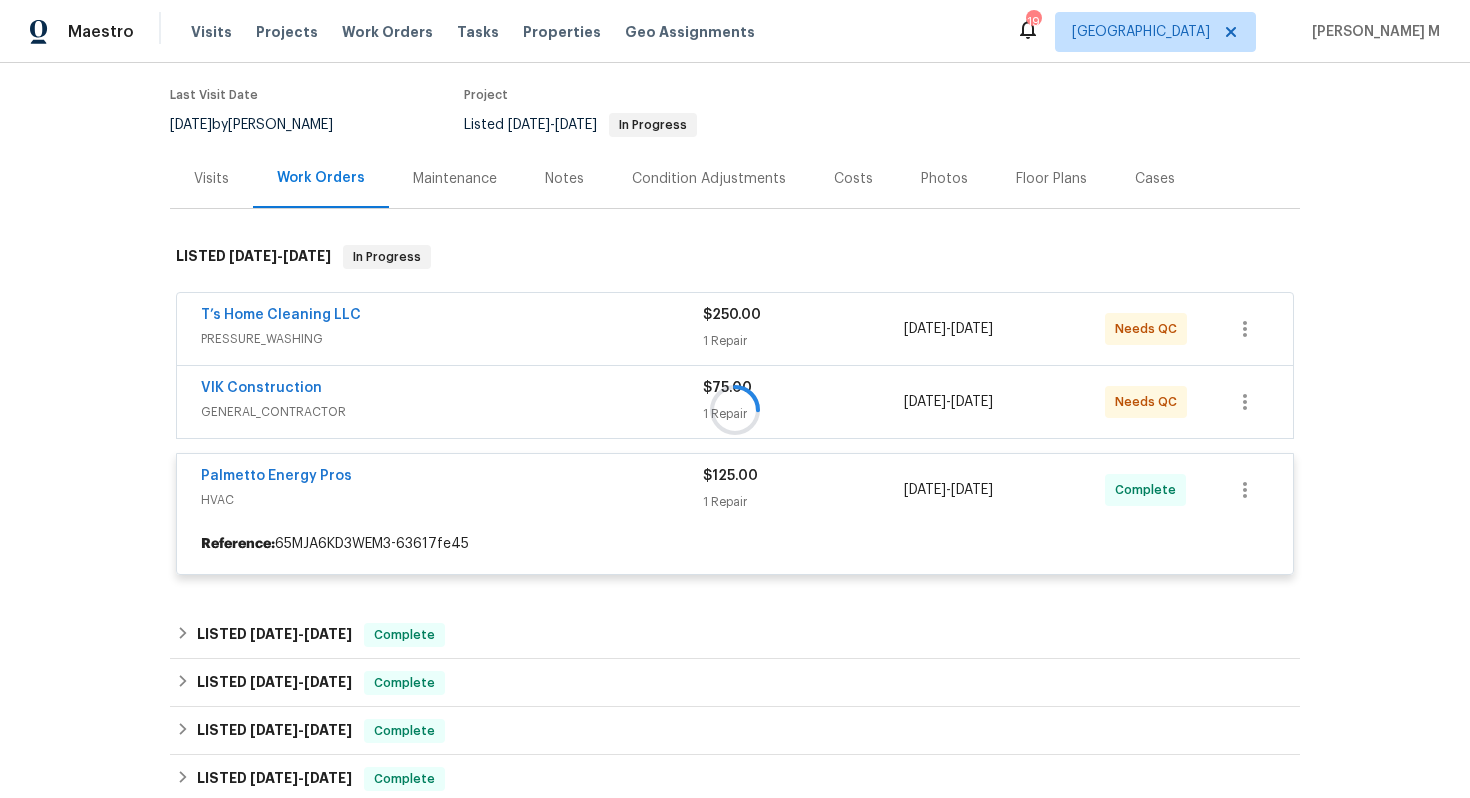 scroll, scrollTop: 159, scrollLeft: 0, axis: vertical 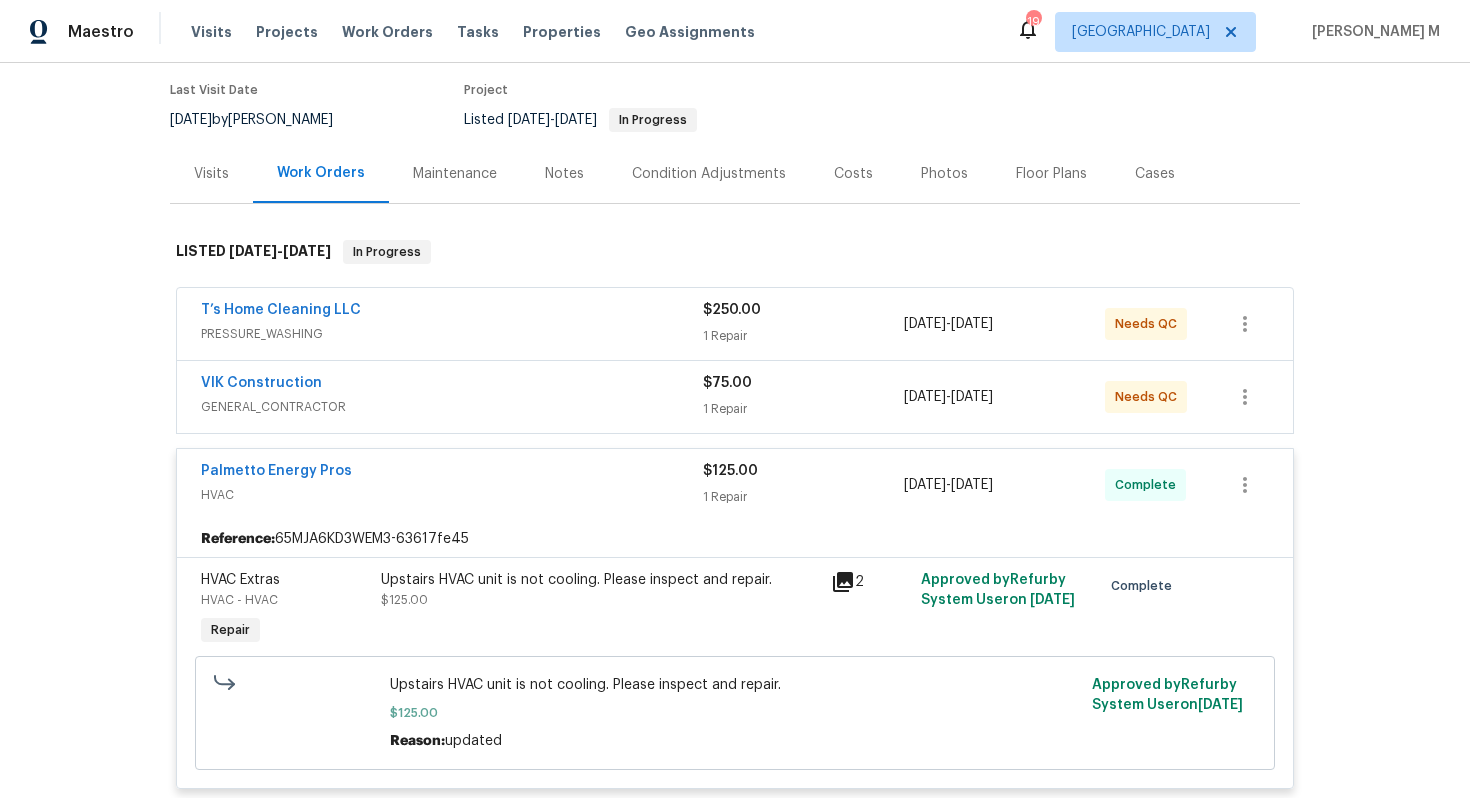 click on "PRESSURE_WASHING" at bounding box center (452, 334) 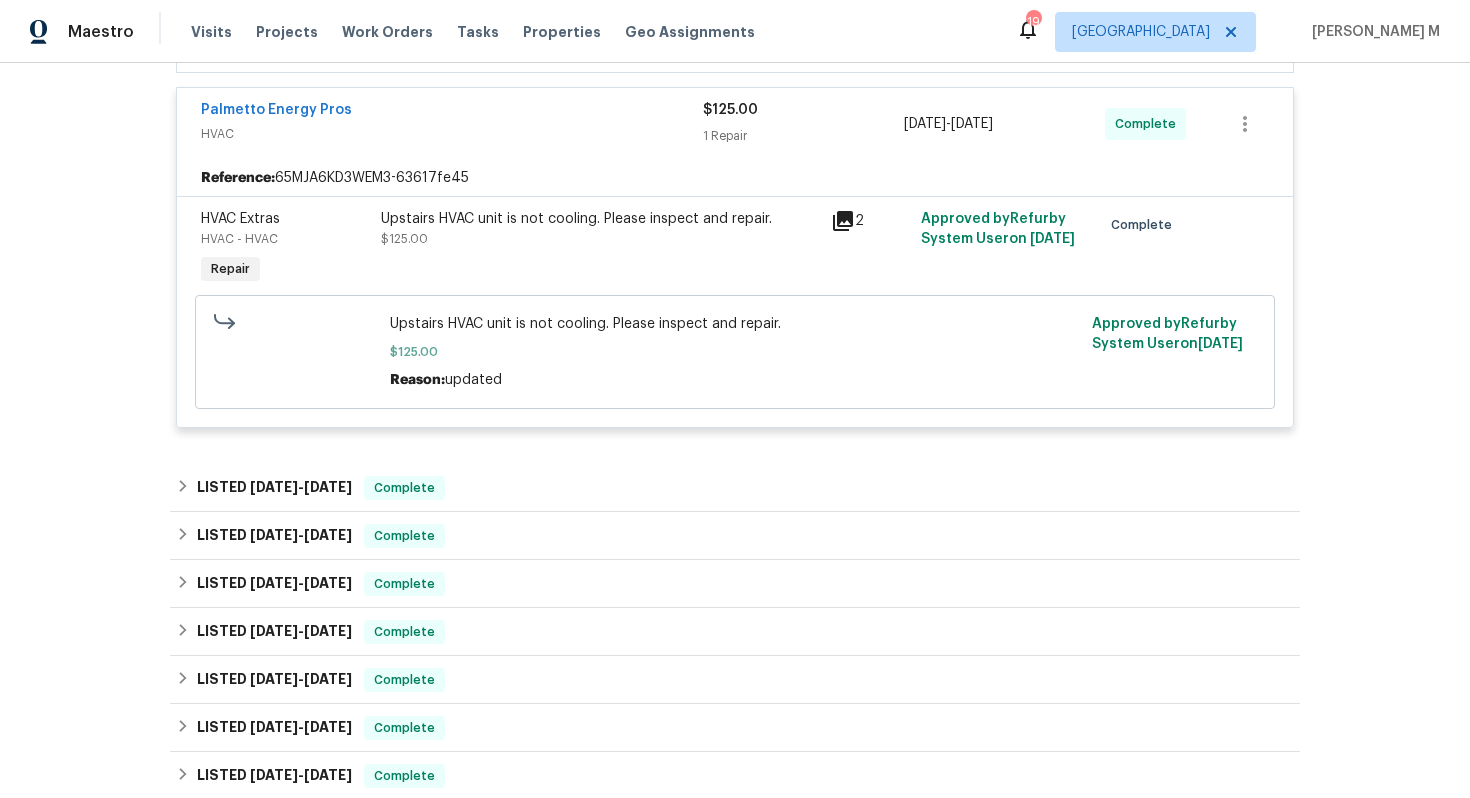 scroll, scrollTop: 1092, scrollLeft: 0, axis: vertical 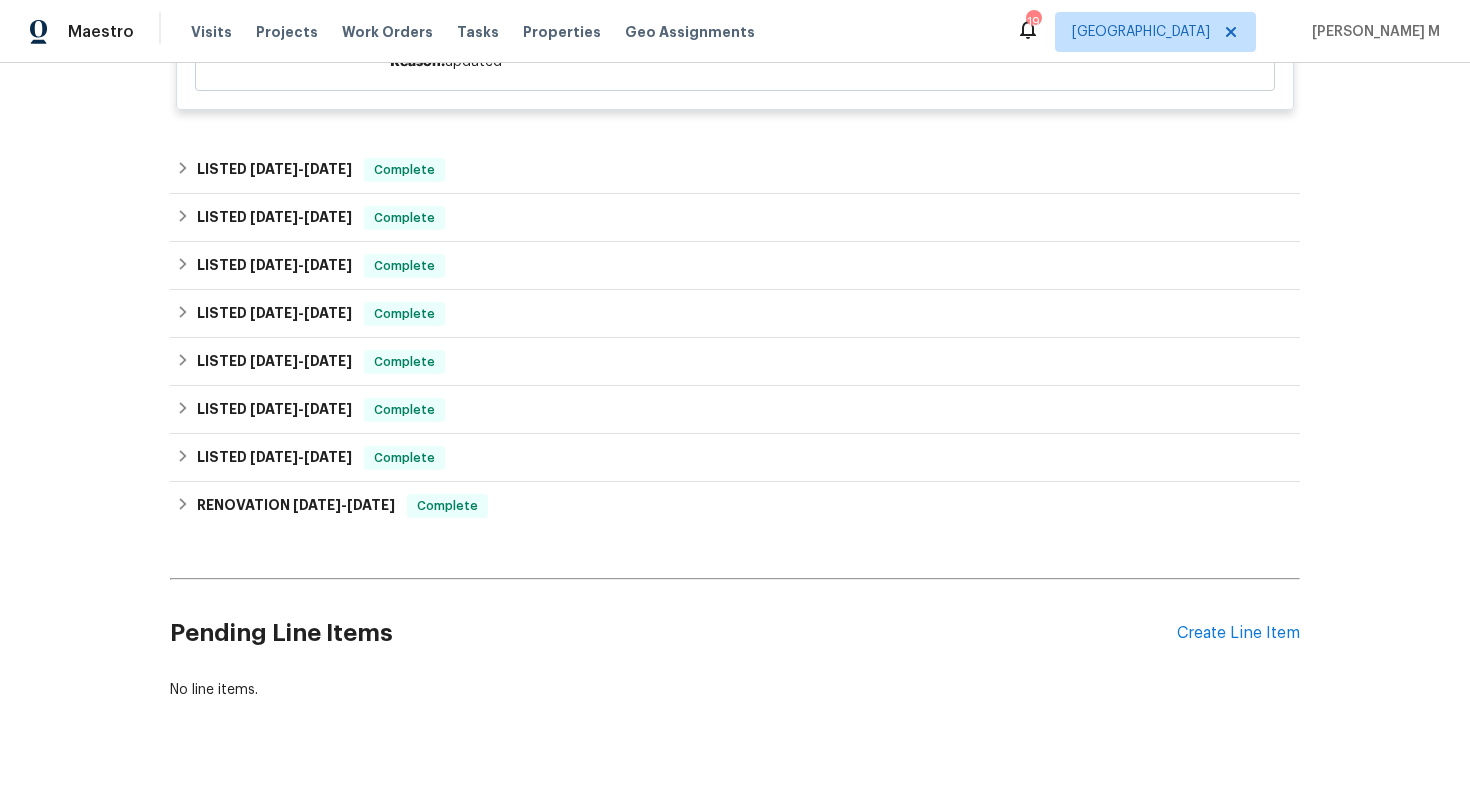 click on "Pending Line Items Create Line Item" at bounding box center [735, 633] 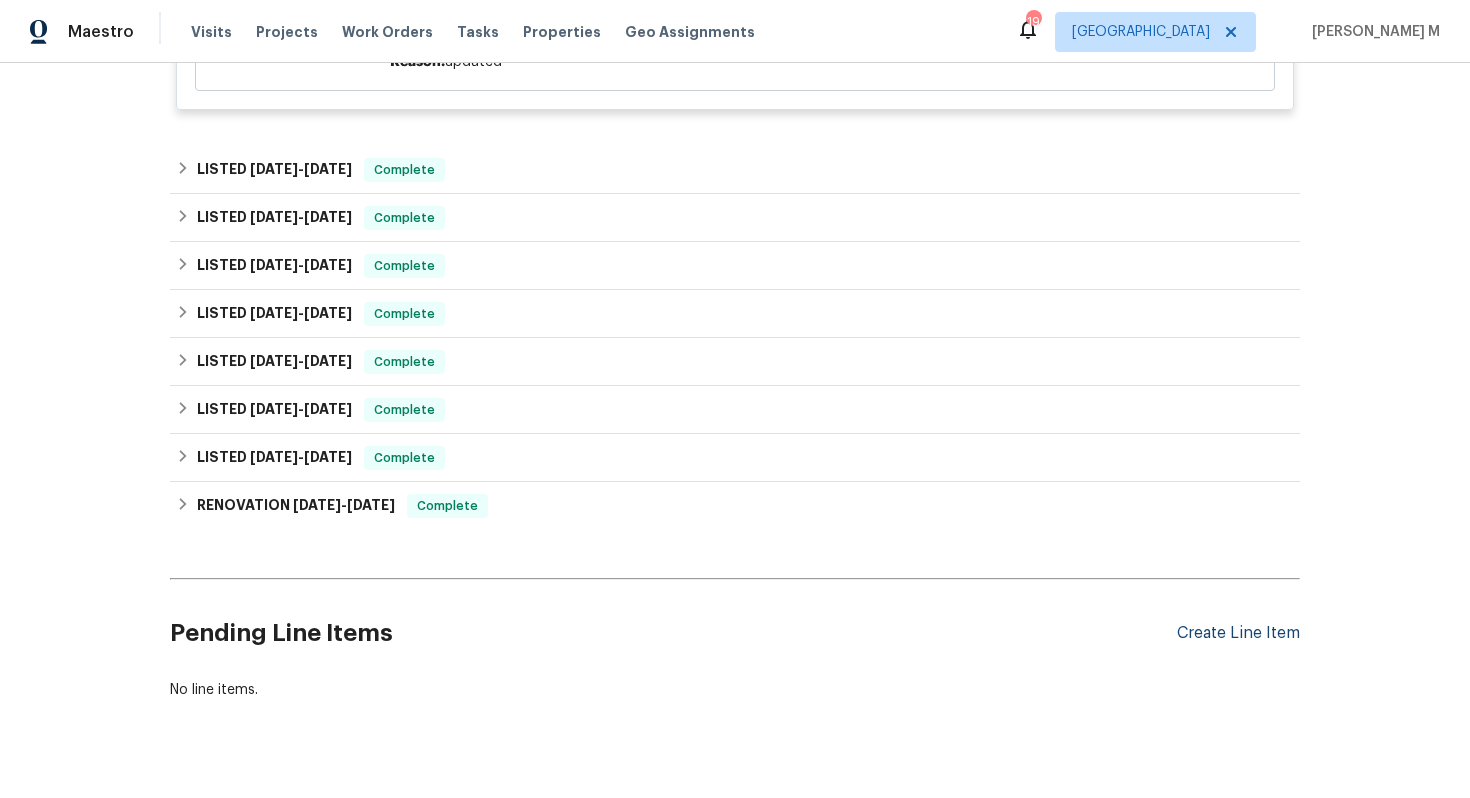 click on "Create Line Item" at bounding box center [1238, 633] 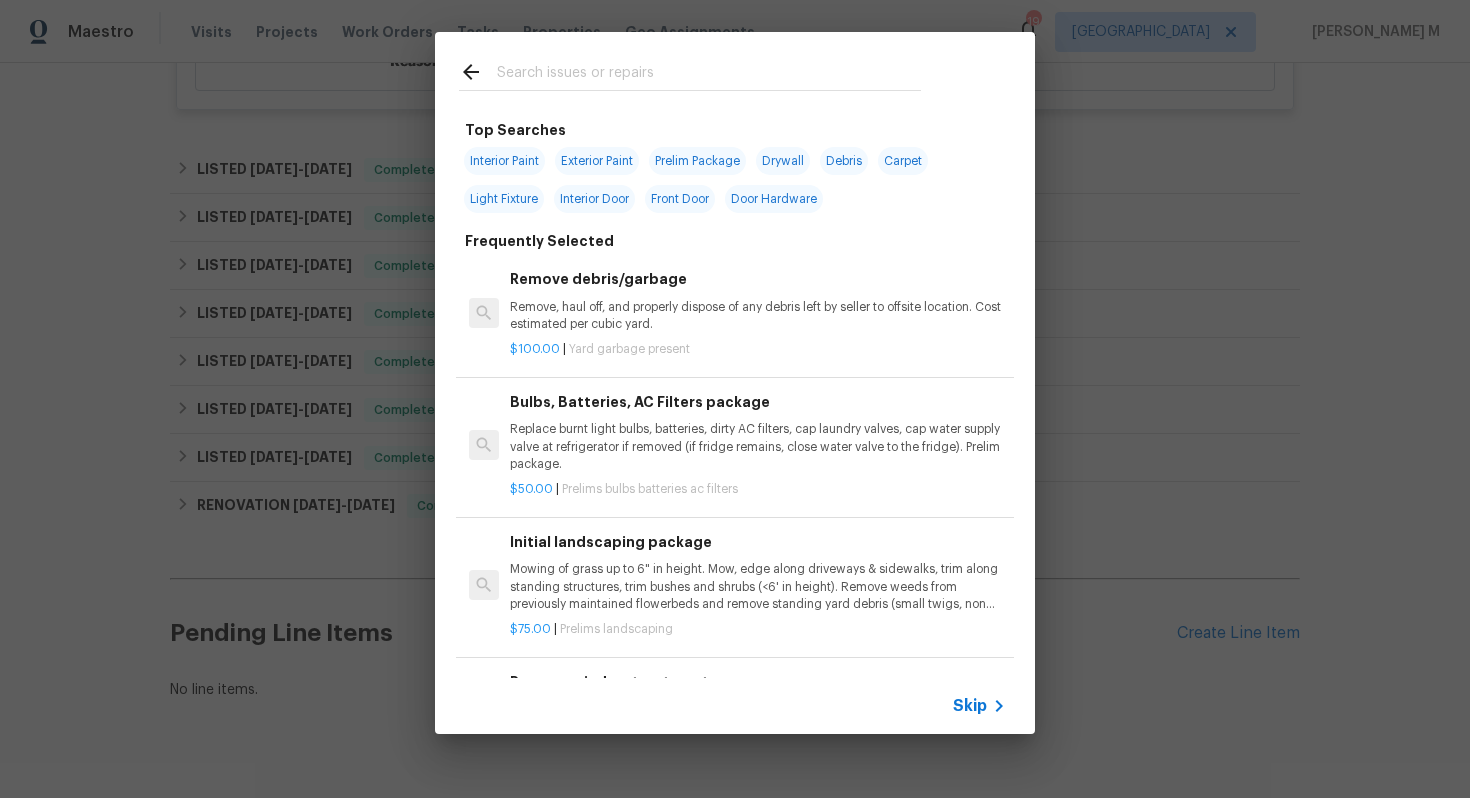 click on "Skip" at bounding box center [970, 706] 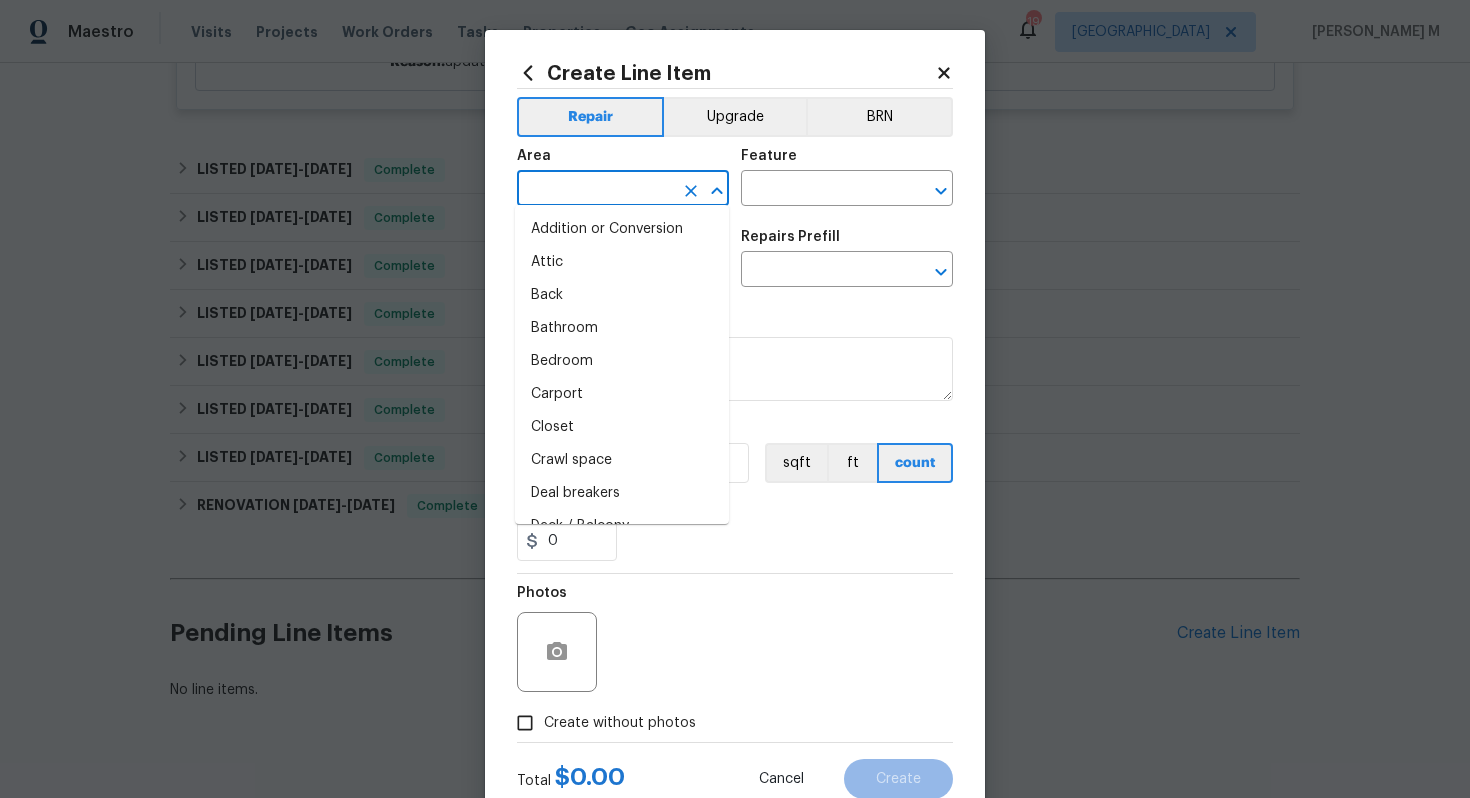 click at bounding box center (595, 190) 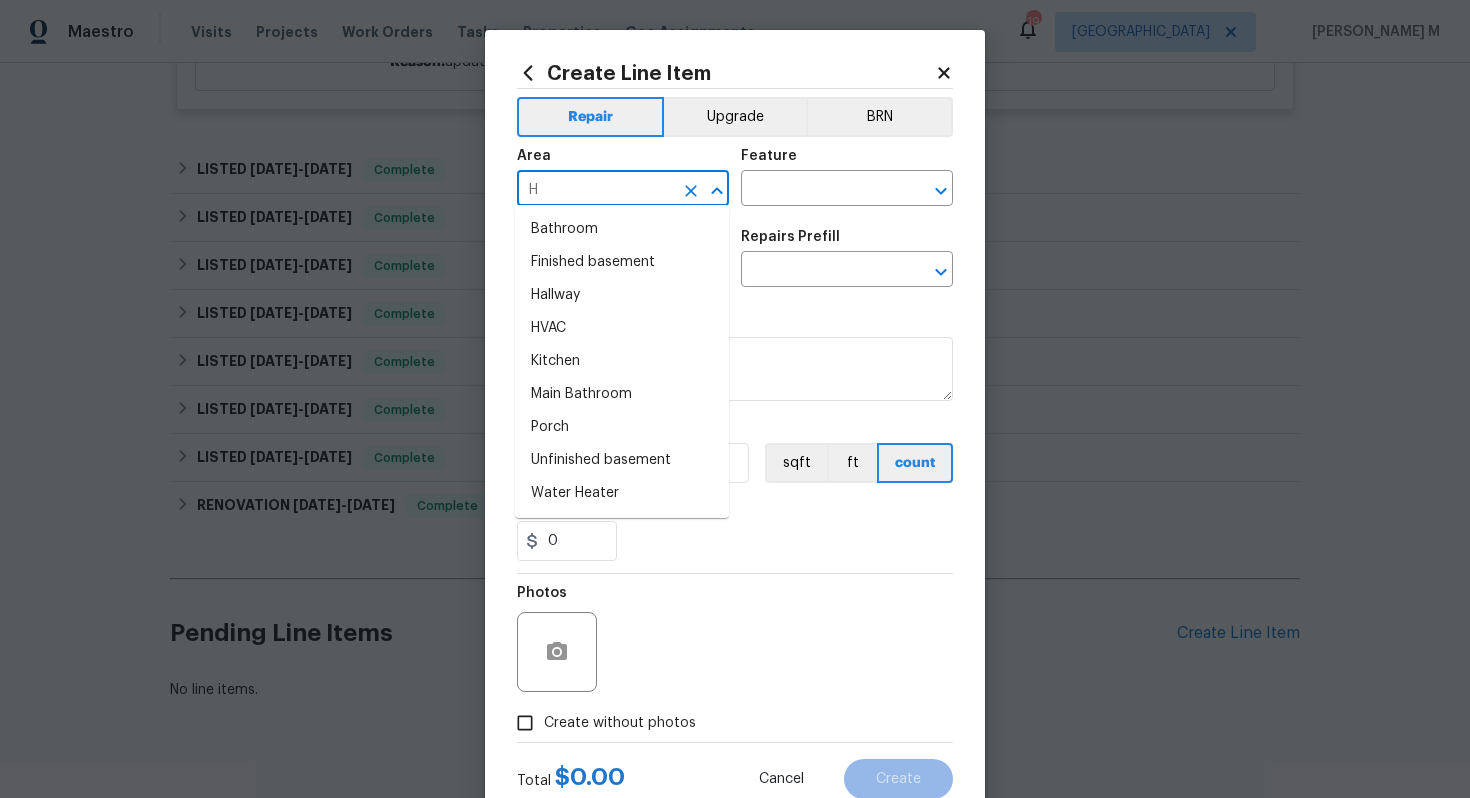 type on "Hv" 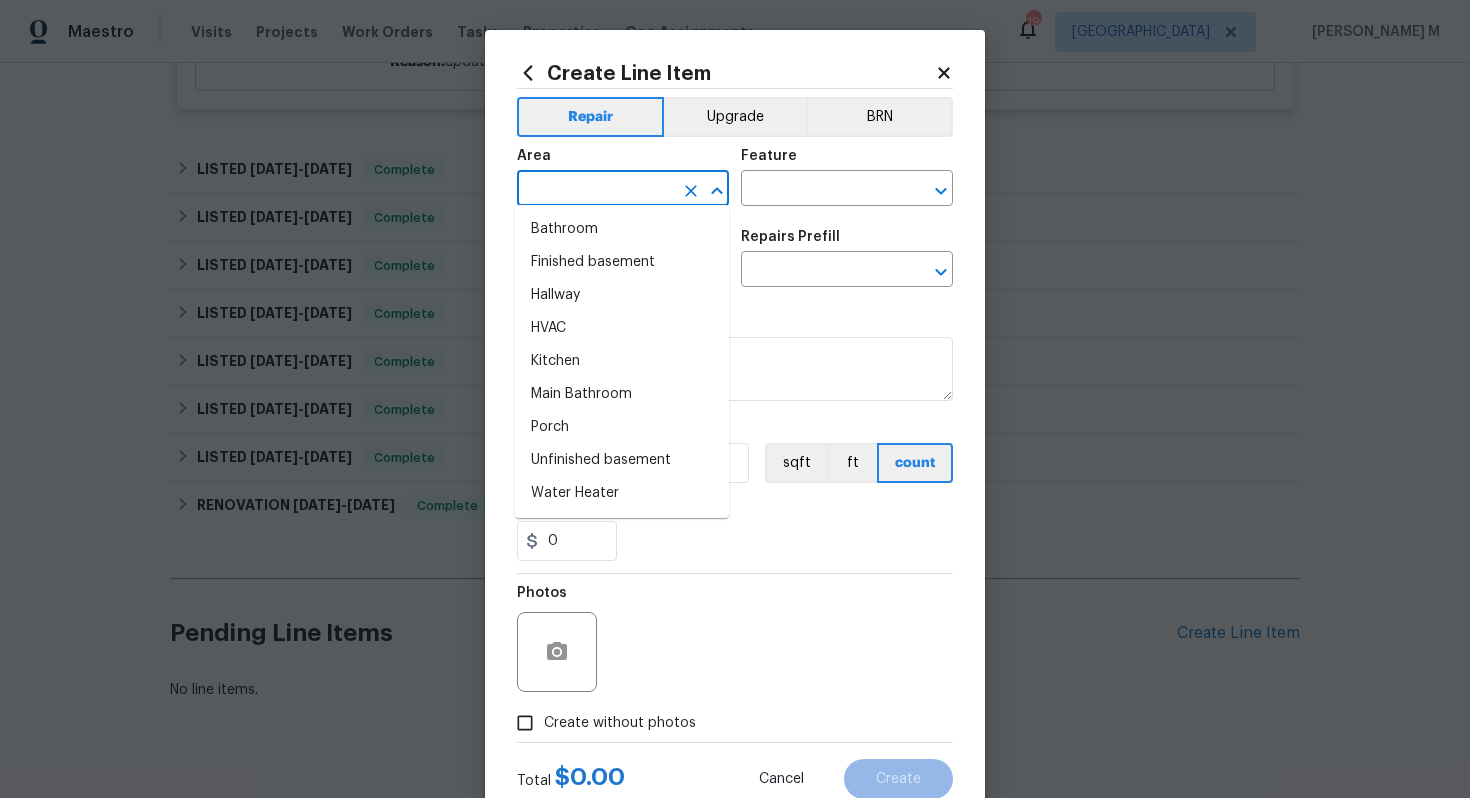 type on "a" 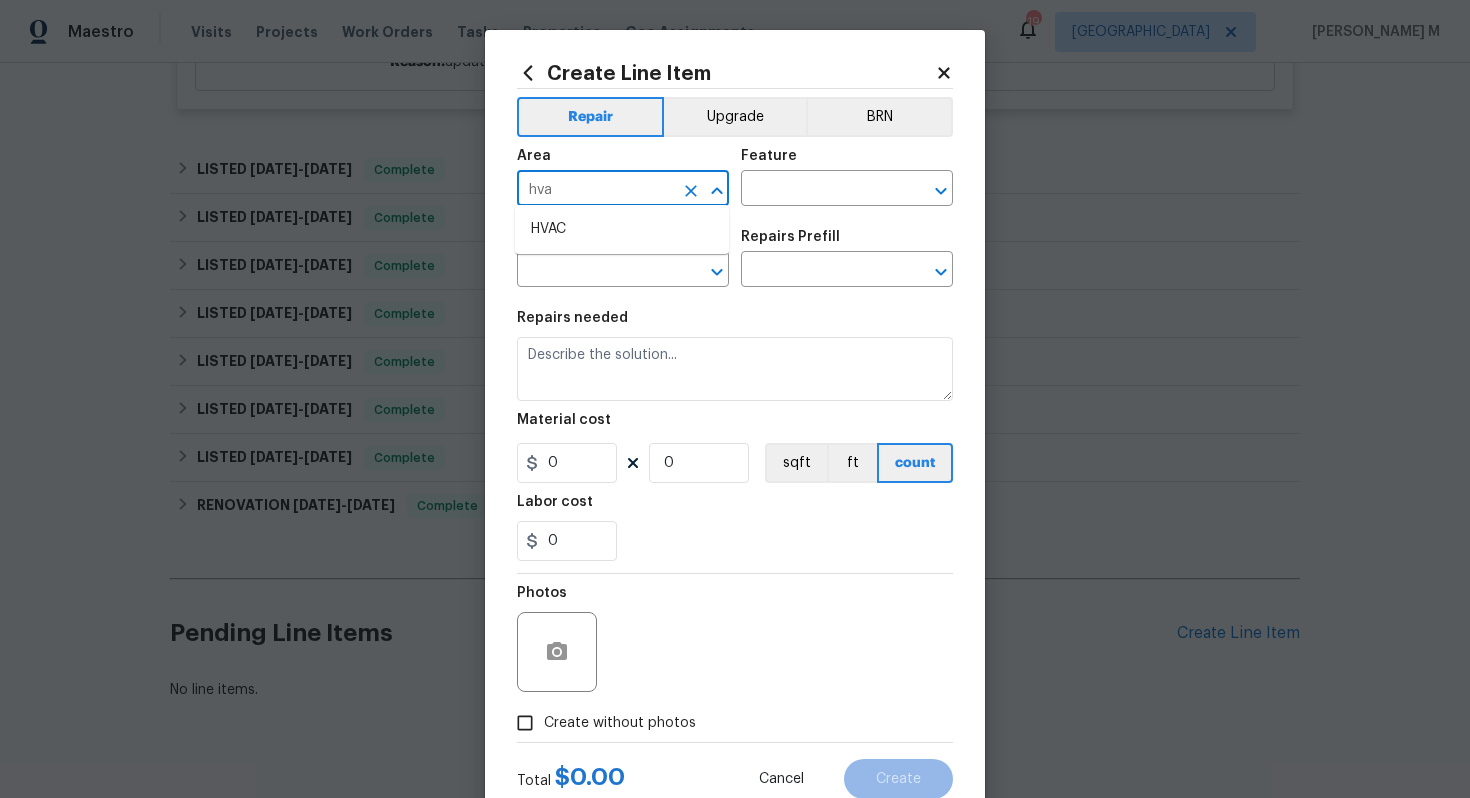 click on "HVAC" at bounding box center [622, 229] 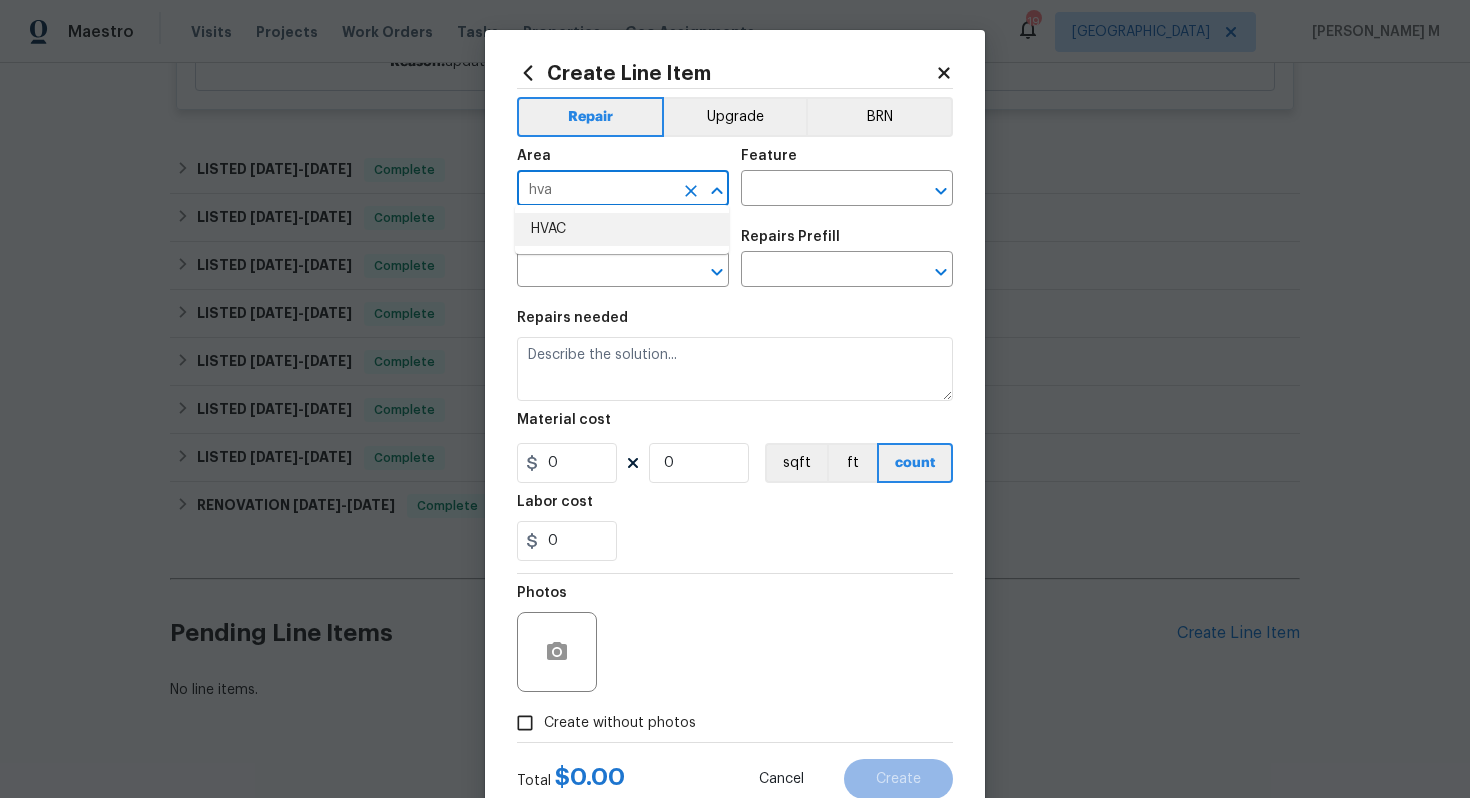 click on "HVAC" at bounding box center (622, 229) 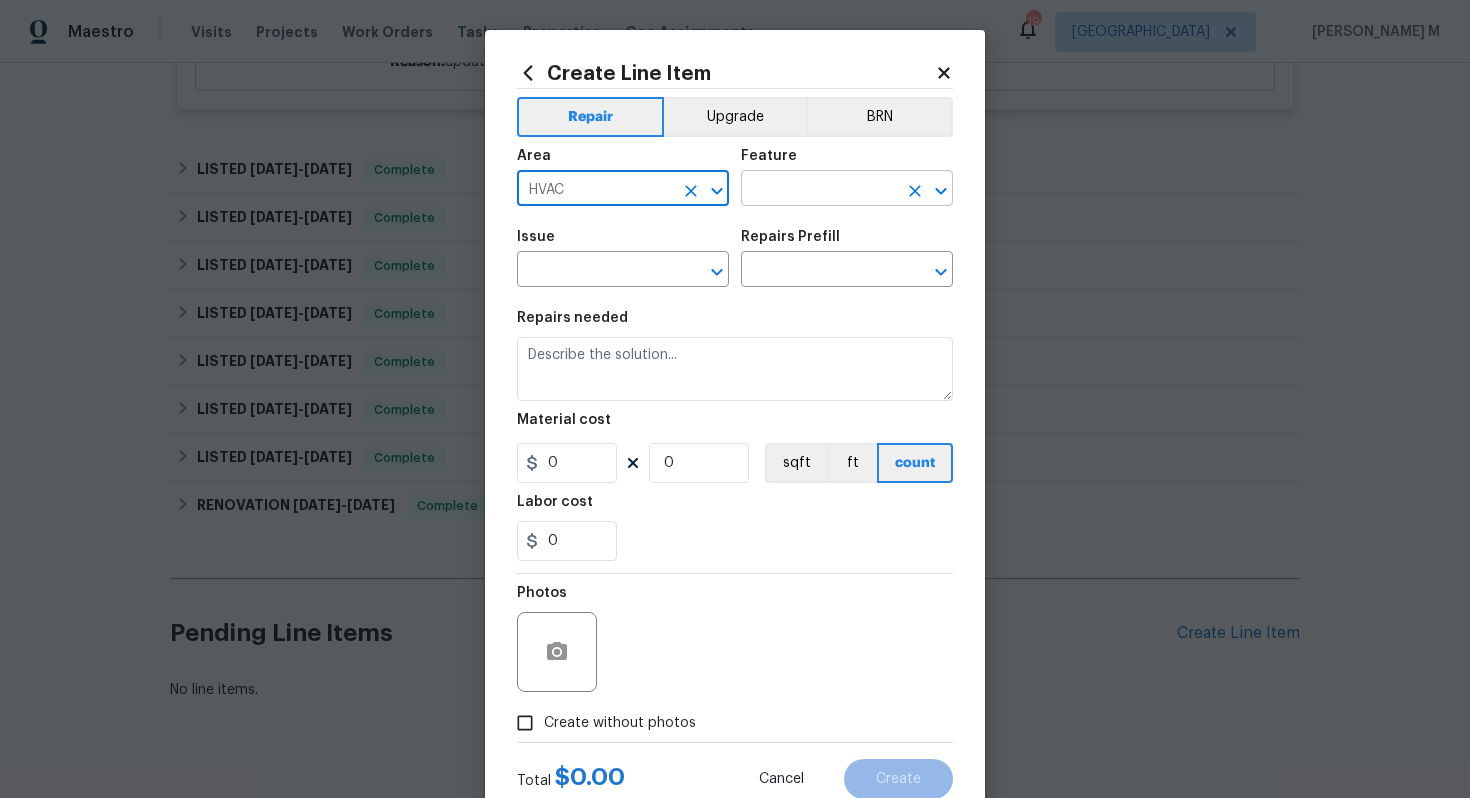 type on "HVAC" 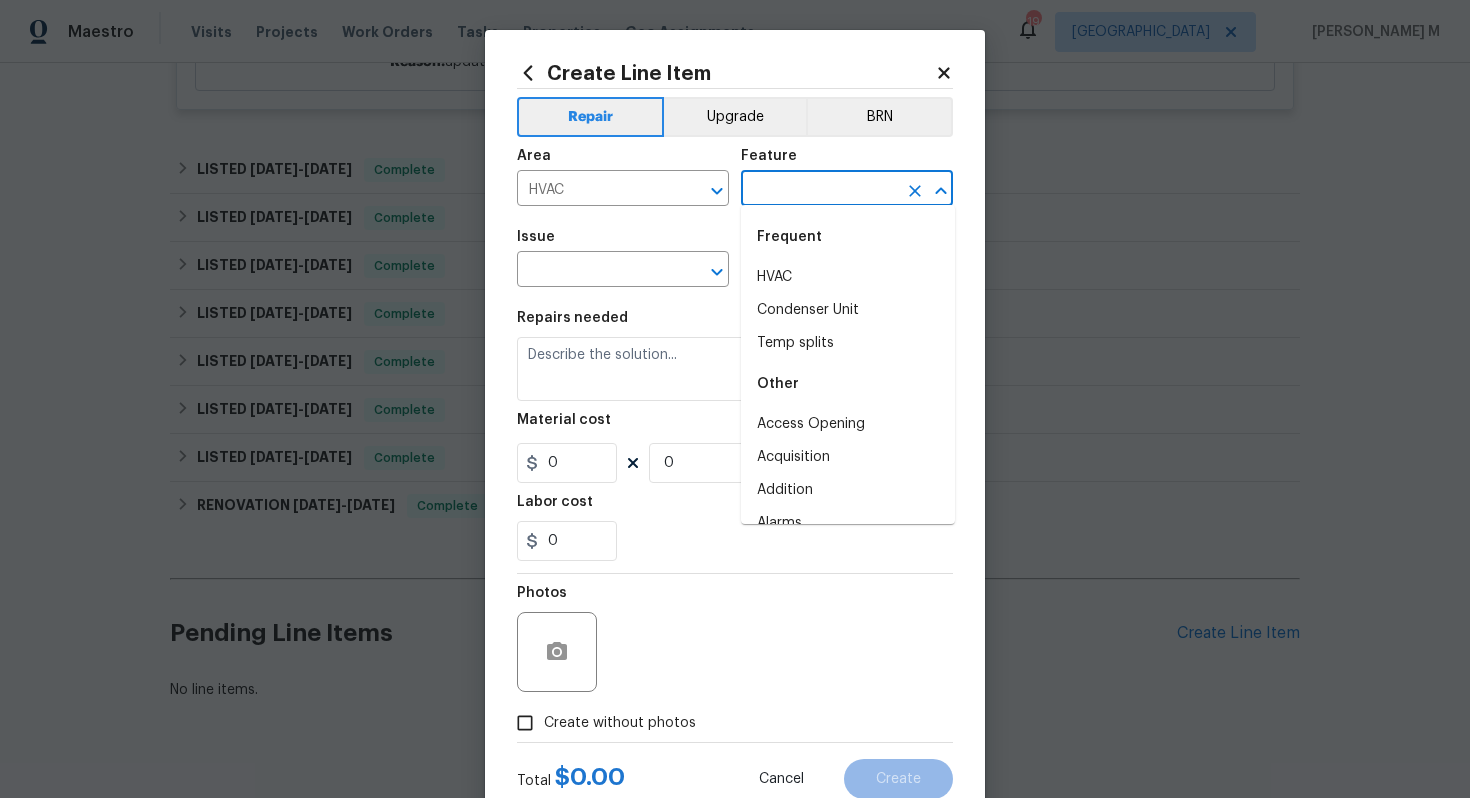 click at bounding box center [819, 190] 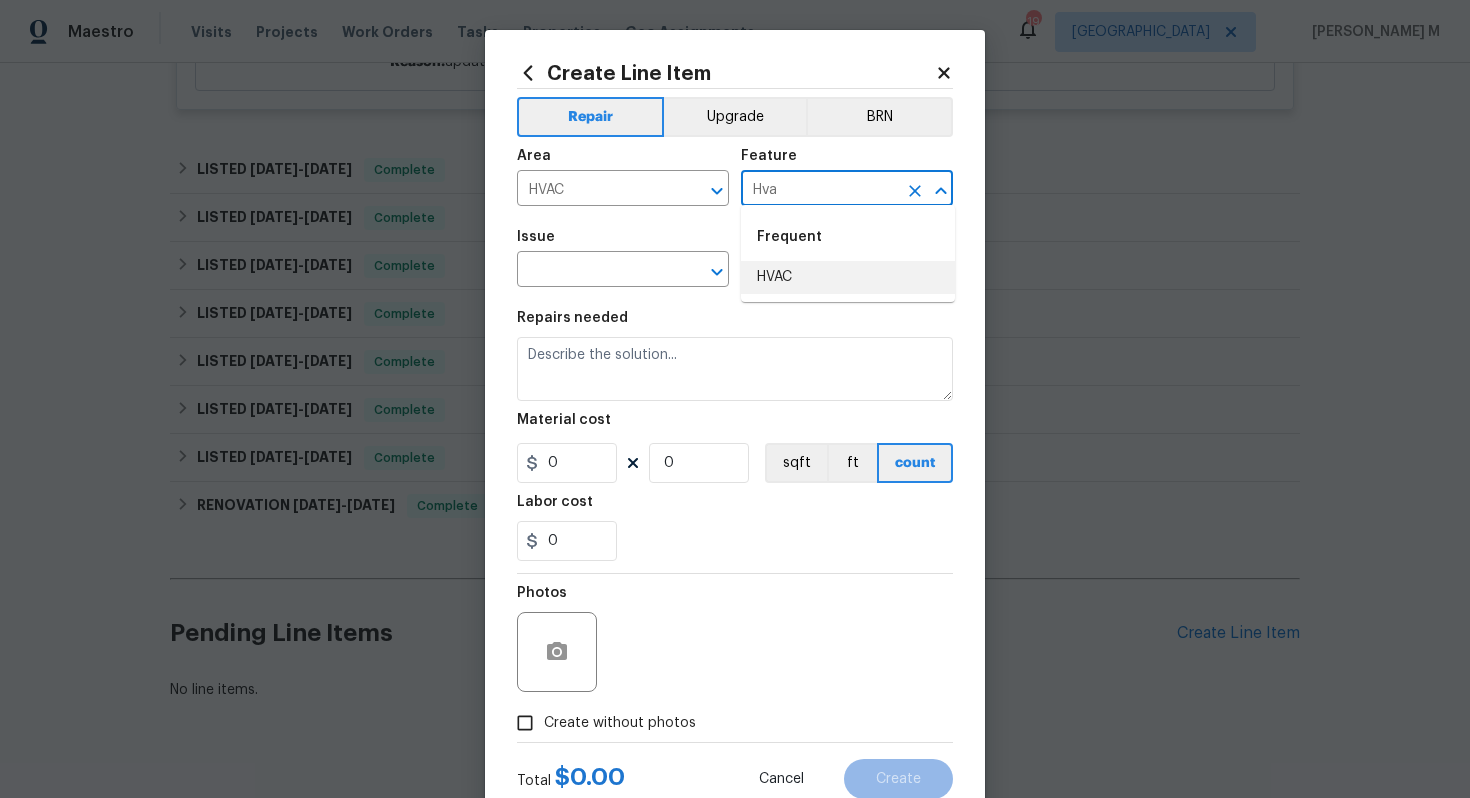 click on "HVAC" at bounding box center [848, 277] 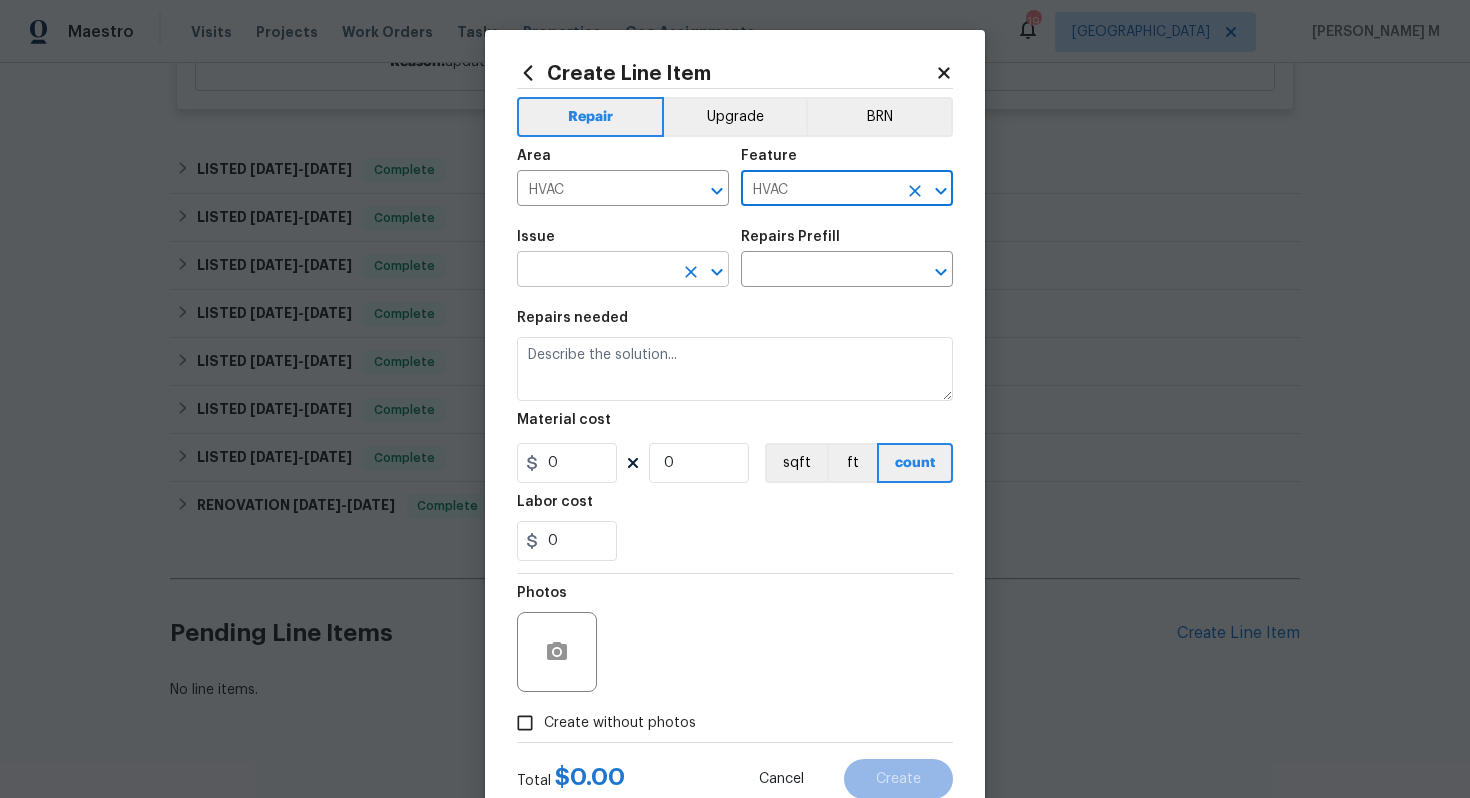 type on "HVAC" 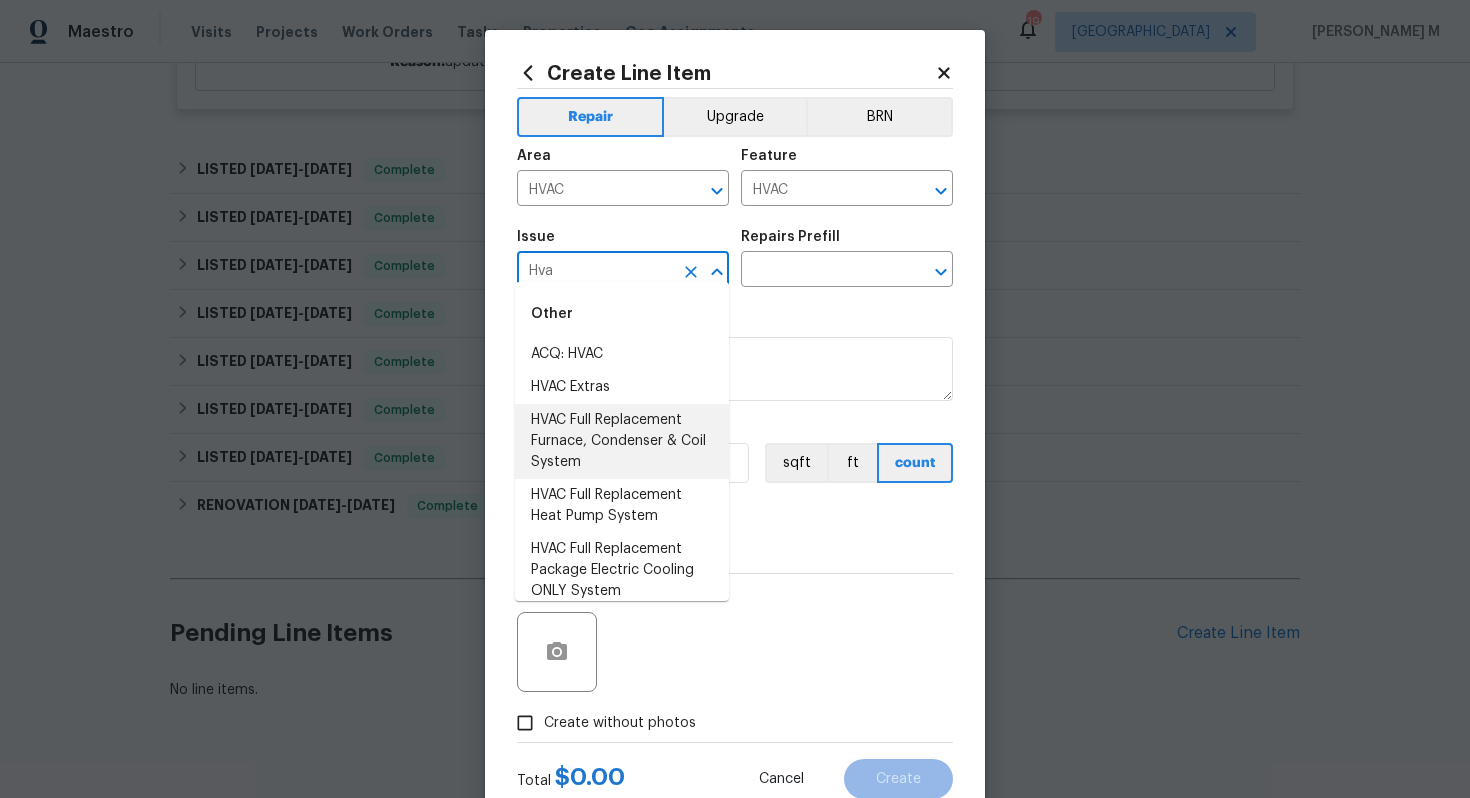 click on "HVAC Full Replacement Furnace, Condenser & Coil System" at bounding box center [622, 441] 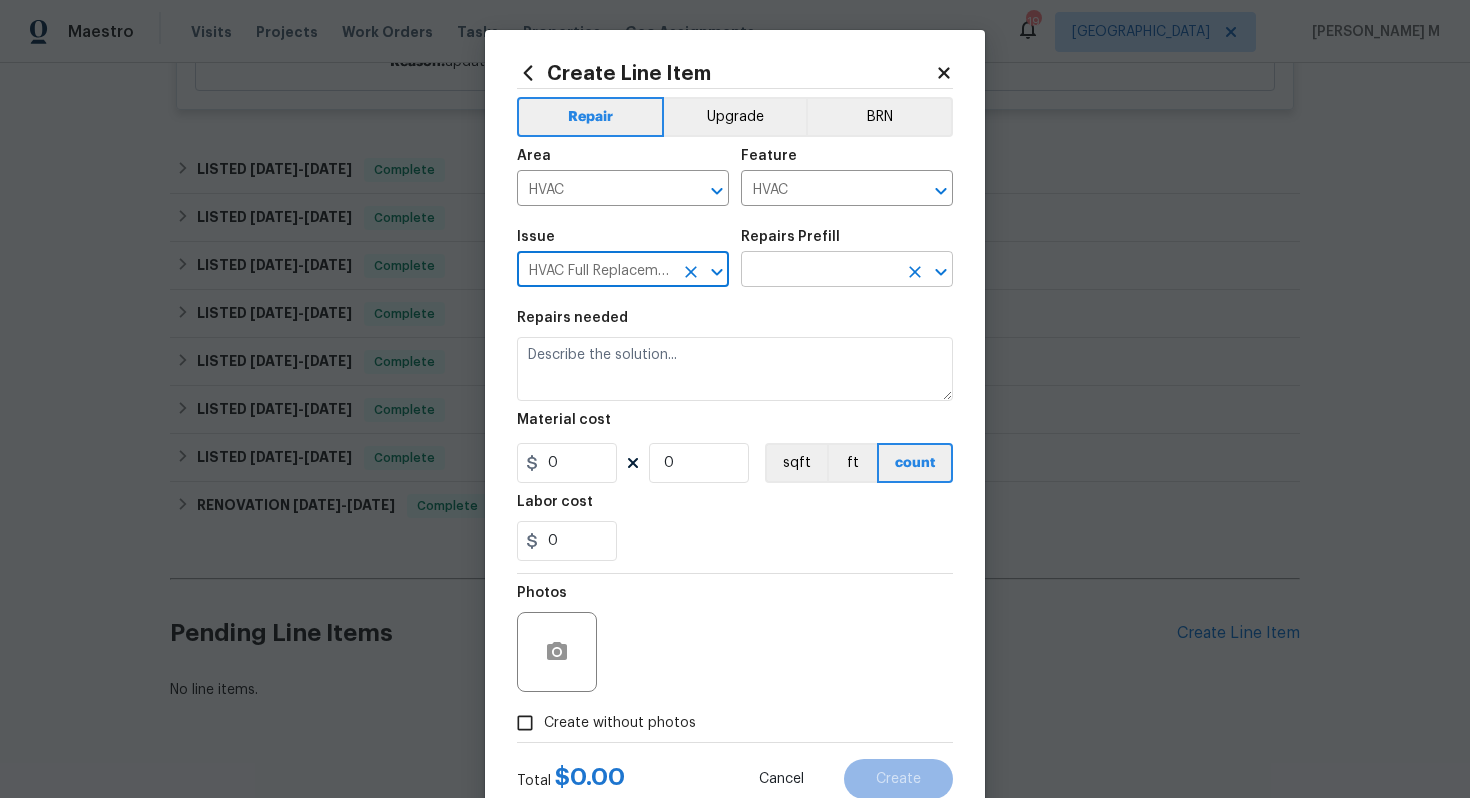 type on "HVAC Full Replacement Furnace, Condenser & Coil System" 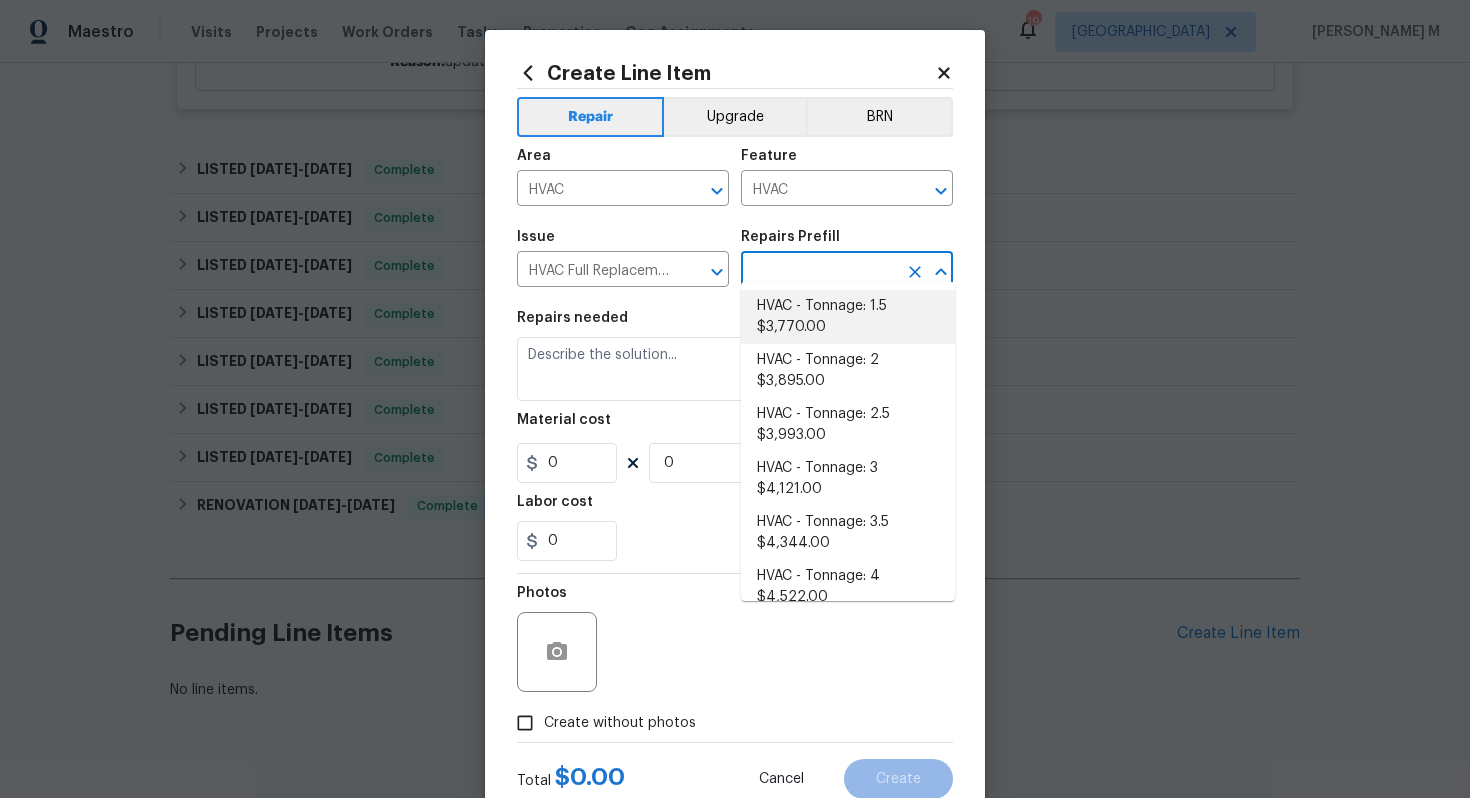 click on "HVAC - Tonnage: 1.5 $3,770.00" at bounding box center [848, 317] 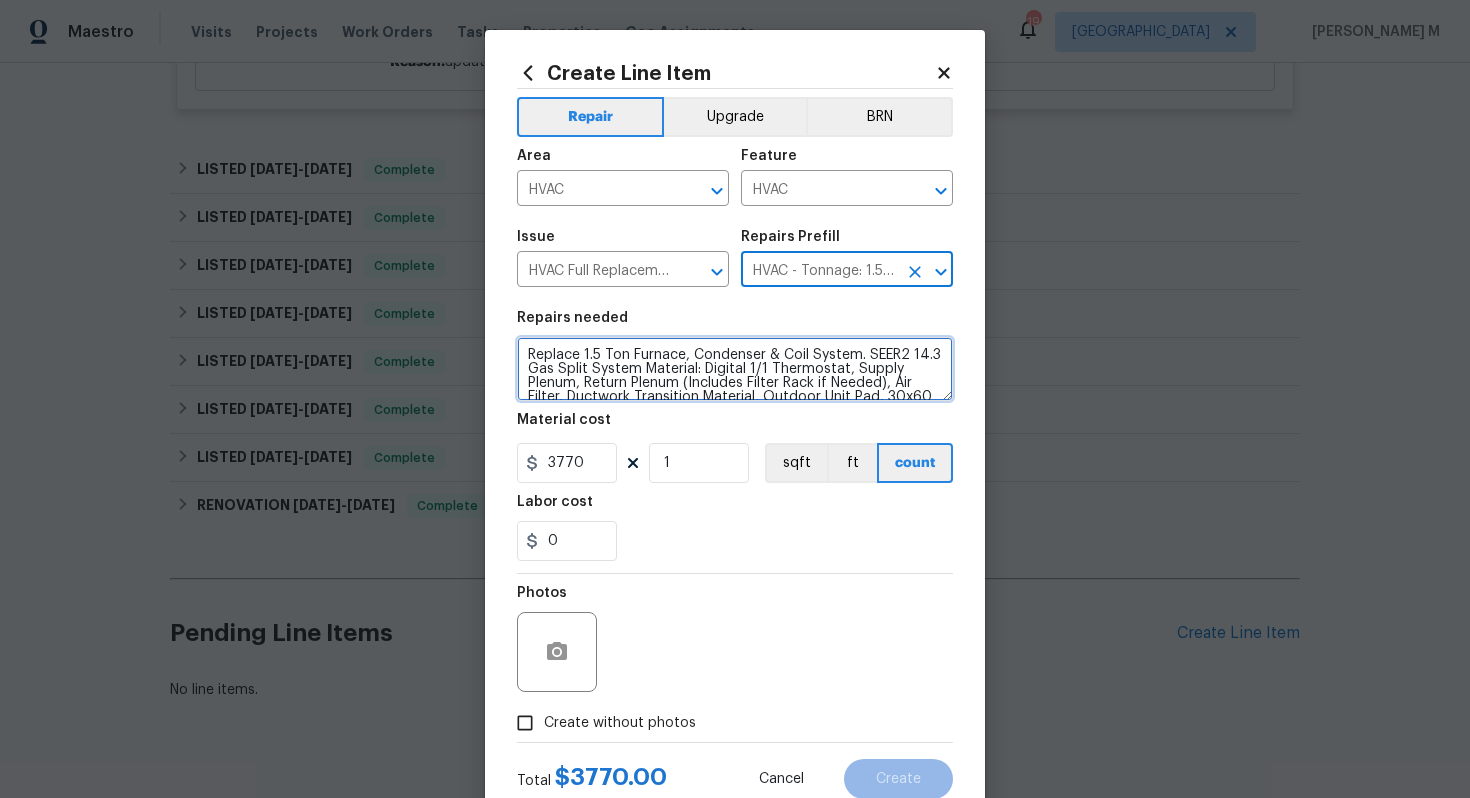 click on "Replace 1.5 Ton Furnace, Condenser & Coil System. SEER2 14.3  Gas Split System Material: Digital 1/1 Thermostat, Supply Plenum, Return Plenum (Includes Filter Rack if Needed), Air Filter, Ductwork Transition Material, Outdoor Unit Pad, 30x60 Emergency Drain Pan, 1 Safety Switch for Emergency Pan, PVC Drain Material, Condensation Pump, Clear Tubing, Flexible Gas Connector, Armaflex (~10ft), 240V Whip & 240V Disconnect, Double Wall Flue Pipe Connectors, Refrigerant Piping (~5ft), Pipe Fittings, TXV, Rx11 Flush, Nitrogen Gas, Brazing Rods (~2), Duct Sealants, Tapes, & Accessories, Screws & Wire Nuts." at bounding box center (735, 369) 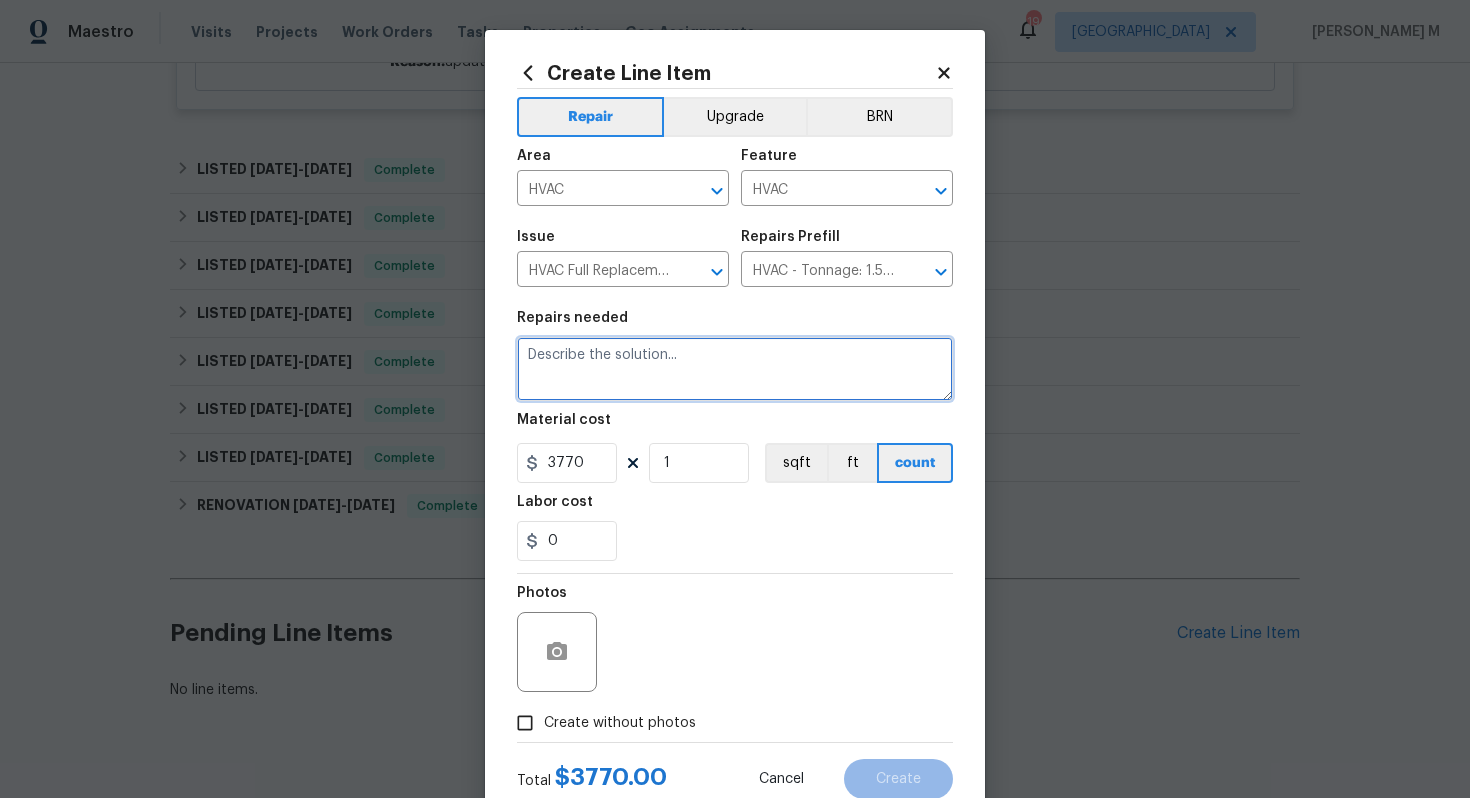paste on "eliminate daylight intrusion." 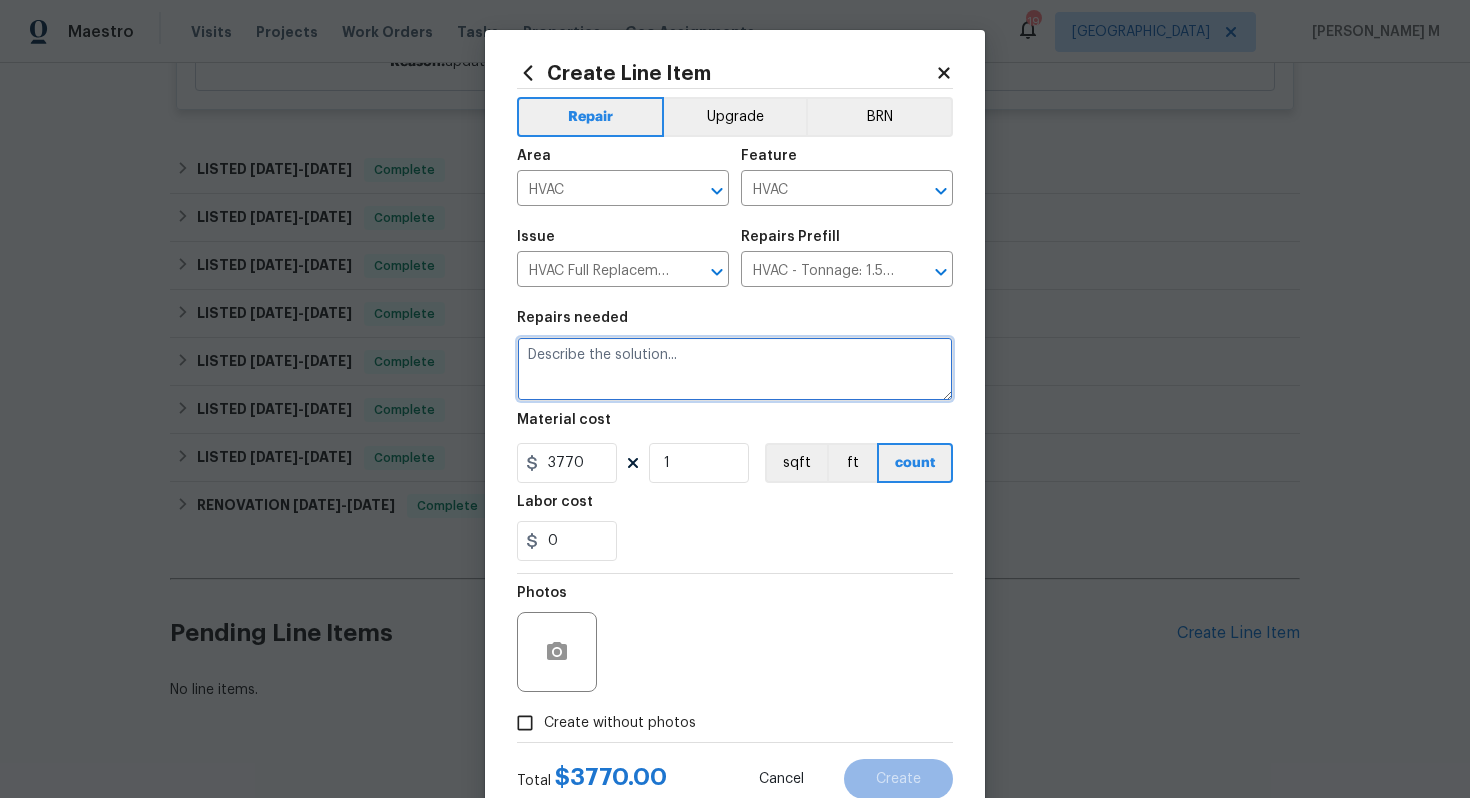 click at bounding box center [735, 369] 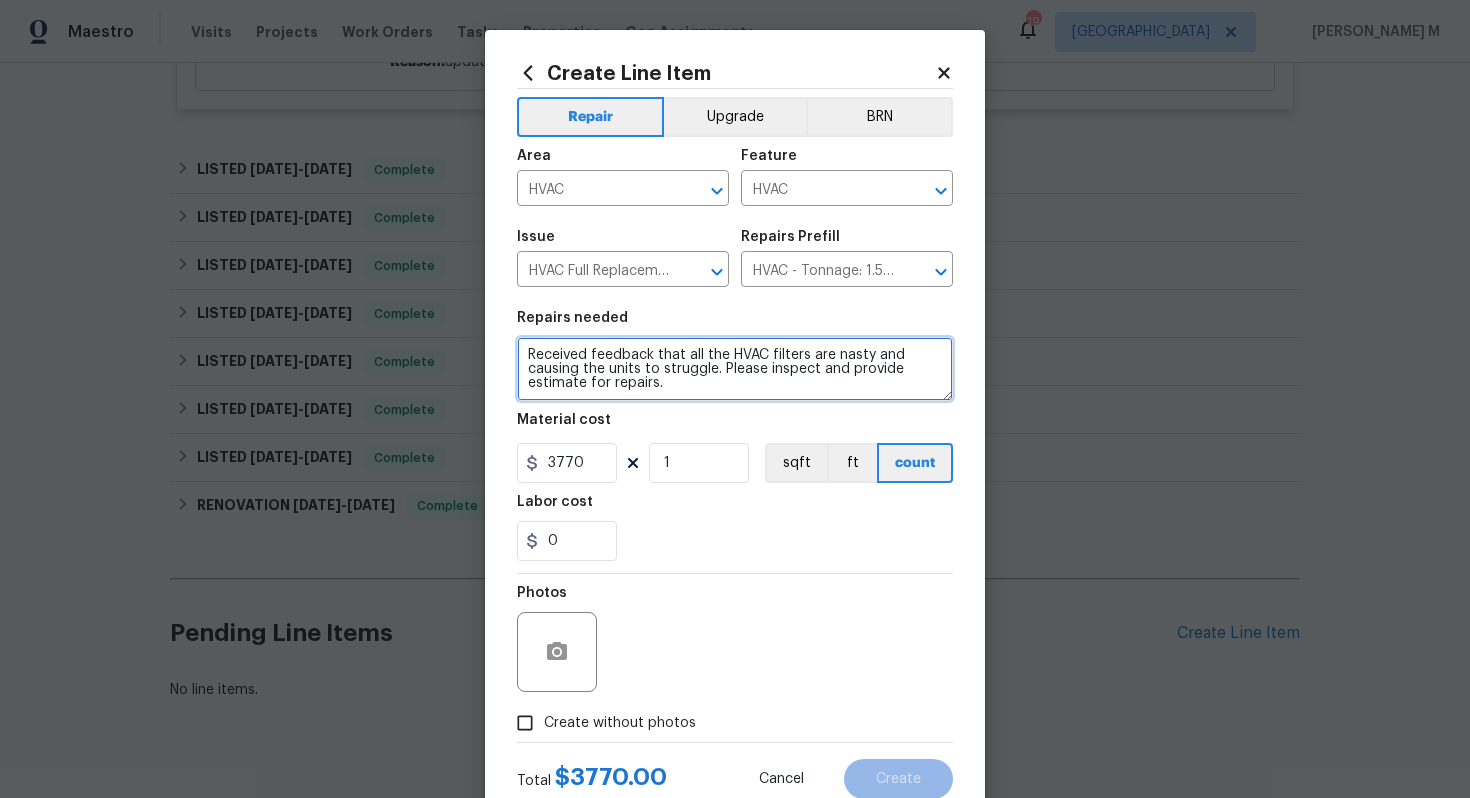type on "Received feedback that all the HVAC filters are nasty and causing the units to struggle. Please inspect and provide estimate for repairs." 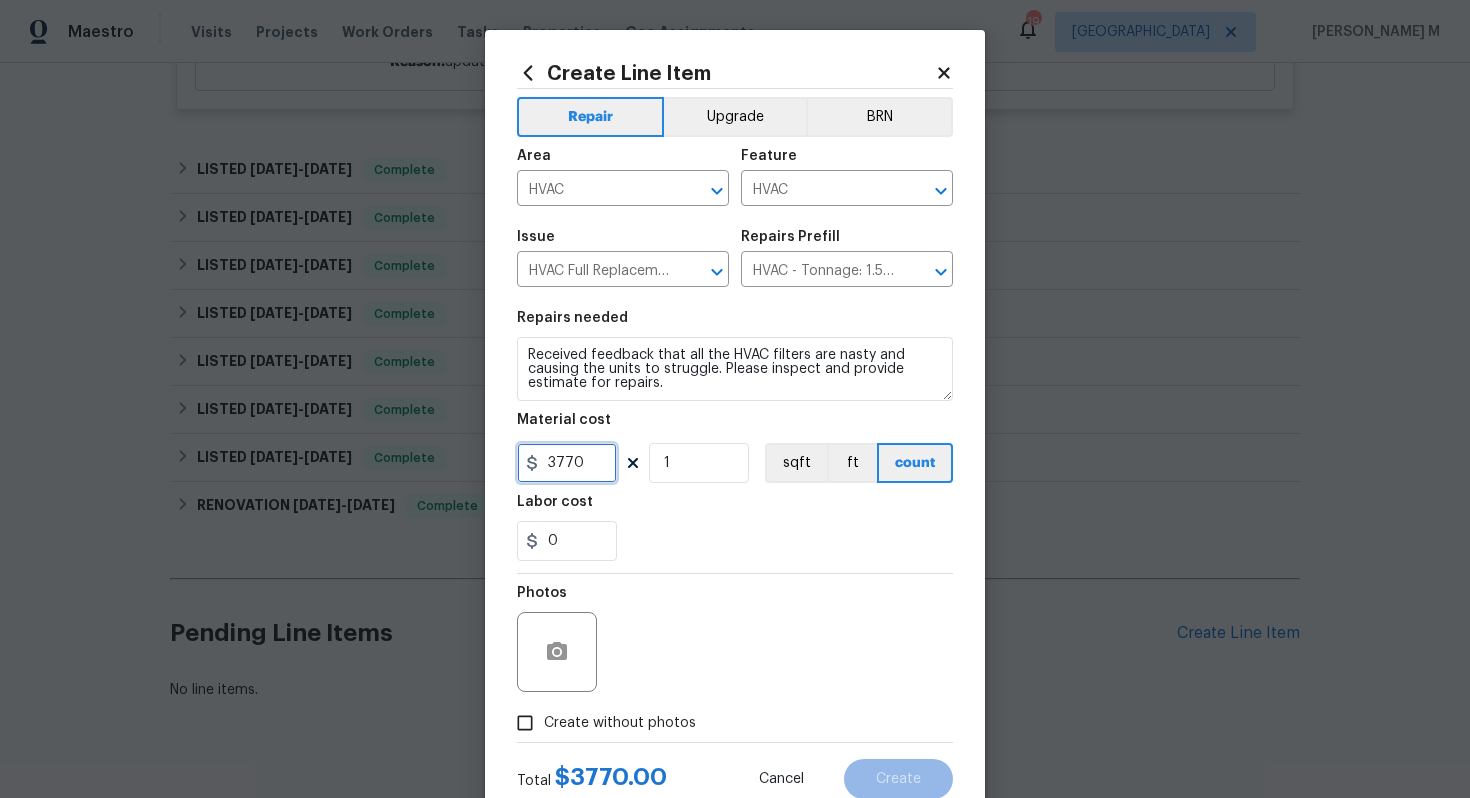 click on "3770" at bounding box center (567, 463) 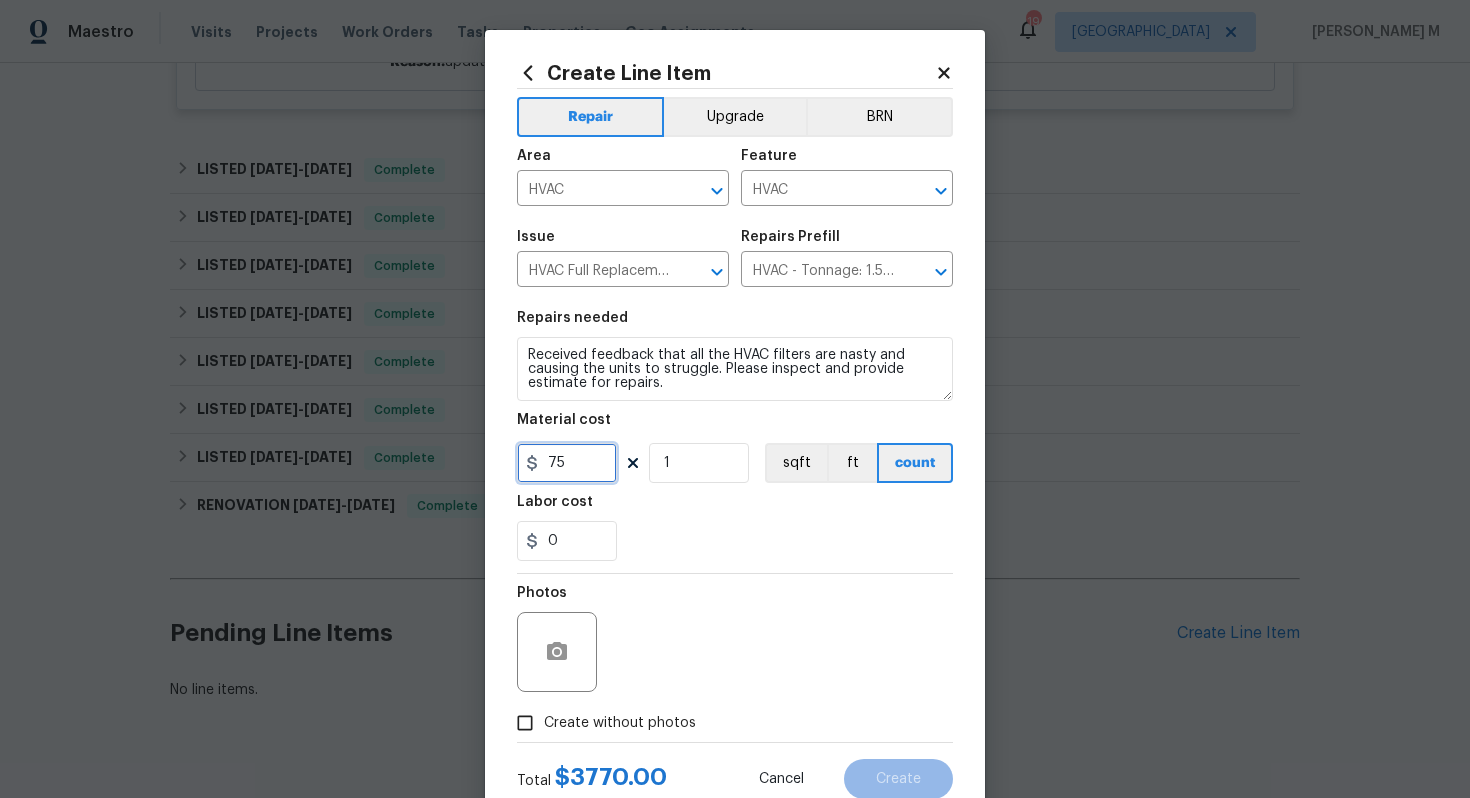 type on "75" 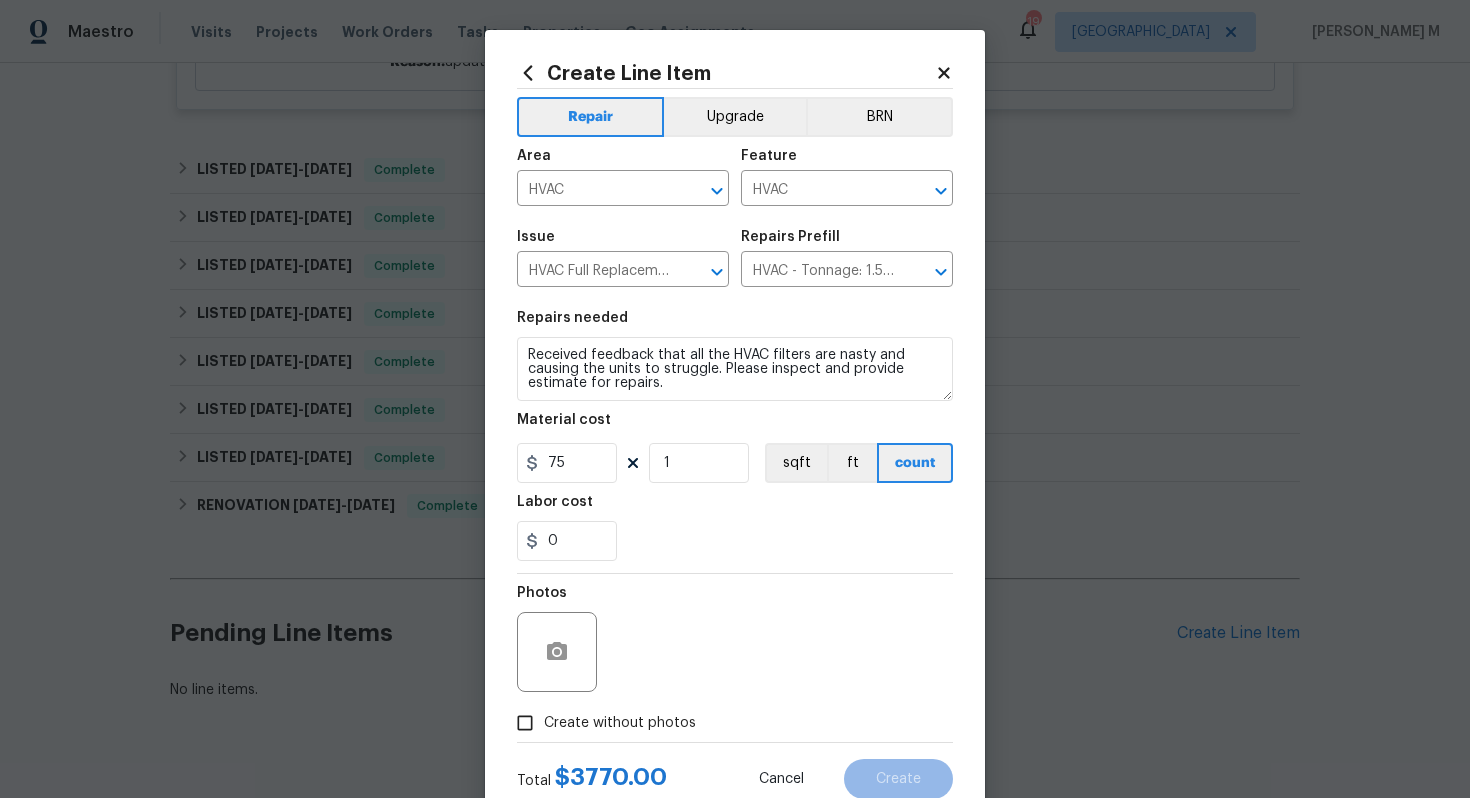 click on "Create without photos" at bounding box center (620, 723) 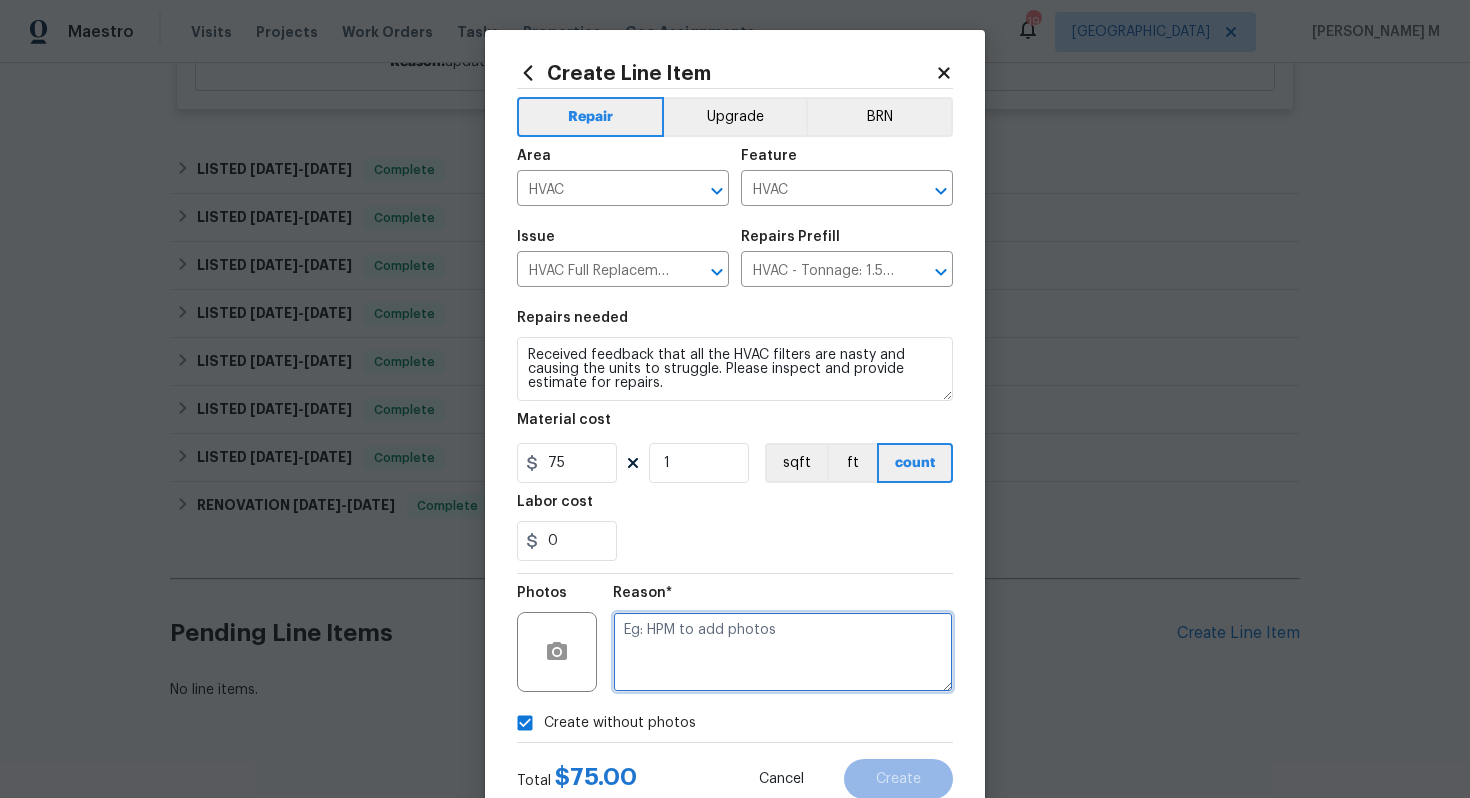 click at bounding box center (783, 652) 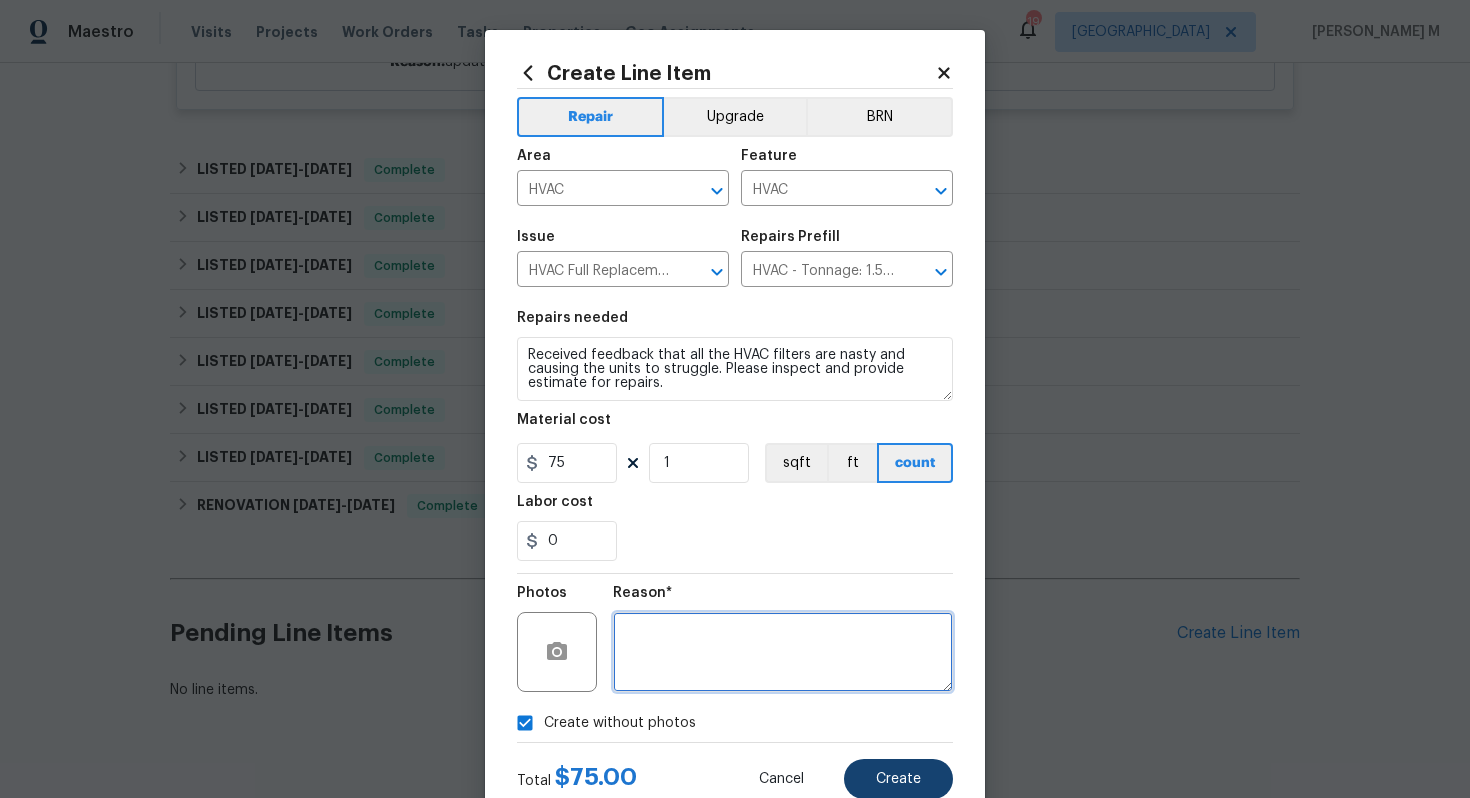 type 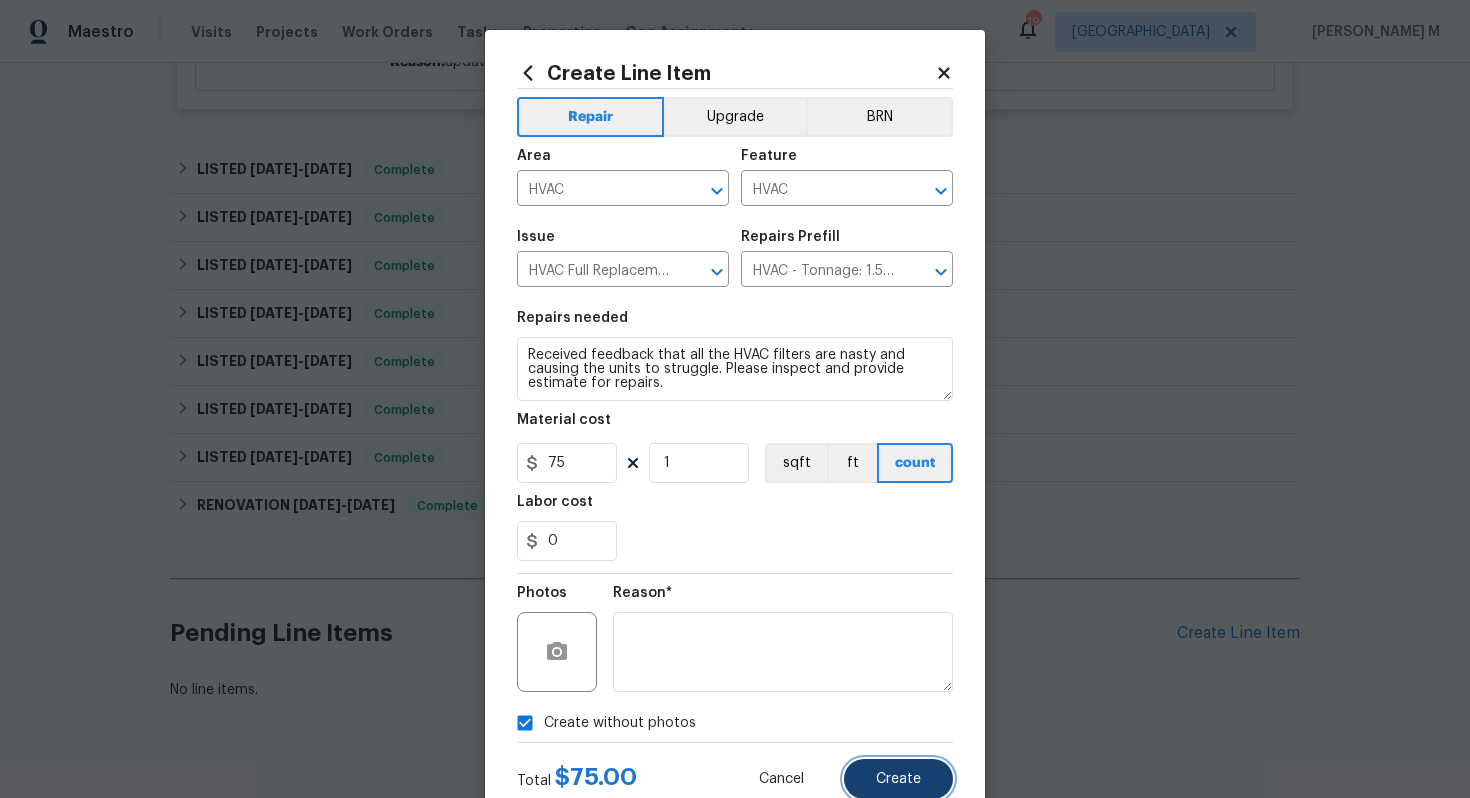 click on "Create" at bounding box center (898, 779) 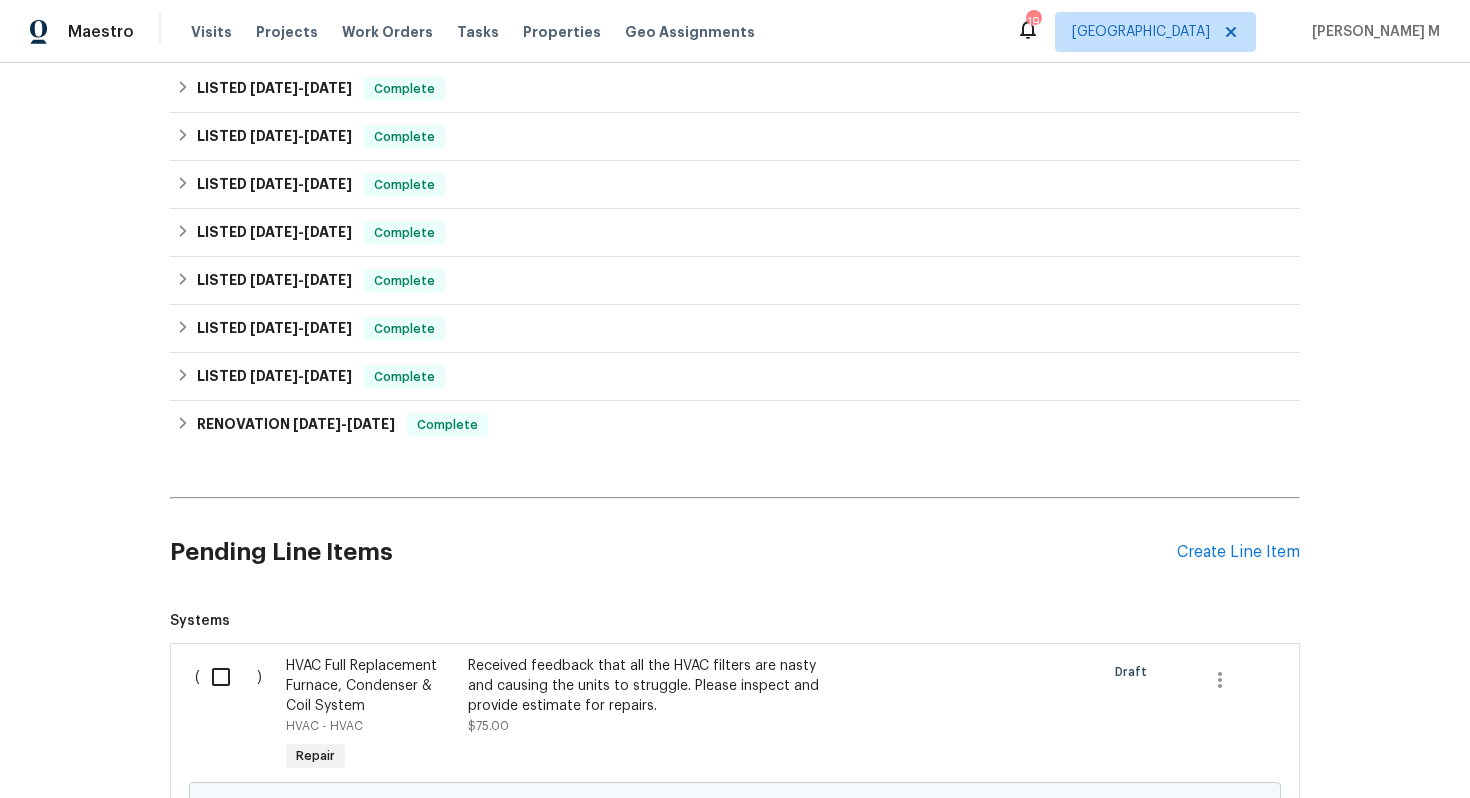 scroll, scrollTop: 1250, scrollLeft: 0, axis: vertical 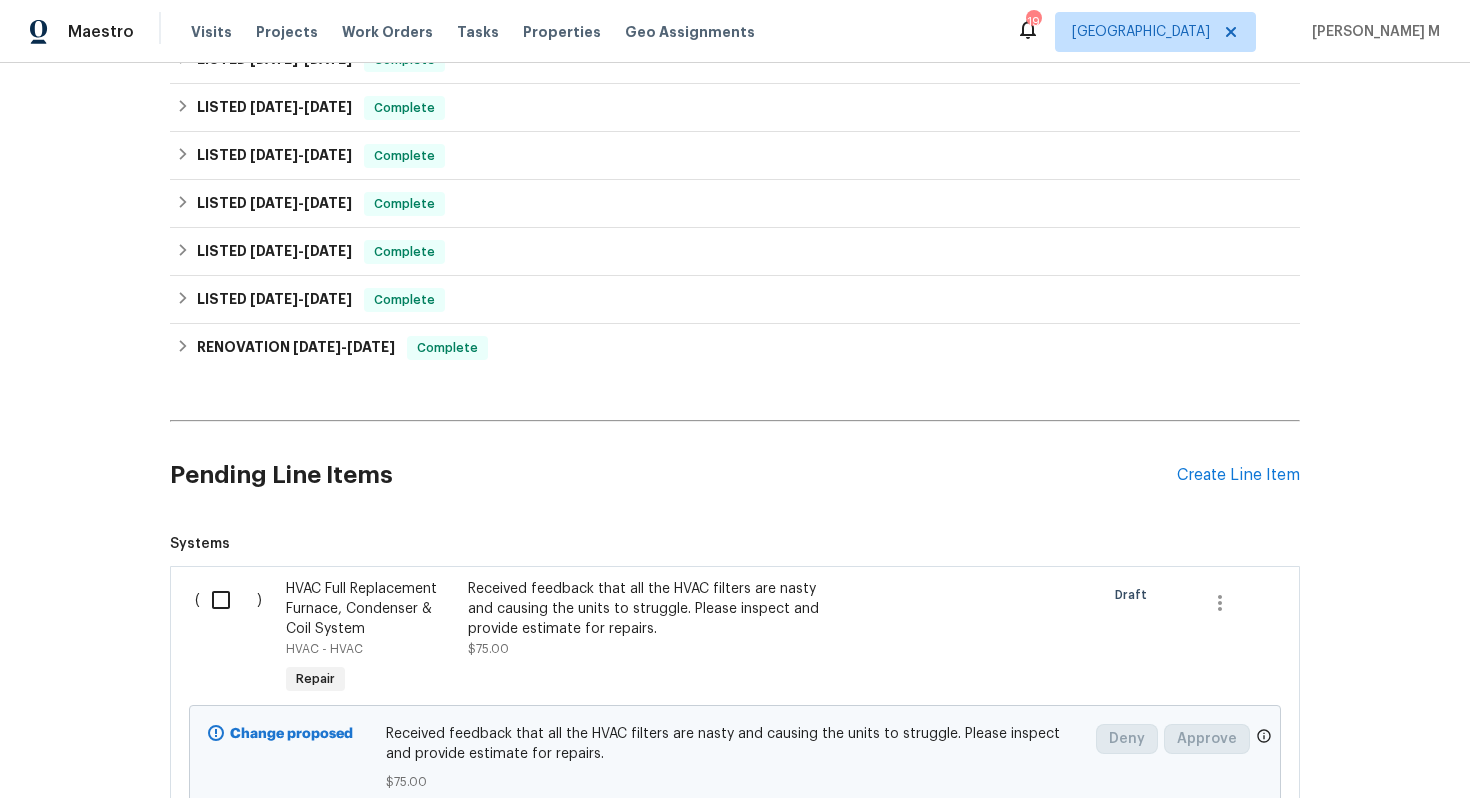 click at bounding box center [228, 600] 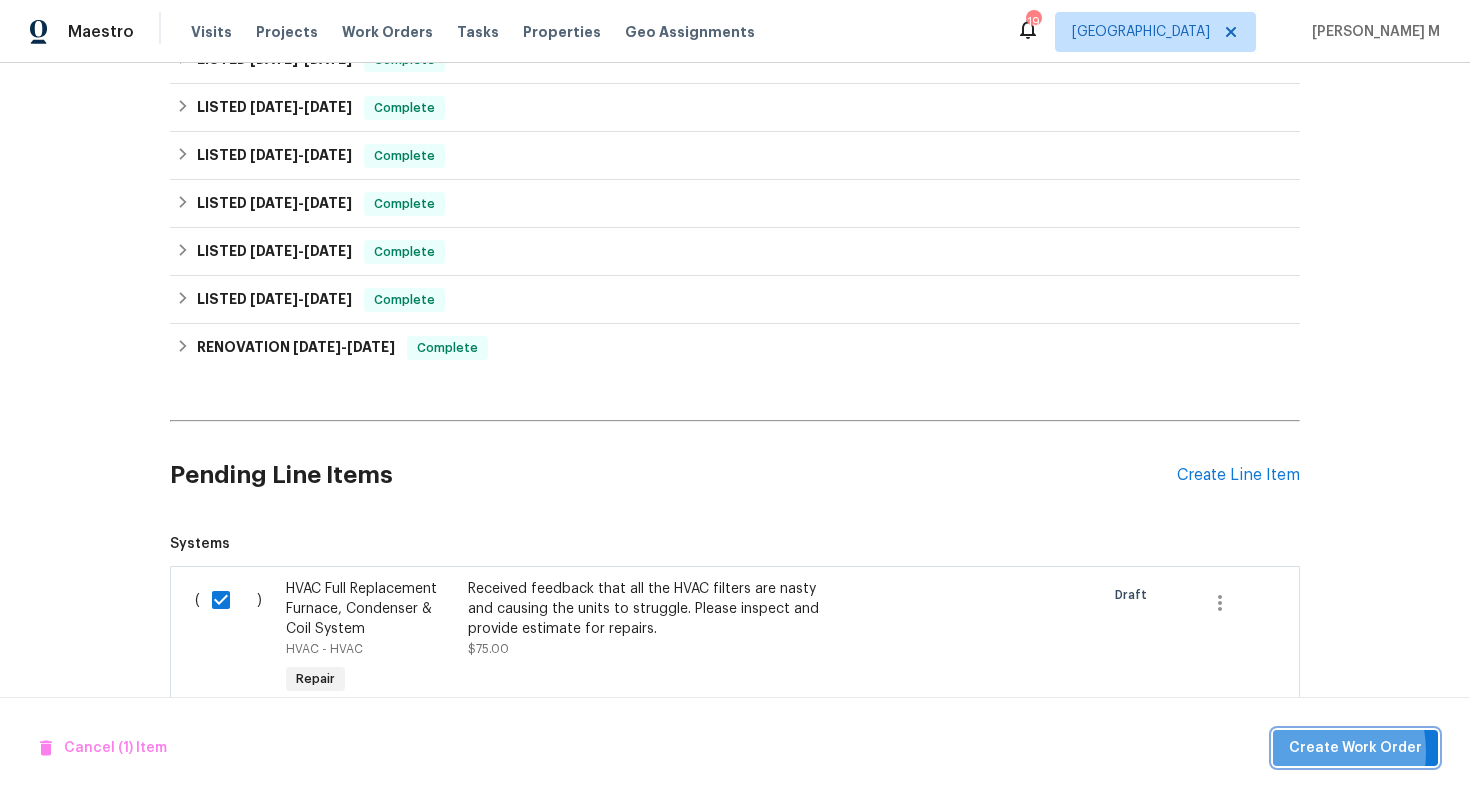 click on "Create Work Order" at bounding box center (1355, 748) 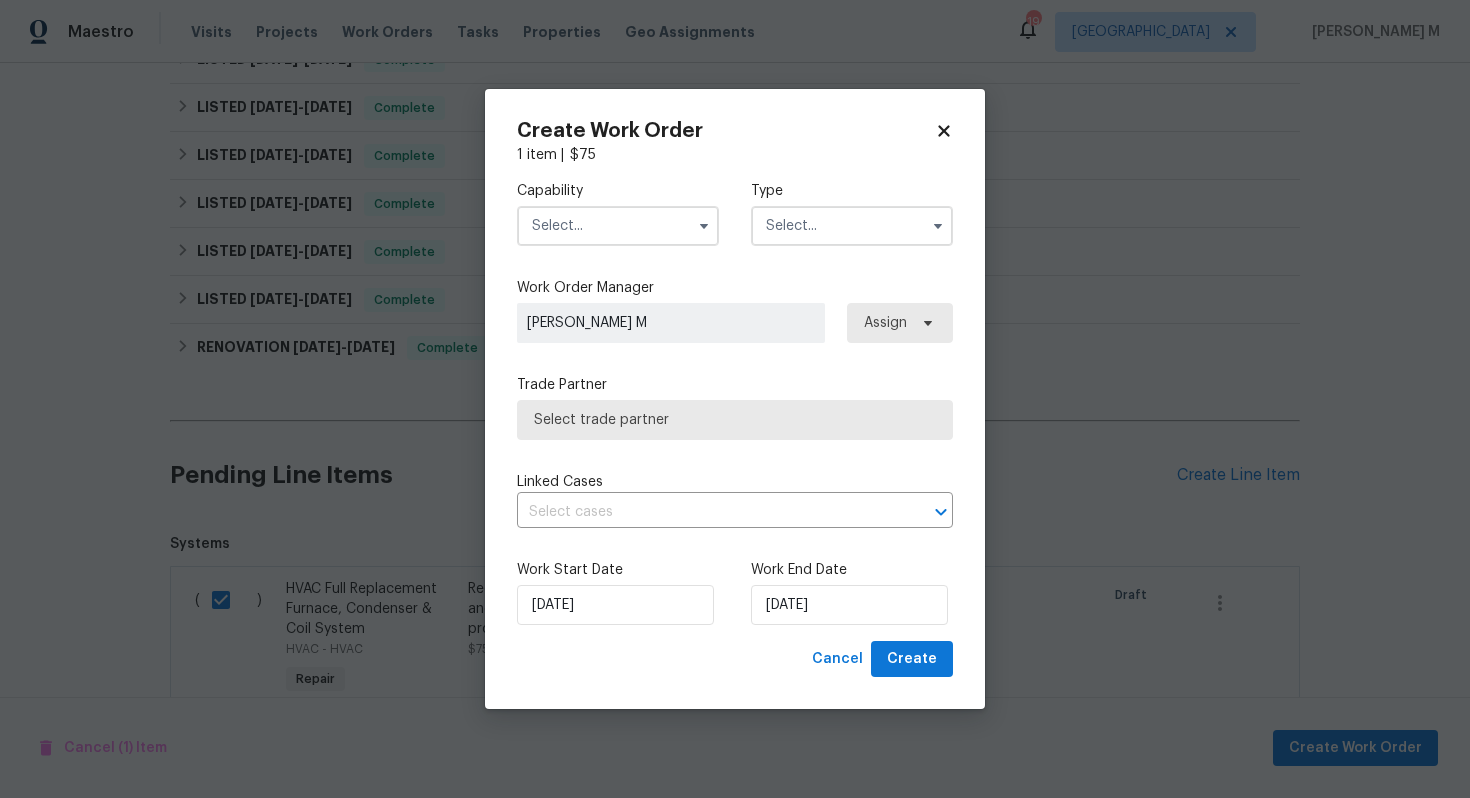 click at bounding box center (618, 226) 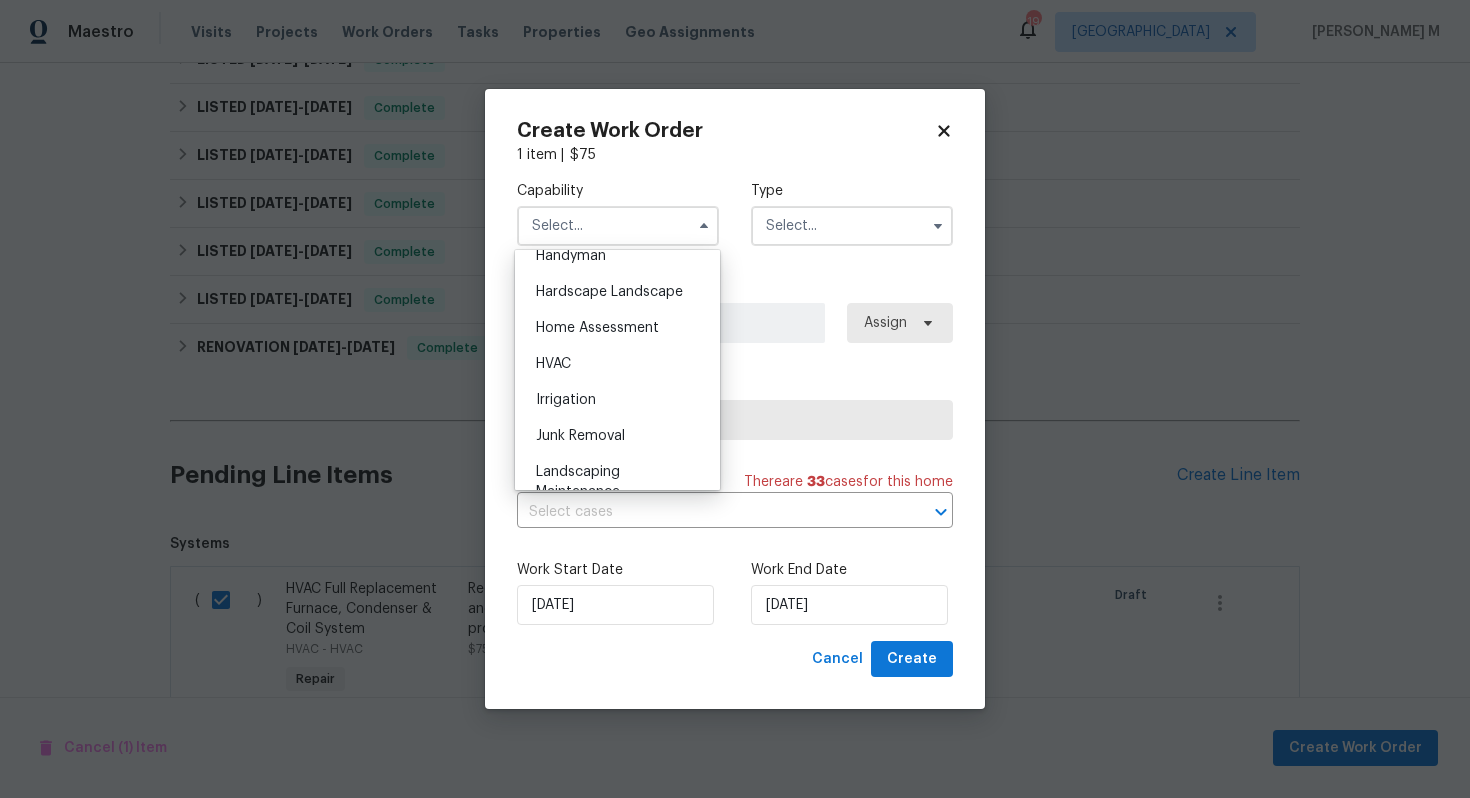 scroll, scrollTop: 1122, scrollLeft: 0, axis: vertical 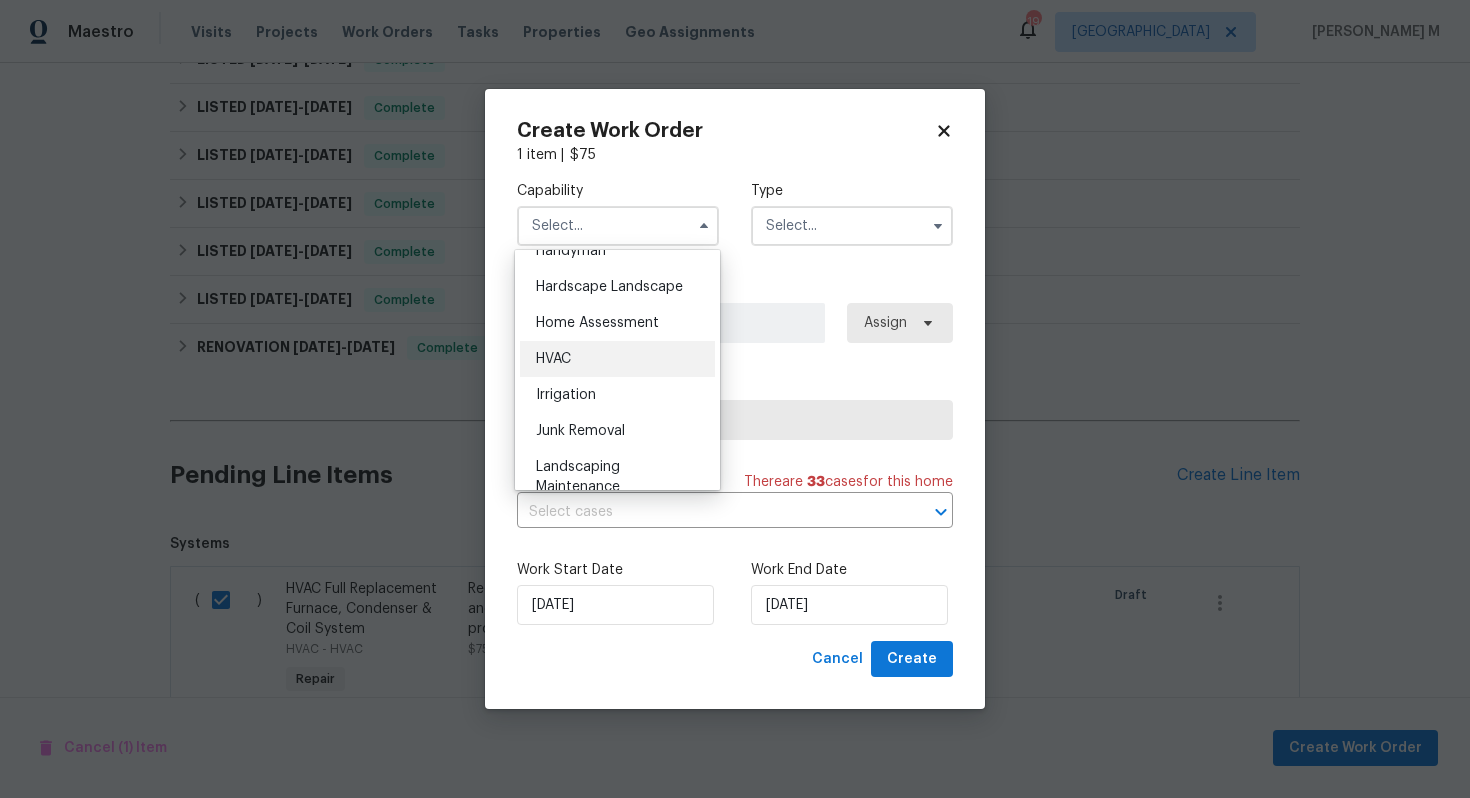 click on "HVAC" at bounding box center (617, 359) 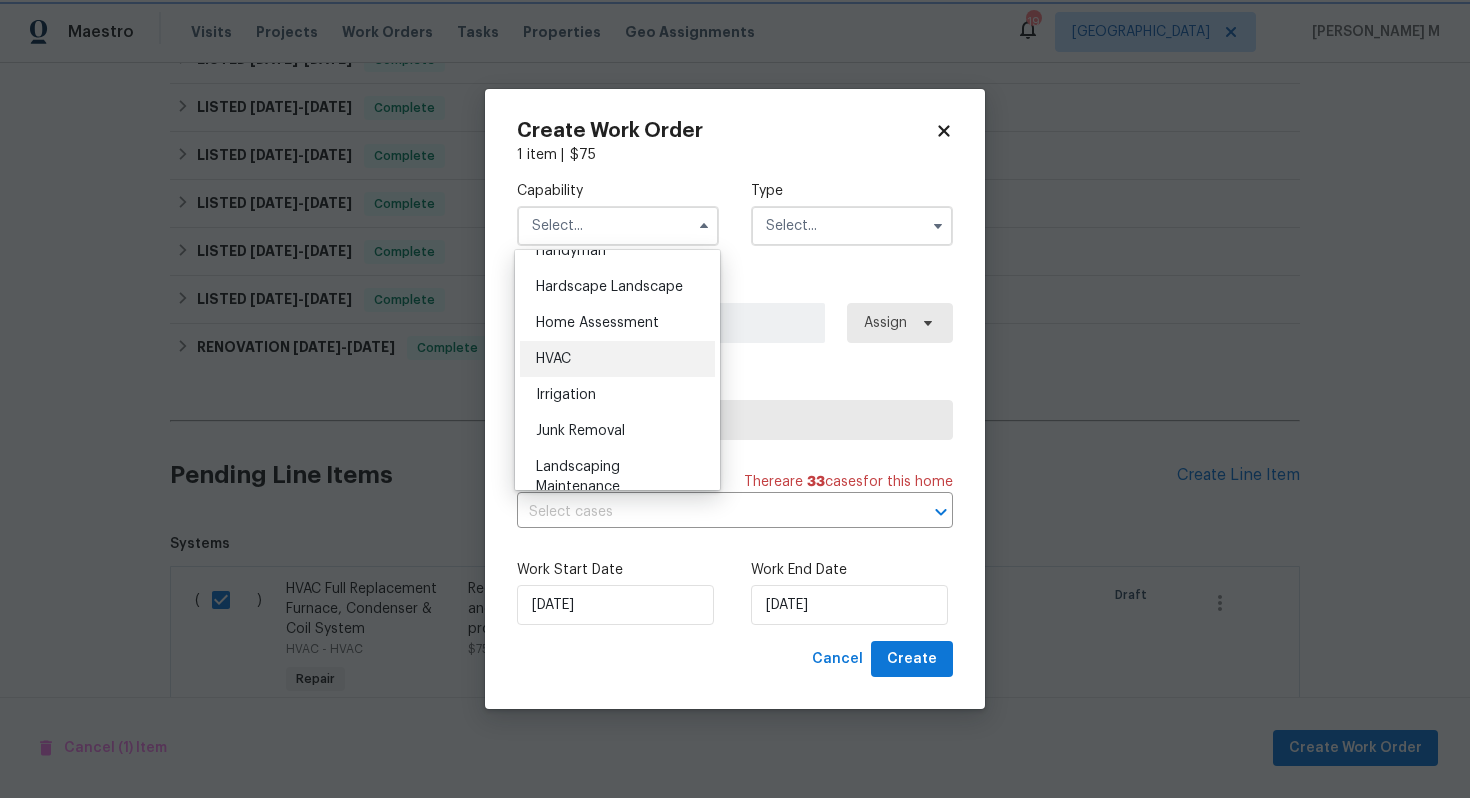 type on "HVAC" 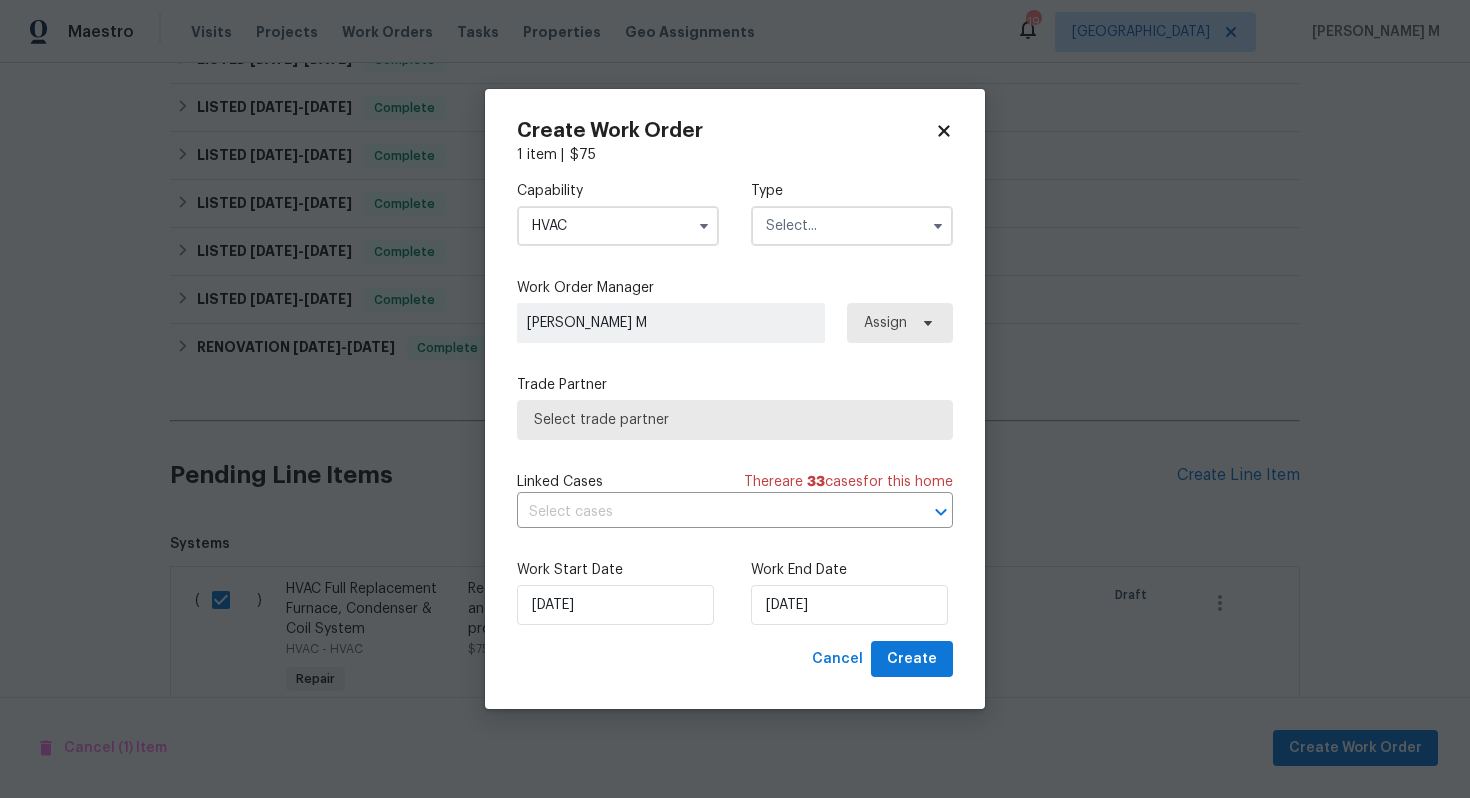 click at bounding box center (852, 226) 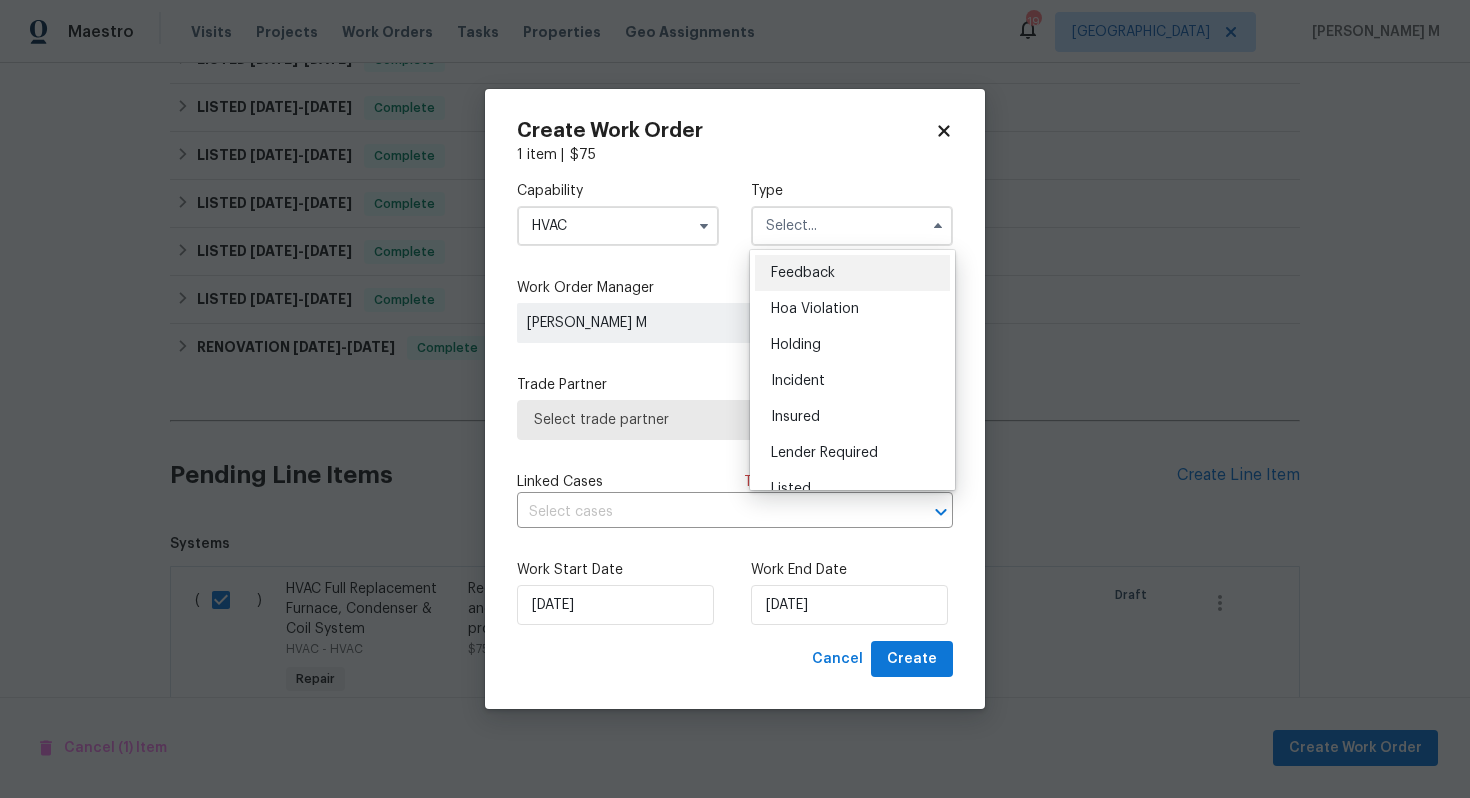 click on "Feedback" at bounding box center (803, 273) 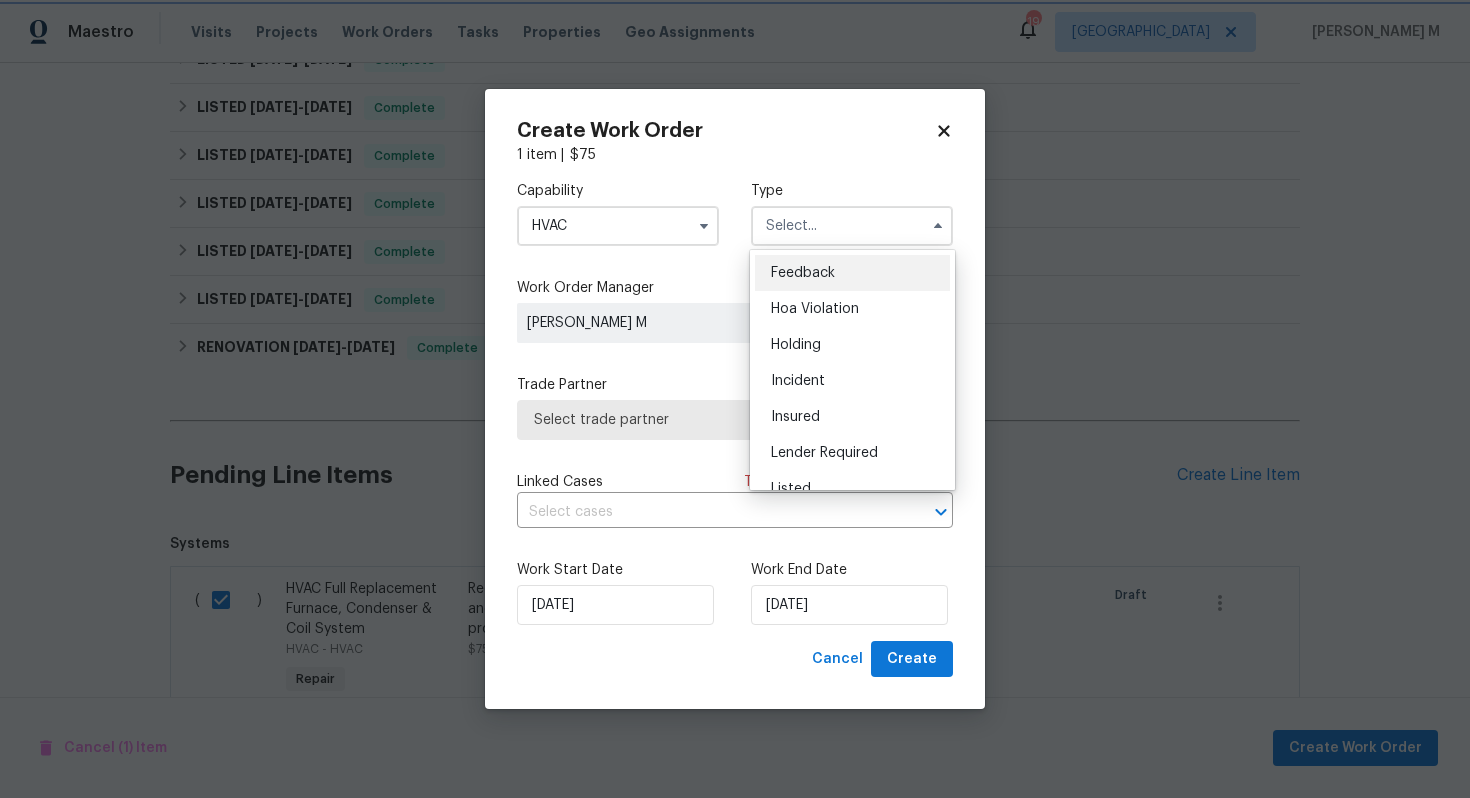 type on "Feedback" 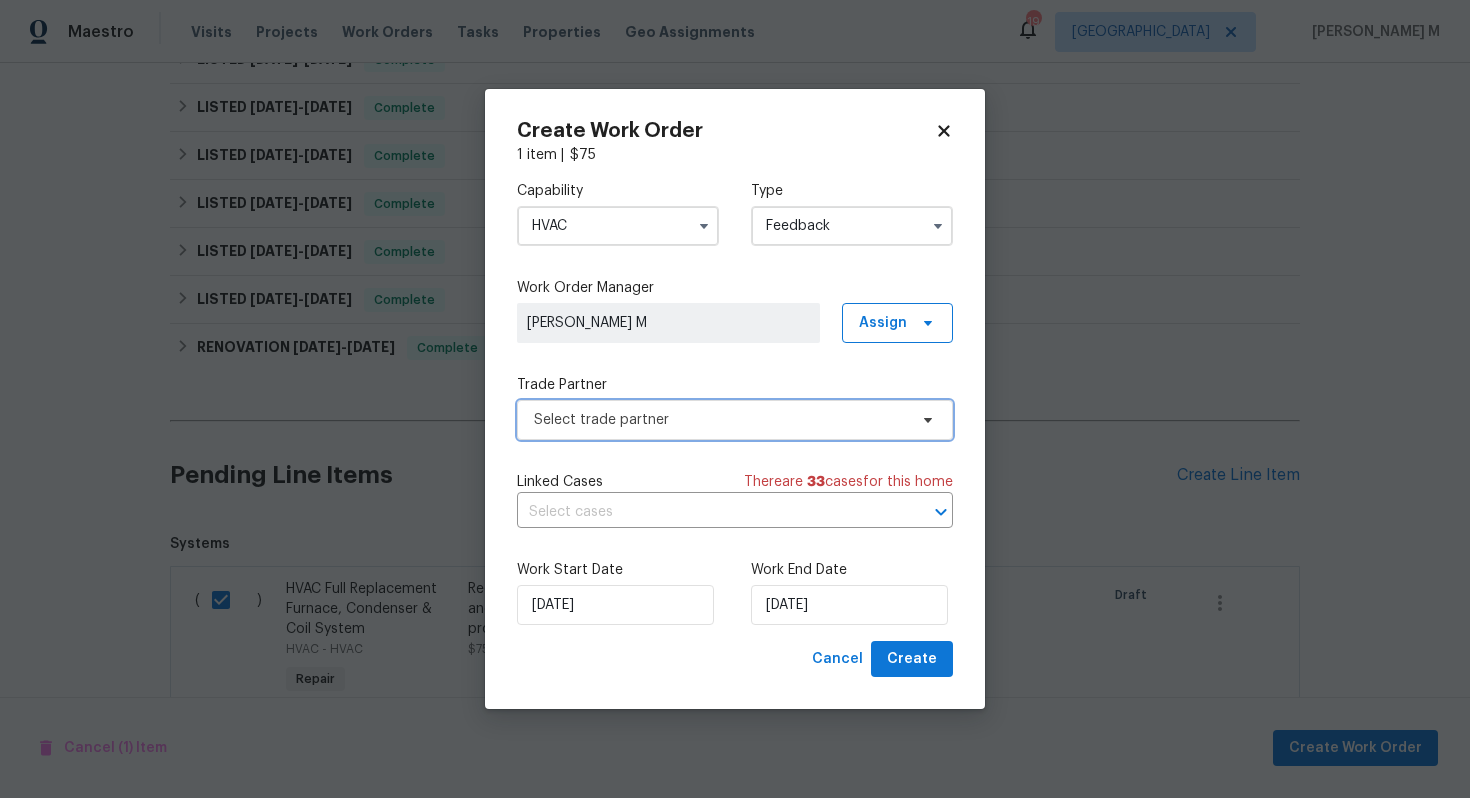 click on "Select trade partner" at bounding box center (720, 420) 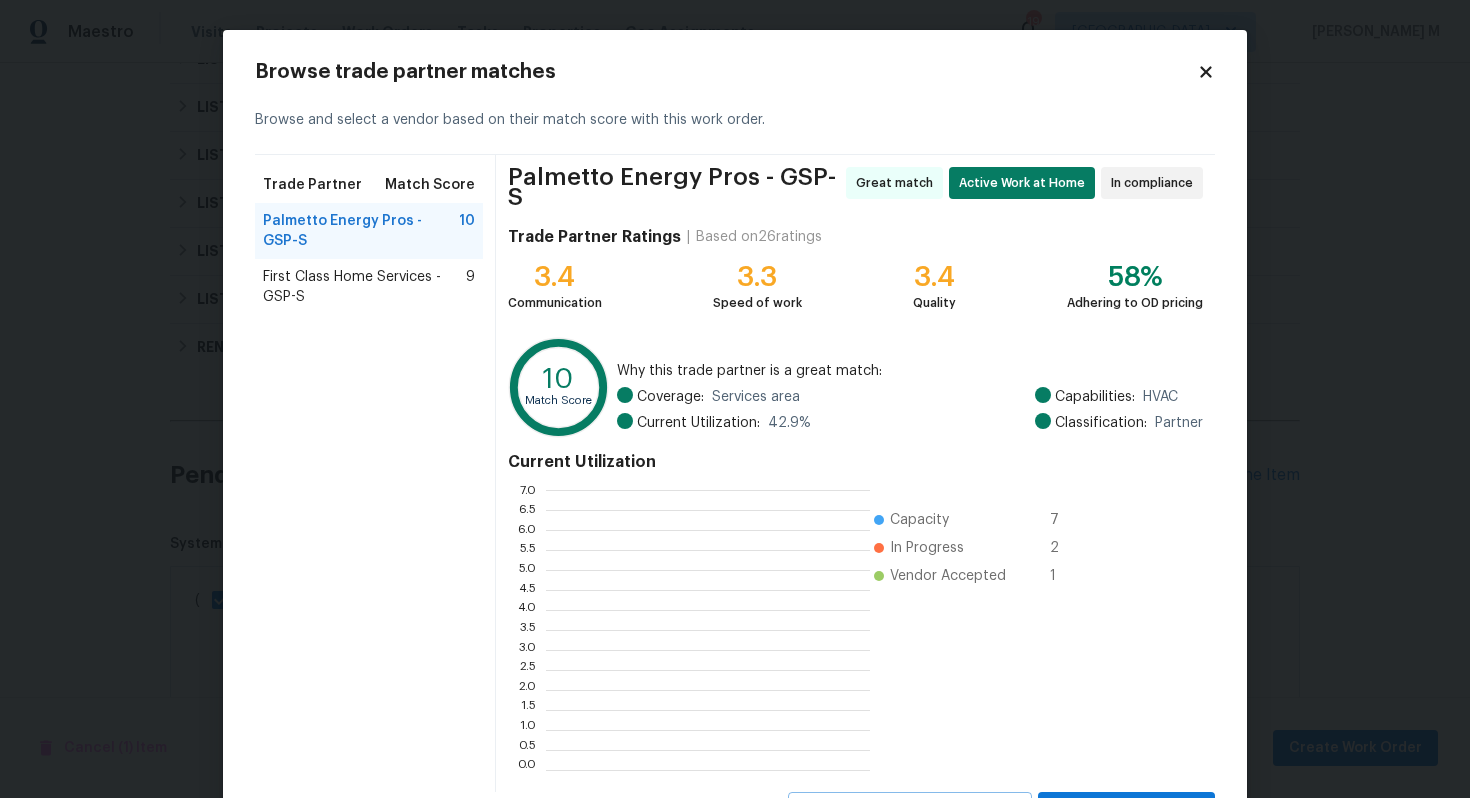 scroll, scrollTop: 2, scrollLeft: 2, axis: both 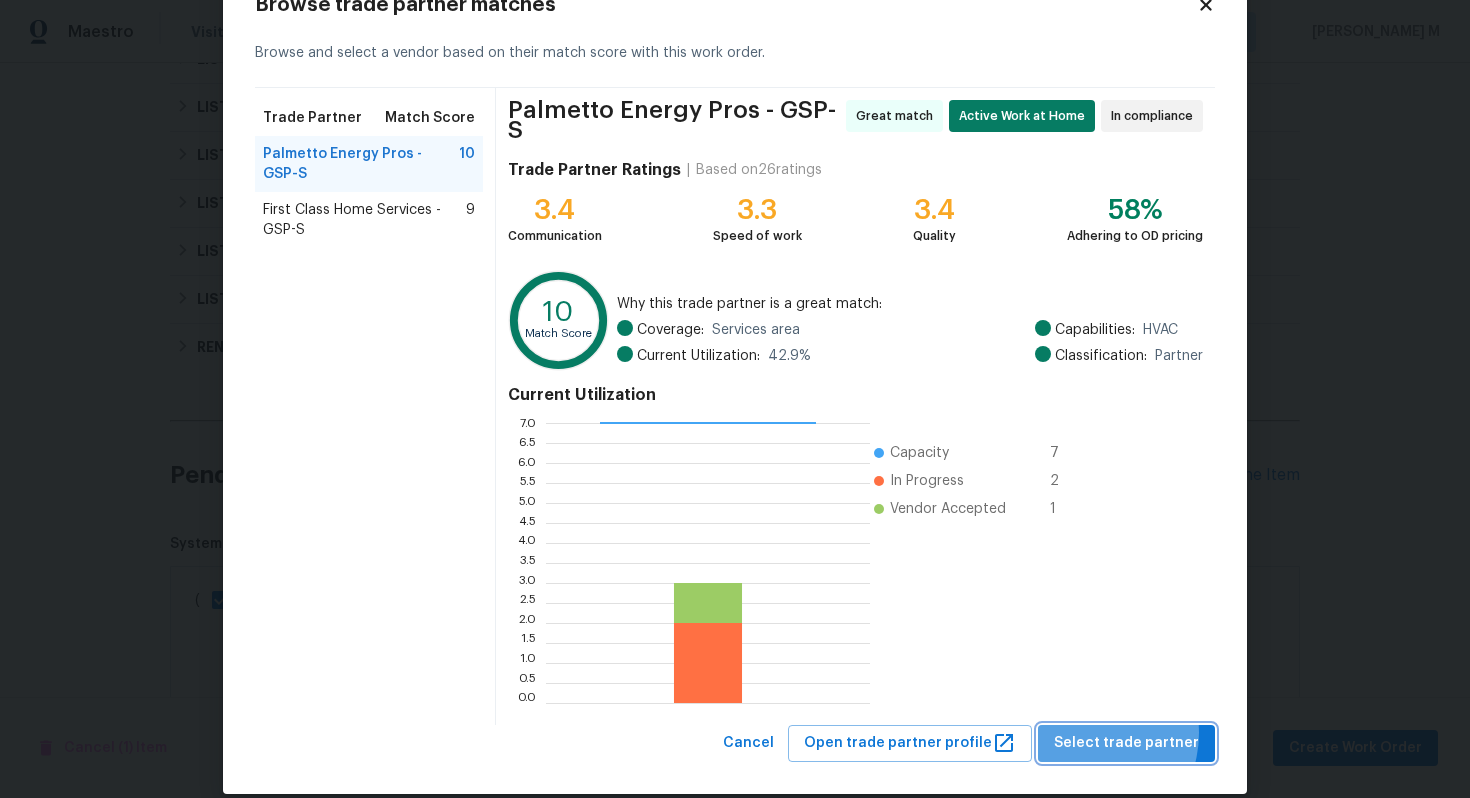 click on "Select trade partner" at bounding box center (1126, 743) 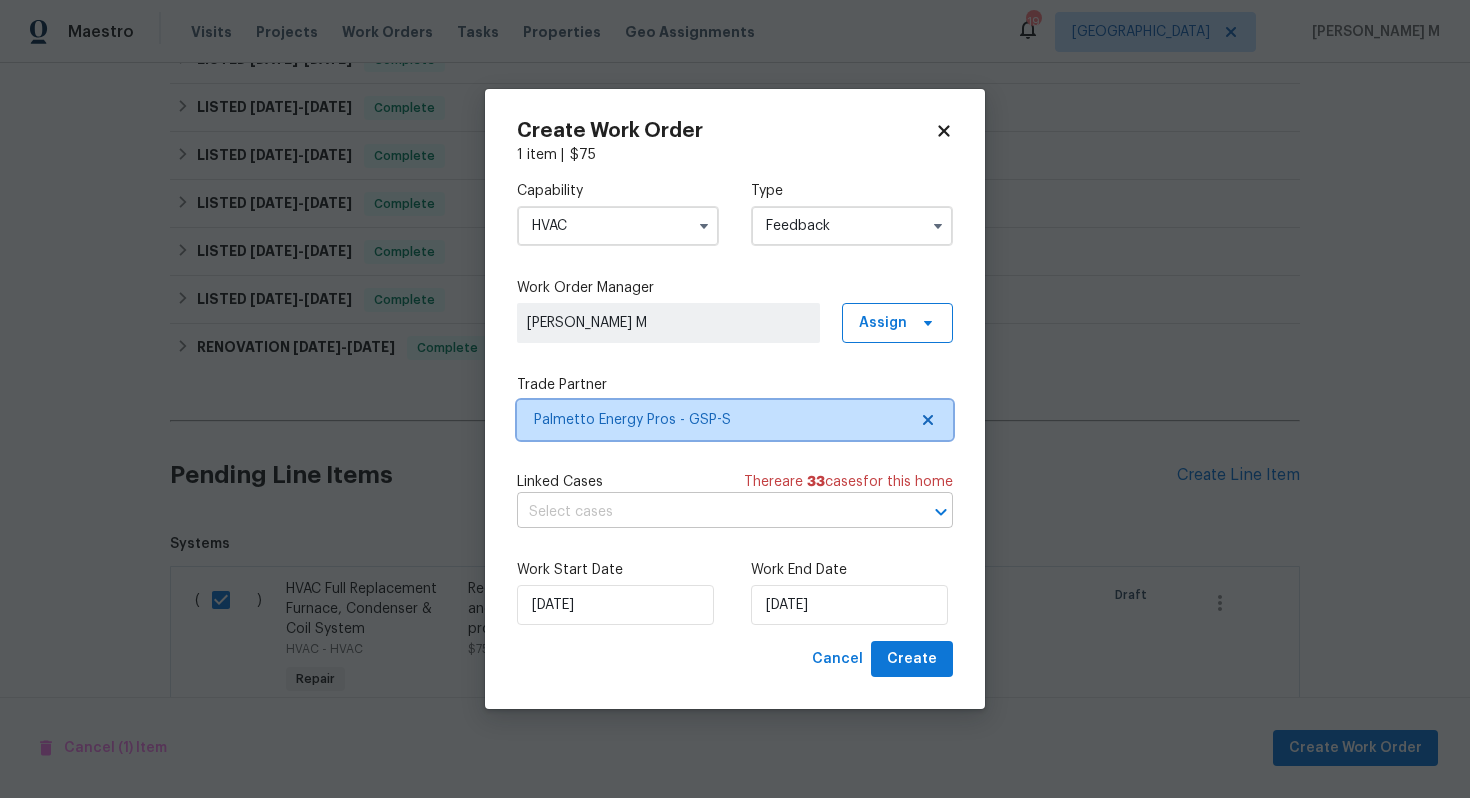 scroll, scrollTop: 0, scrollLeft: 0, axis: both 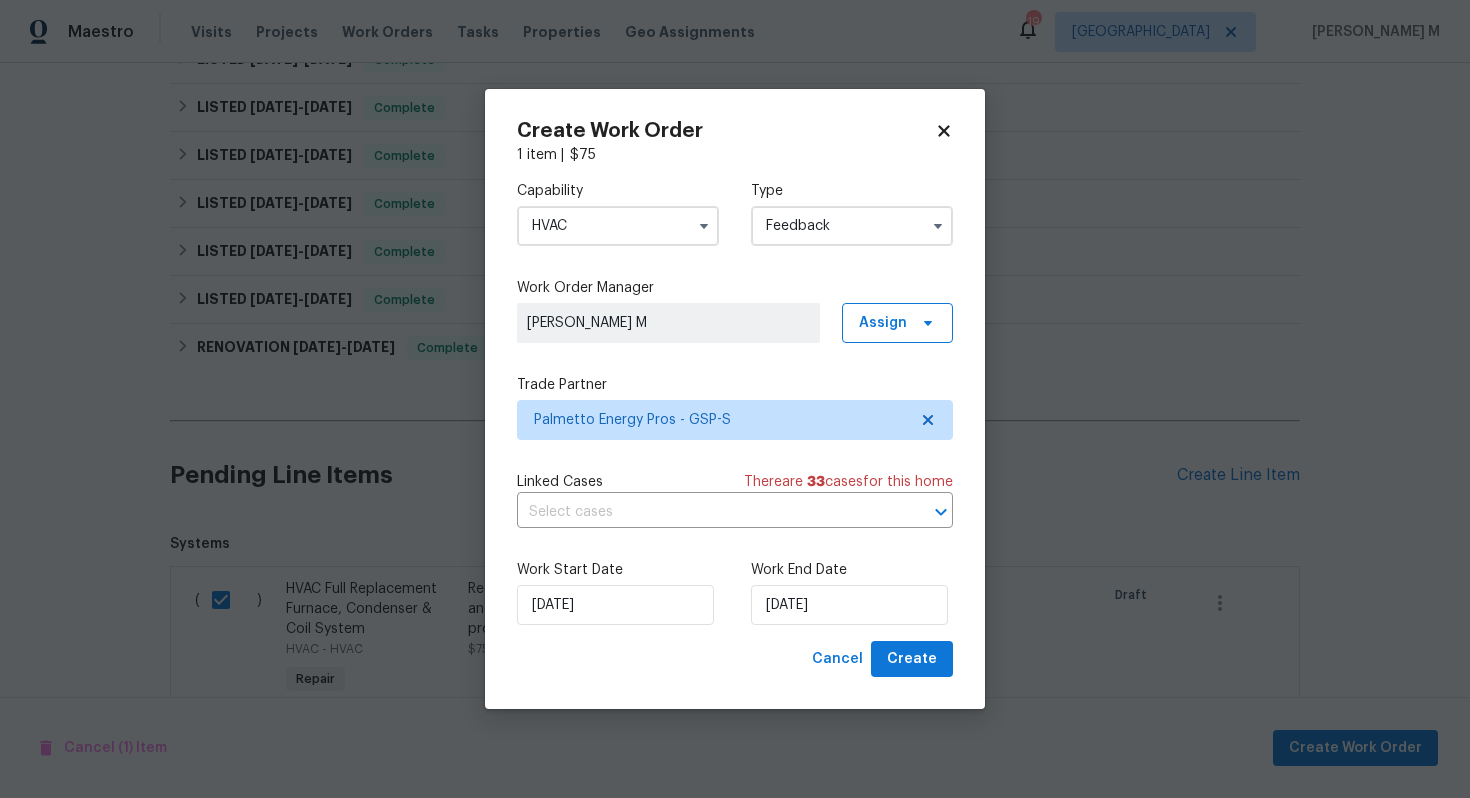 click on "Capability   HVAC Type   Feedback Work Order Manager   [PERSON_NAME] M Assign Trade Partner   Palmetto Energy Pros - GSP-S Linked Cases There  are   33  case s  for this home   ​ Work Start Date   [DATE] Work End Date   [DATE]" at bounding box center (735, 403) 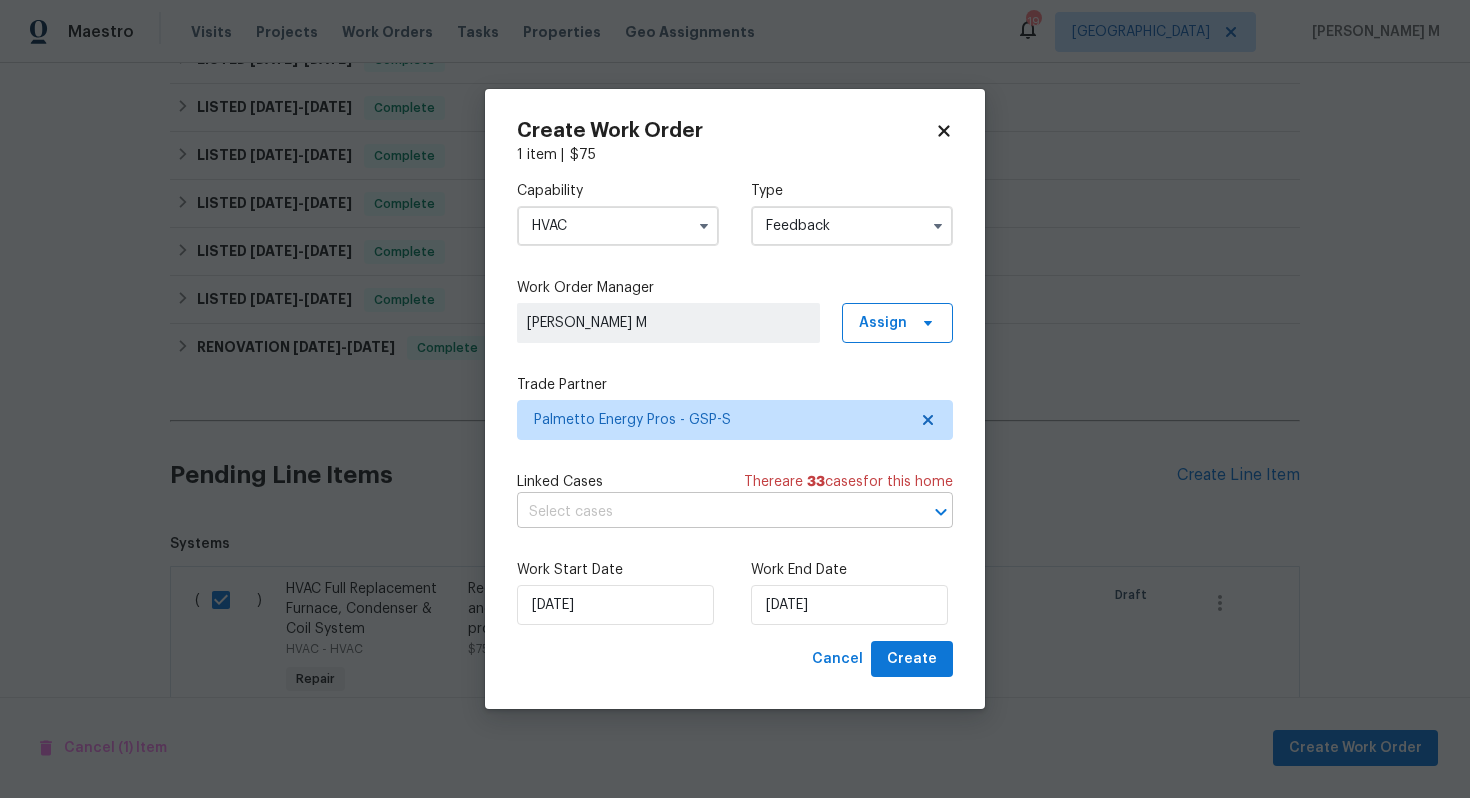 click at bounding box center [707, 512] 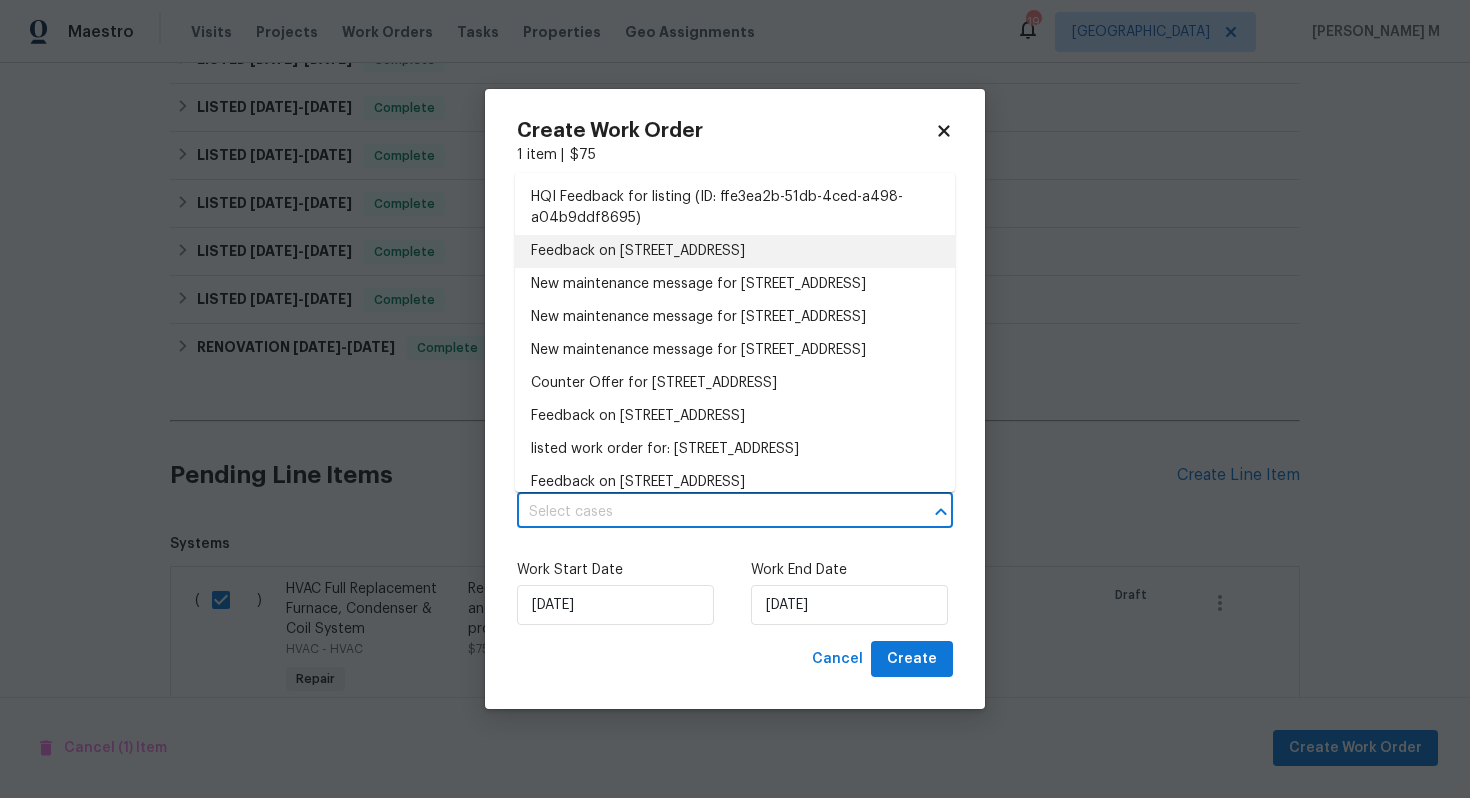 click on "Feedback on [STREET_ADDRESS]" at bounding box center (735, 251) 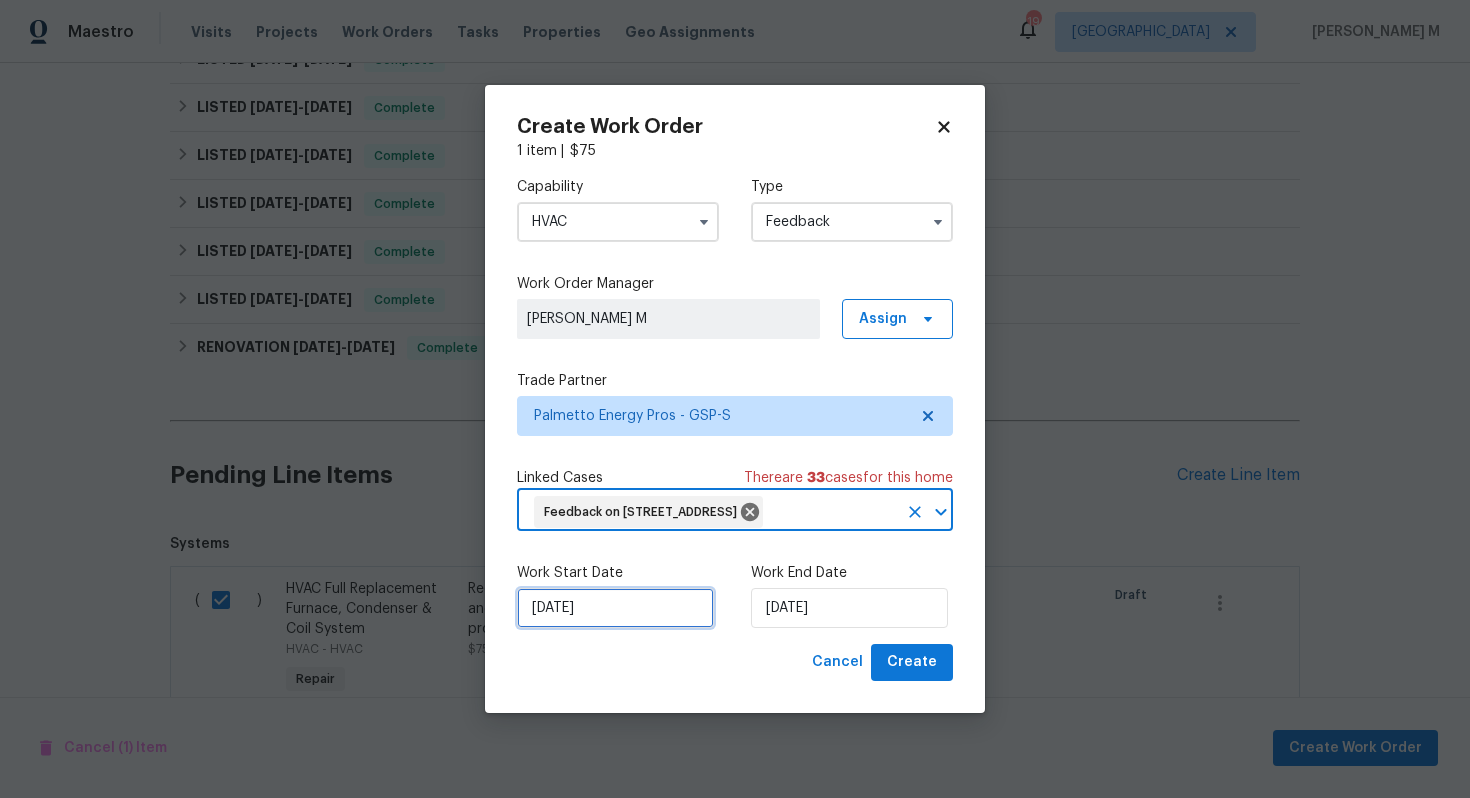 click on "[DATE]" at bounding box center (615, 608) 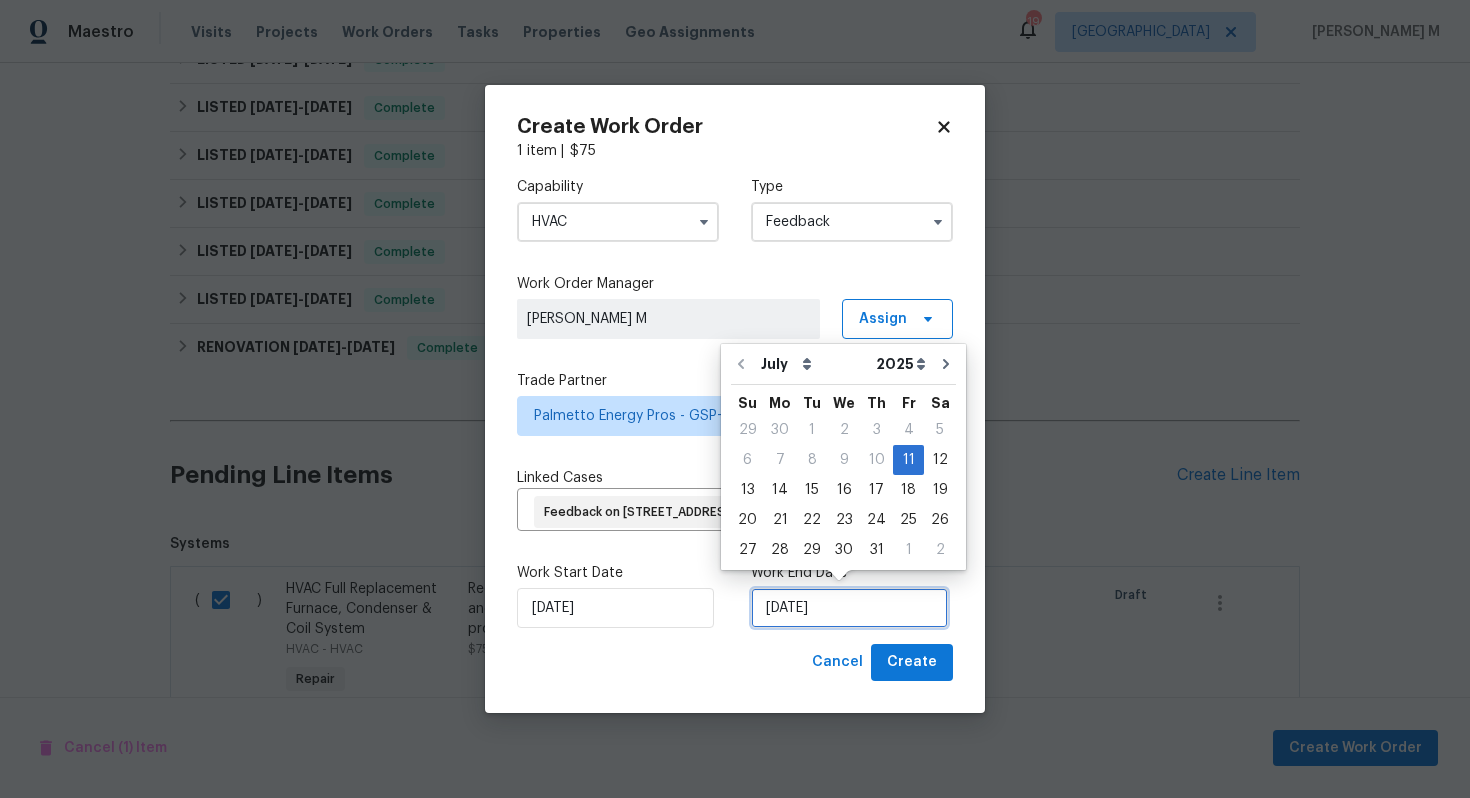 click on "[DATE]" at bounding box center [849, 608] 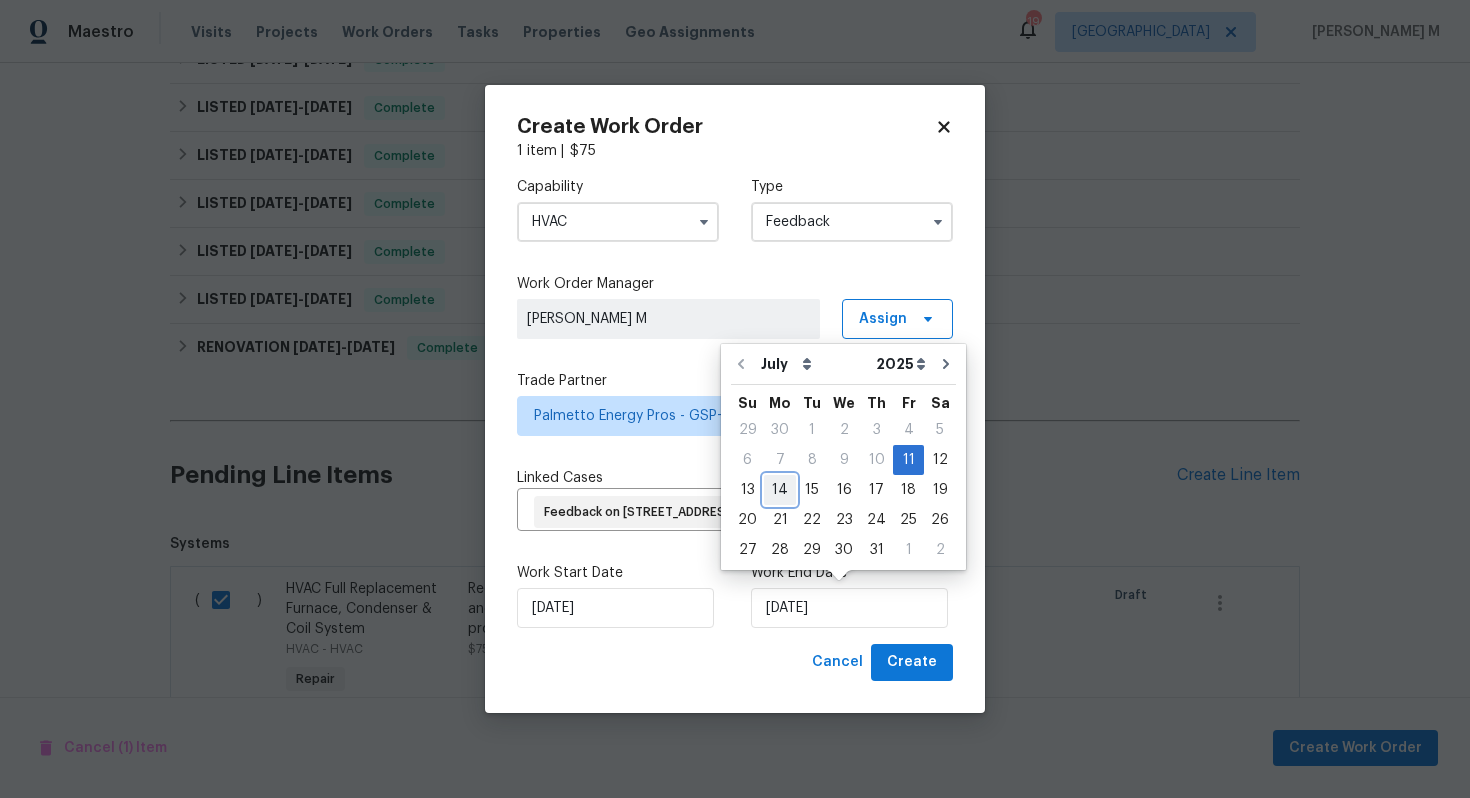 click on "14" at bounding box center (780, 490) 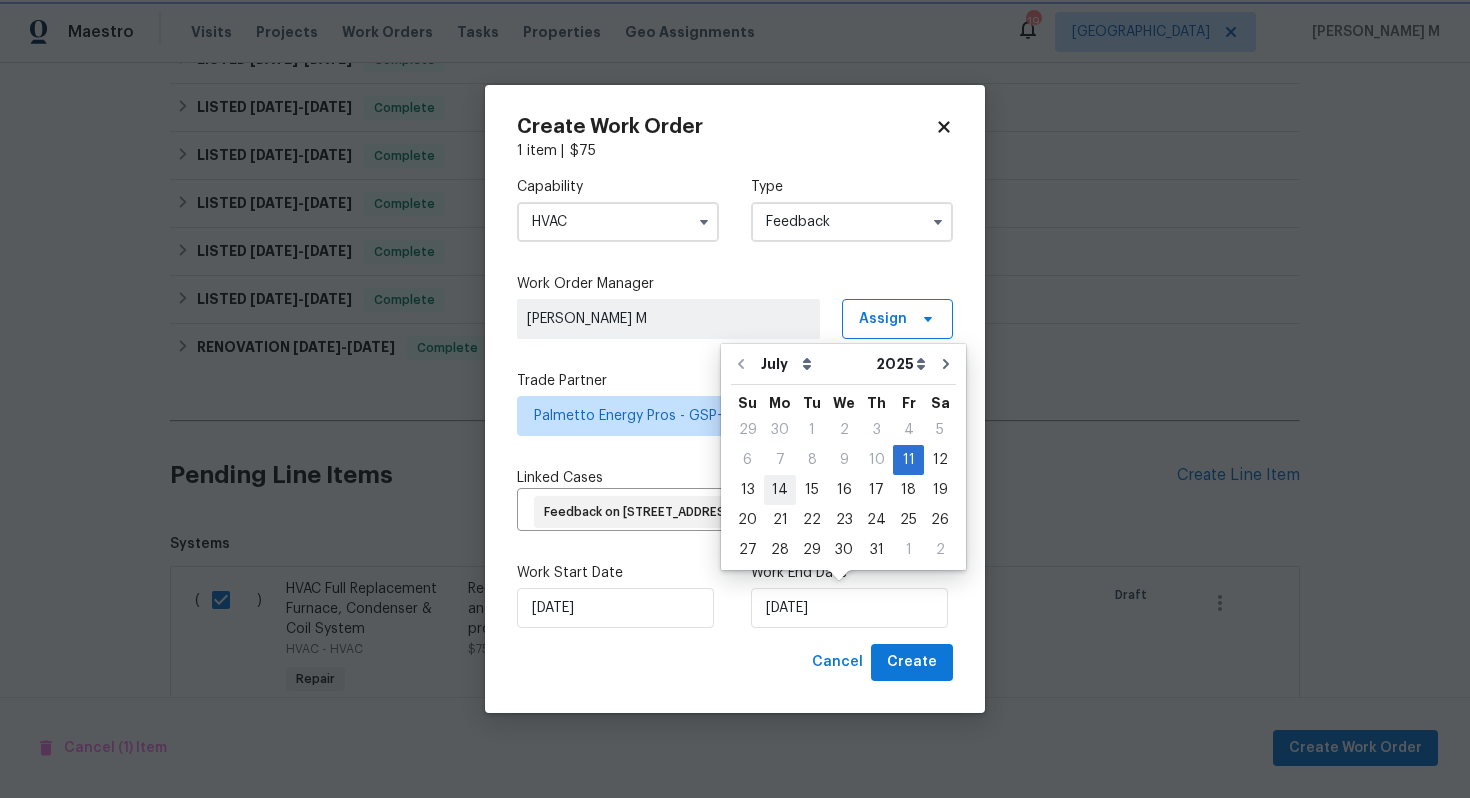type on "[DATE]" 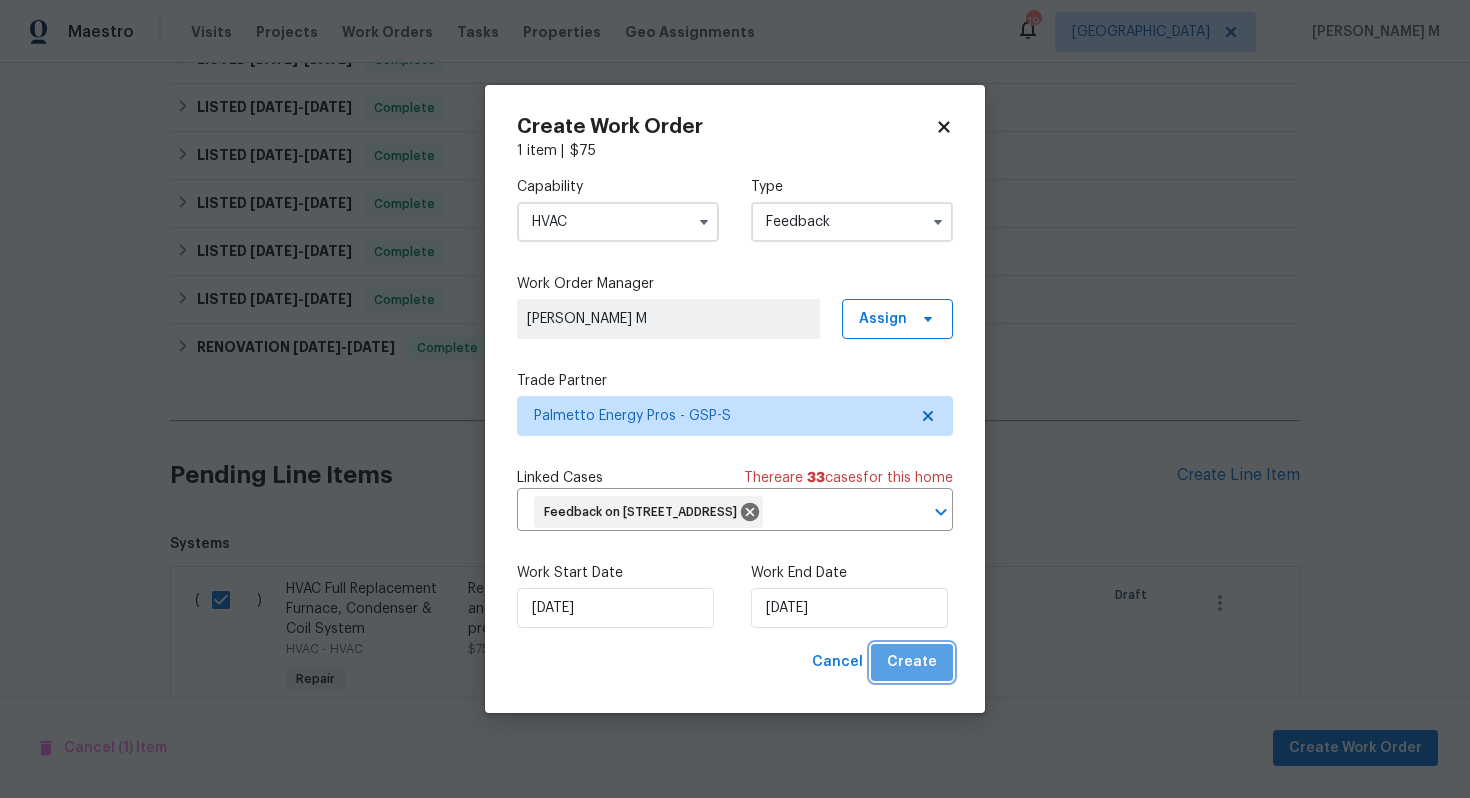 click on "Create" at bounding box center (912, 662) 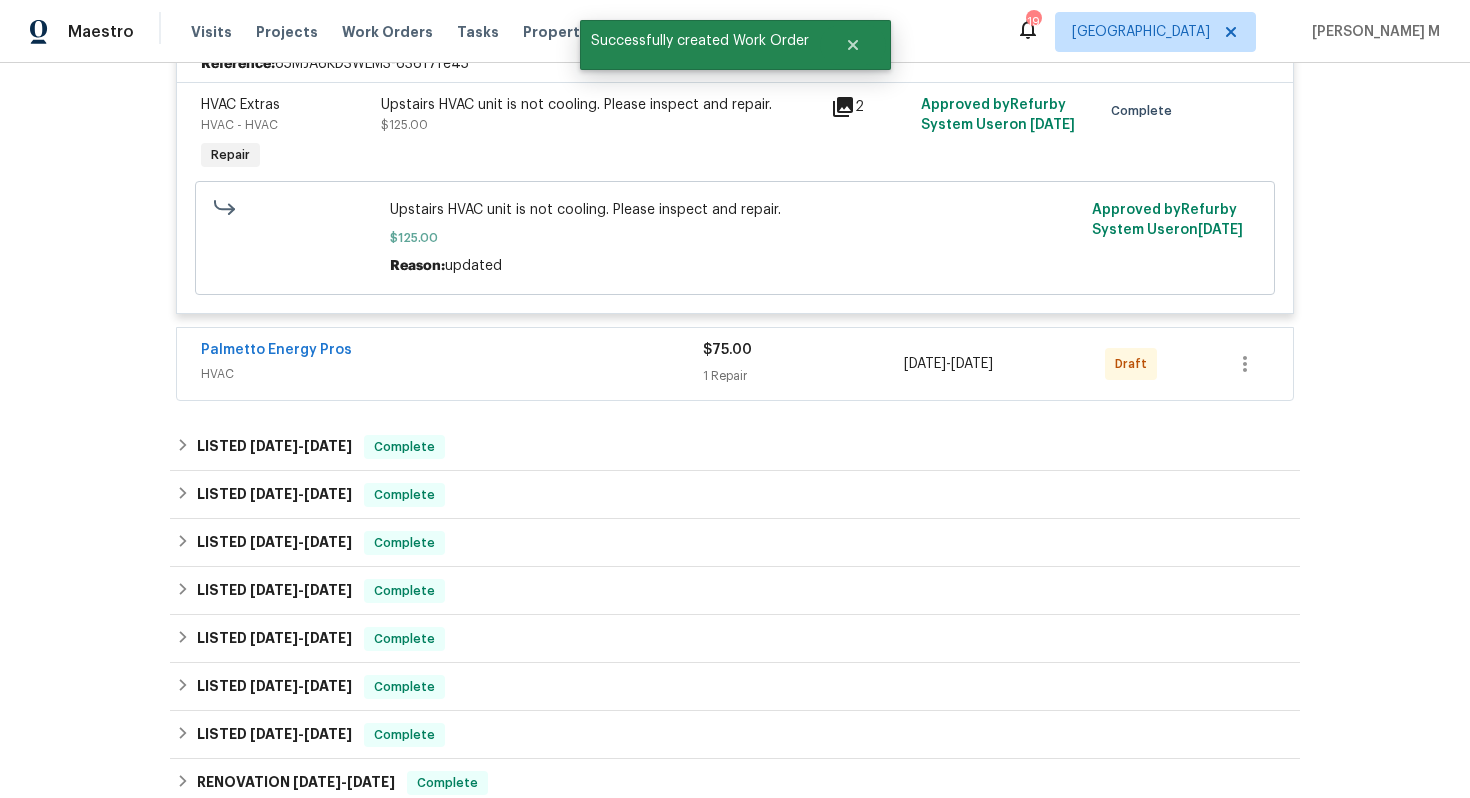 scroll, scrollTop: 889, scrollLeft: 0, axis: vertical 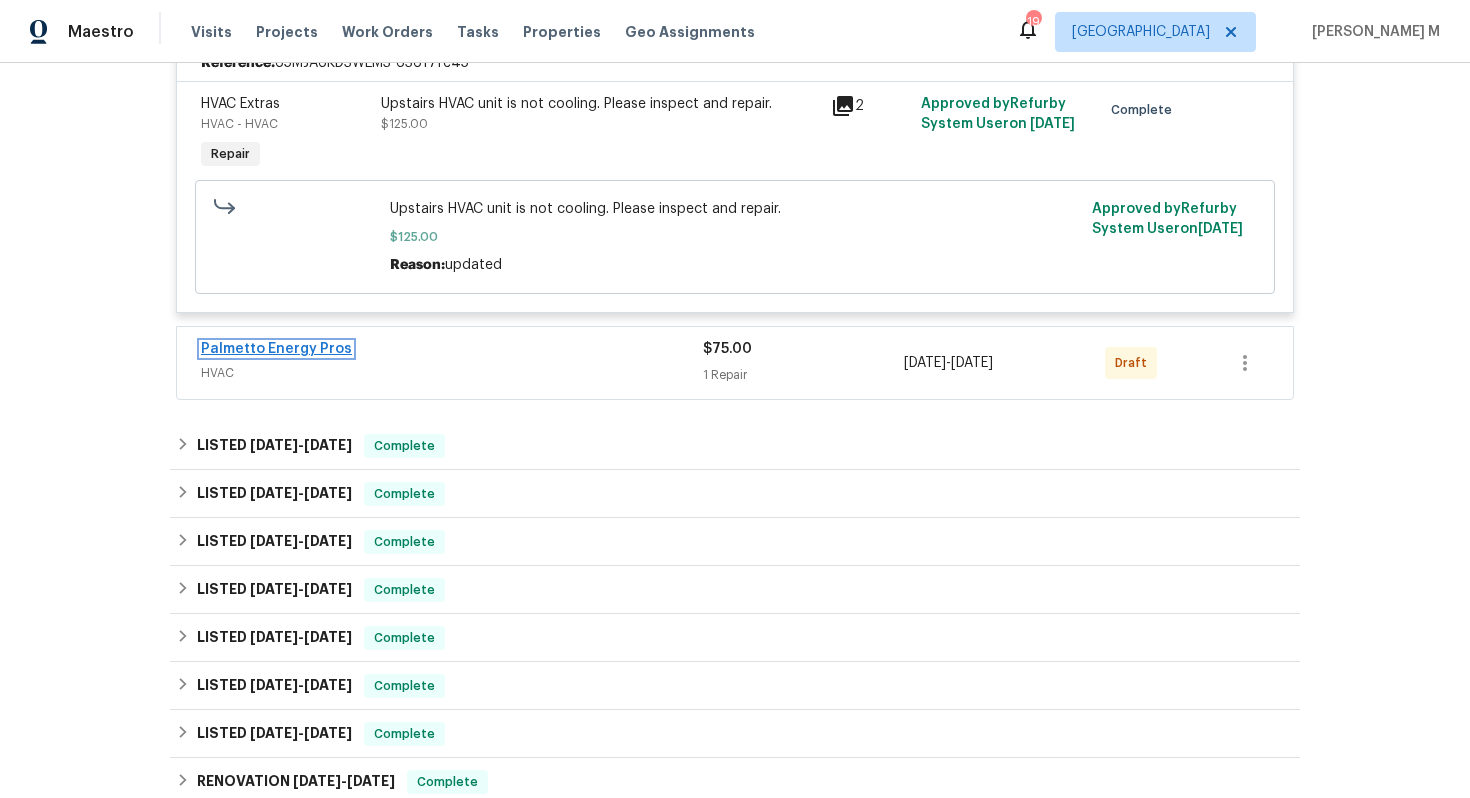click on "Palmetto Energy Pros" at bounding box center (276, 349) 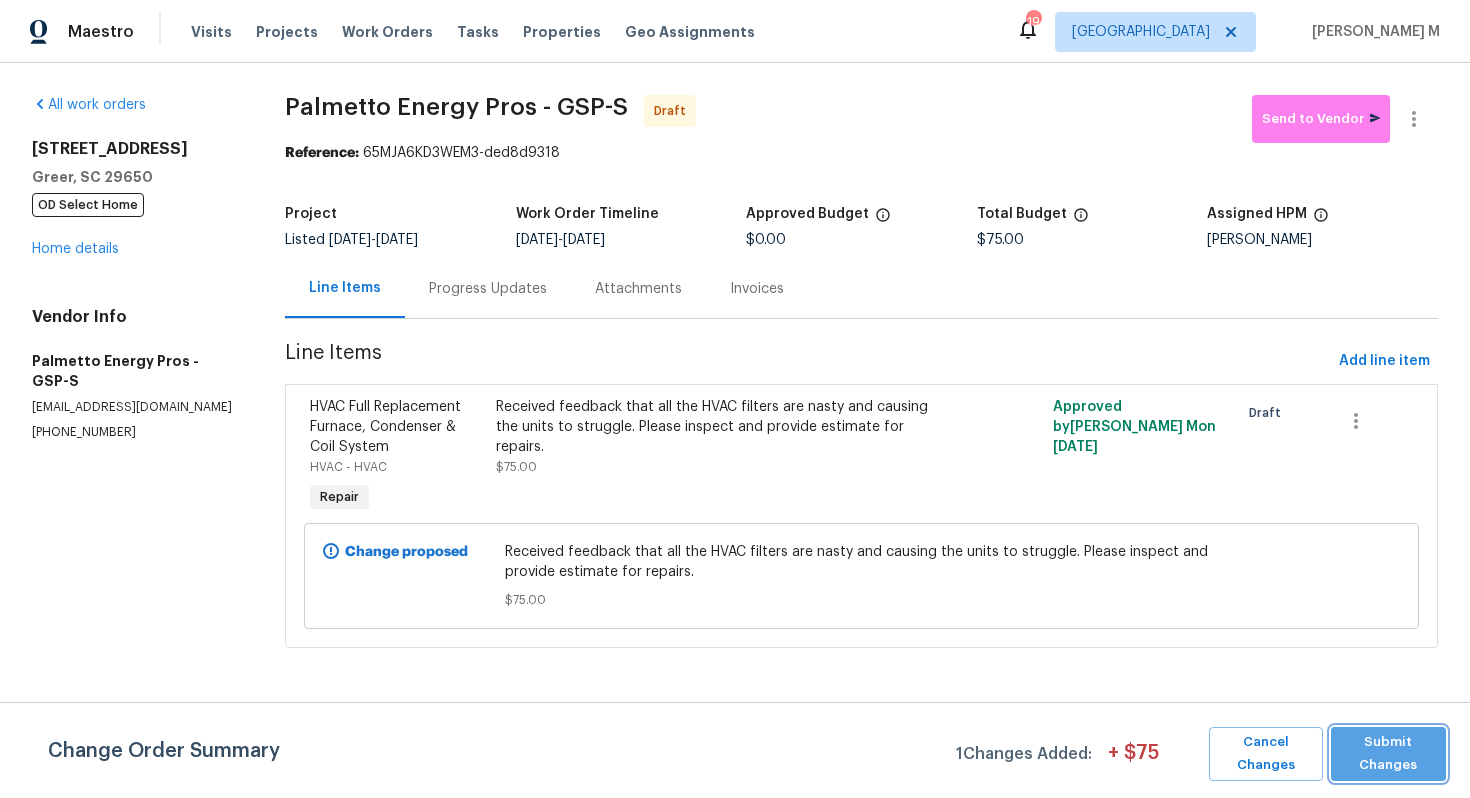 click on "Submit Changes" at bounding box center (1388, 754) 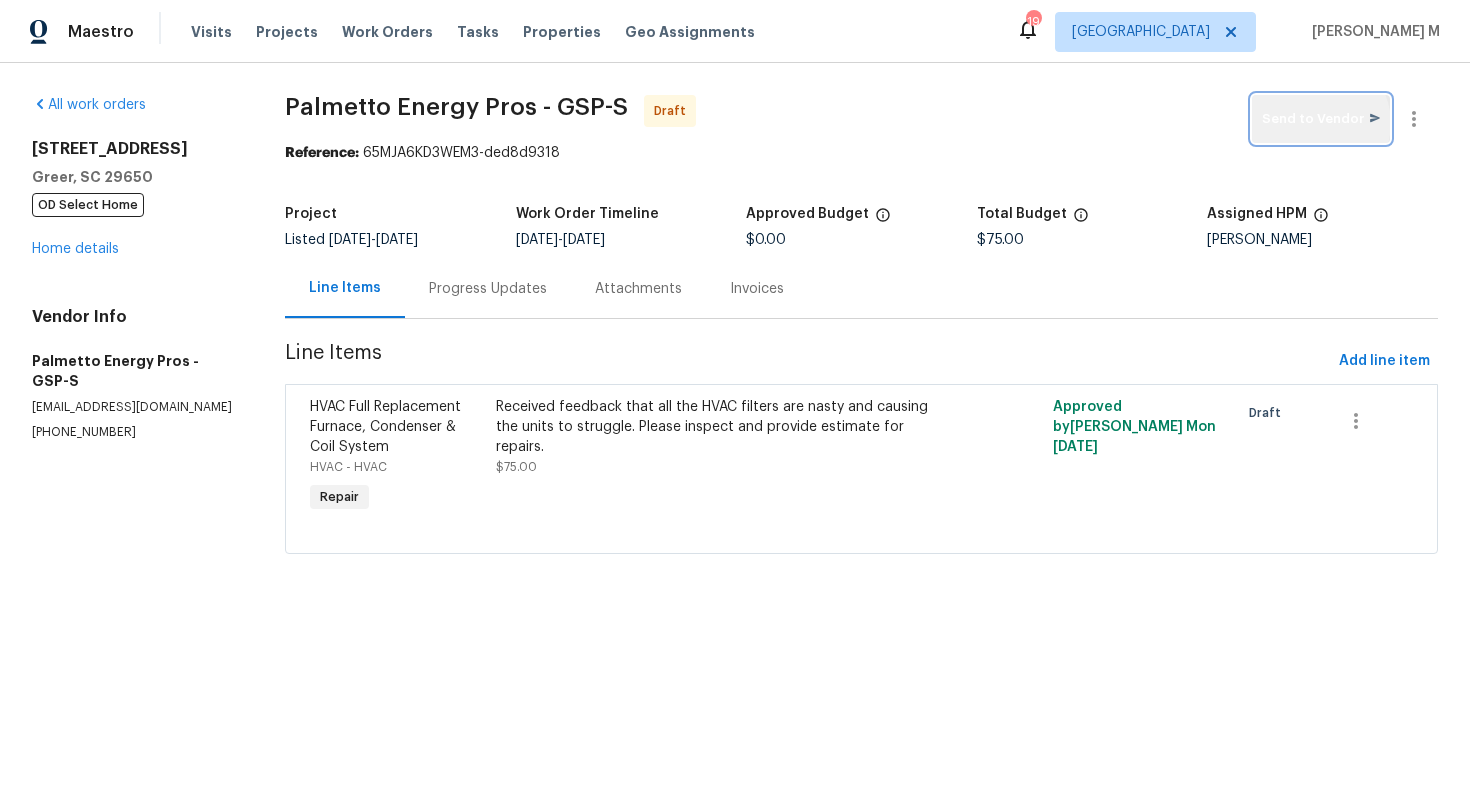 click on "Send to Vendor" at bounding box center (1321, 119) 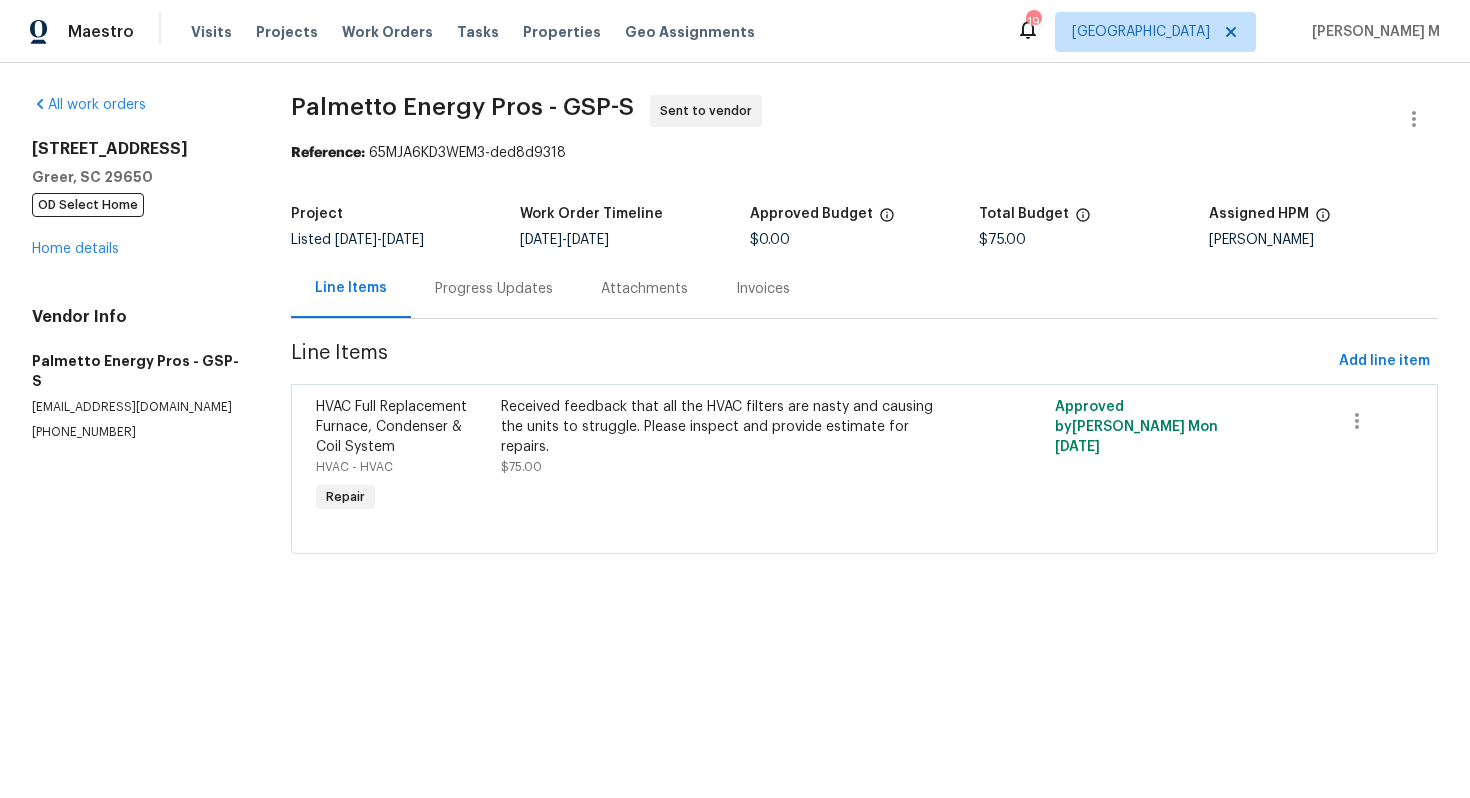 click on "Progress Updates" at bounding box center [494, 289] 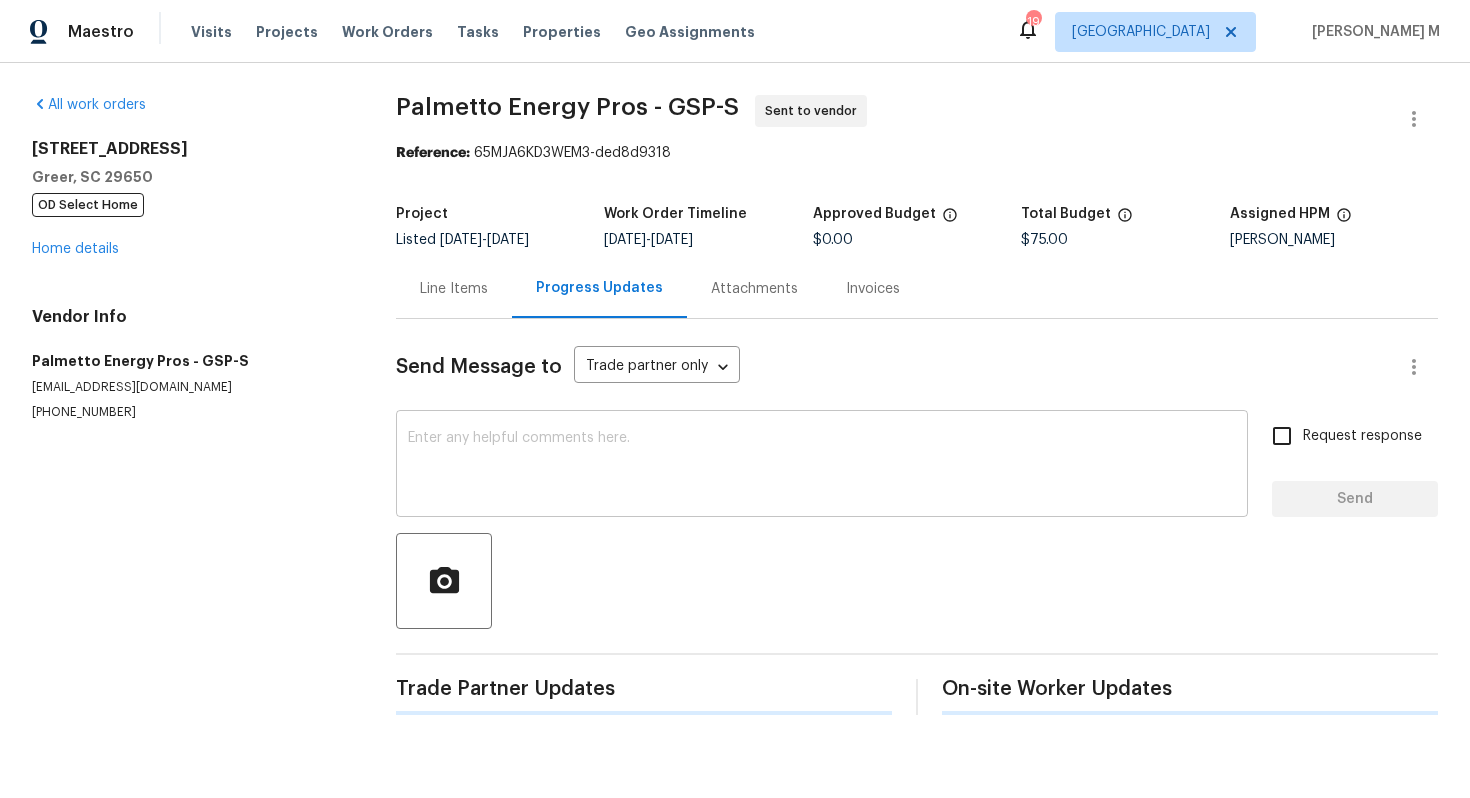 click at bounding box center (822, 466) 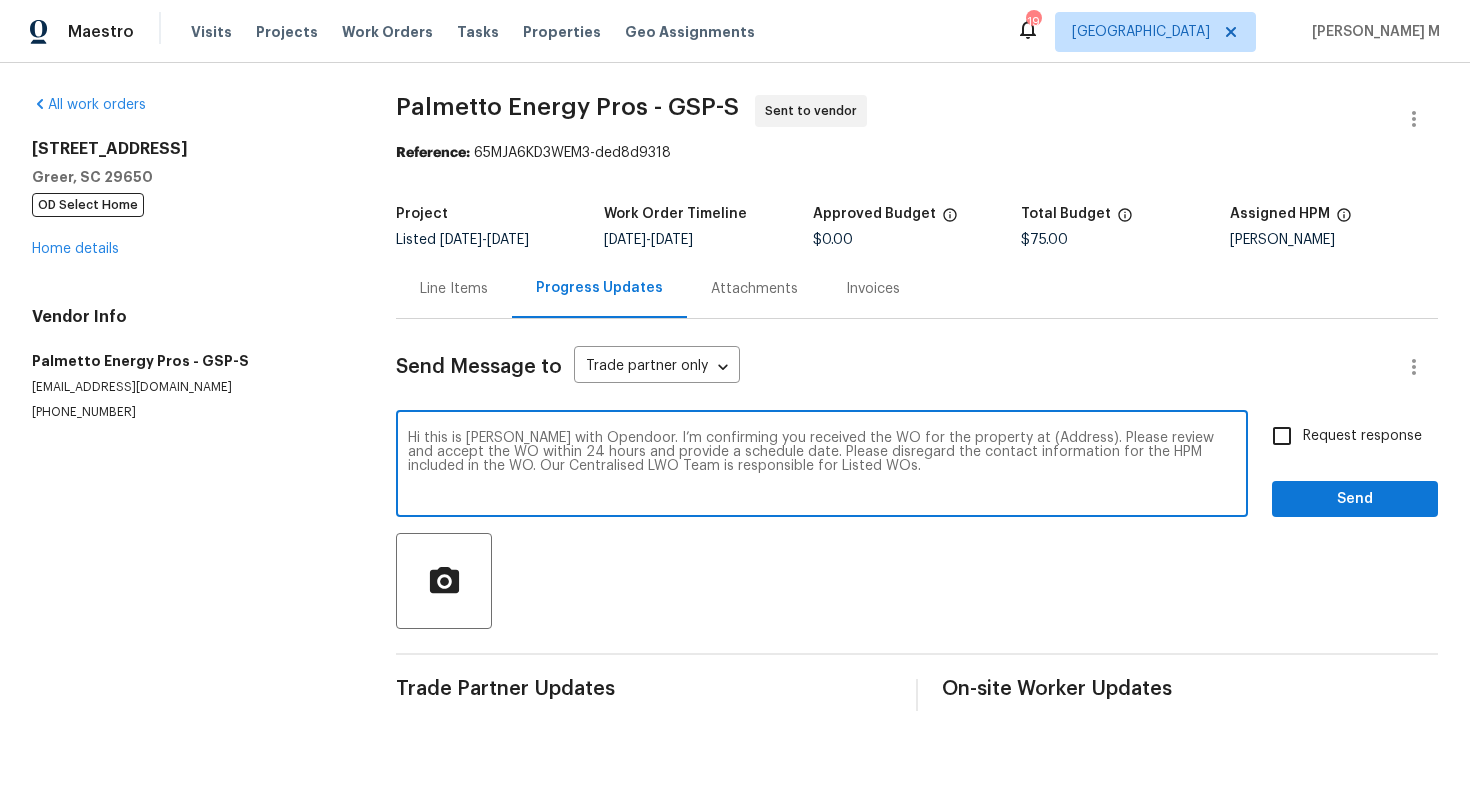 click on "Hi this is [PERSON_NAME] with Opendoor. I’m confirming you received the WO for the property at (Address). Please review and accept the WO within 24 hours and provide a schedule date. Please disregard the contact information for the HPM included in the WO. Our Centralised LWO Team is responsible for Listed WOs." at bounding box center [822, 466] 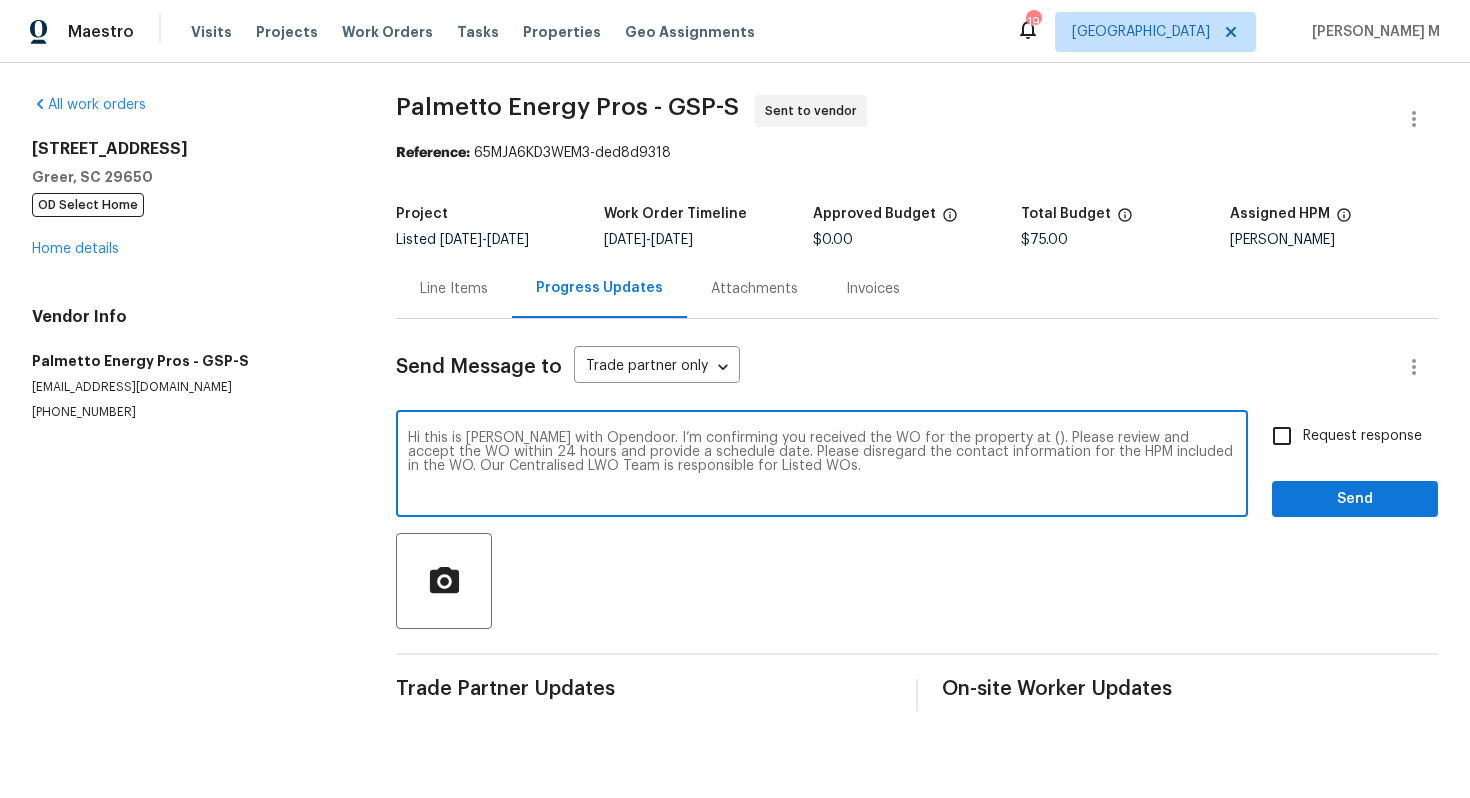 paste on "[STREET_ADDRESS]" 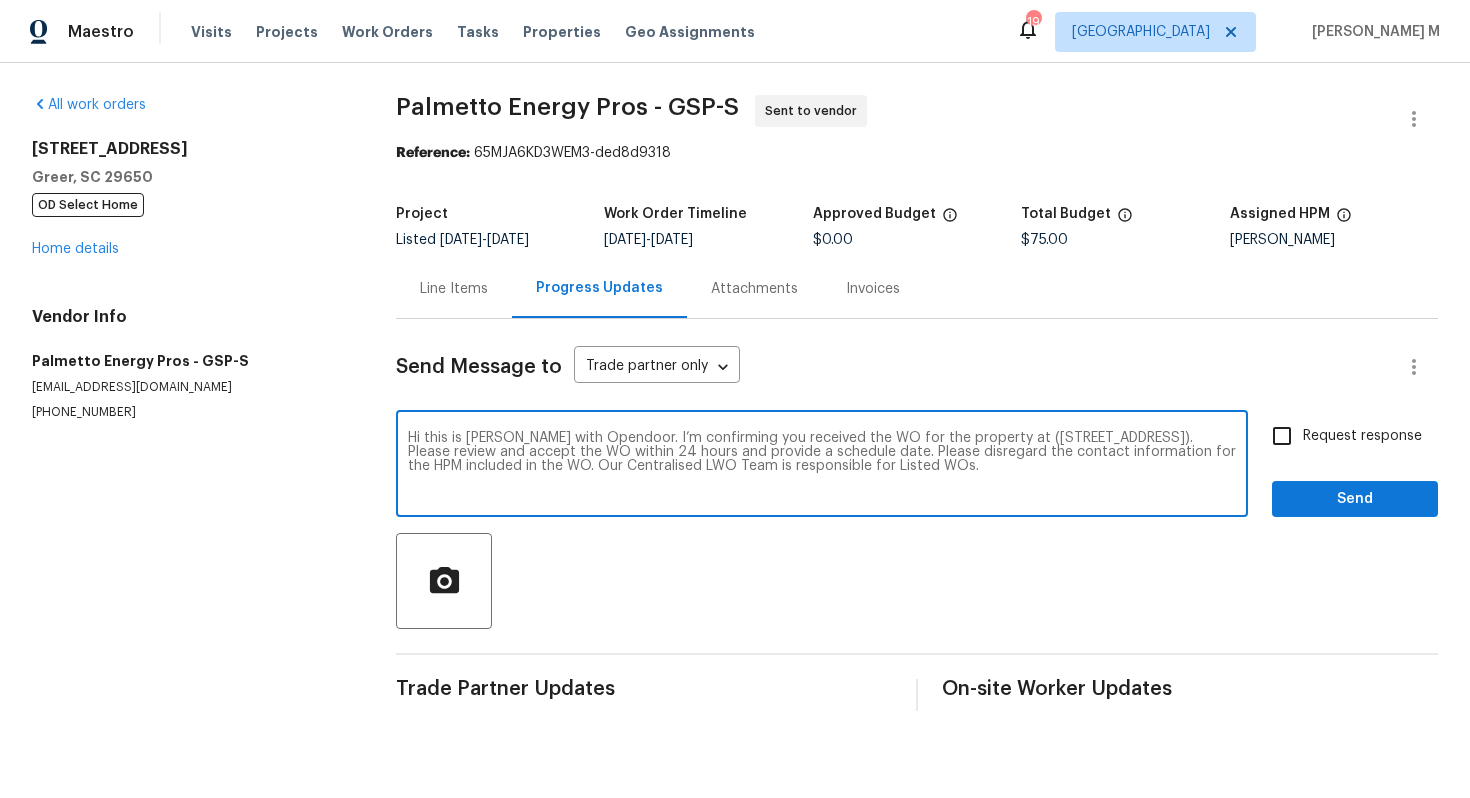 type on "Hi this is [PERSON_NAME] with Opendoor. I’m confirming you received the WO for the property at ([STREET_ADDRESS]). Please review and accept the WO within 24 hours and provide a schedule date. Please disregard the contact information for the HPM included in the WO. Our Centralised LWO Team is responsible for Listed WOs." 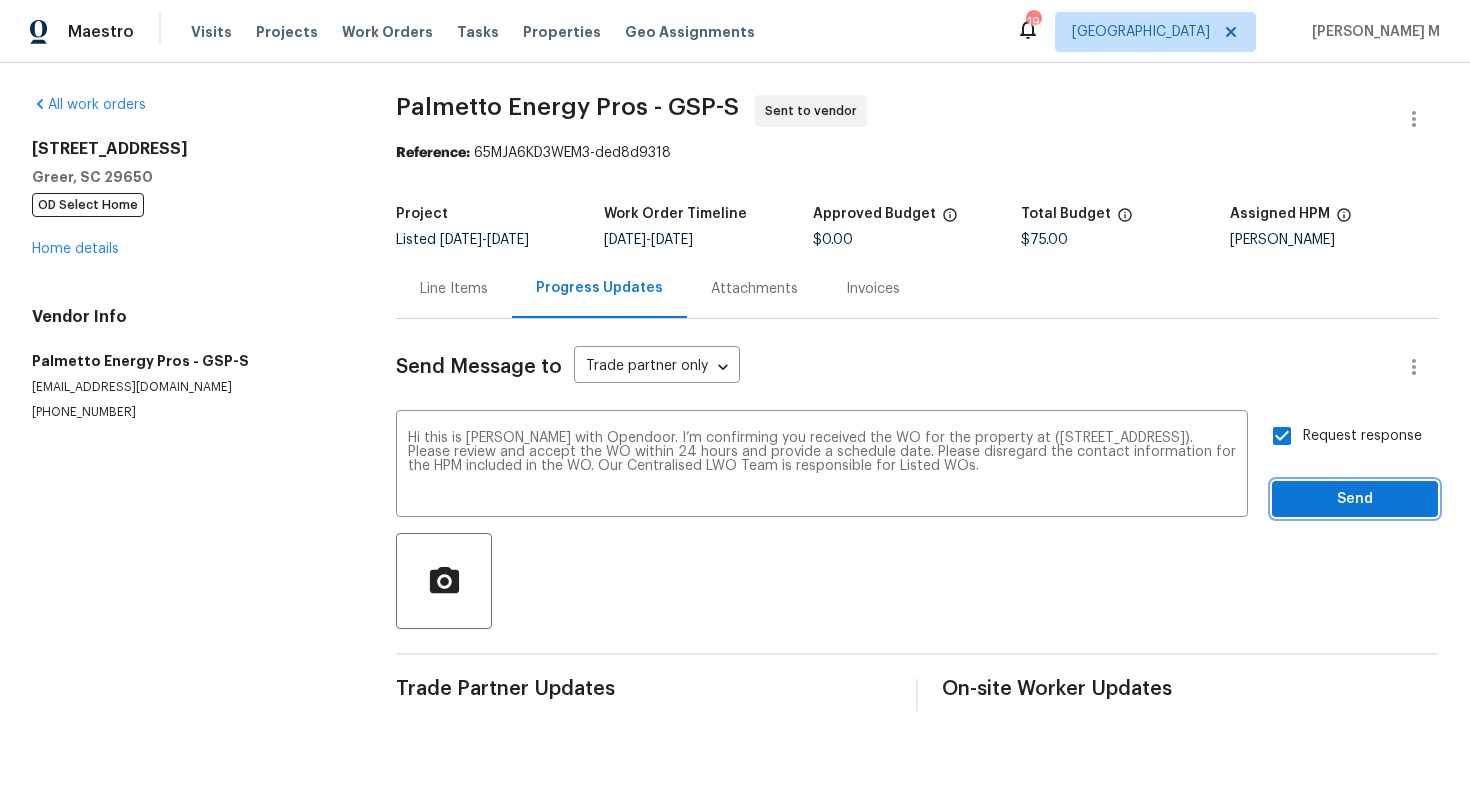 click on "Send" at bounding box center (1355, 499) 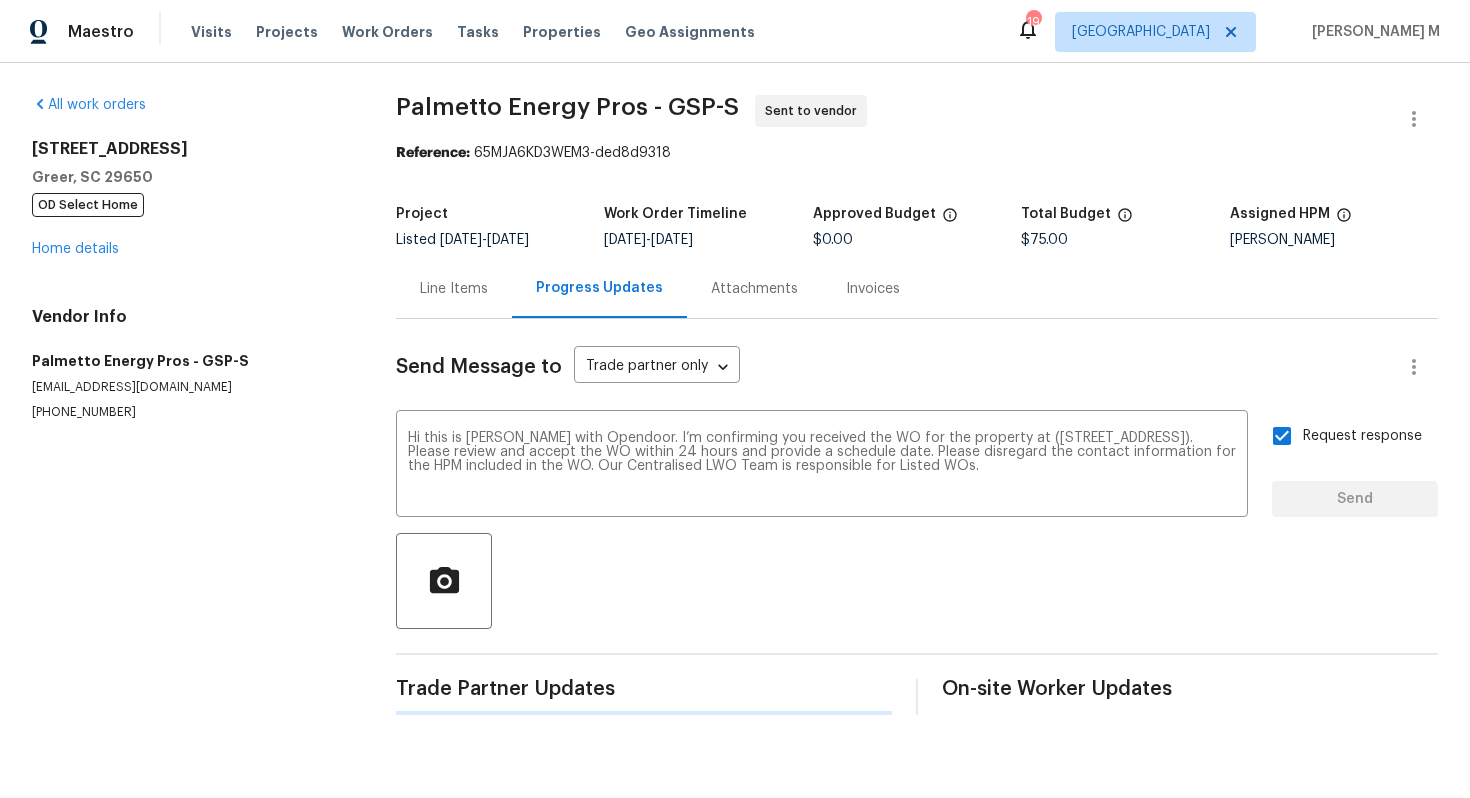 type 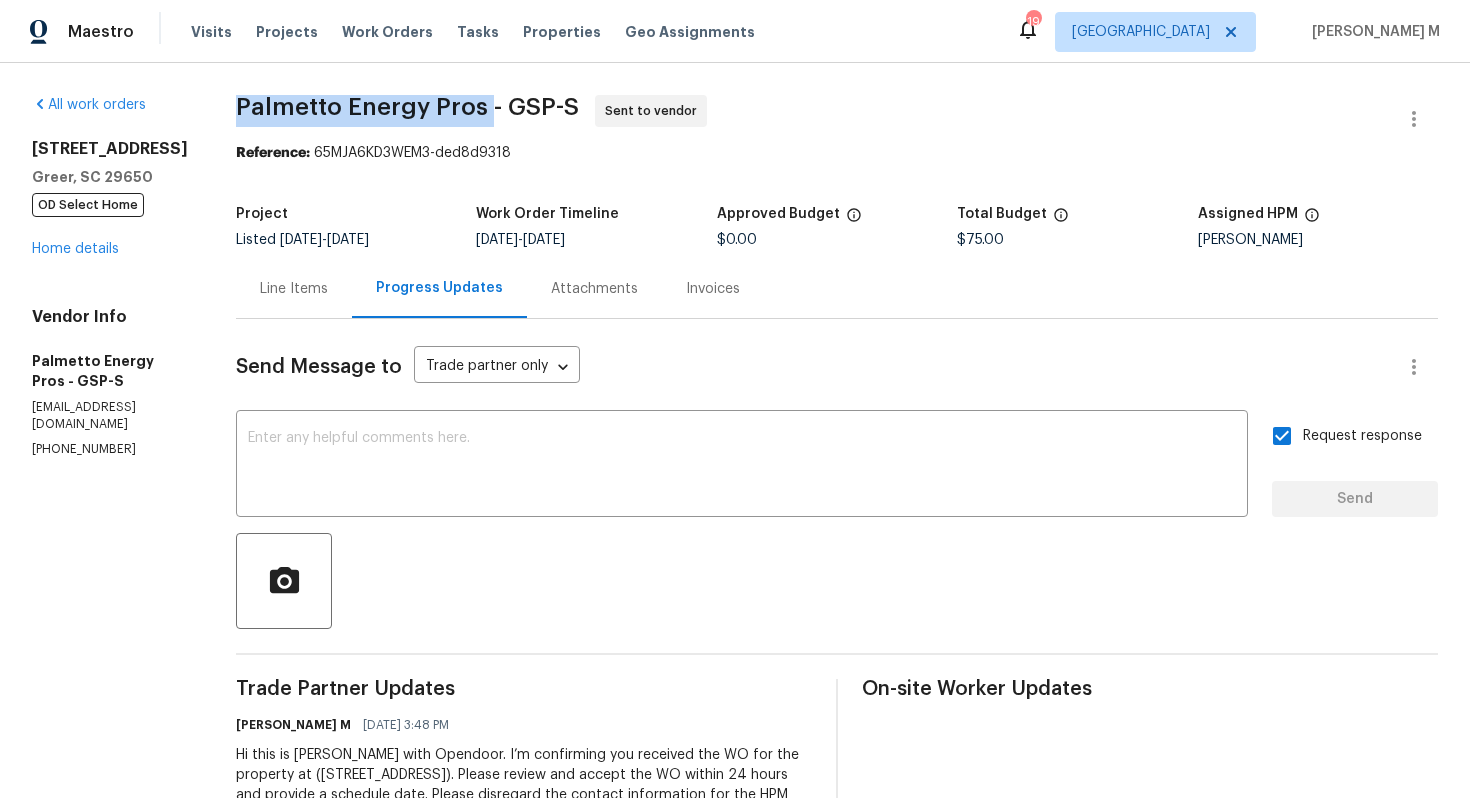 drag, startPoint x: 226, startPoint y: 101, endPoint x: 464, endPoint y: 104, distance: 238.0189 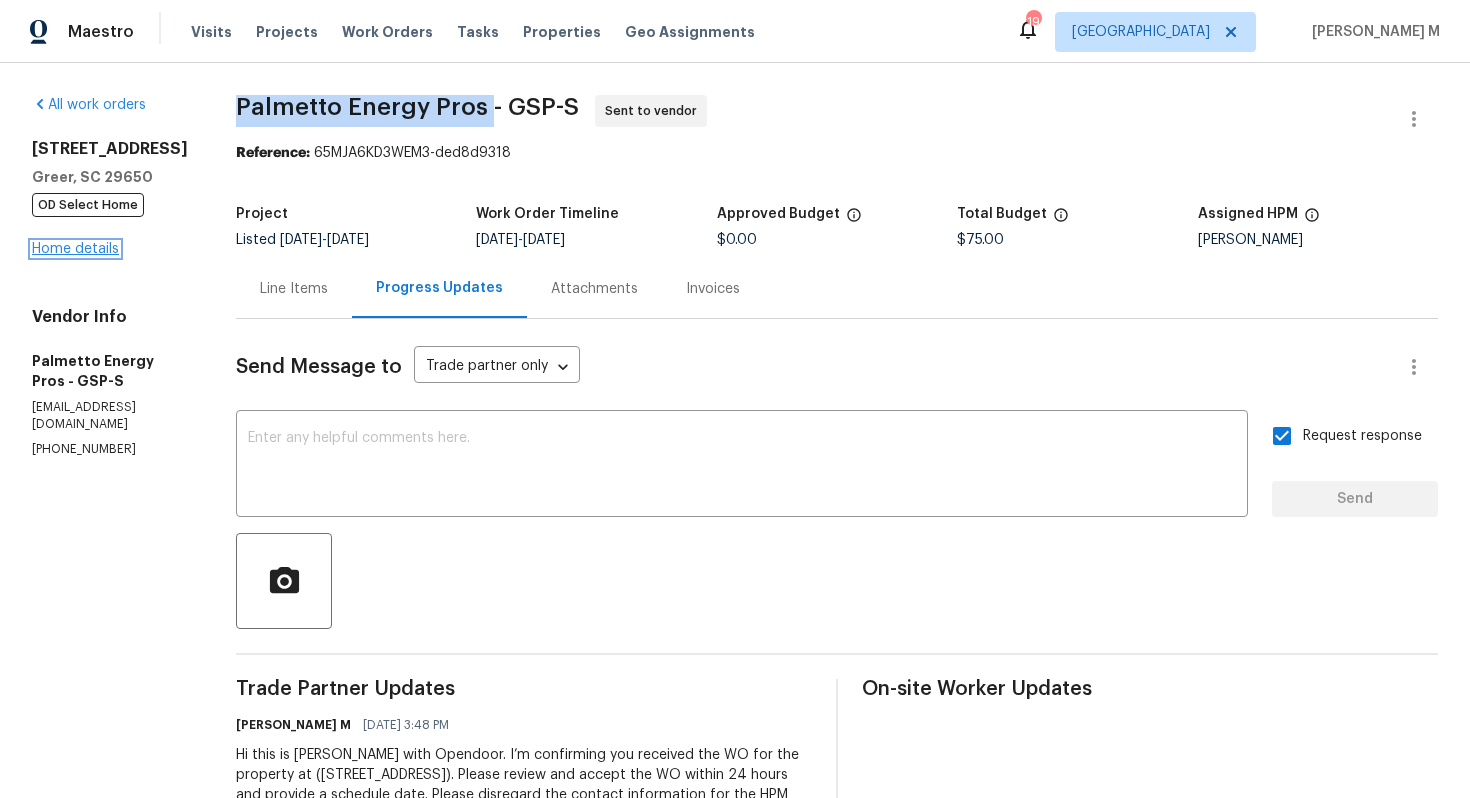 click on "Home details" at bounding box center [75, 249] 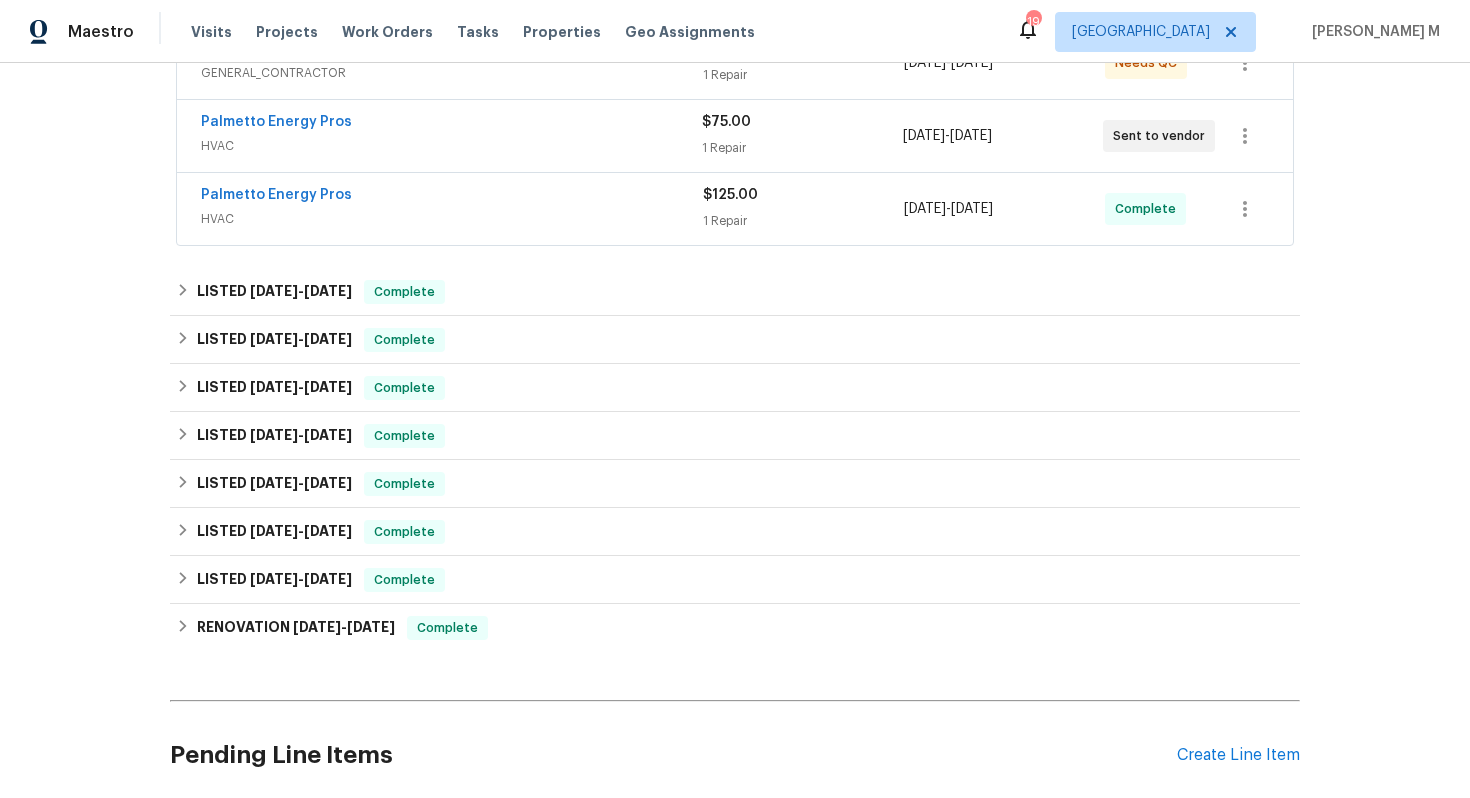 scroll, scrollTop: 620, scrollLeft: 0, axis: vertical 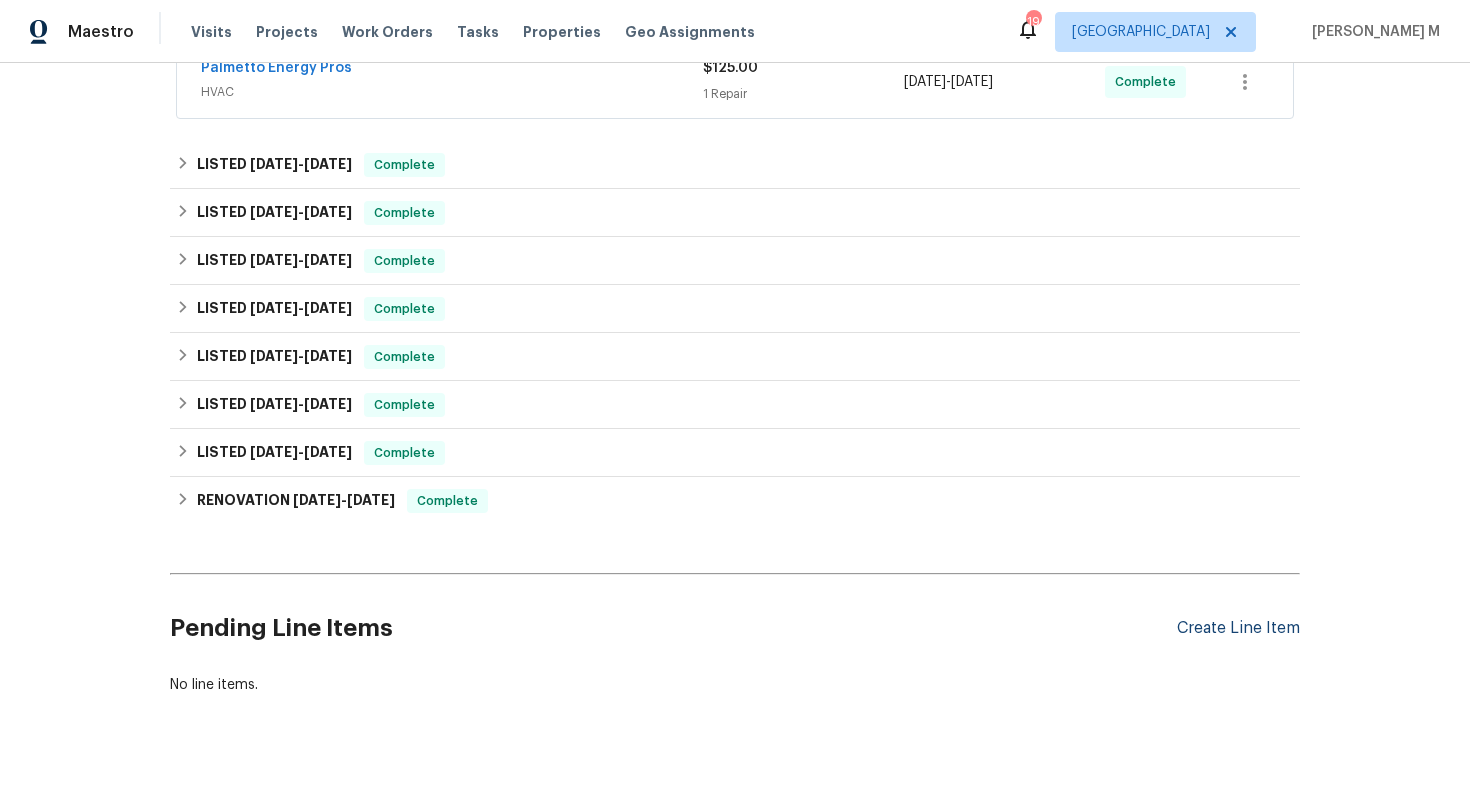 click on "Create Line Item" at bounding box center (1238, 628) 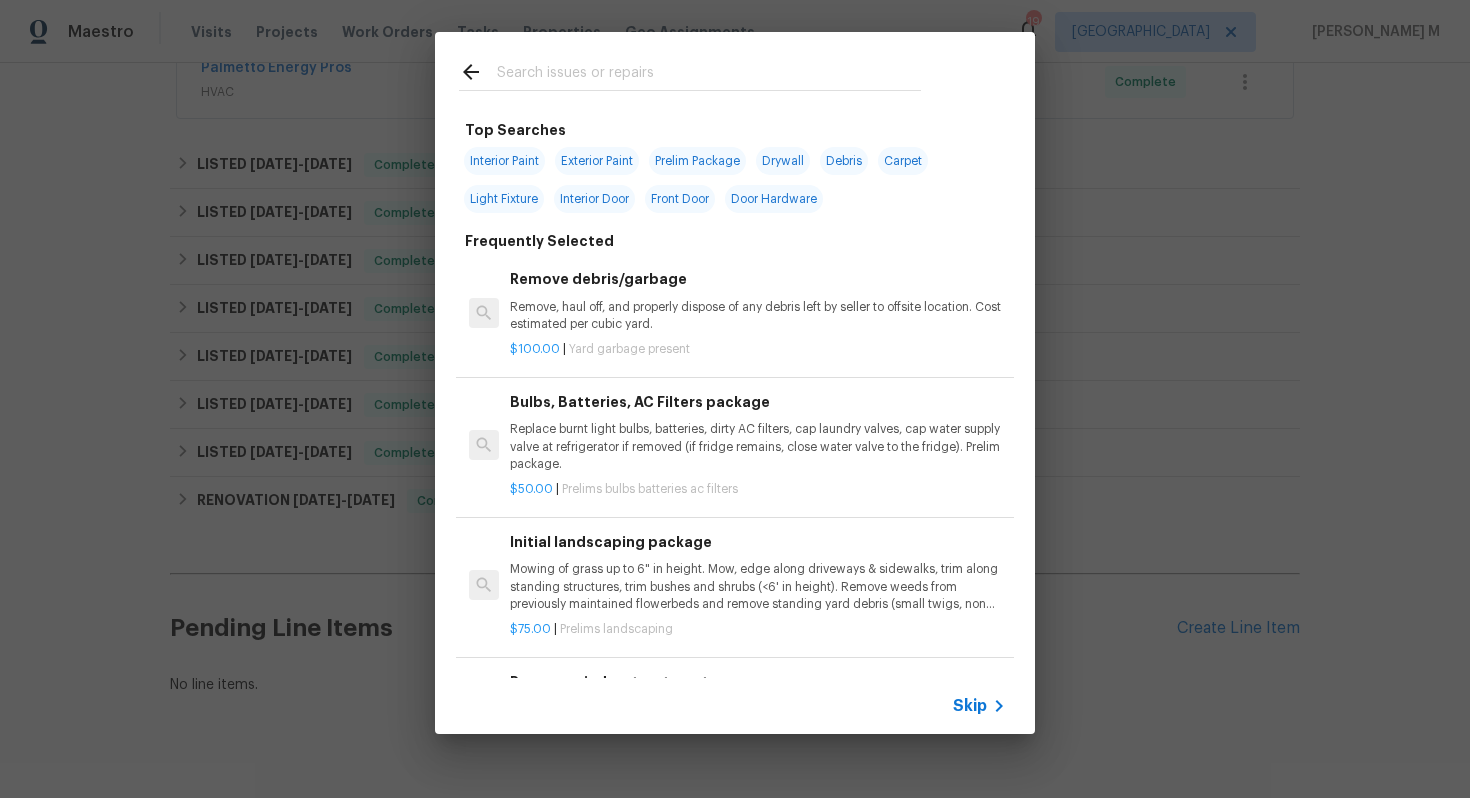 click on "Skip" at bounding box center (970, 706) 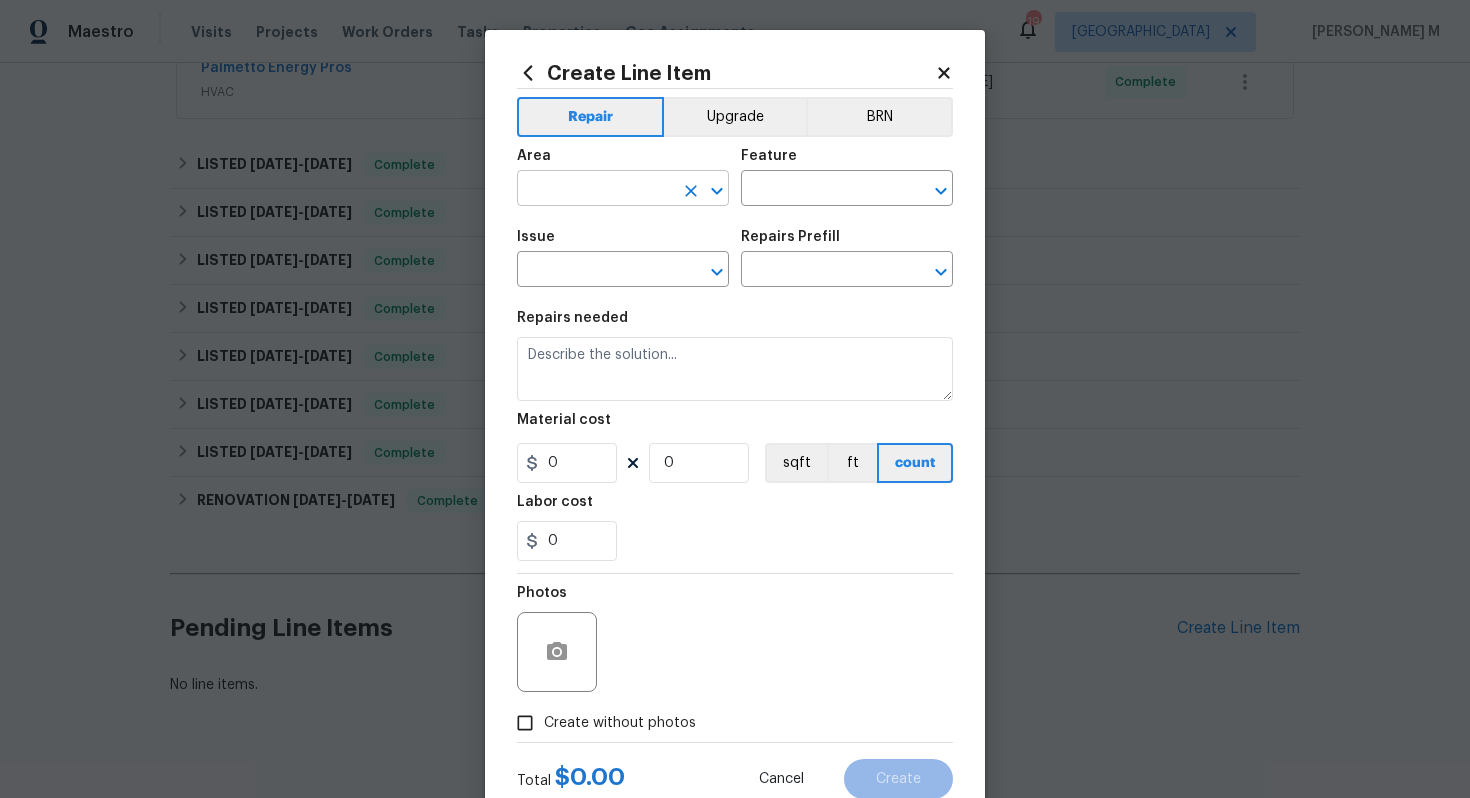 click at bounding box center (595, 190) 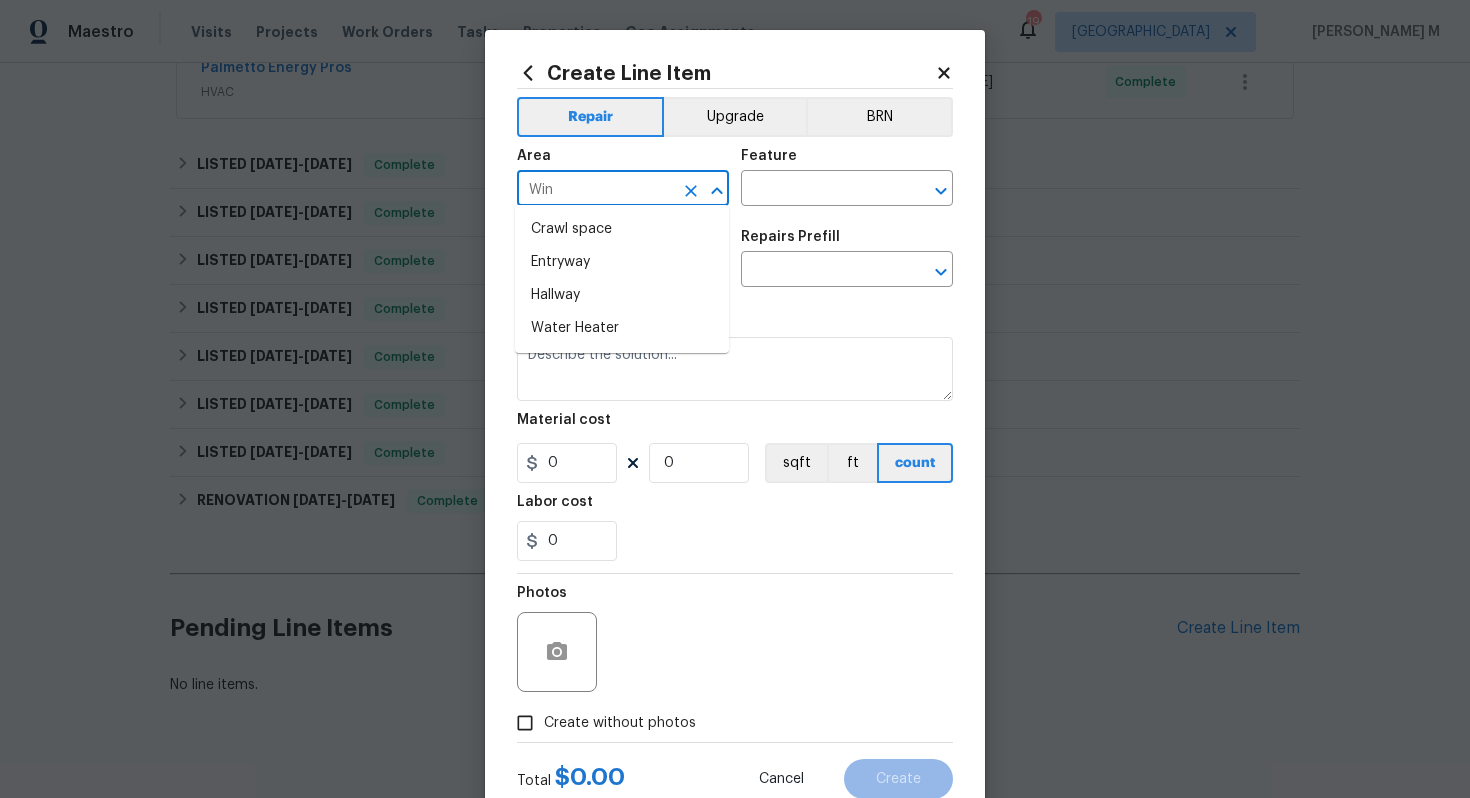 type on "Wind" 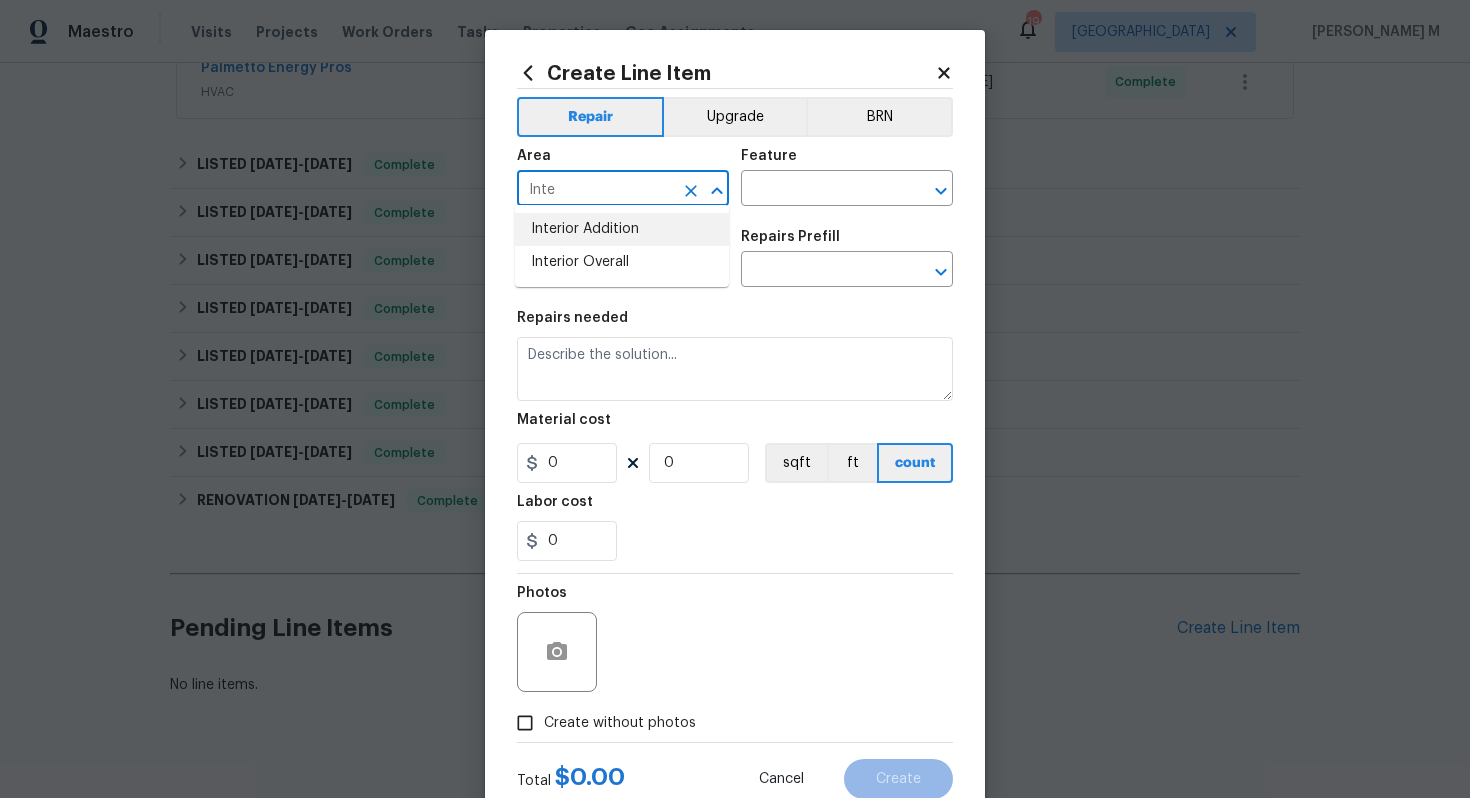click on "Interior Addition" at bounding box center (622, 229) 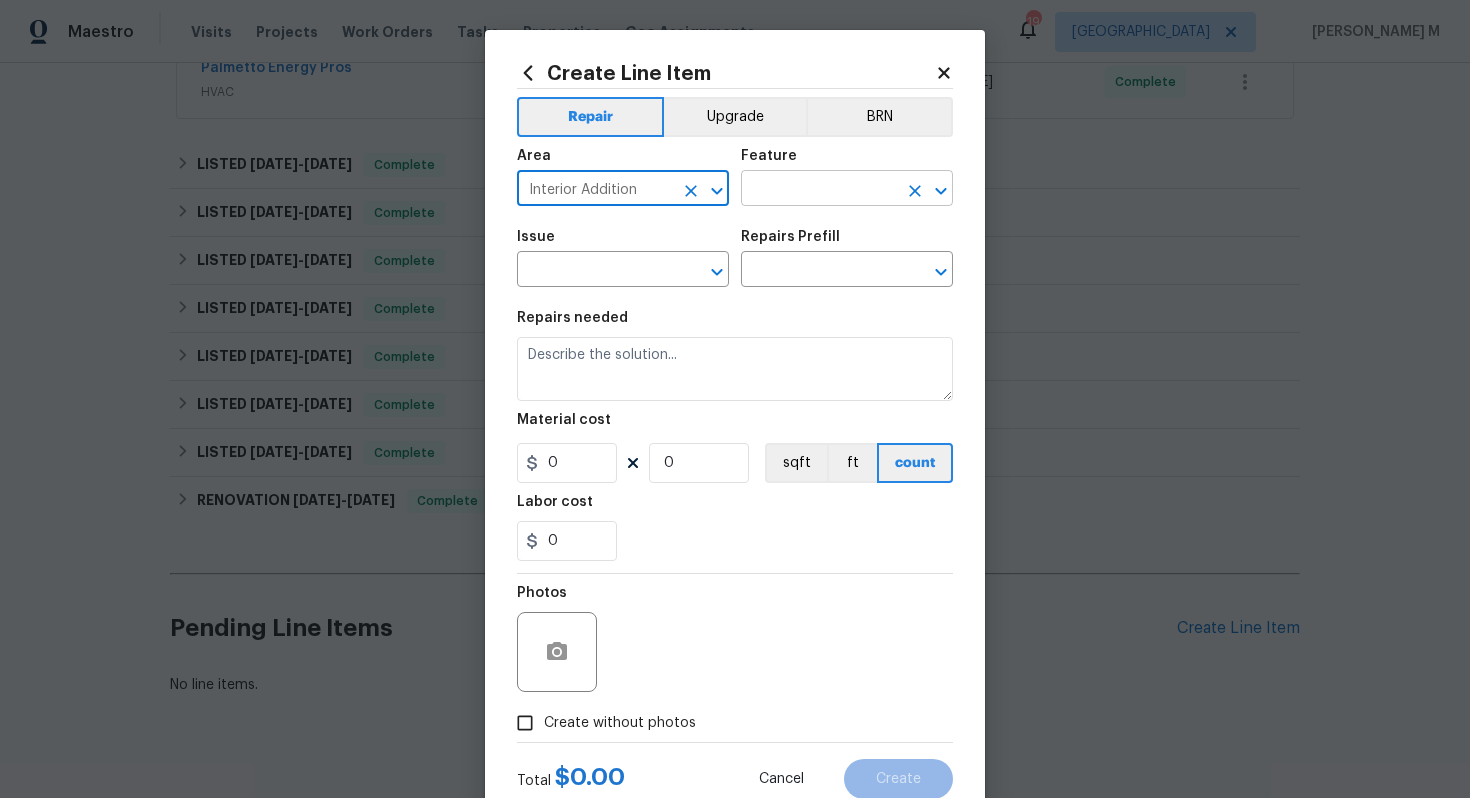 type on "Interior Addition" 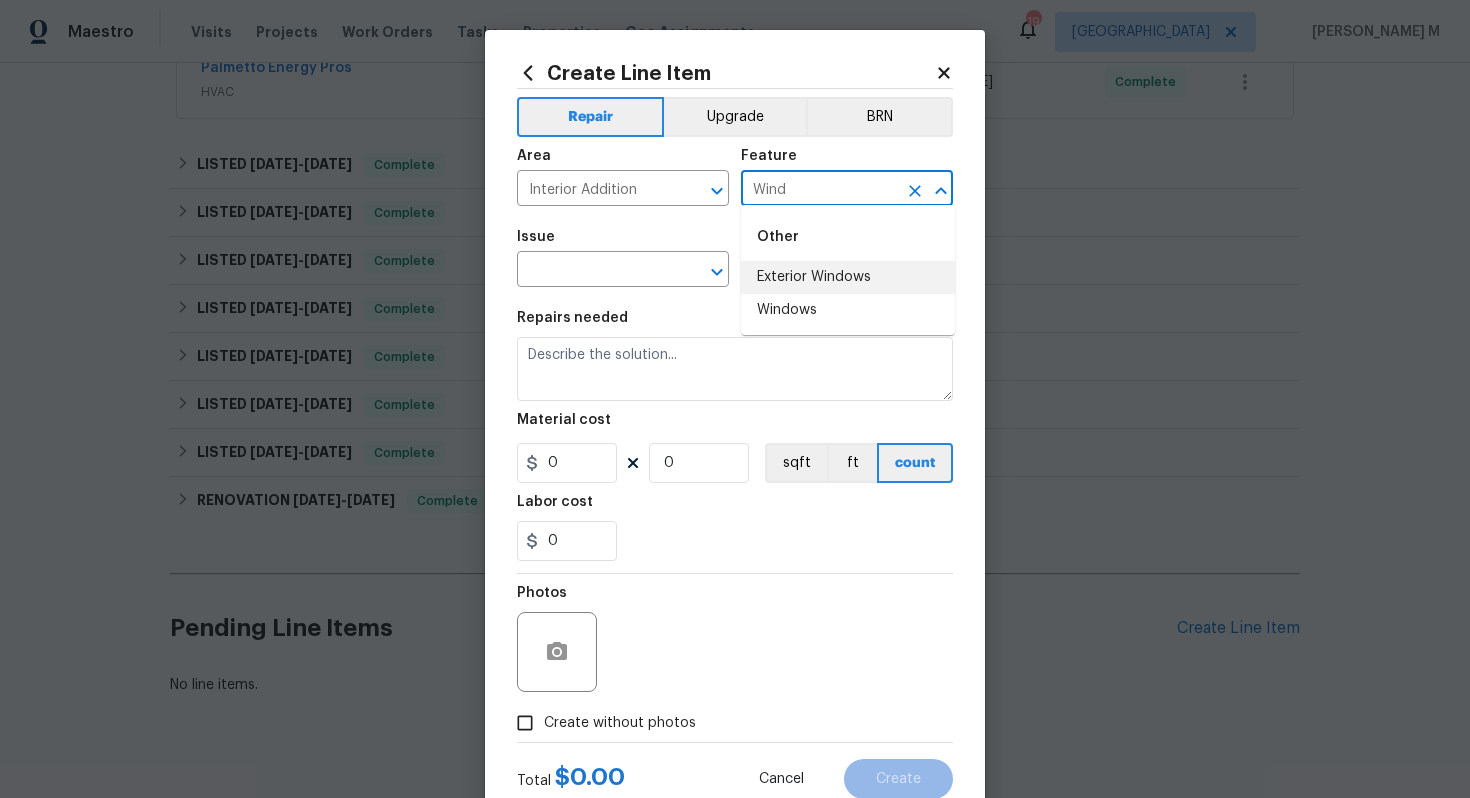 click on "Exterior Windows" at bounding box center (848, 277) 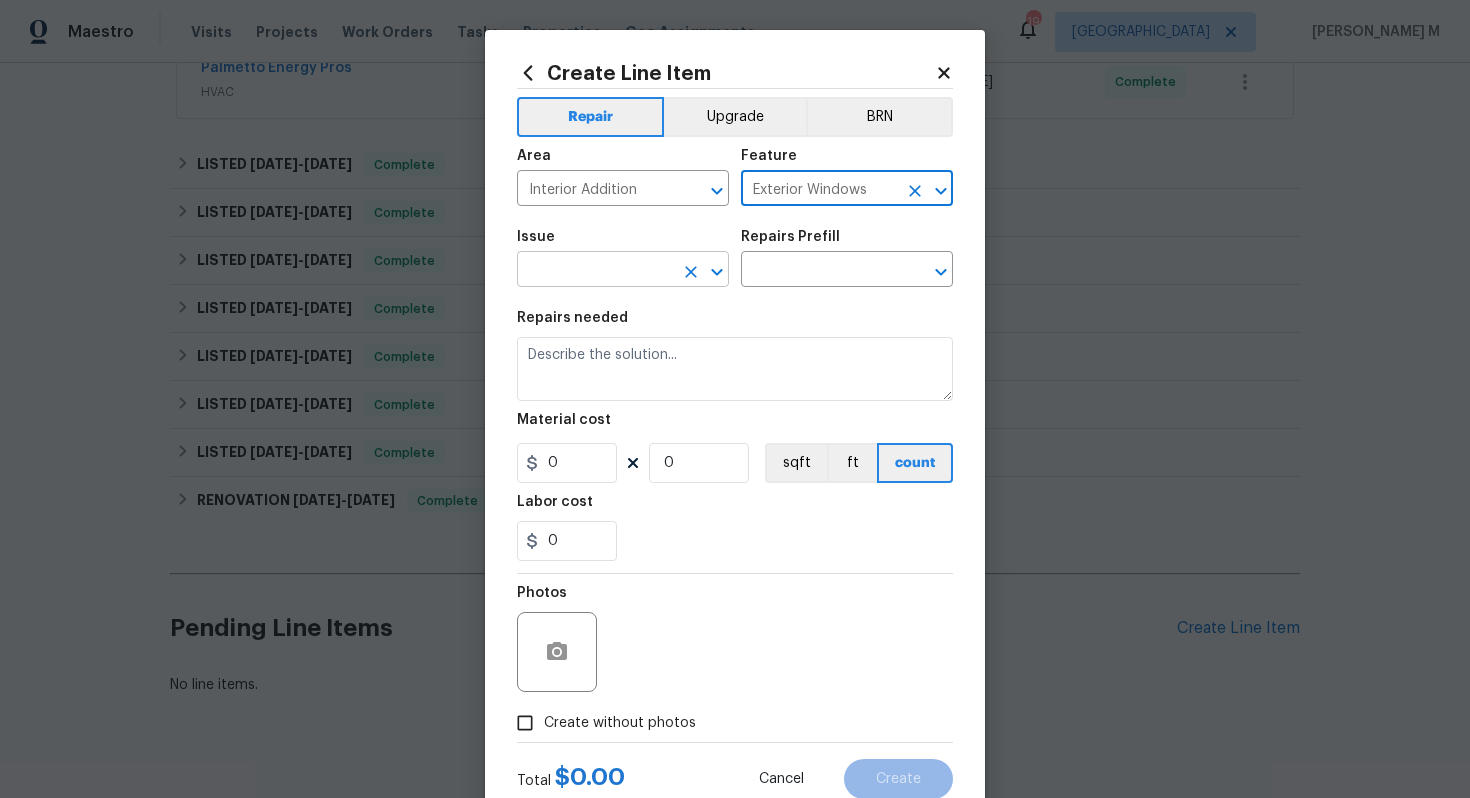 type on "Exterior Windows" 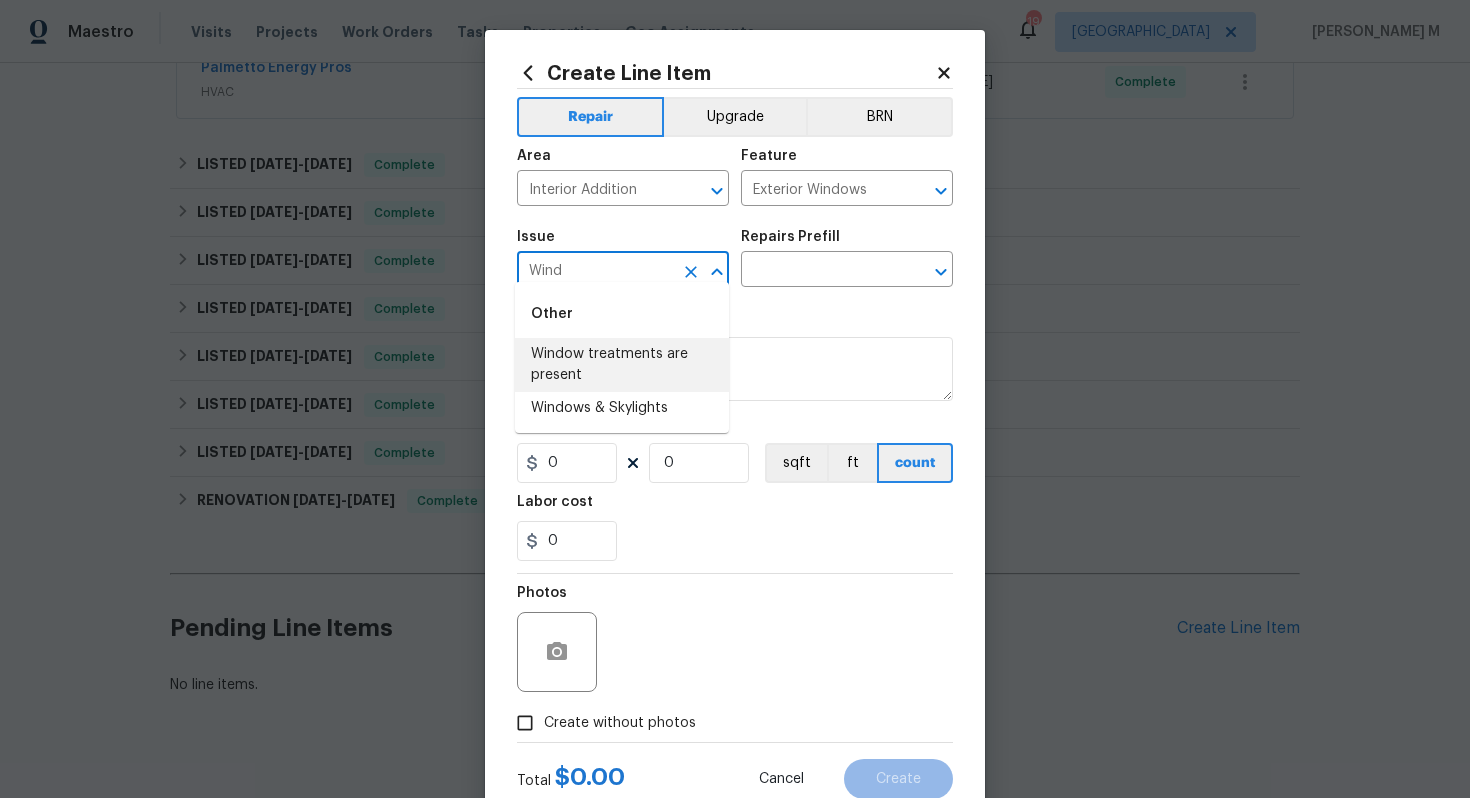 click on "Window treatments are present" at bounding box center (622, 365) 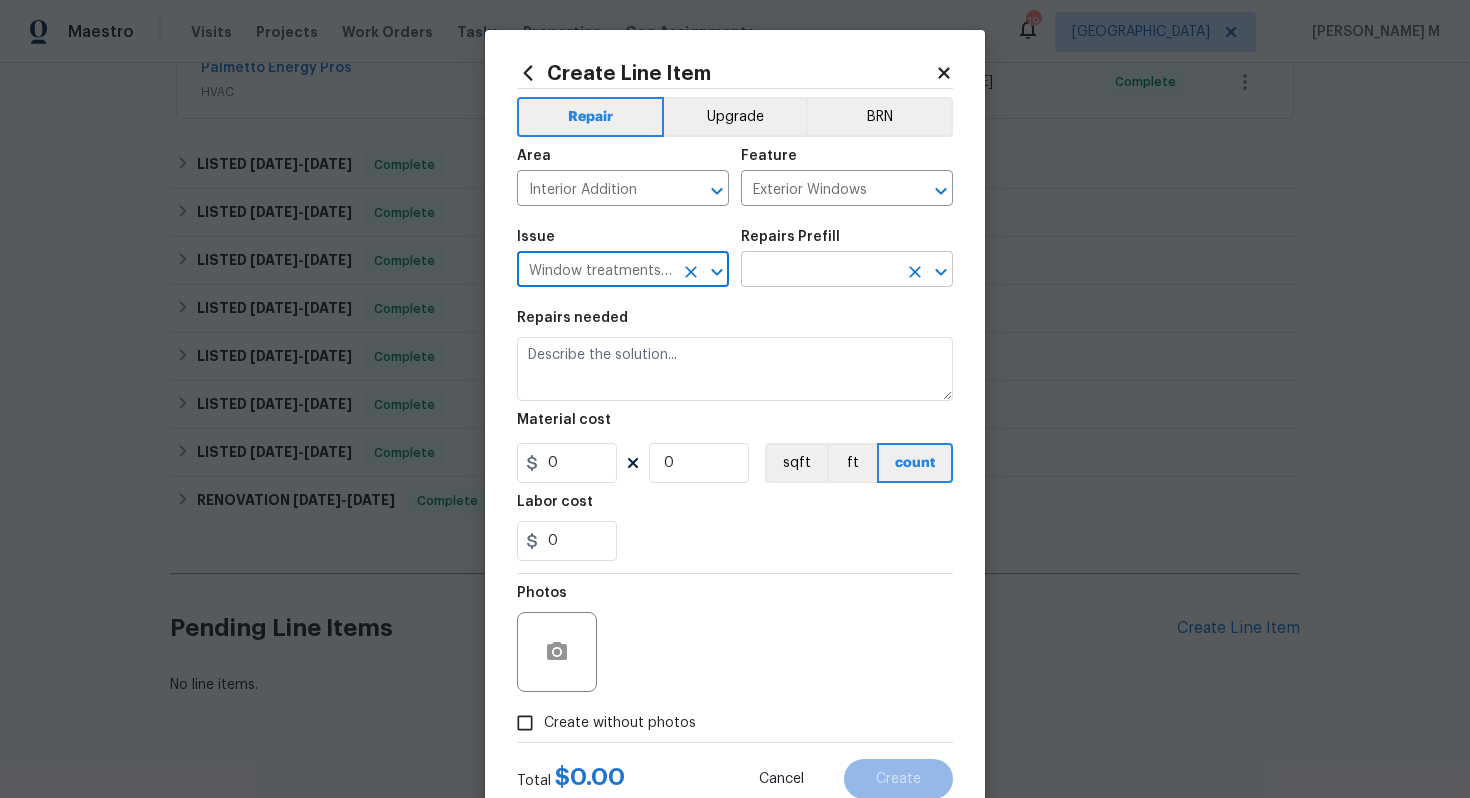 type on "Window treatments are present" 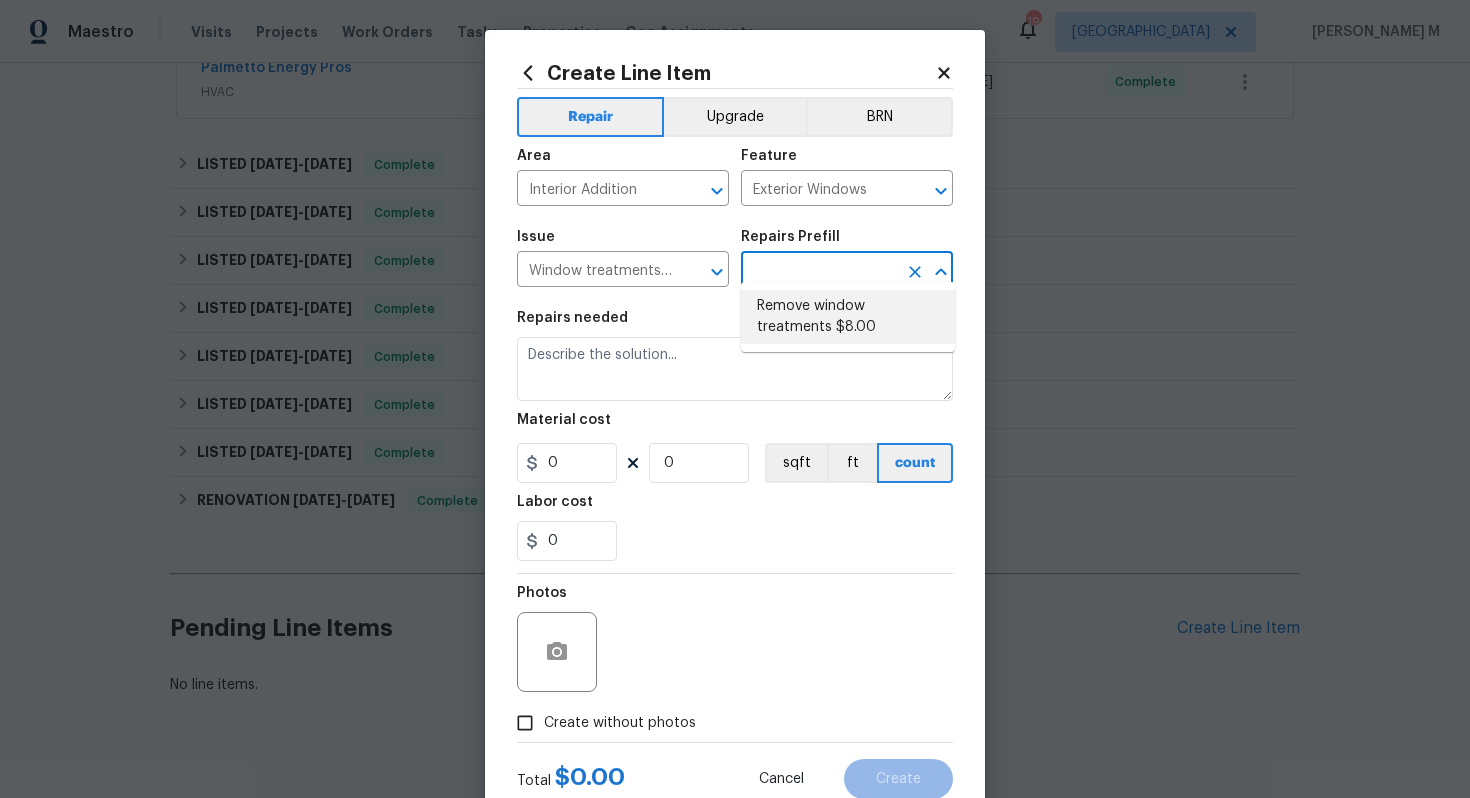 click on "Remove window treatments $8.00" at bounding box center (848, 317) 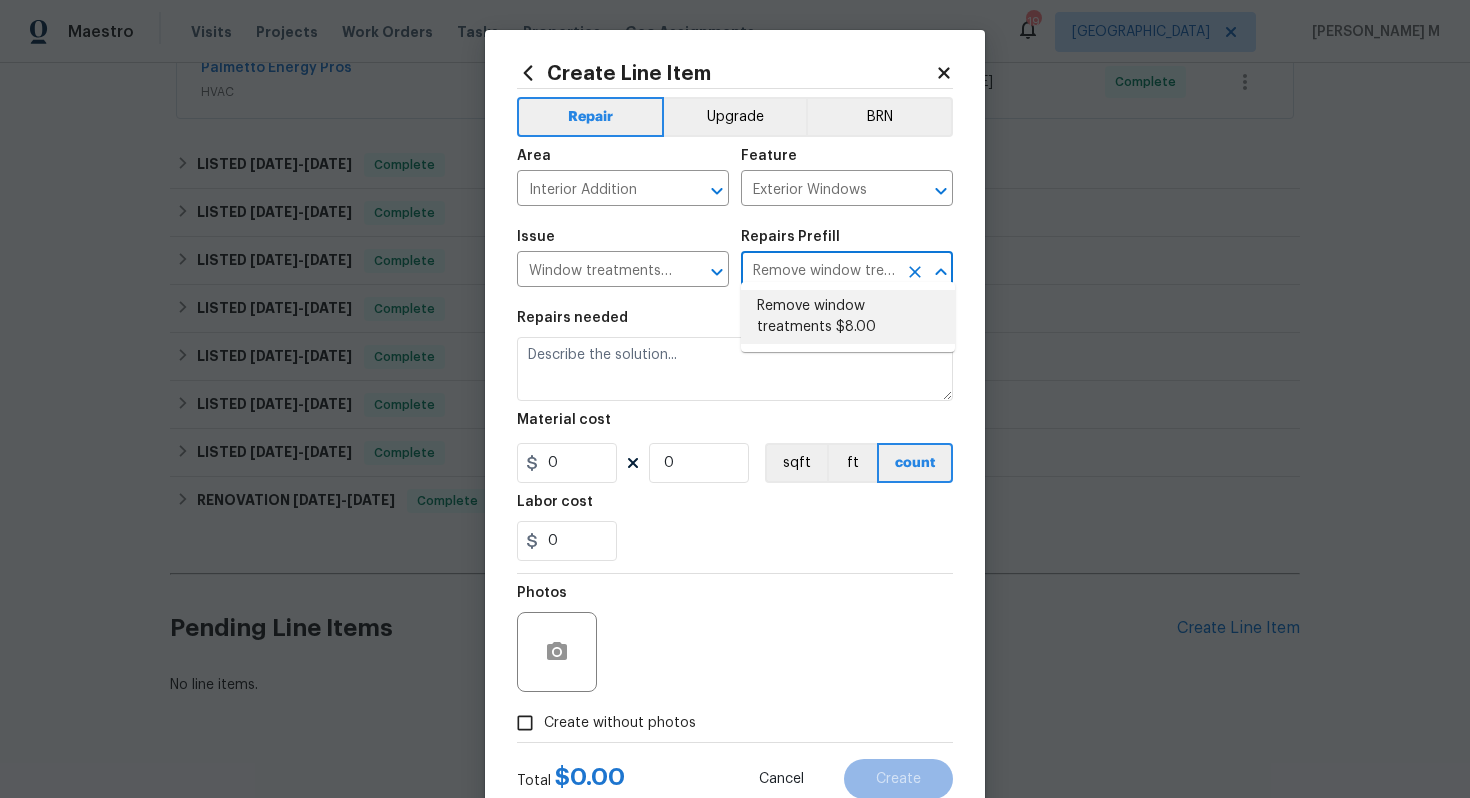 type on "Remove window treatments throughout home. Patch/touch up all holes/marks left and paint to match. Includes curtains, rods,  1" blinds and all associated hardware." 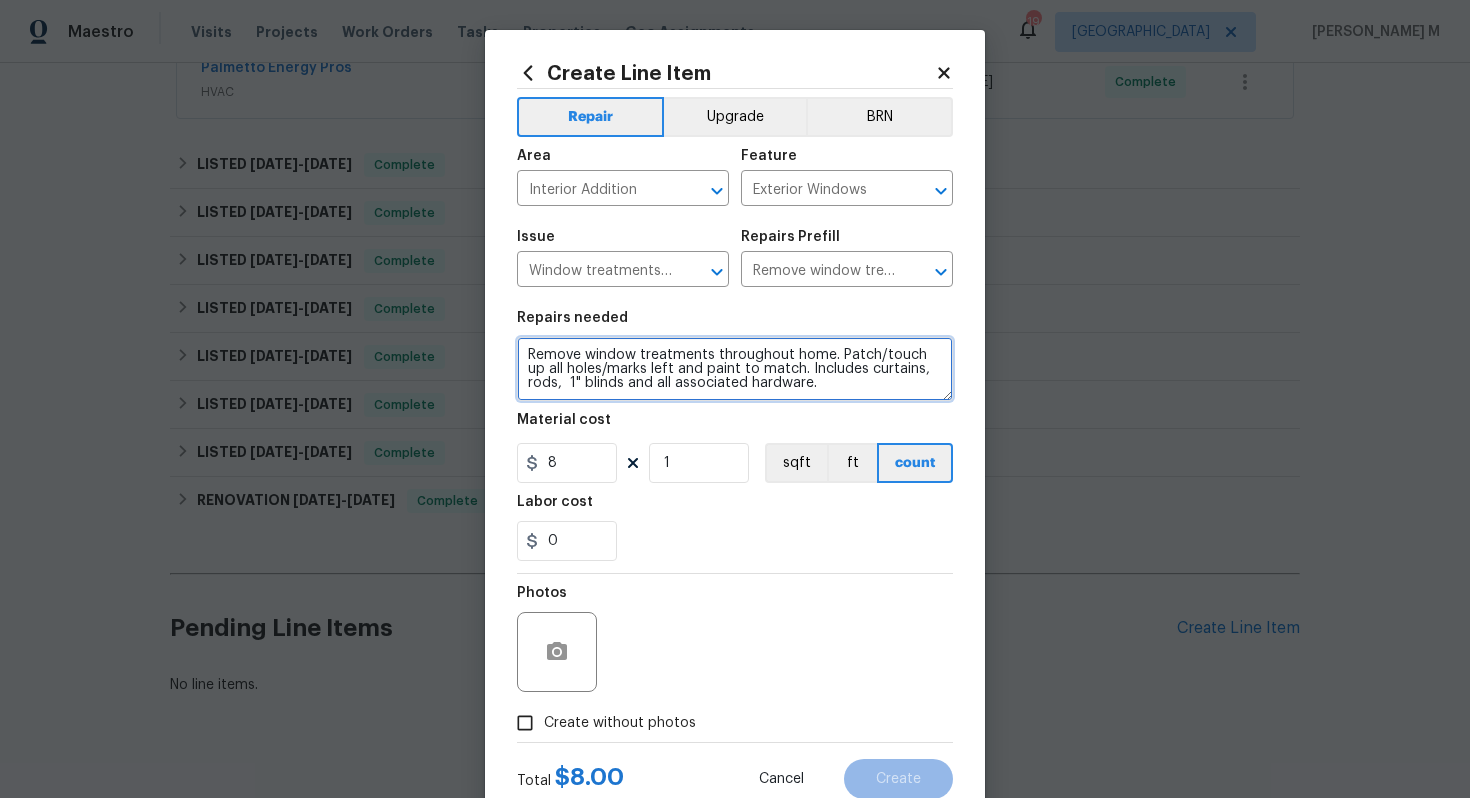 click on "Remove window treatments throughout home. Patch/touch up all holes/marks left and paint to match. Includes curtains, rods,  1" blinds and all associated hardware." at bounding box center (735, 369) 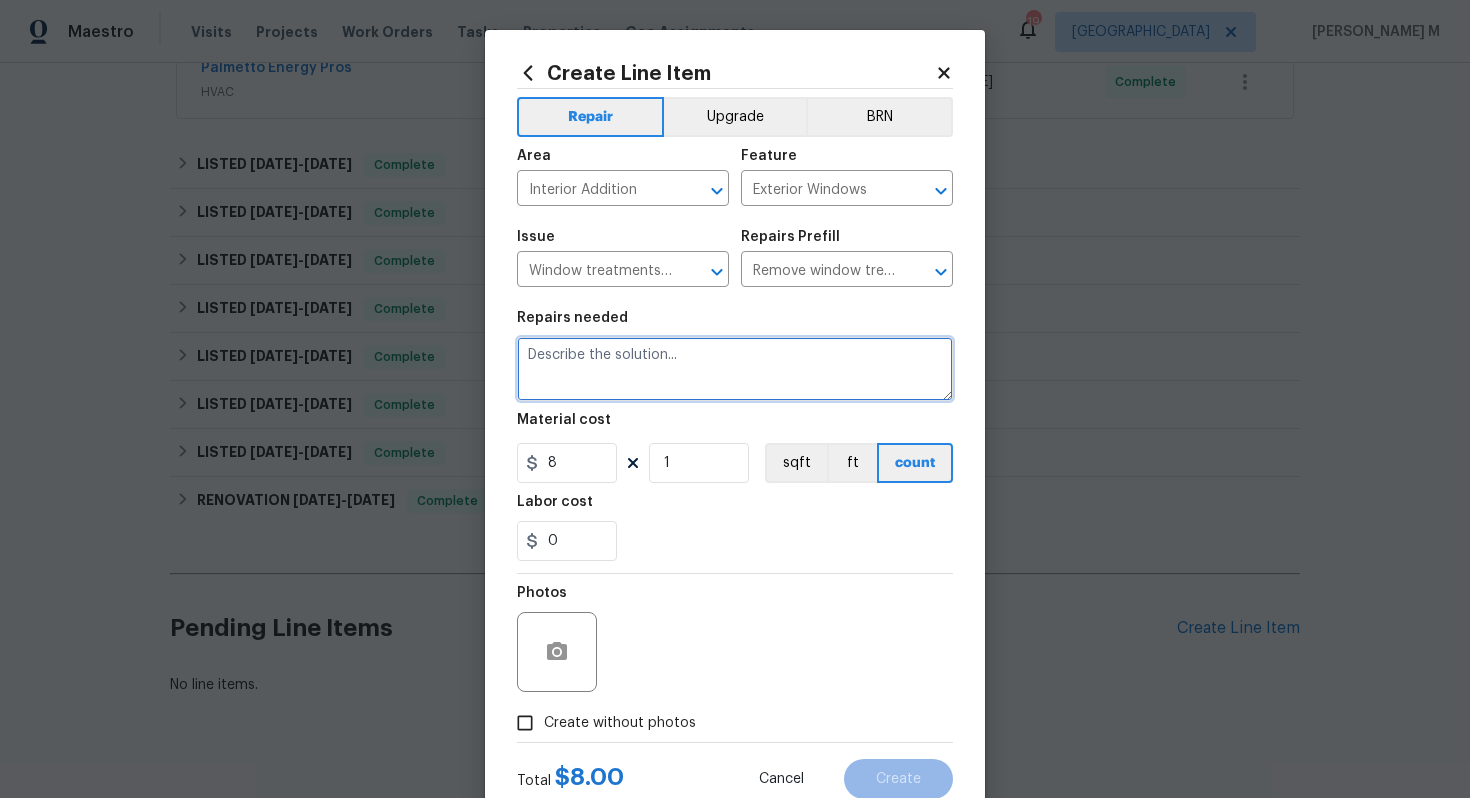 paste on "Seal gaps around window frames to eliminate daylight intrusion." 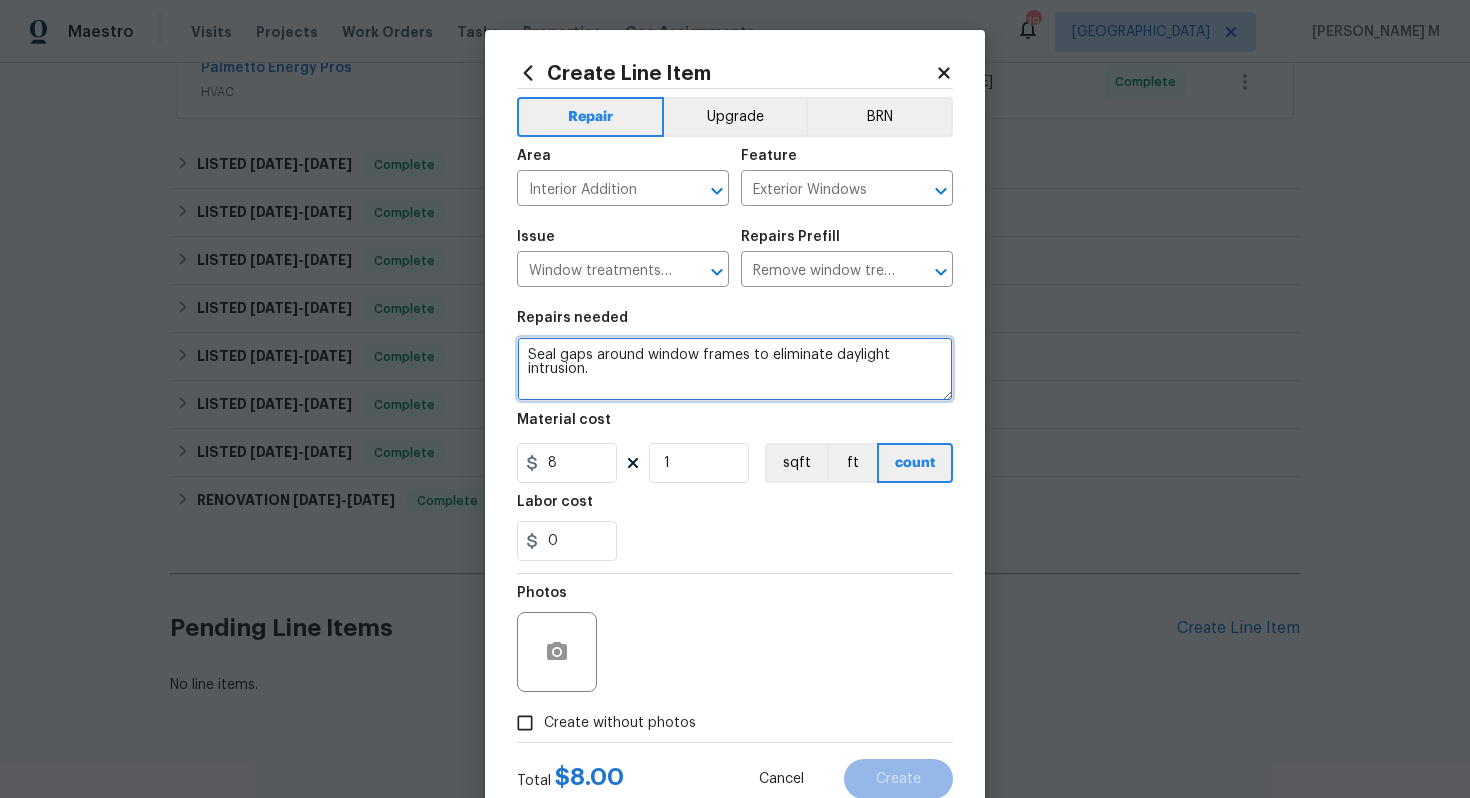 type on "Seal gaps around window frames to eliminate daylight intrusion." 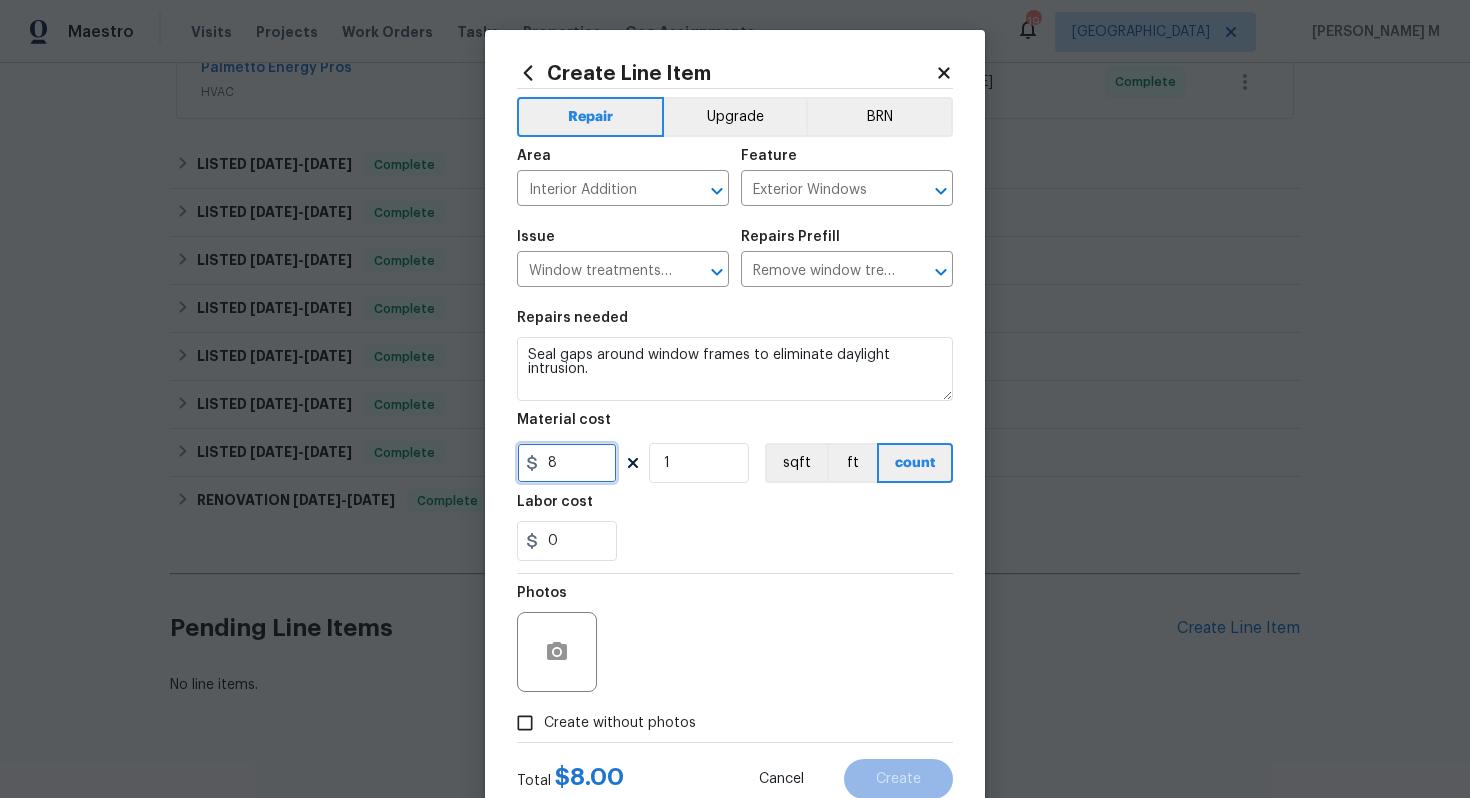 click on "8" at bounding box center [567, 463] 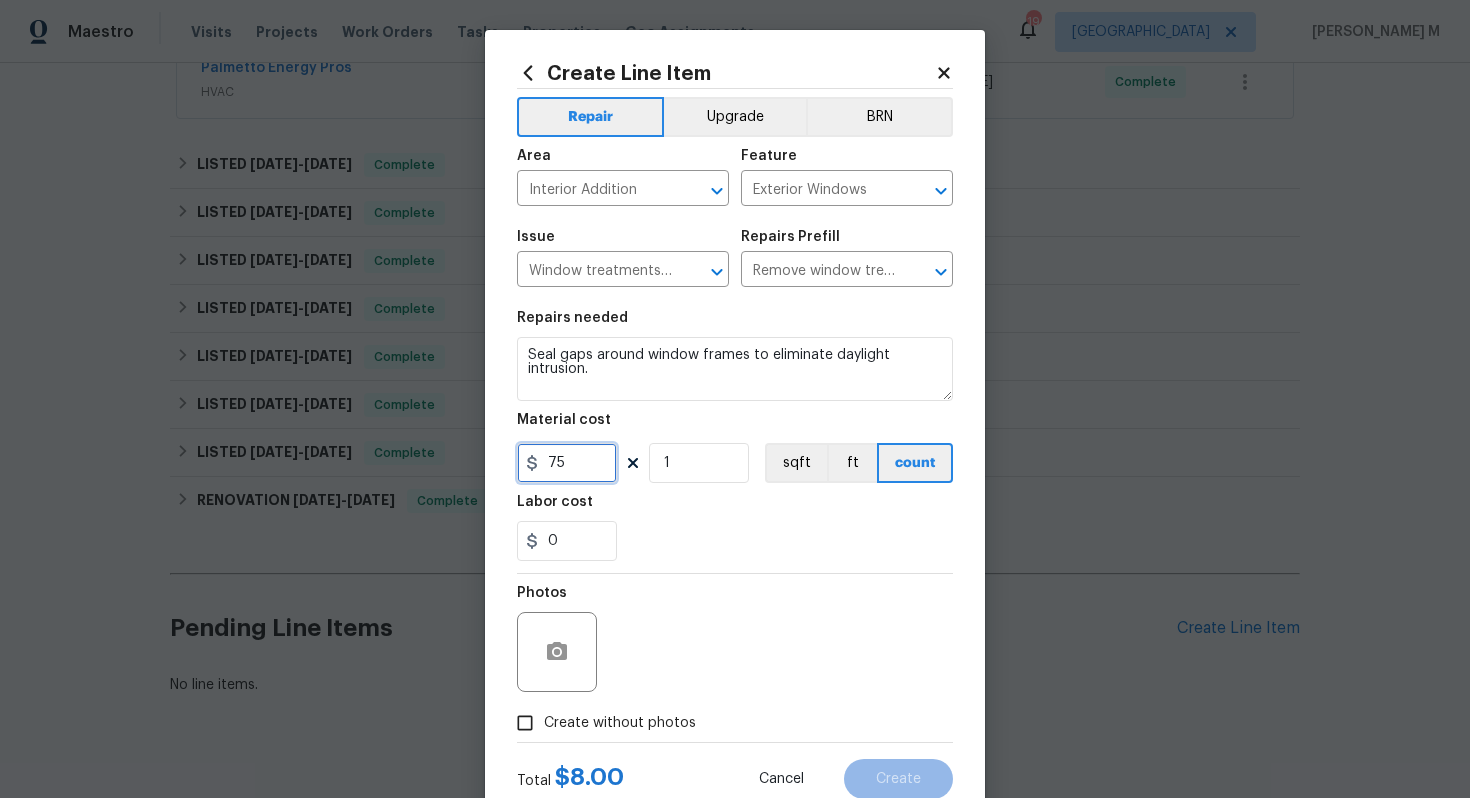 type on "75" 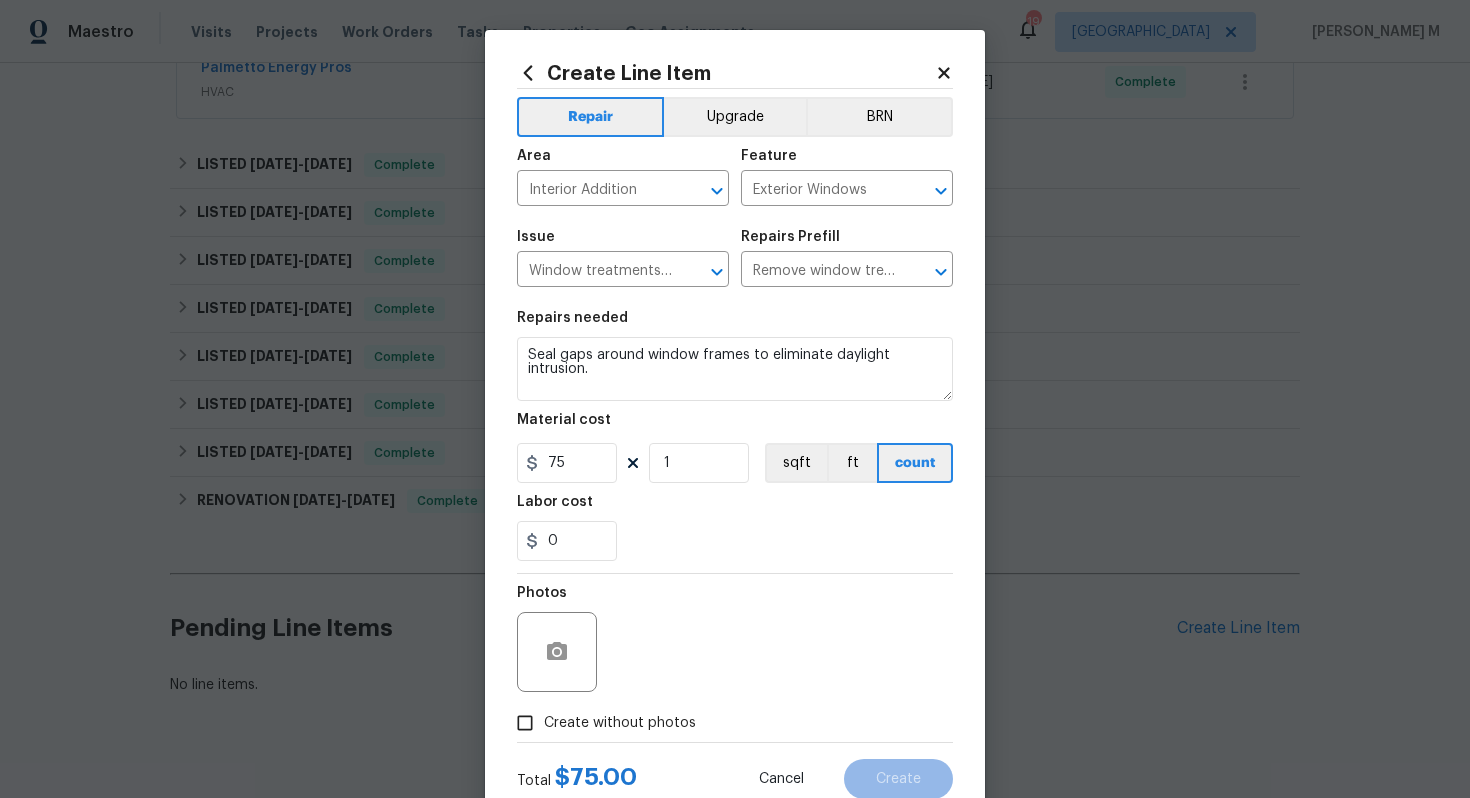 click on "Create without photos" at bounding box center [620, 723] 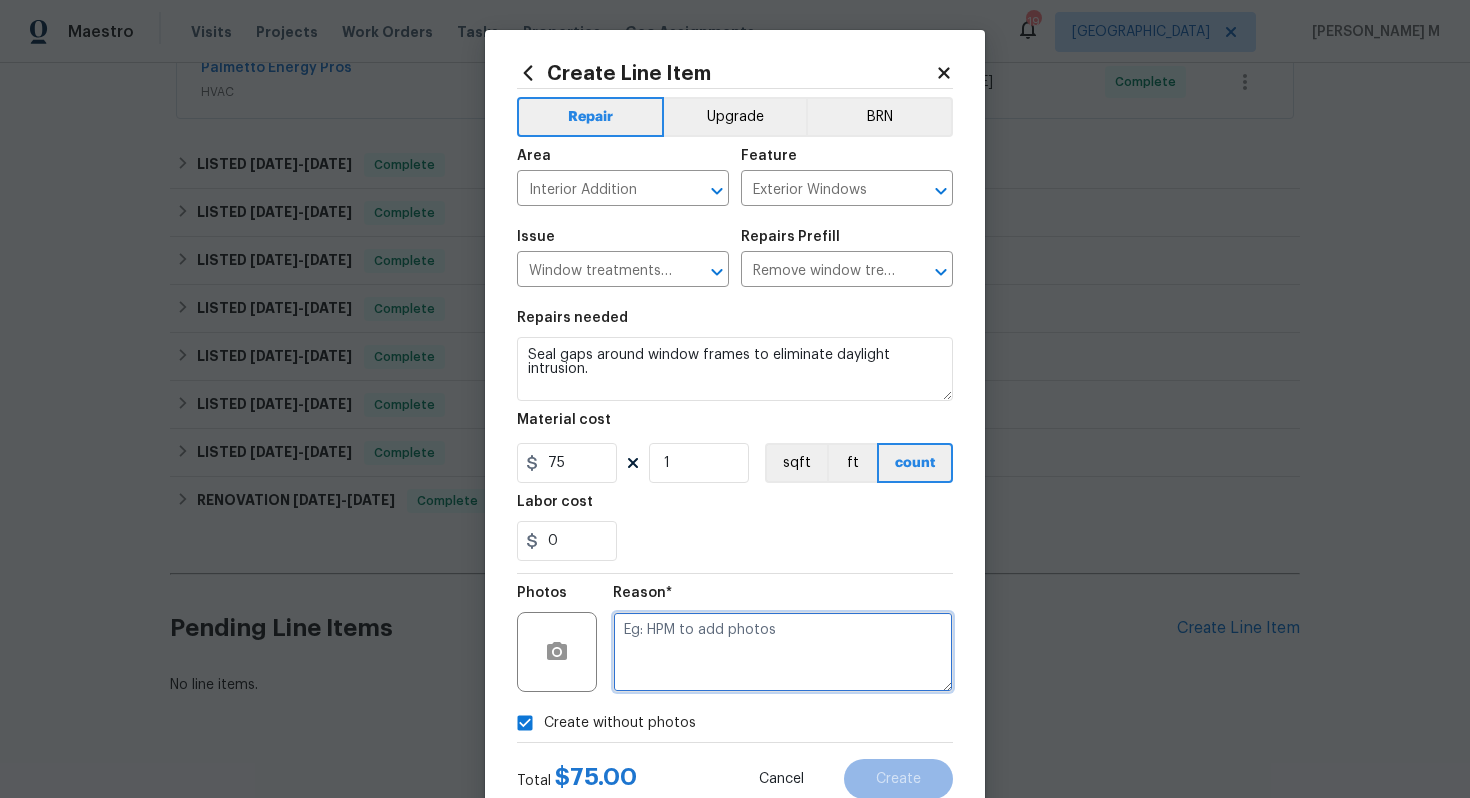 drag, startPoint x: 601, startPoint y: 675, endPoint x: 659, endPoint y: 637, distance: 69.339745 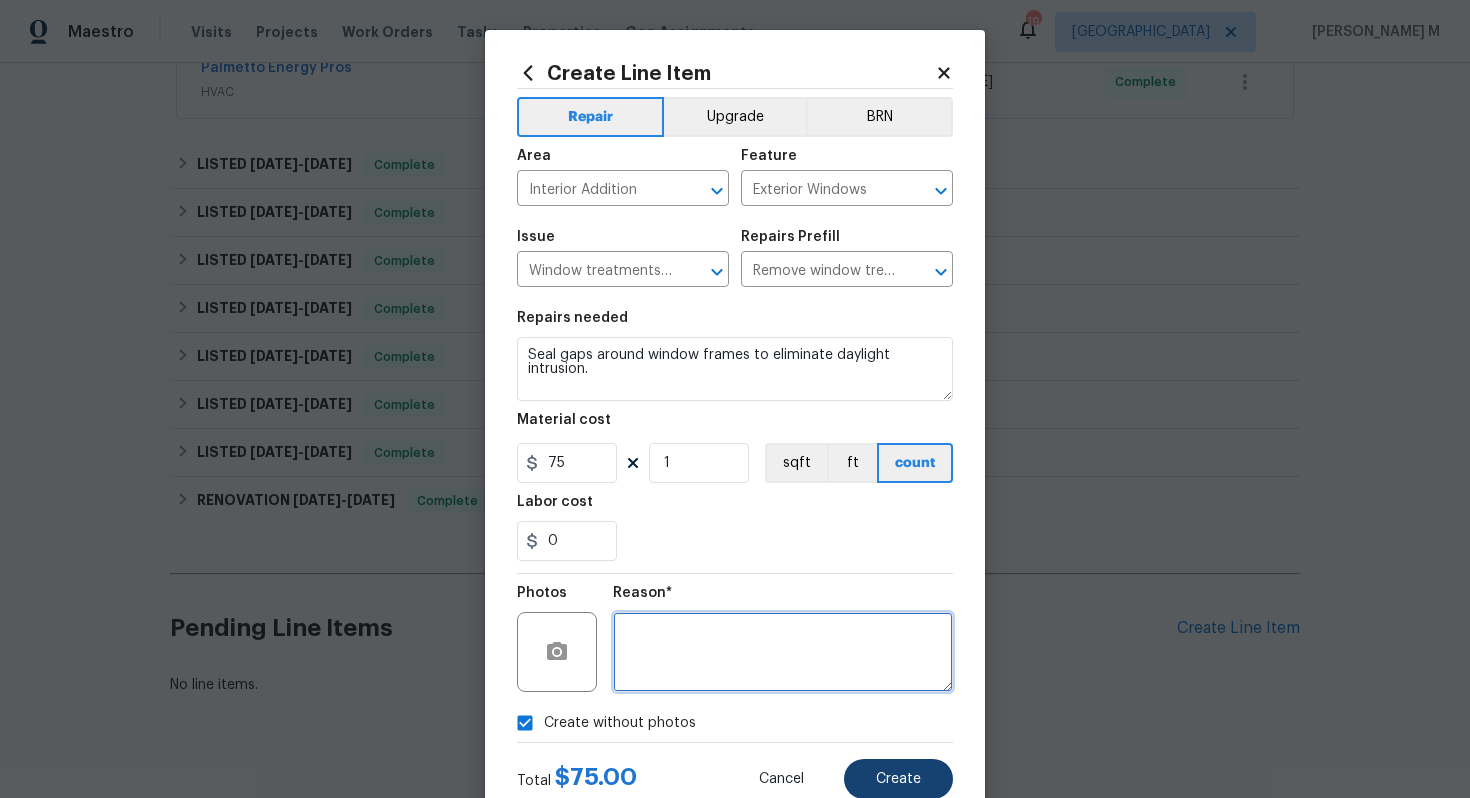type 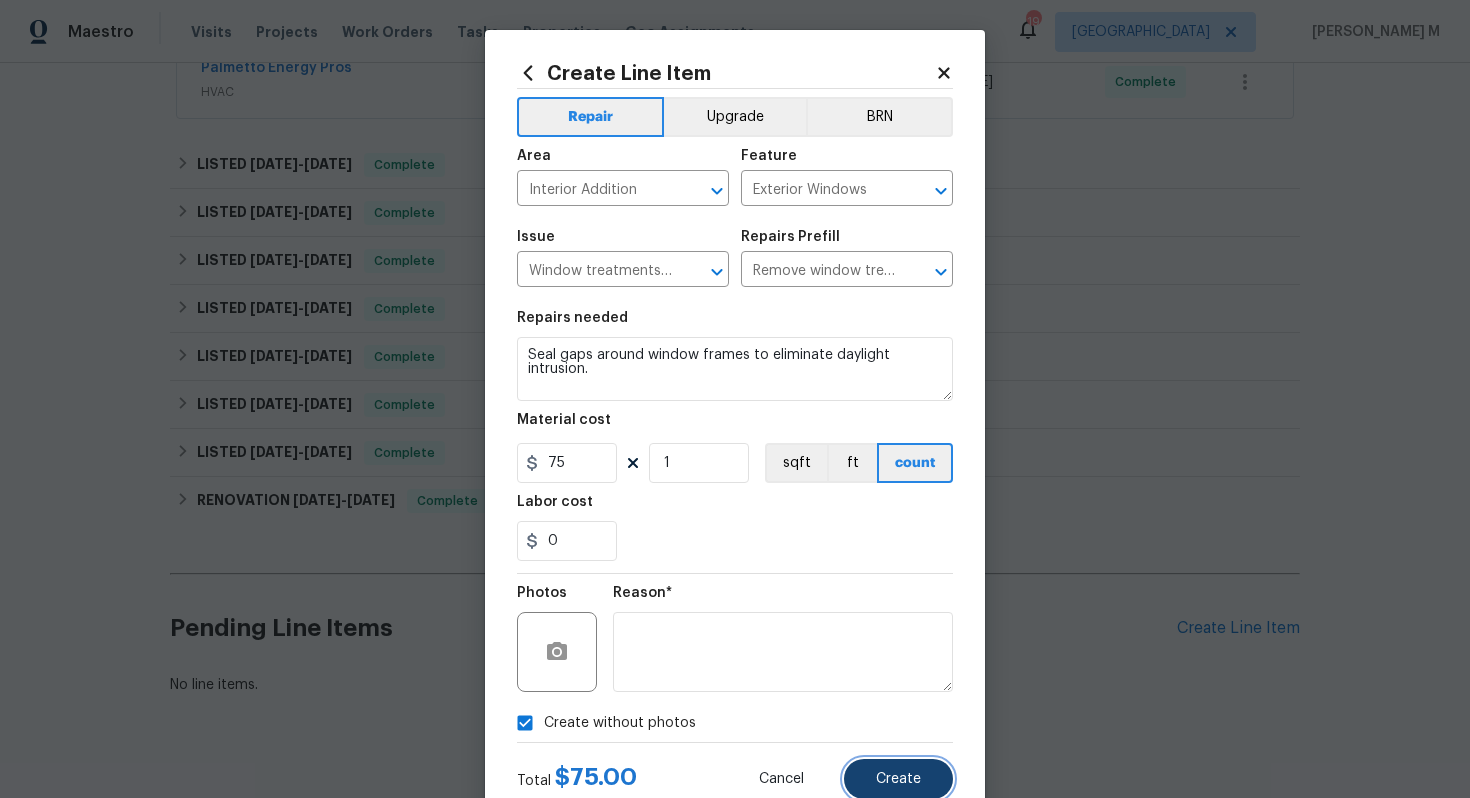 click on "Create" at bounding box center (898, 779) 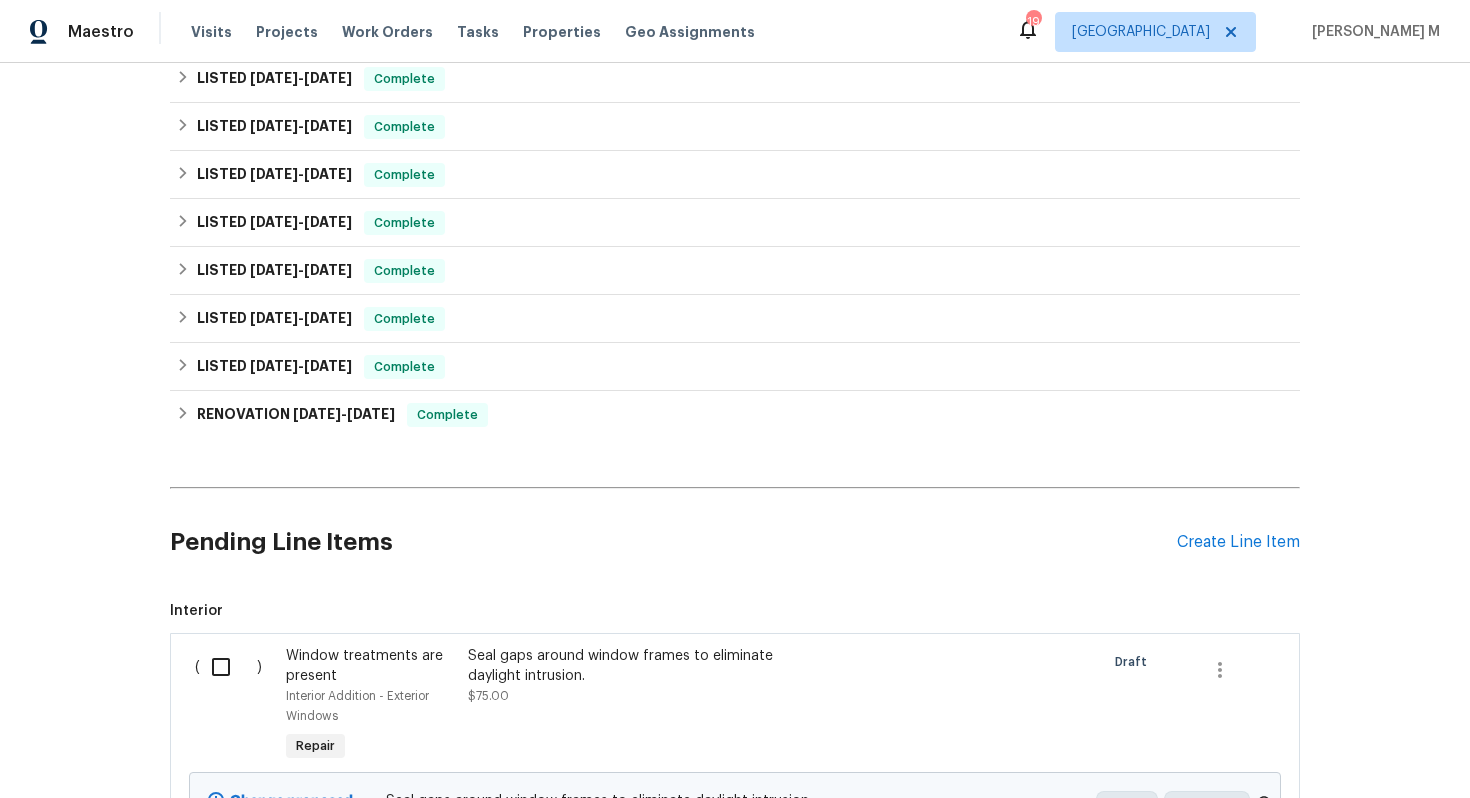 scroll, scrollTop: 799, scrollLeft: 0, axis: vertical 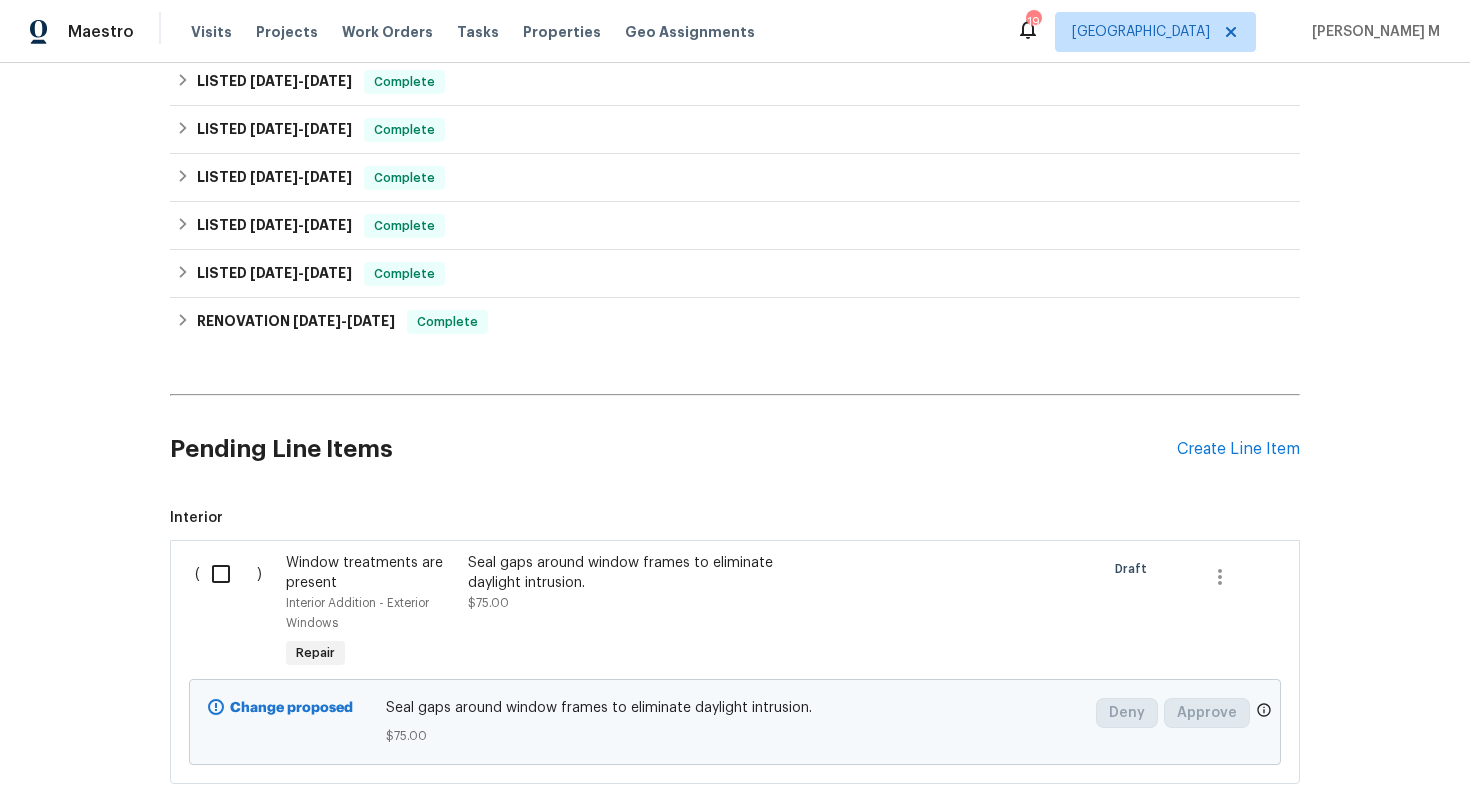 click at bounding box center (228, 574) 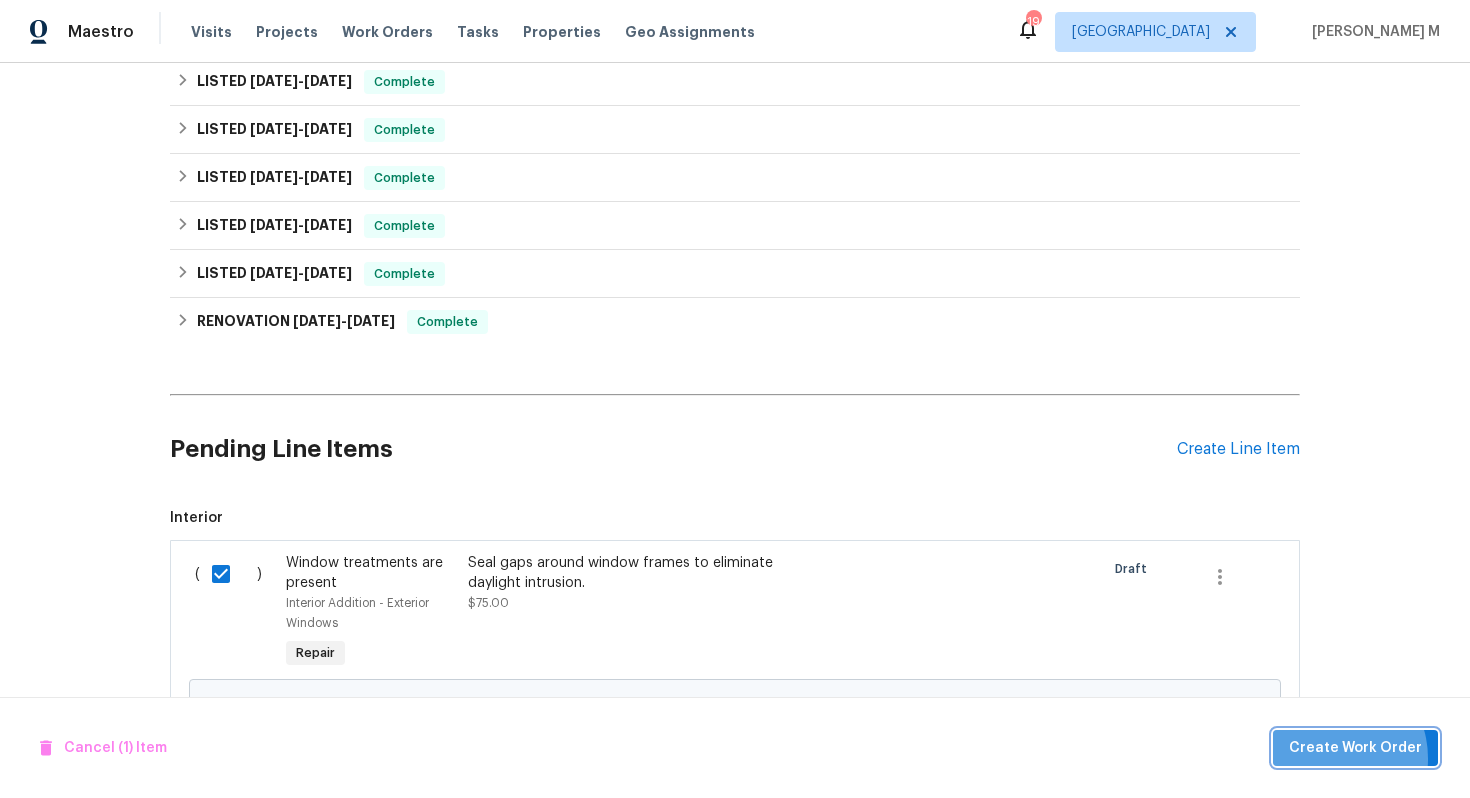 click on "Create Work Order" at bounding box center (1355, 748) 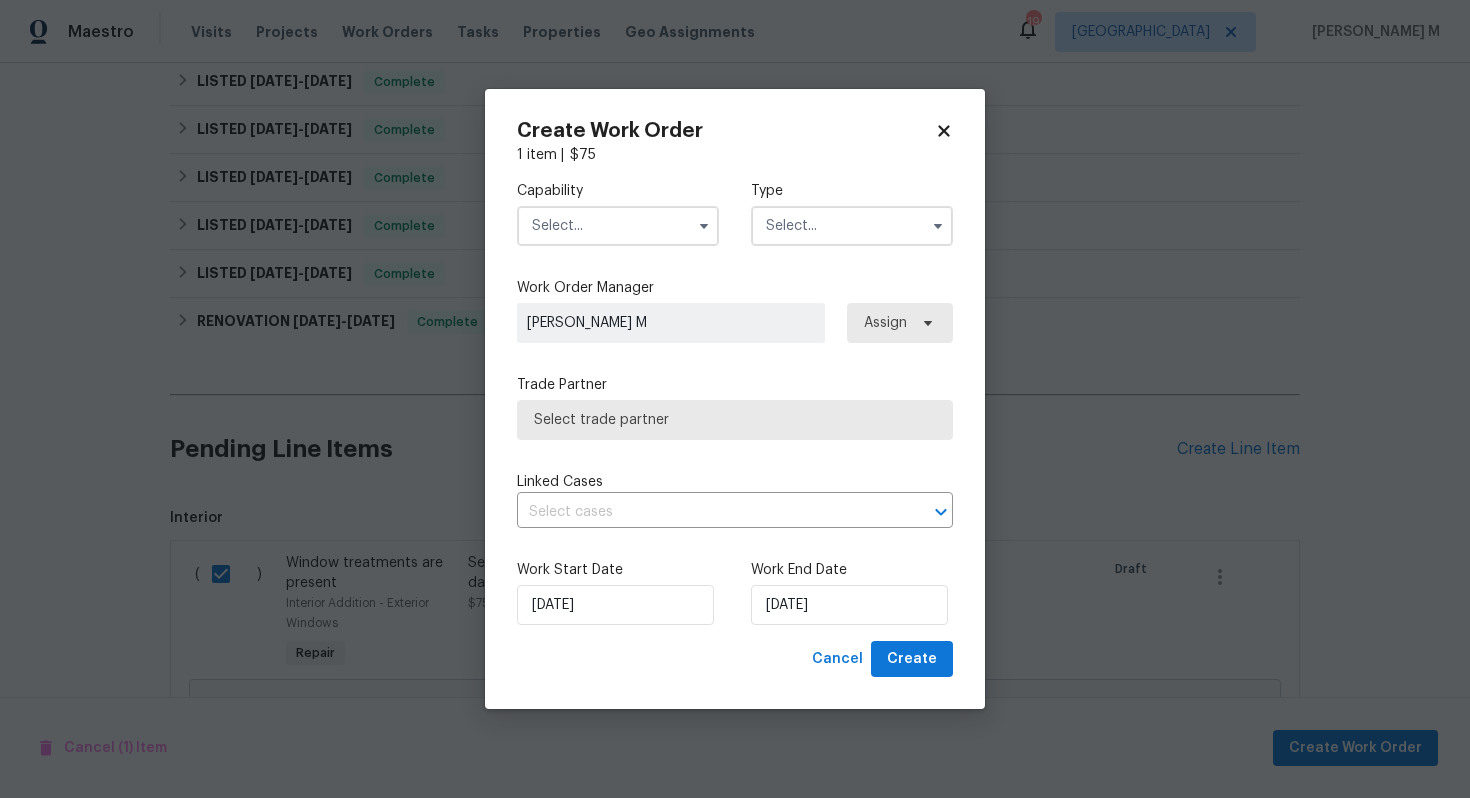 click on "Capability" at bounding box center (618, 191) 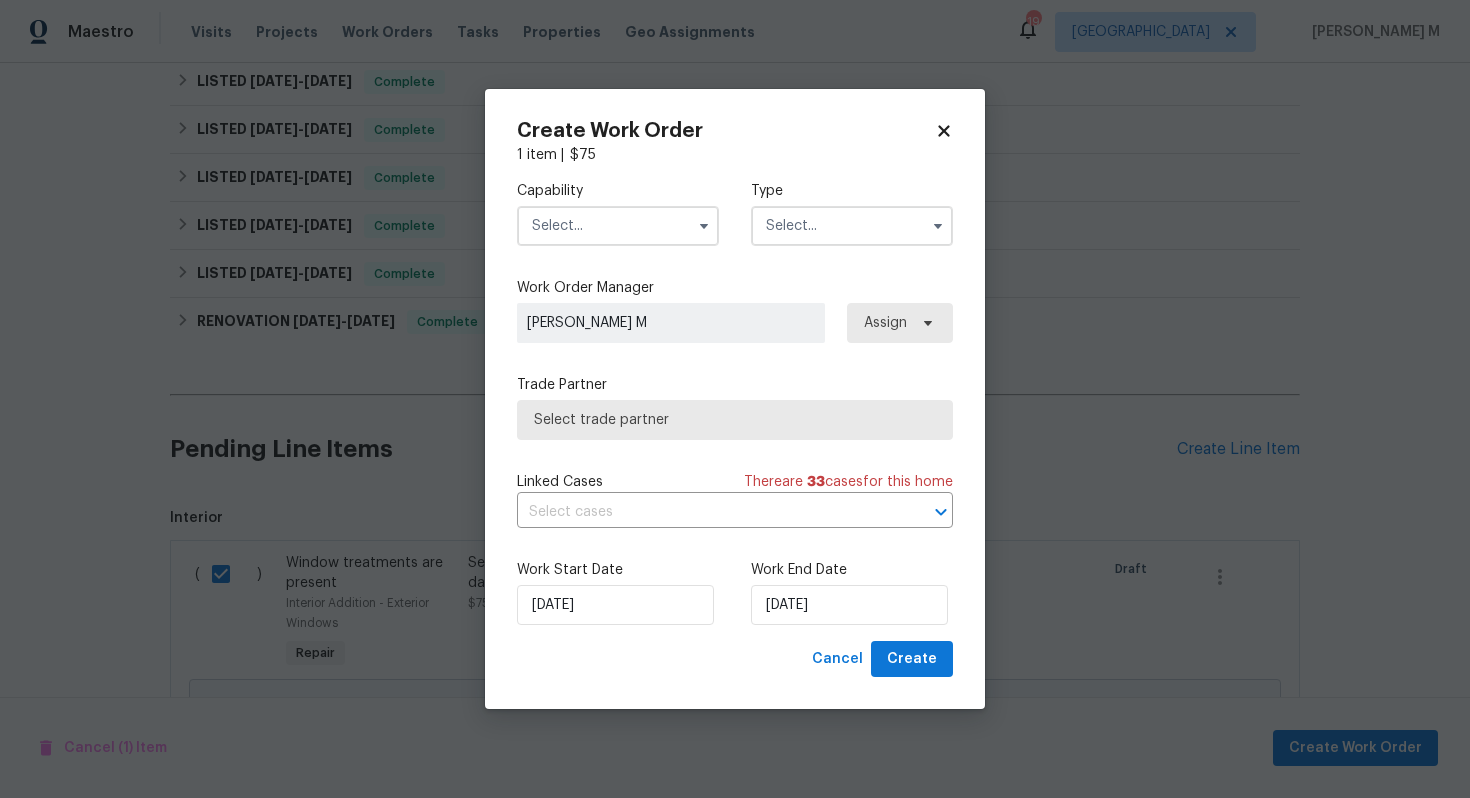 click at bounding box center [618, 226] 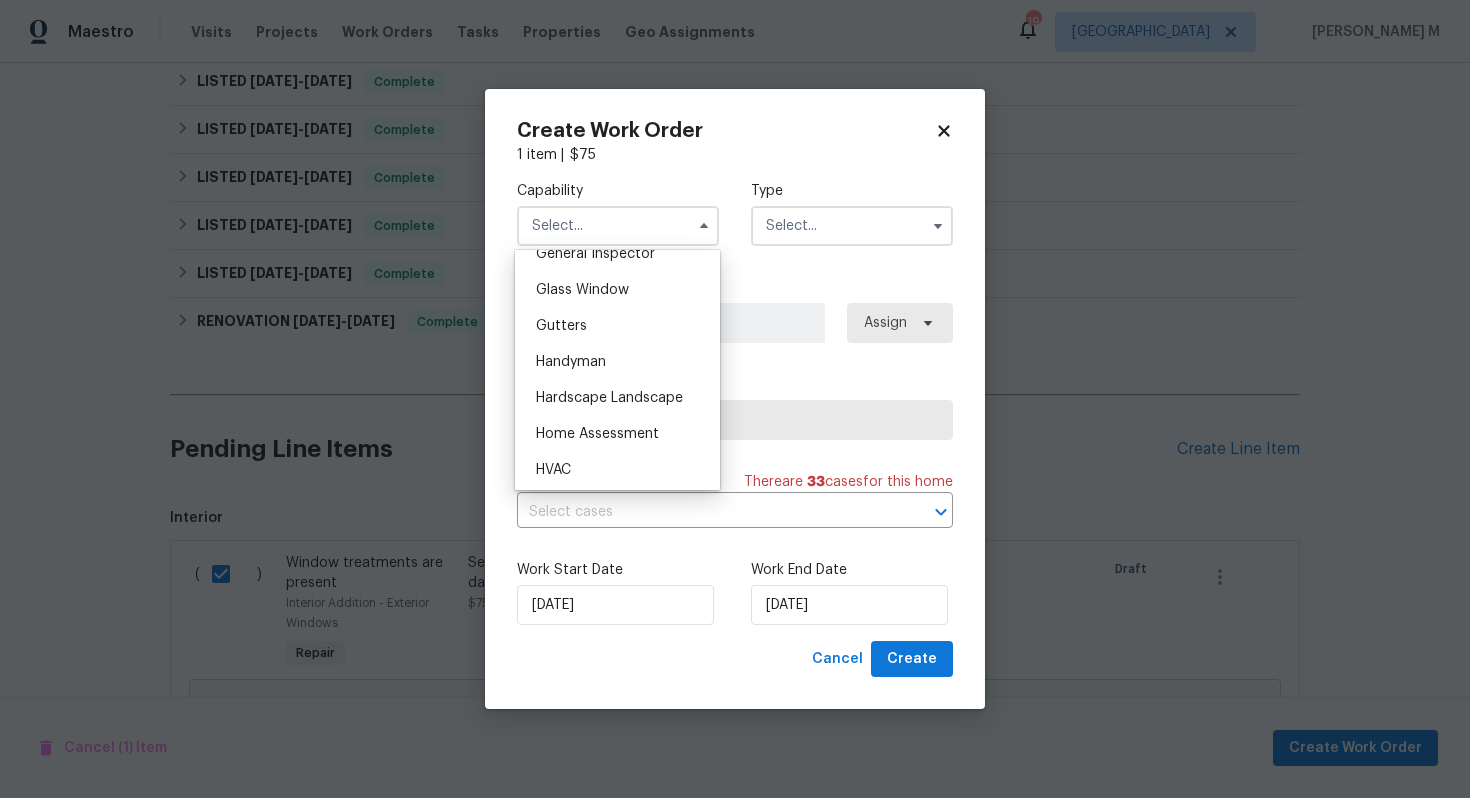 scroll, scrollTop: 1032, scrollLeft: 0, axis: vertical 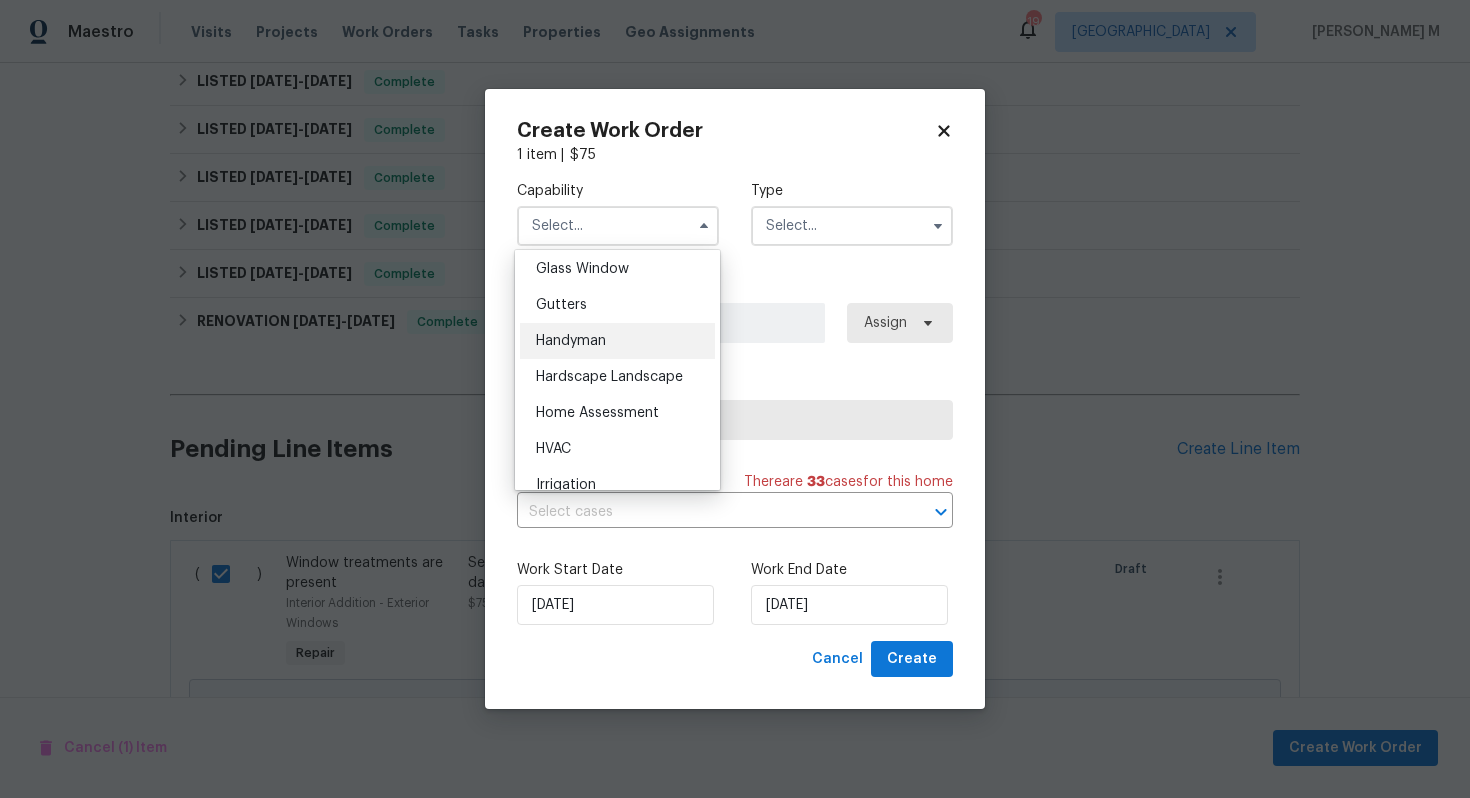 click on "Handyman" at bounding box center (617, 341) 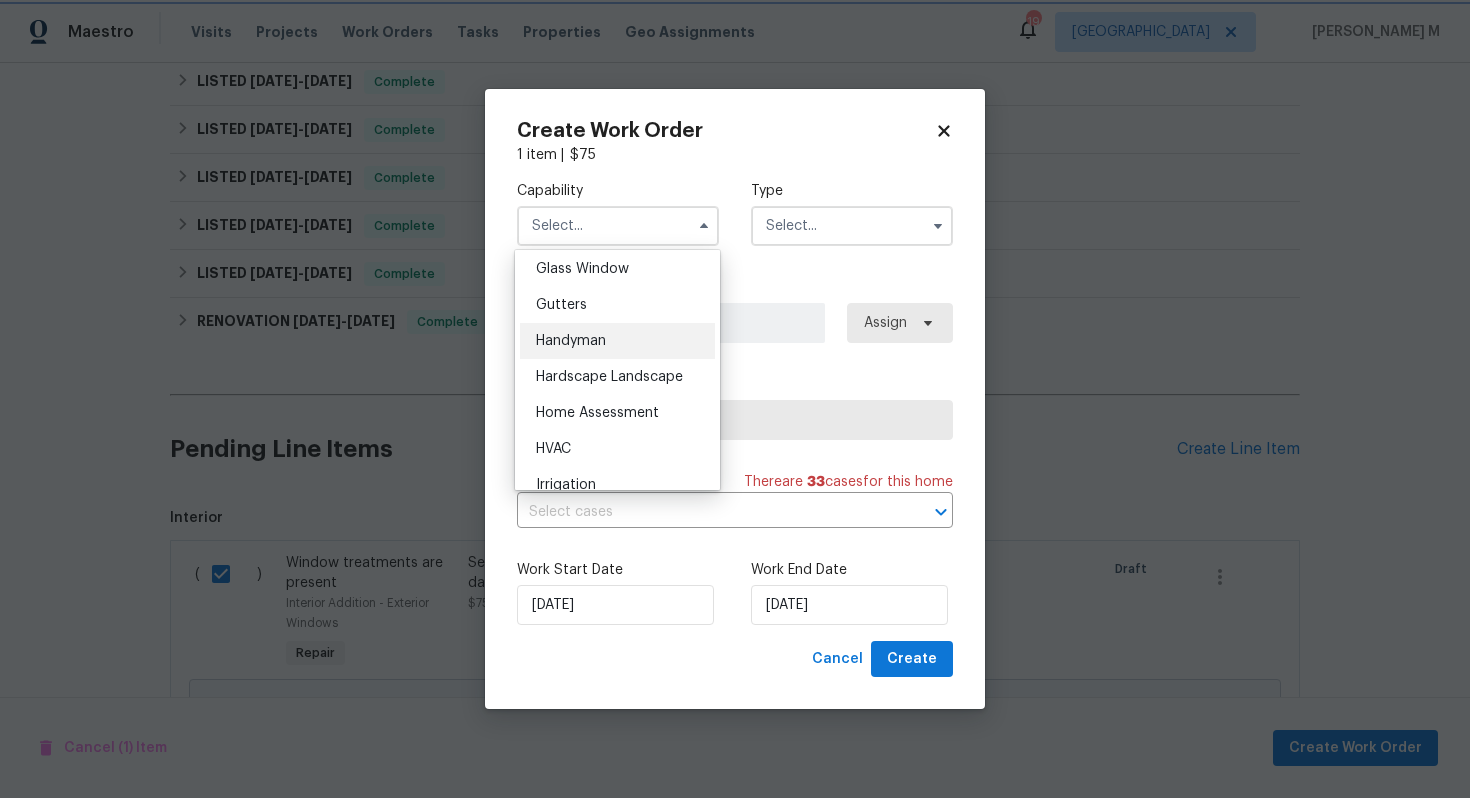 type on "Handyman" 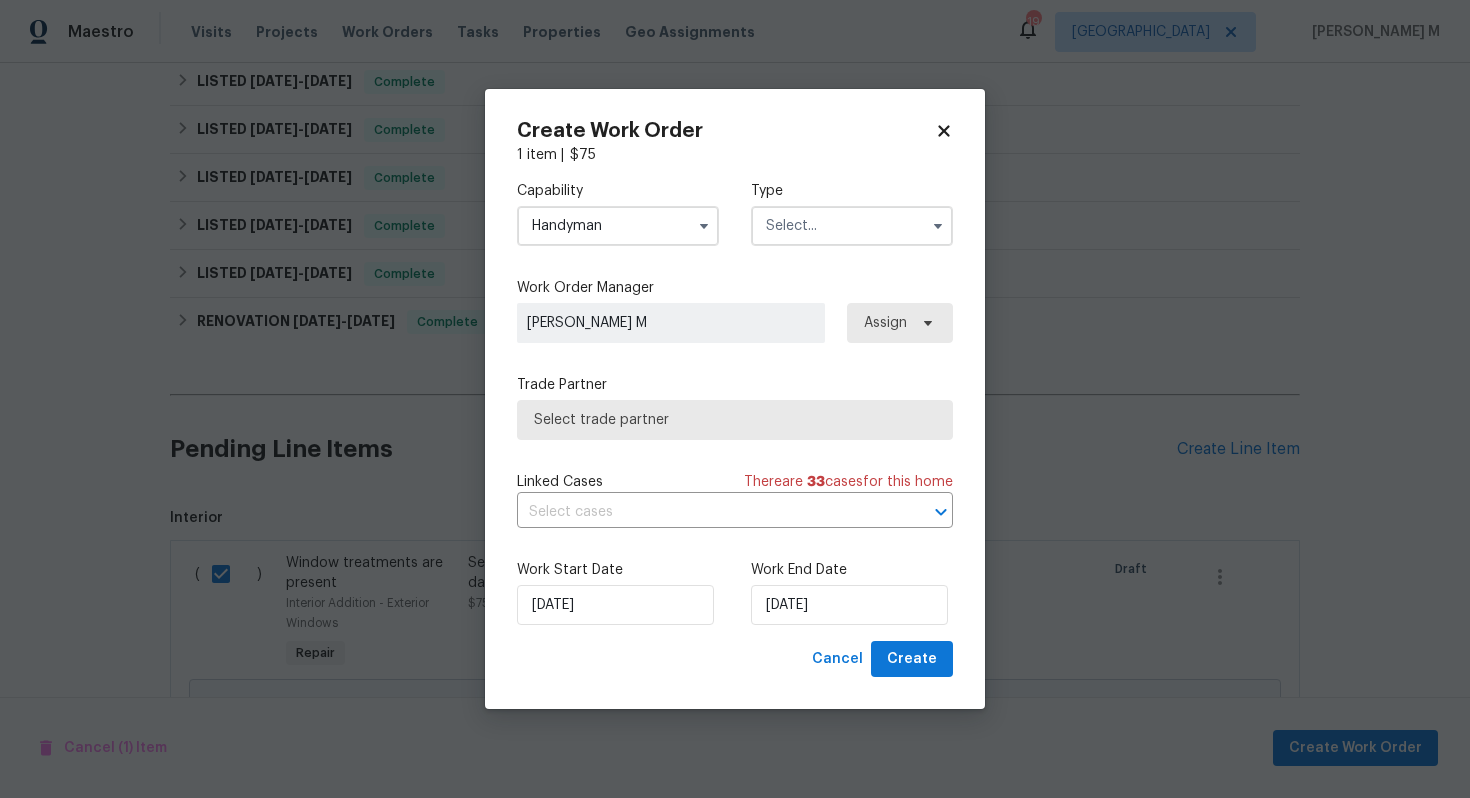 click at bounding box center [852, 226] 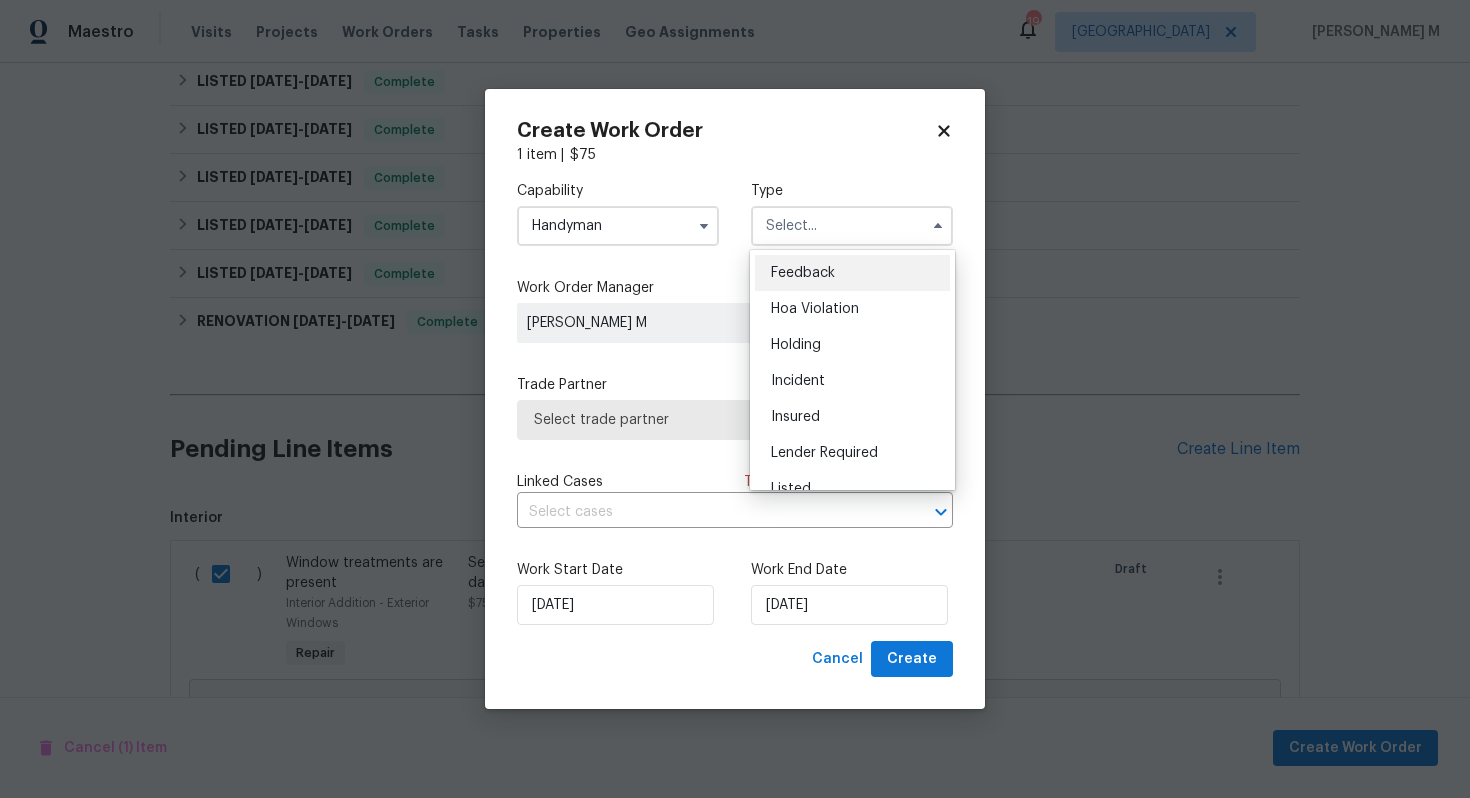 click on "Feedback" at bounding box center (803, 273) 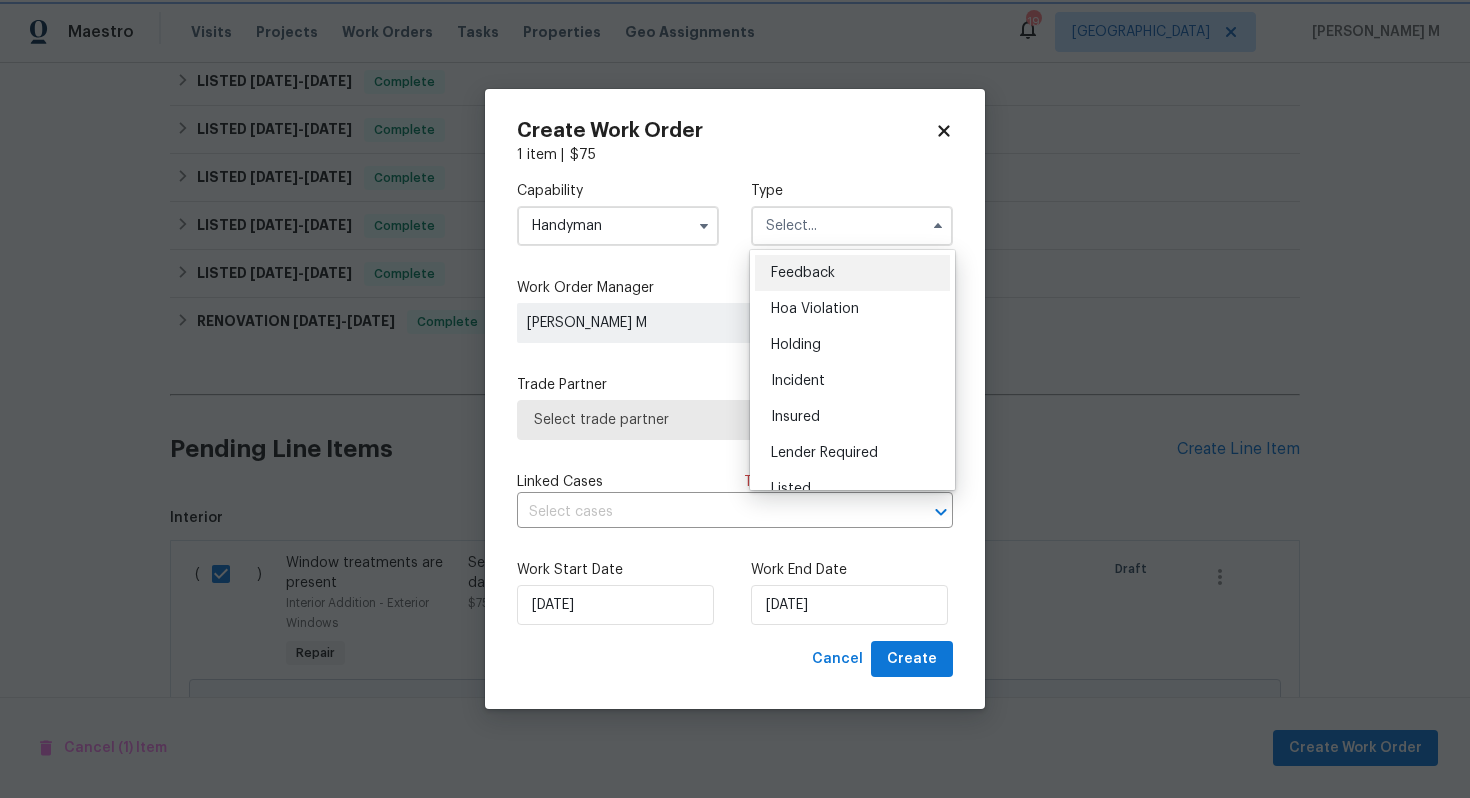 type on "Feedback" 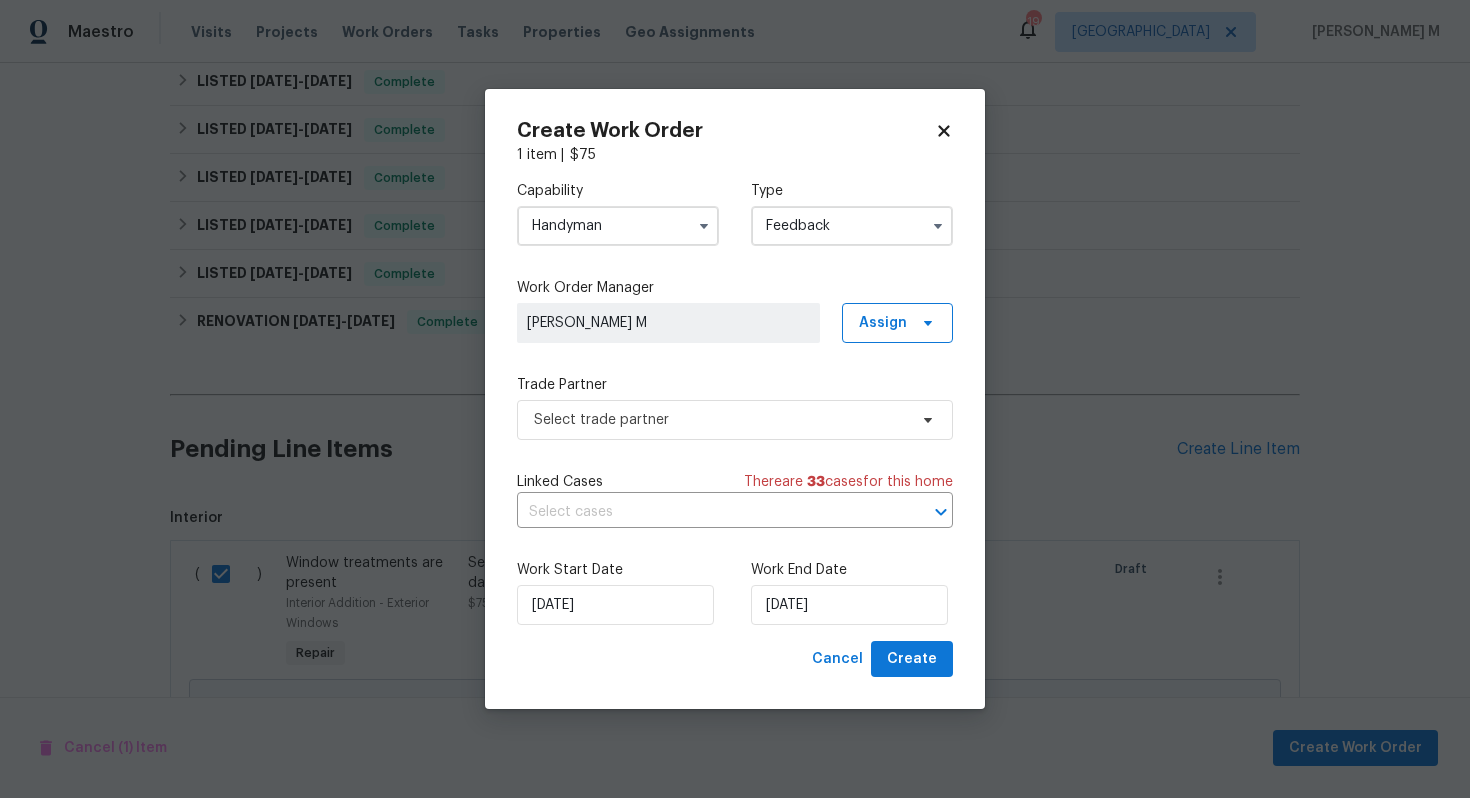 click on "Trade Partner   Select trade partner" at bounding box center (735, 407) 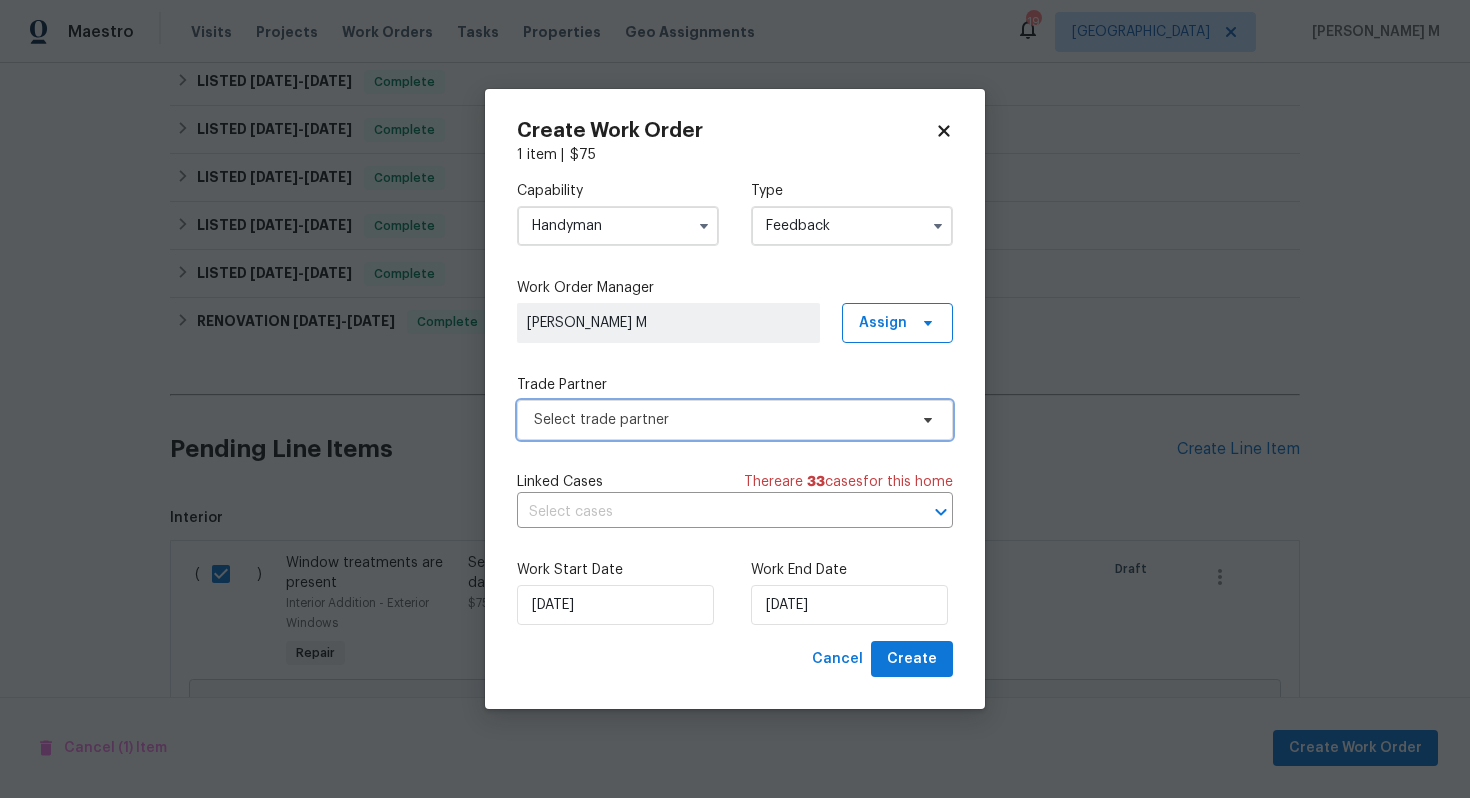 click on "Select trade partner" at bounding box center (720, 420) 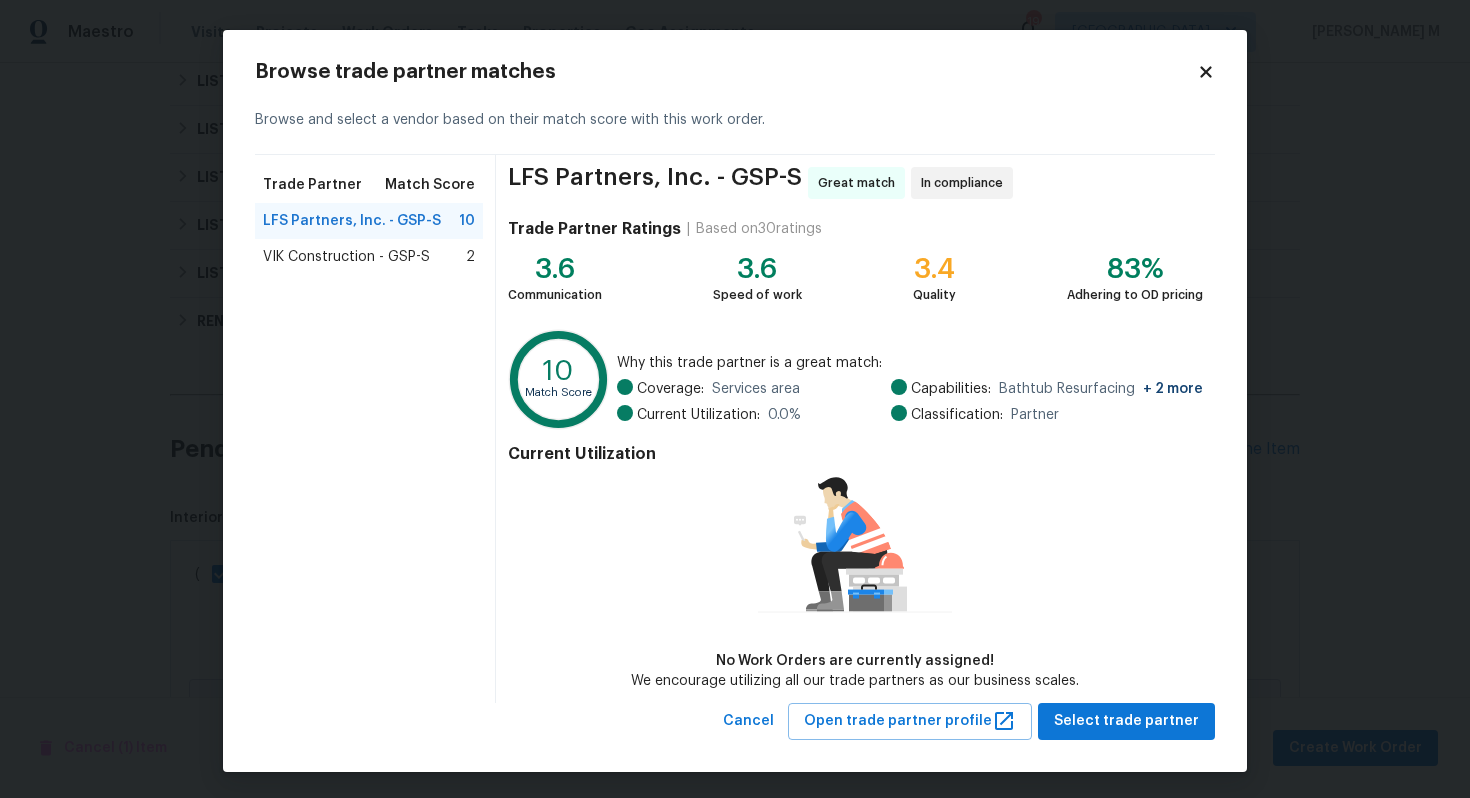 click on "VIK Construction - GSP-S" at bounding box center [346, 257] 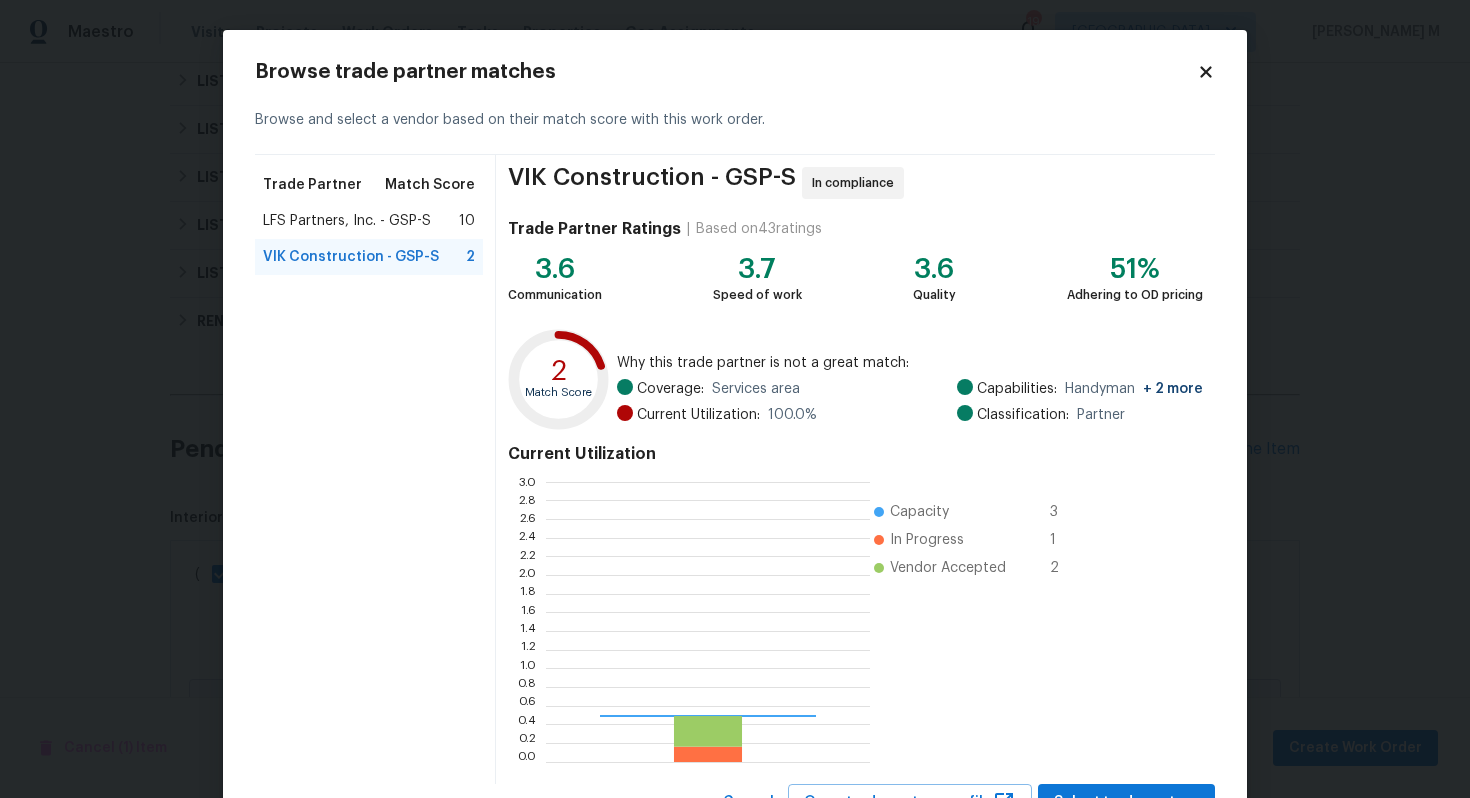 scroll, scrollTop: 2, scrollLeft: 2, axis: both 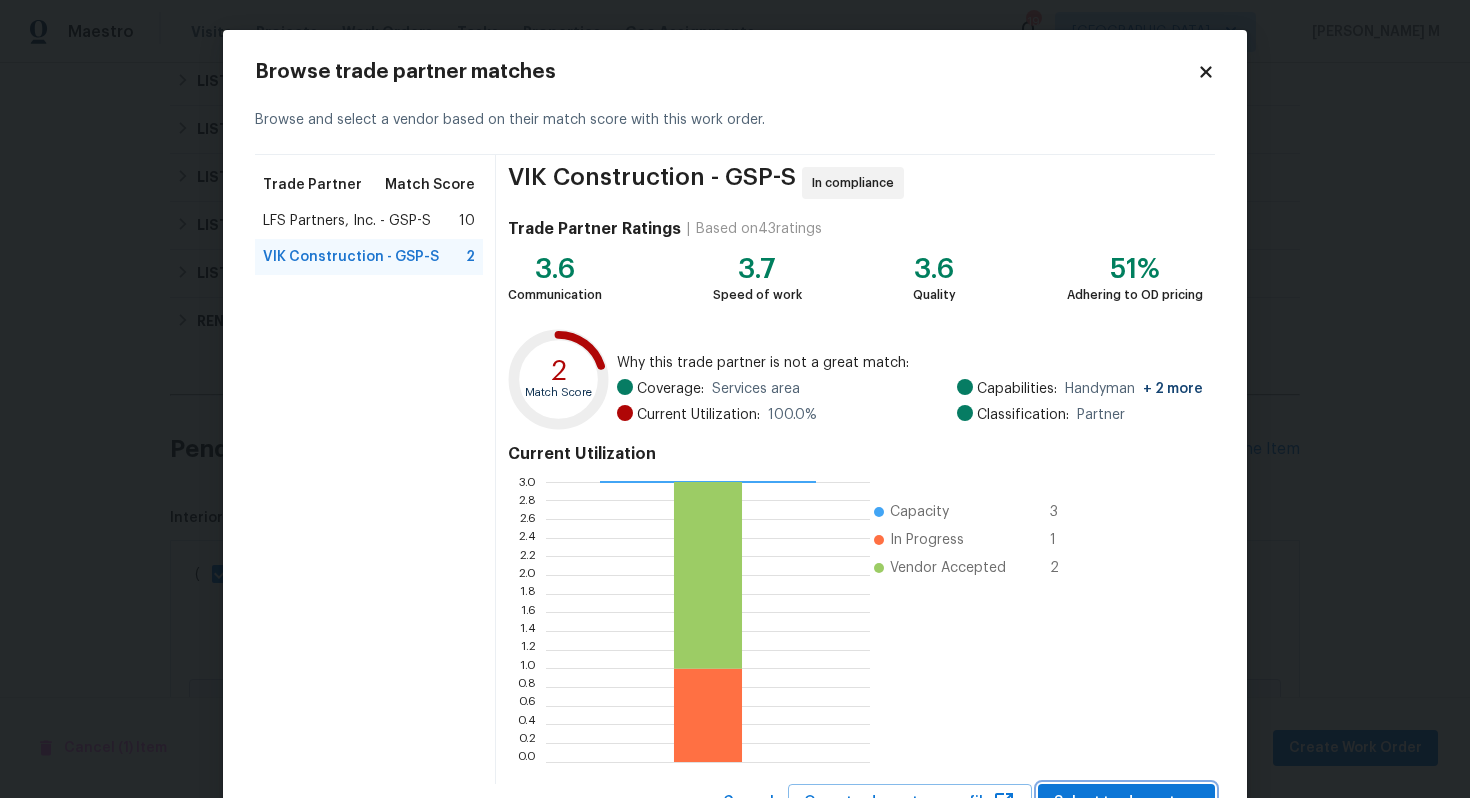 click on "Select trade partner" at bounding box center [1126, 802] 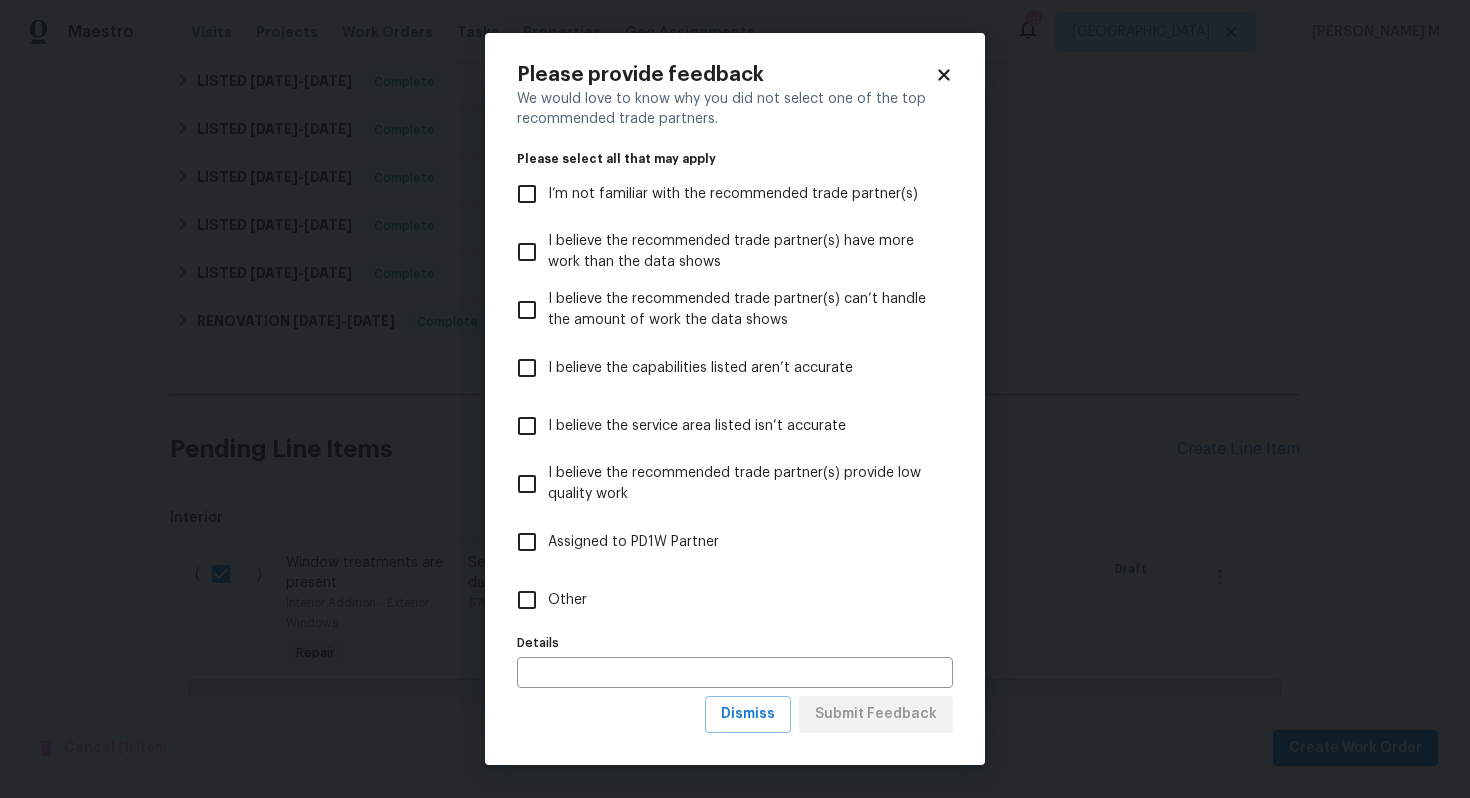 click on "Other" at bounding box center [721, 600] 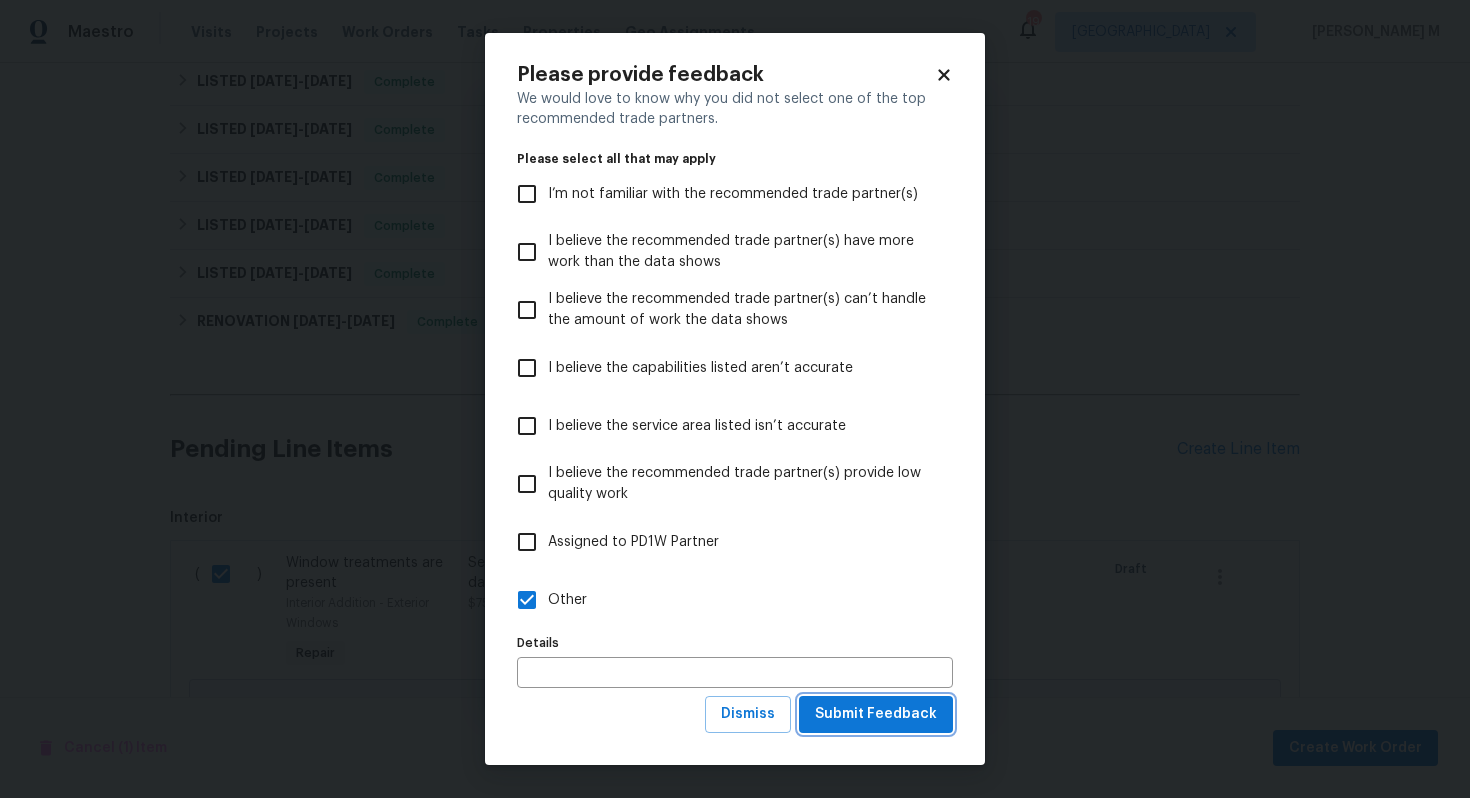 click on "Submit Feedback" at bounding box center (876, 714) 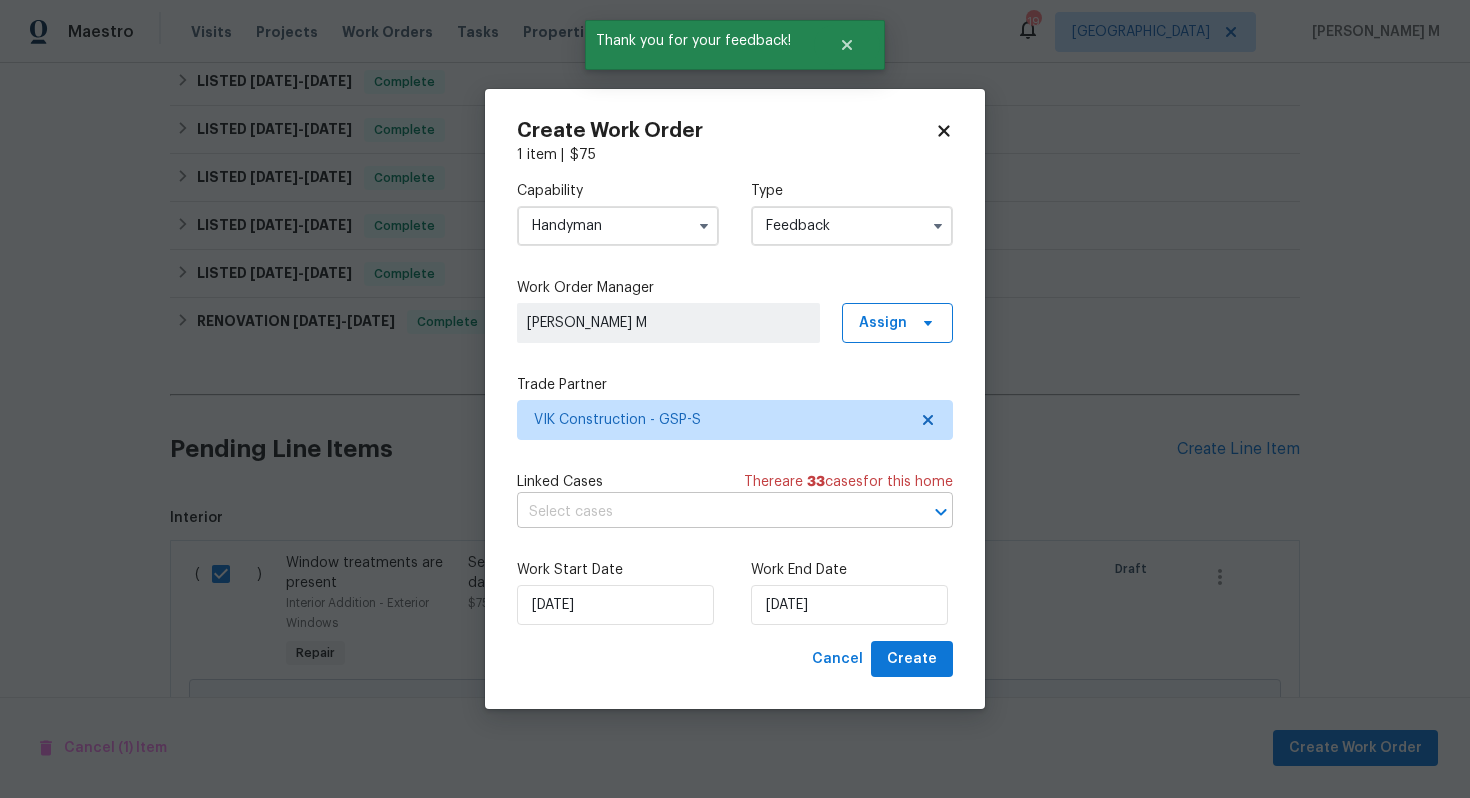 click at bounding box center [707, 512] 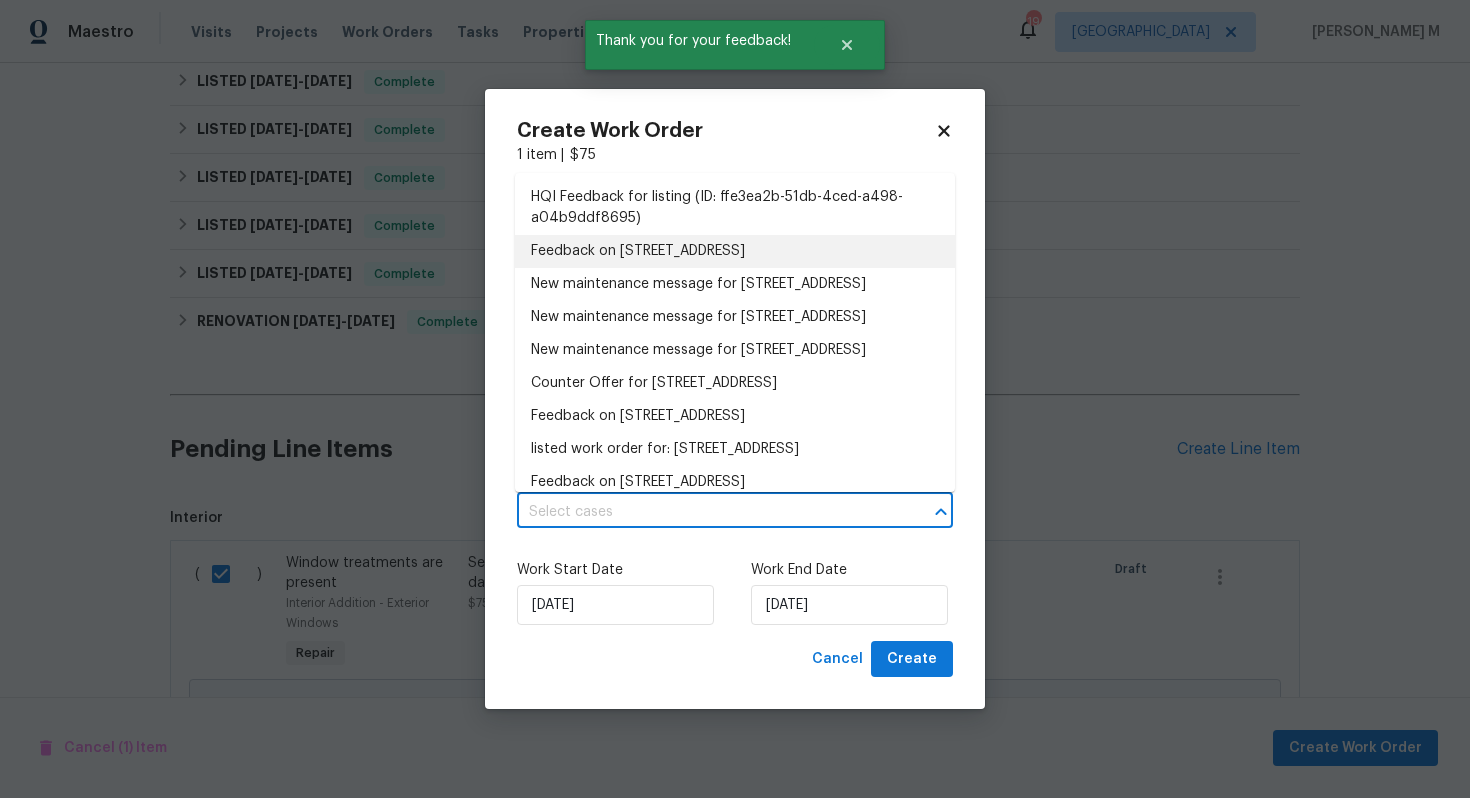 click on "Feedback on [STREET_ADDRESS]" at bounding box center (735, 251) 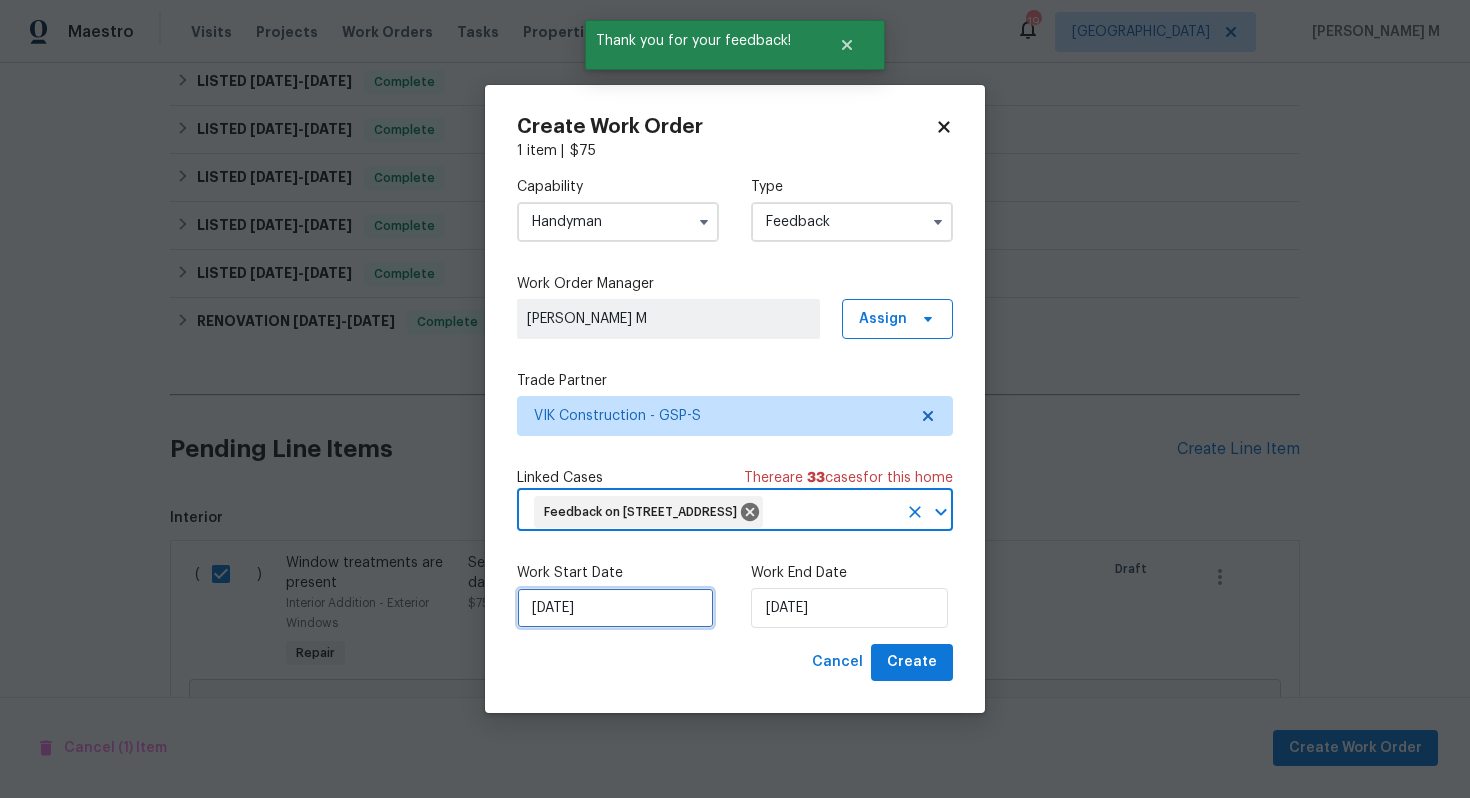 click on "[DATE]" at bounding box center (615, 608) 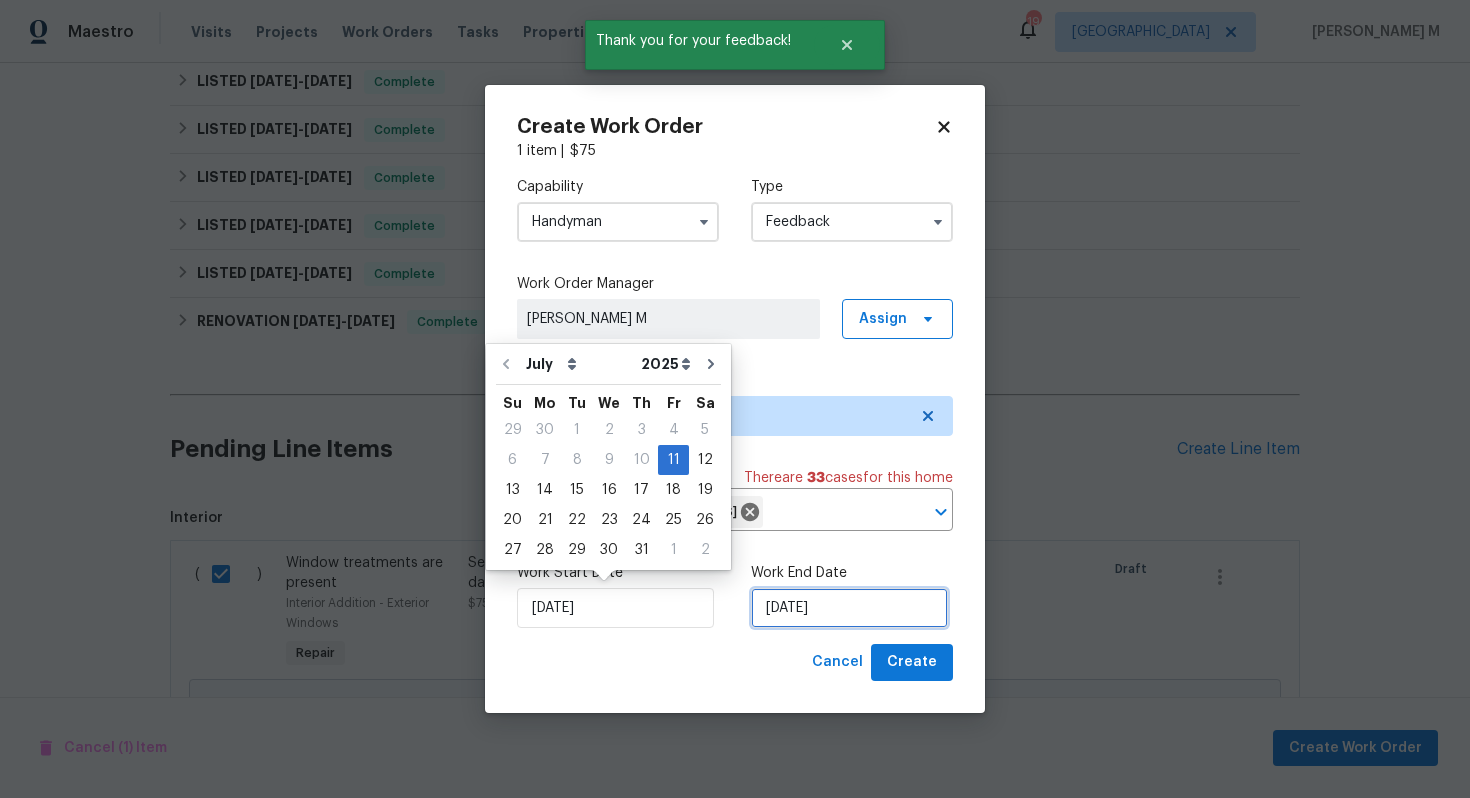 click on "[DATE]" at bounding box center (849, 608) 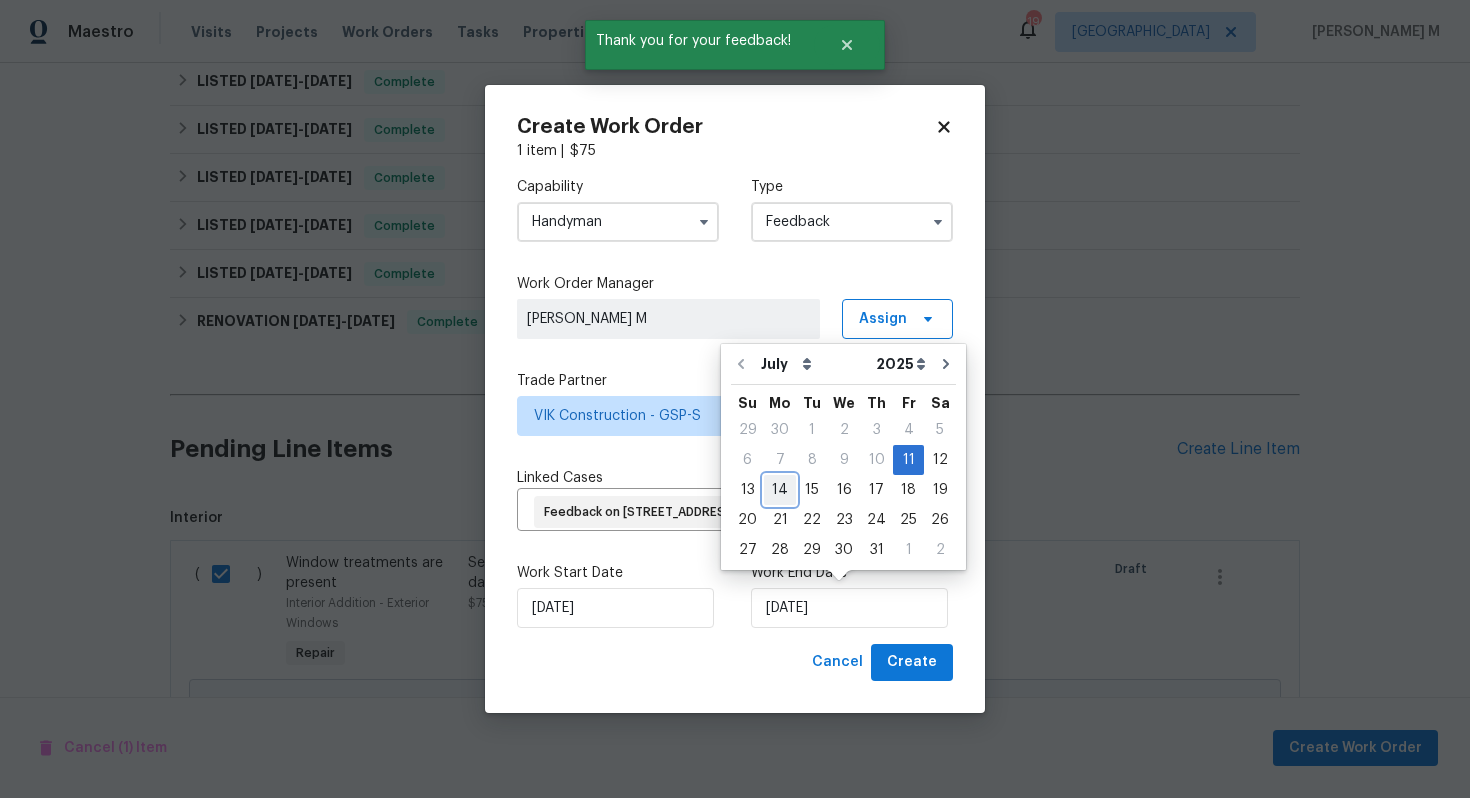 click on "14" at bounding box center (780, 490) 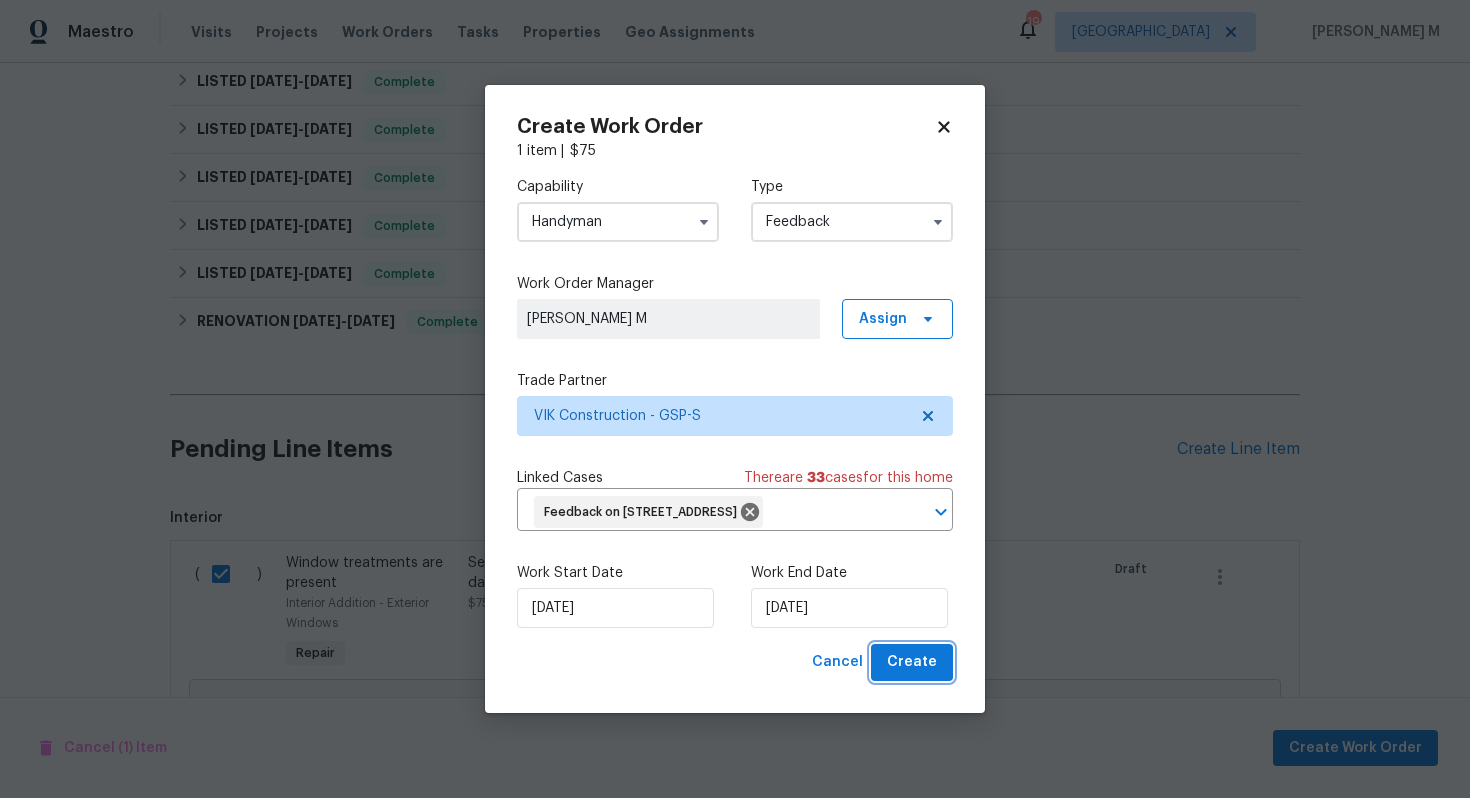 click on "Create" at bounding box center [912, 662] 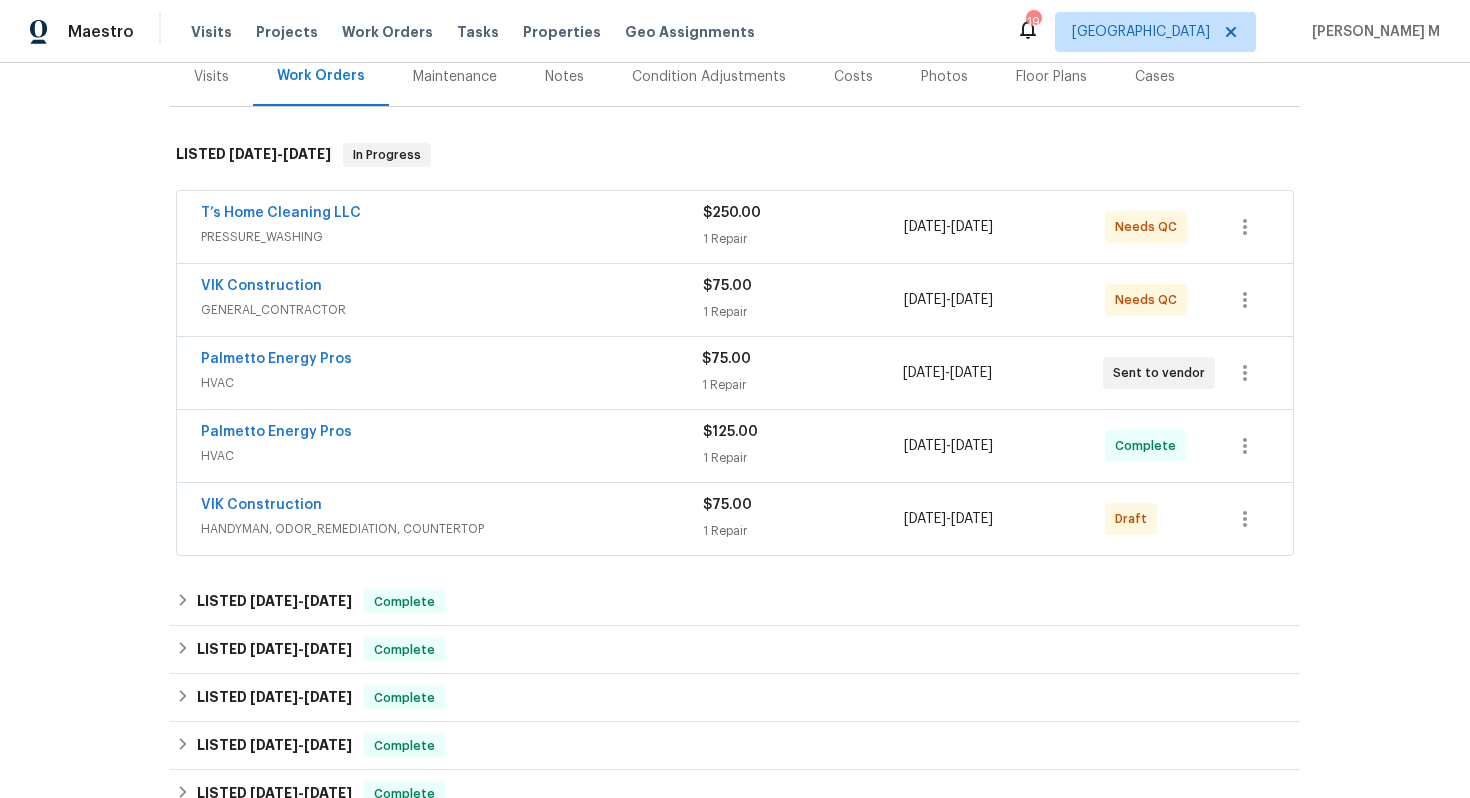 scroll, scrollTop: 86, scrollLeft: 0, axis: vertical 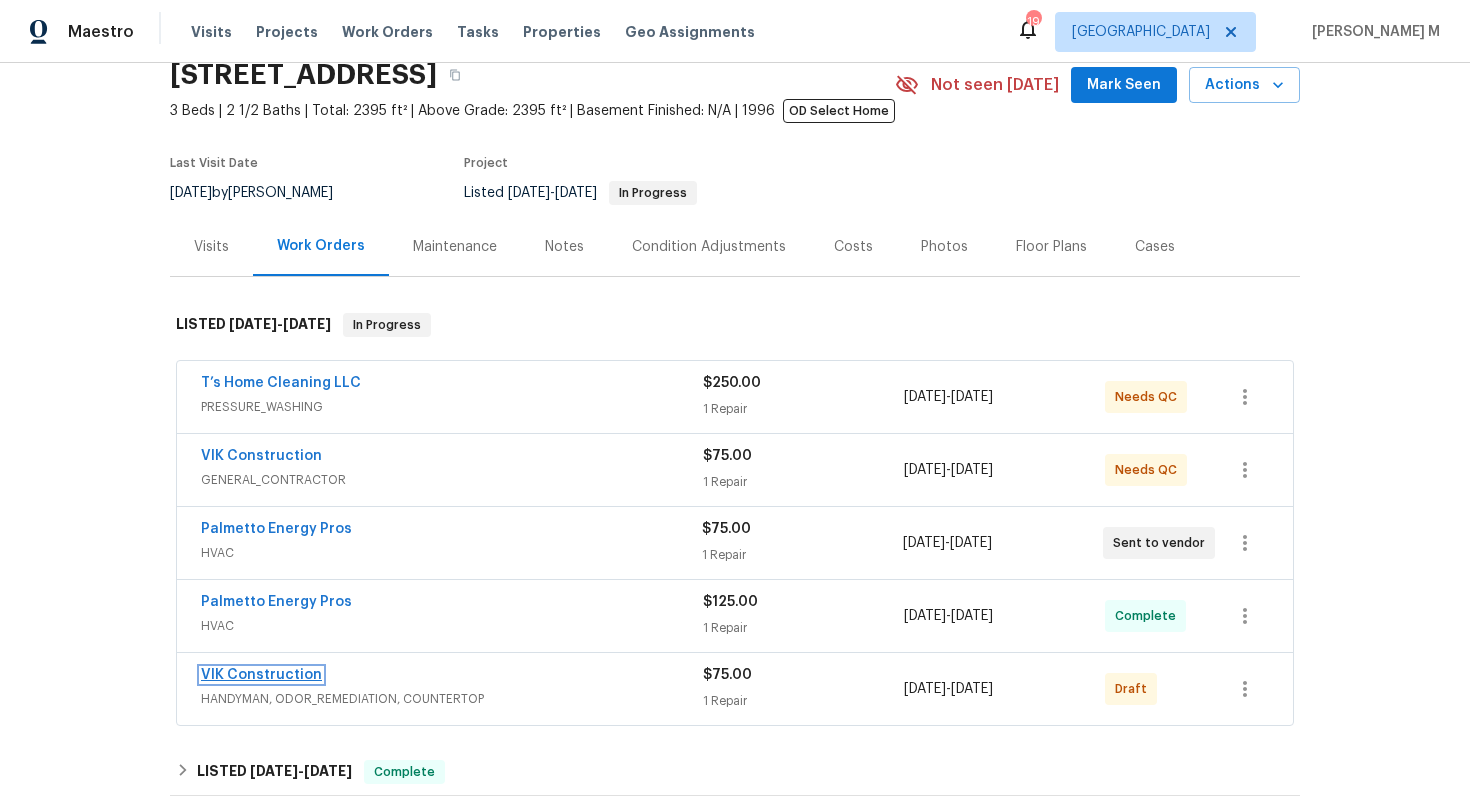 click on "VIK Construction" at bounding box center (261, 675) 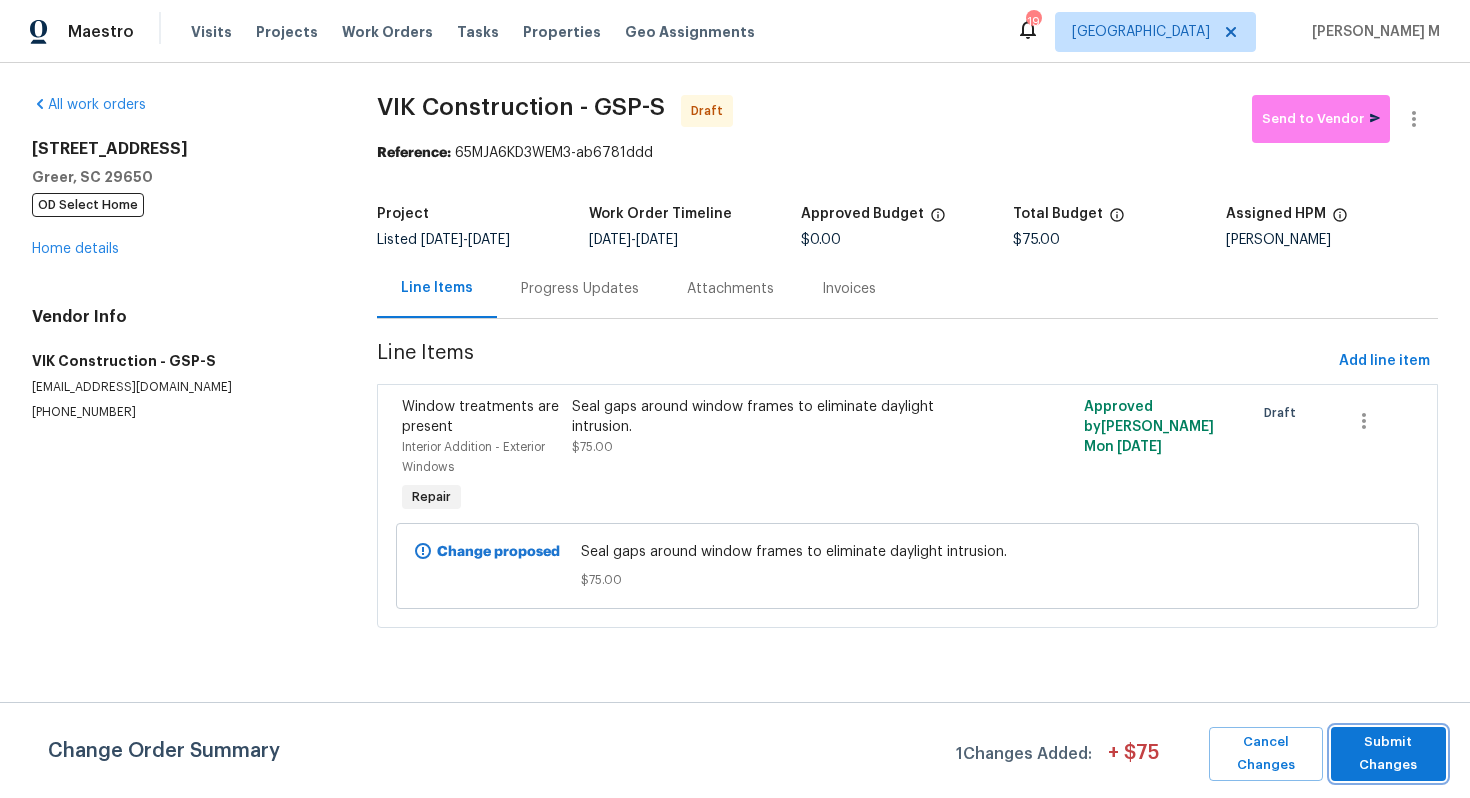 click on "Submit Changes" at bounding box center [1388, 754] 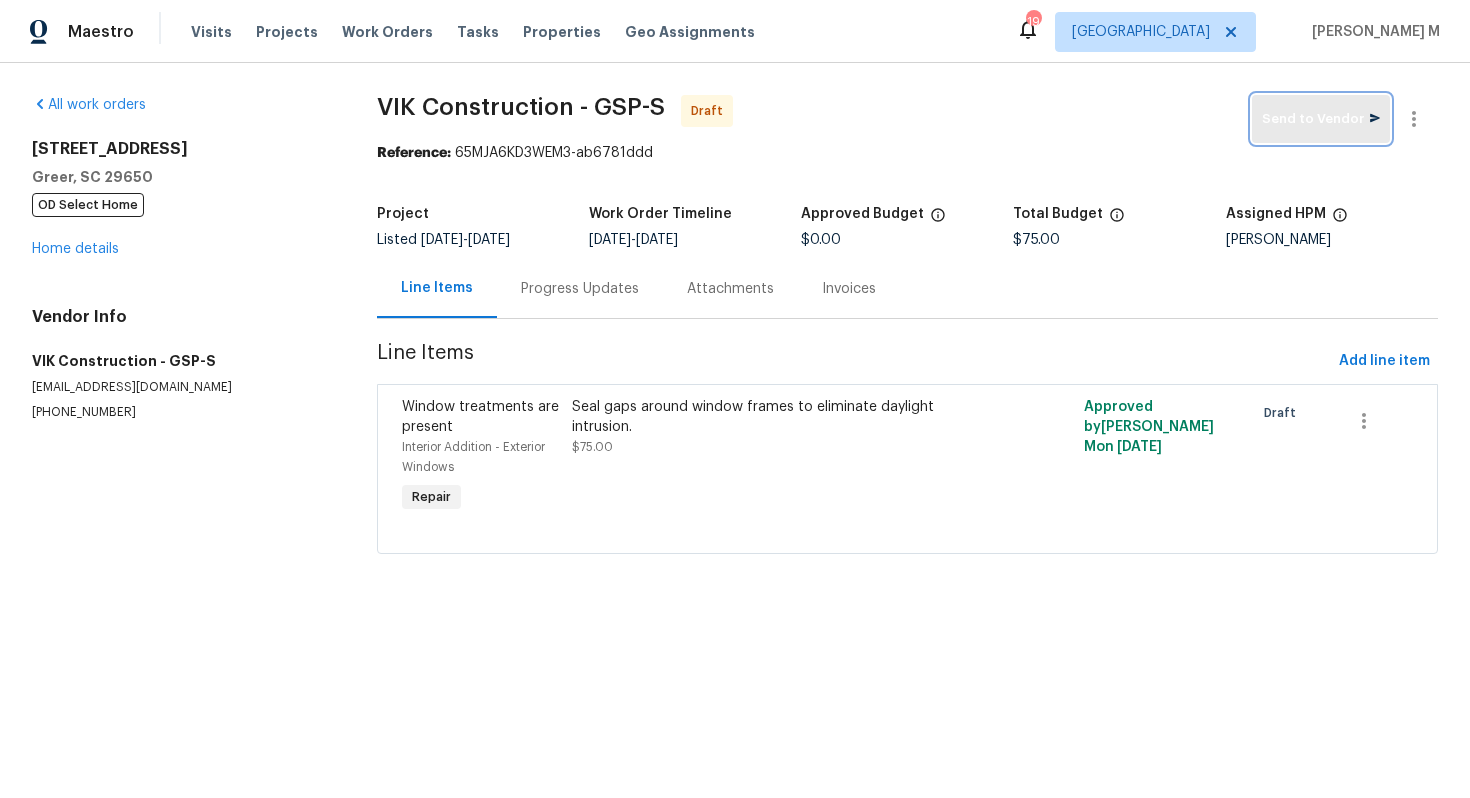 click on "Send to Vendor" at bounding box center [1321, 119] 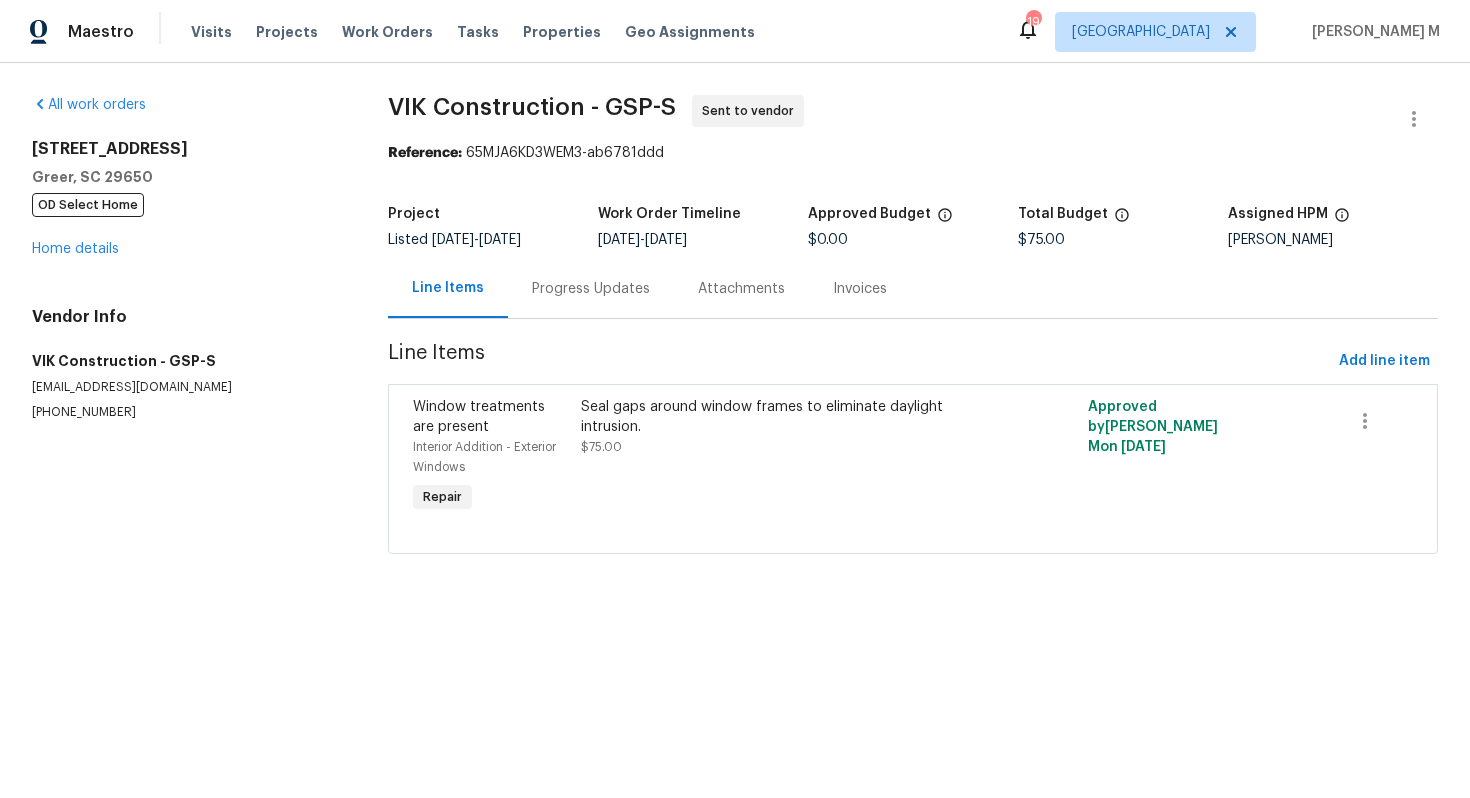 click on "Progress Updates" at bounding box center (591, 289) 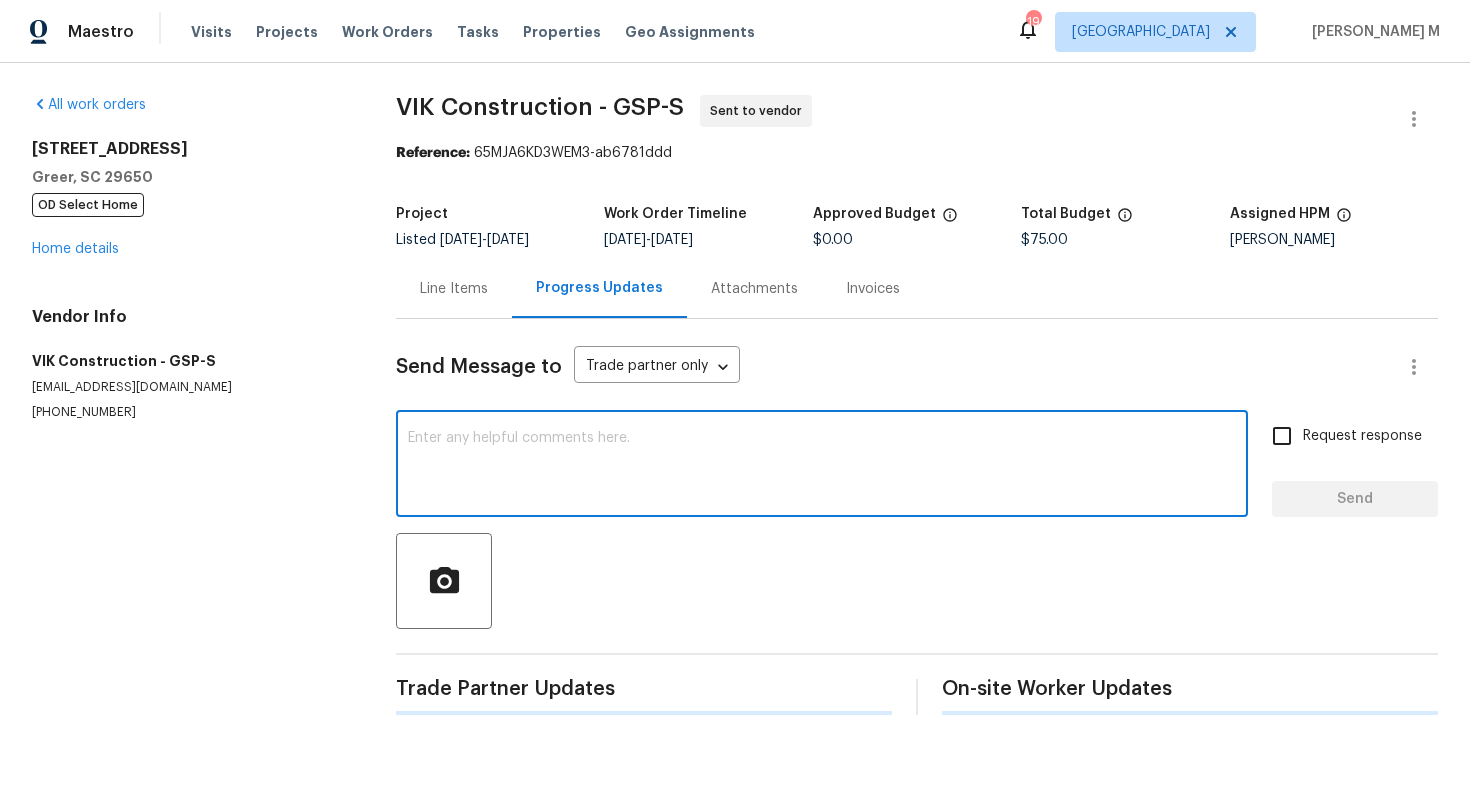 click at bounding box center [822, 466] 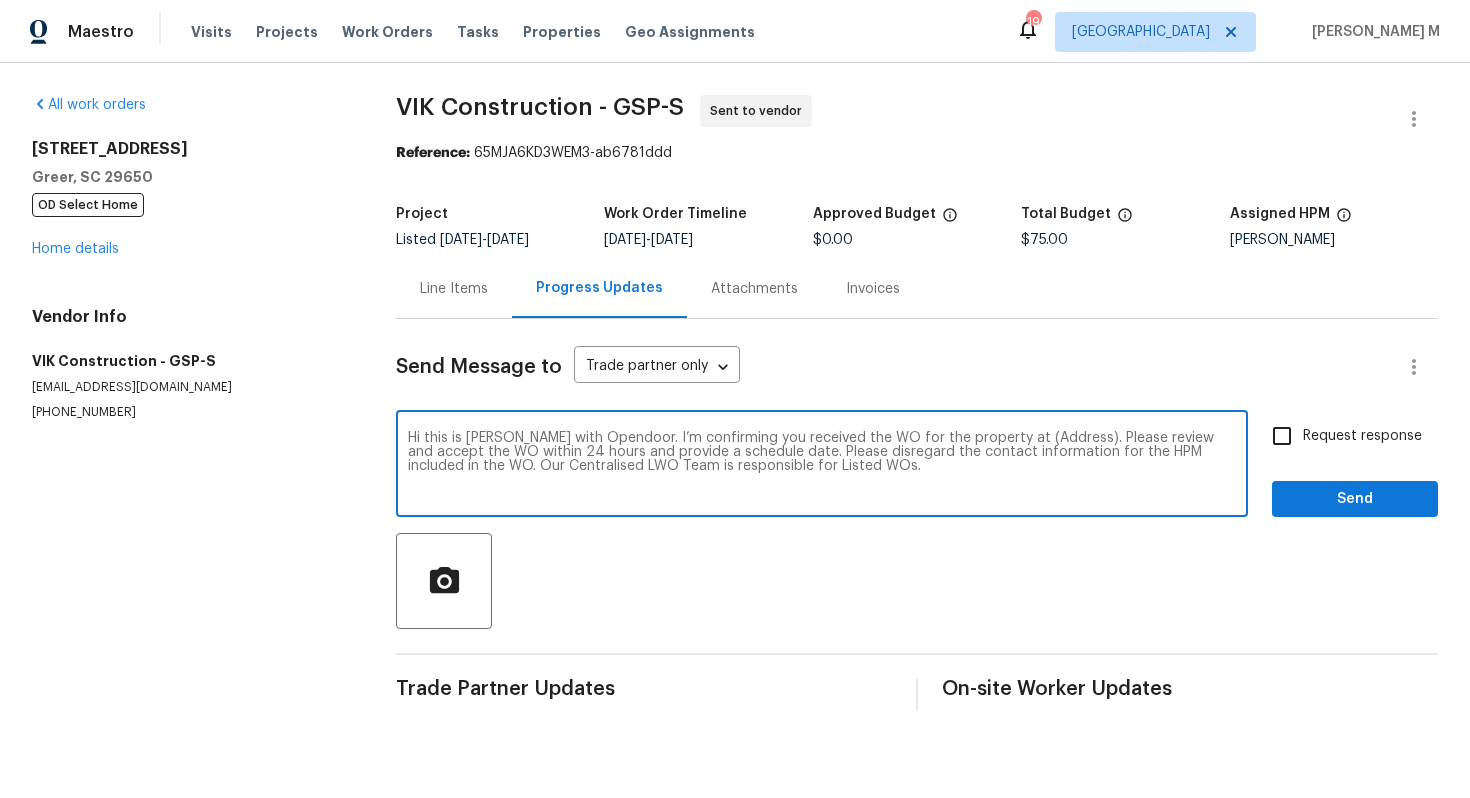 click on "Hi this is [PERSON_NAME] with Opendoor. I’m confirming you received the WO for the property at (Address). Please review and accept the WO within 24 hours and provide a schedule date. Please disregard the contact information for the HPM included in the WO. Our Centralised LWO Team is responsible for Listed WOs." at bounding box center (822, 466) 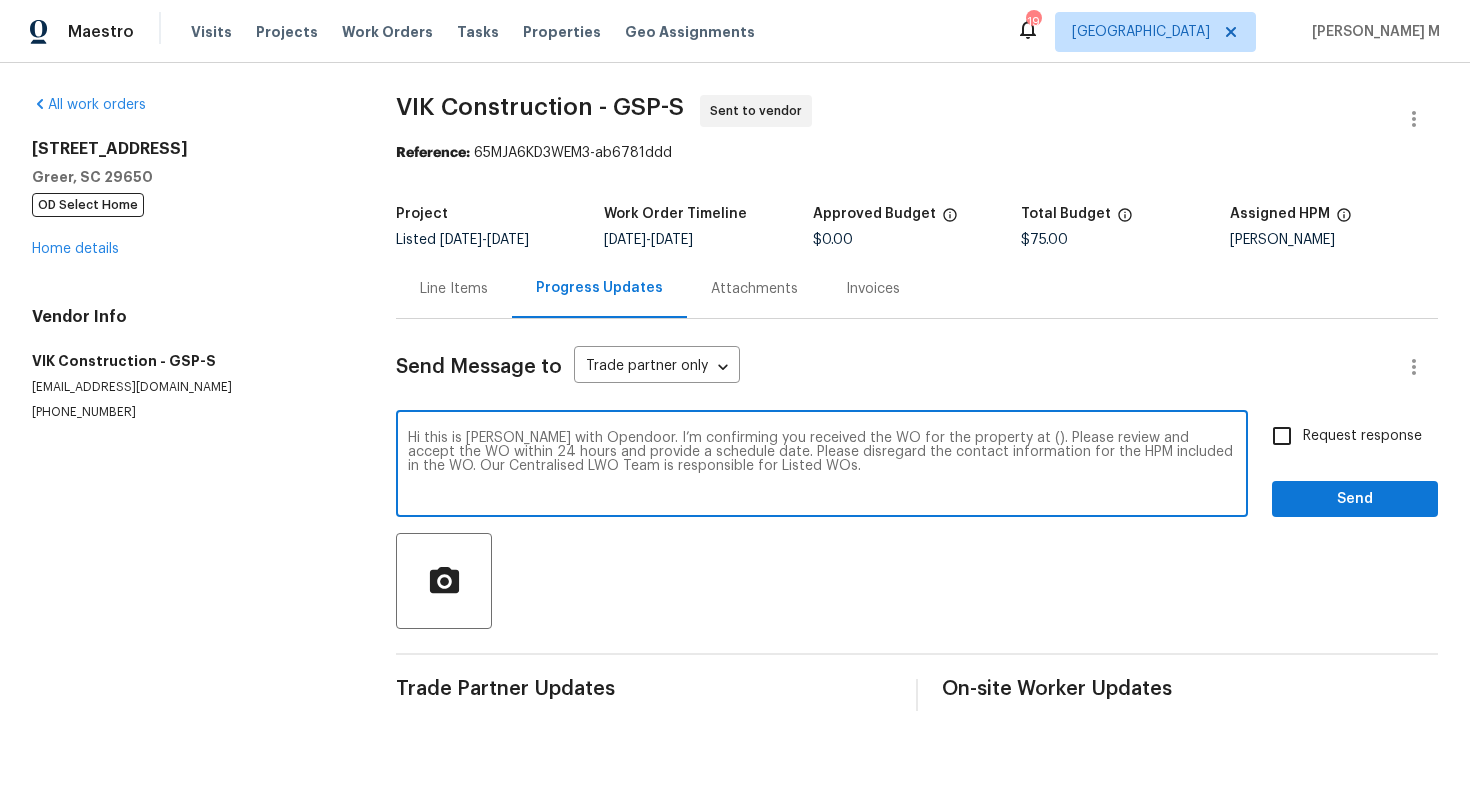 paste on "[STREET_ADDRESS]" 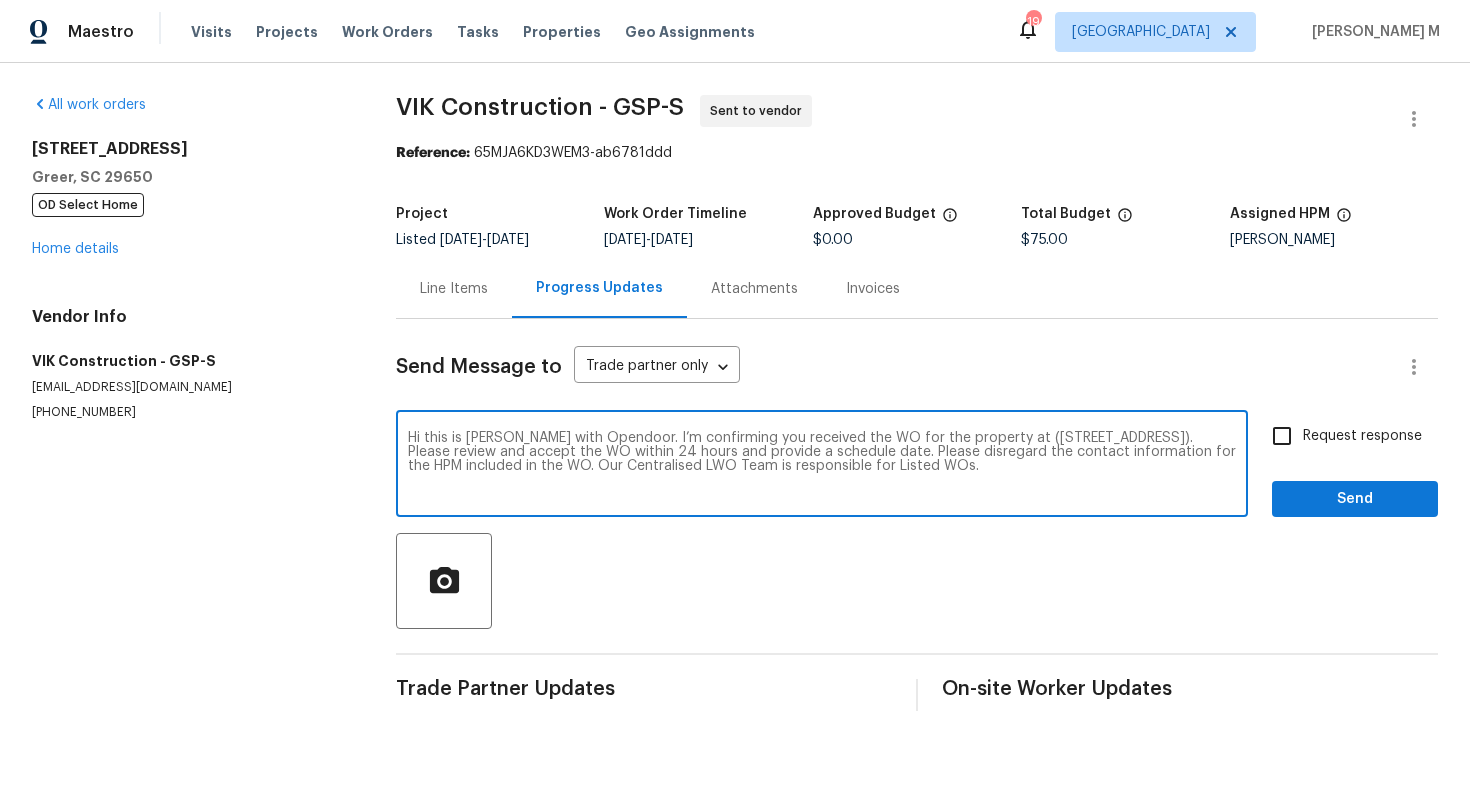 type on "Hi this is [PERSON_NAME] with Opendoor. I’m confirming you received the WO for the property at ([STREET_ADDRESS]). Please review and accept the WO within 24 hours and provide a schedule date. Please disregard the contact information for the HPM included in the WO. Our Centralised LWO Team is responsible for Listed WOs." 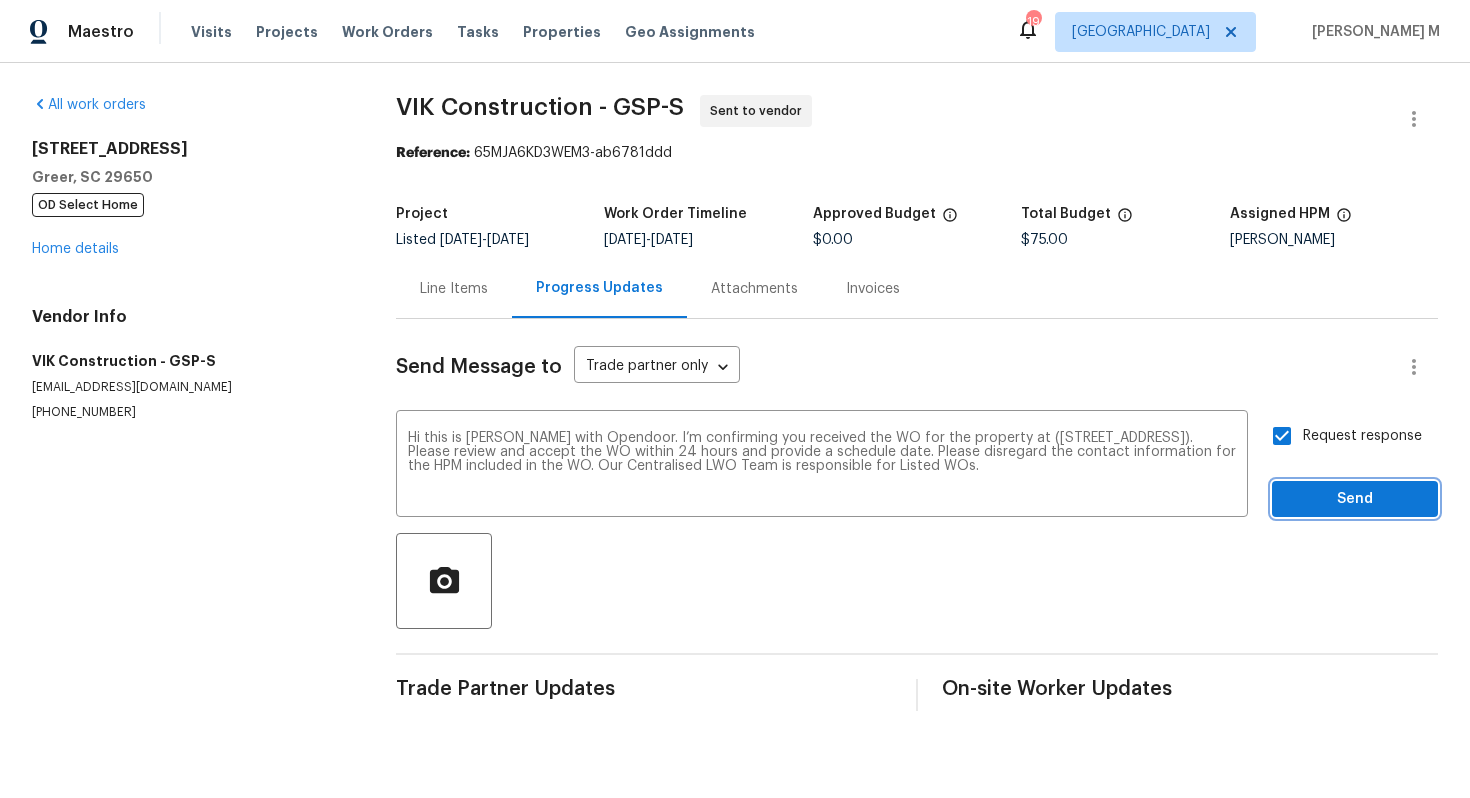 click on "Send" at bounding box center (1355, 499) 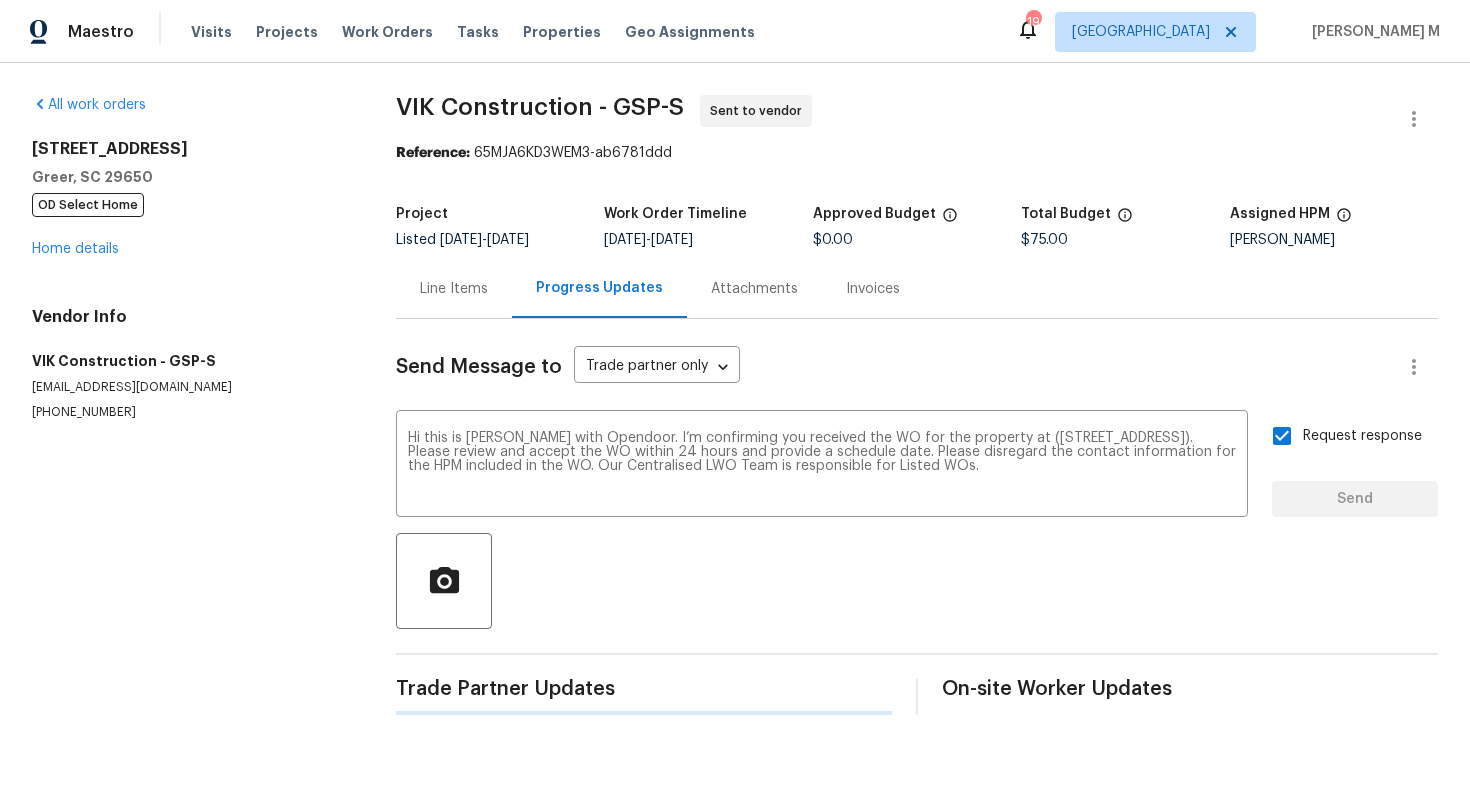 type 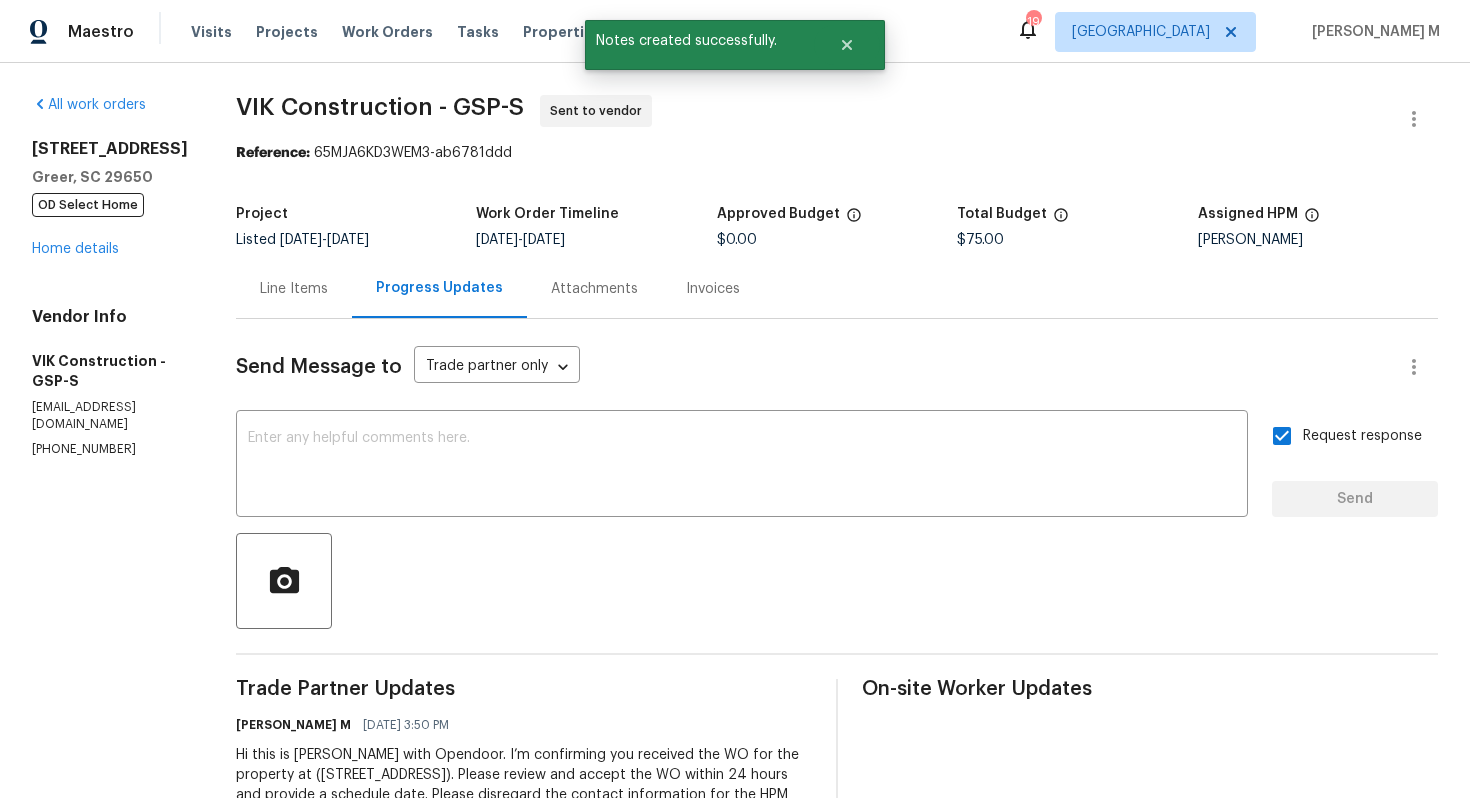 click on "Line Items" at bounding box center (294, 288) 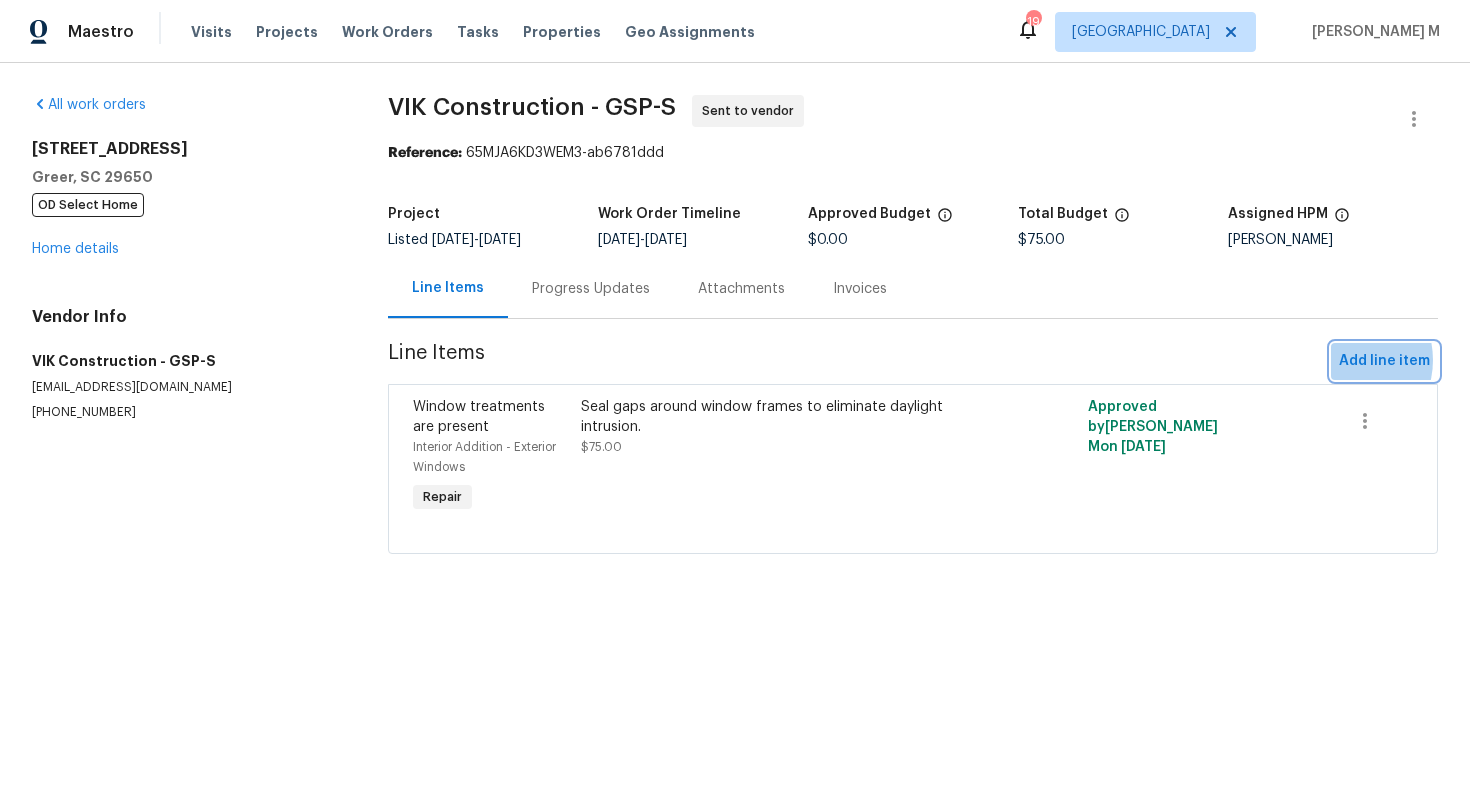 click on "Add line item" at bounding box center (1384, 361) 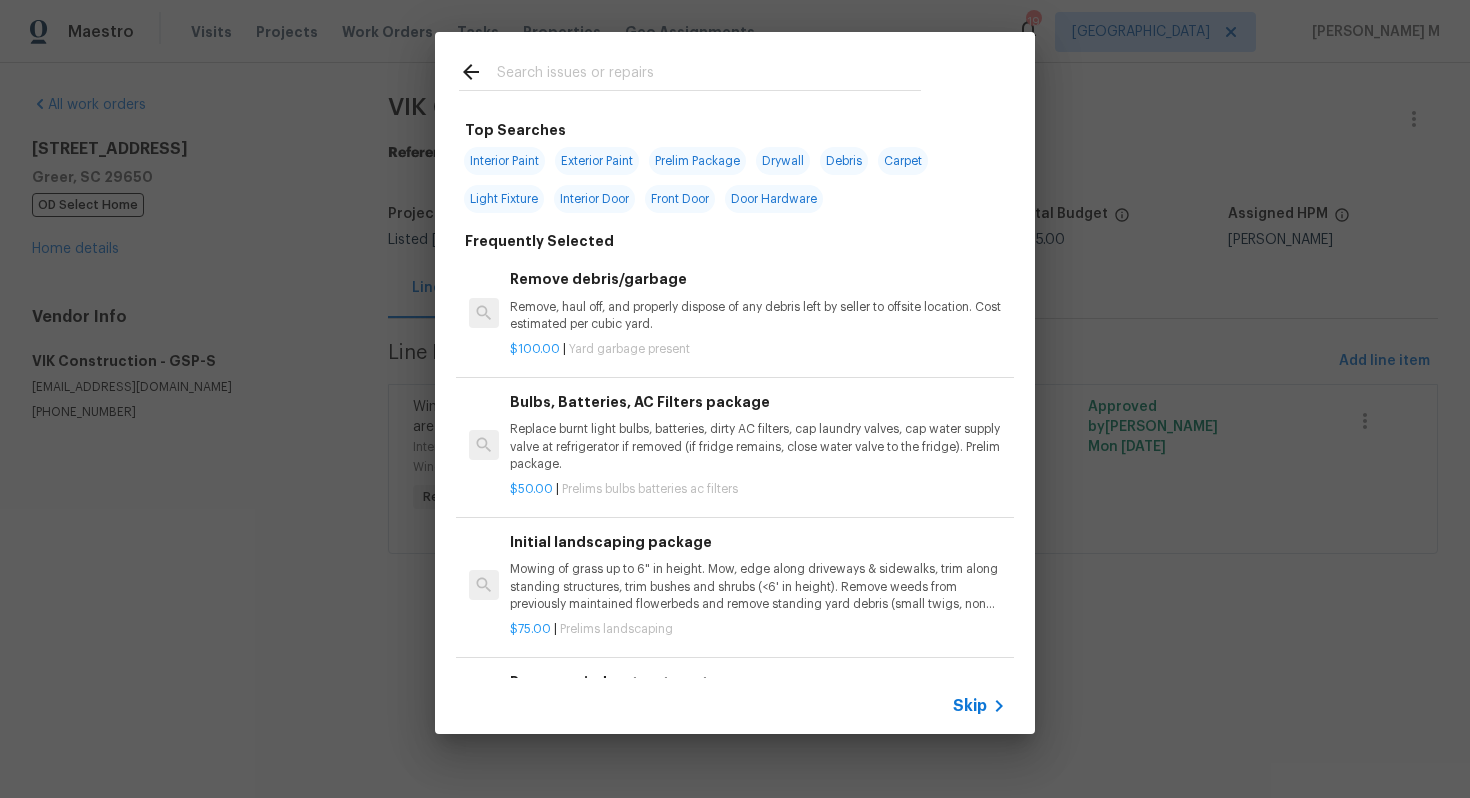click 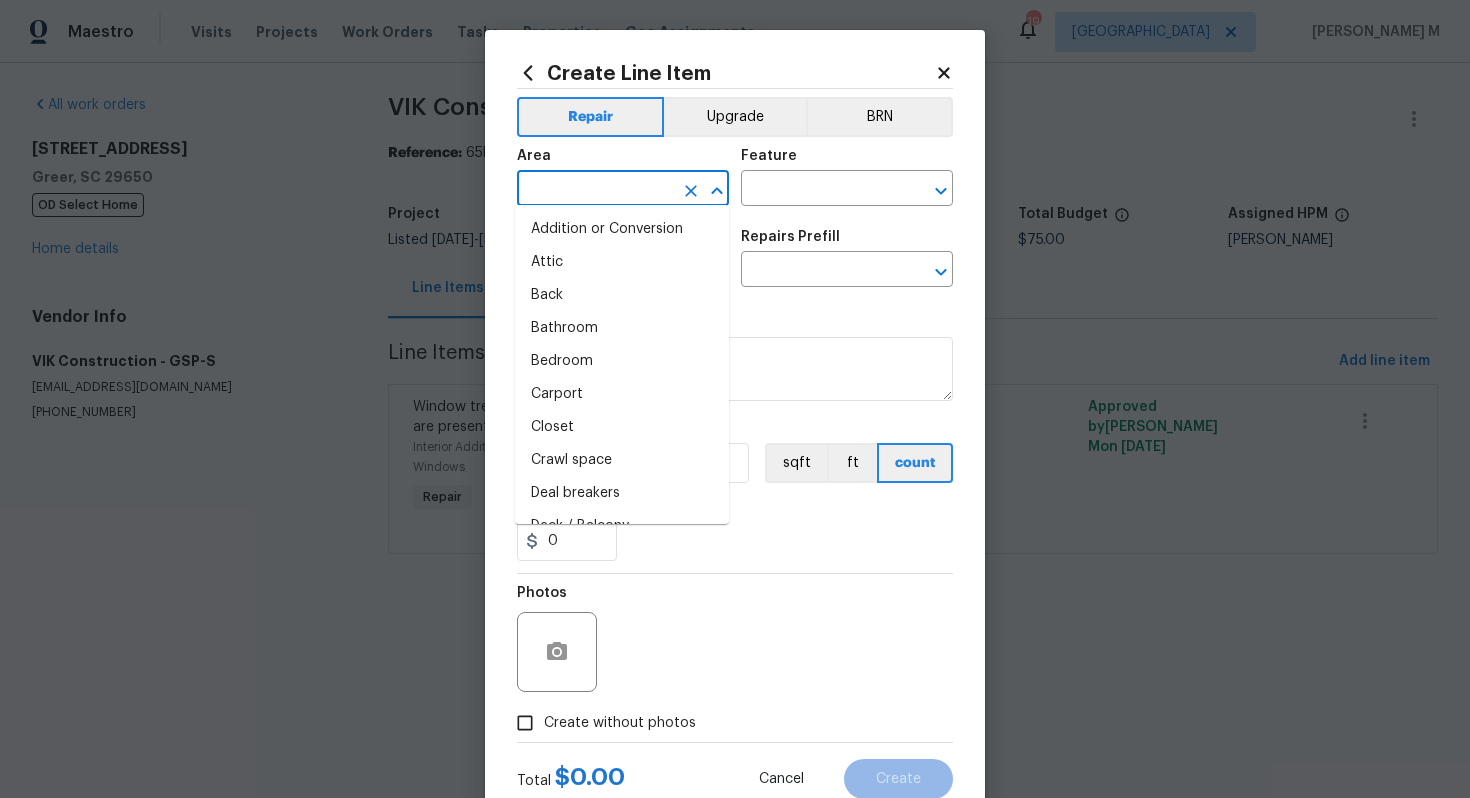 click at bounding box center (595, 190) 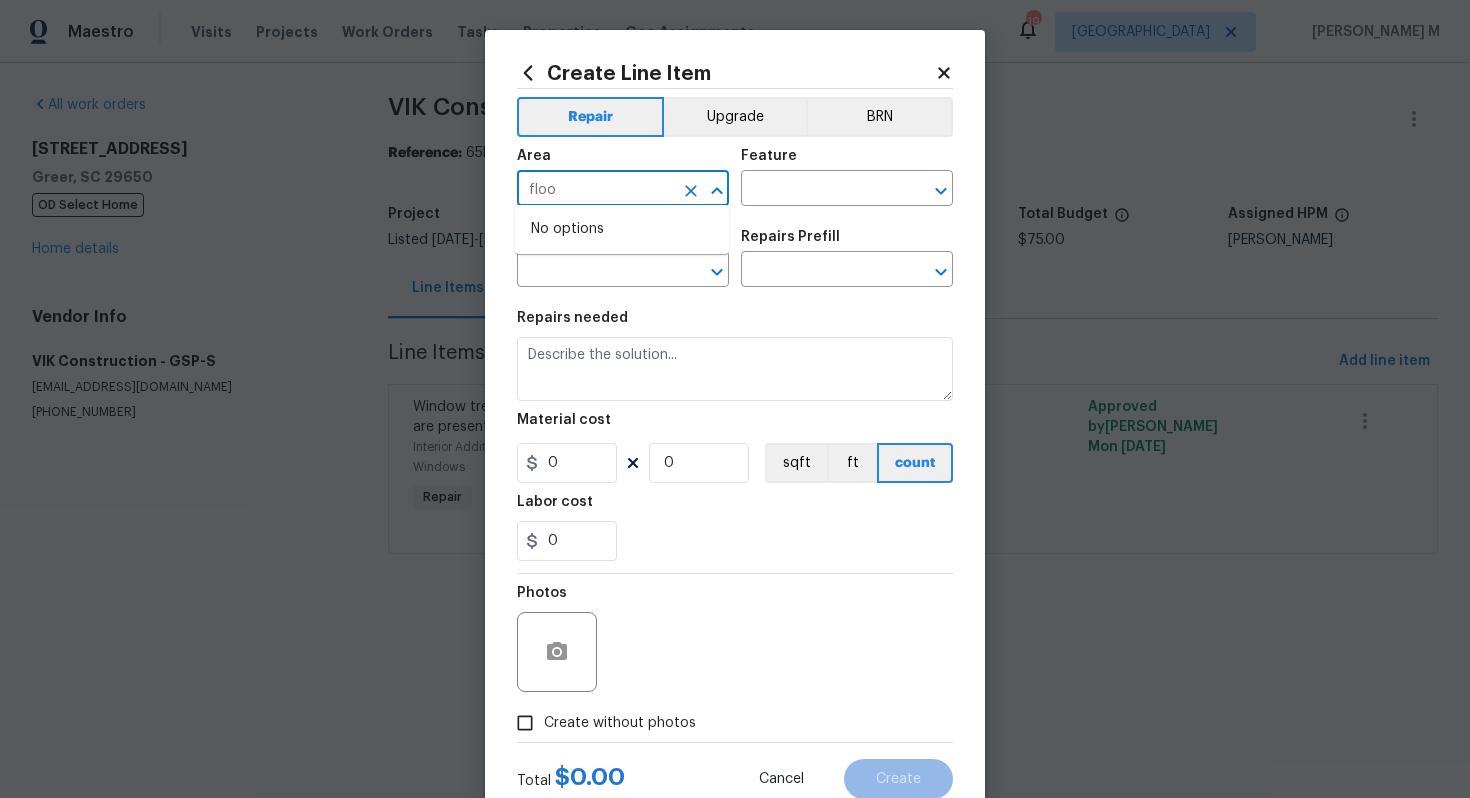 type on "floor" 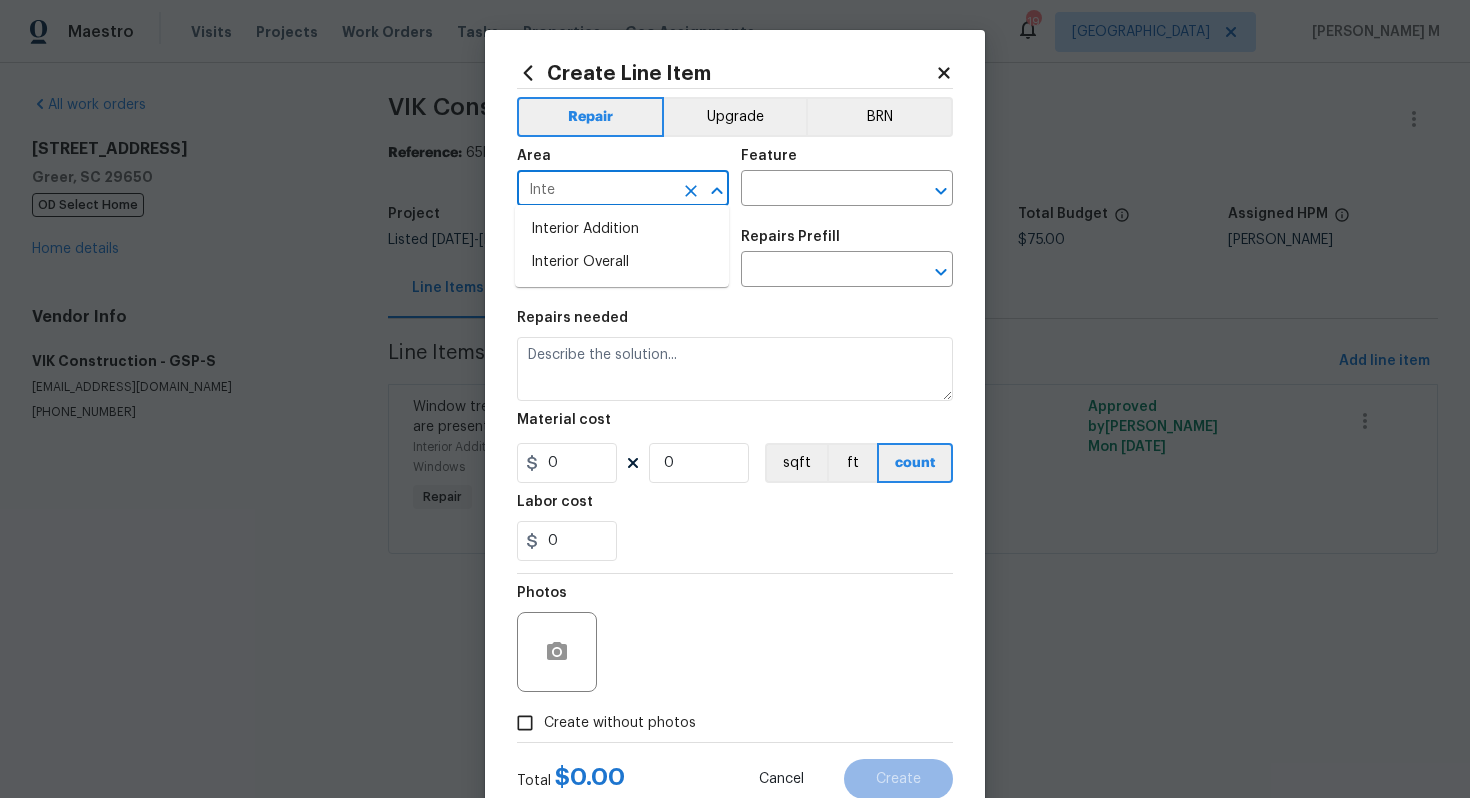 click on "Interior Addition" at bounding box center (622, 229) 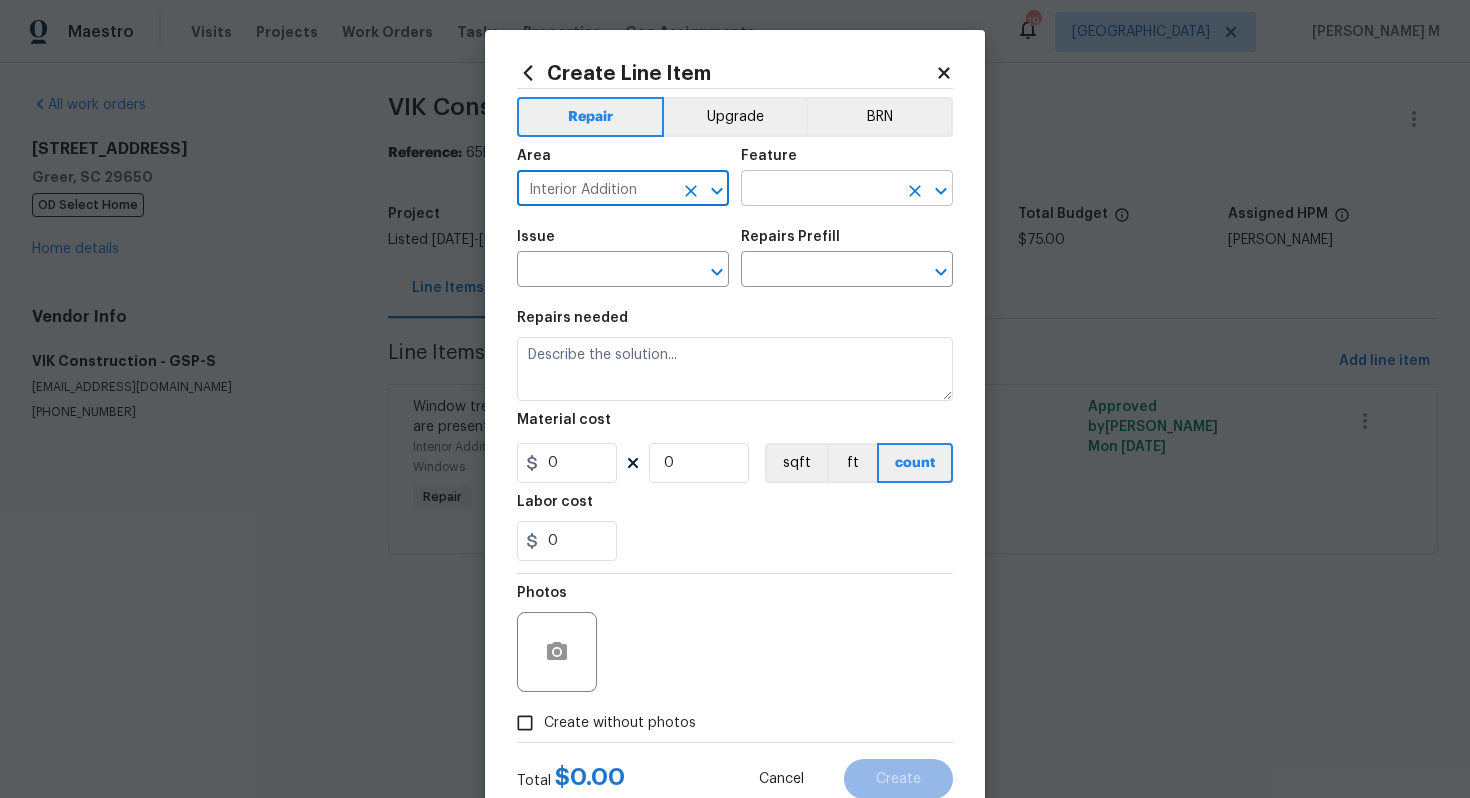 type on "Interior Addition" 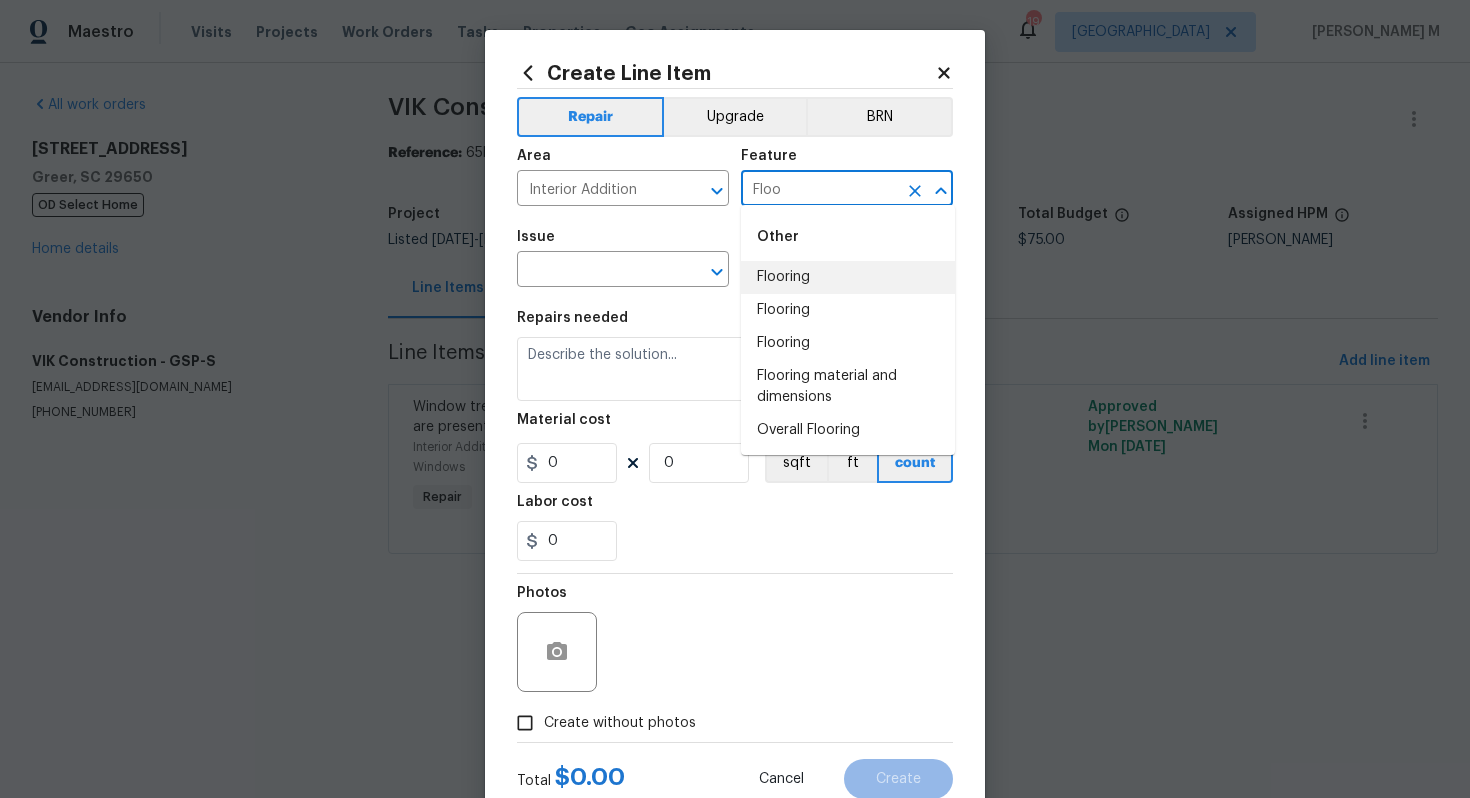 click on "Flooring" at bounding box center (848, 277) 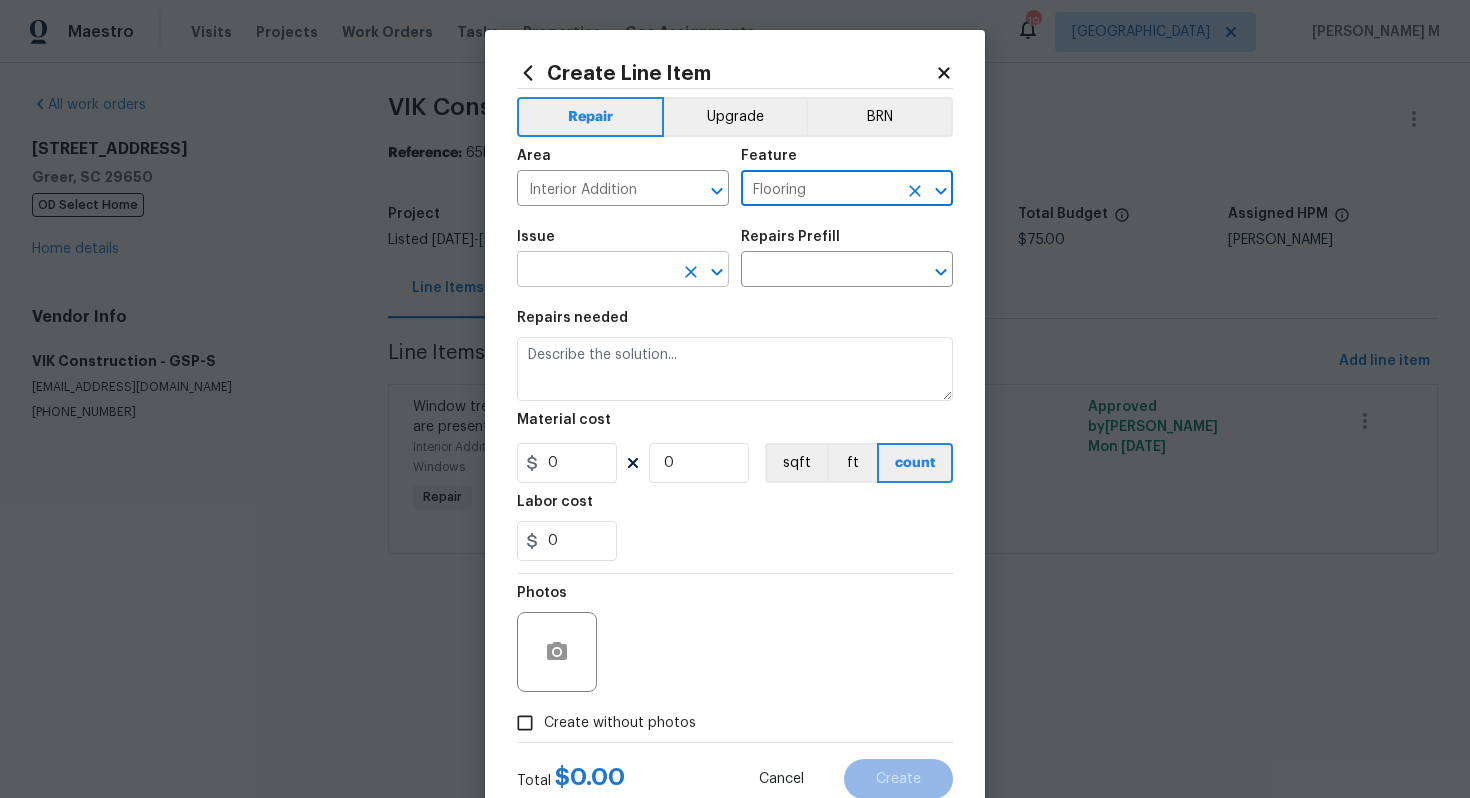 type on "Flooring" 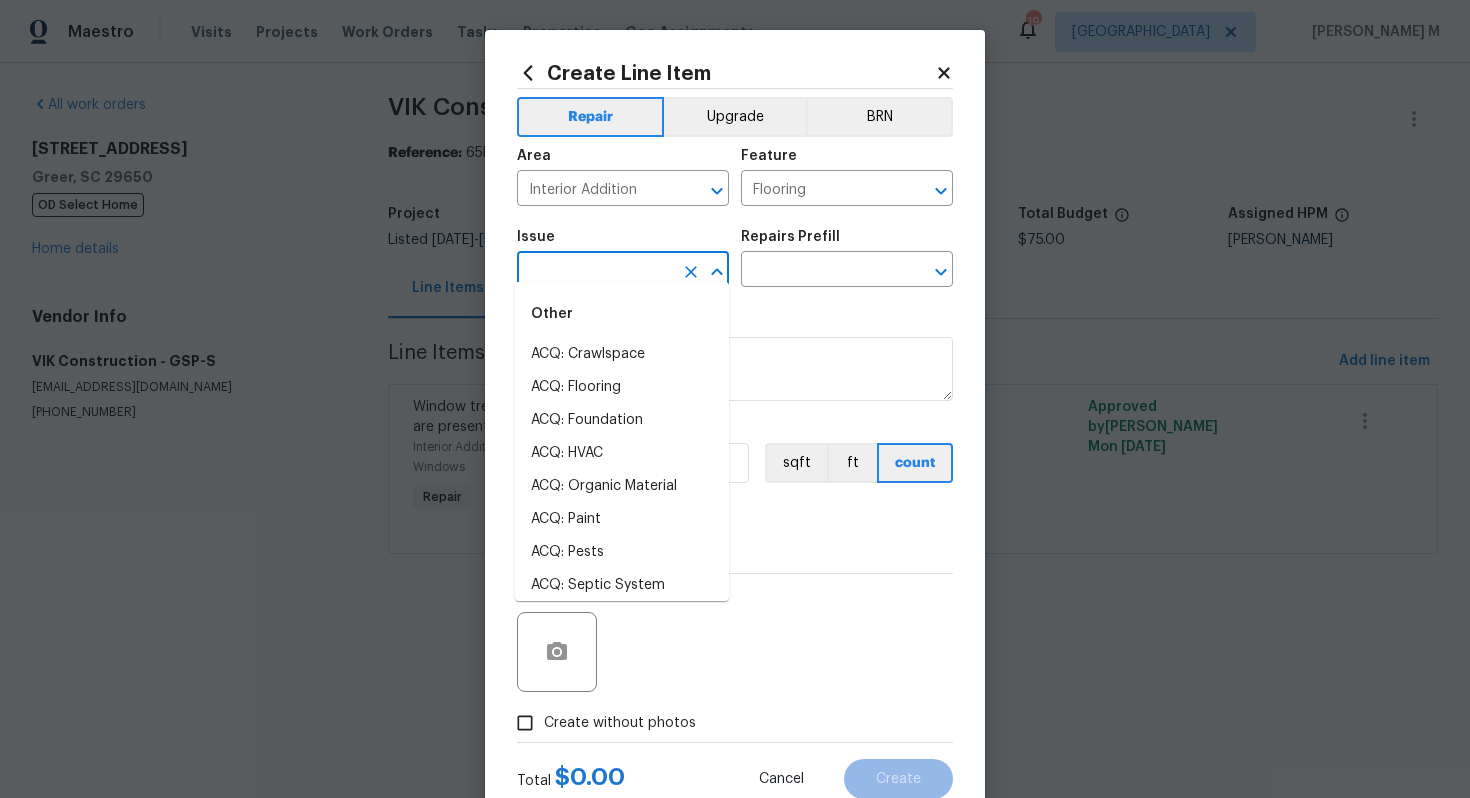 click at bounding box center (595, 271) 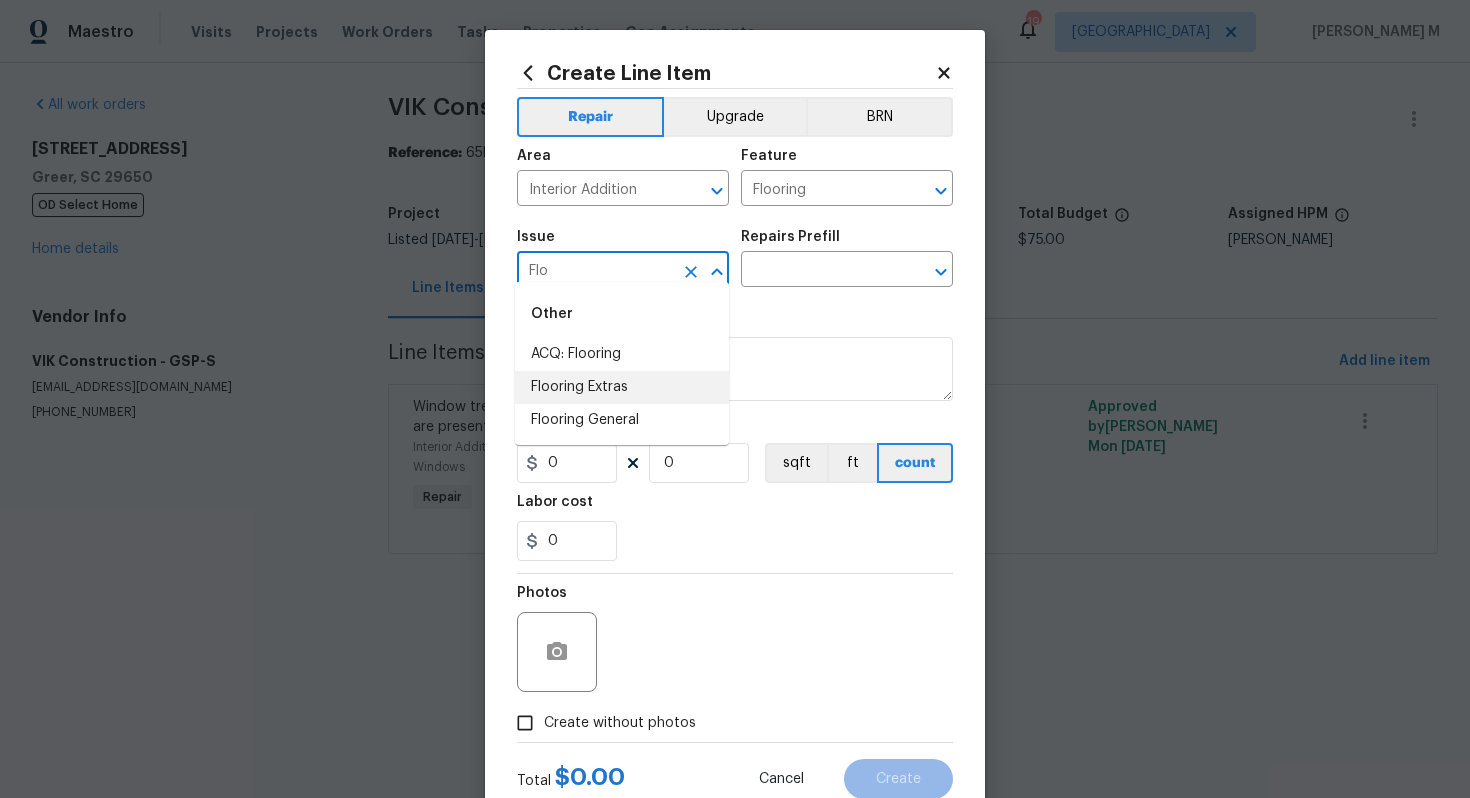 click on "Flooring Extras" at bounding box center (622, 387) 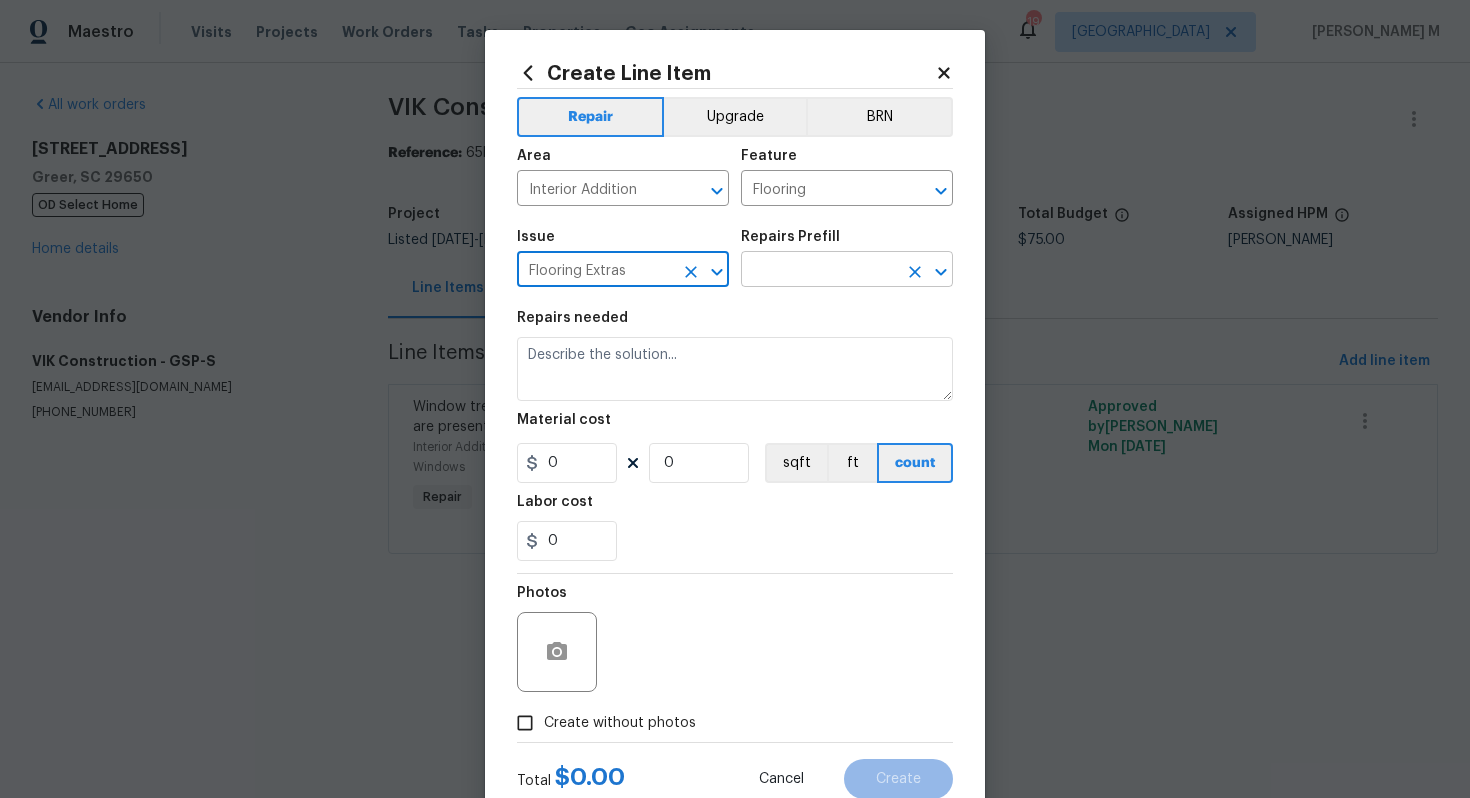 type on "Flooring Extras" 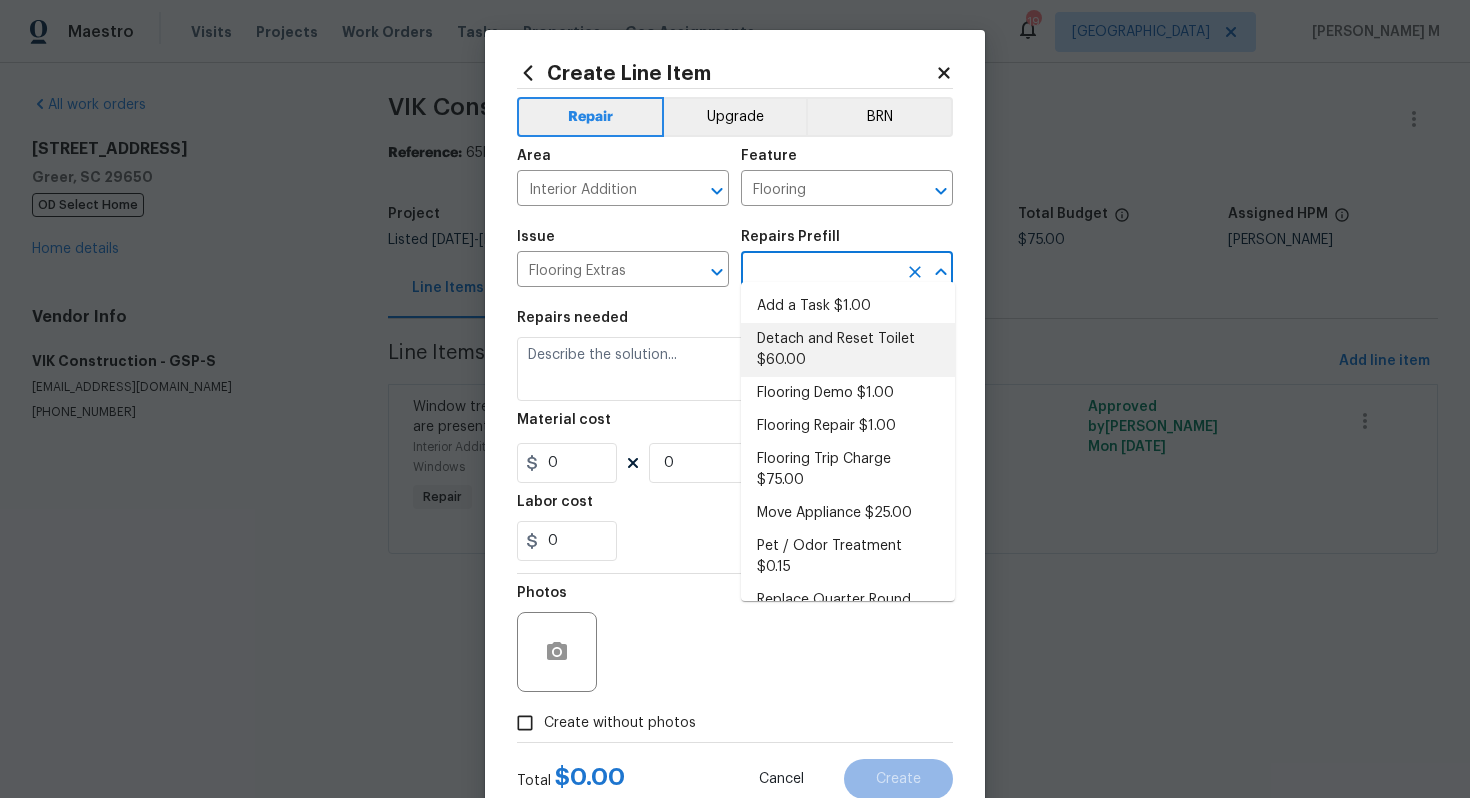 click on "Detach and Reset Toilet $60.00" at bounding box center [848, 350] 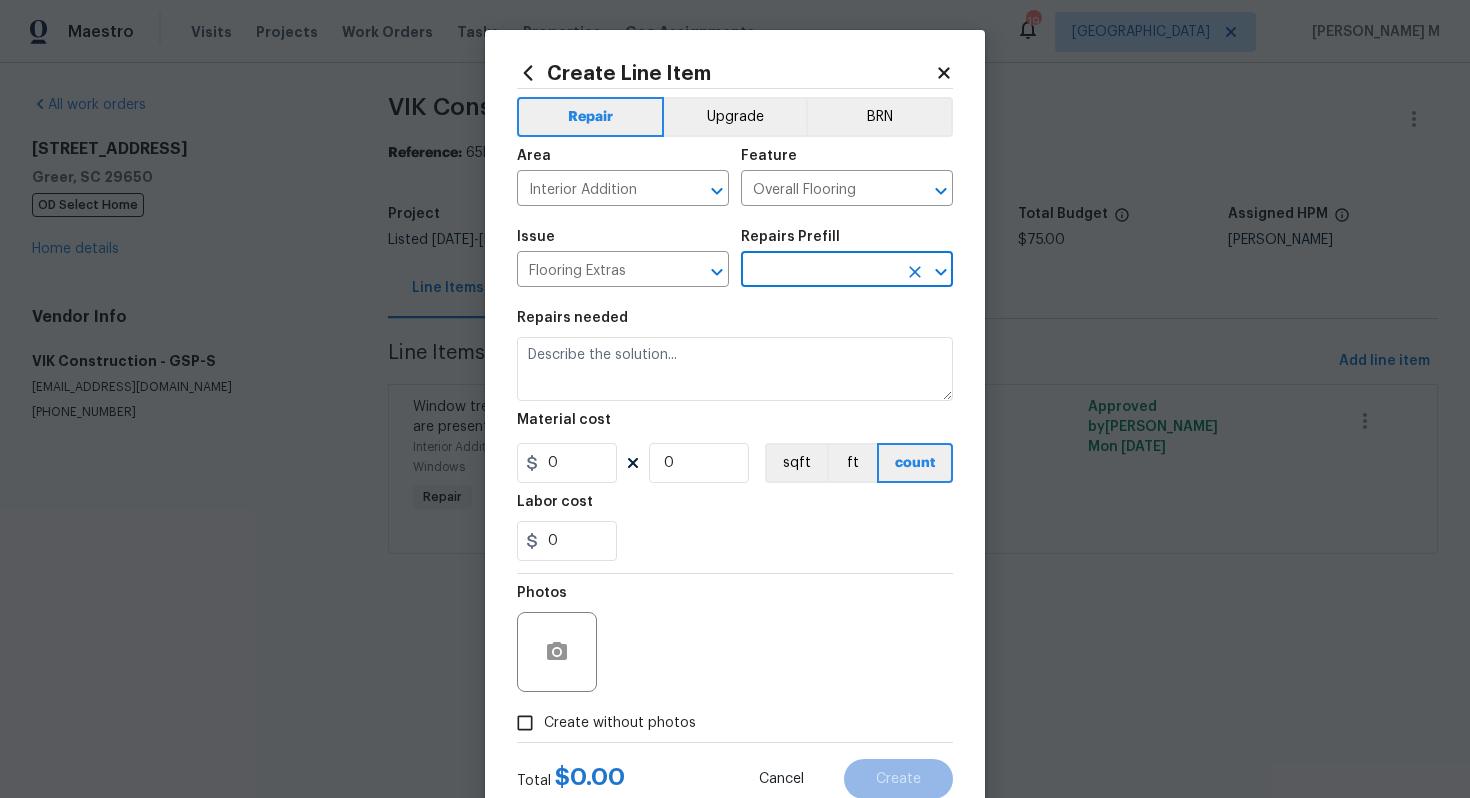 type on "Detach and Reset Toilet $60.00" 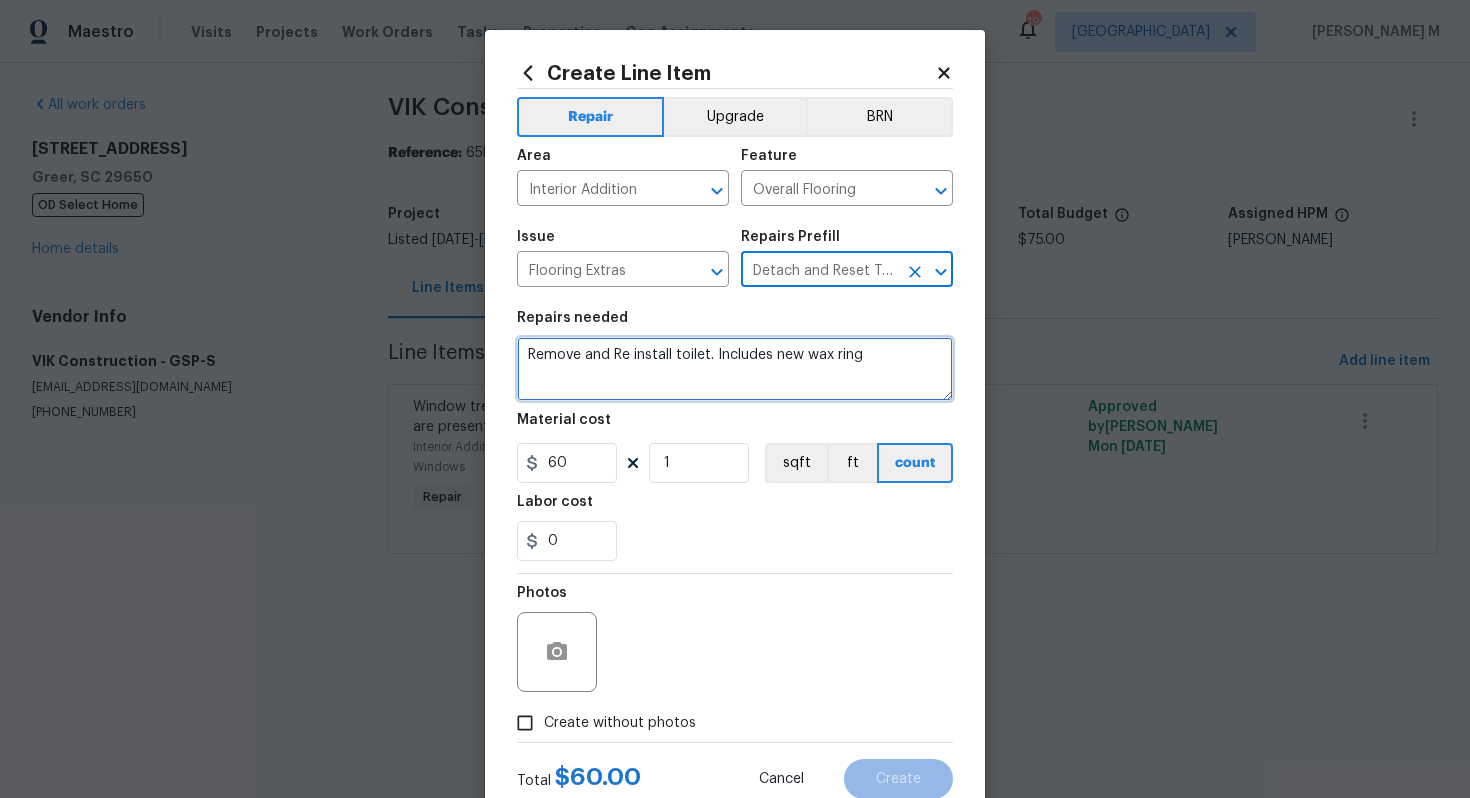 click on "Remove and Re install toilet. Includes new wax ring" at bounding box center [735, 369] 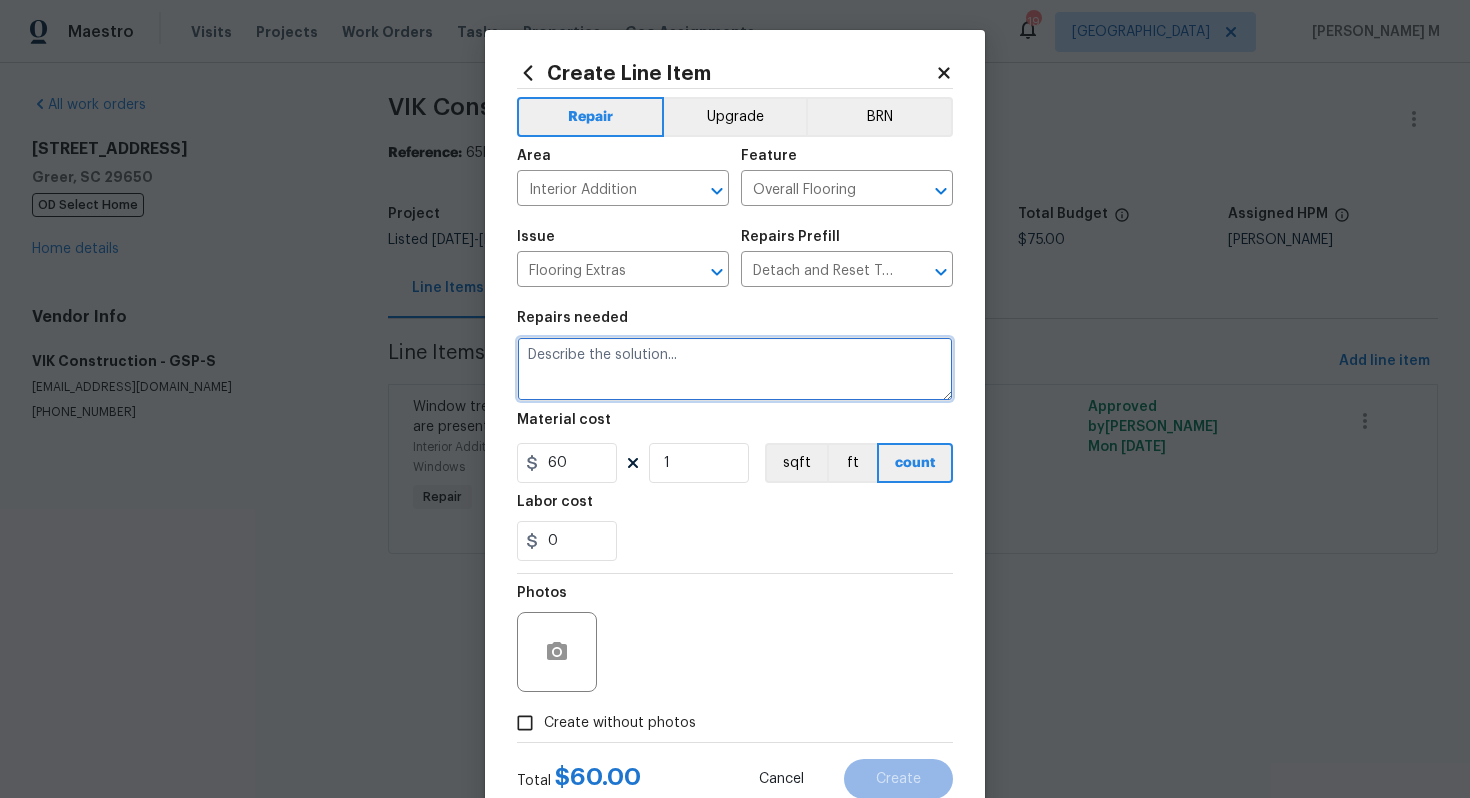 paste on "Rework: Inspect and repair the floor joists to make sure they can properly support the floor." 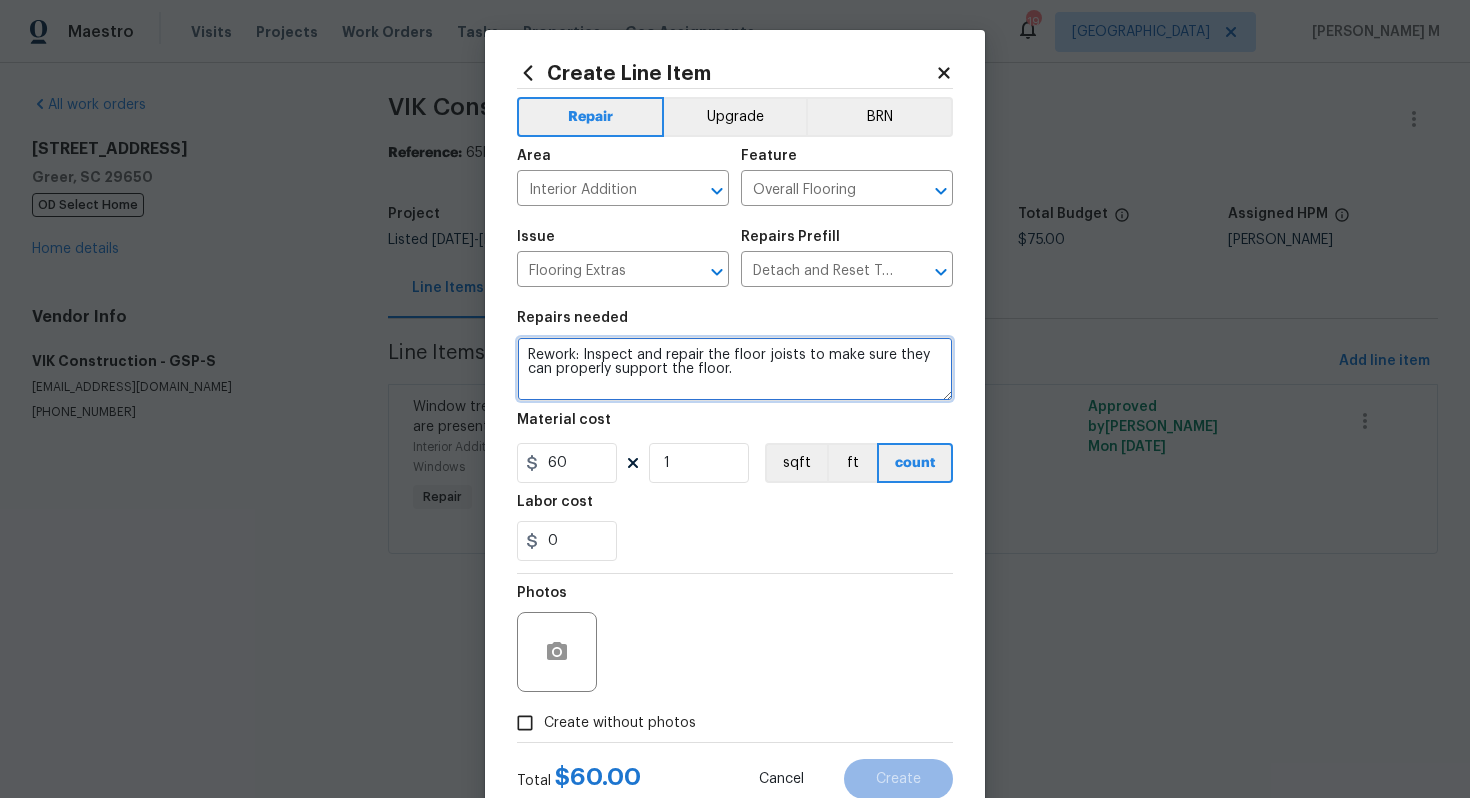 type on "Rework: Inspect and repair the floor joists to make sure they can properly support the floor." 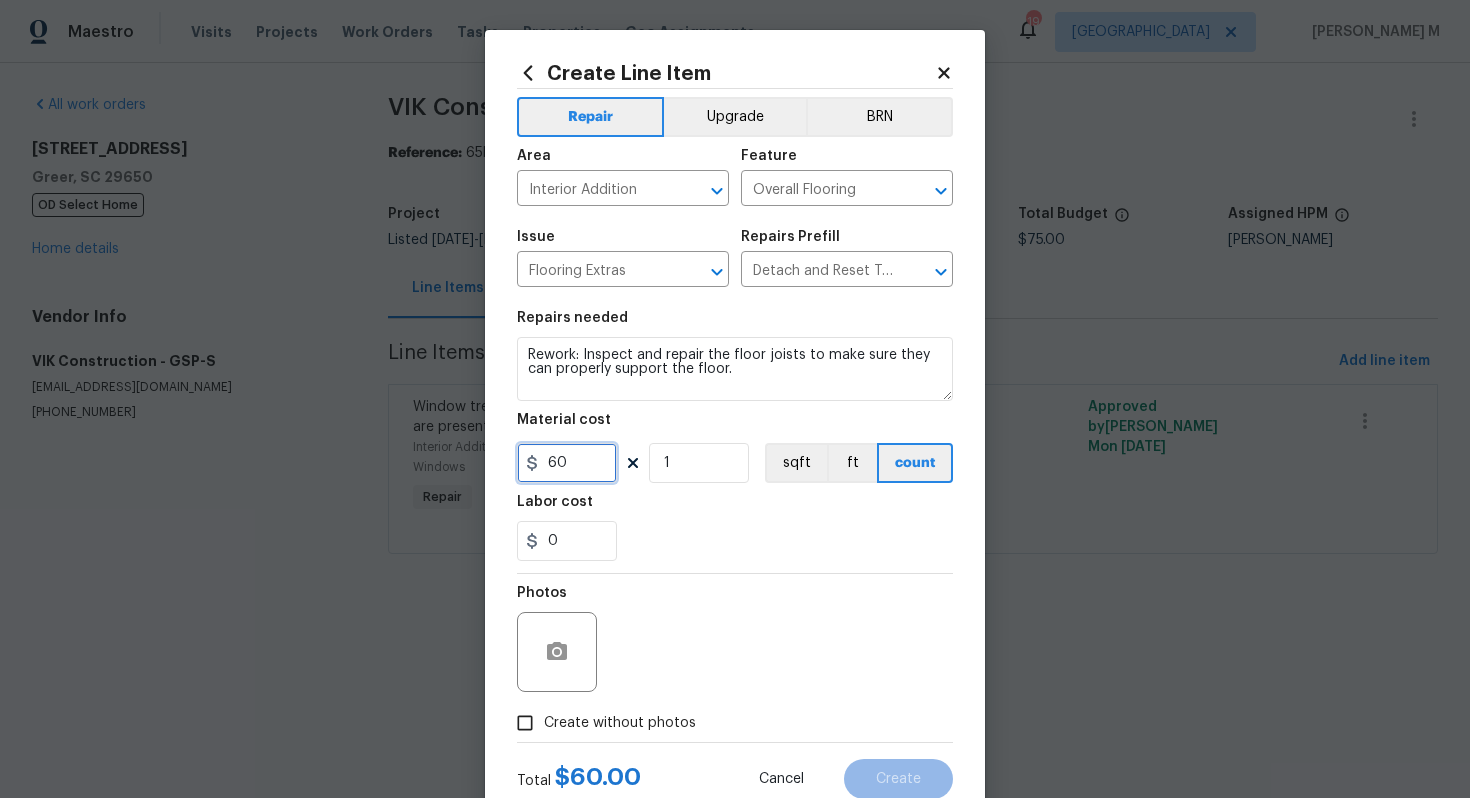 click on "60" at bounding box center [567, 463] 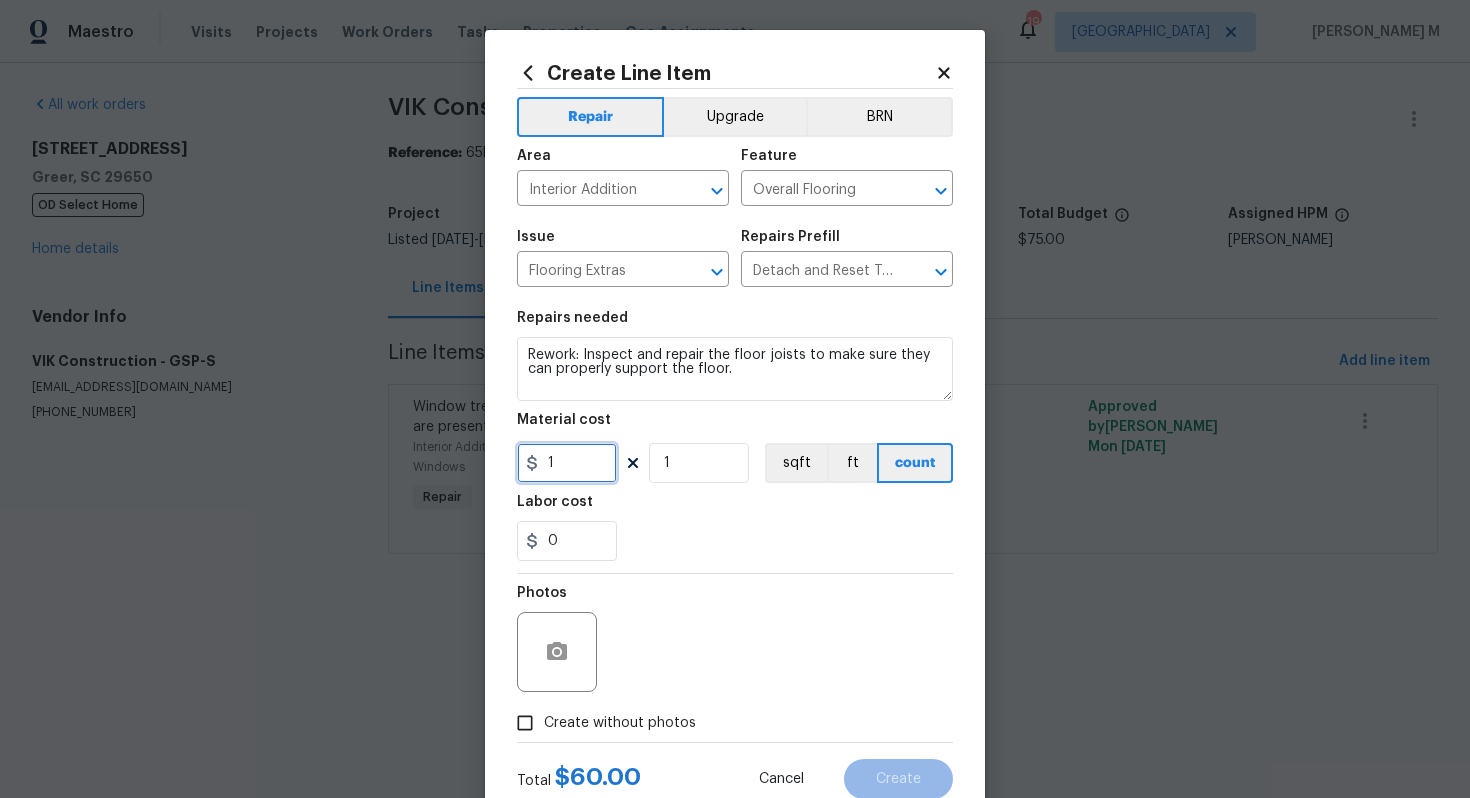 type on "1" 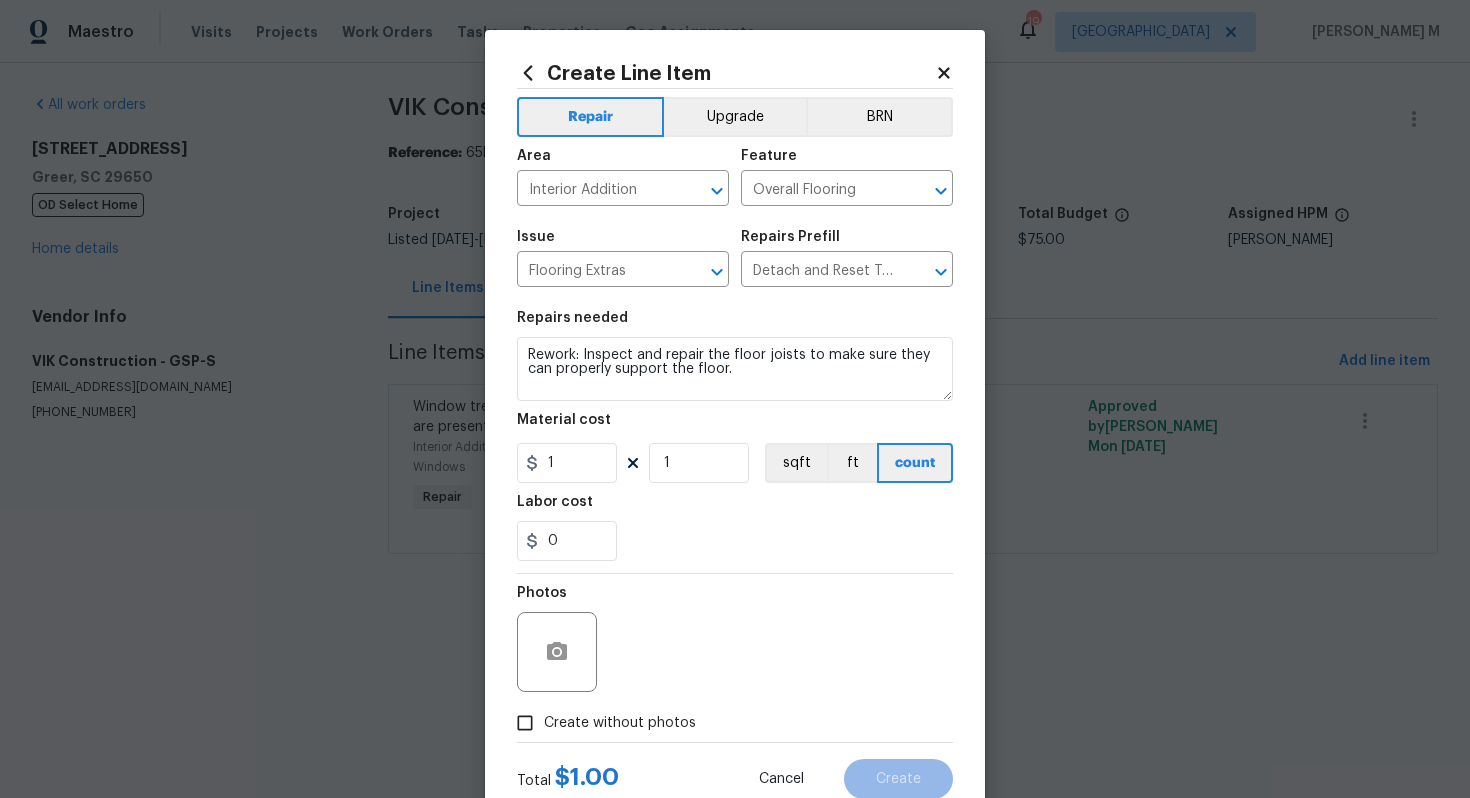 click on "Create without photos" at bounding box center [620, 723] 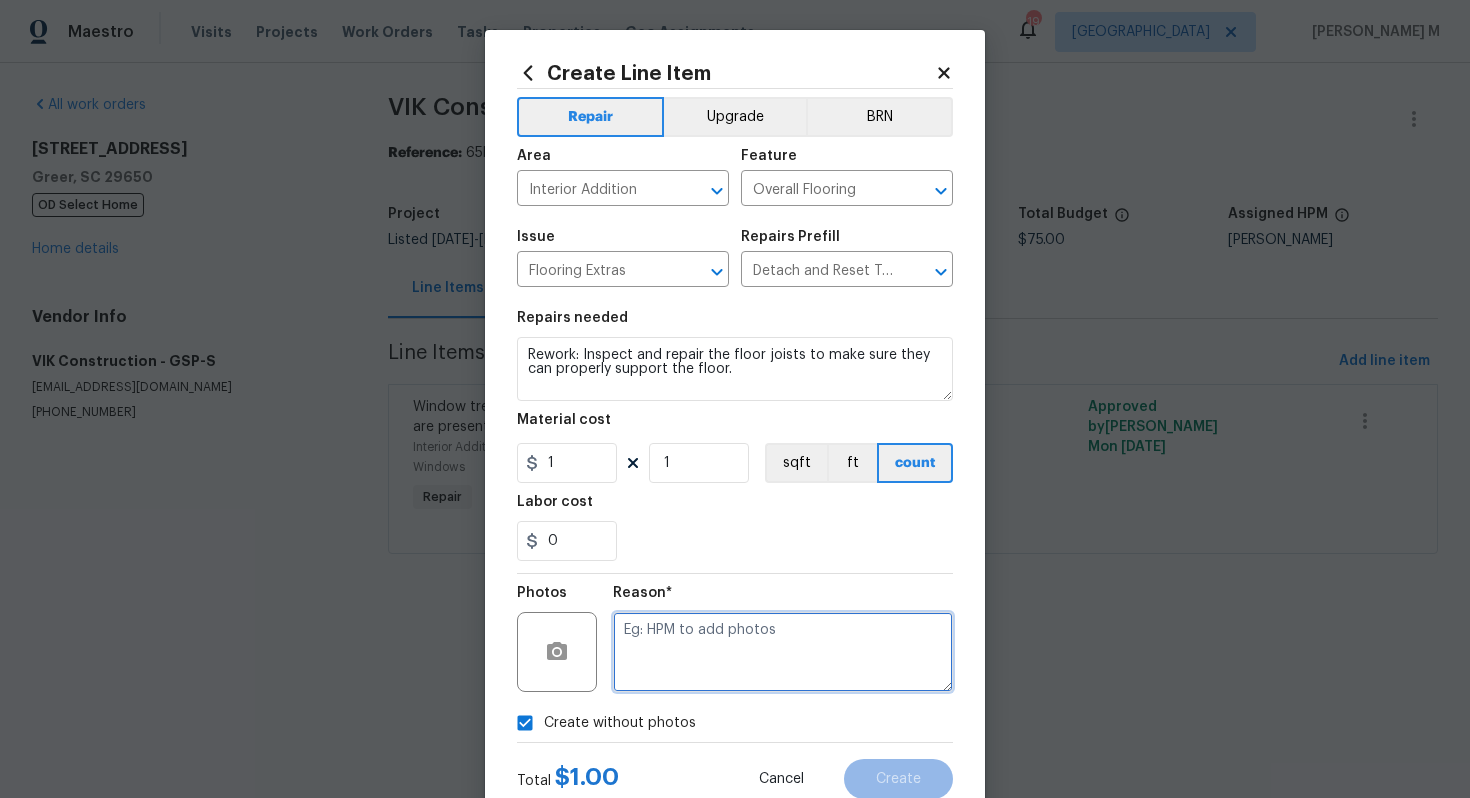 click at bounding box center (783, 652) 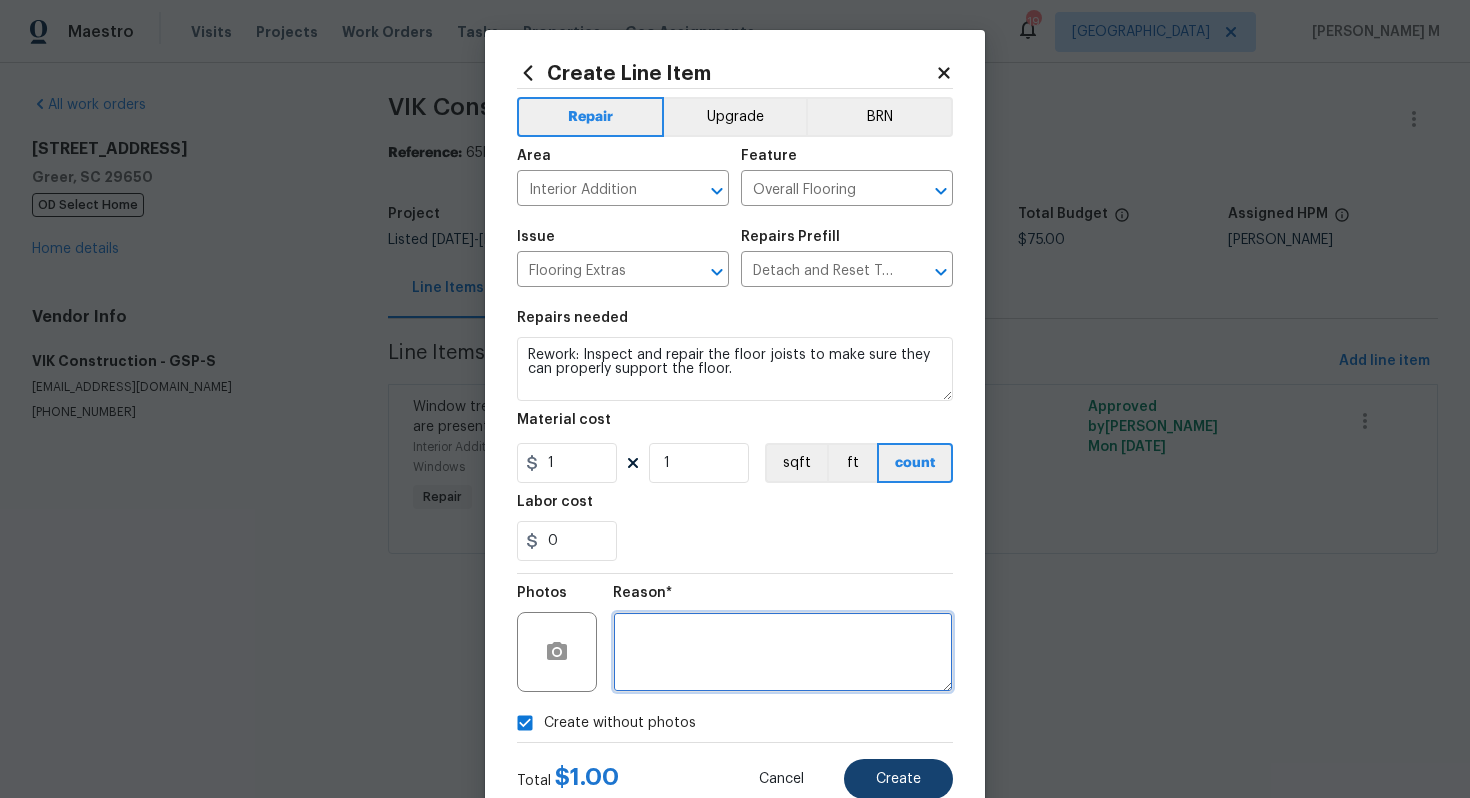 type 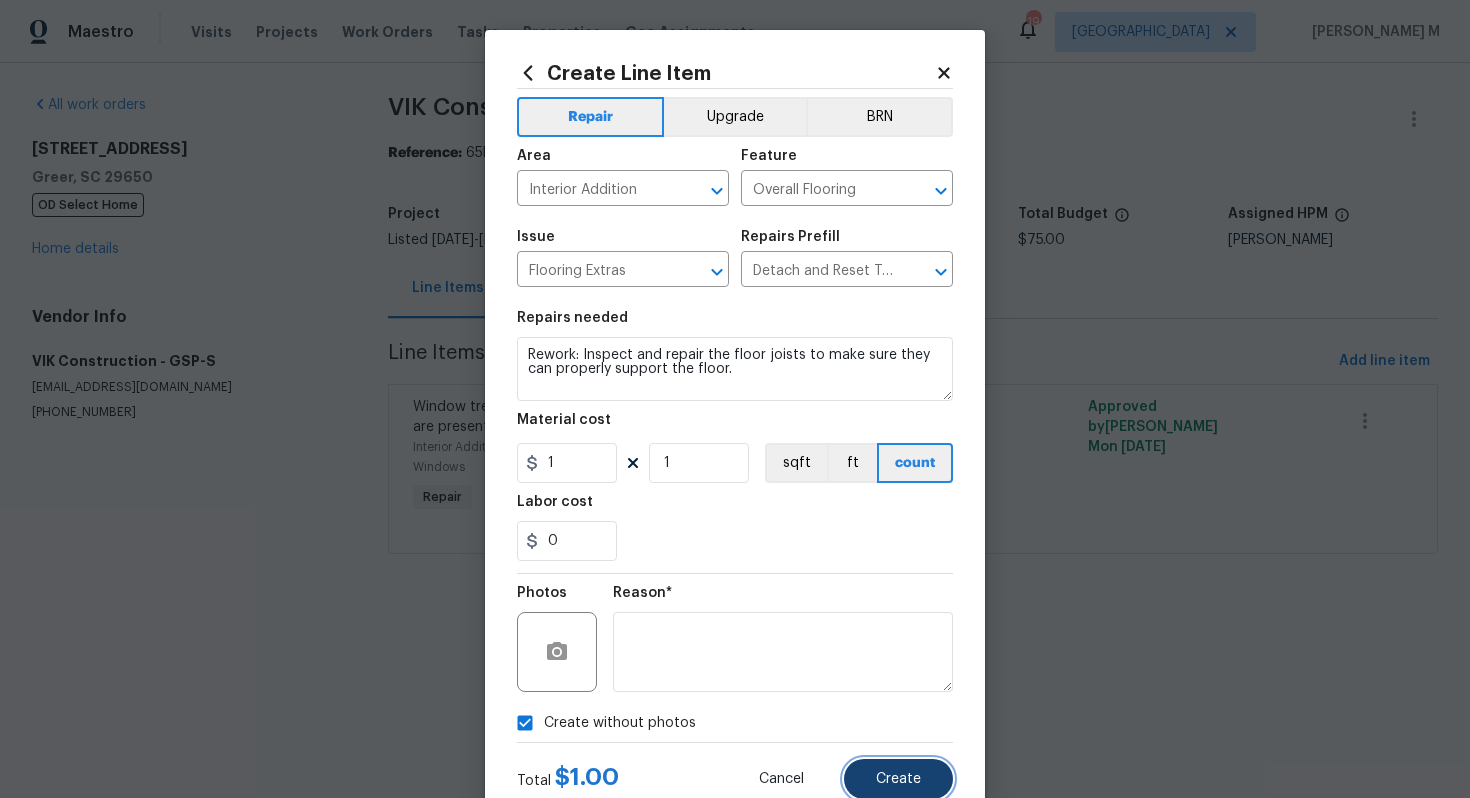 click on "Create" at bounding box center (898, 779) 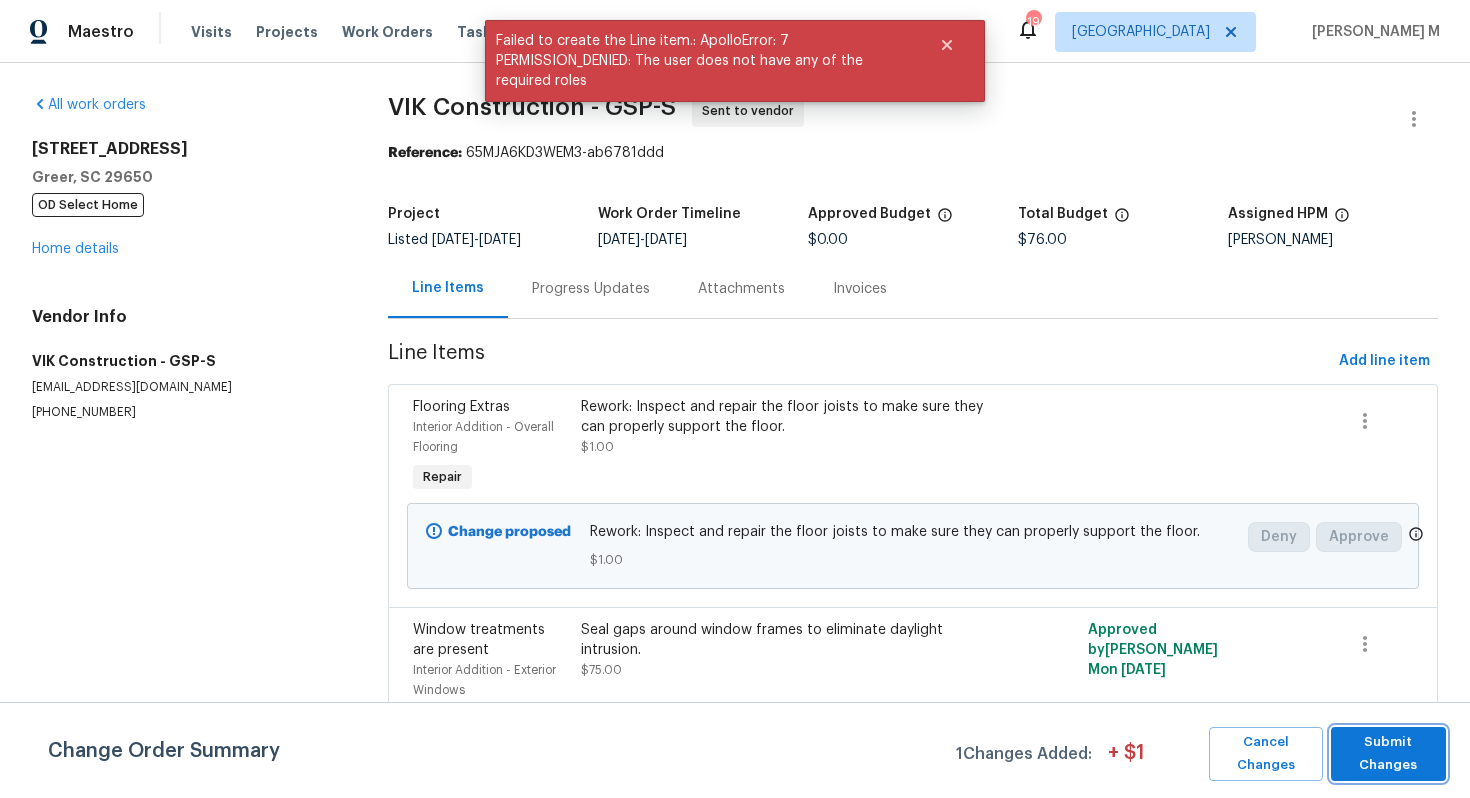 click on "Submit Changes" at bounding box center (1388, 754) 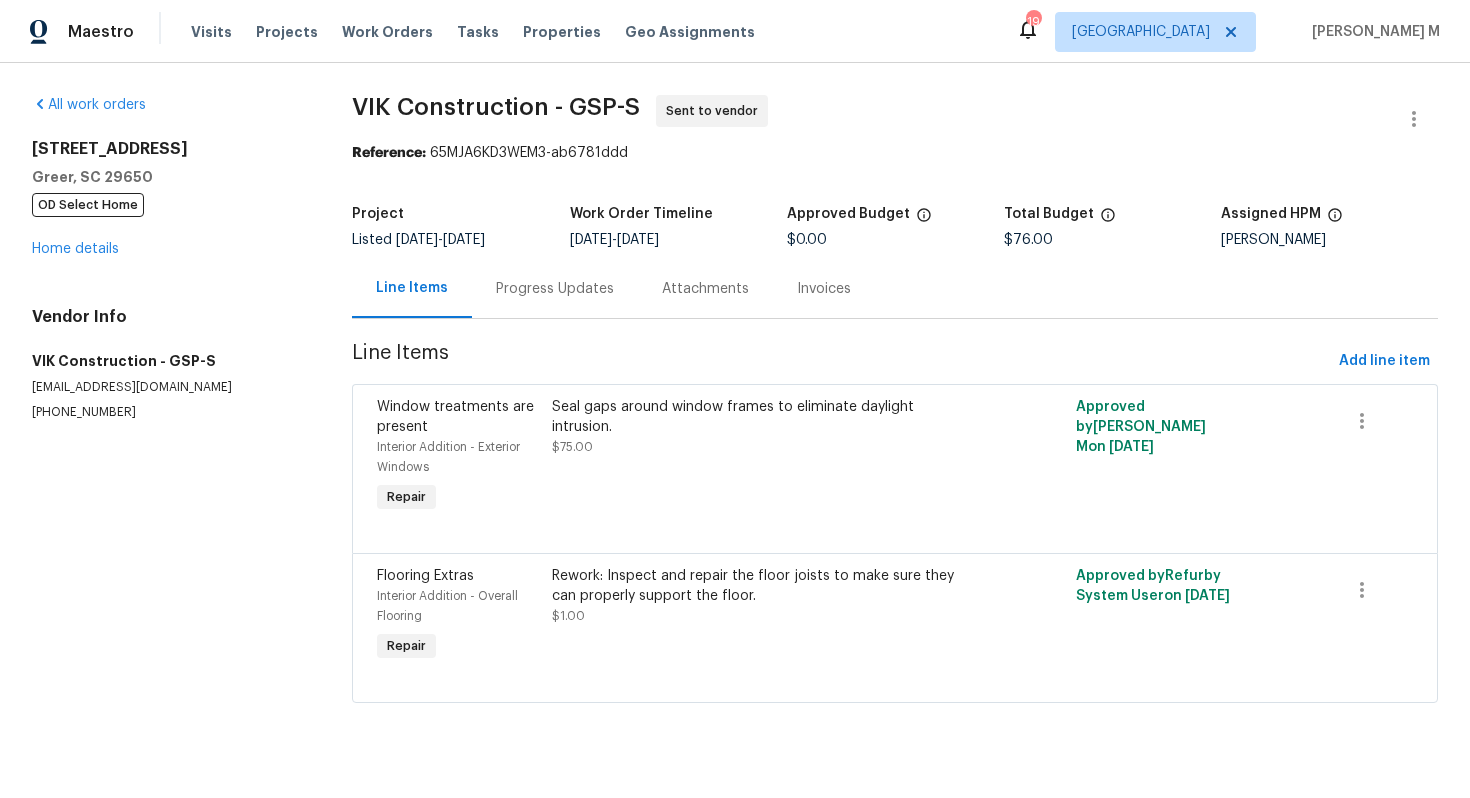 click on "Progress Updates" at bounding box center (555, 289) 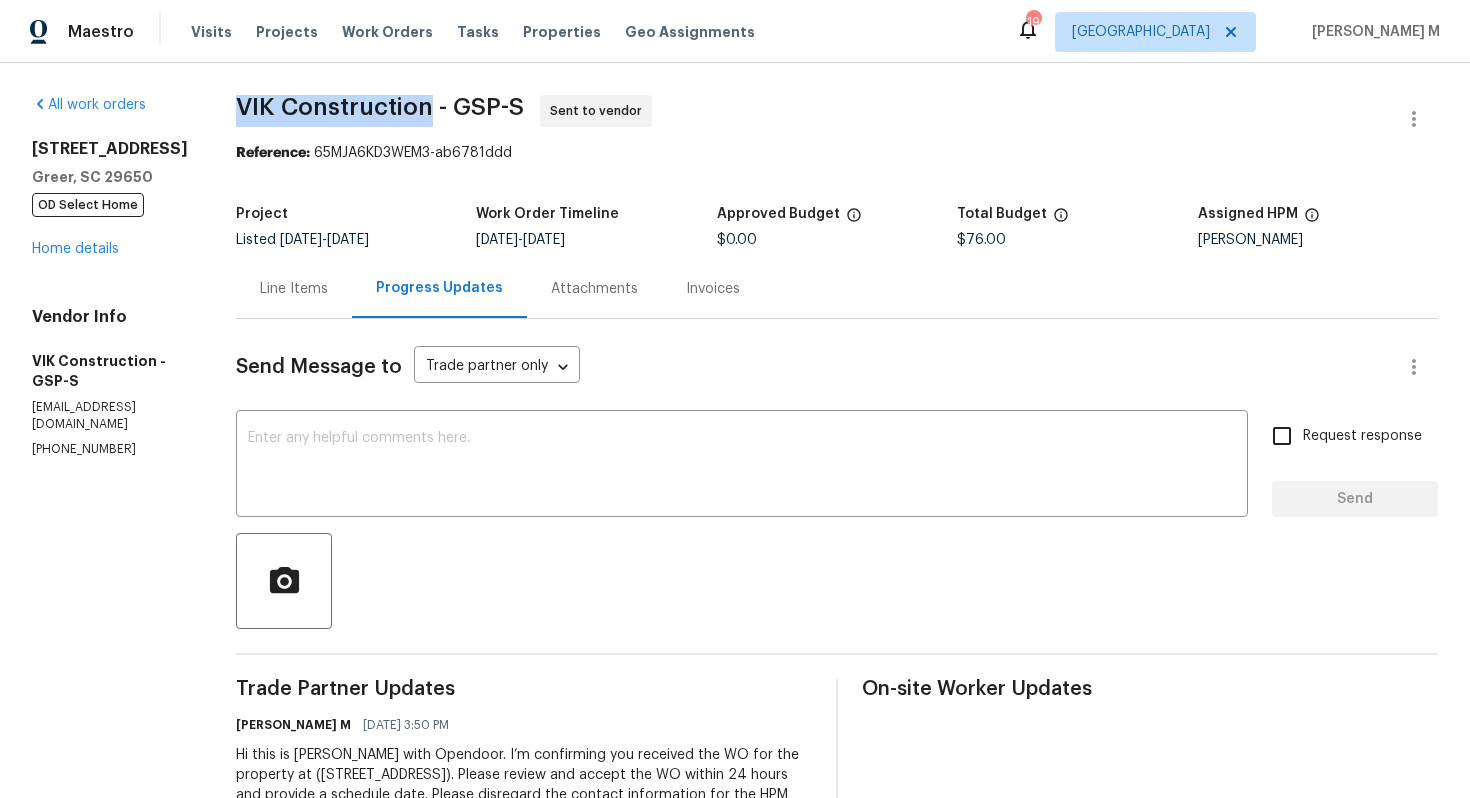 drag, startPoint x: 252, startPoint y: 106, endPoint x: 437, endPoint y: 106, distance: 185 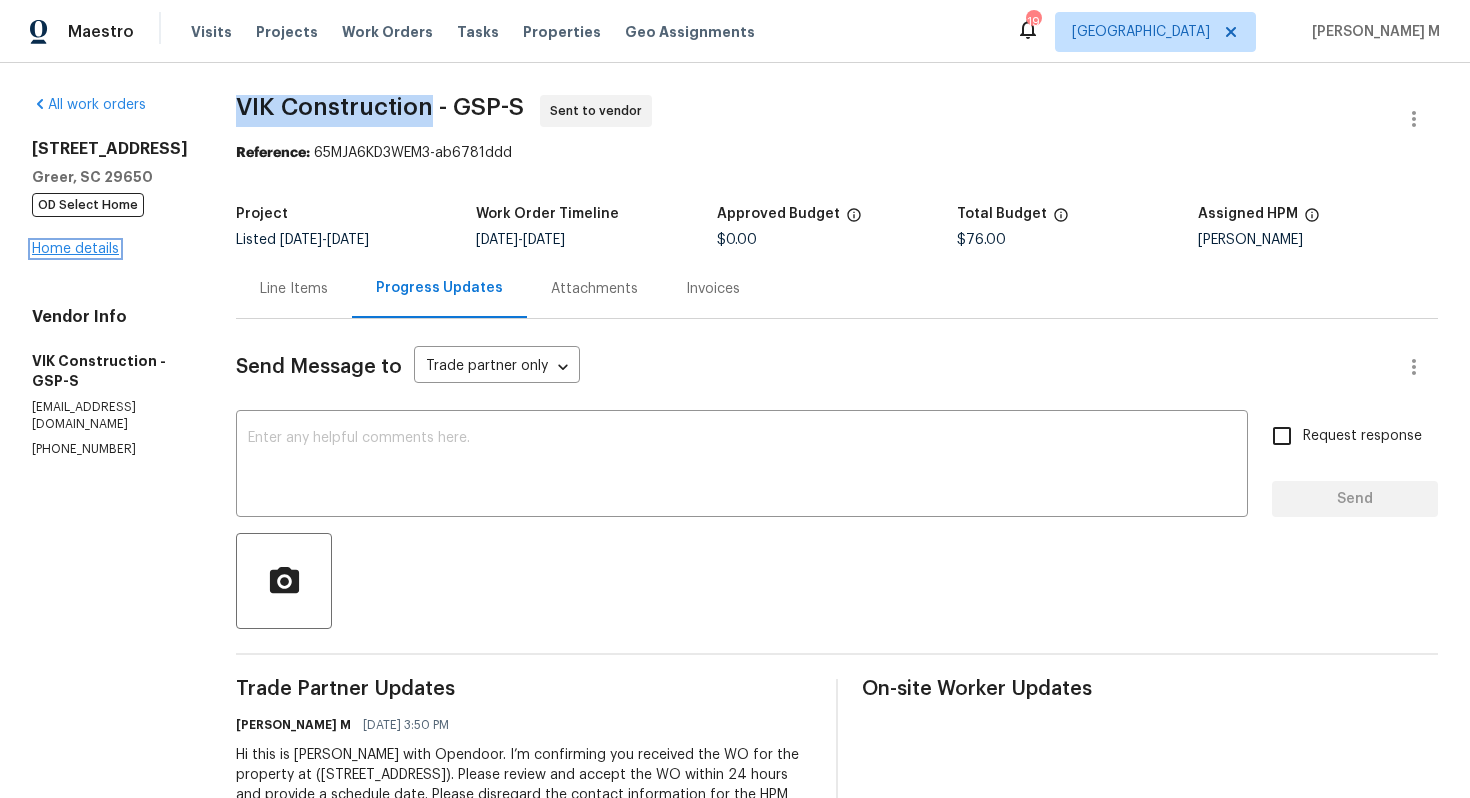 click on "Home details" at bounding box center (75, 249) 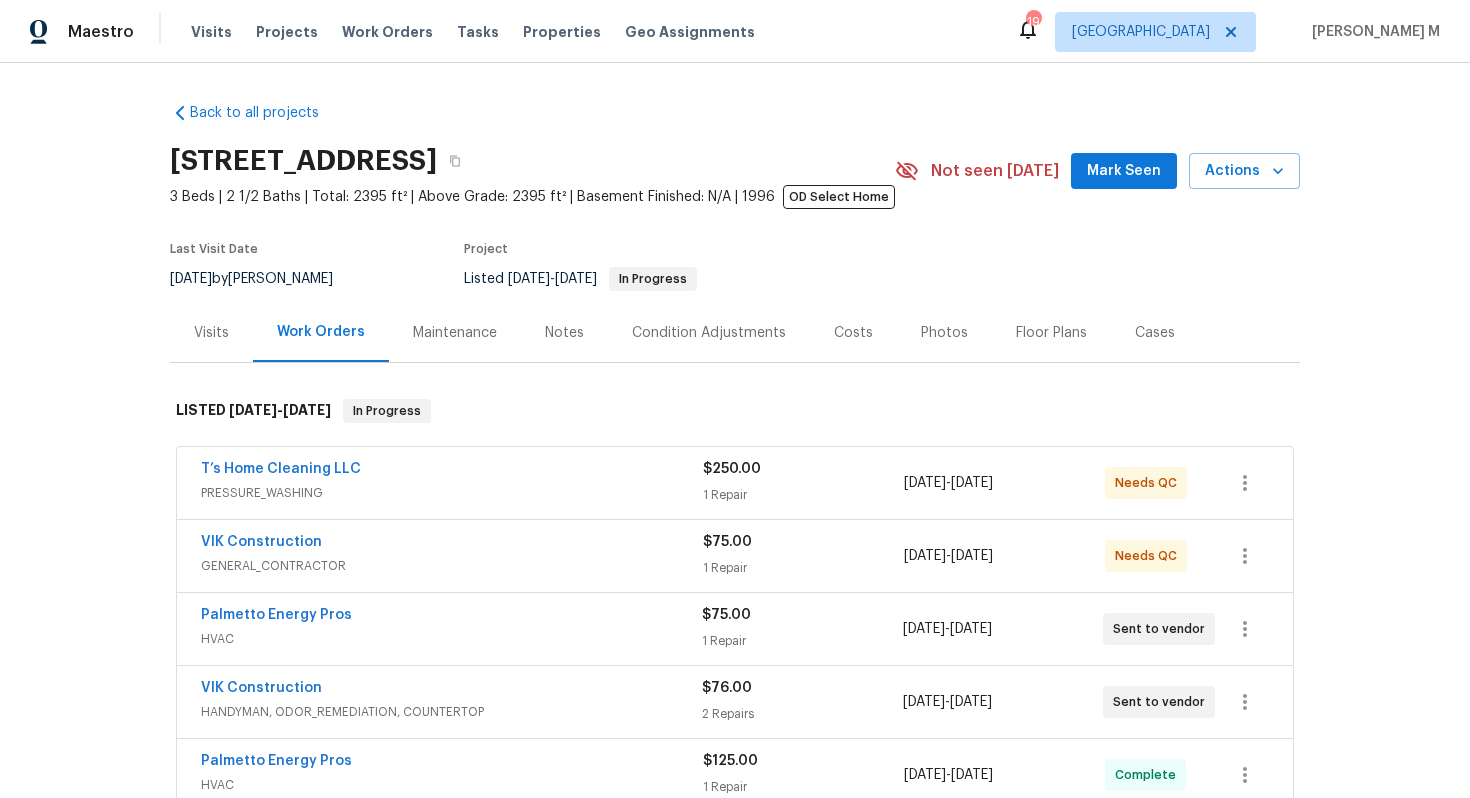 scroll, scrollTop: 124, scrollLeft: 0, axis: vertical 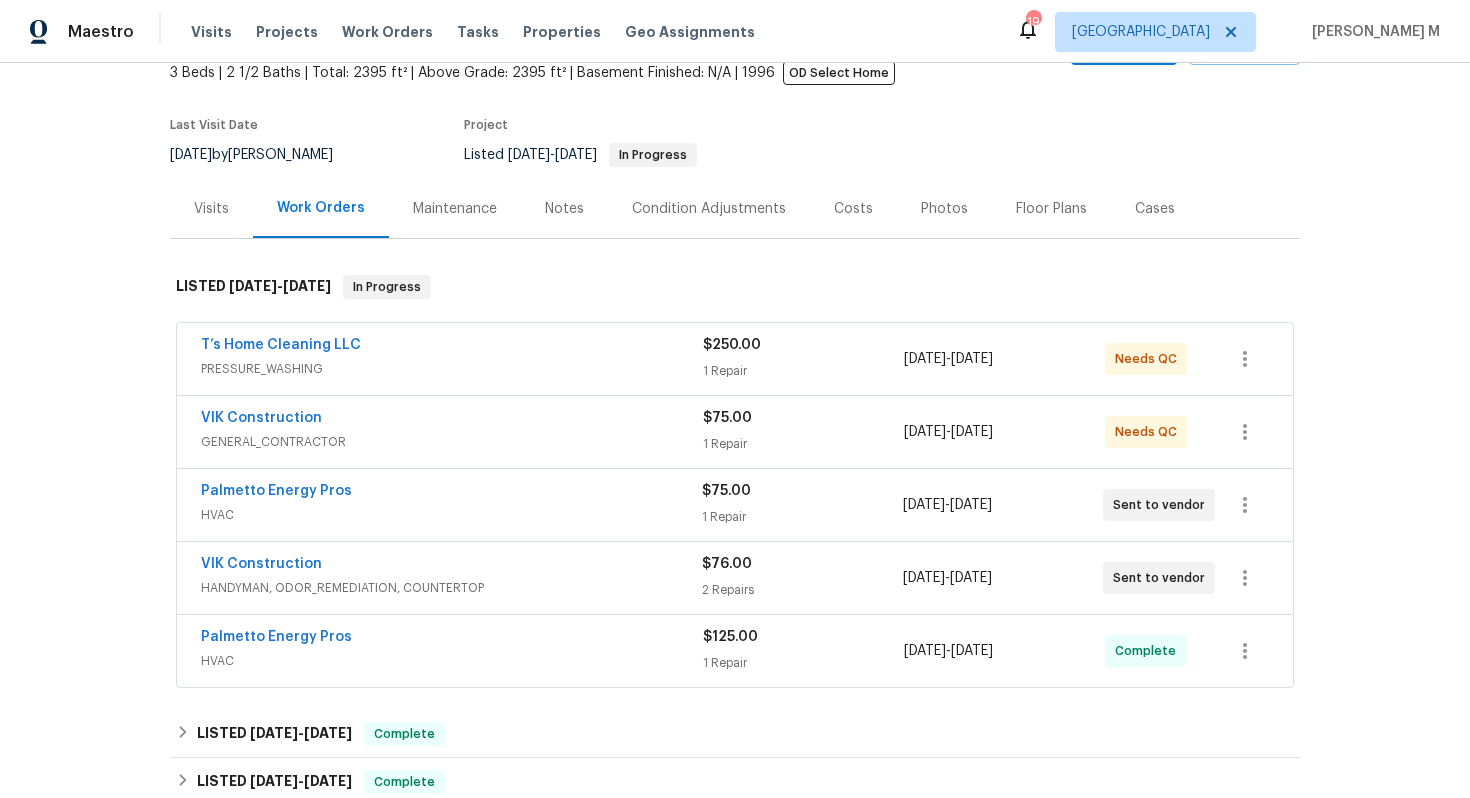 click on "VIK Construction" at bounding box center [451, 566] 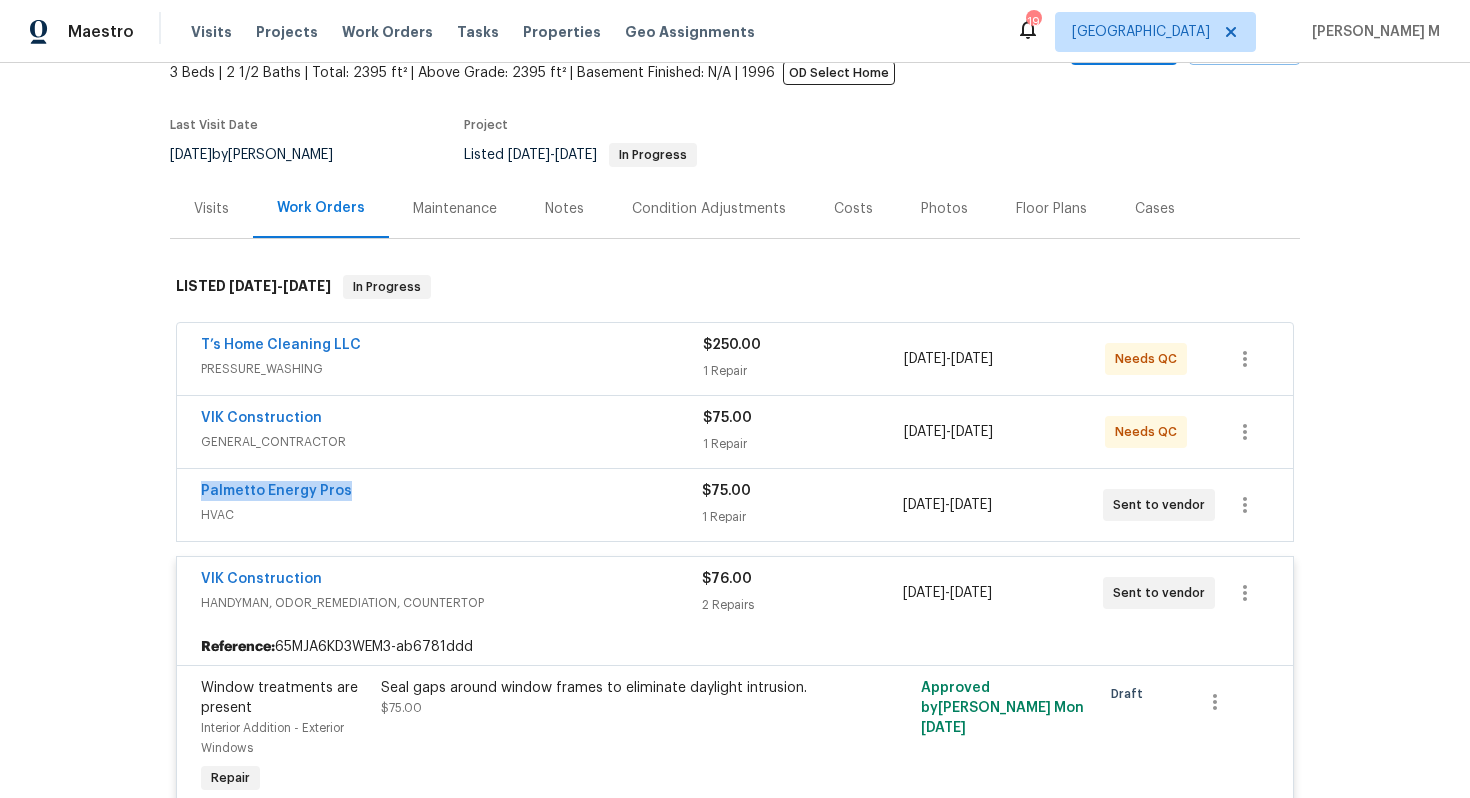 drag, startPoint x: 374, startPoint y: 480, endPoint x: 175, endPoint y: 480, distance: 199 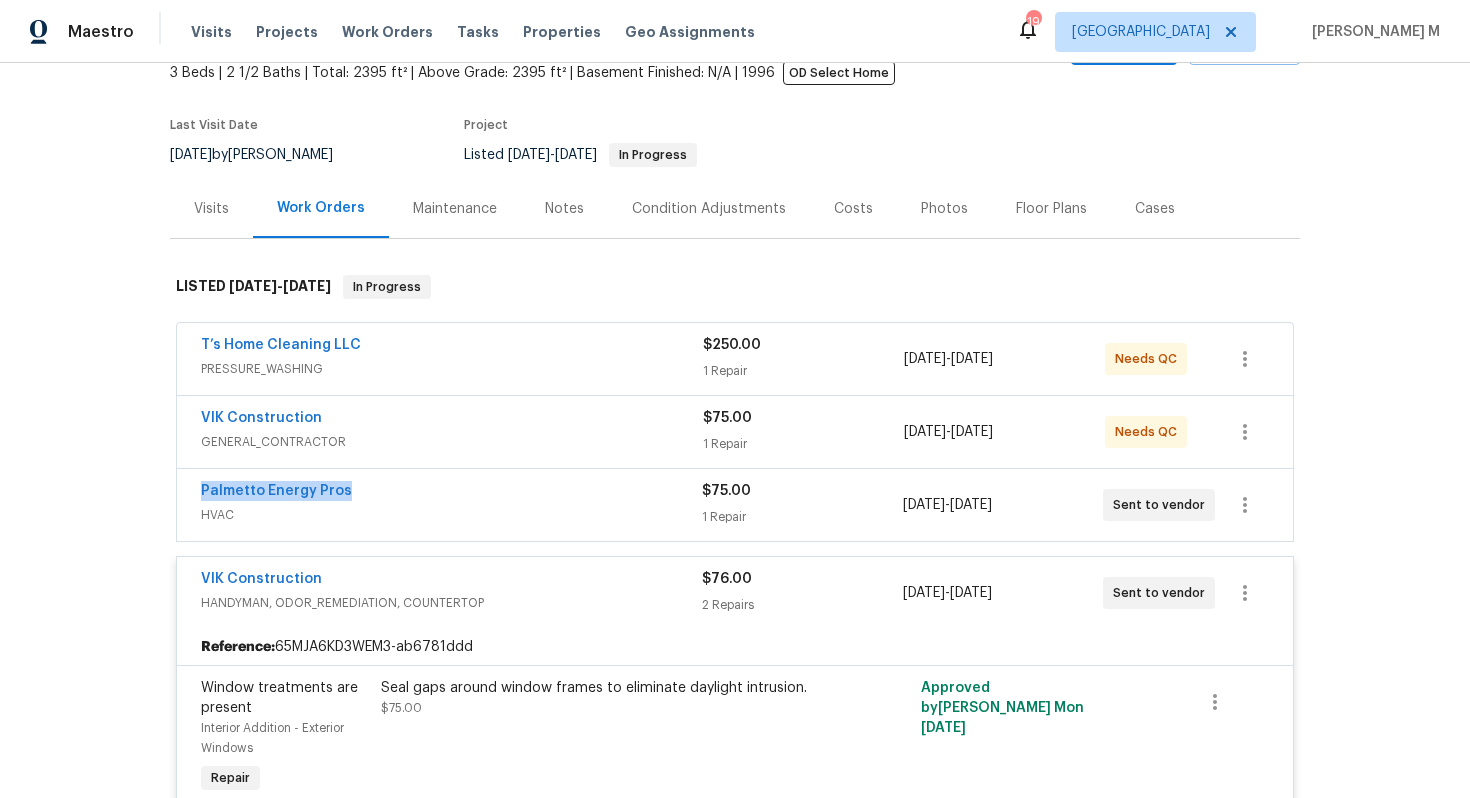 copy on "Palmetto Energy Pros" 